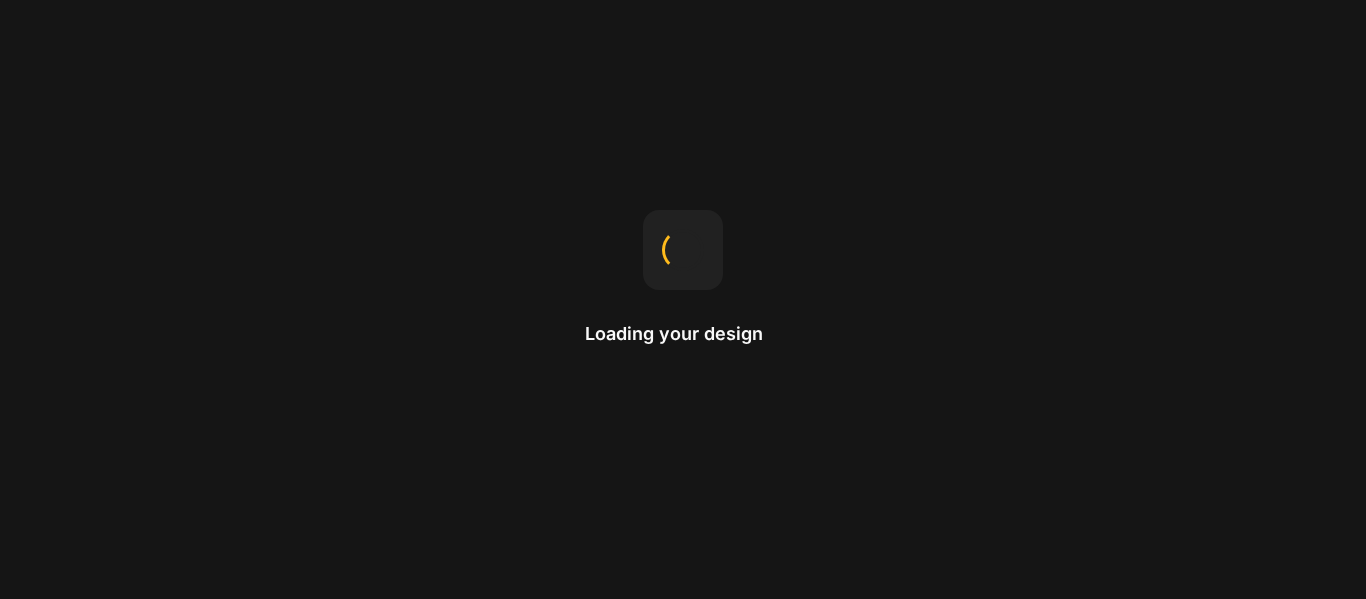 scroll, scrollTop: 0, scrollLeft: 0, axis: both 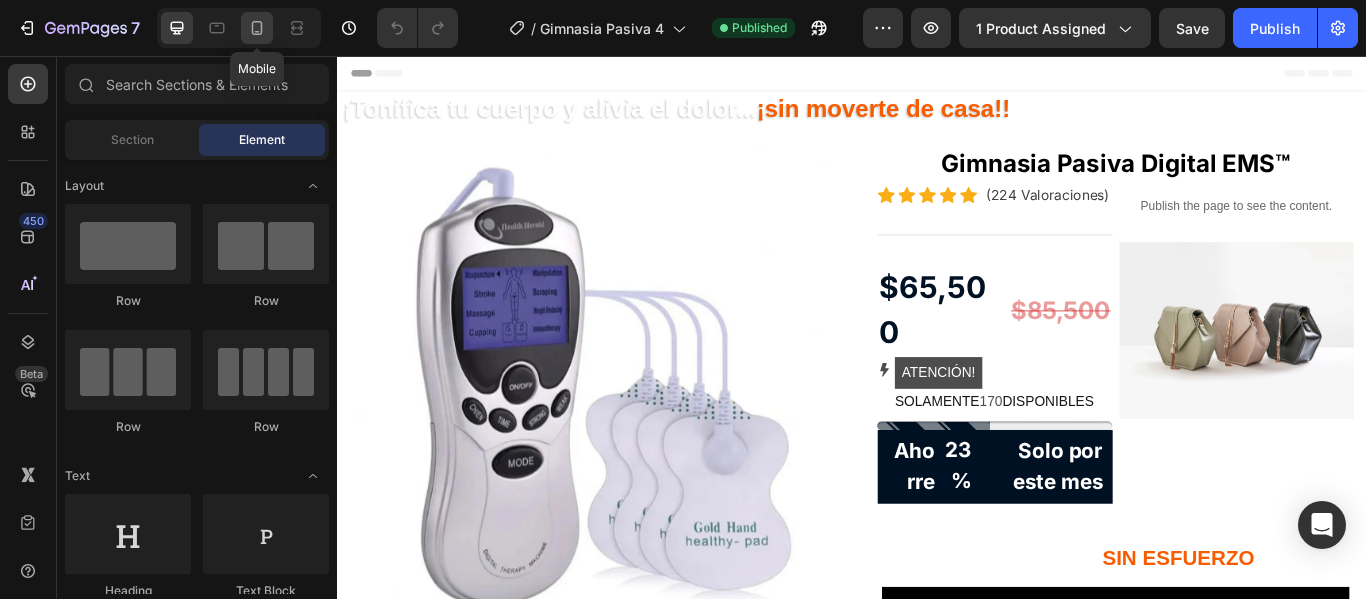 click 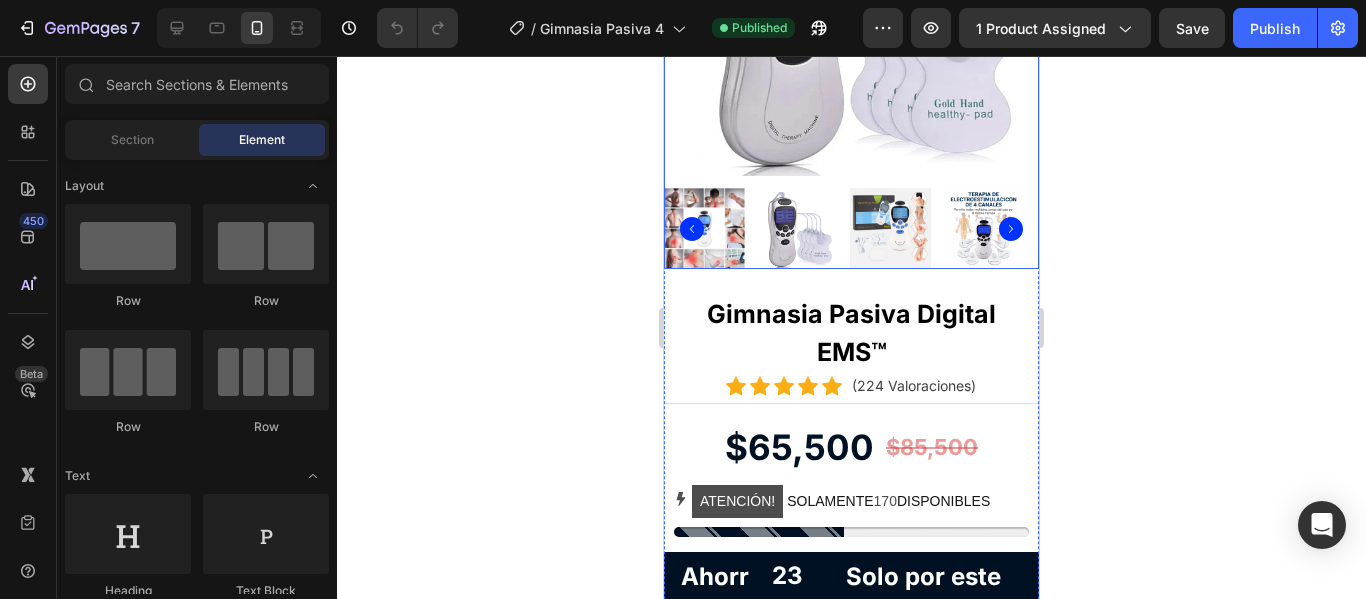 scroll, scrollTop: 800, scrollLeft: 0, axis: vertical 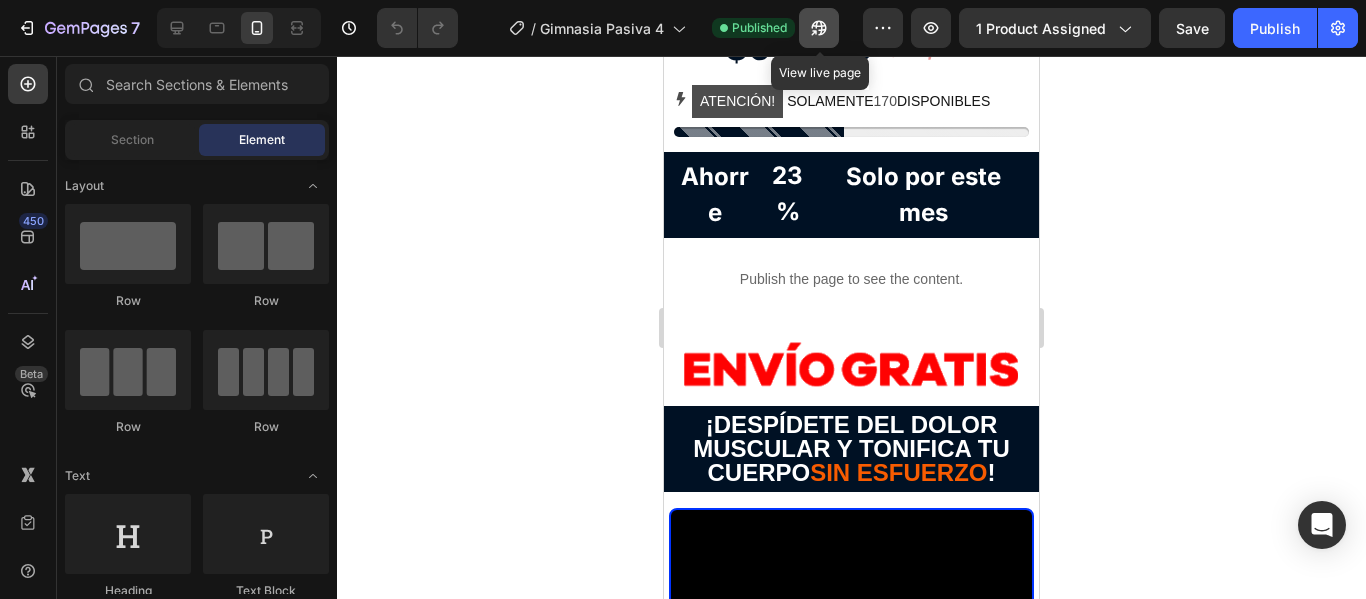click 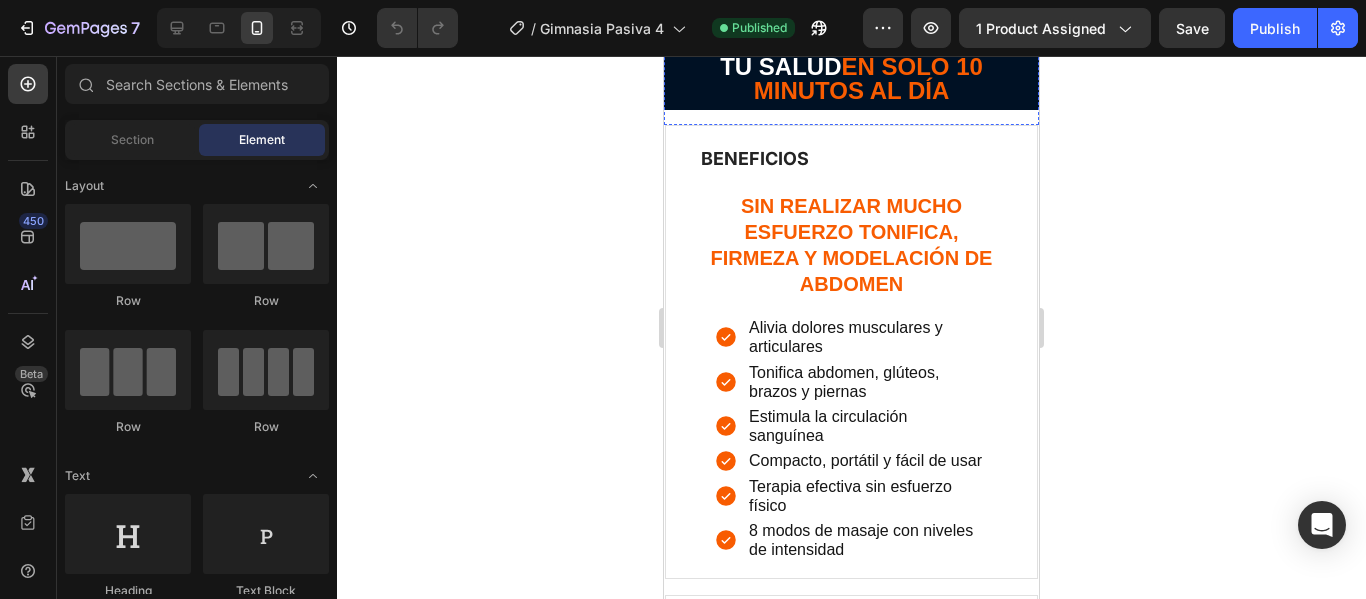 scroll, scrollTop: 1600, scrollLeft: 0, axis: vertical 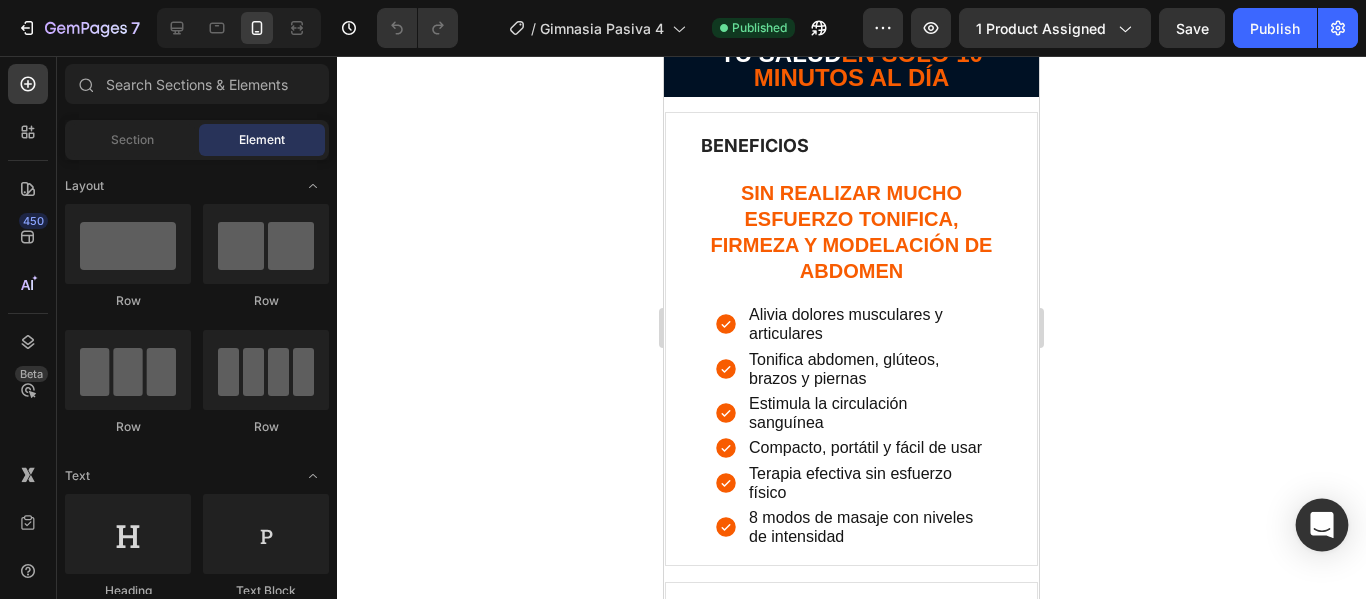 click 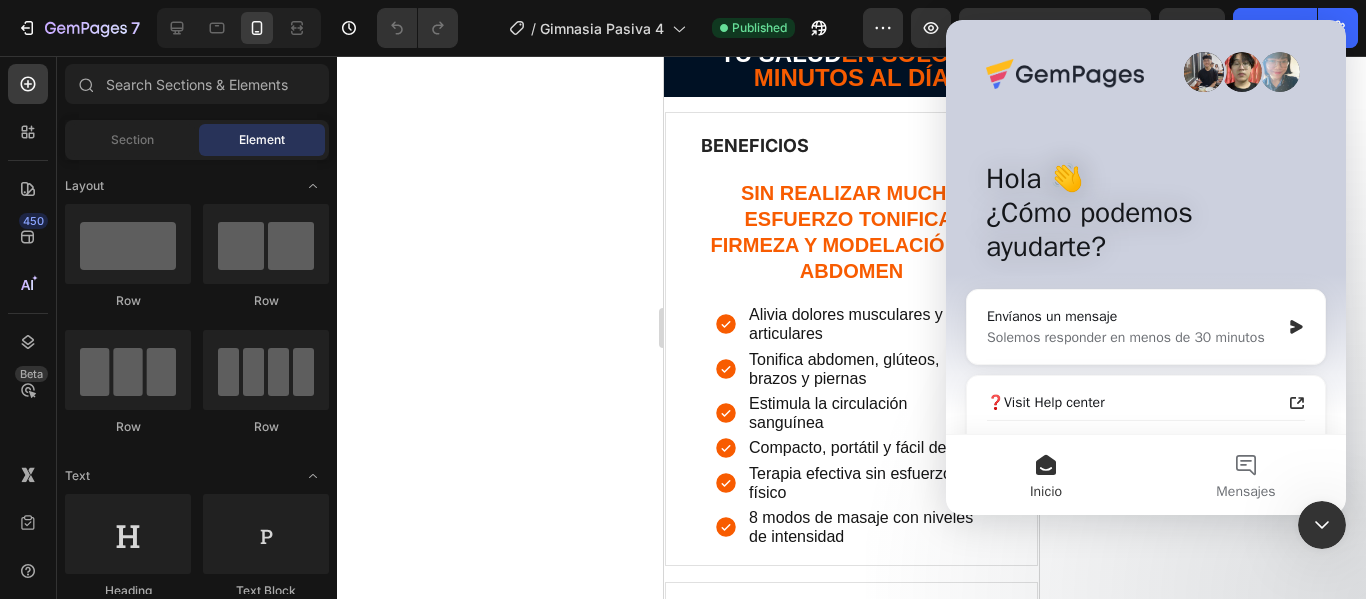 scroll, scrollTop: 0, scrollLeft: 0, axis: both 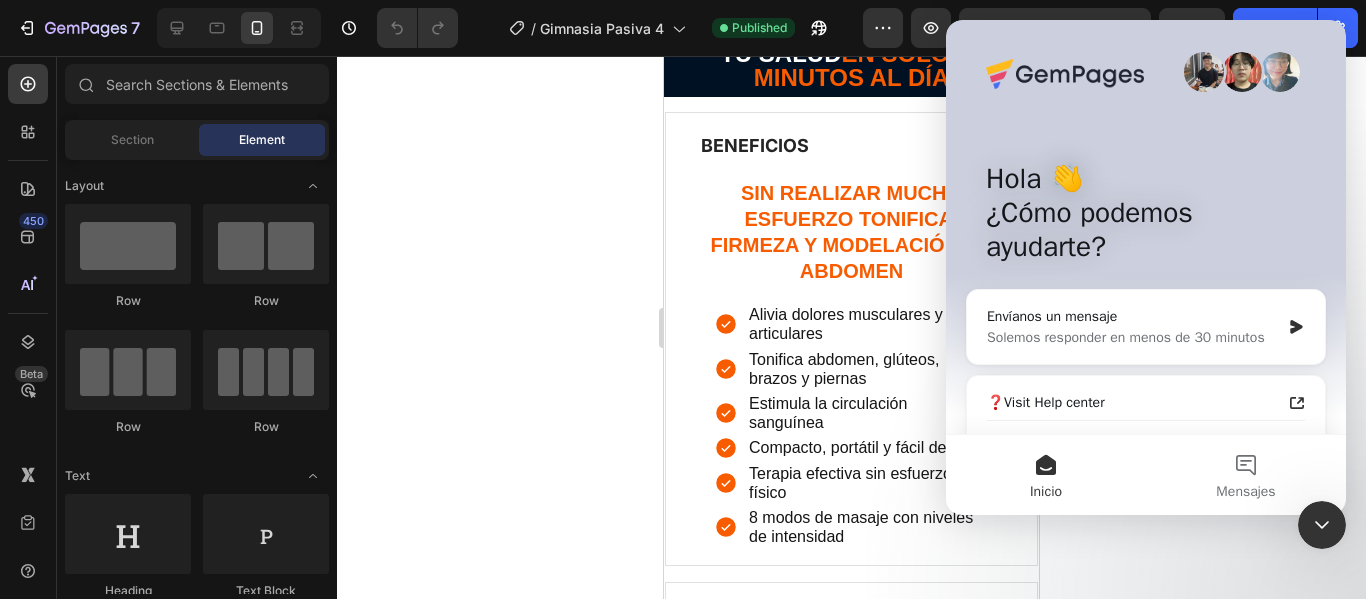 click 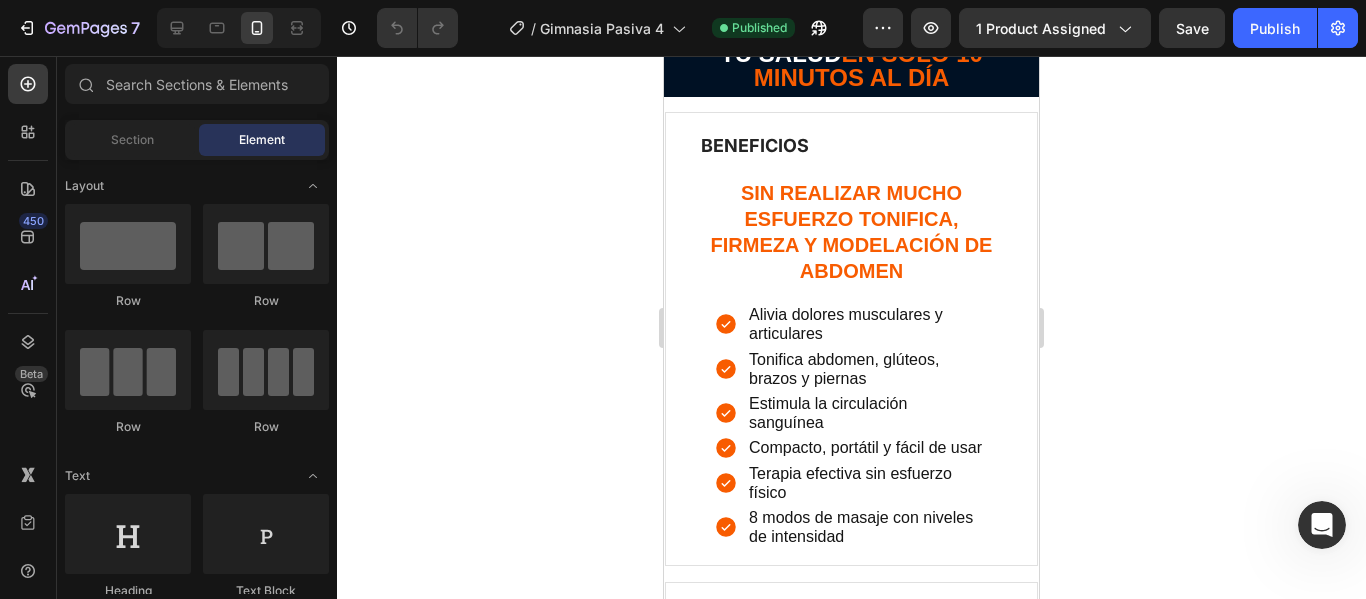 scroll, scrollTop: 0, scrollLeft: 0, axis: both 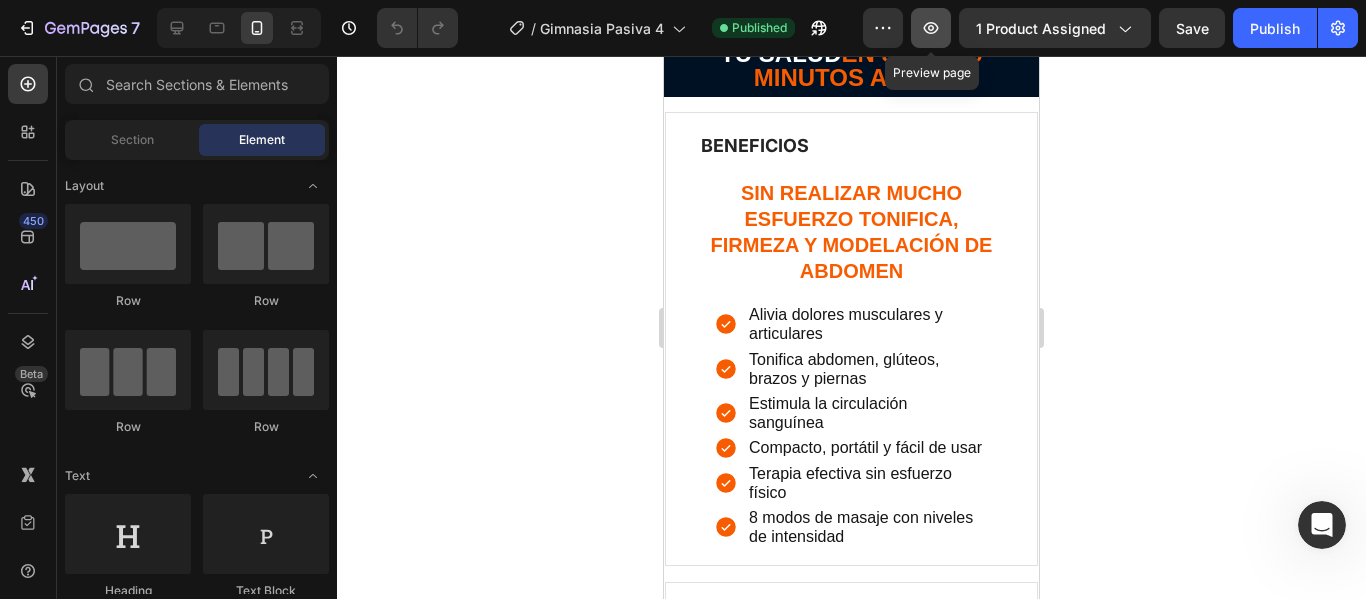 click 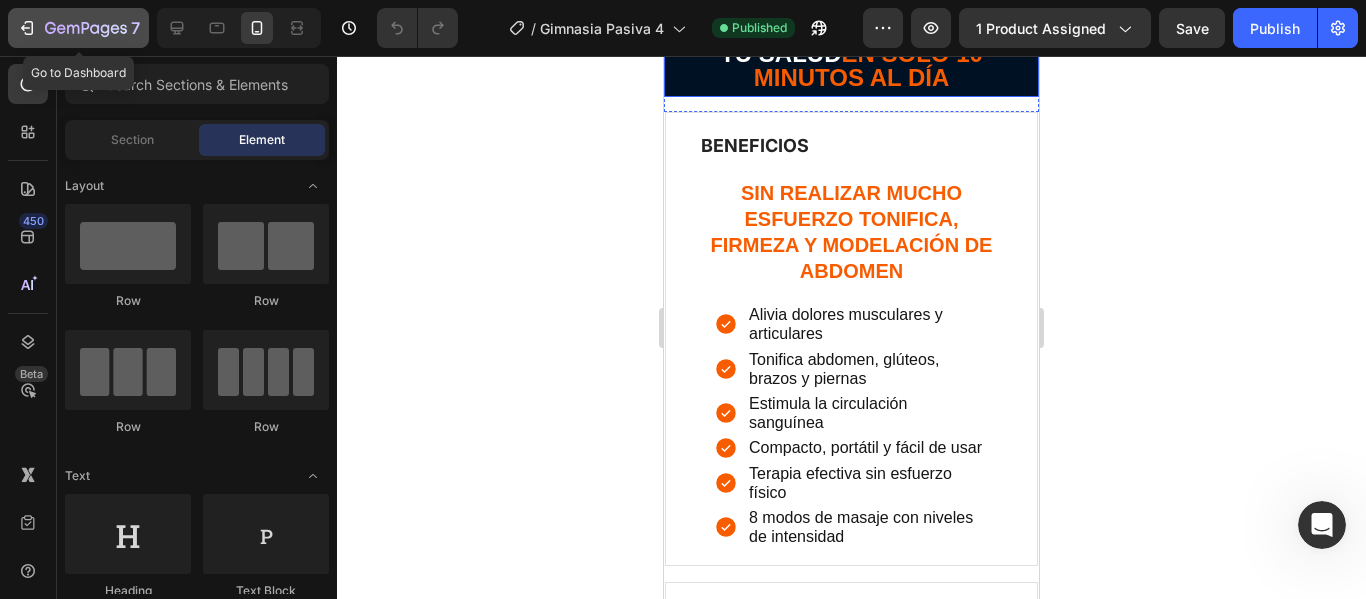 click 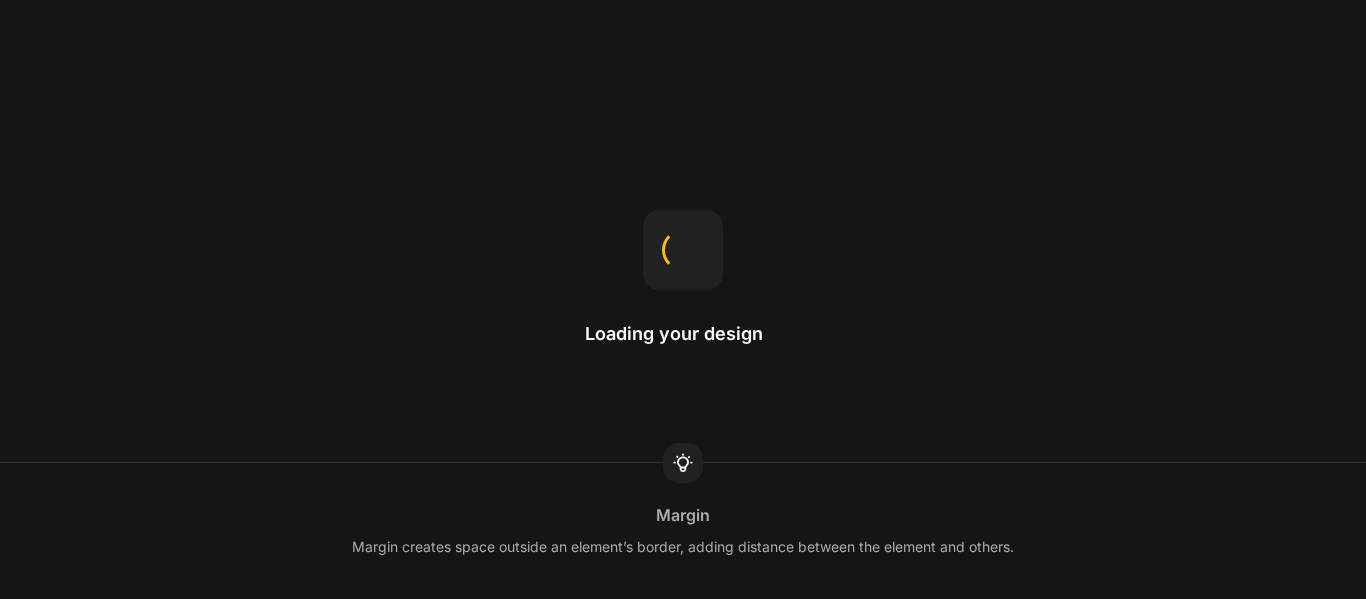 scroll, scrollTop: 0, scrollLeft: 0, axis: both 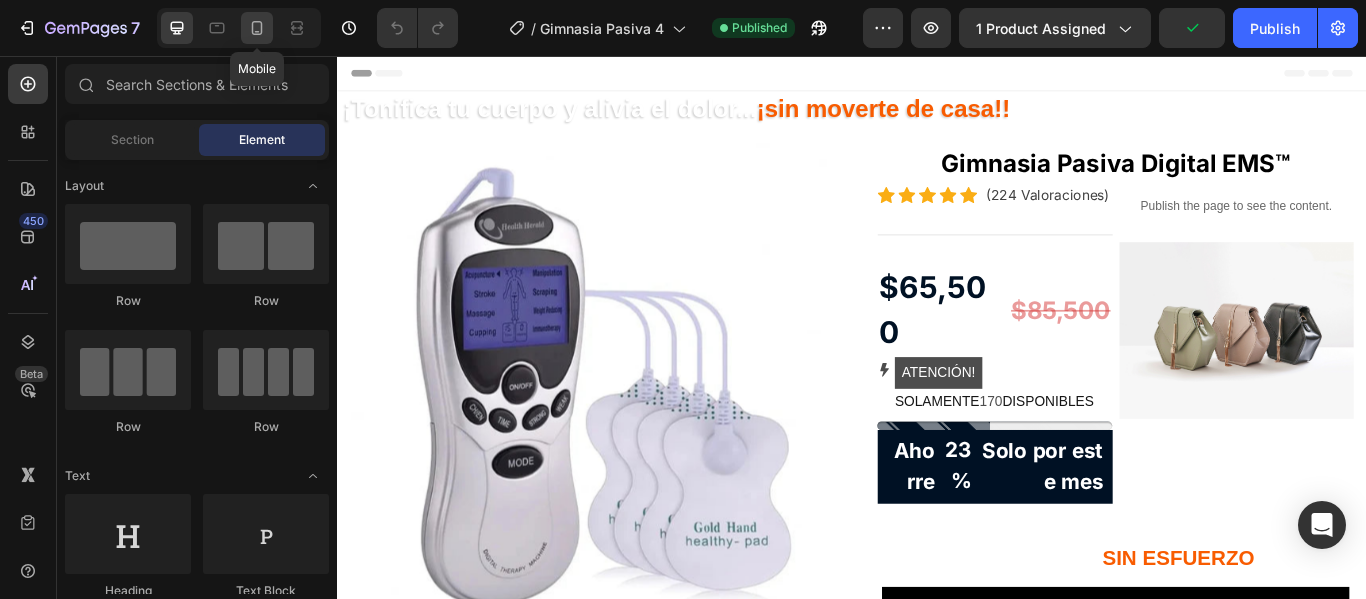 click 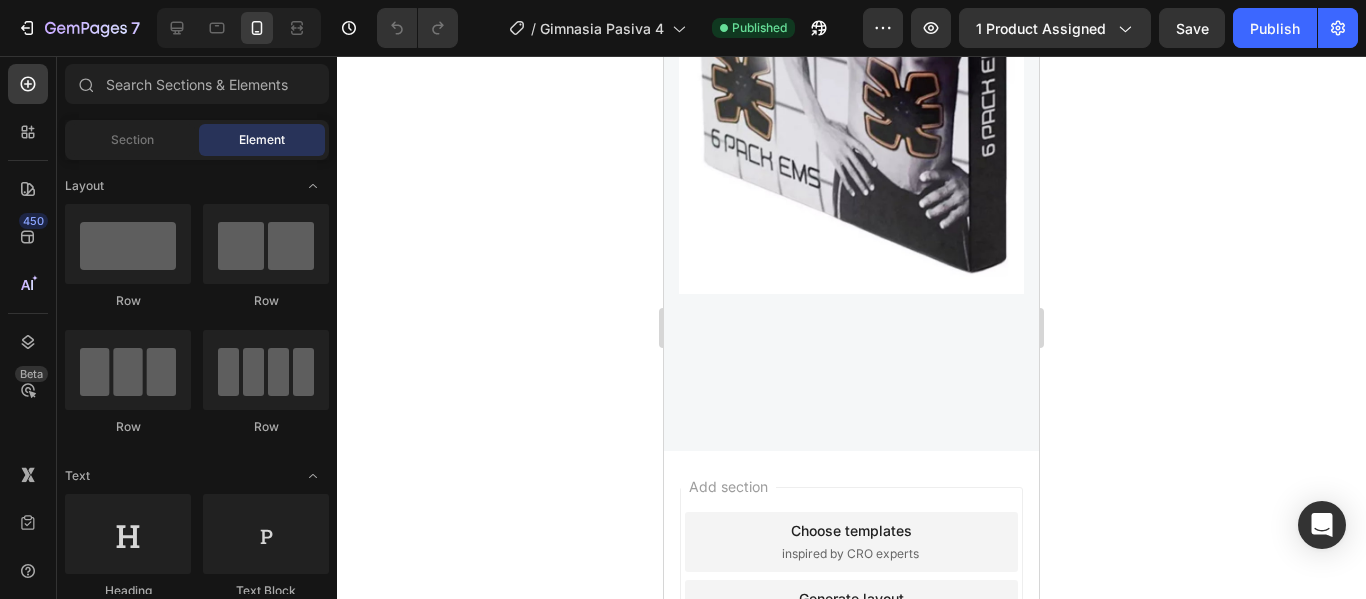scroll, scrollTop: 6100, scrollLeft: 0, axis: vertical 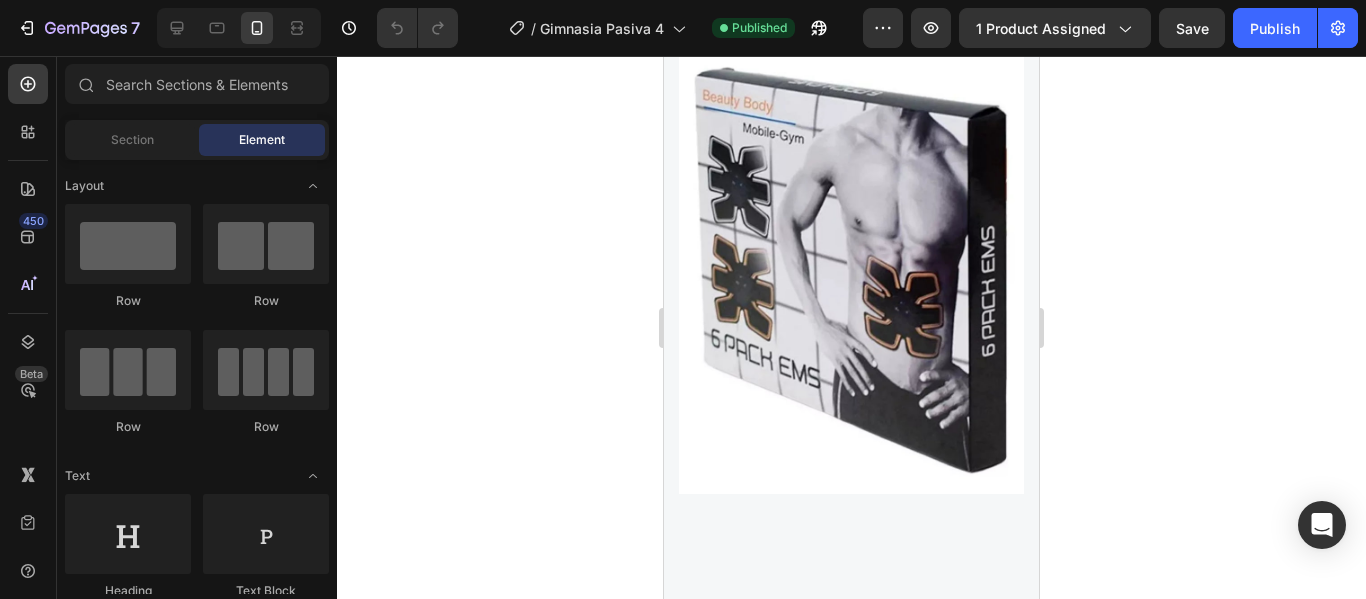 click on "TU TERAPIA DIARIA EN SOLO 10 MINUTOS. ¡PRUÉBALO HOY MISMO!" at bounding box center [851, -232] 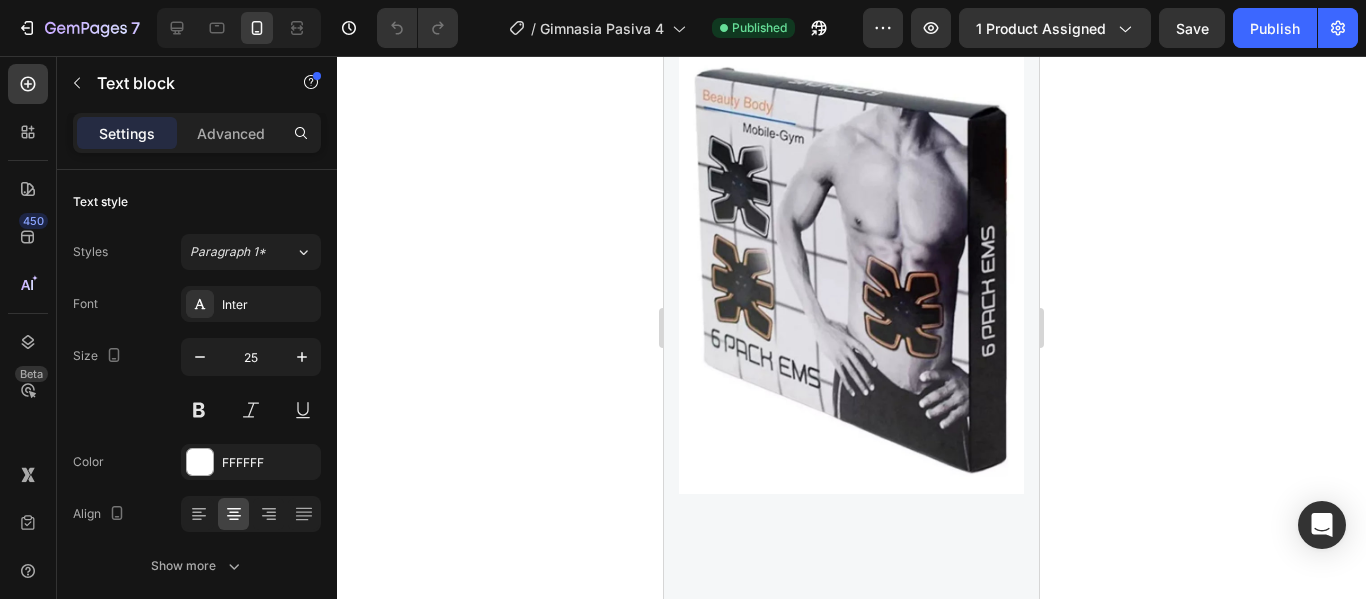 click on "8" at bounding box center (851, -178) 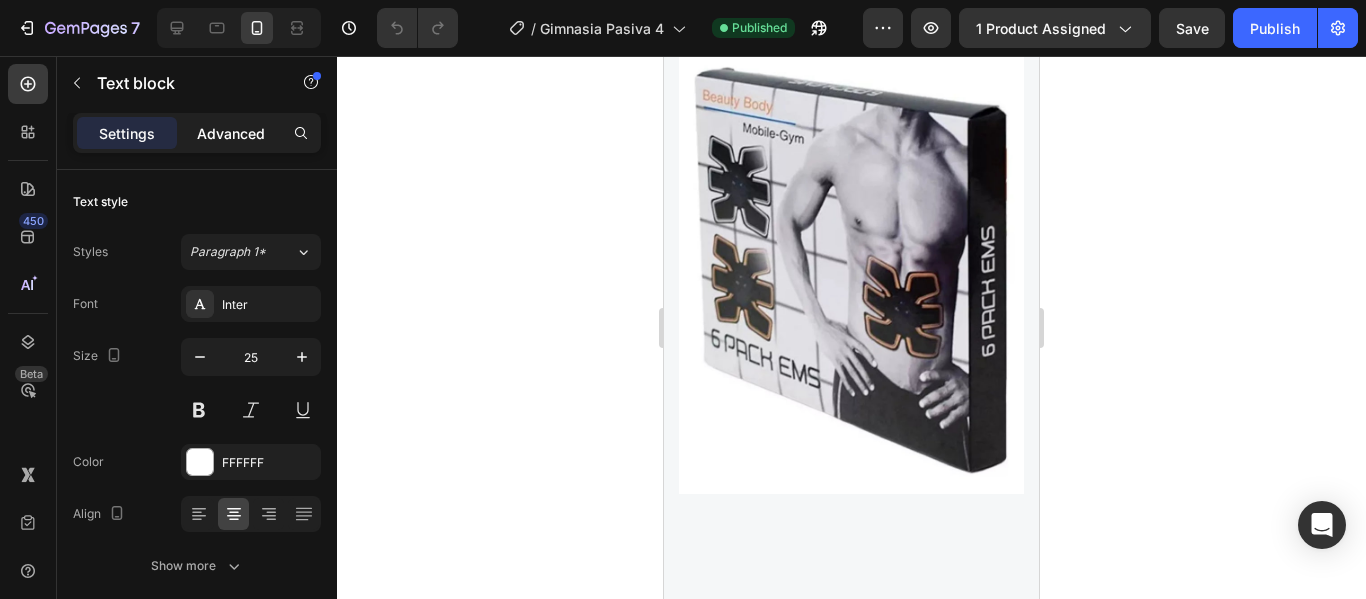click on "Advanced" at bounding box center (231, 133) 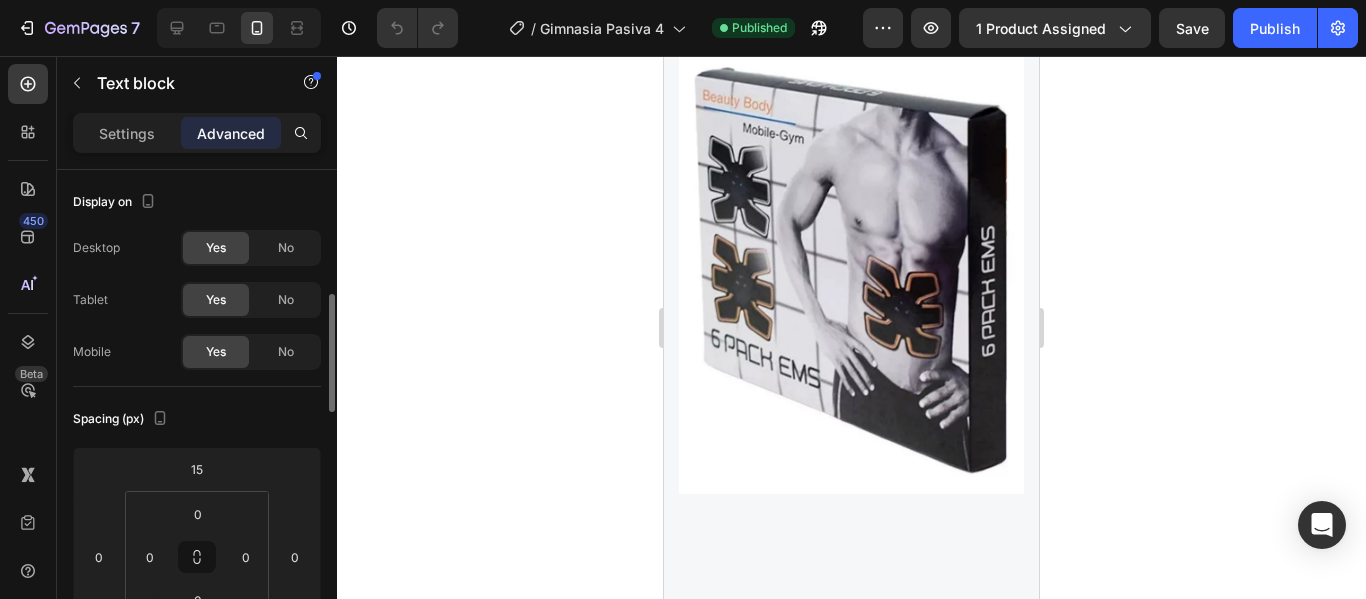 scroll, scrollTop: 200, scrollLeft: 0, axis: vertical 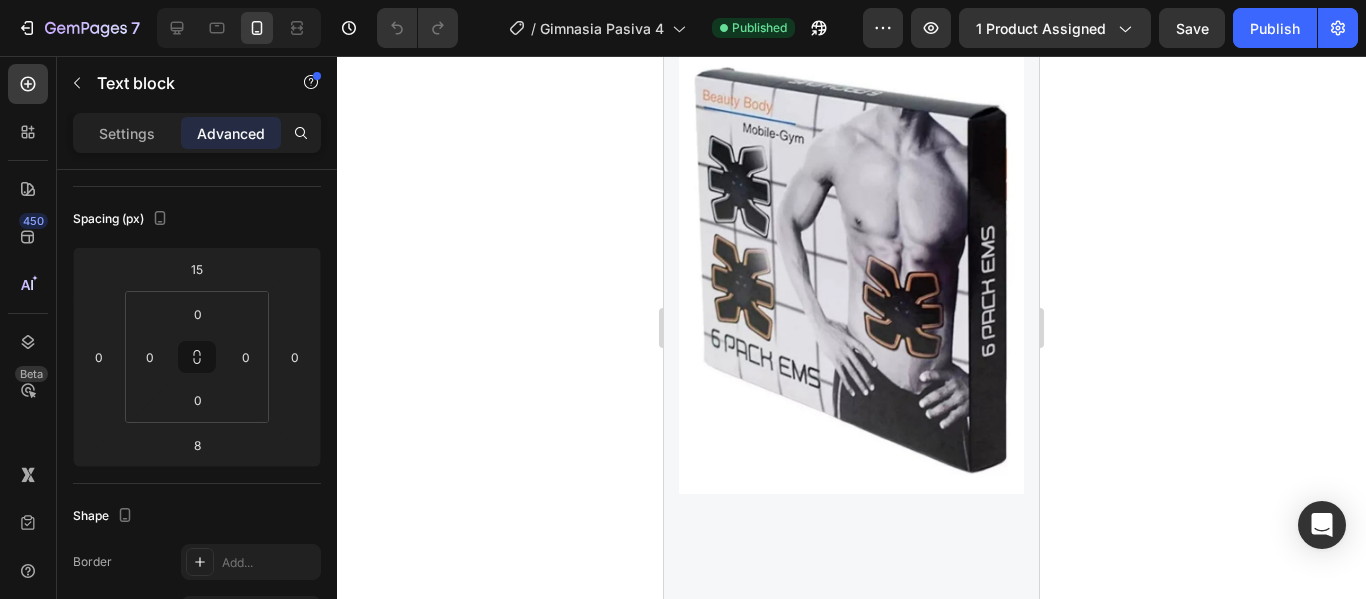 click on "TU TERAPIA DIARIA EN SOLO 10 MINUTOS. ¡PRUÉBALO HOY MISMO!" at bounding box center (851, -232) 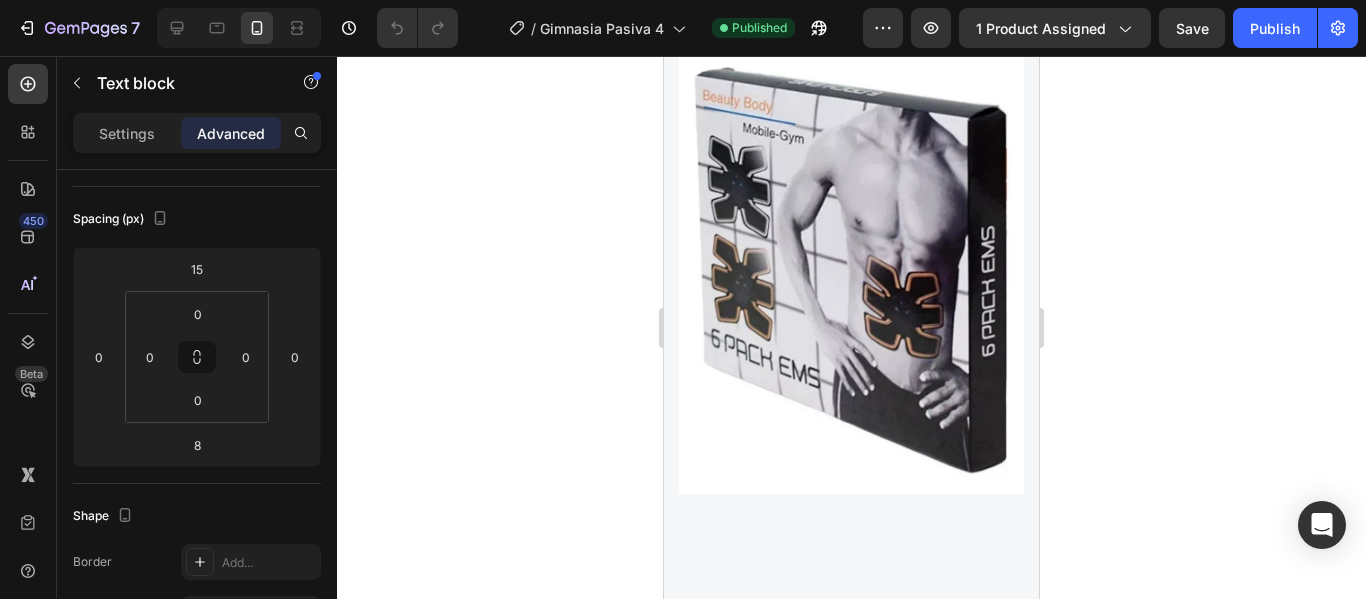 click on "TU TERAPIA DIARIA EN SOLO 10 MINUTOS. ¡PRUÉBALO HOY MISMO!" at bounding box center [851, -232] 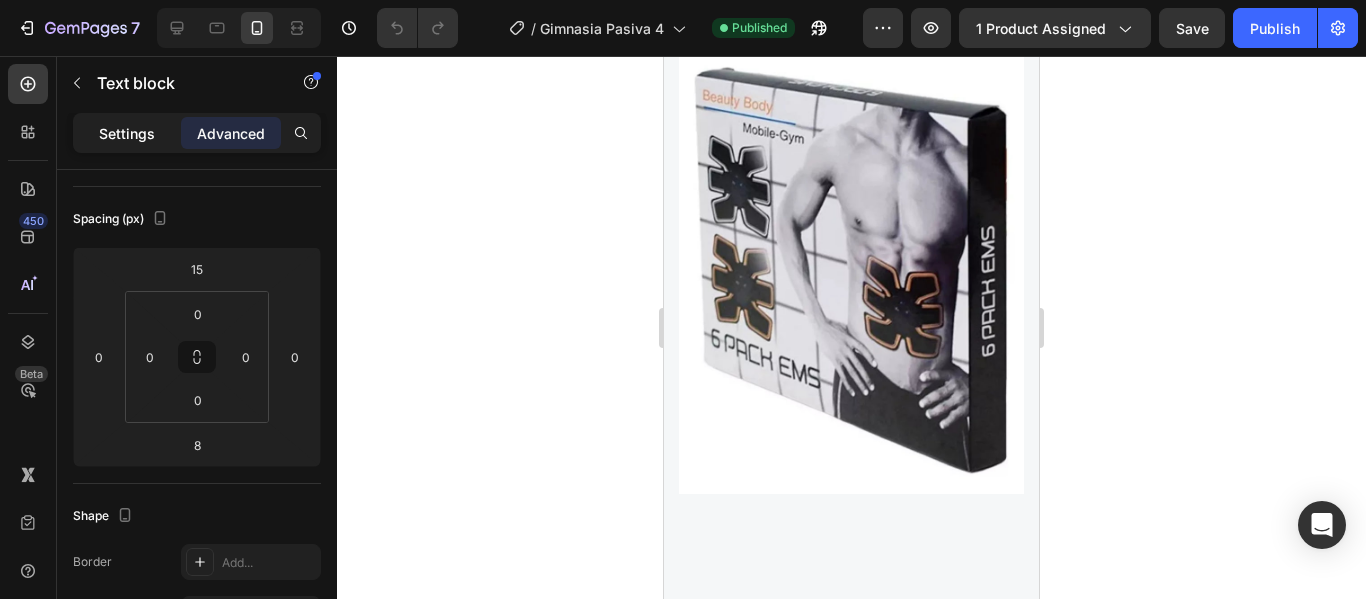 click on "Settings" at bounding box center (127, 133) 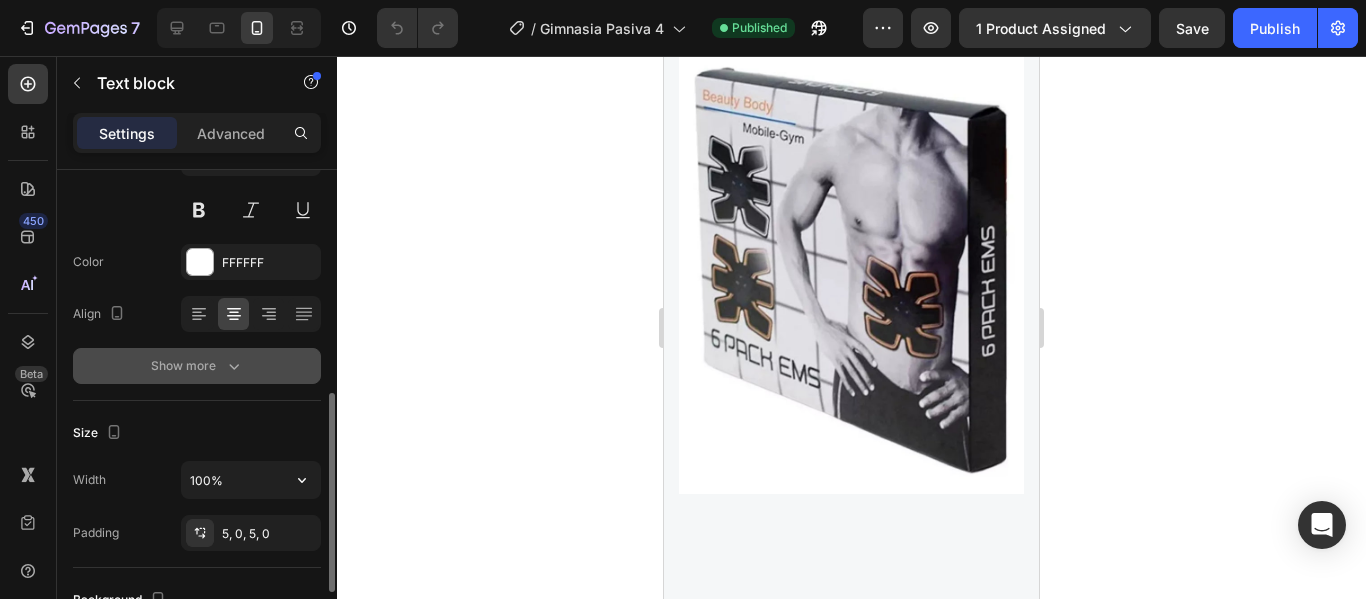 scroll, scrollTop: 400, scrollLeft: 0, axis: vertical 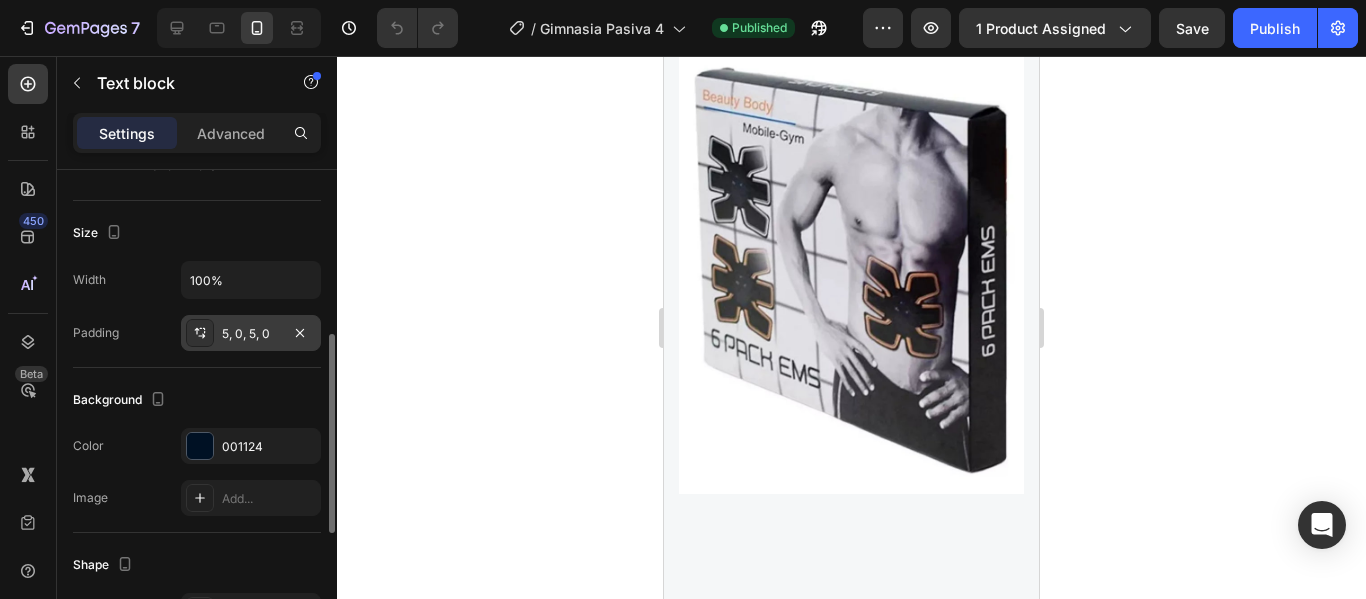 click on "5, 0, 5, 0" at bounding box center [251, 334] 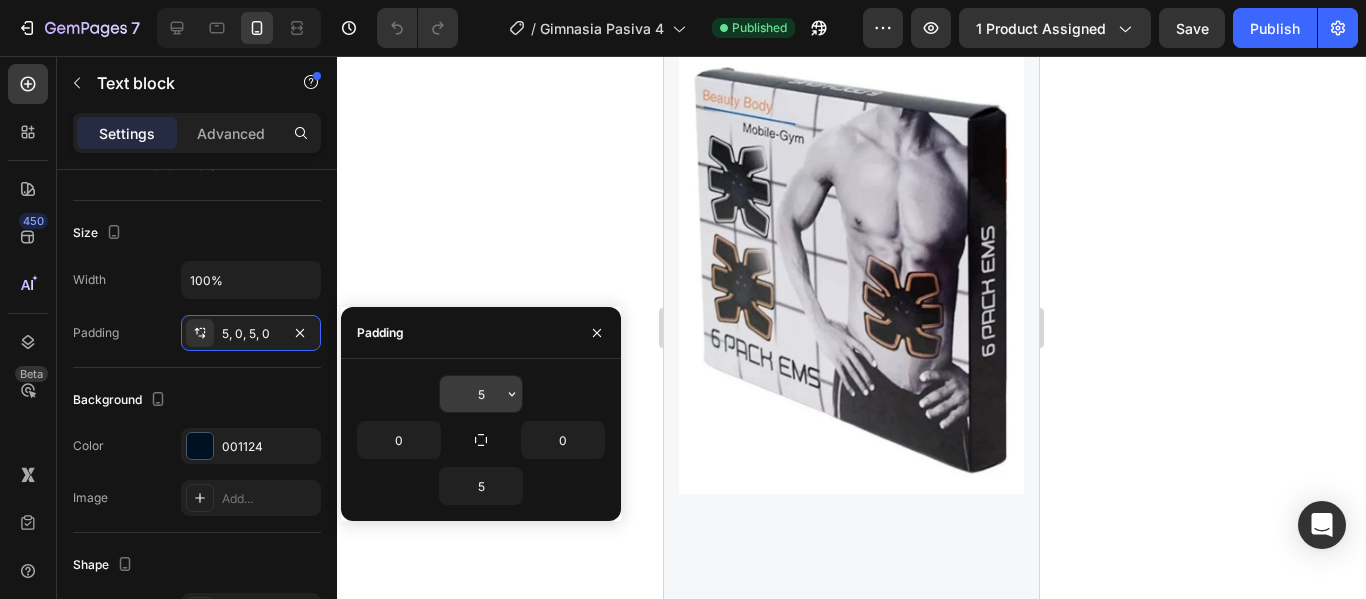 click on "5" at bounding box center (481, 394) 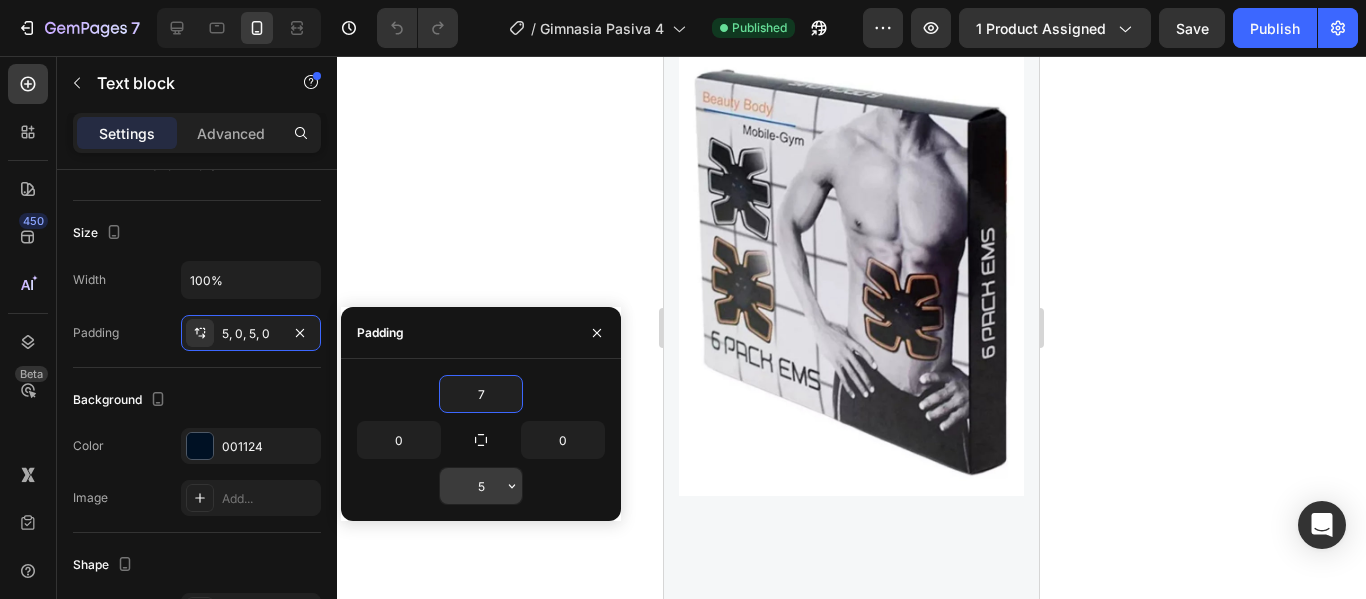 type on "7" 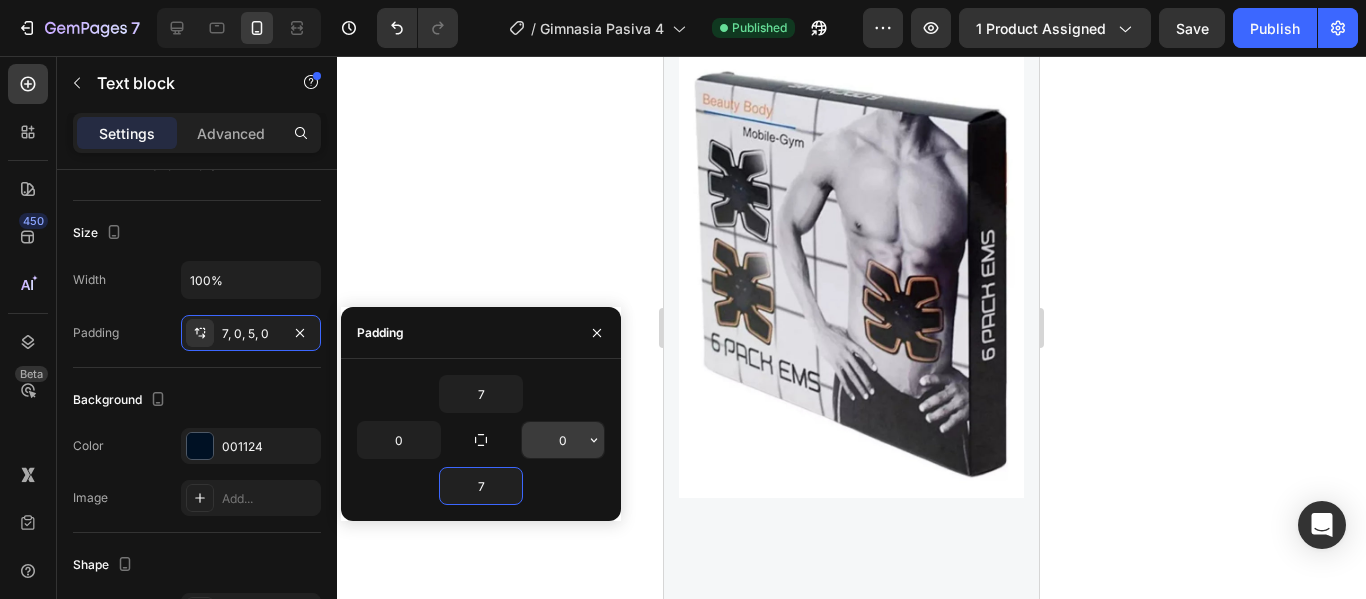 type on "7" 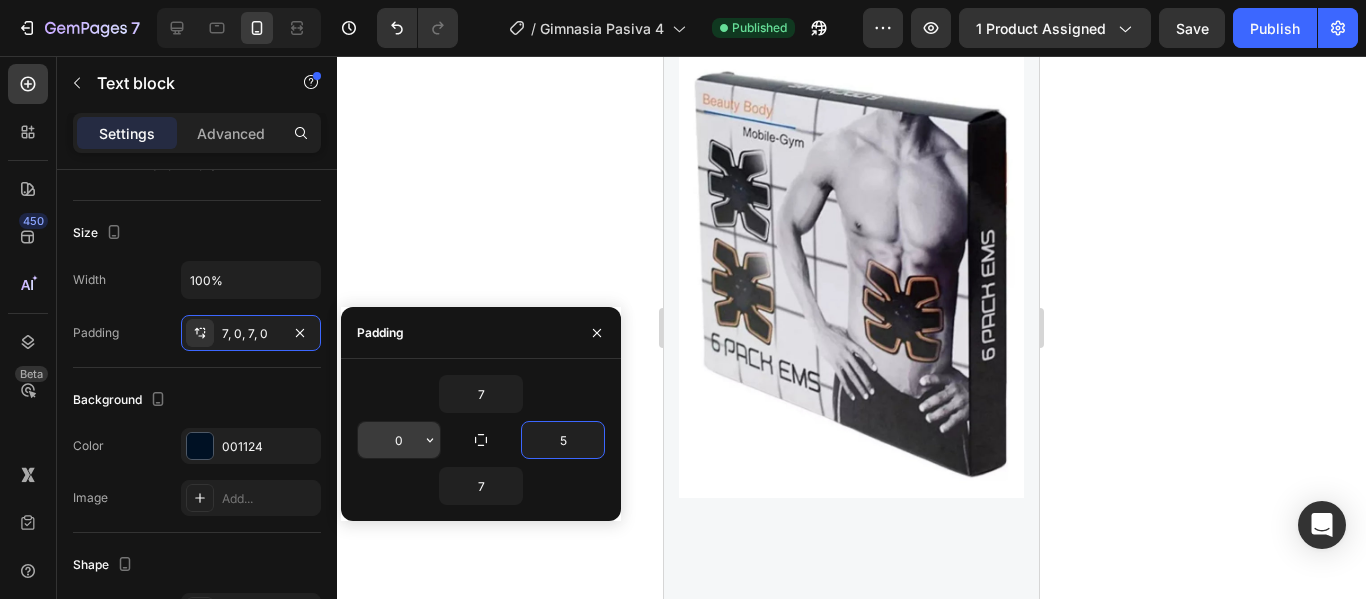 type on "5" 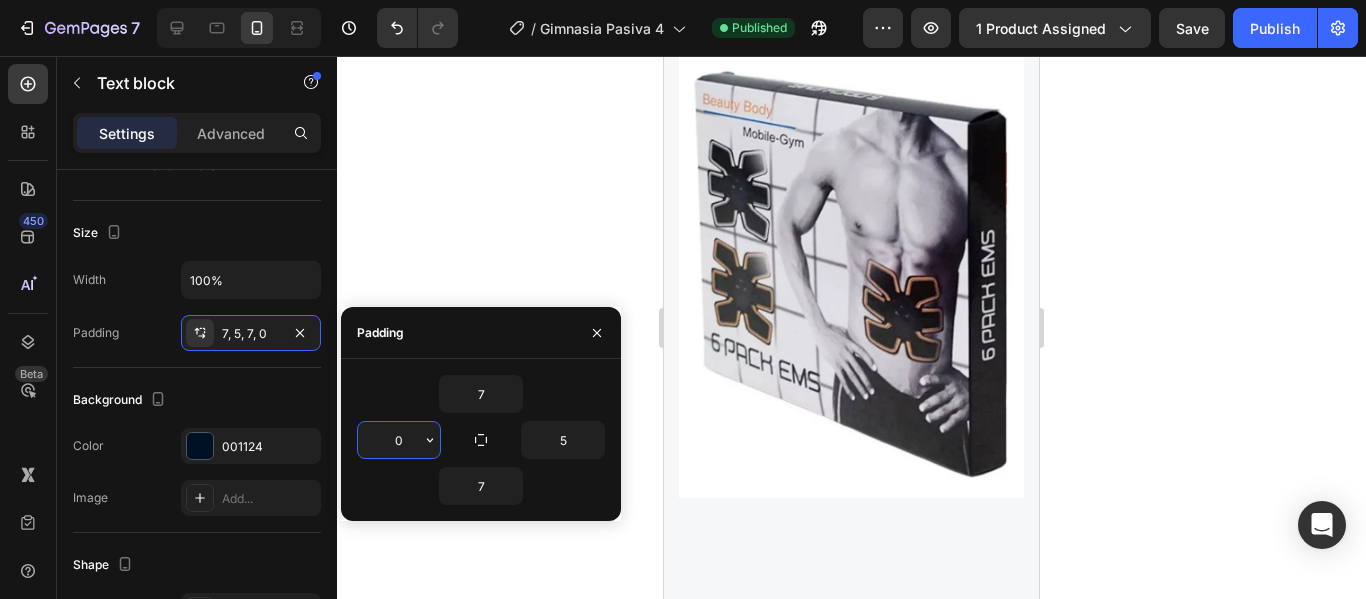 type on "5" 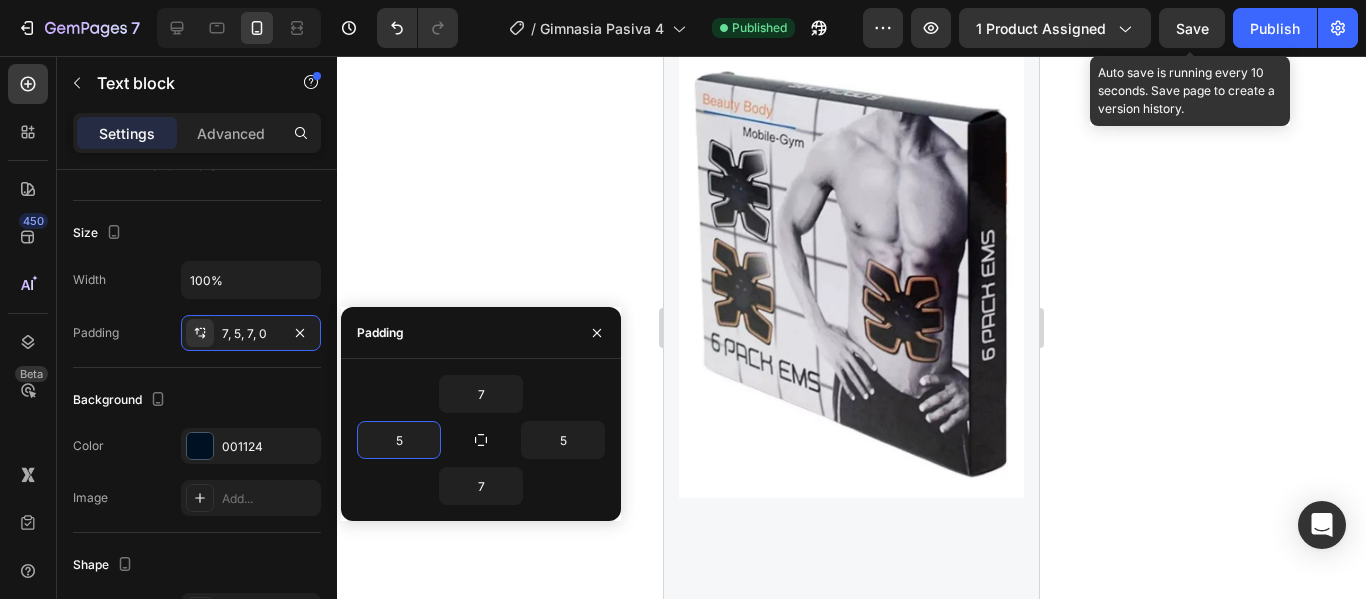 click on "Save" at bounding box center (1192, 28) 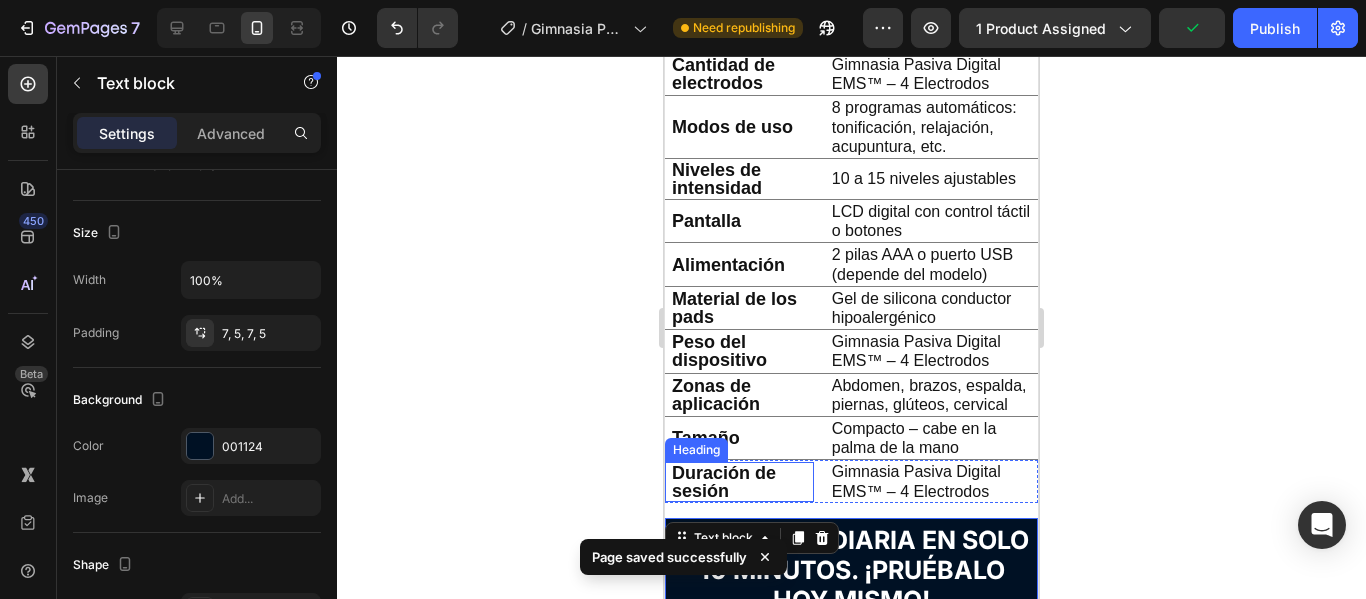 scroll, scrollTop: 5200, scrollLeft: 0, axis: vertical 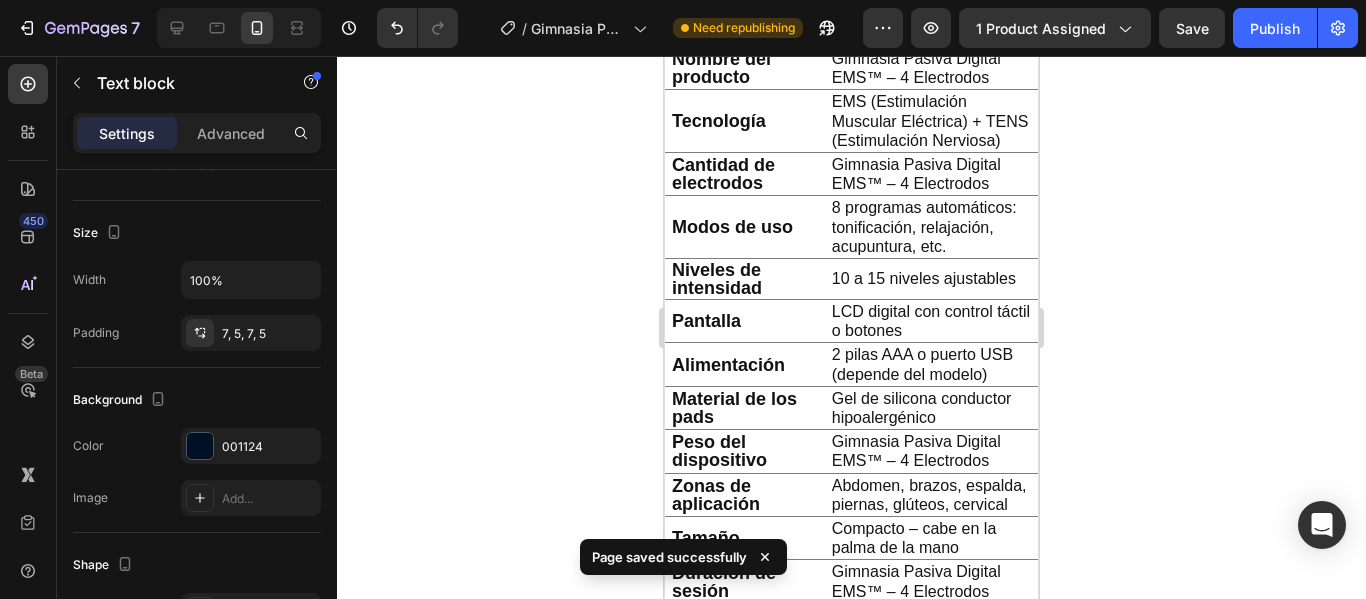 click on "CARACTERISTICAS" at bounding box center [758, 4] 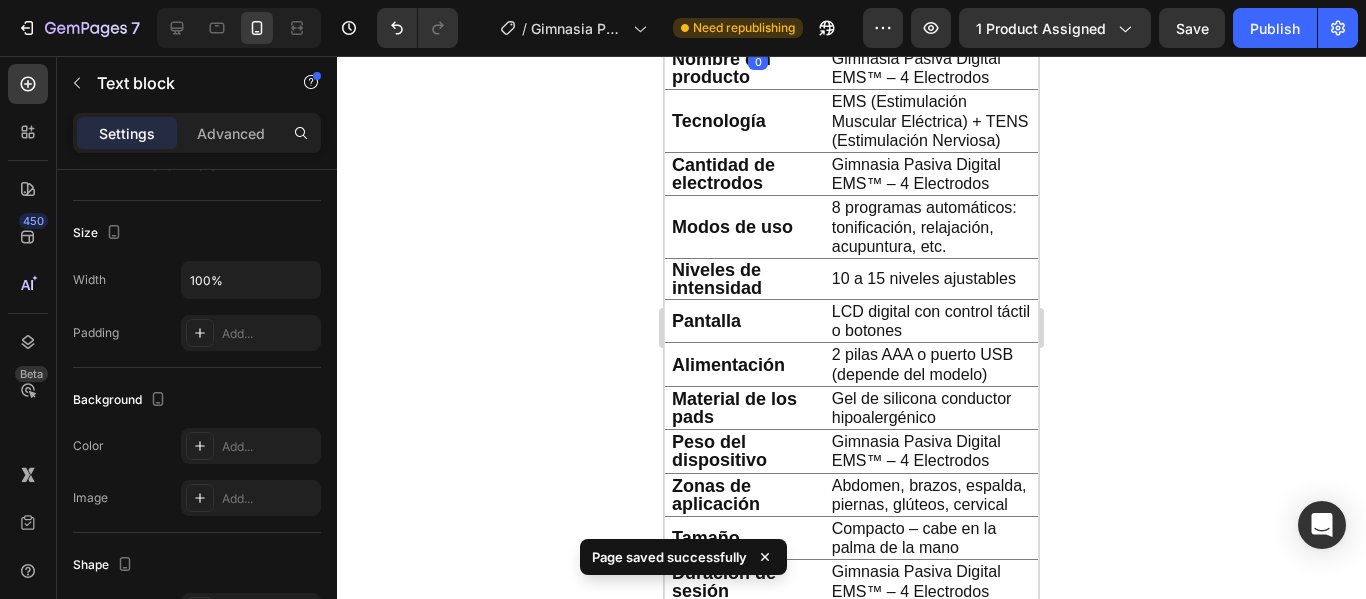 click on "CARACTERISTICAS" at bounding box center (758, 4) 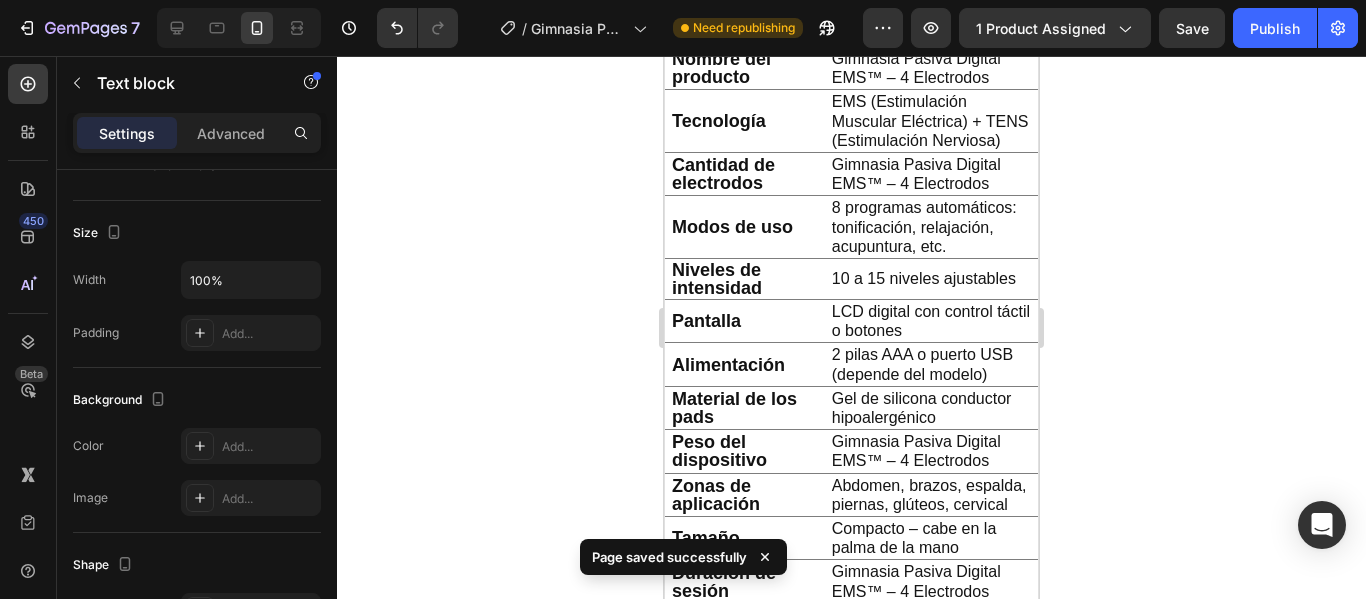 drag, startPoint x: 685, startPoint y: 349, endPoint x: 710, endPoint y: 347, distance: 25.079872 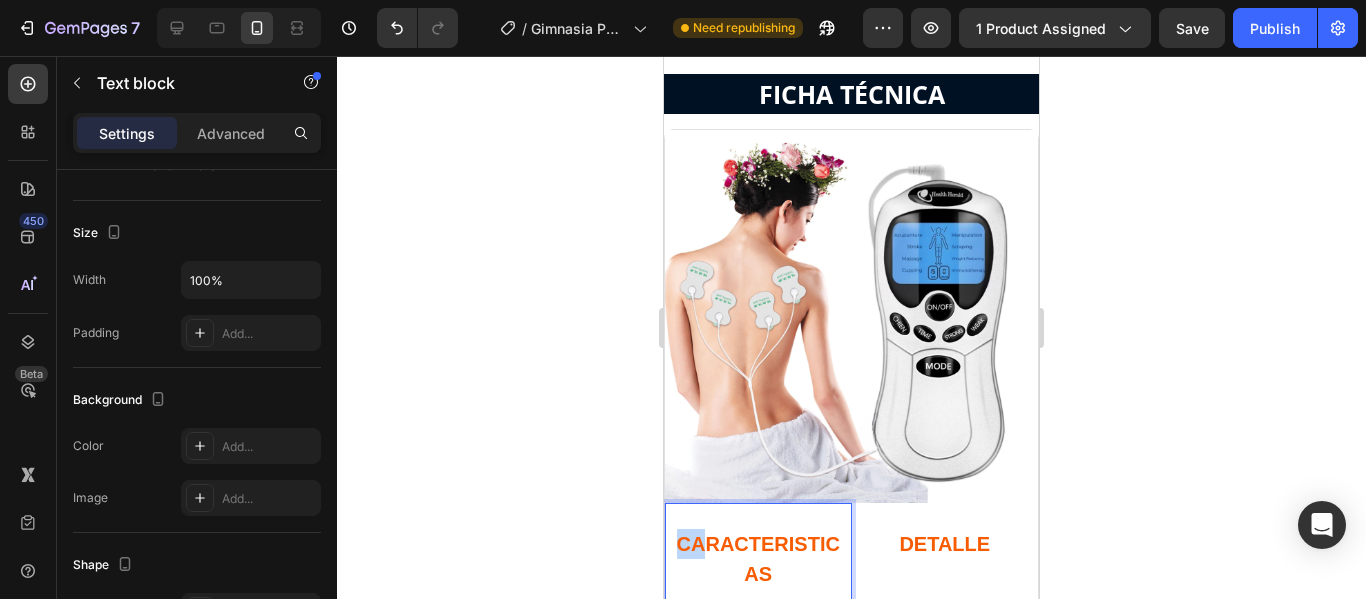 scroll, scrollTop: 4500, scrollLeft: 0, axis: vertical 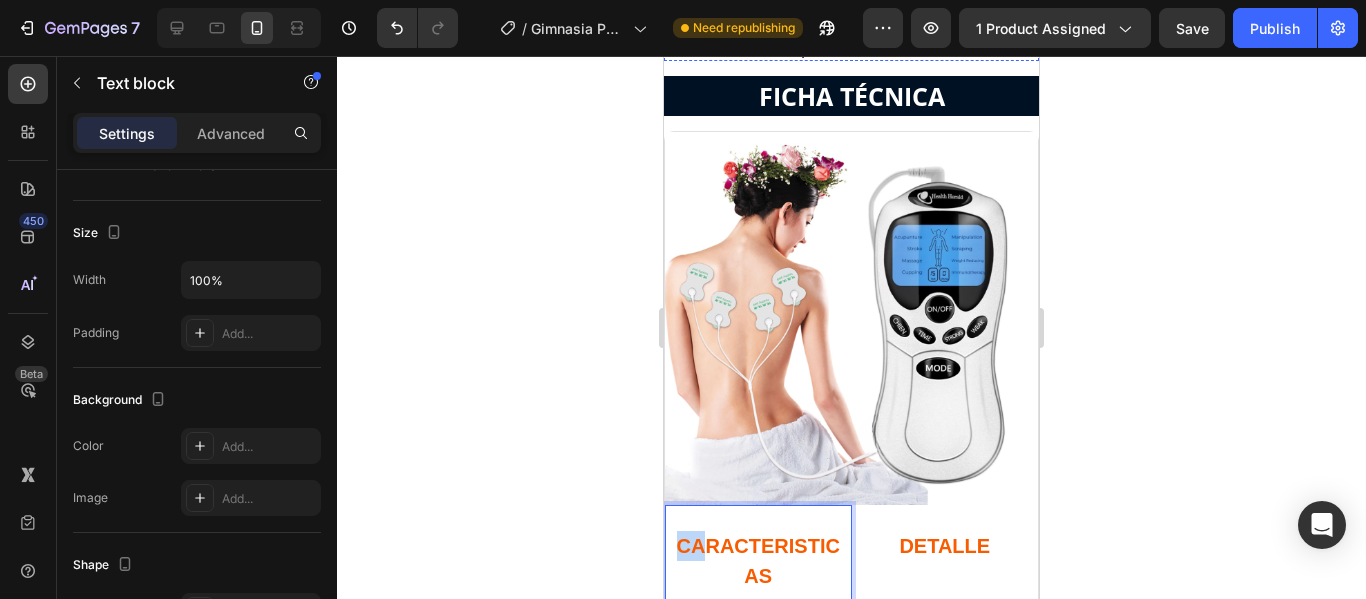 click on "CUIDAR TU CUERPO" at bounding box center (820, -193) 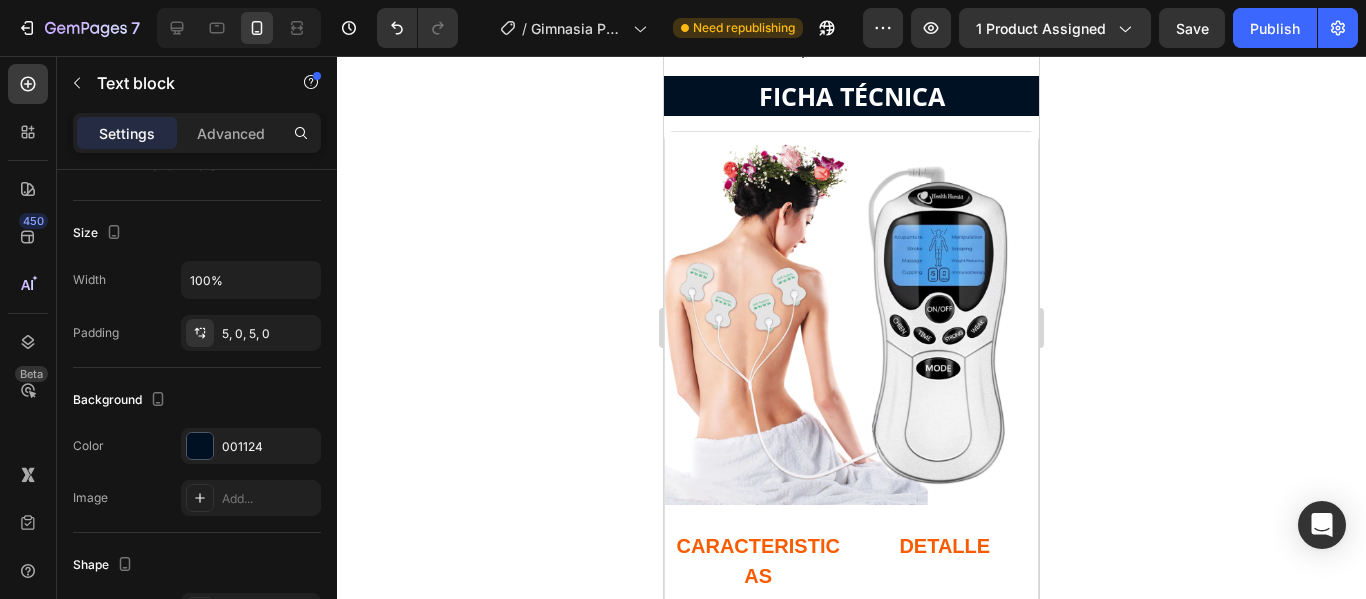 click on "¿LISTO PARA EMPEZAR A  CUIDAR TU CUERPO  DESDE CASA?" at bounding box center (851, -193) 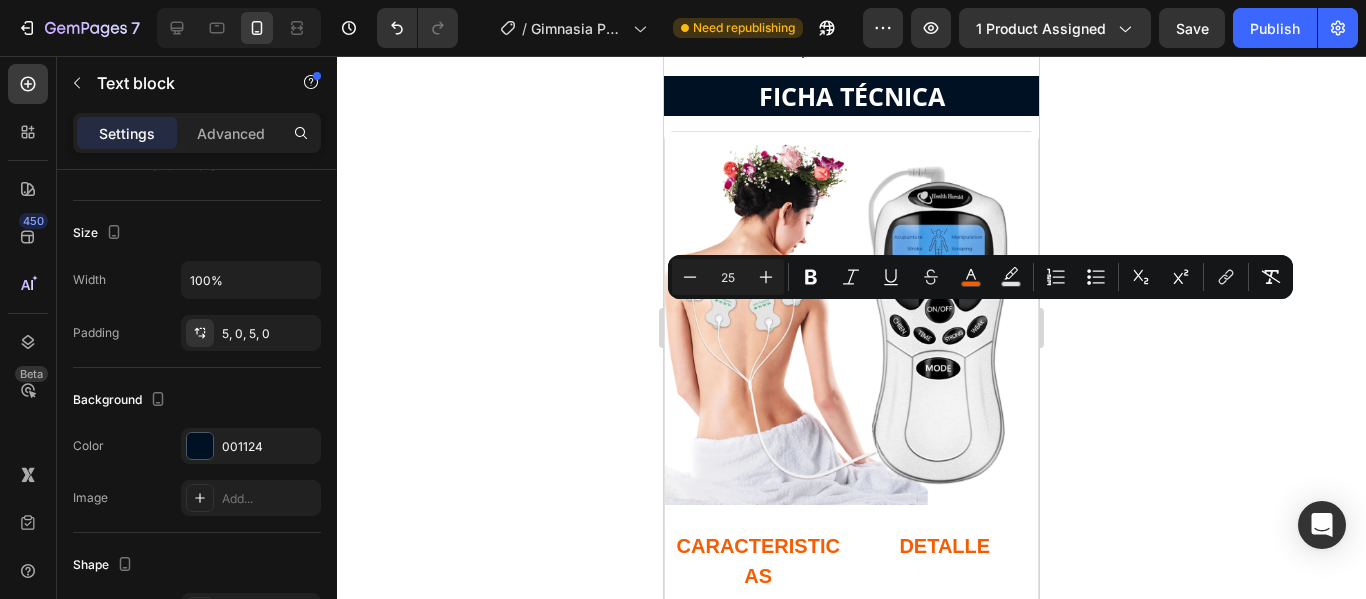 drag, startPoint x: 676, startPoint y: 327, endPoint x: 700, endPoint y: 322, distance: 24.5153 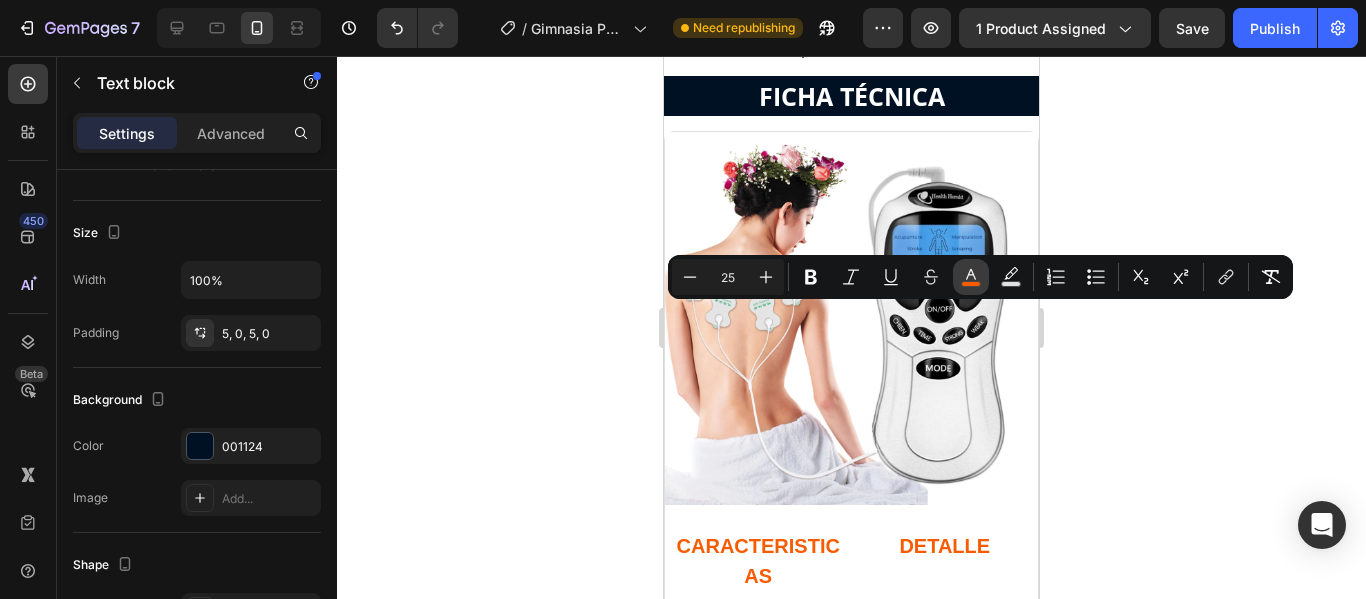 click 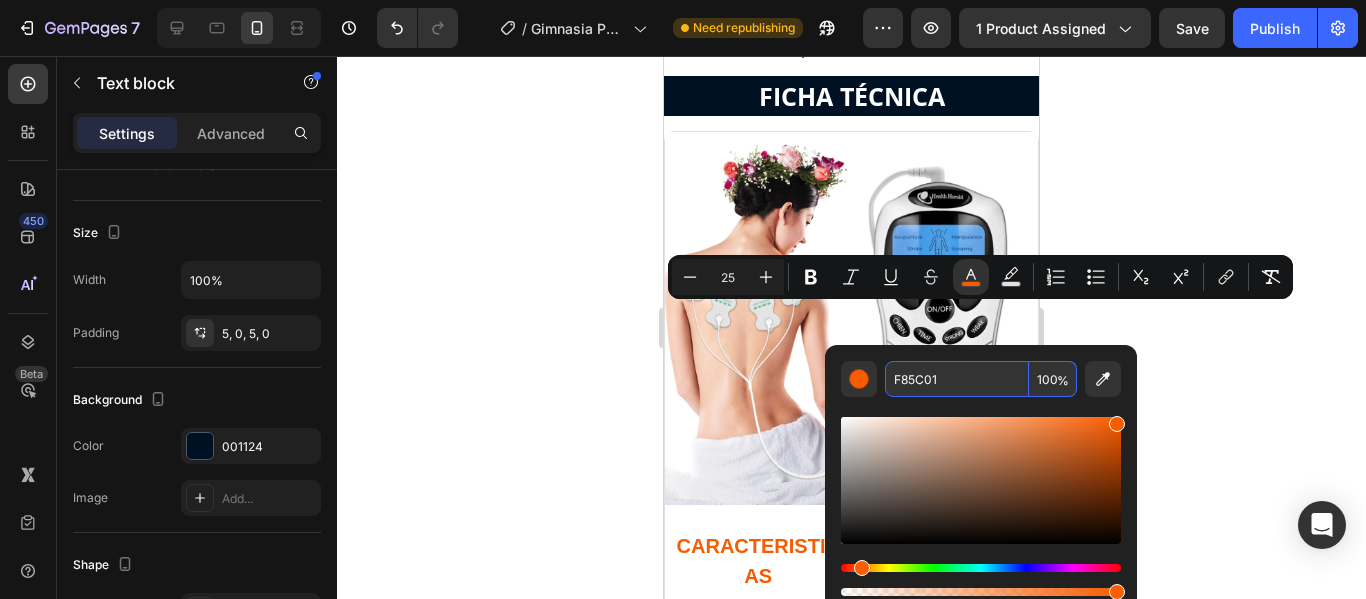 click on "F85C01" at bounding box center (957, 379) 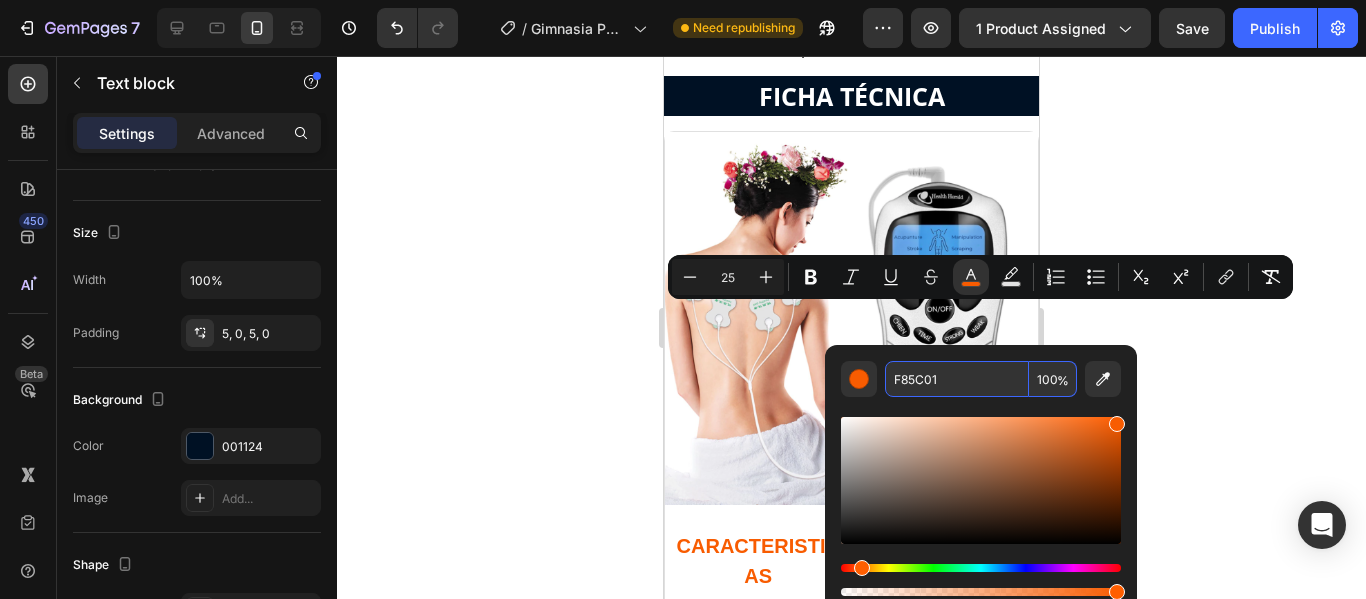click 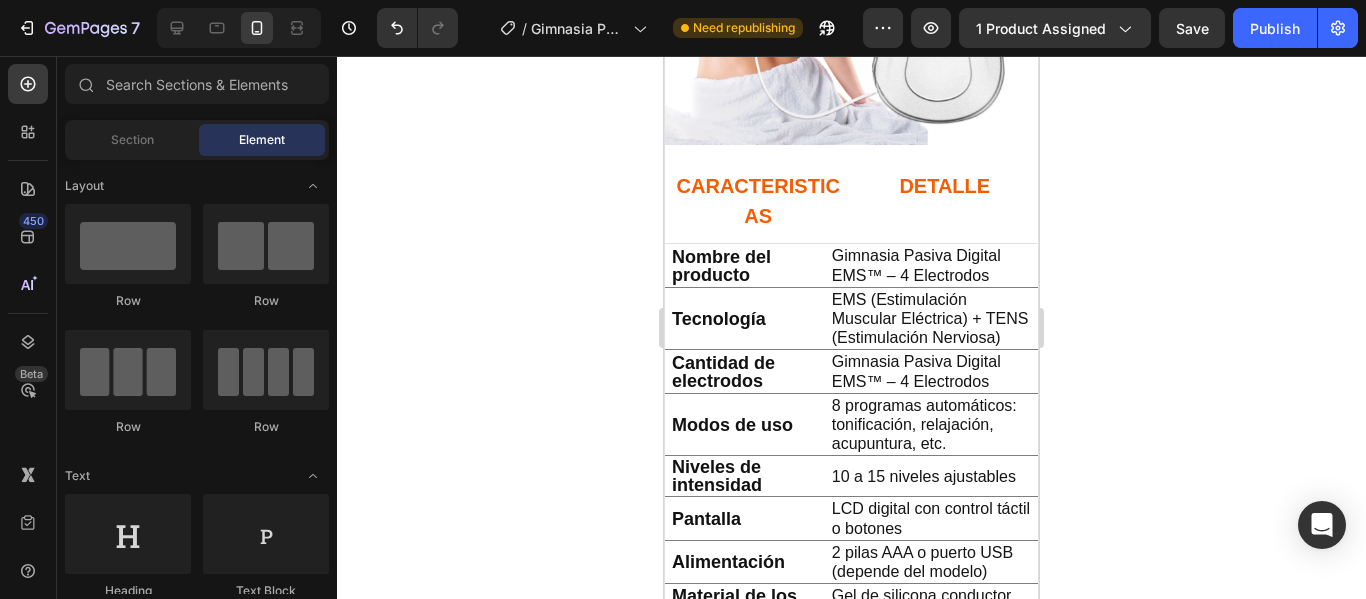 scroll, scrollTop: 4900, scrollLeft: 0, axis: vertical 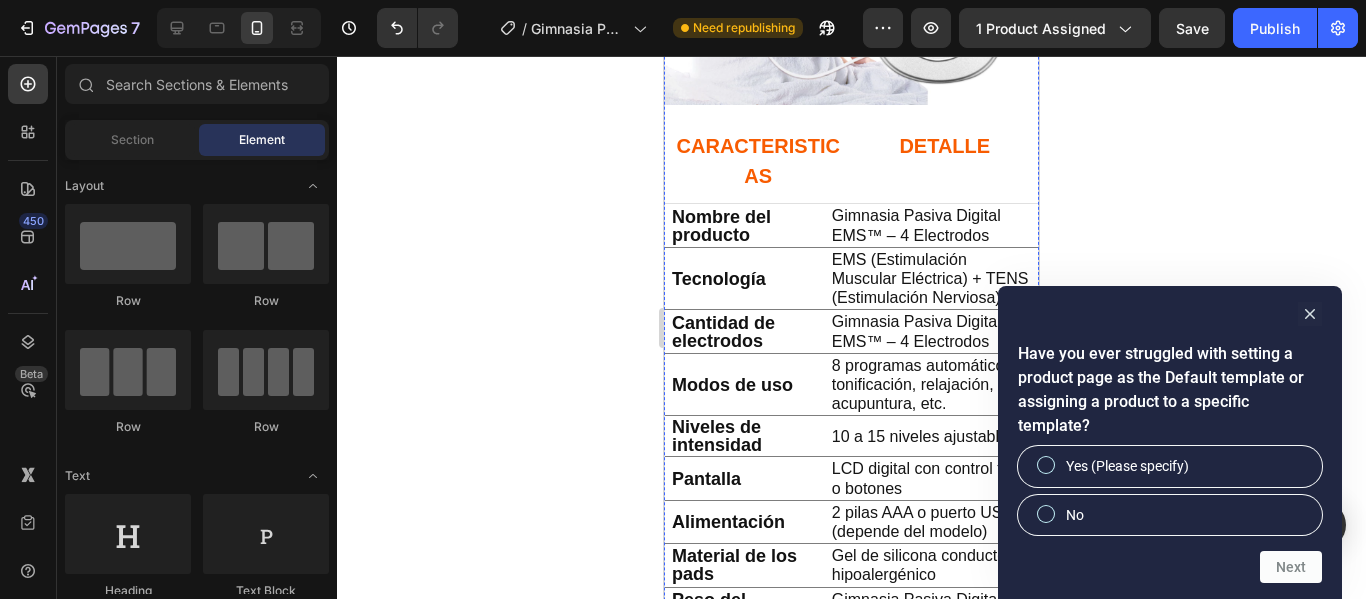 click on "FICHA TÉCNICA" at bounding box center [851, -304] 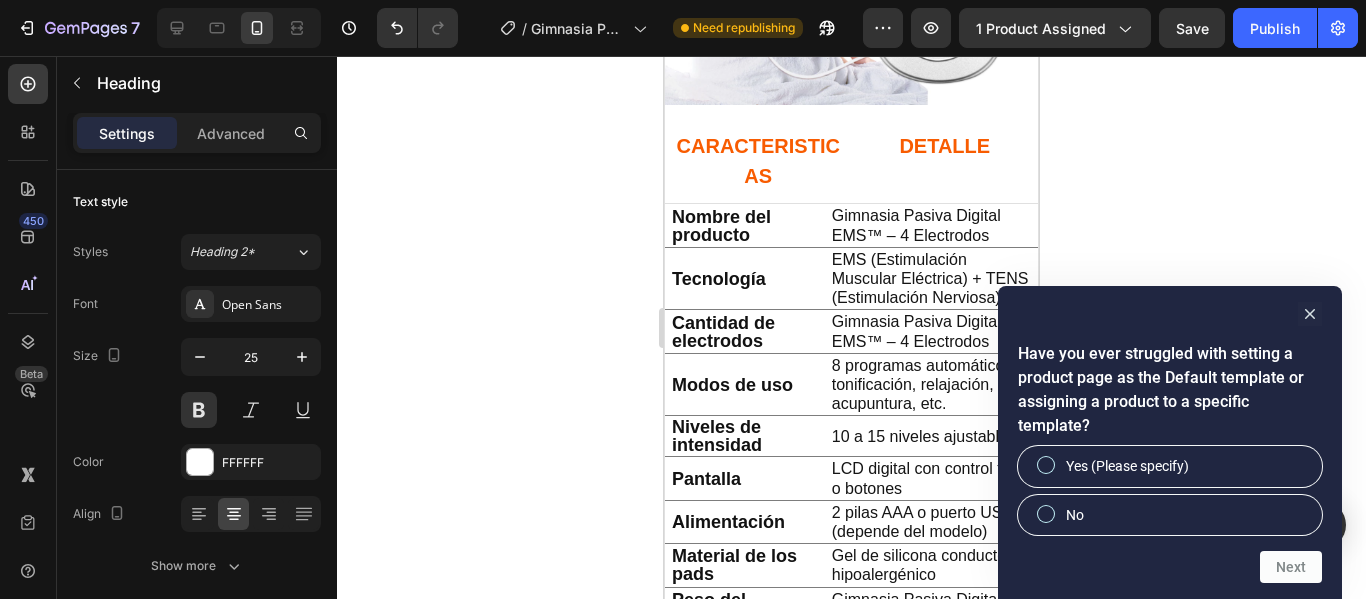 click on "FICHA TÉCNICA" at bounding box center [851, -304] 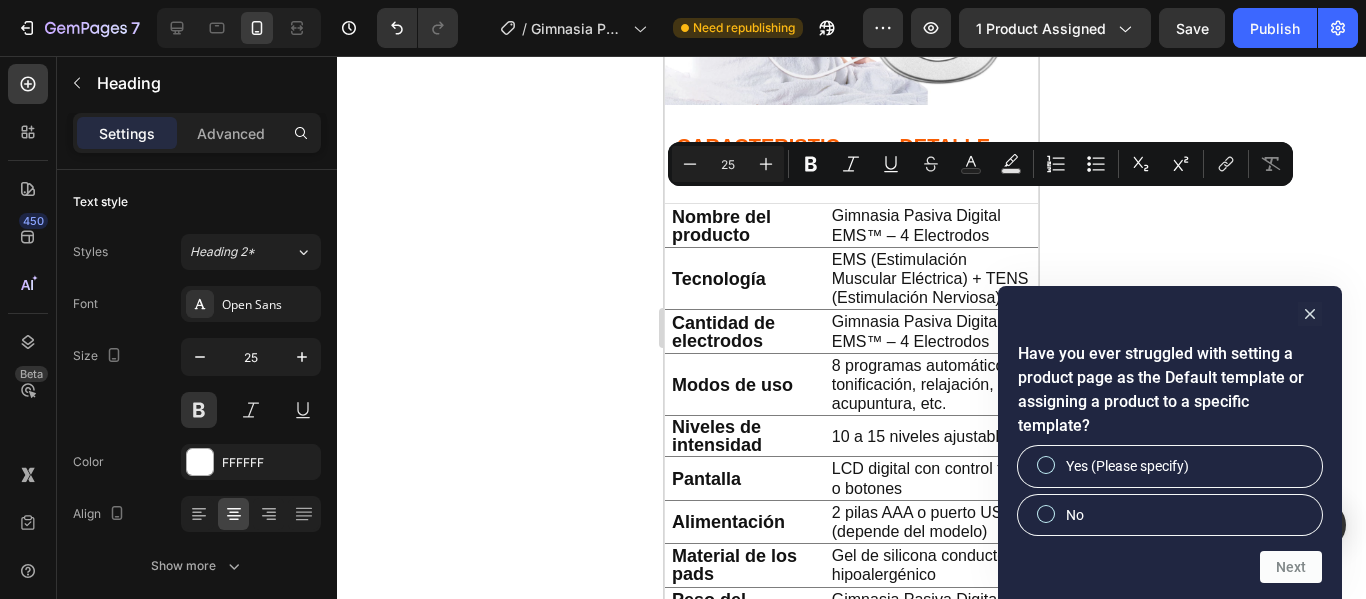 drag, startPoint x: 940, startPoint y: 204, endPoint x: 837, endPoint y: 219, distance: 104.0865 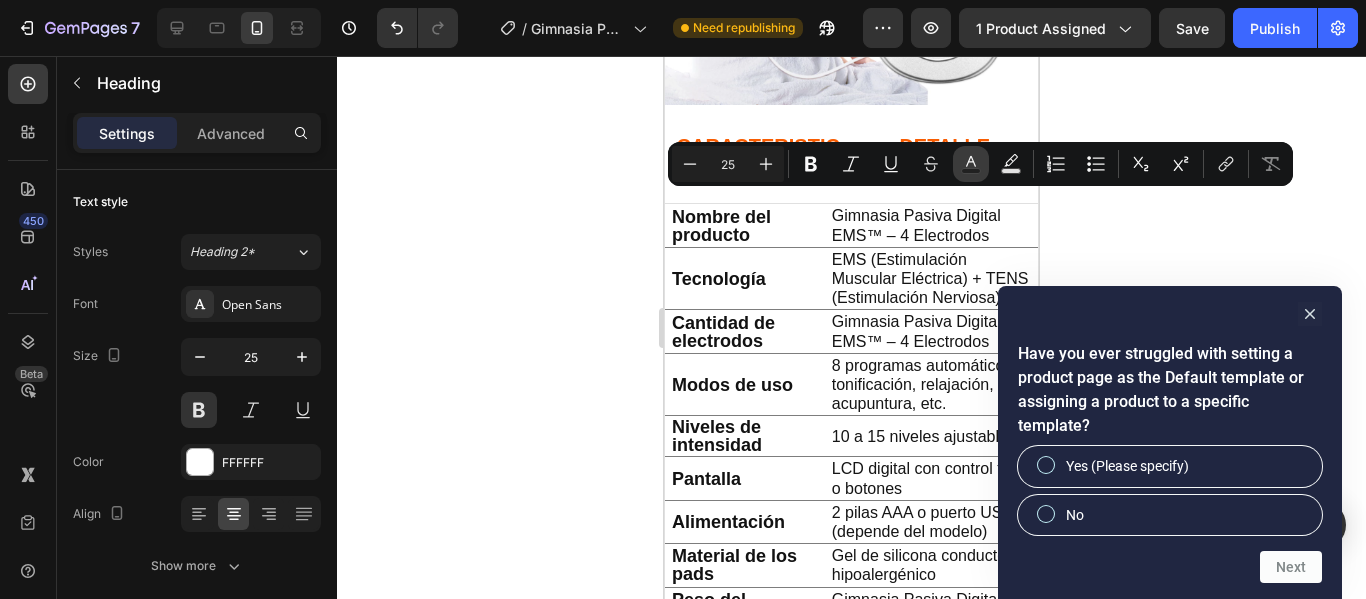click on "Text Color" at bounding box center [971, 164] 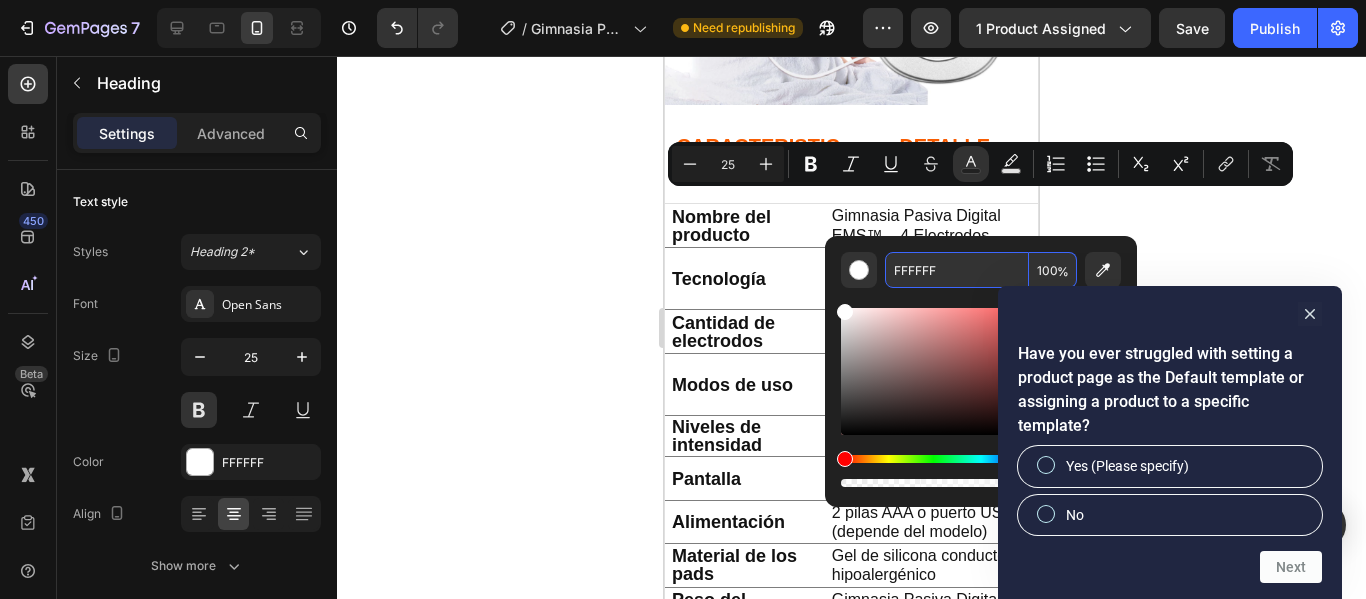 click on "FFFFFF" at bounding box center (957, 270) 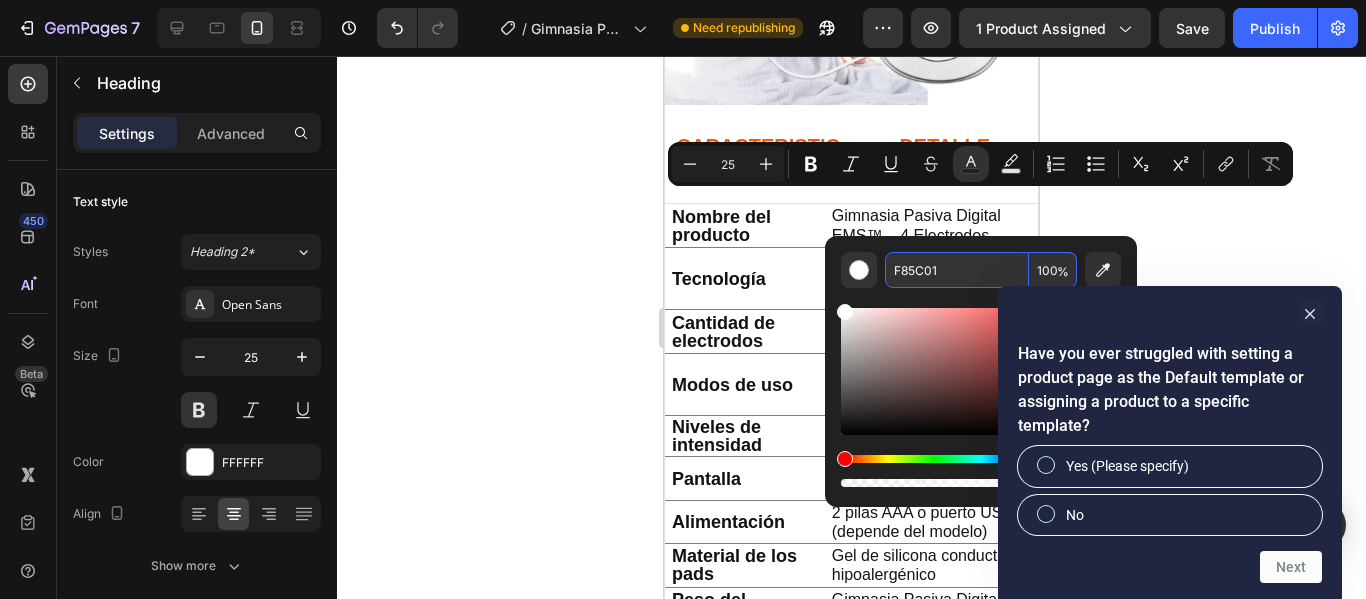 type on "F85C01" 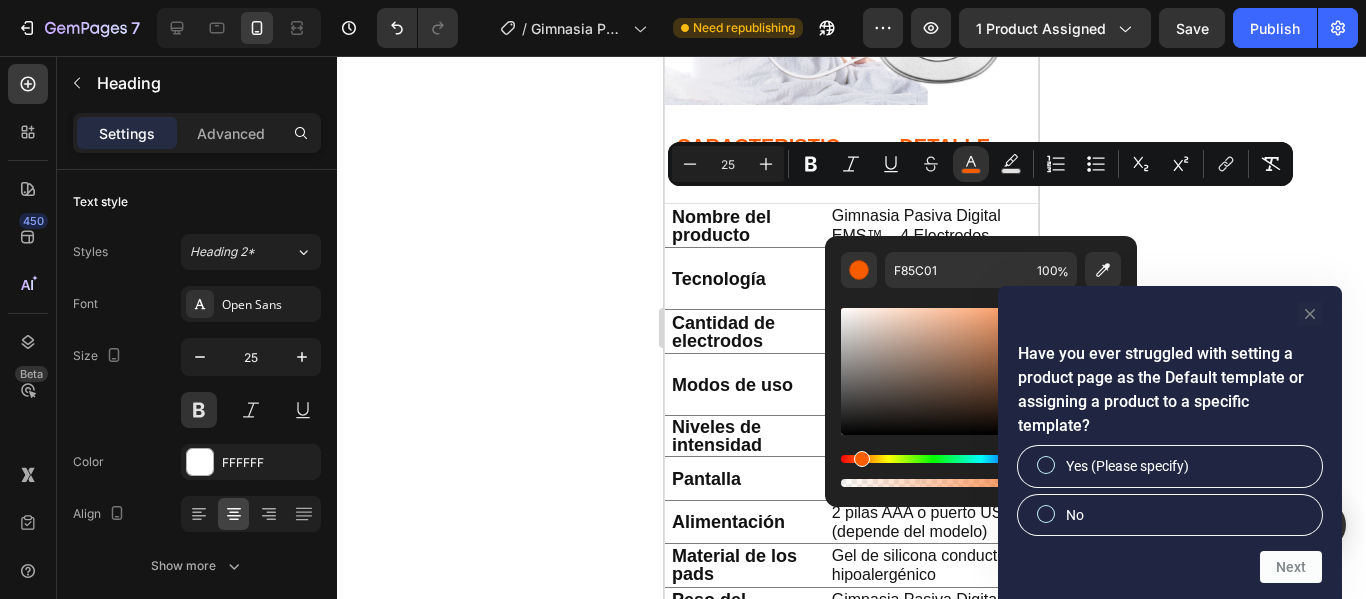 click 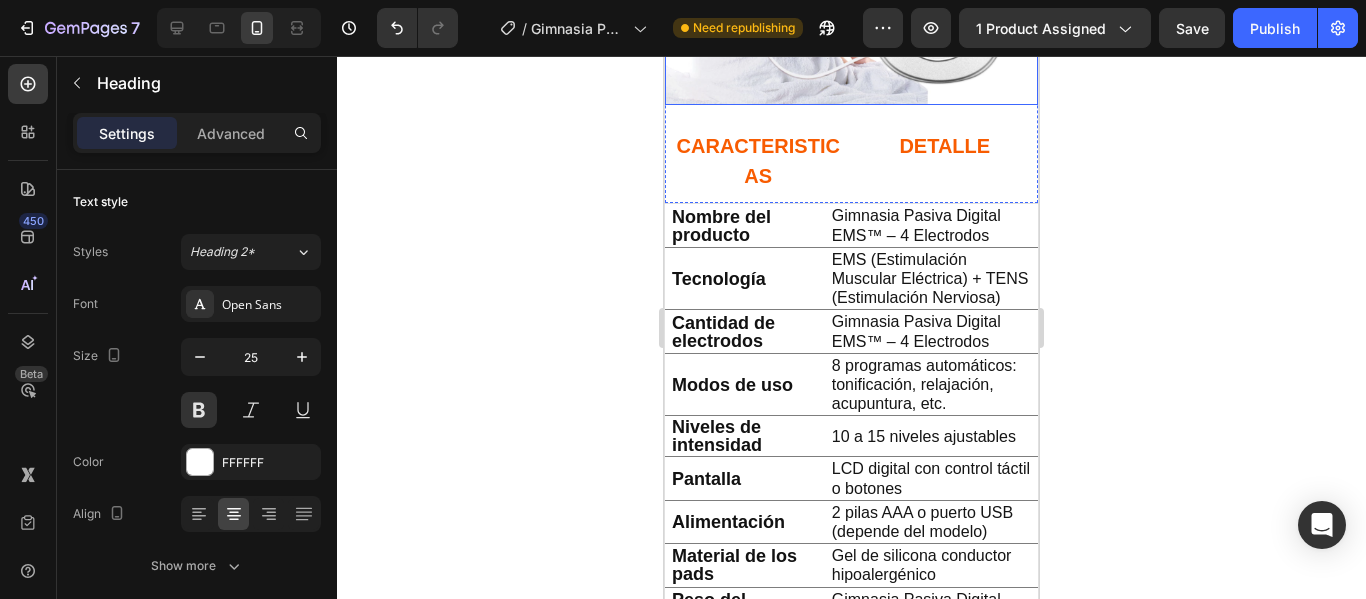 click 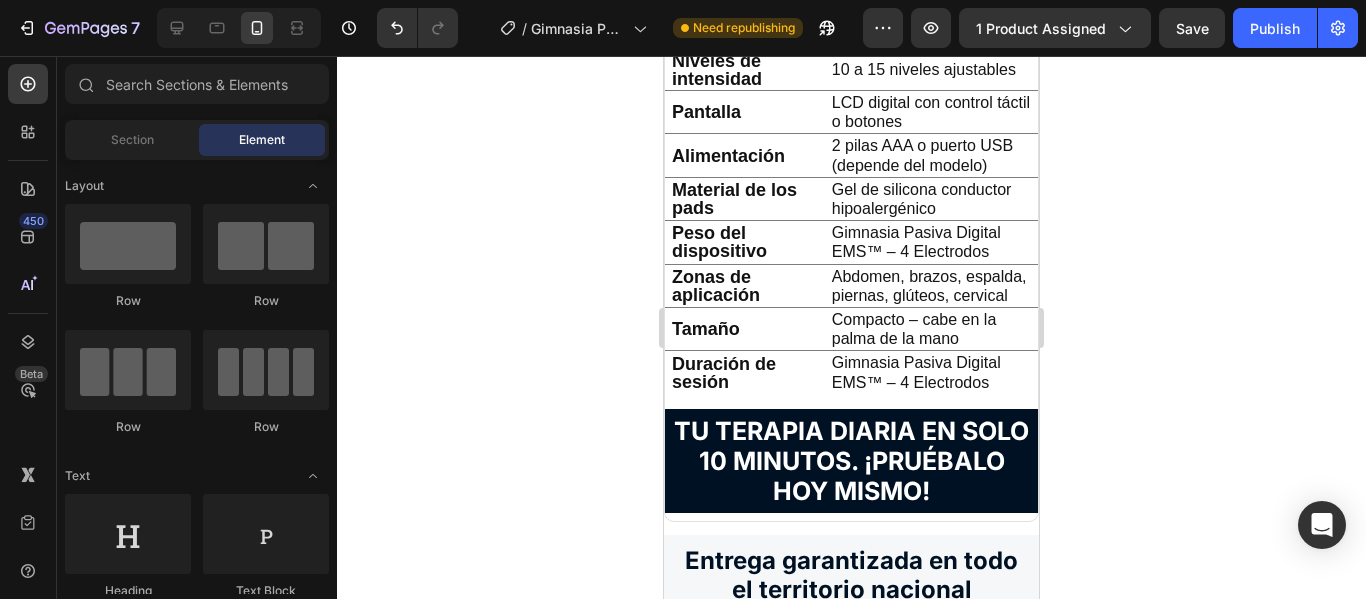 scroll, scrollTop: 6000, scrollLeft: 0, axis: vertical 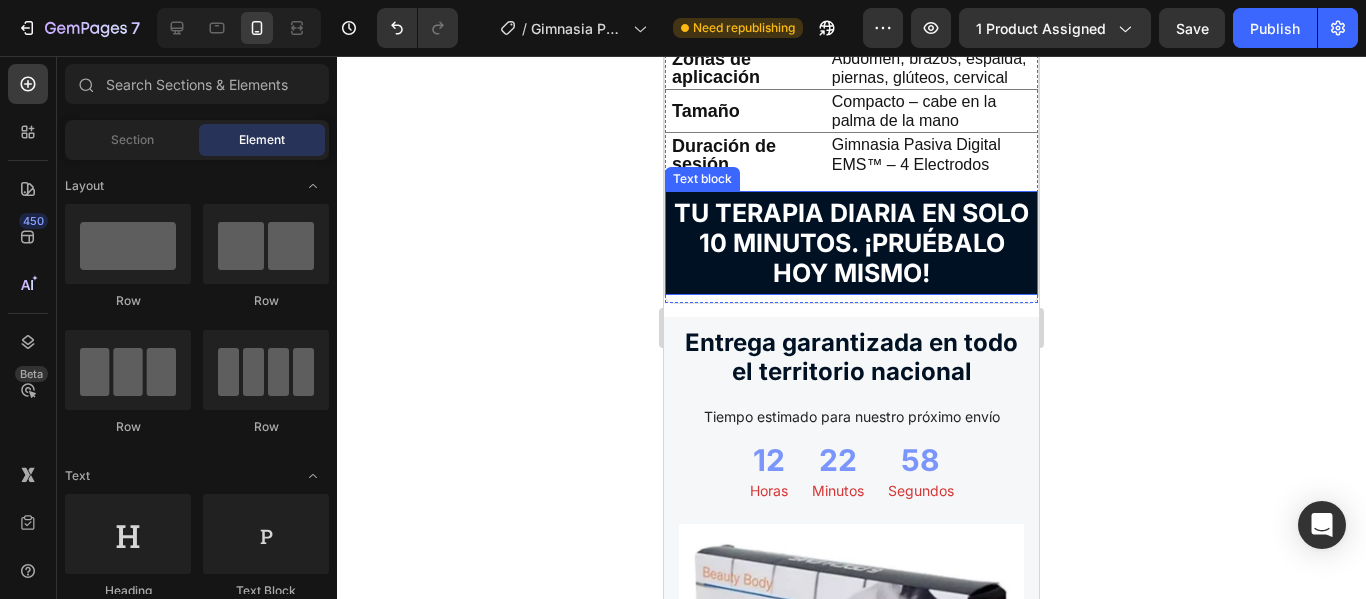 click on "TU TERAPIA DIARIA EN SOLO 10 MINUTOS. ¡PRUÉBALO HOY MISMO!" at bounding box center [851, 243] 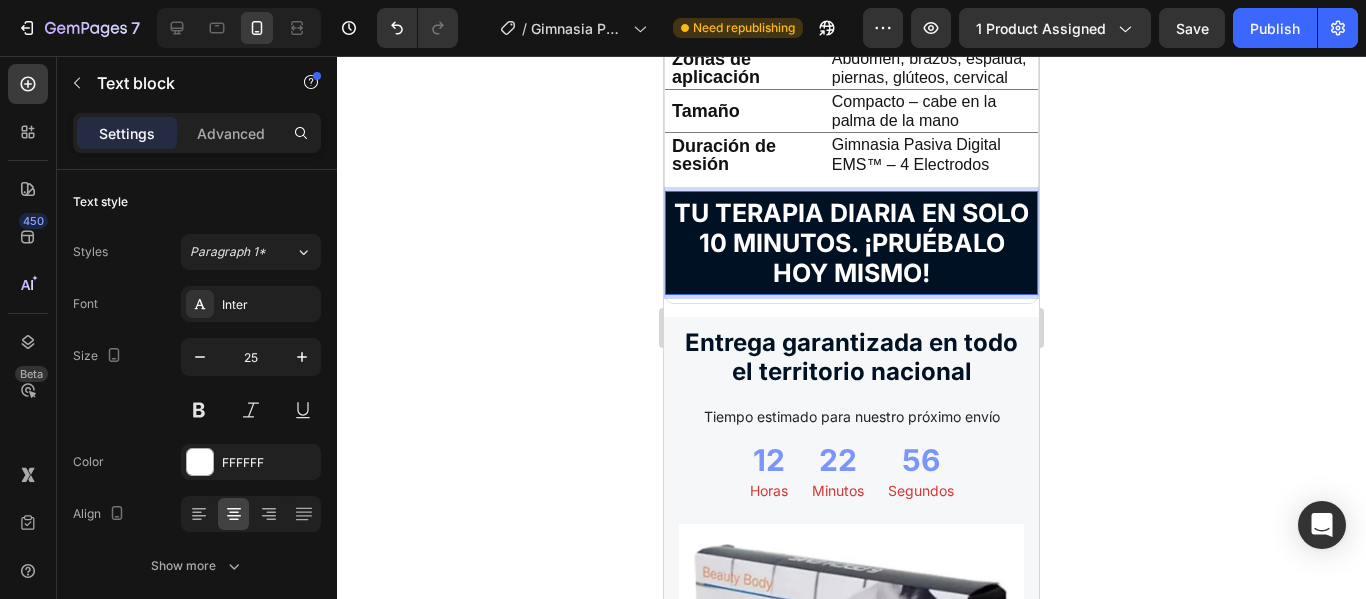 click on "TU TERAPIA DIARIA EN SOLO 10 MINUTOS. ¡PRUÉBALO HOY MISMO!" at bounding box center (851, 243) 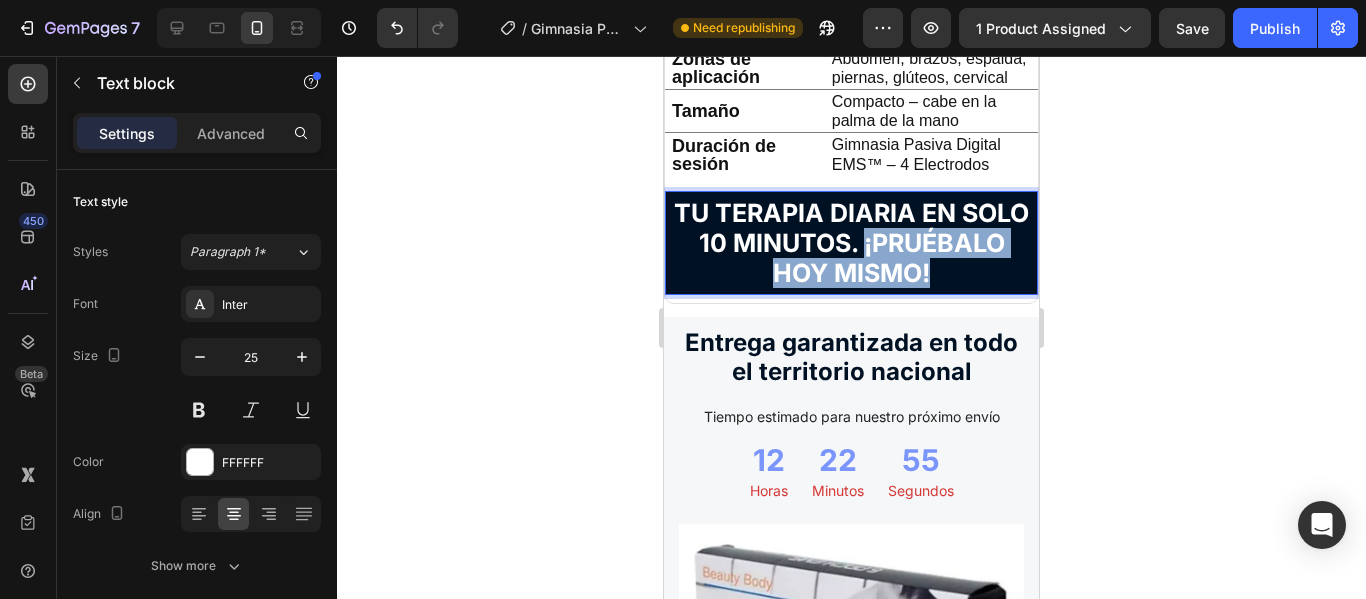 drag, startPoint x: 691, startPoint y: 280, endPoint x: 996, endPoint y: 276, distance: 305.0262 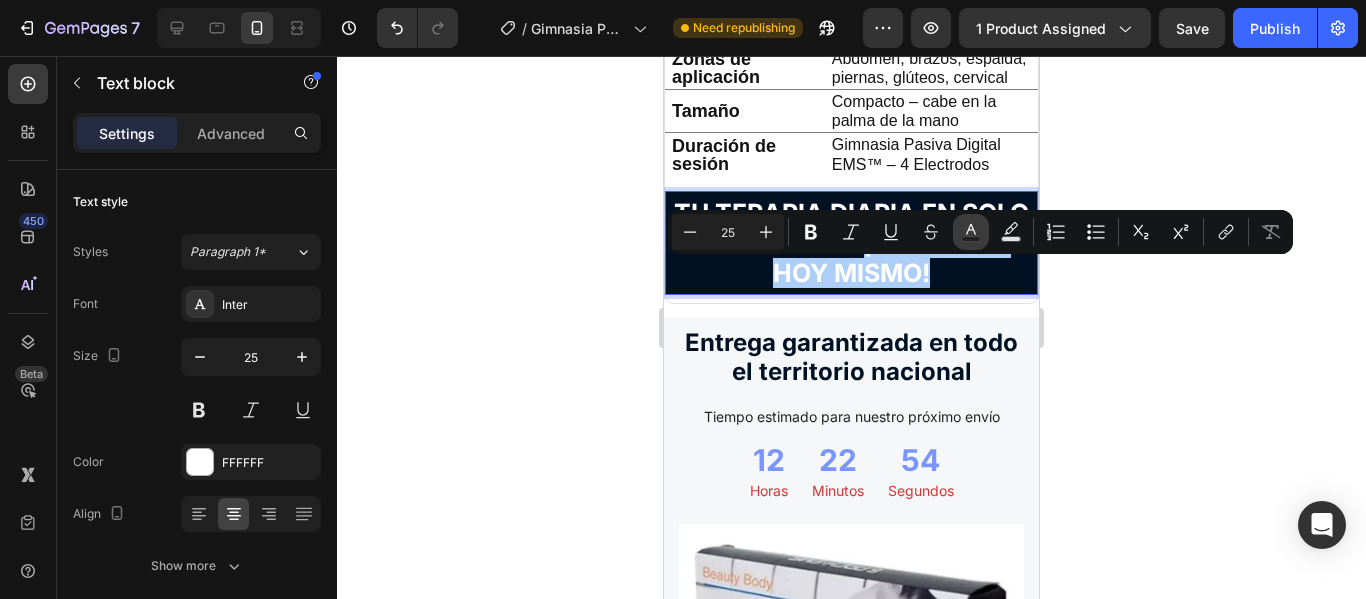 click 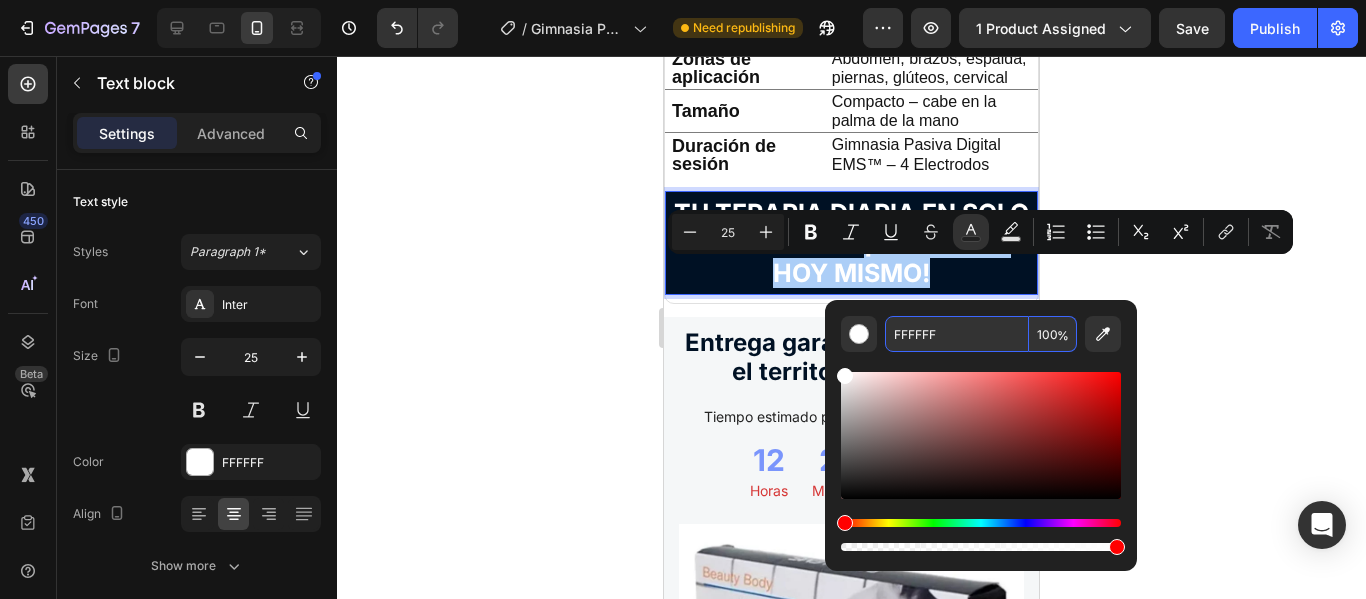 click on "FFFFFF" at bounding box center (957, 334) 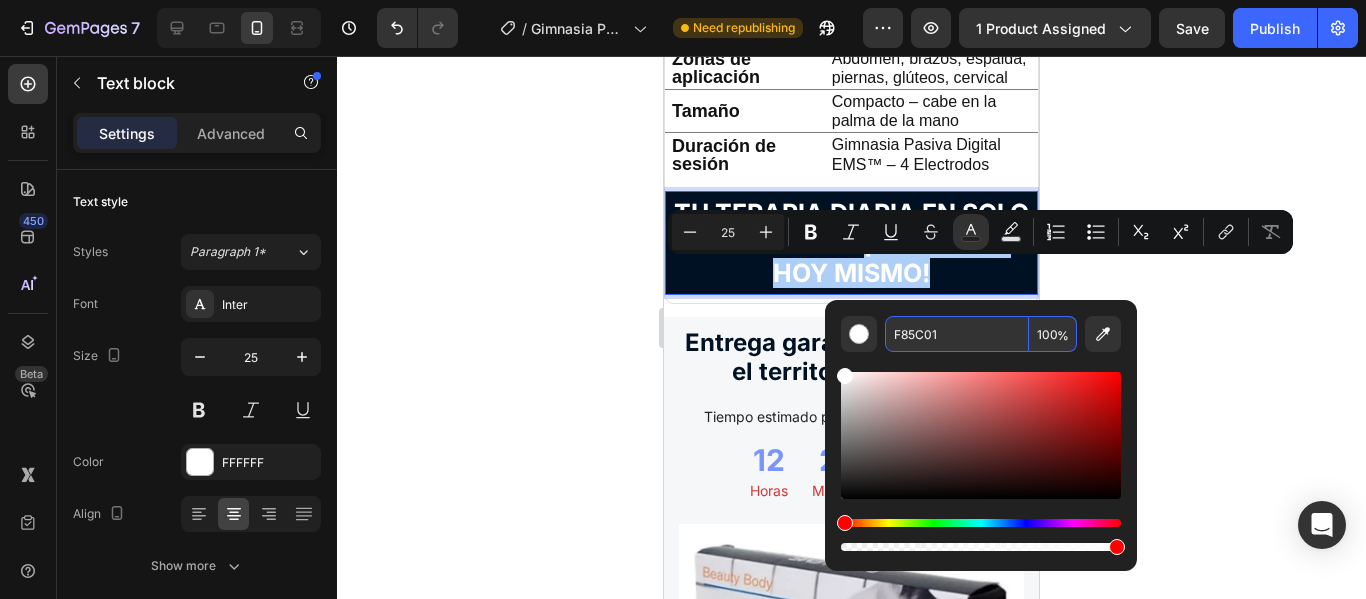 type on "F85C01" 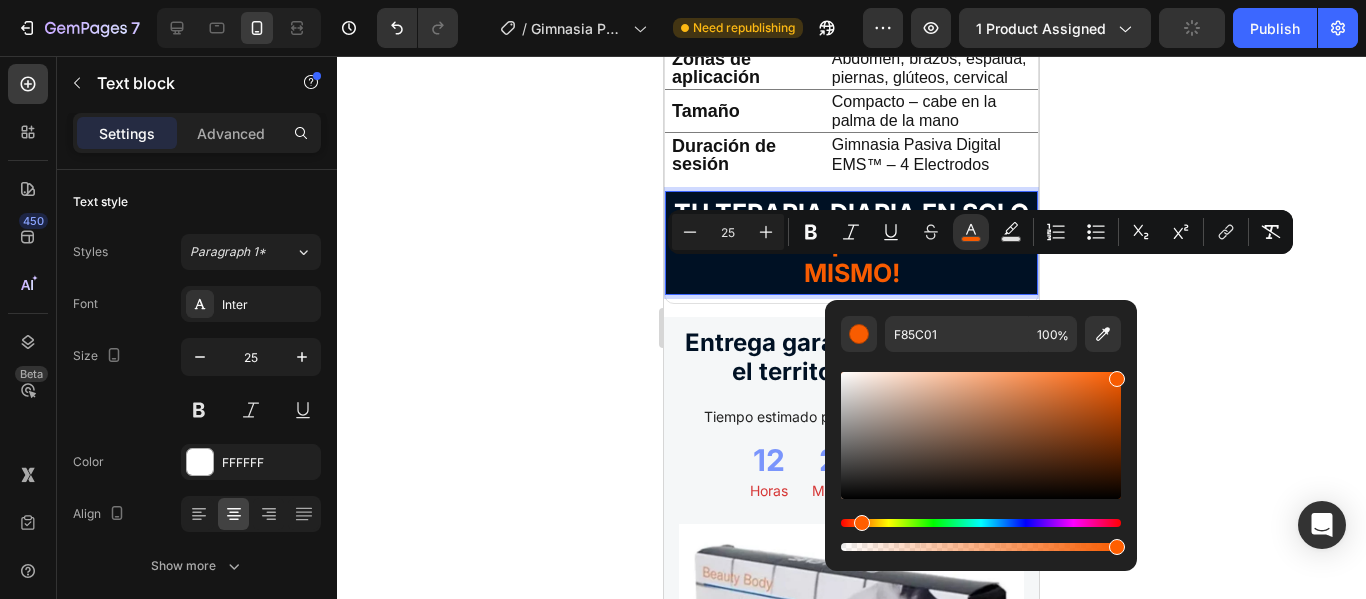 click 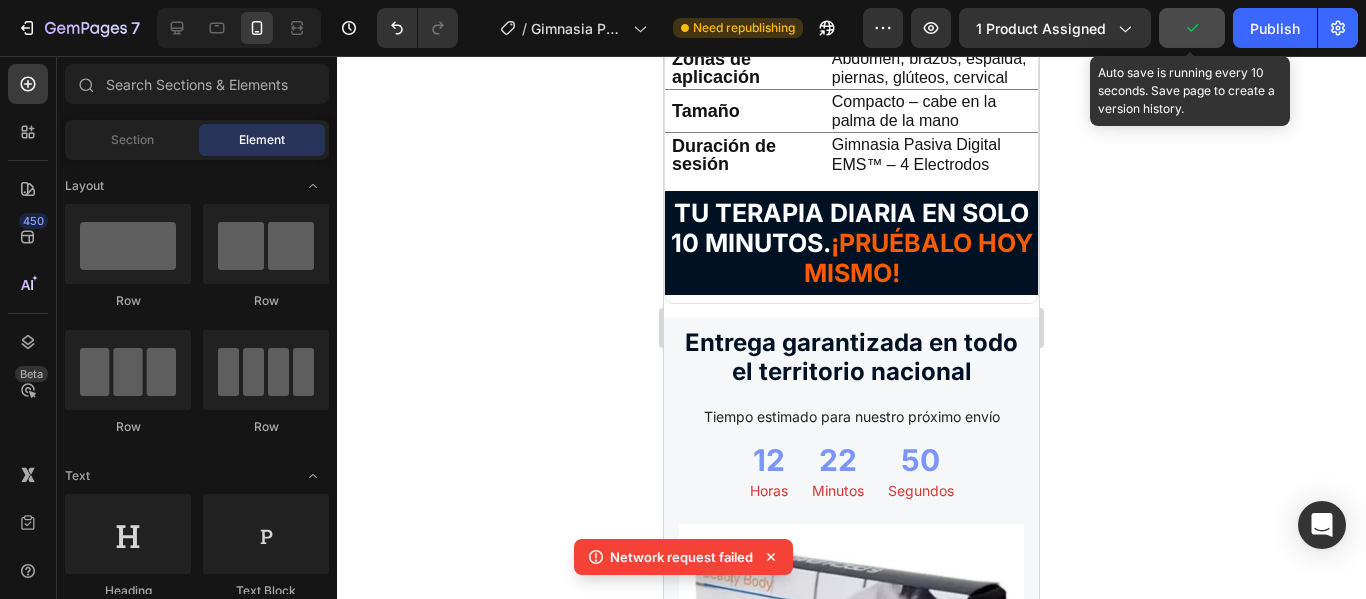 click 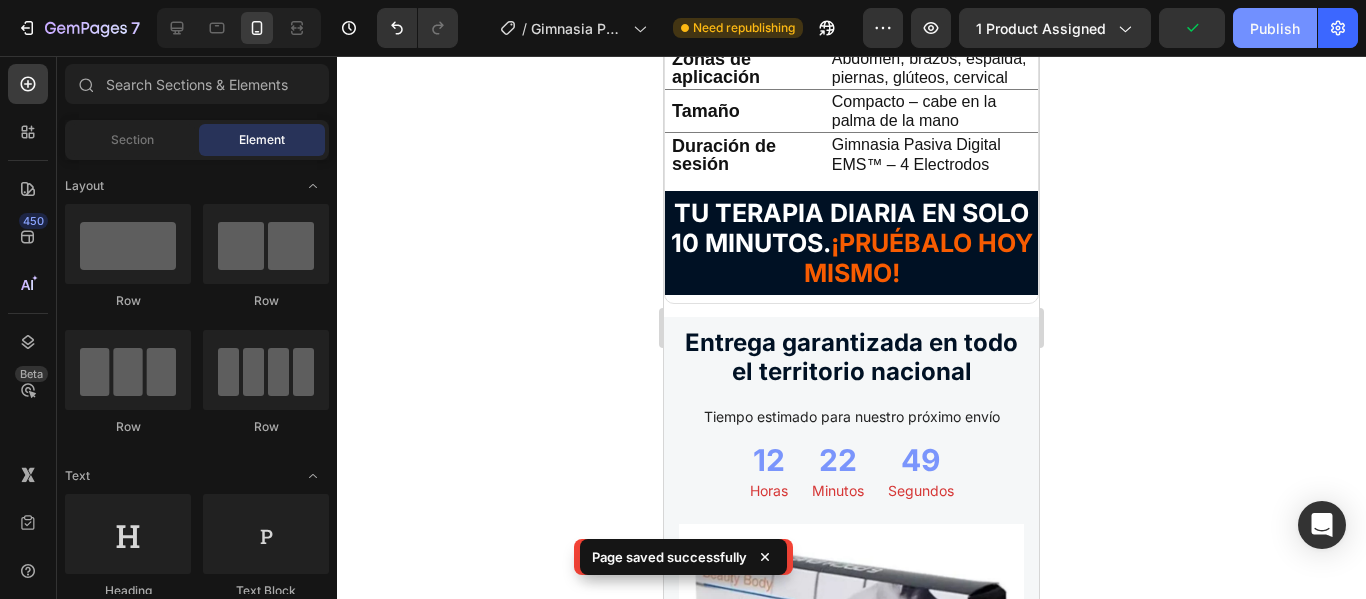 drag, startPoint x: 1255, startPoint y: 25, endPoint x: 1247, endPoint y: 14, distance: 13.601471 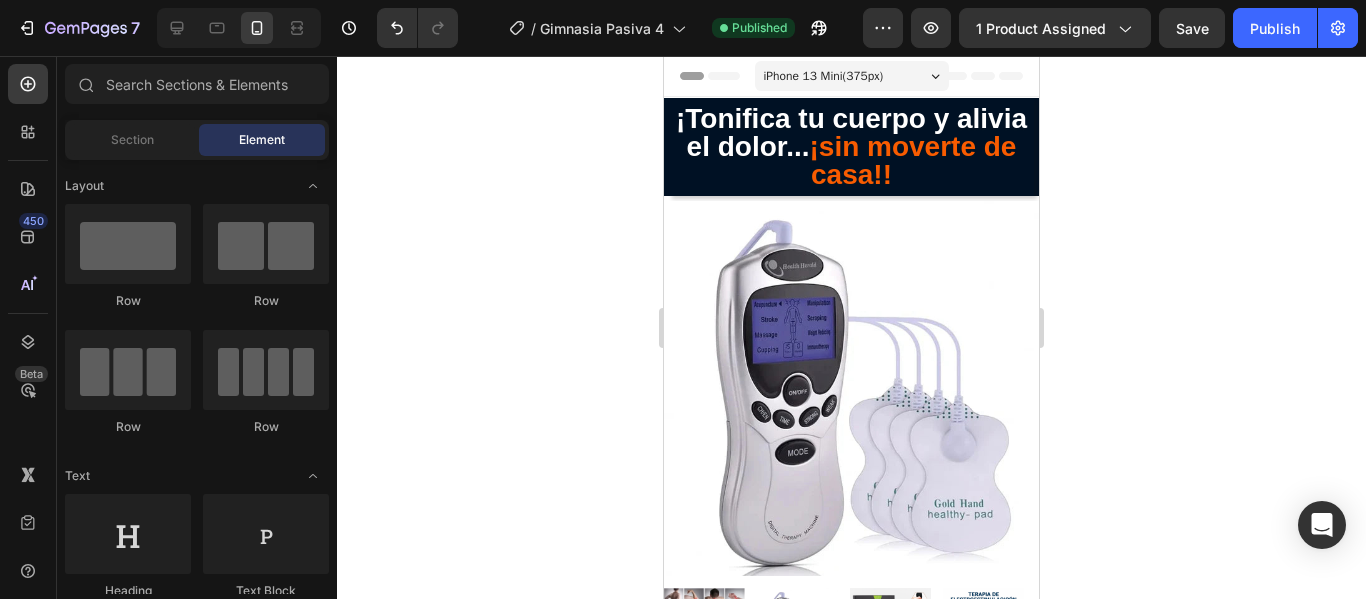 scroll, scrollTop: 300, scrollLeft: 0, axis: vertical 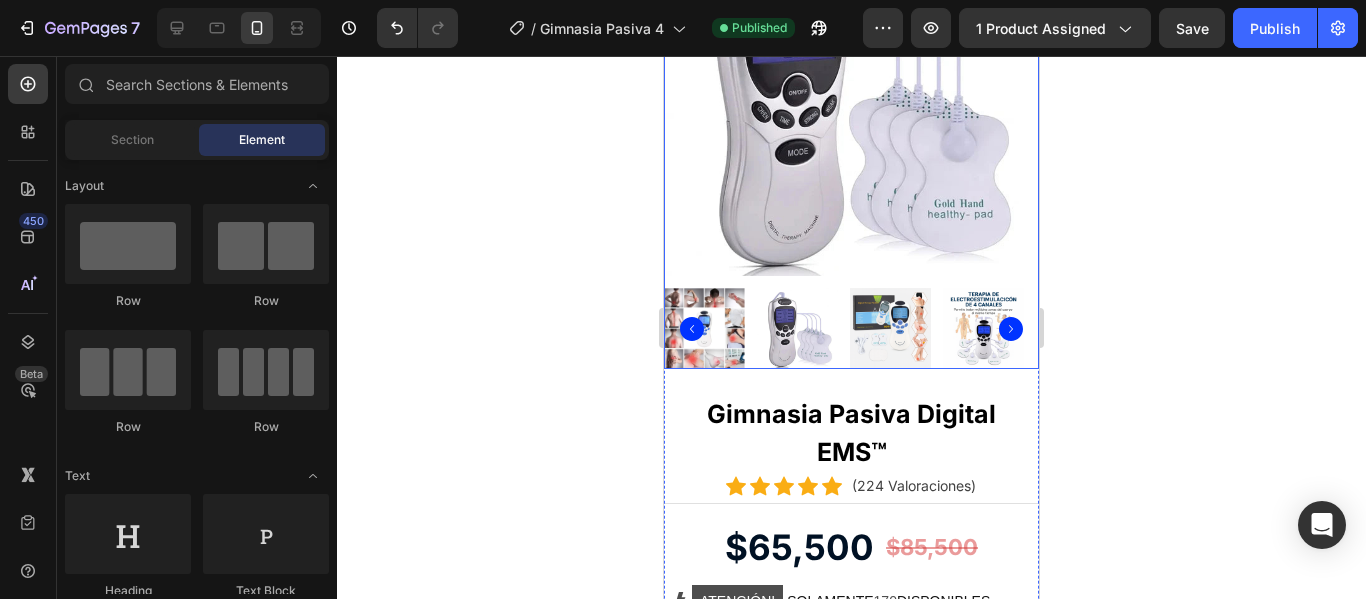 click at bounding box center [890, 328] 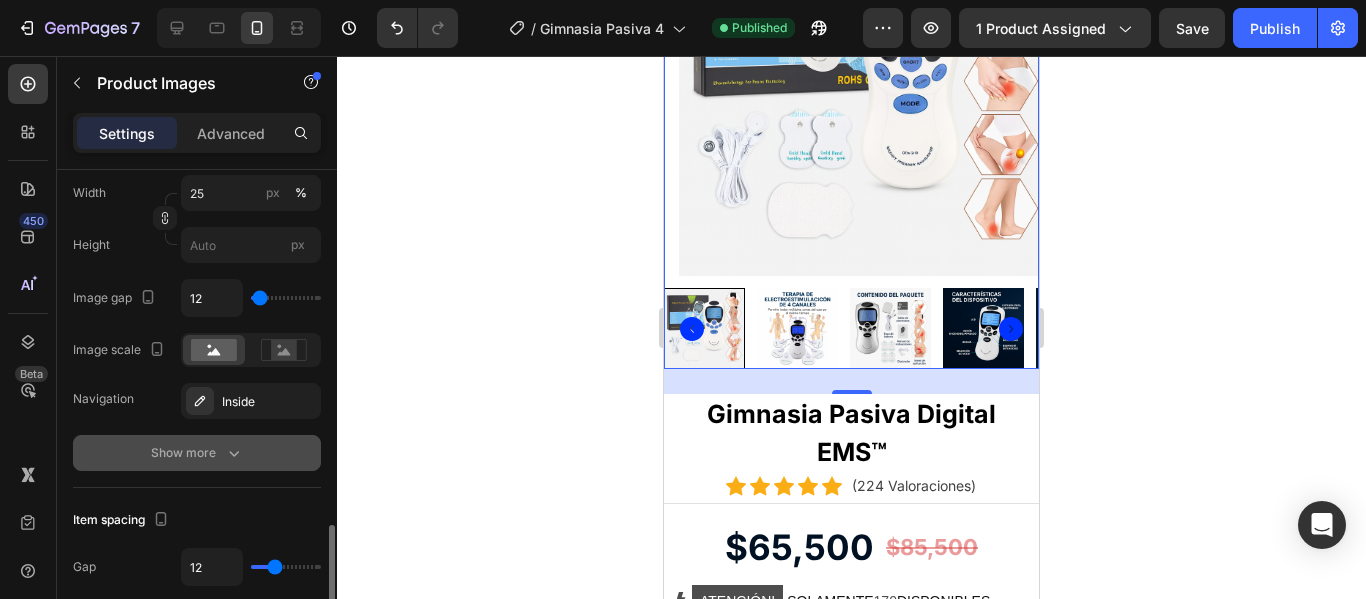 scroll, scrollTop: 900, scrollLeft: 0, axis: vertical 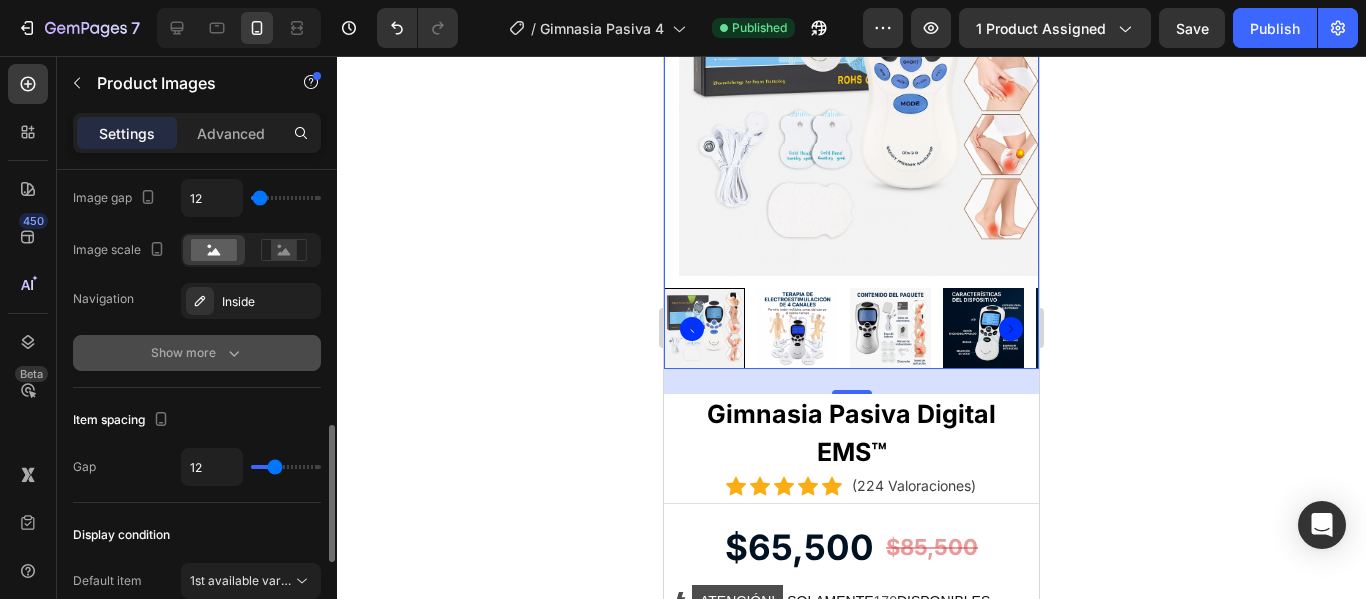 click on "Show more" at bounding box center [197, 353] 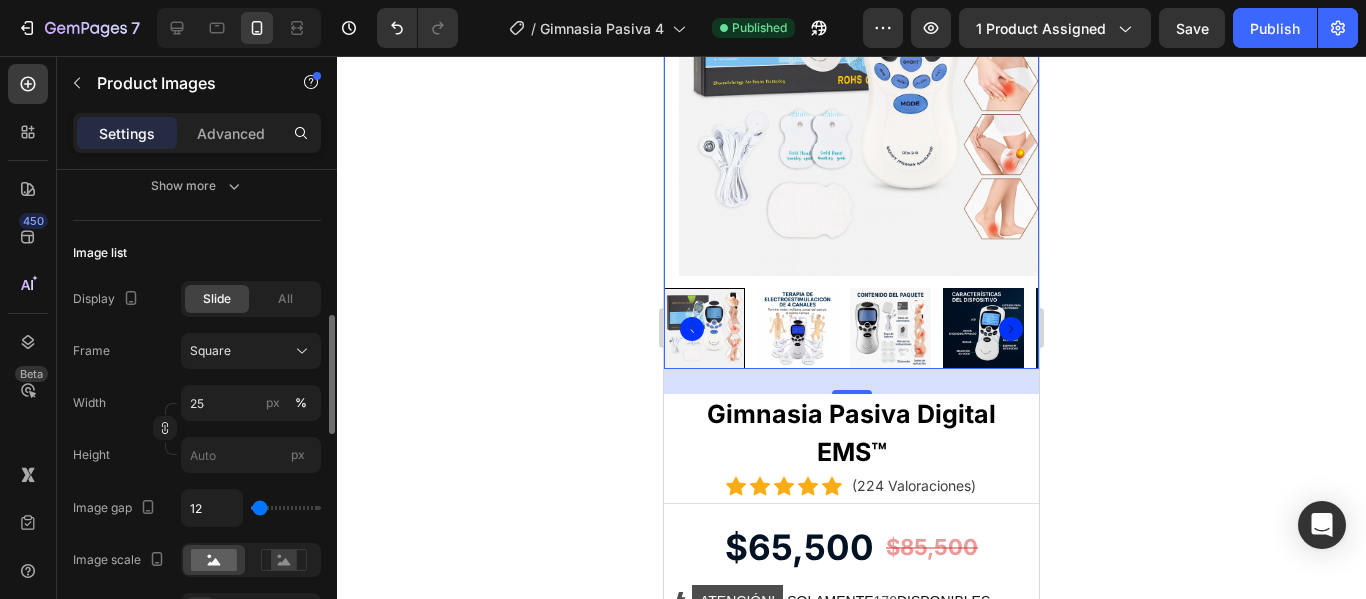 scroll, scrollTop: 490, scrollLeft: 0, axis: vertical 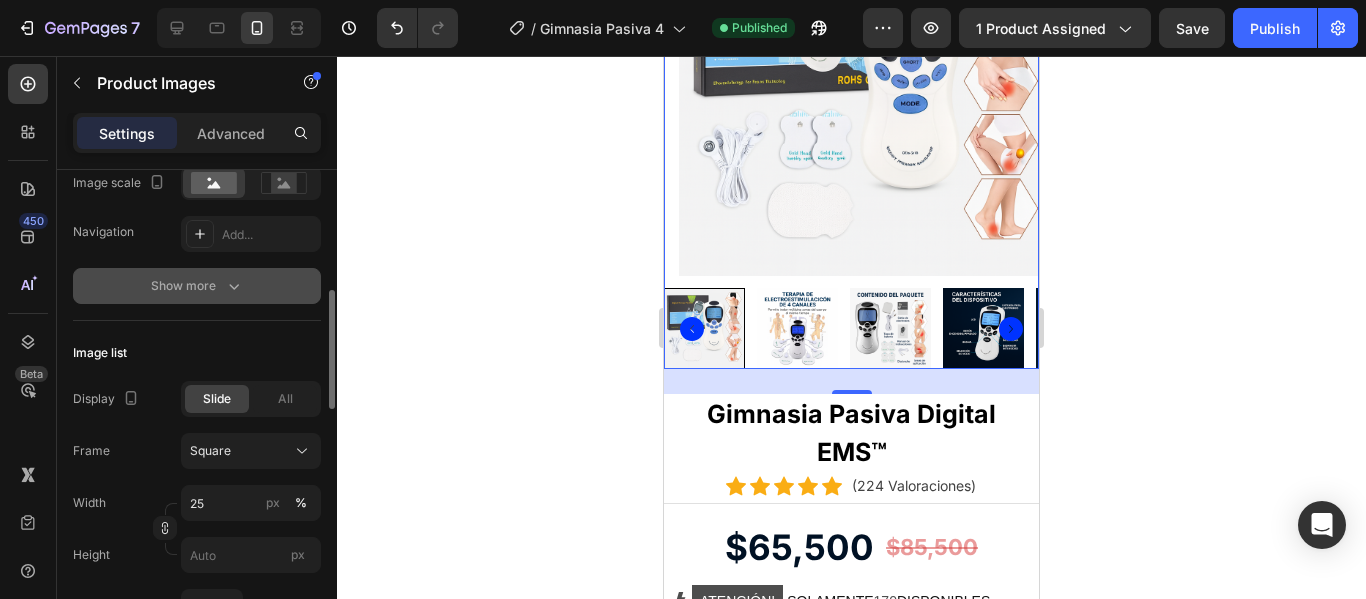 click on "Show more" at bounding box center [197, 286] 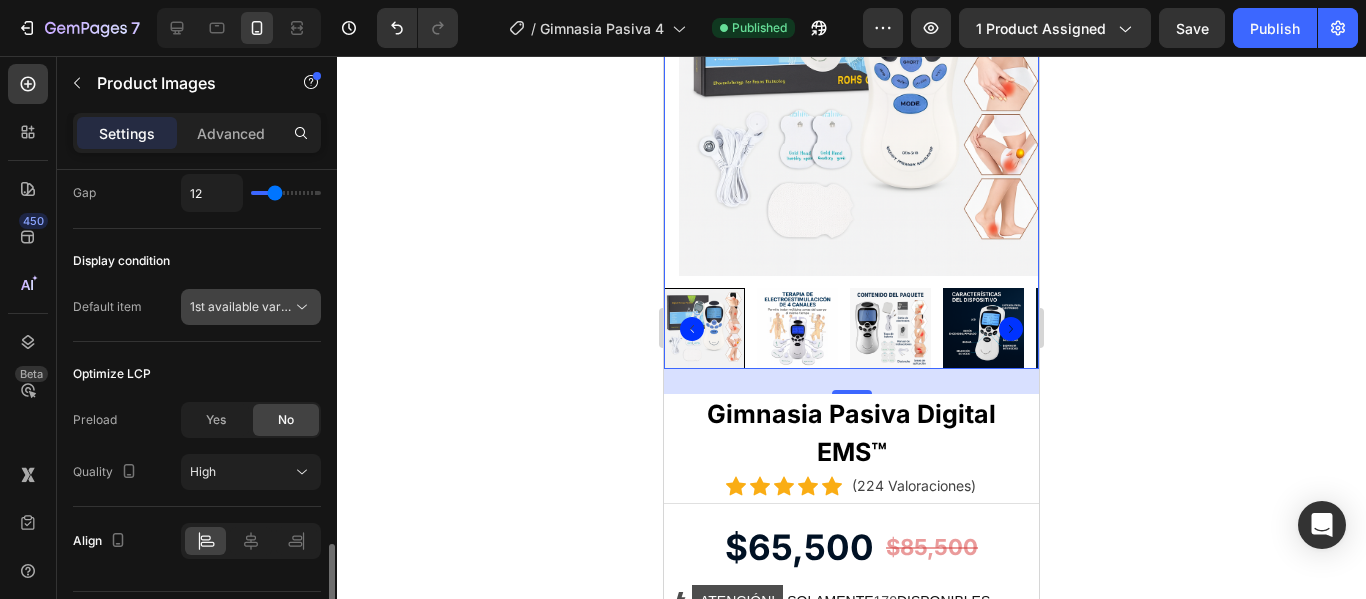 scroll, scrollTop: 1856, scrollLeft: 0, axis: vertical 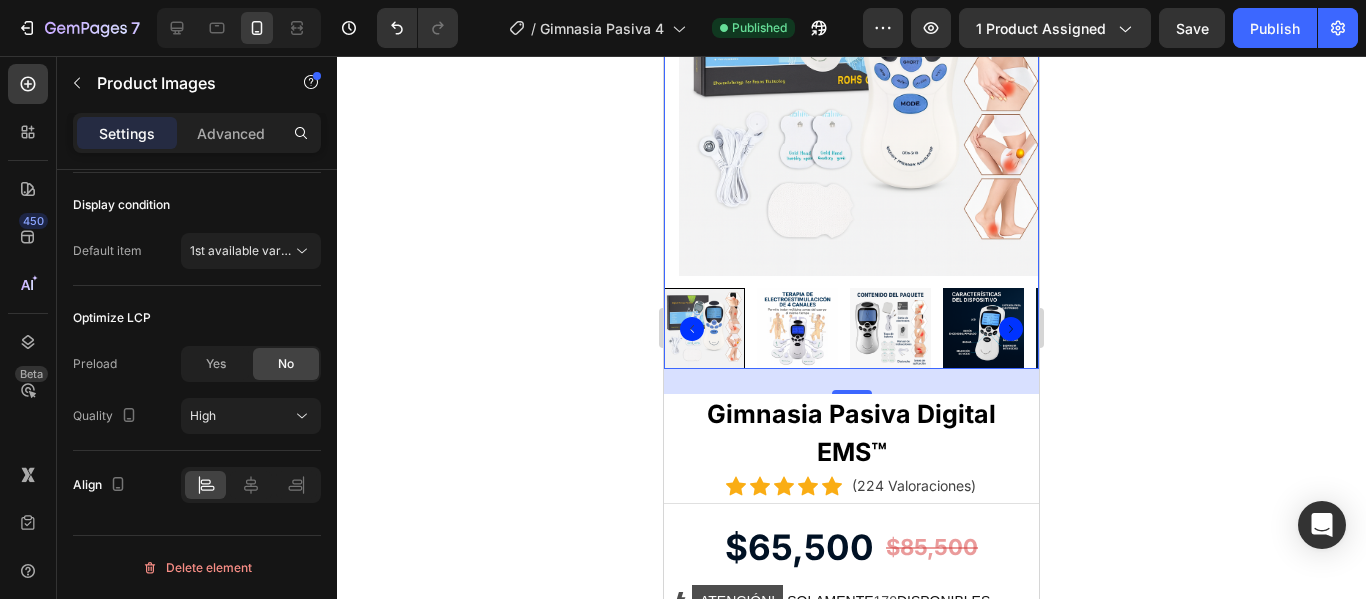 click 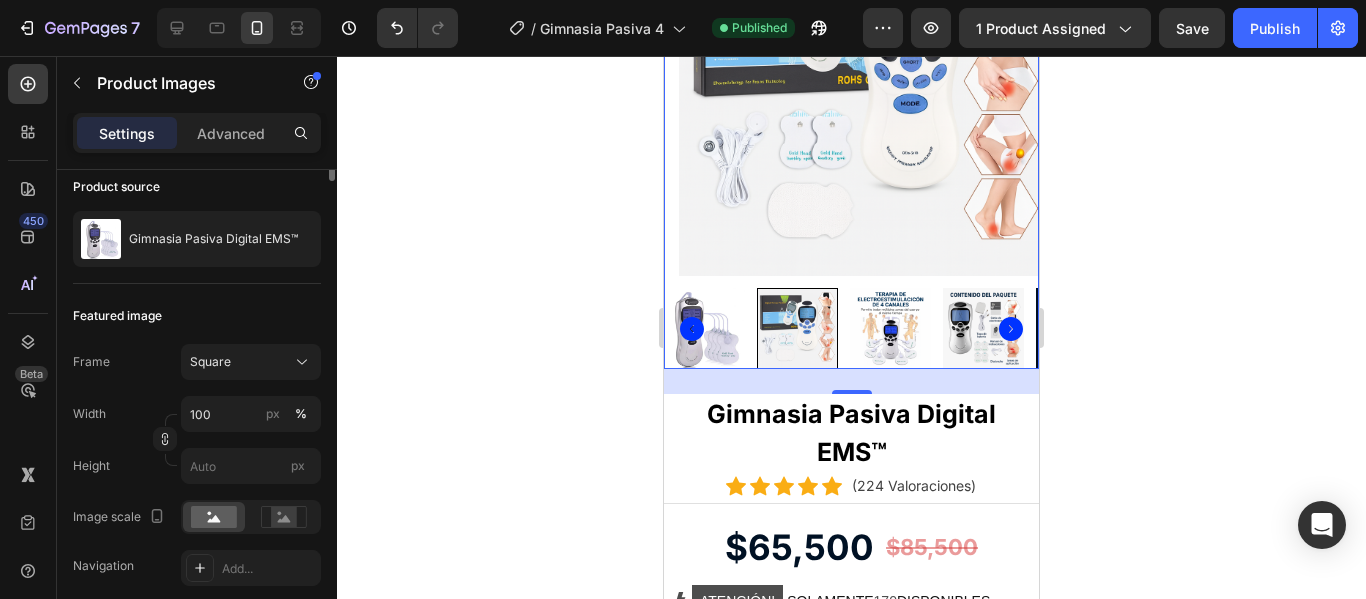 scroll, scrollTop: 0, scrollLeft: 0, axis: both 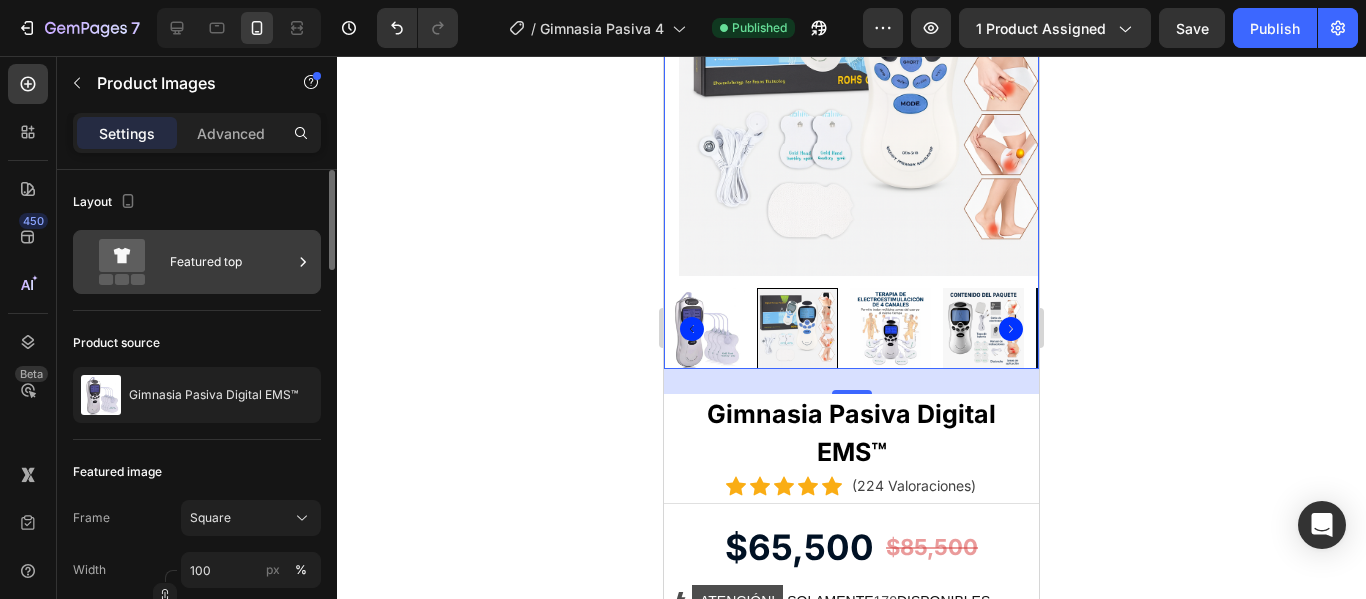 click on "Featured top" at bounding box center (197, 262) 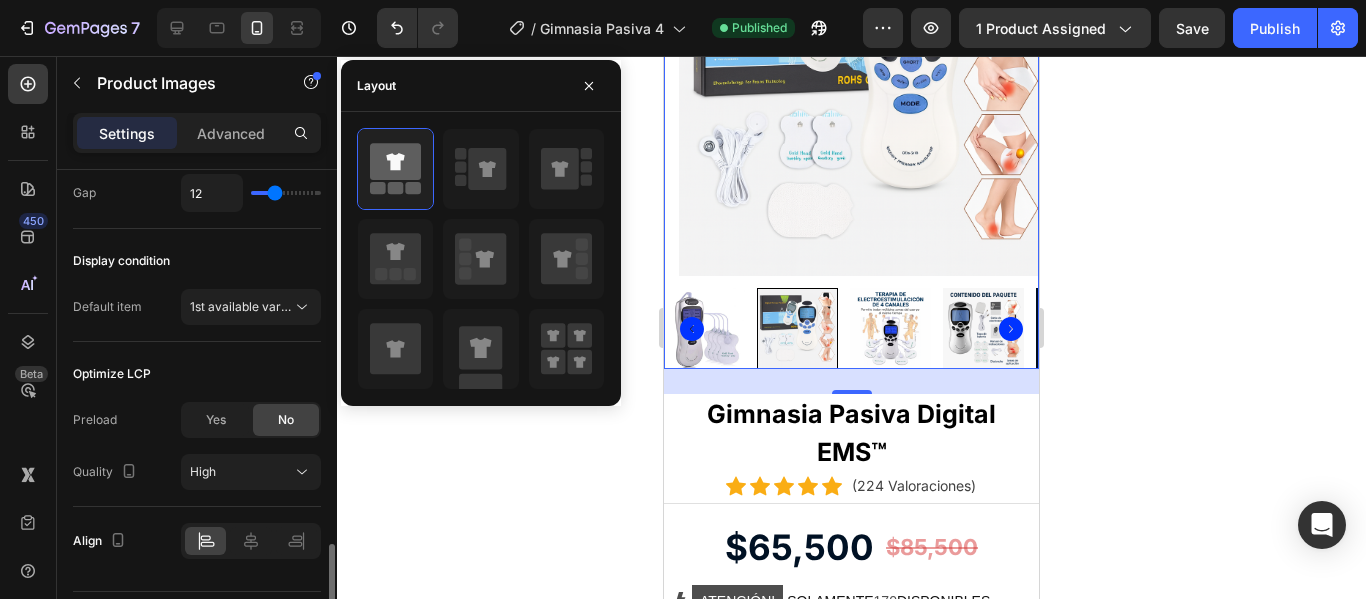 scroll, scrollTop: 1856, scrollLeft: 0, axis: vertical 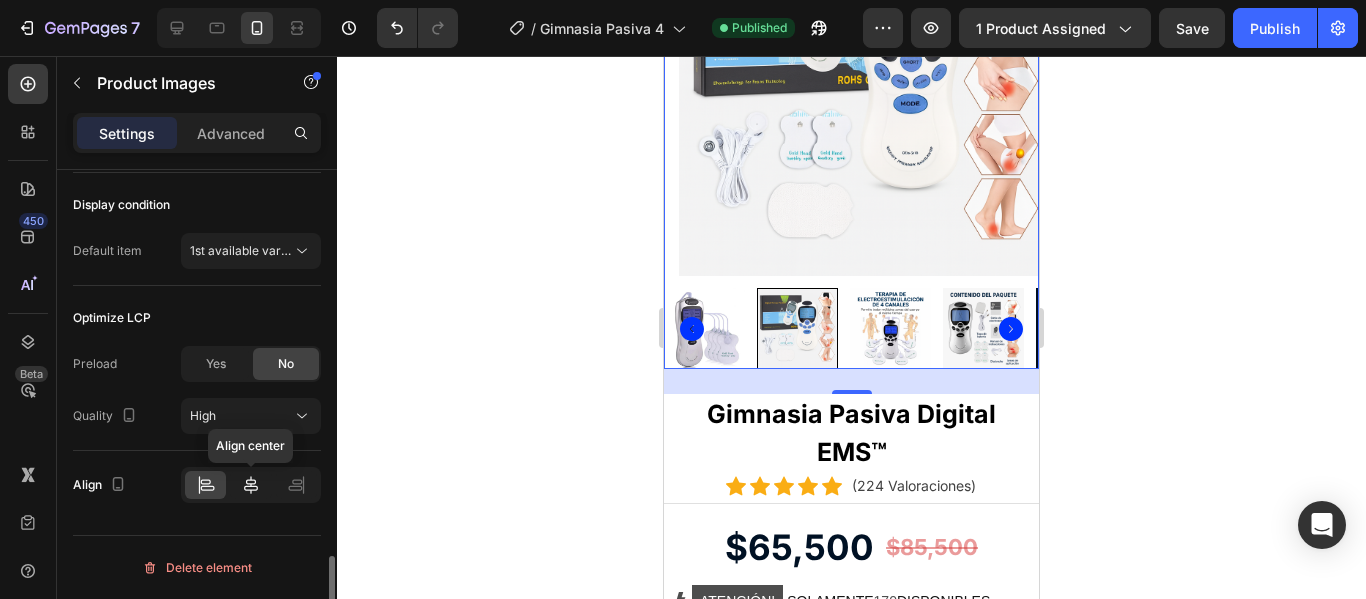 click 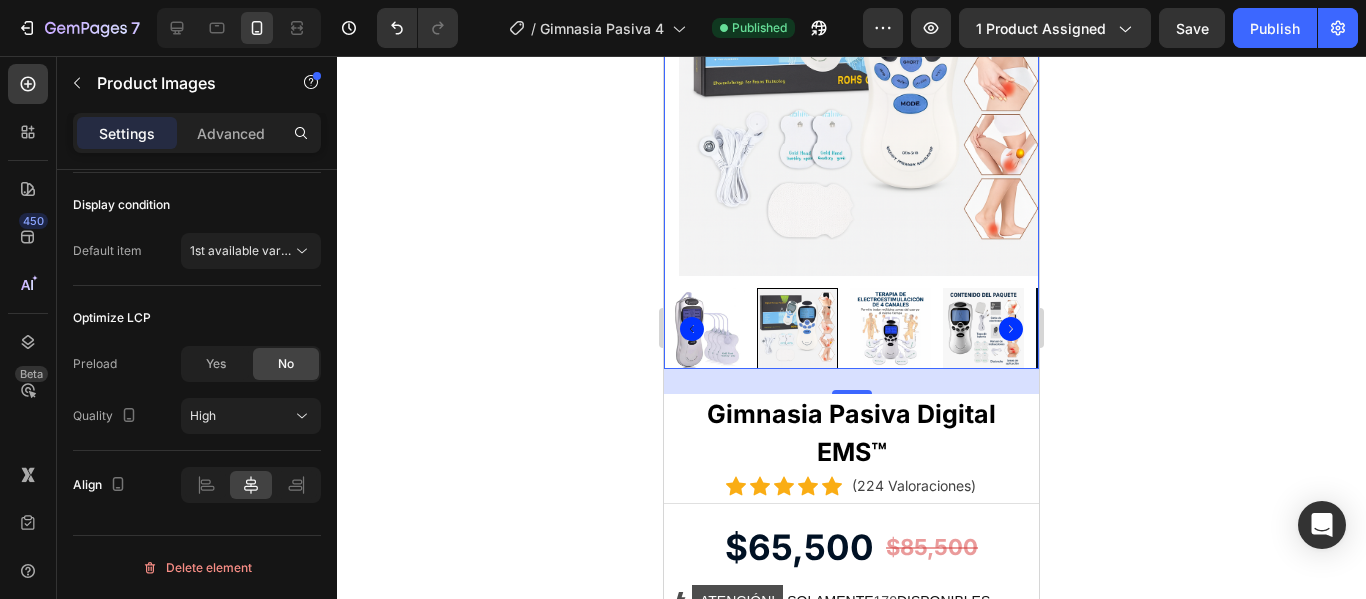 click at bounding box center [983, 328] 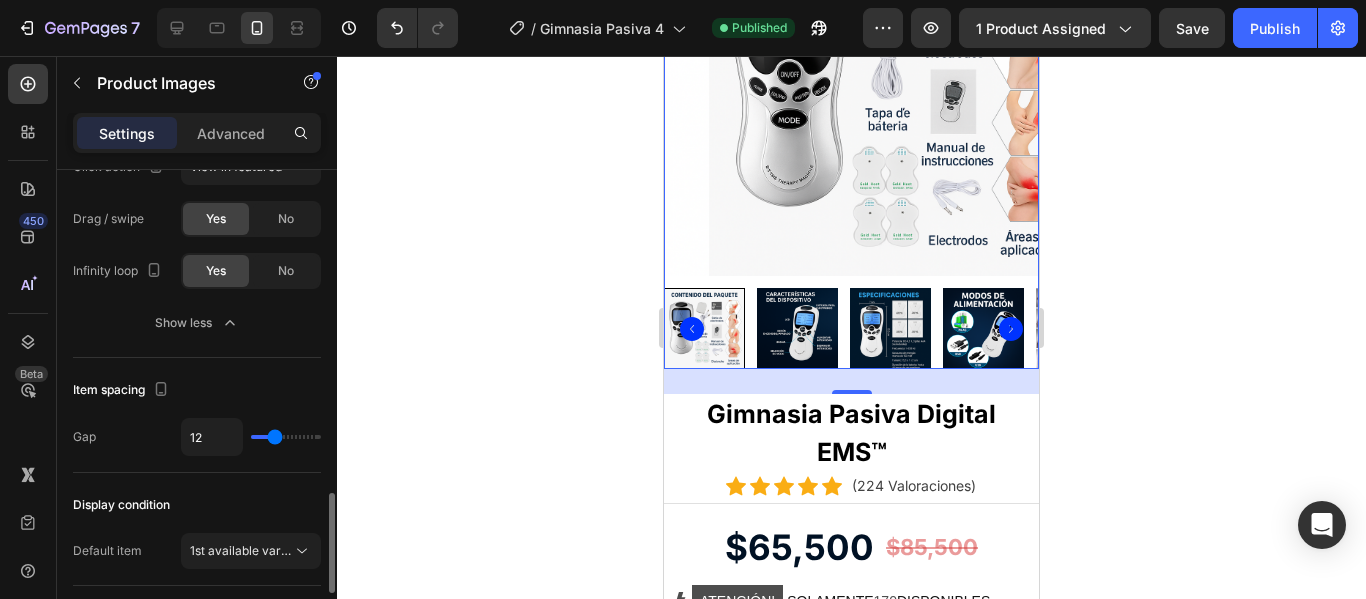 scroll, scrollTop: 956, scrollLeft: 0, axis: vertical 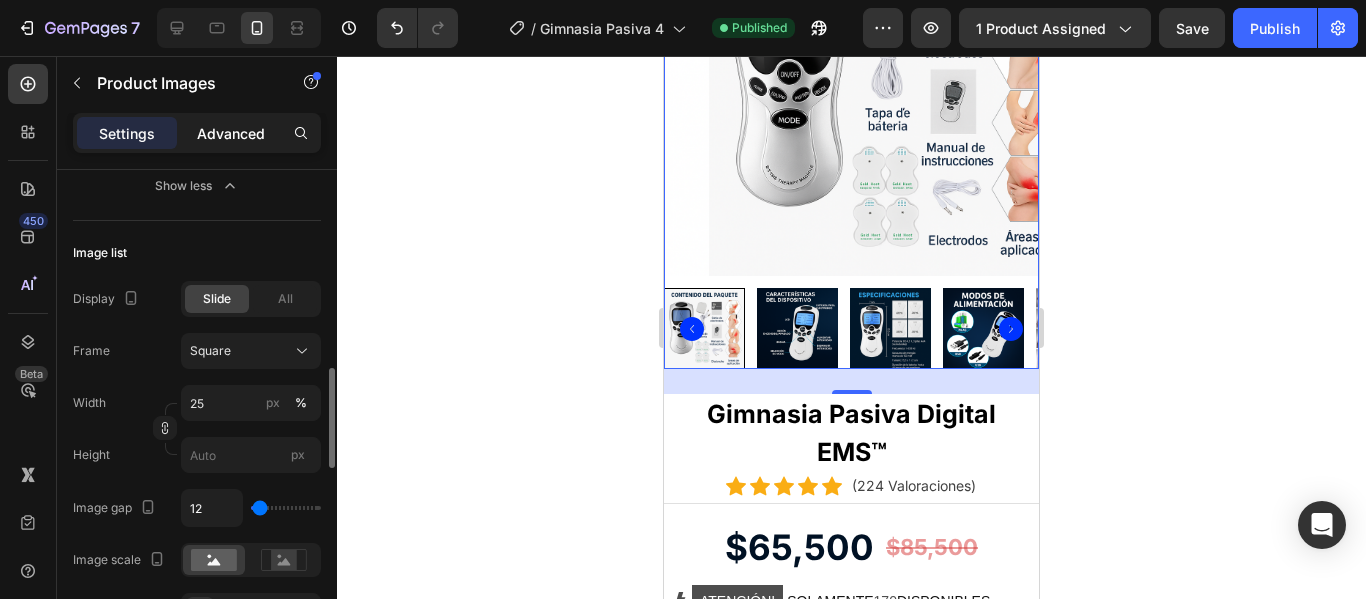 click on "Advanced" at bounding box center [231, 133] 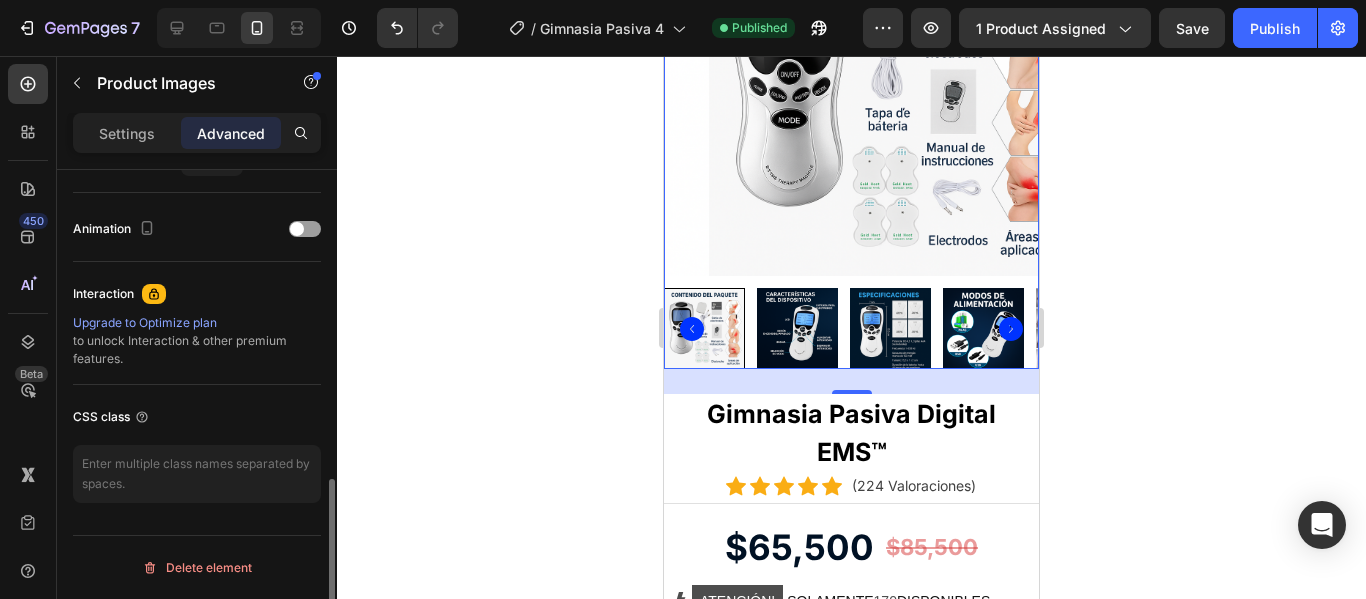 scroll, scrollTop: 848, scrollLeft: 0, axis: vertical 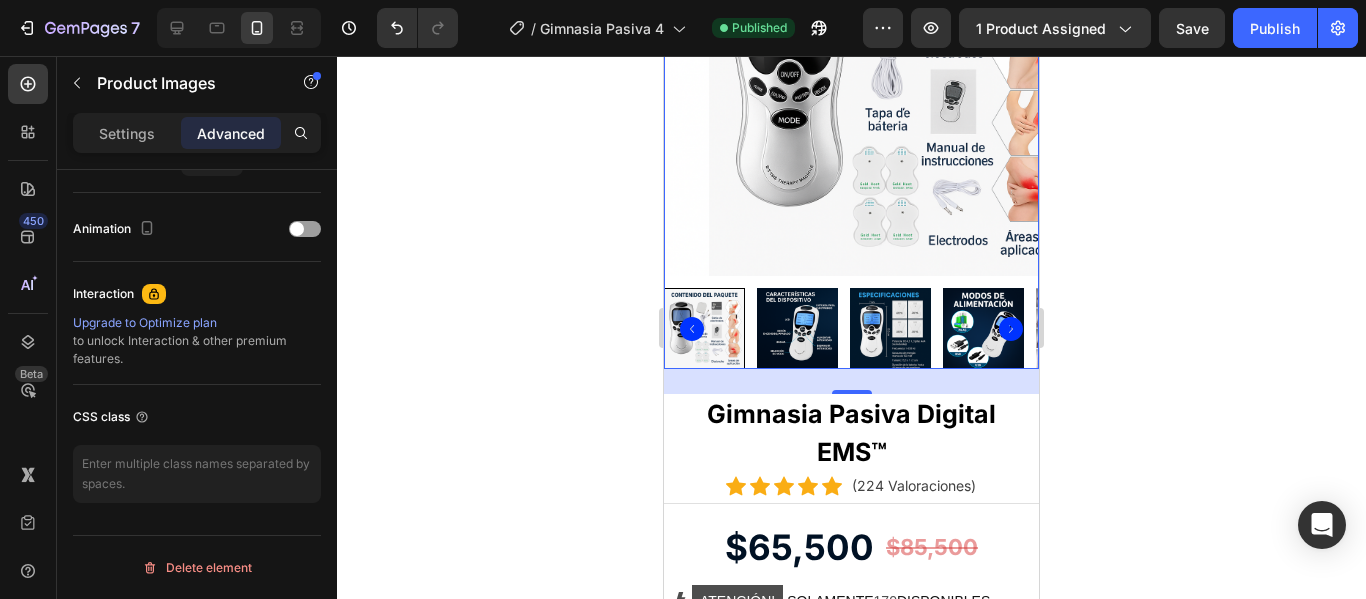 click at bounding box center (851, 88) 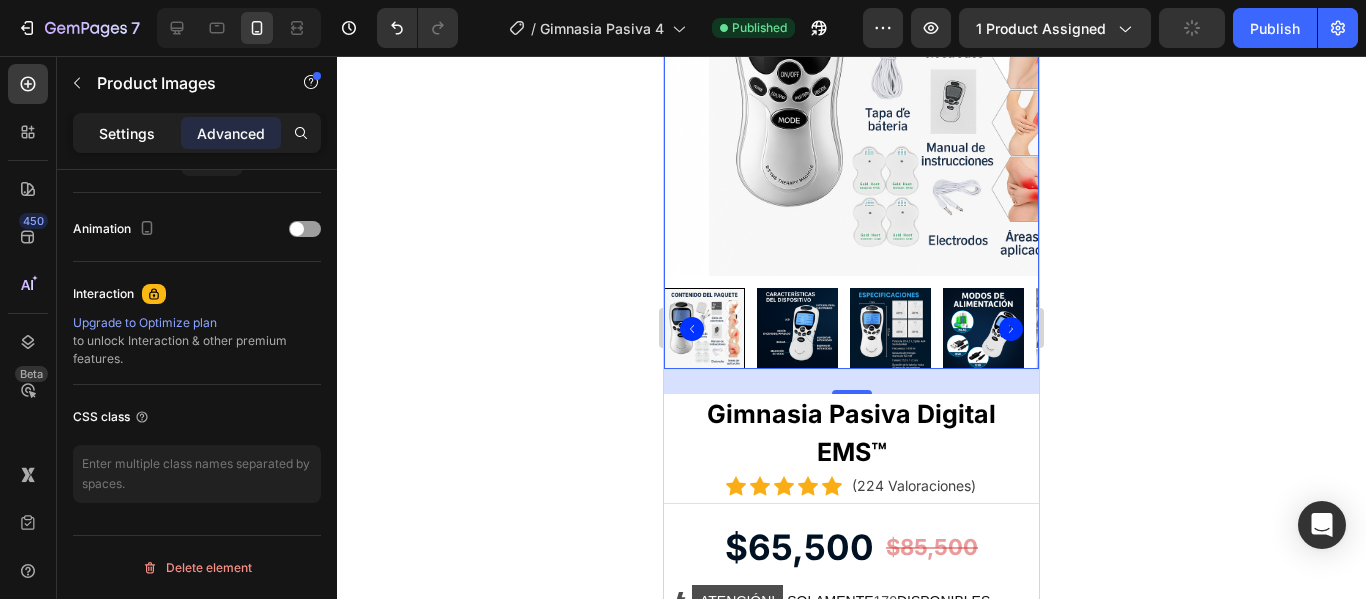 click on "Settings" 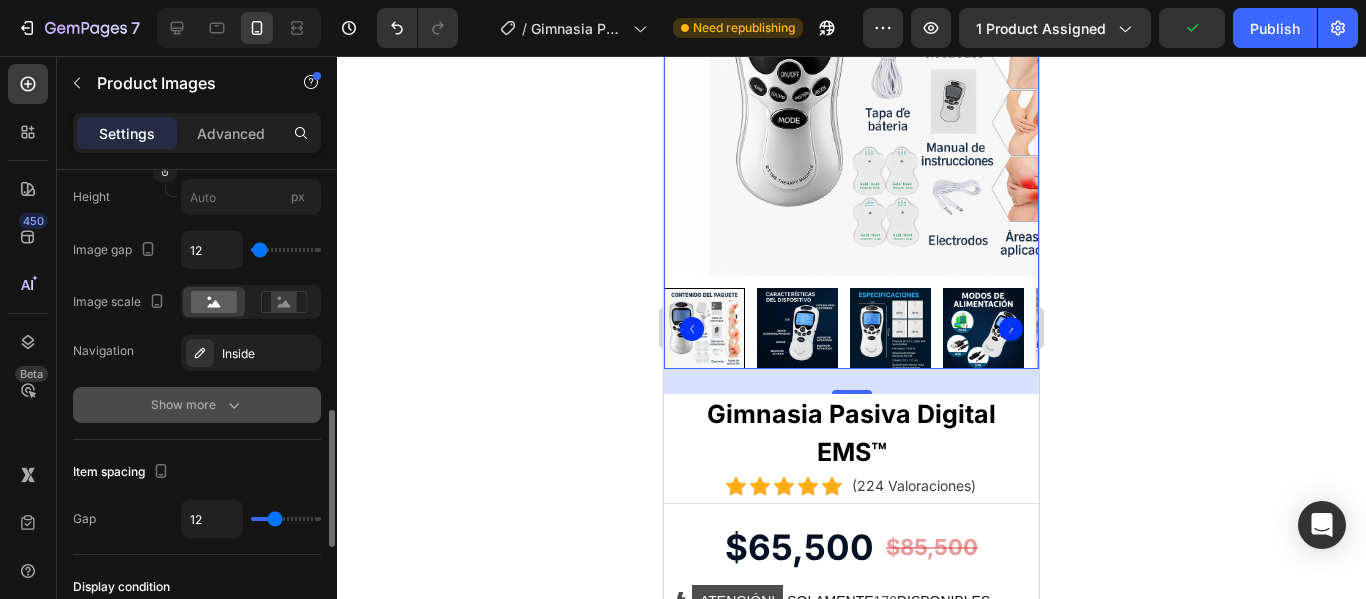 click on "Show more" at bounding box center [197, 405] 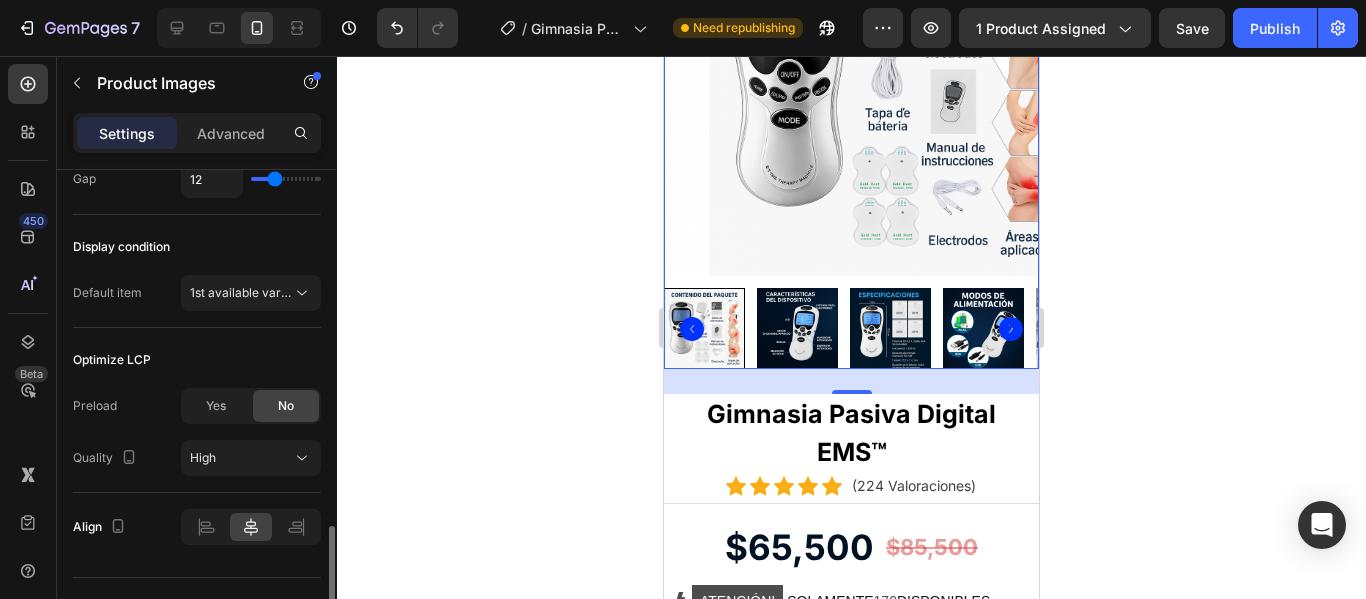 scroll, scrollTop: 1490, scrollLeft: 0, axis: vertical 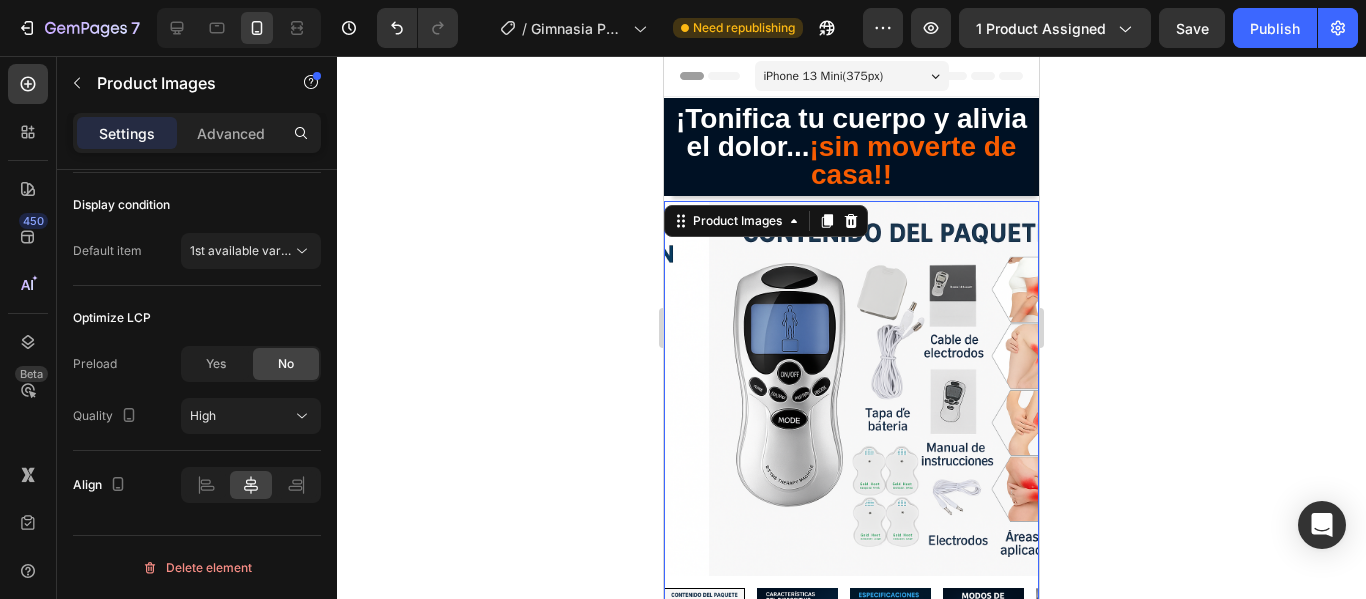 click 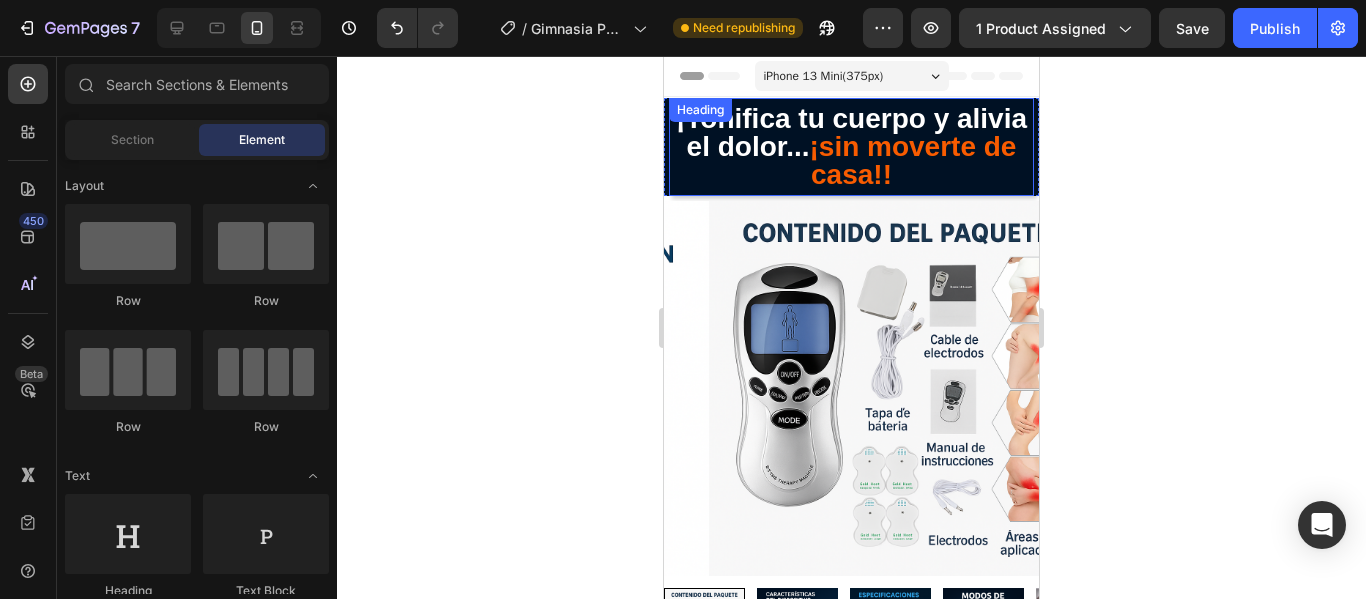 click on "¡Tonifica tu cuerpo y alivia el dolor...  ¡sin moverte de casa!!" at bounding box center [851, 147] 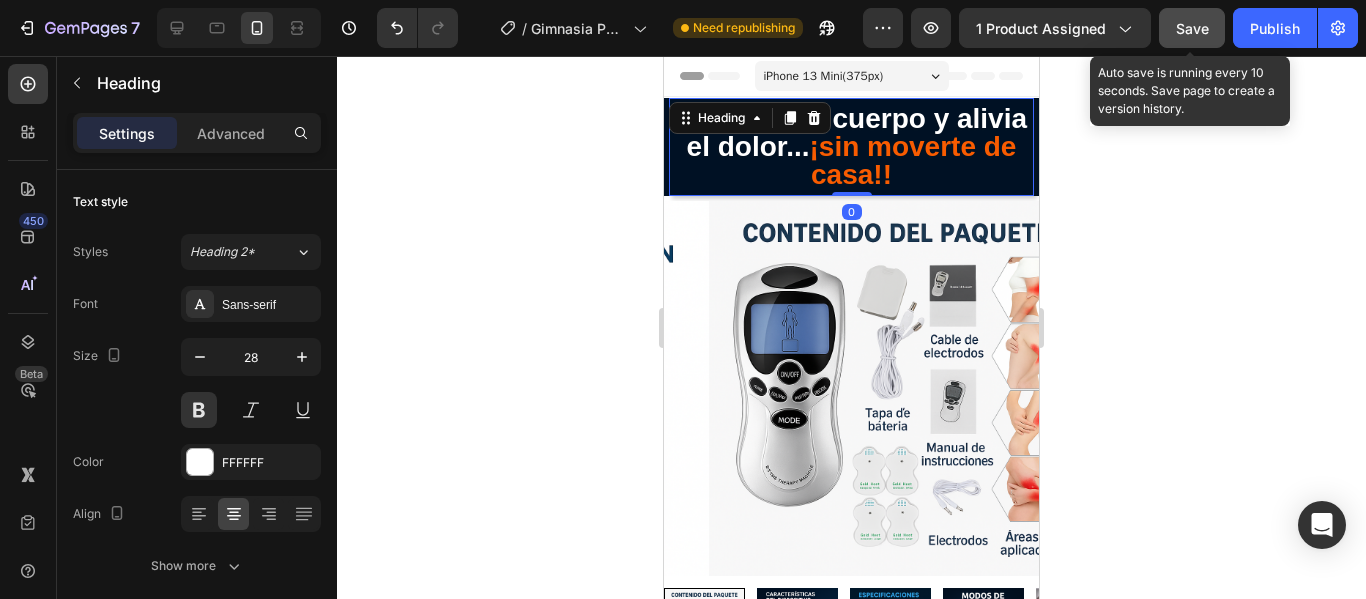 click on "Save" at bounding box center (1192, 28) 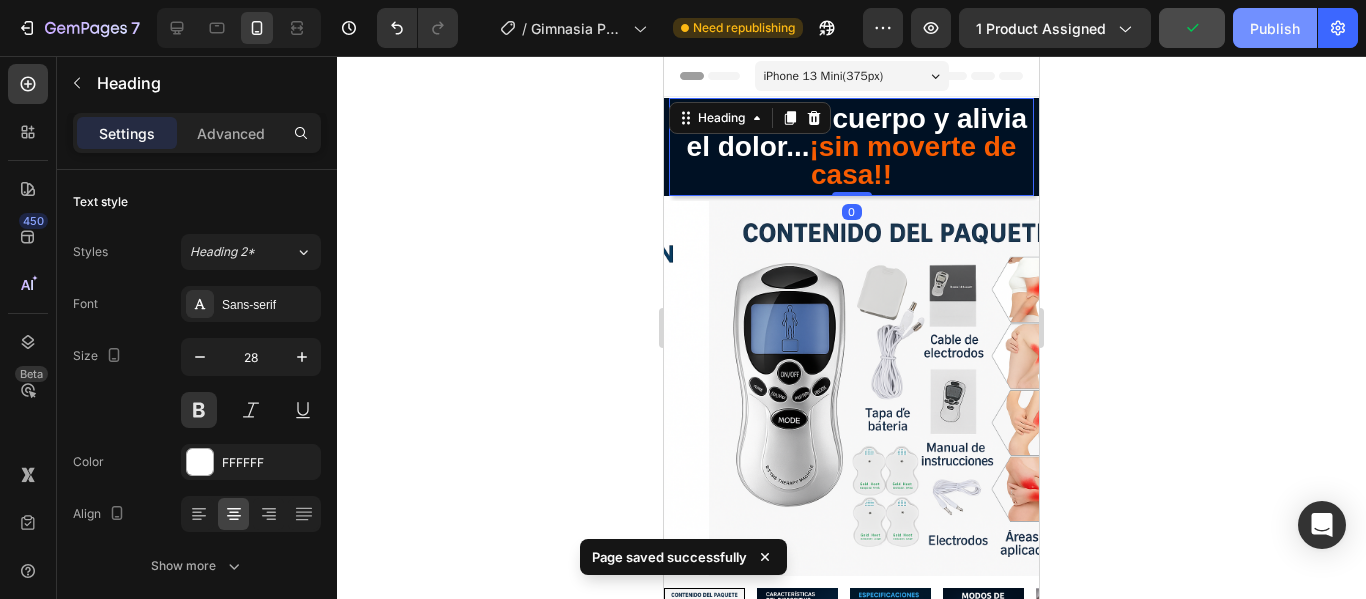 click on "Publish" 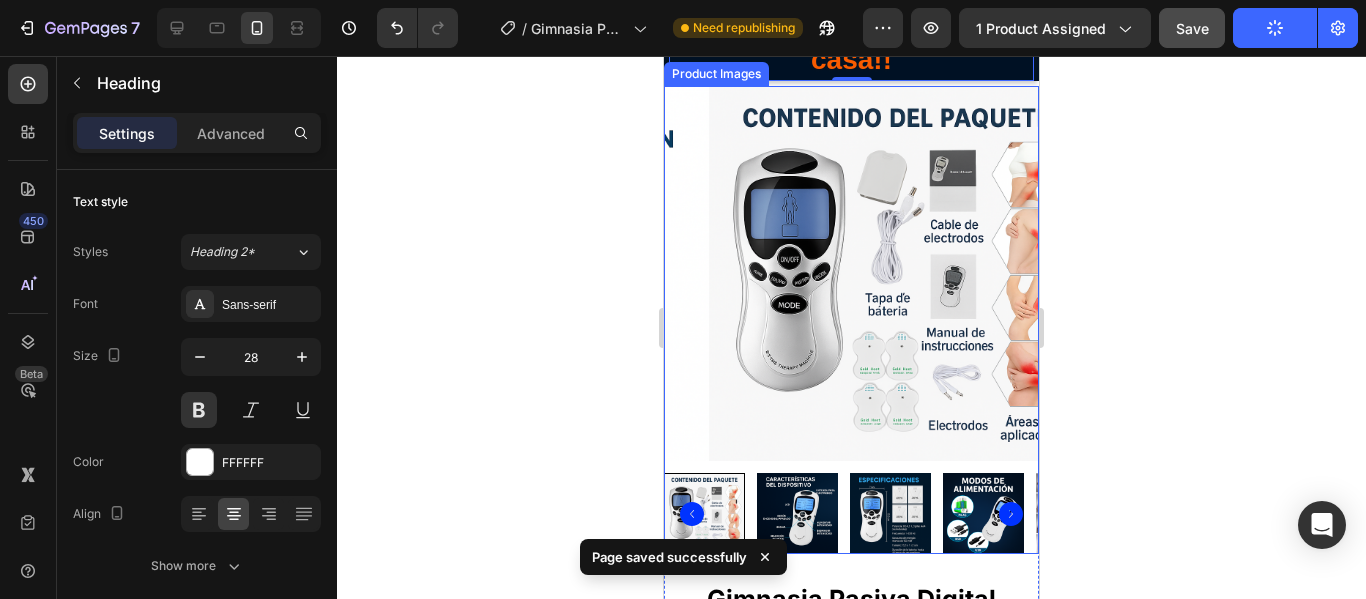 scroll, scrollTop: 300, scrollLeft: 0, axis: vertical 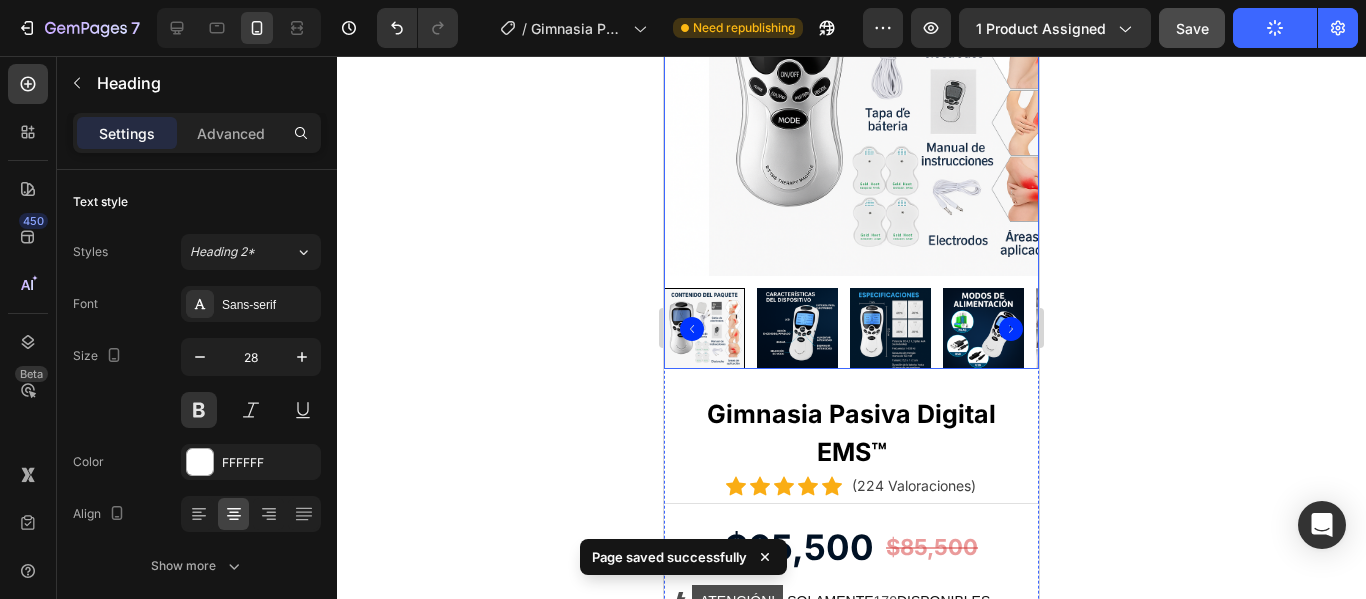 click at bounding box center [983, 328] 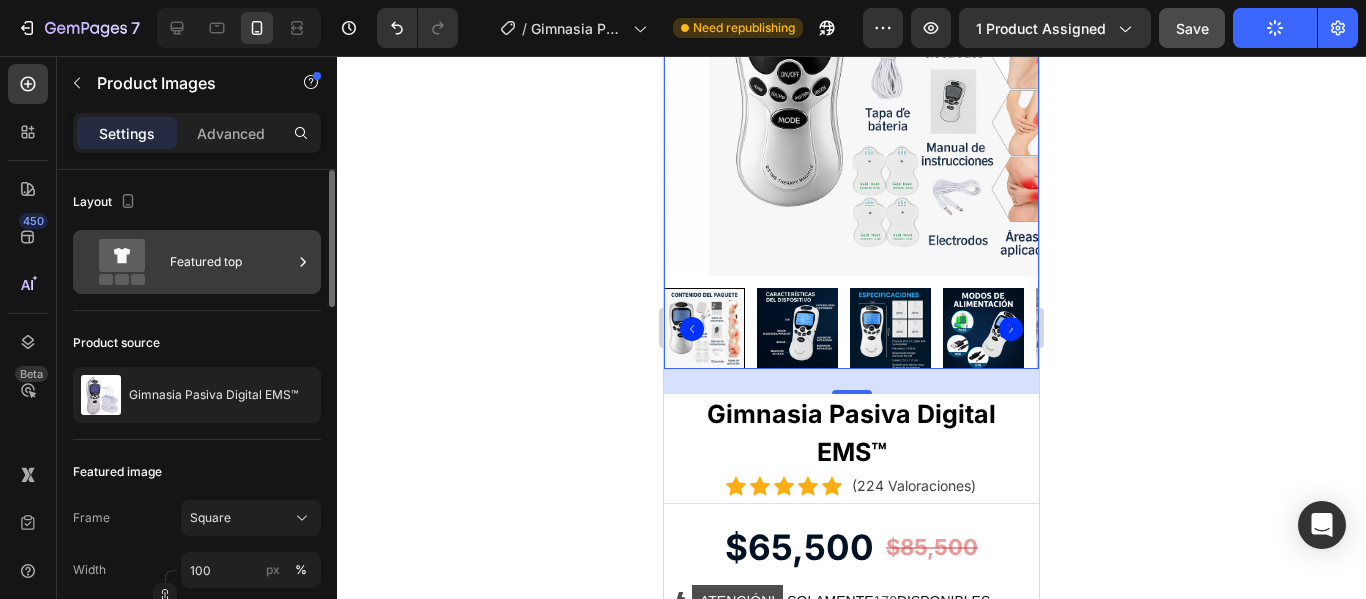 click on "Featured top" at bounding box center (197, 262) 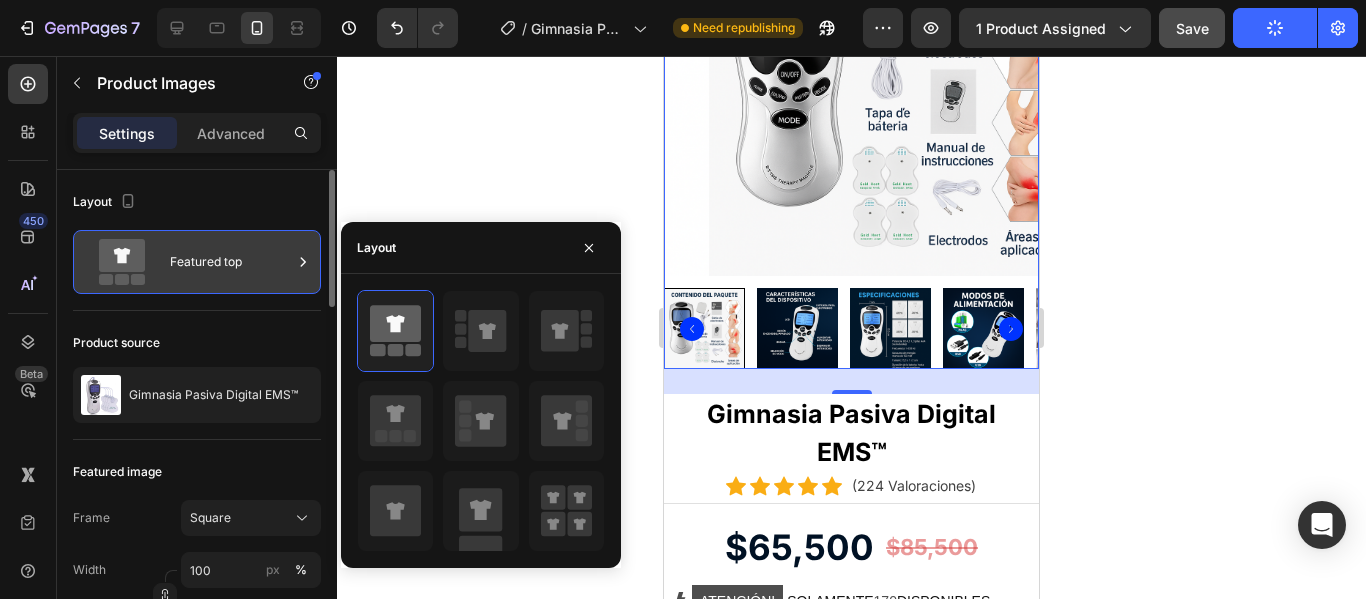 click on "Featured top" at bounding box center (197, 262) 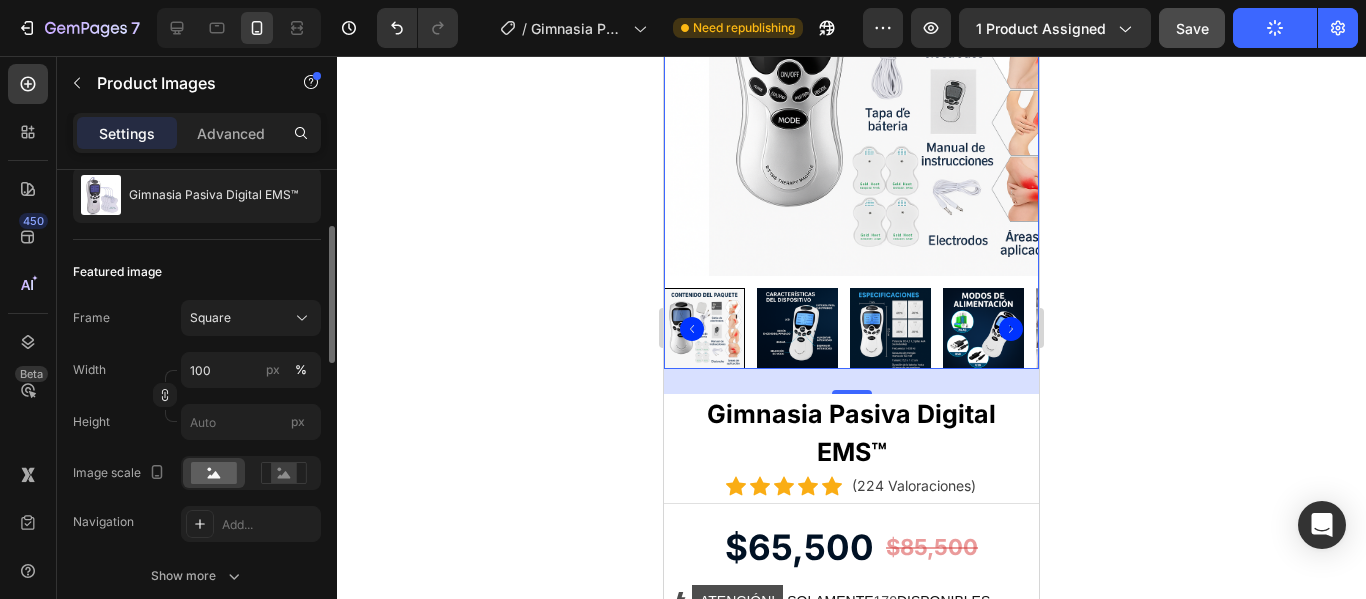 scroll, scrollTop: 300, scrollLeft: 0, axis: vertical 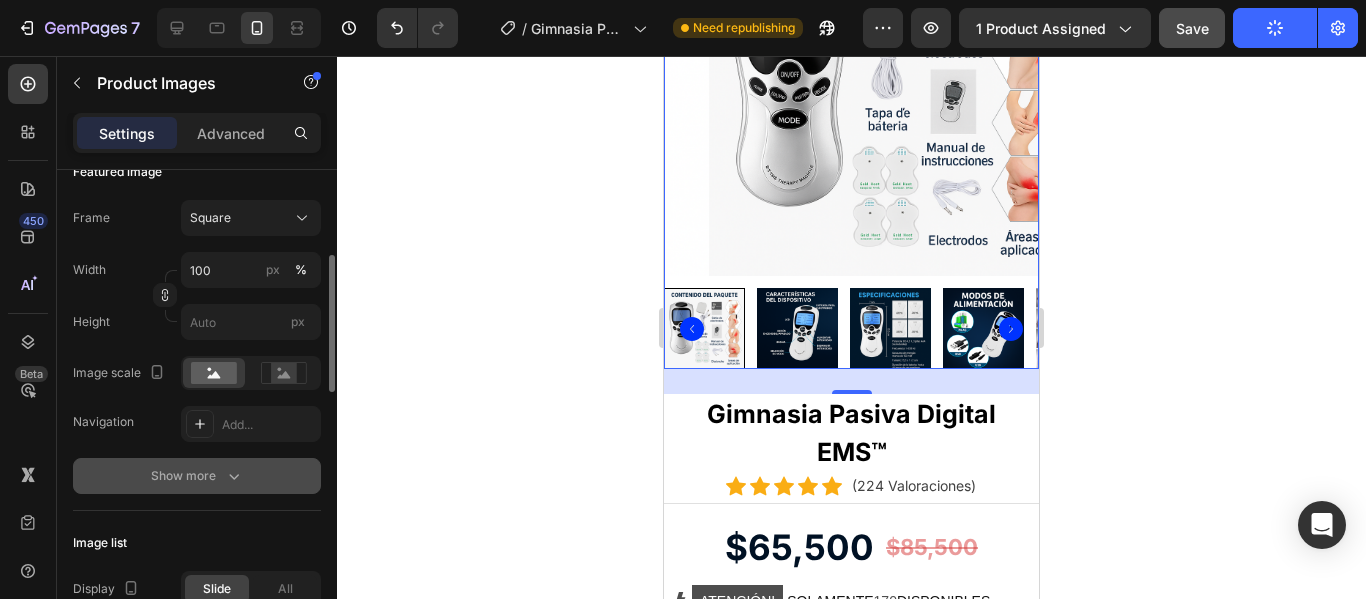 click on "Show more" at bounding box center [197, 476] 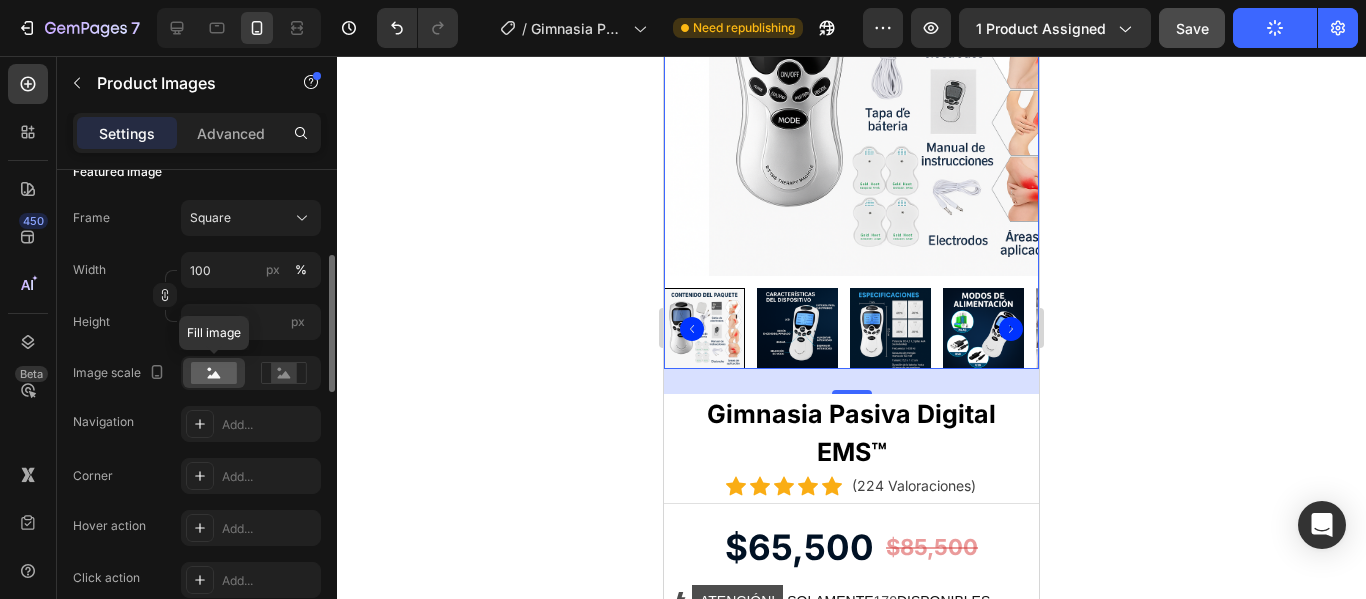 scroll, scrollTop: 400, scrollLeft: 0, axis: vertical 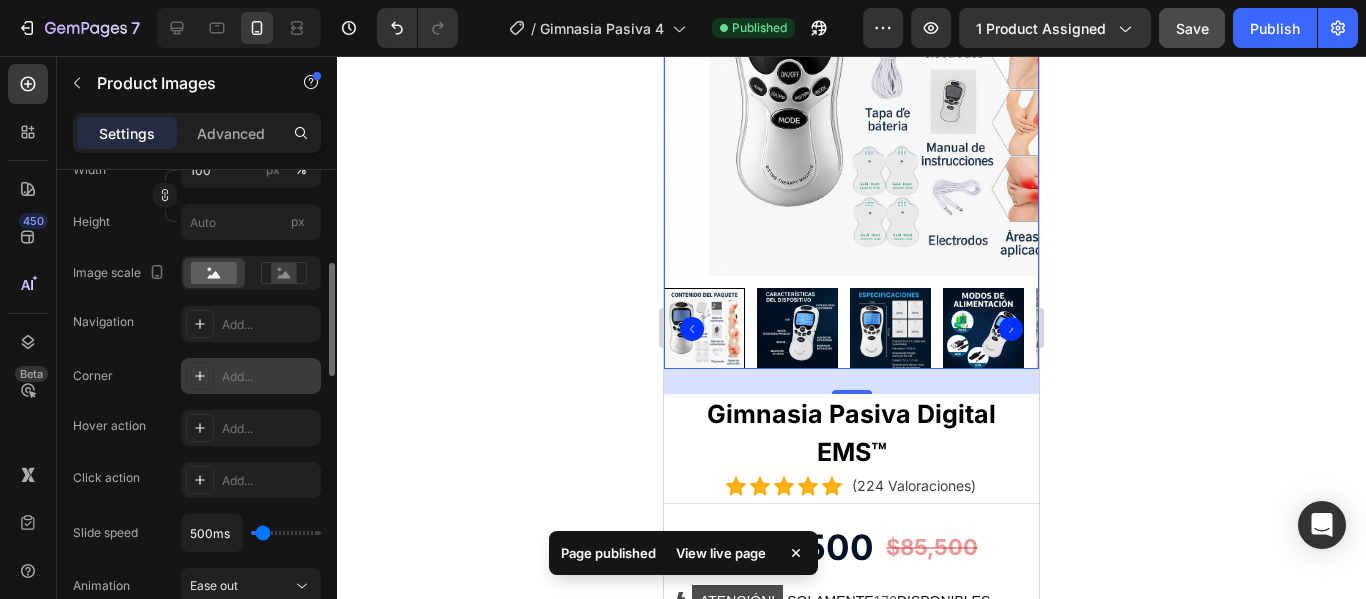 click 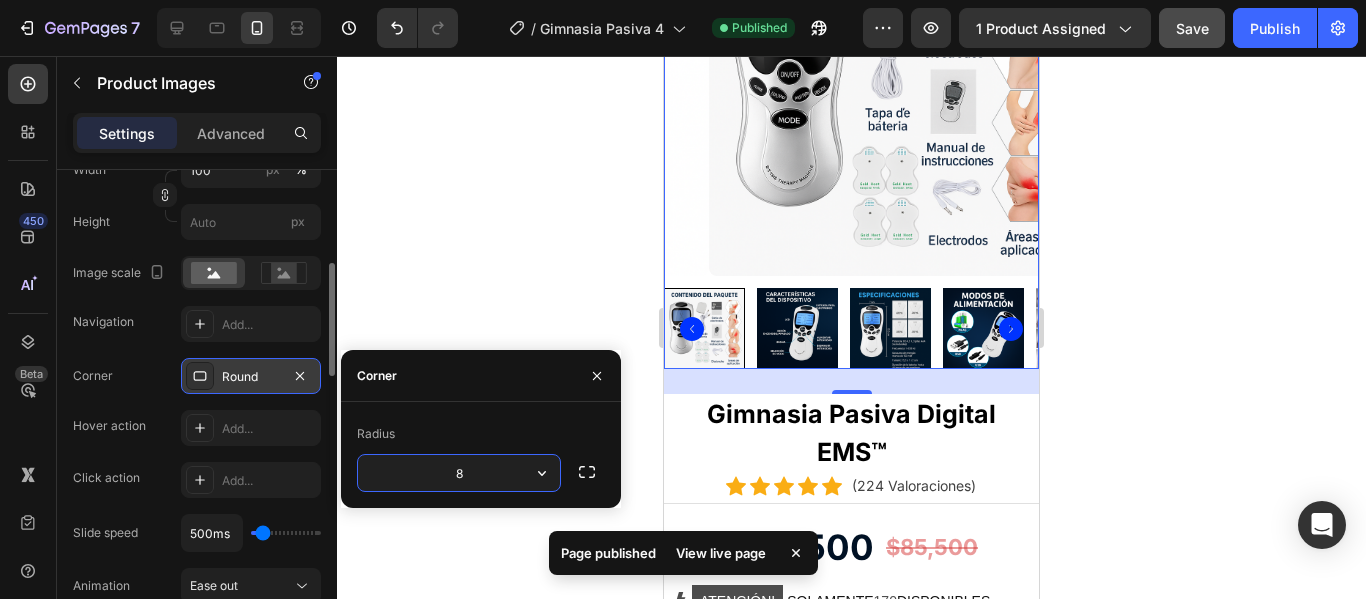 click 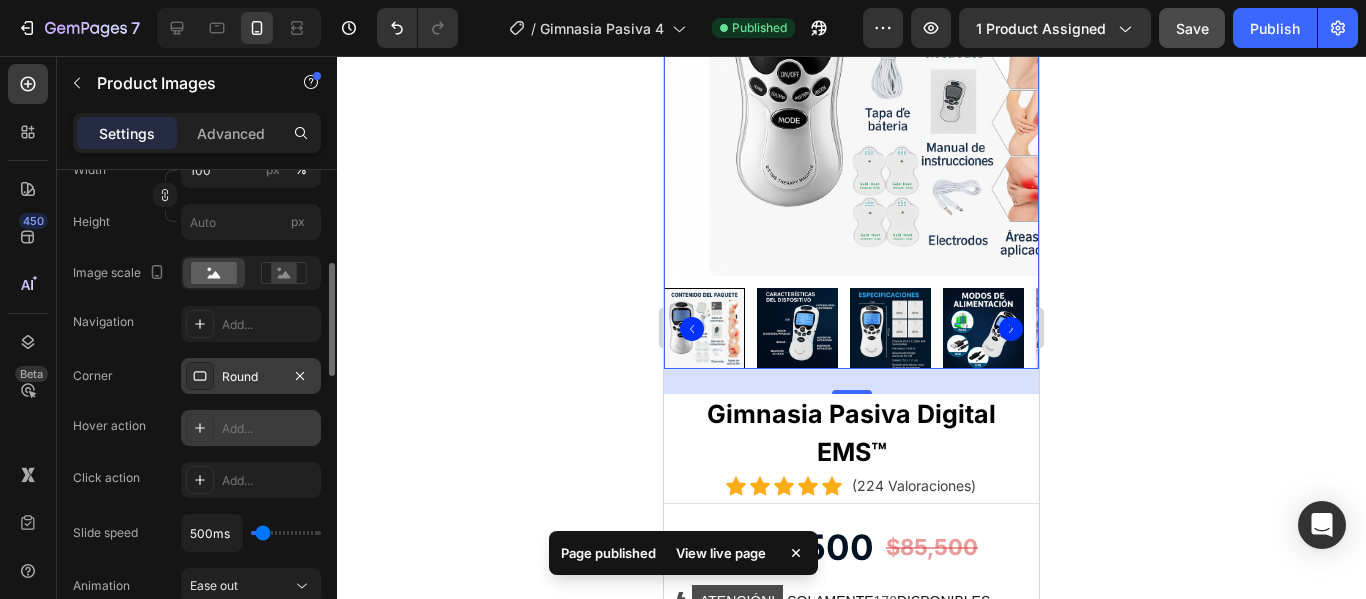 click 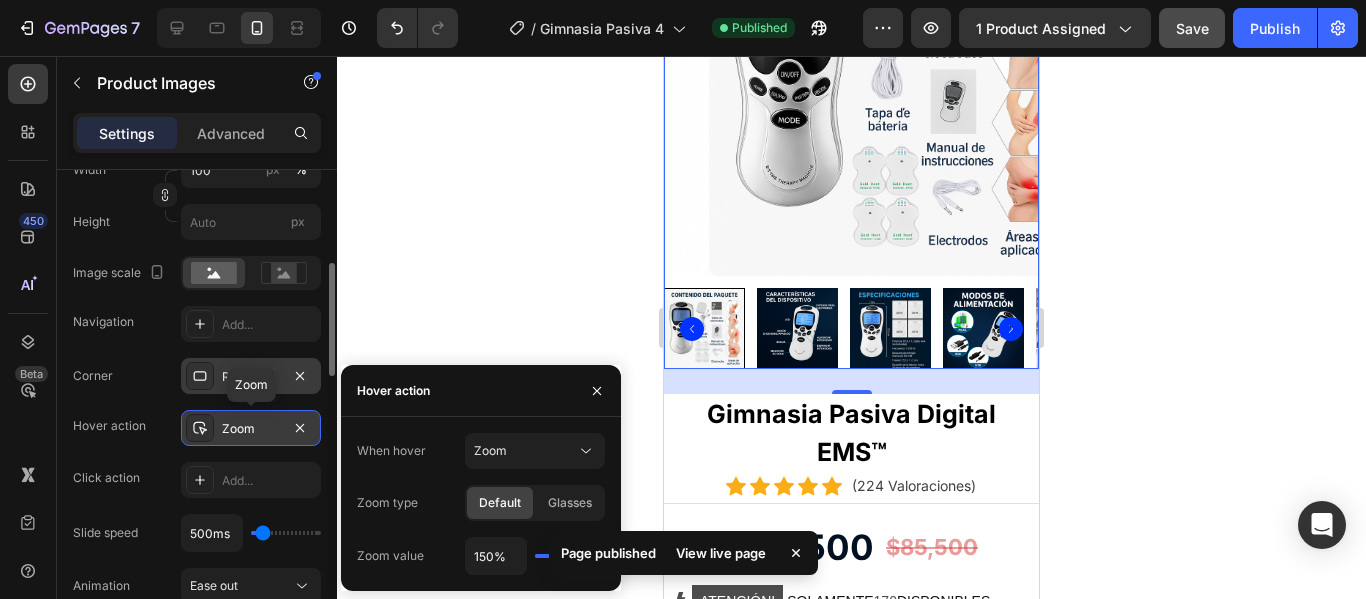 click 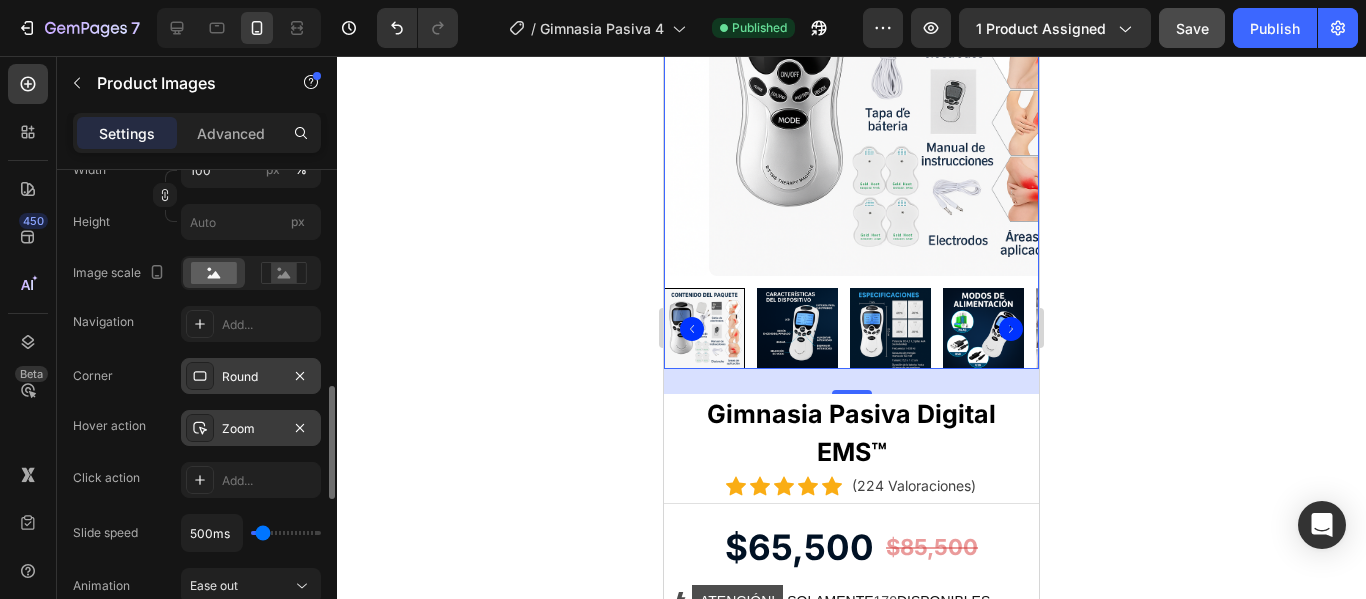 scroll, scrollTop: 500, scrollLeft: 0, axis: vertical 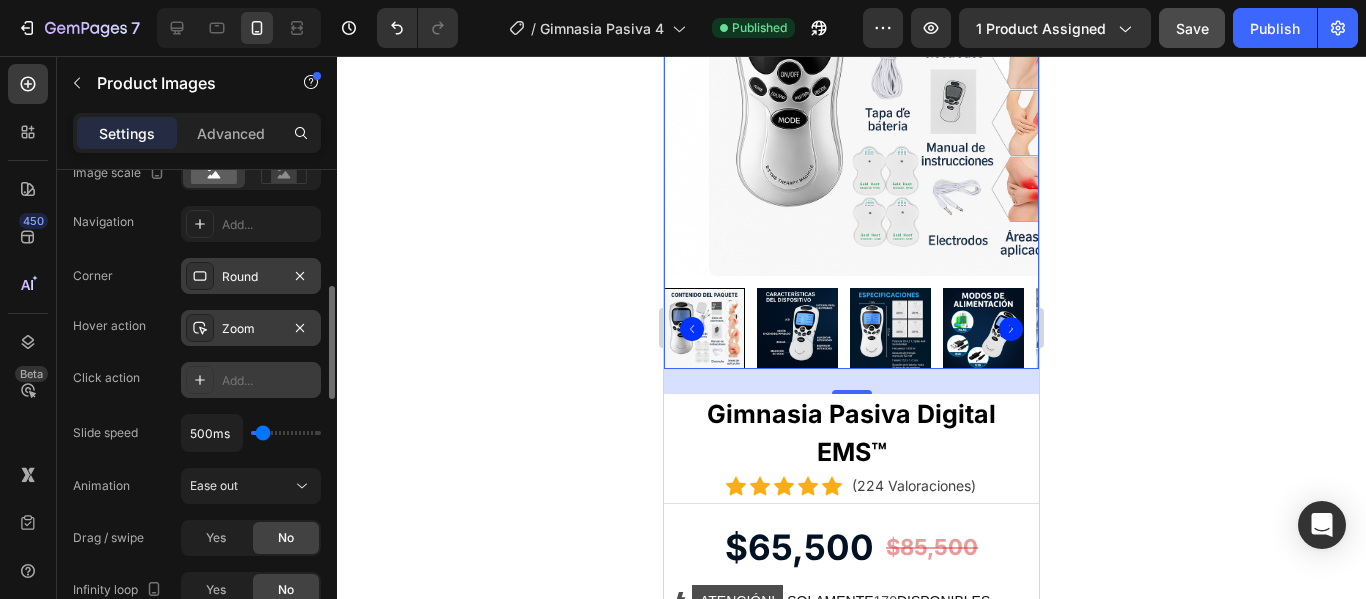 click 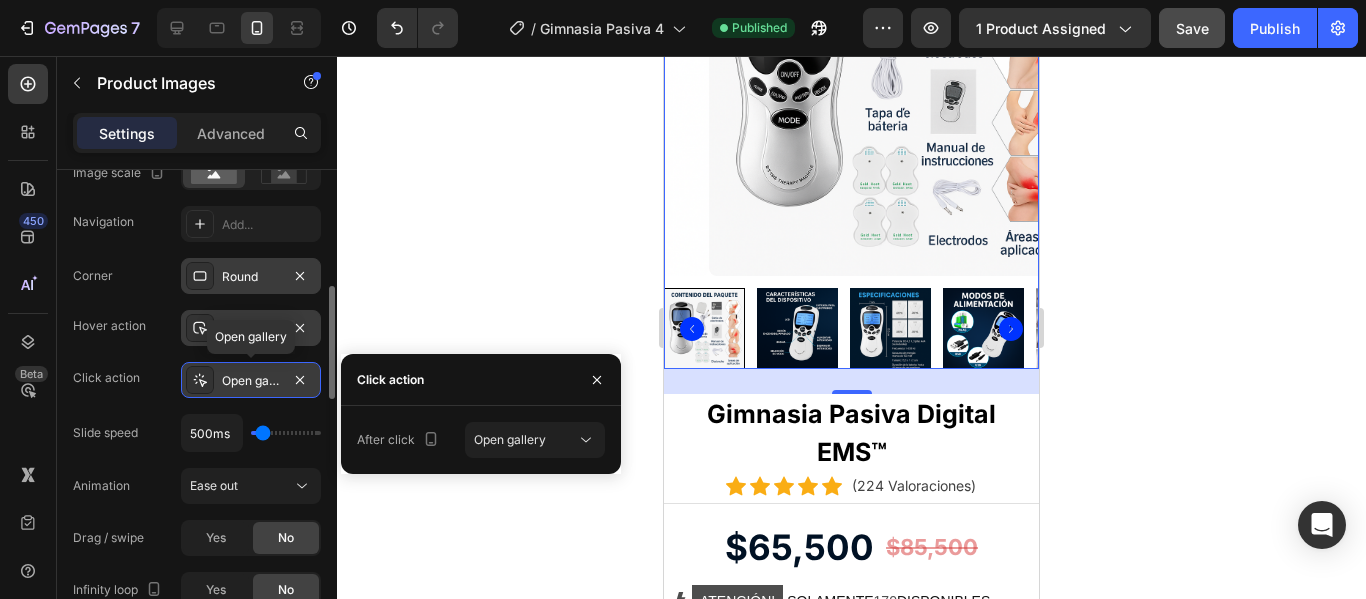click 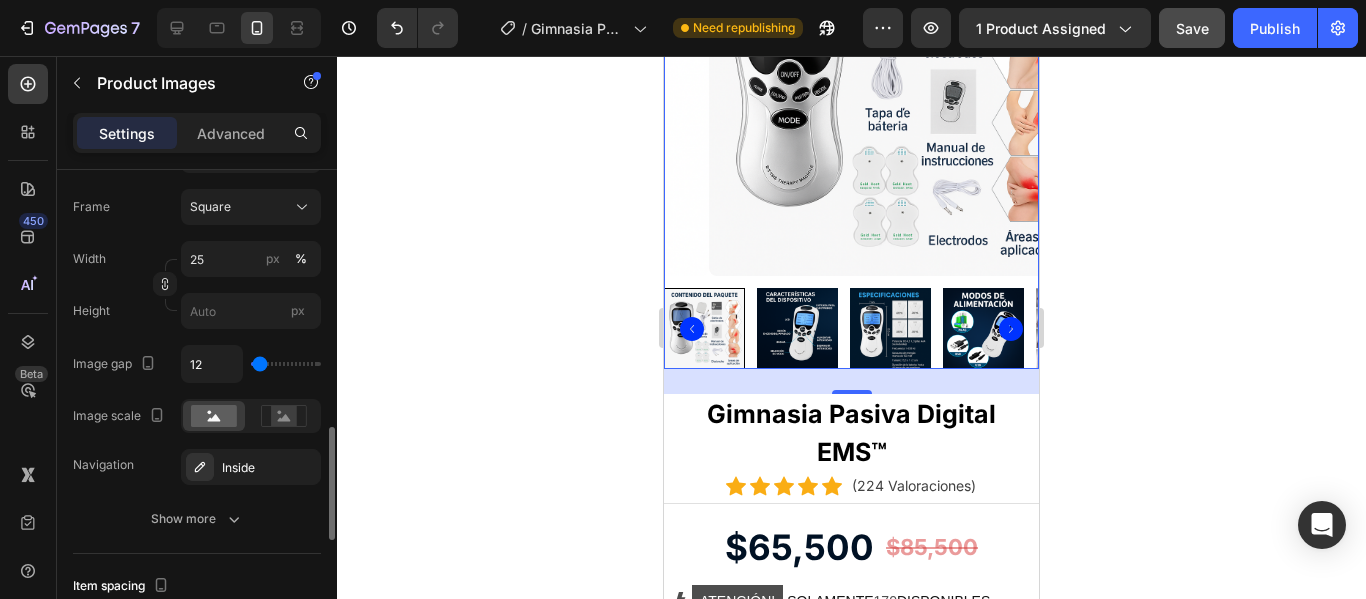 scroll, scrollTop: 1200, scrollLeft: 0, axis: vertical 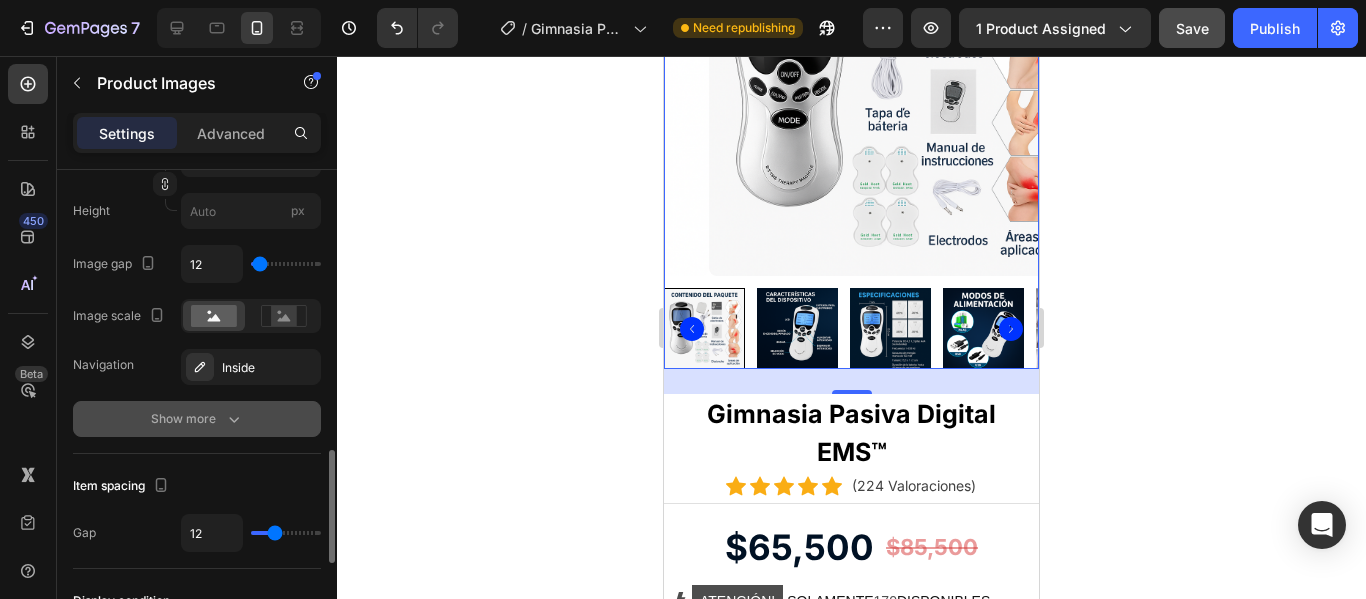 click on "Show more" at bounding box center (197, 419) 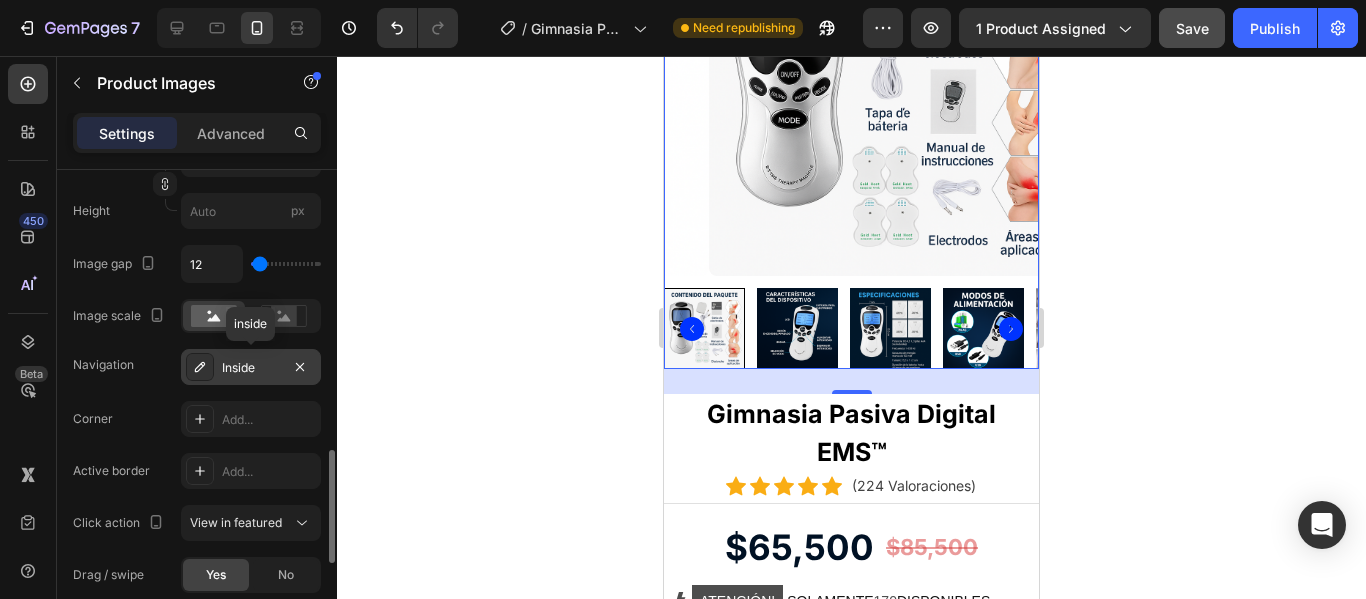 click 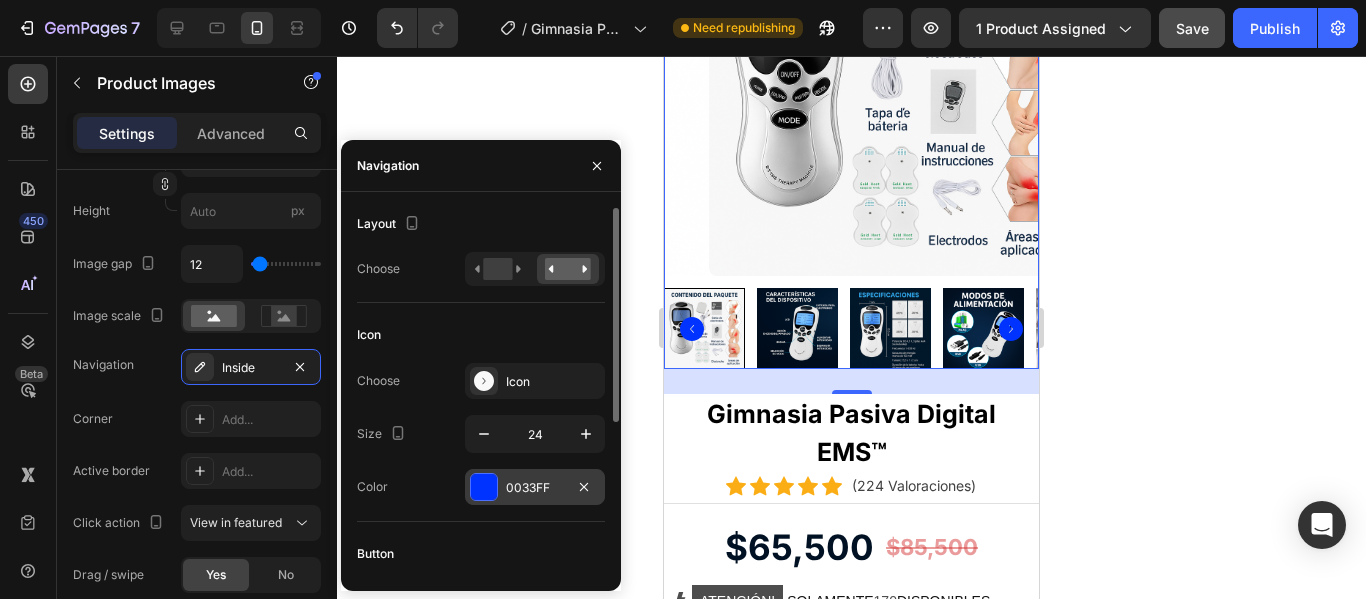 click on "0033FF" at bounding box center (535, 488) 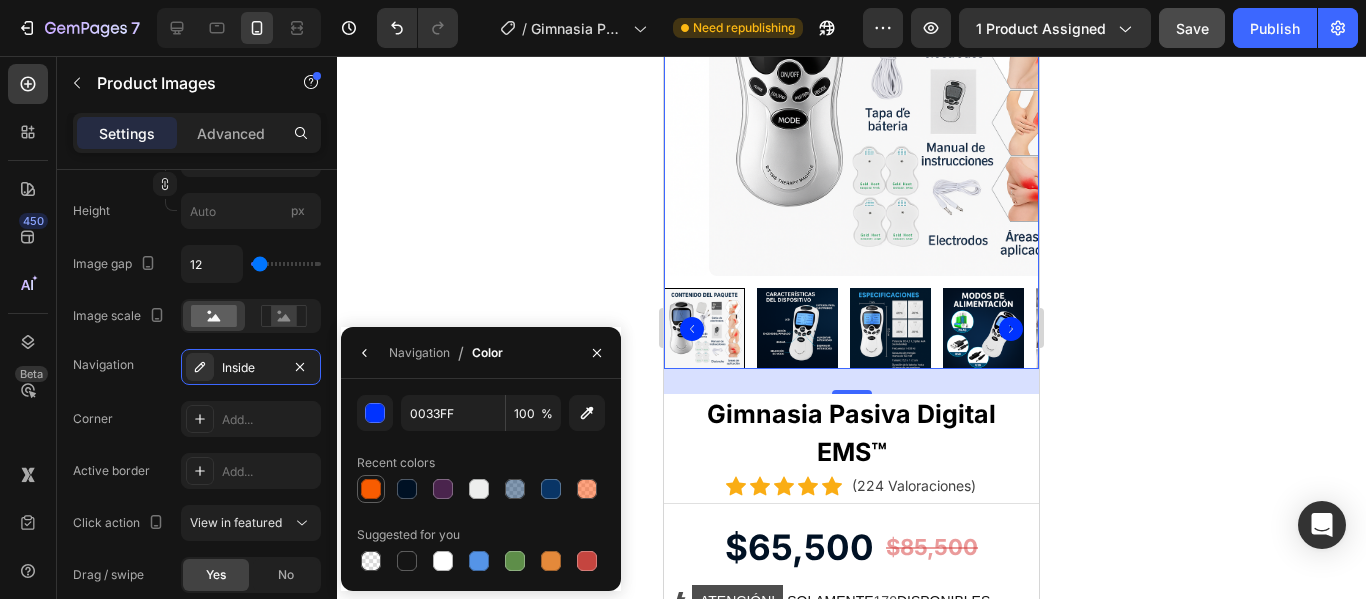click at bounding box center [371, 489] 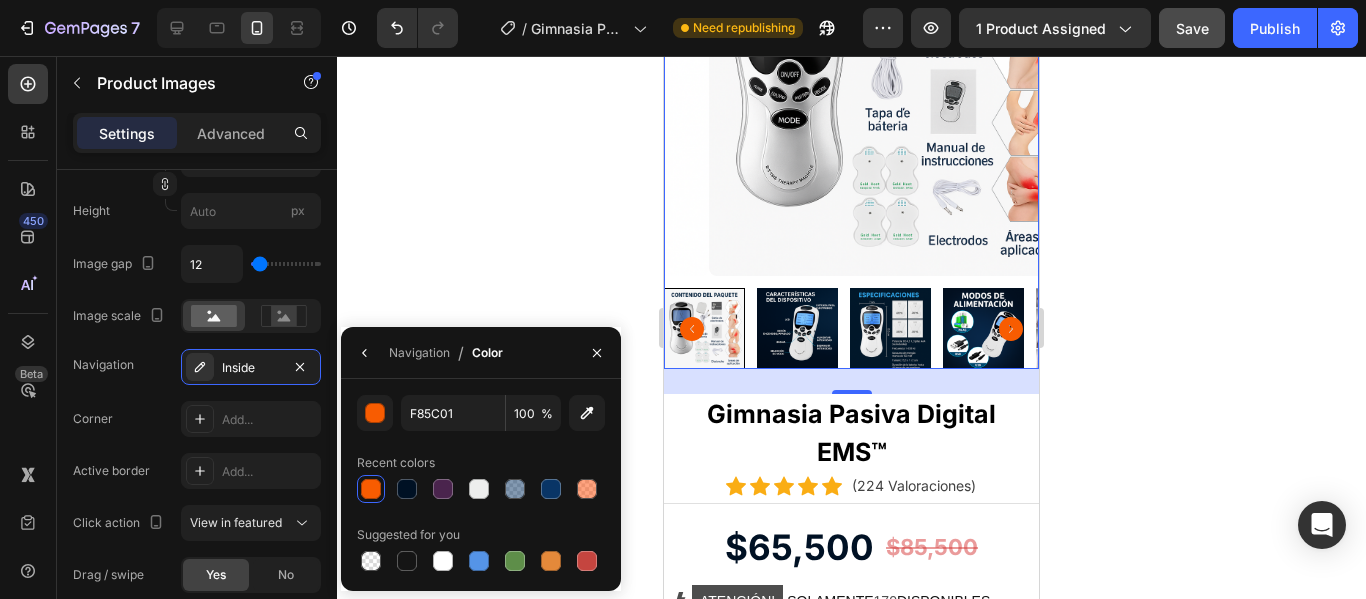 click 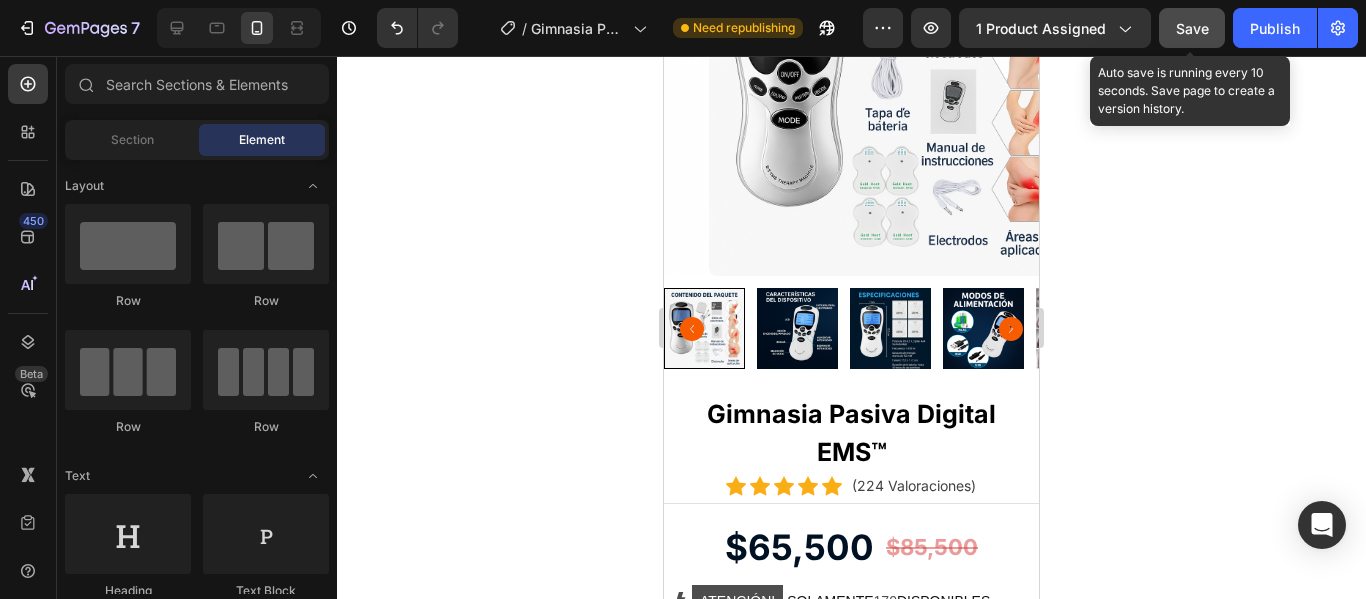 click on "Save" 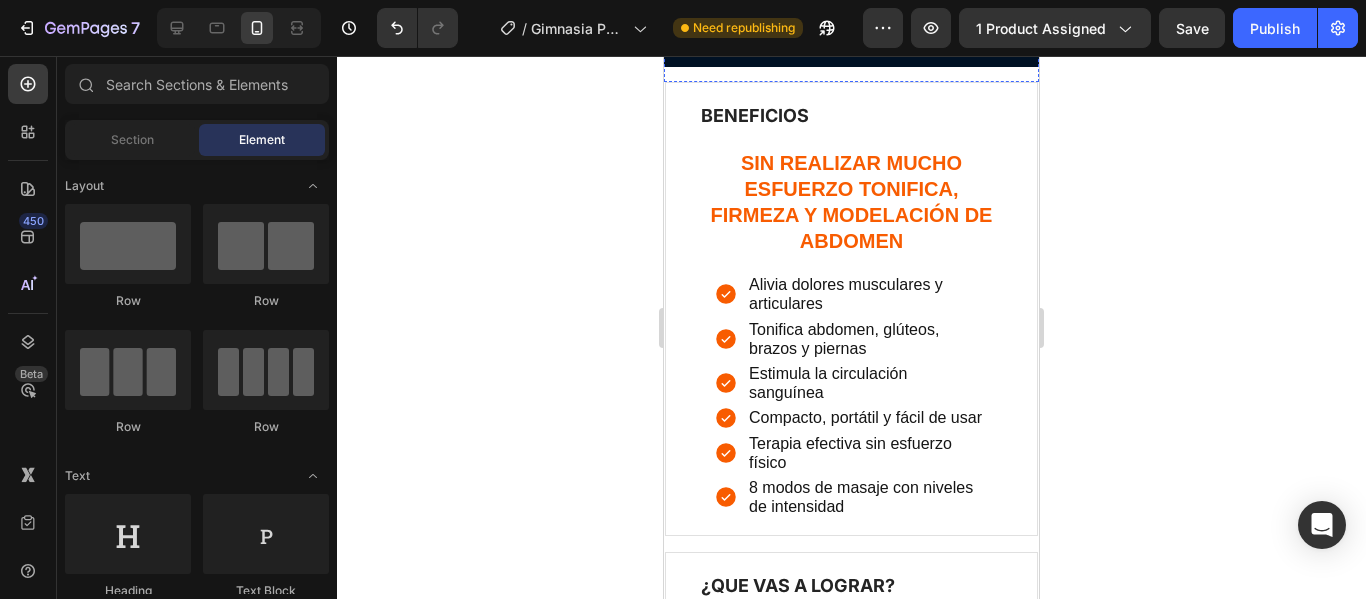 scroll, scrollTop: 1700, scrollLeft: 0, axis: vertical 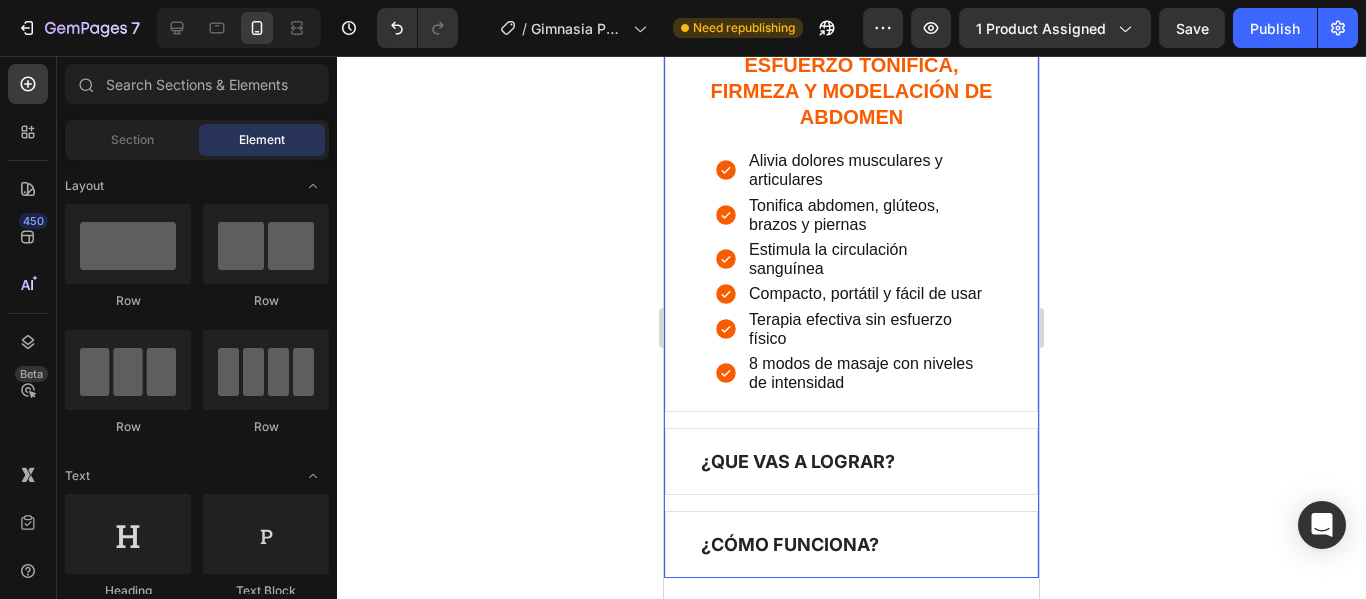 click on "BENEFICIOS" at bounding box center [755, -9] 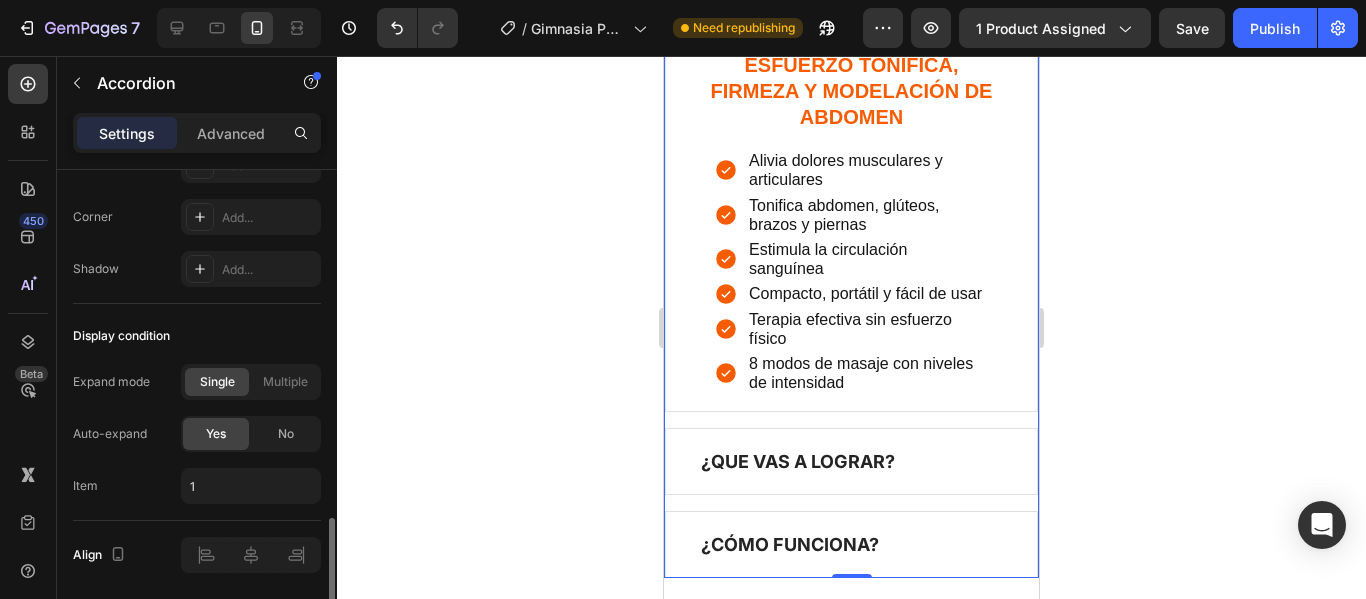 scroll, scrollTop: 1470, scrollLeft: 0, axis: vertical 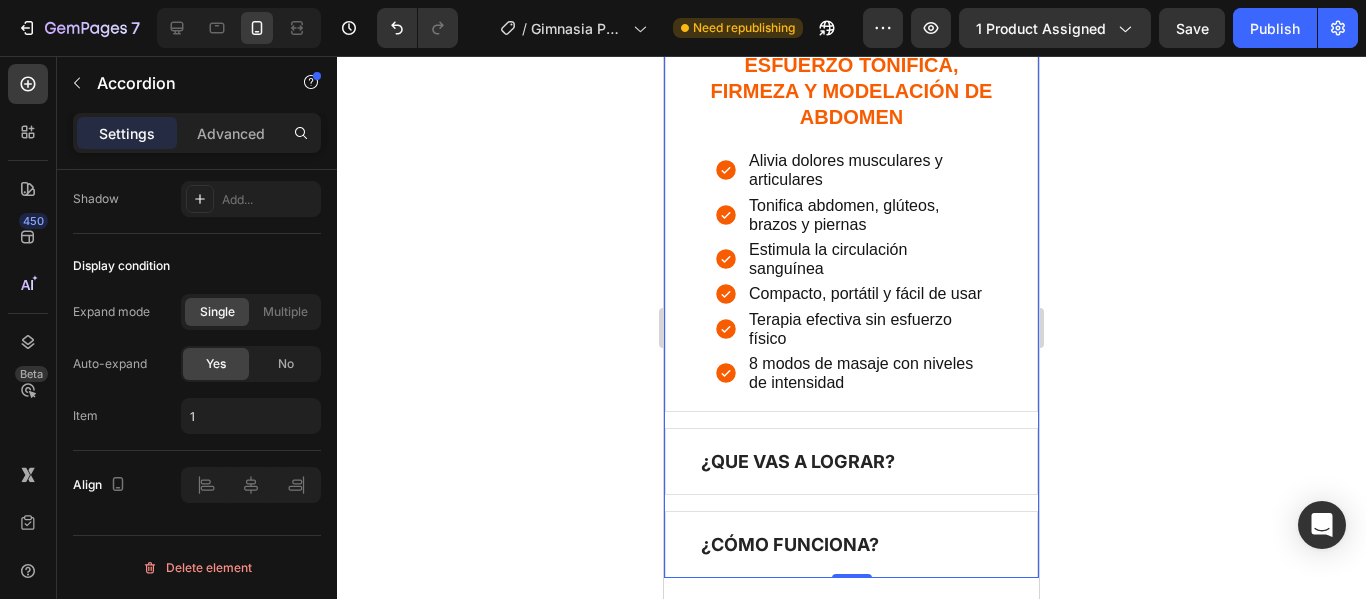click on "BENEFICIOS" at bounding box center (755, -9) 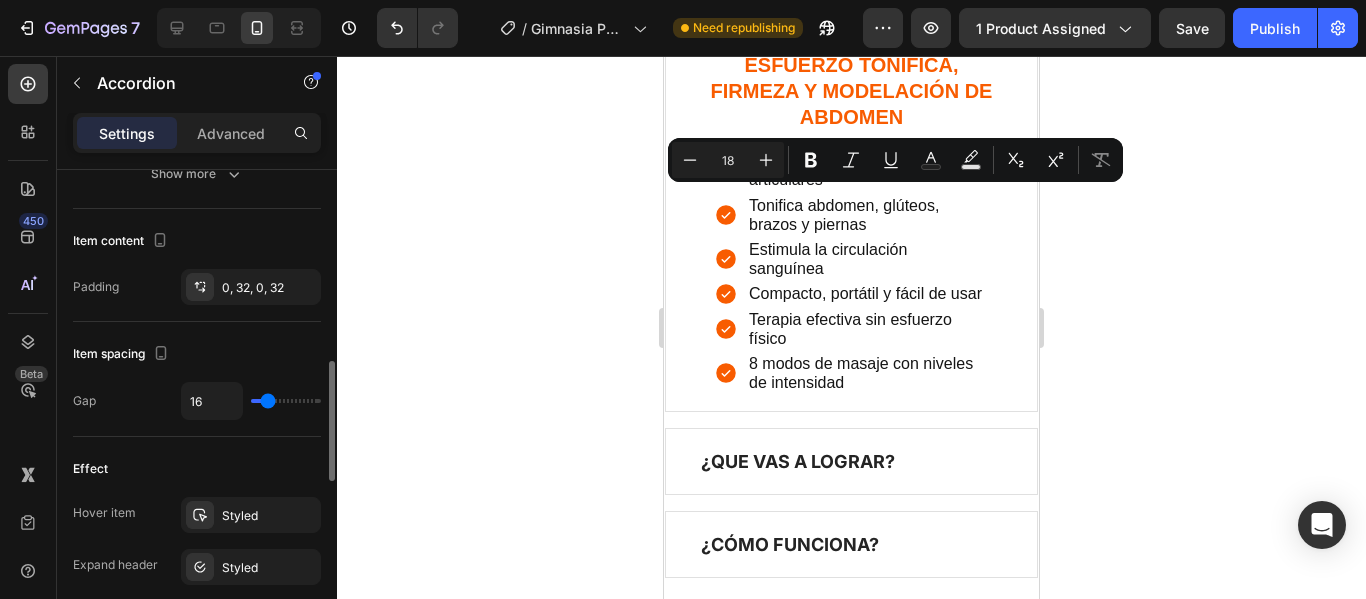 scroll, scrollTop: 570, scrollLeft: 0, axis: vertical 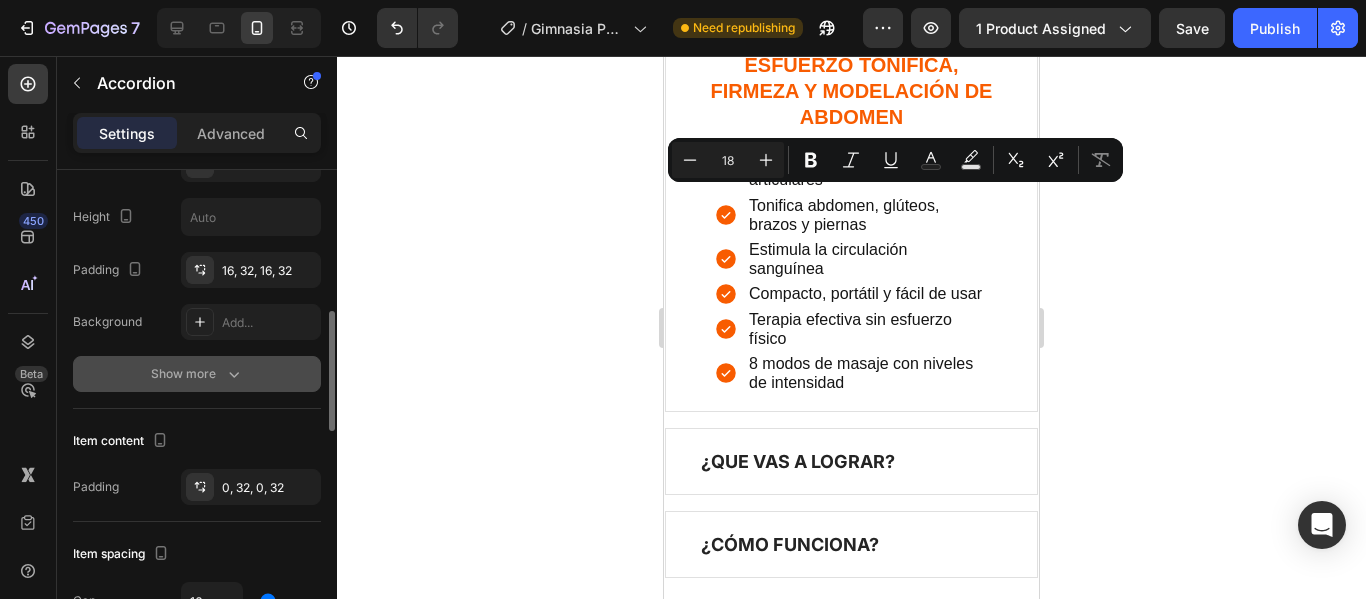 click on "Show more" at bounding box center [197, 374] 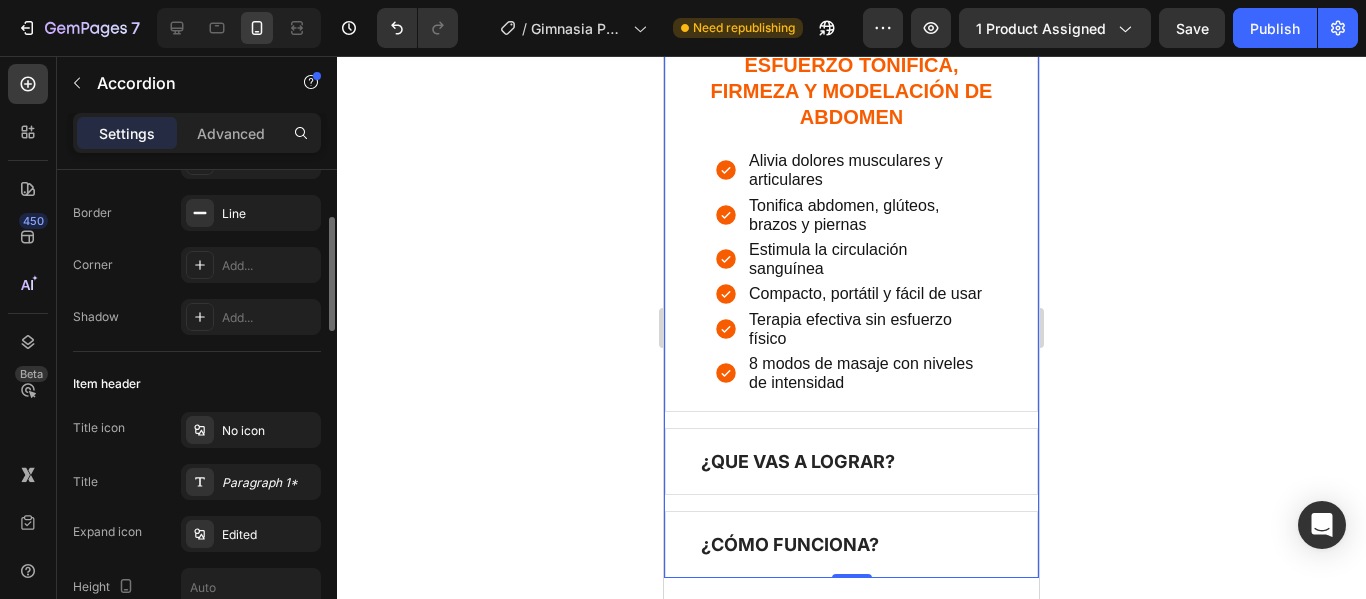 scroll, scrollTop: 300, scrollLeft: 0, axis: vertical 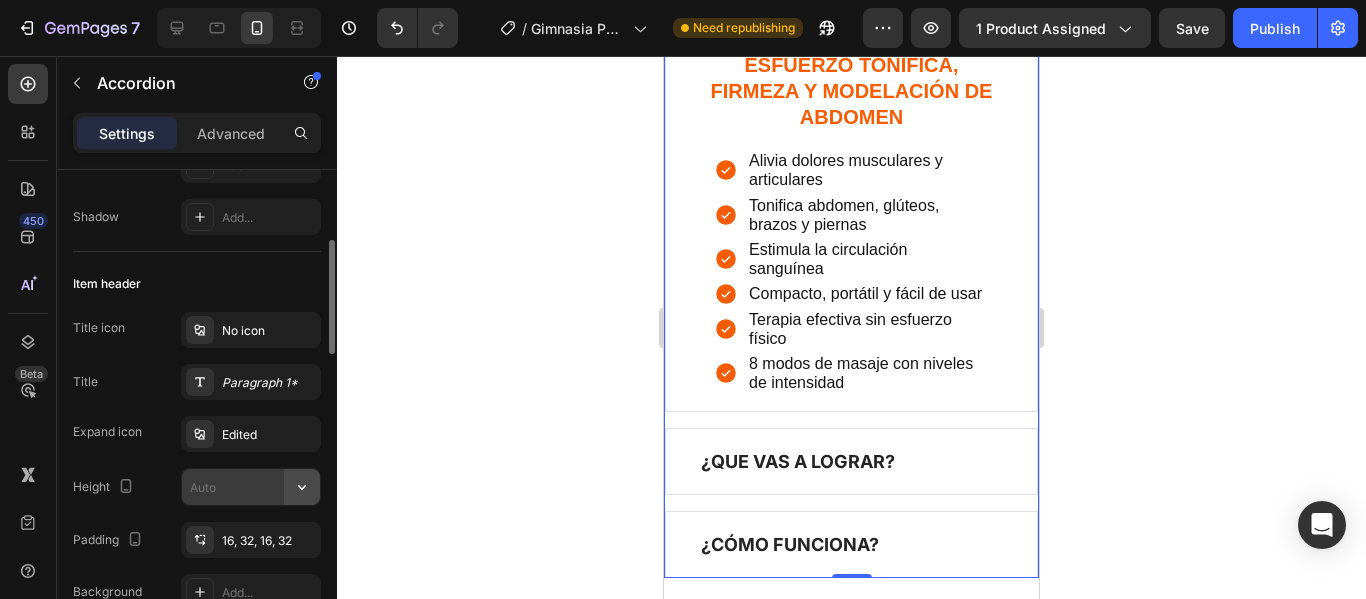 click 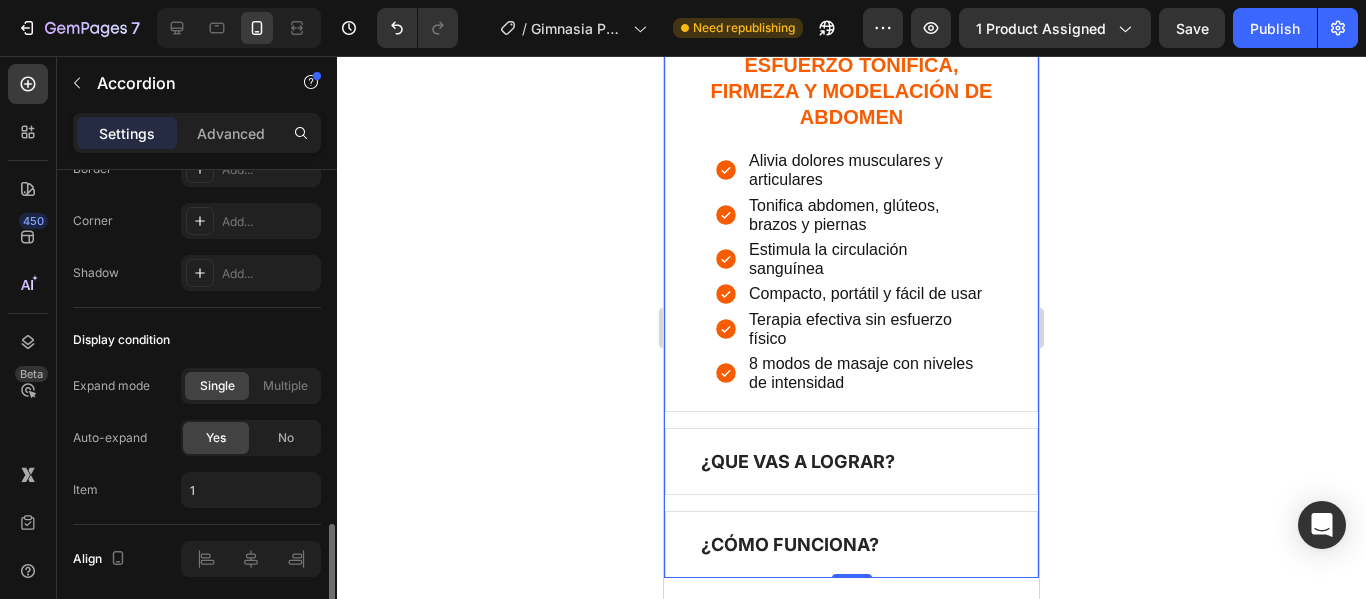 scroll, scrollTop: 1574, scrollLeft: 0, axis: vertical 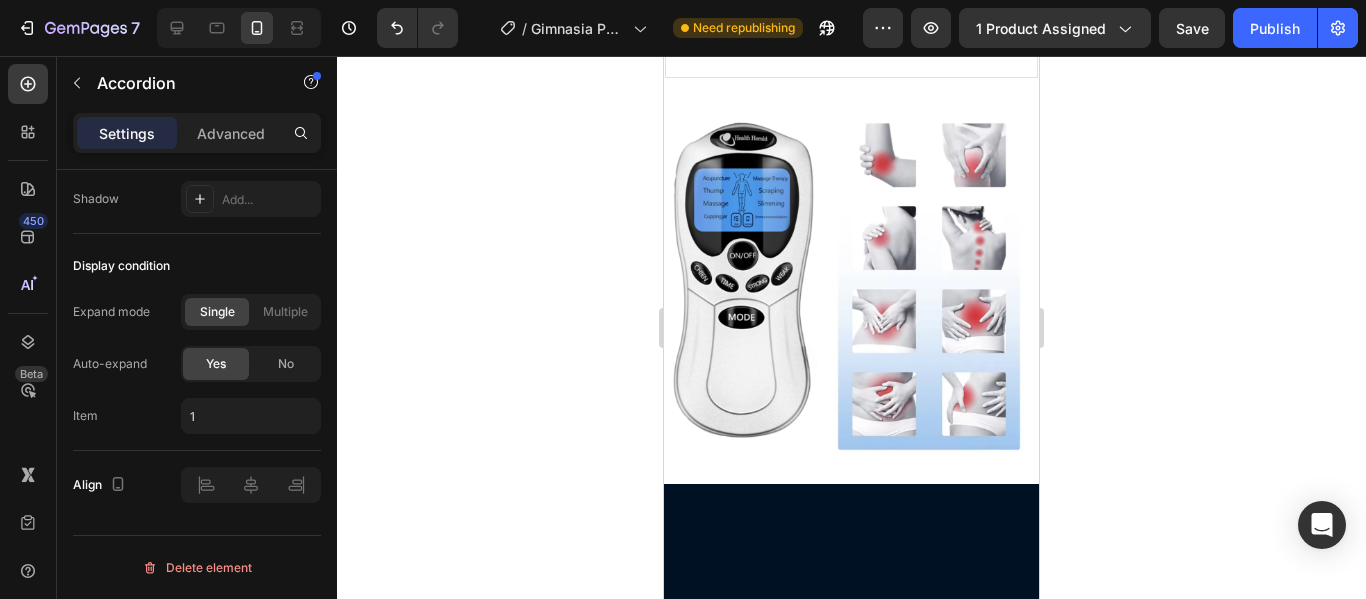 click on "¿QUE VAS A LOGRAR?" at bounding box center [851, -39] 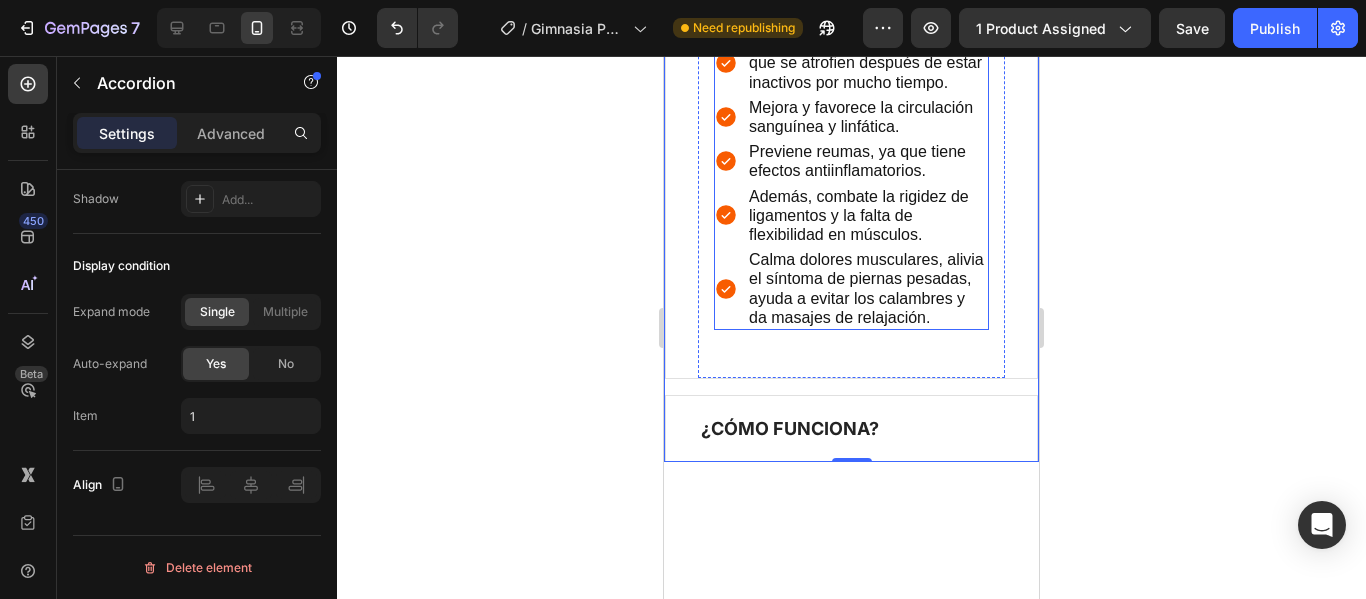 scroll, scrollTop: 2200, scrollLeft: 0, axis: vertical 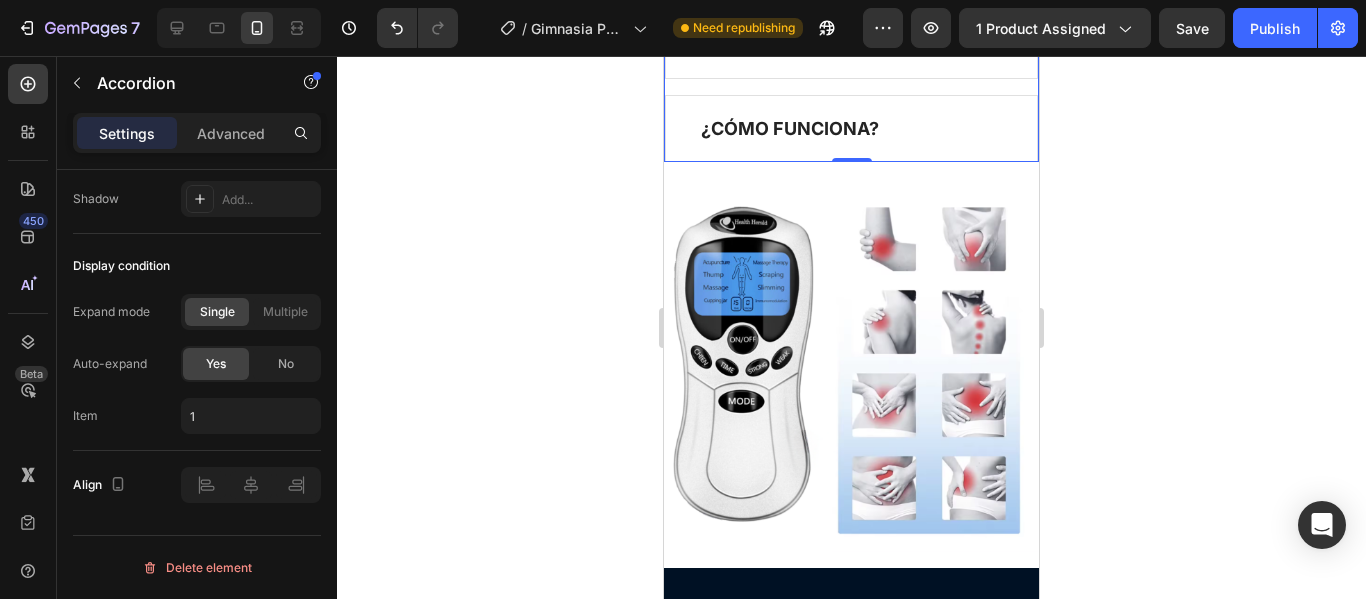 click on "¿CÓMO FUNCIONA?" at bounding box center [851, 128] 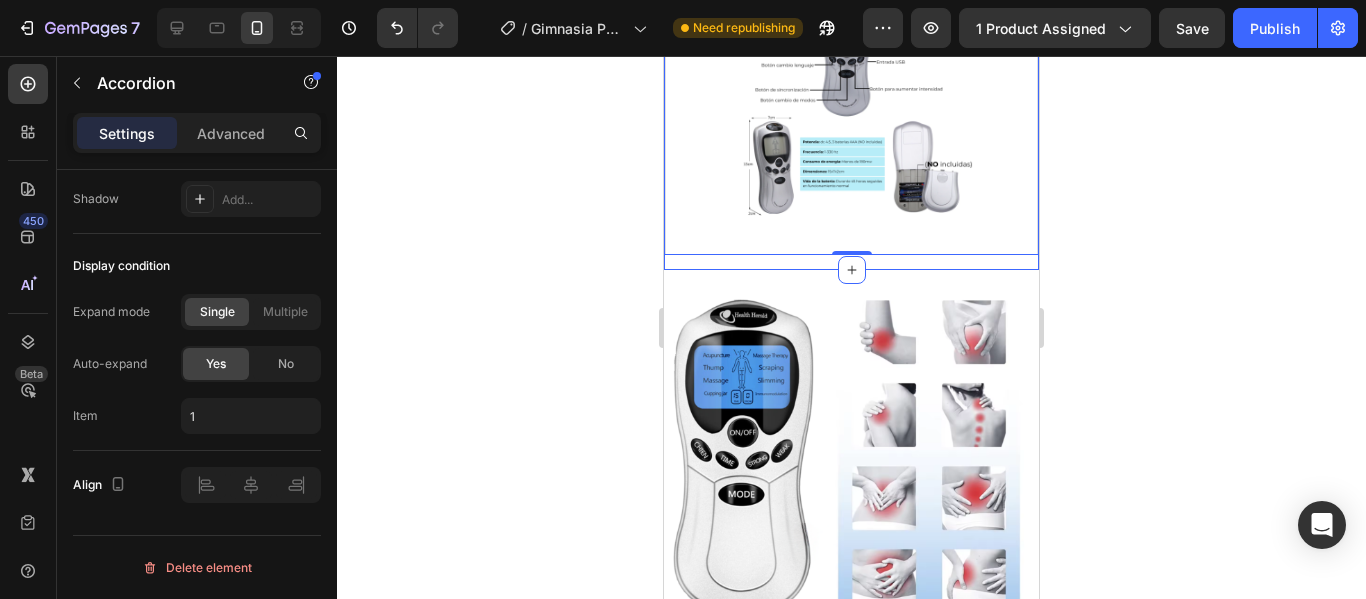 click at bounding box center [851, 457] 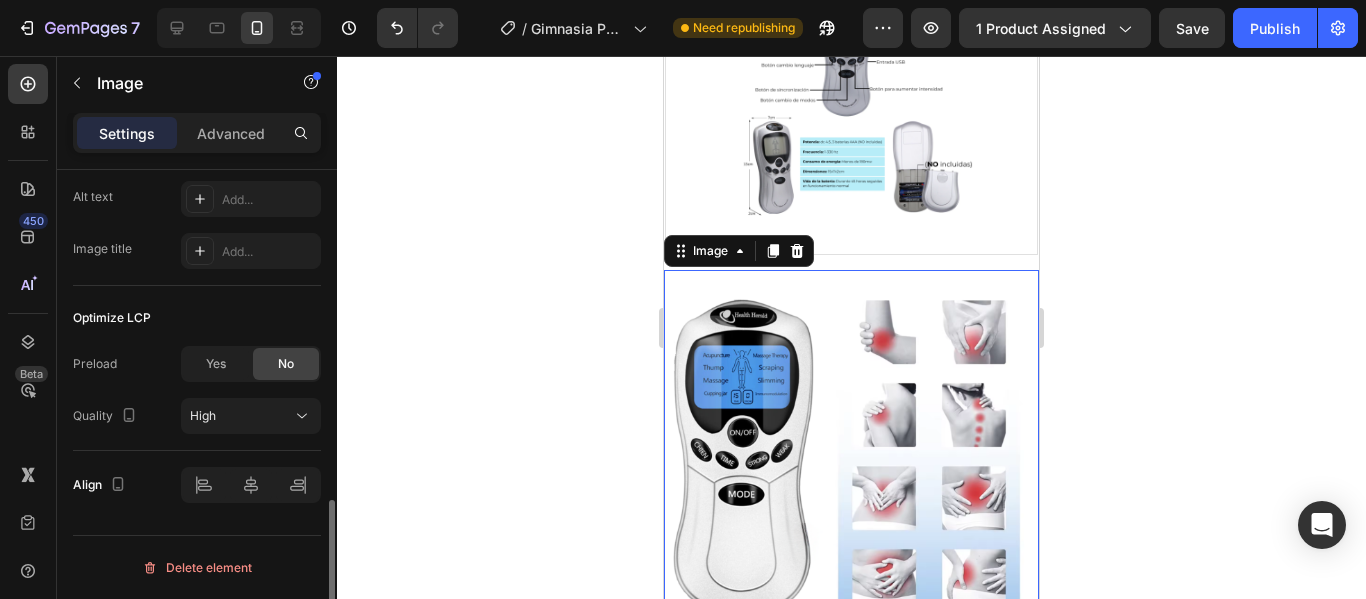scroll, scrollTop: 0, scrollLeft: 0, axis: both 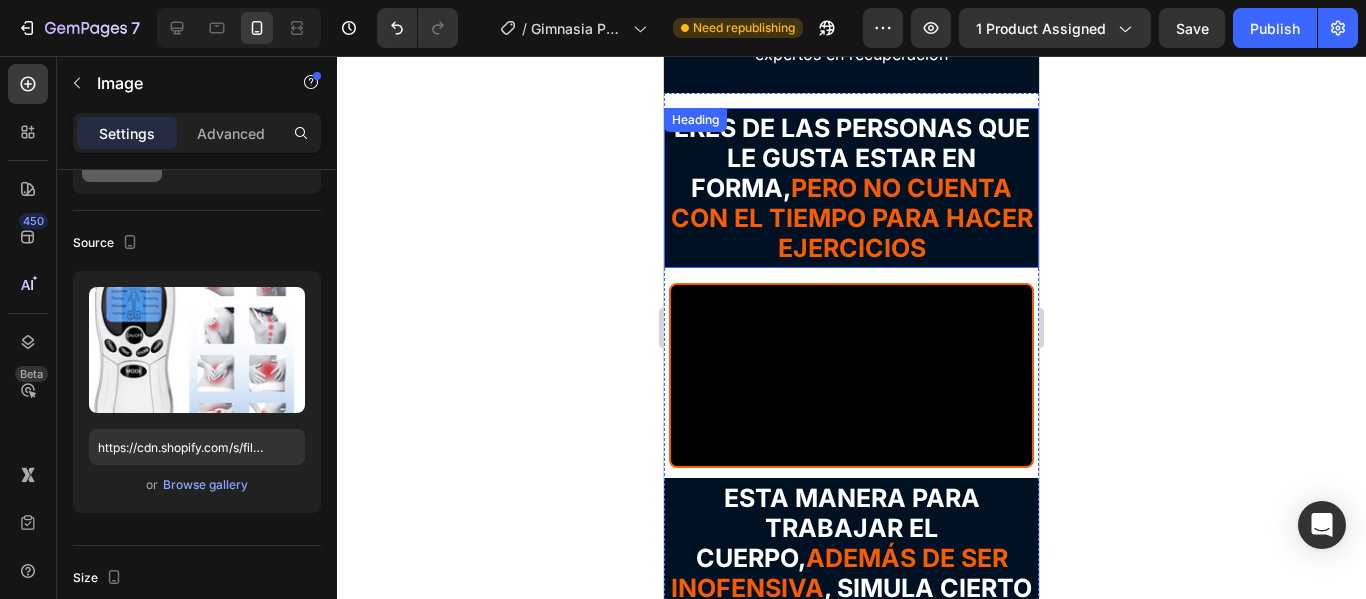 click on "ERES DE LAS PERSONAS QUE LE GUSTA ESTAR EN FORMA," at bounding box center (852, 158) 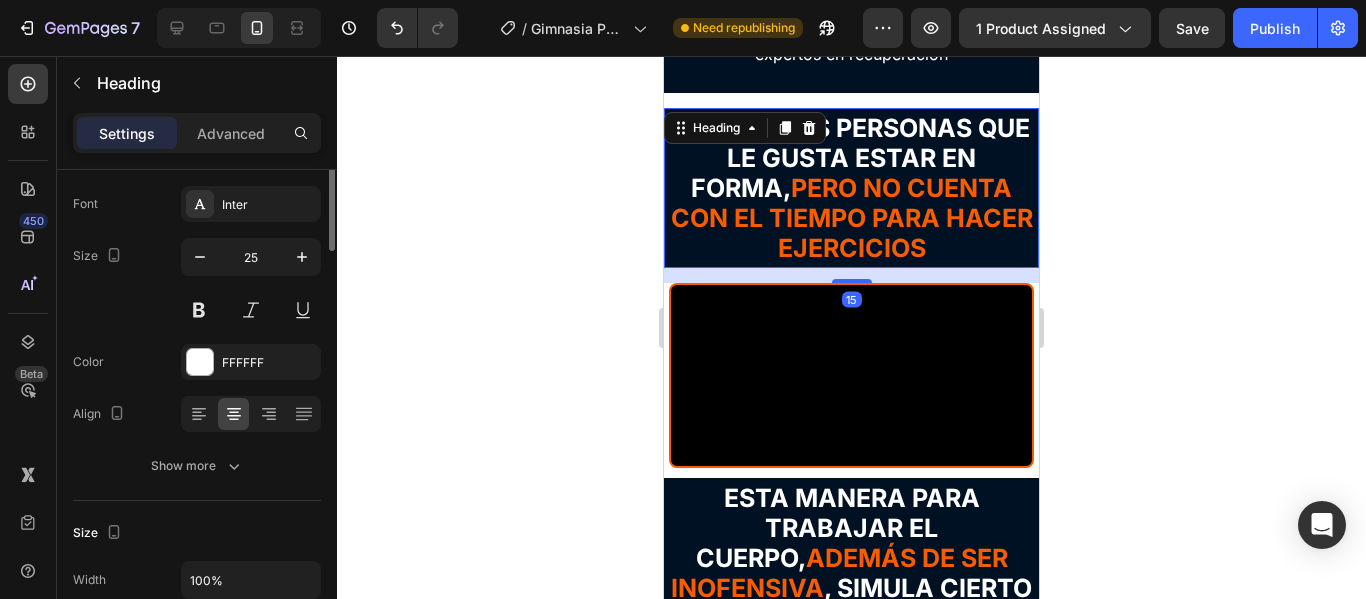 scroll, scrollTop: 0, scrollLeft: 0, axis: both 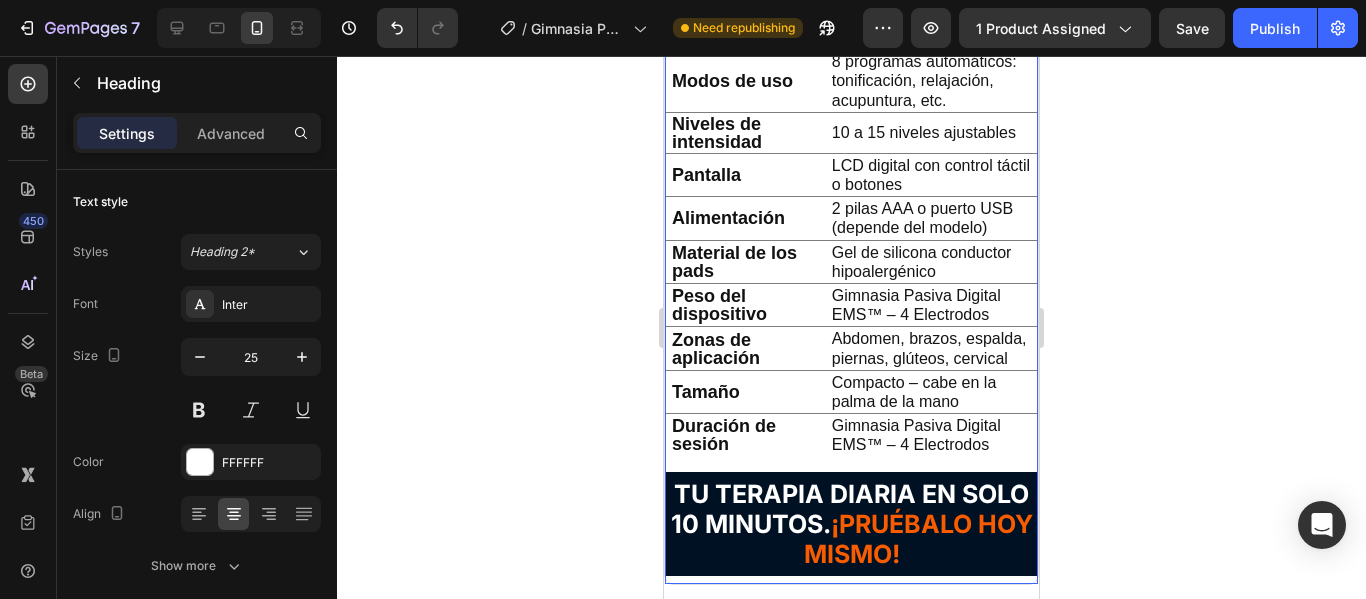 click on "TU TERAPIA DIARIA EN SOLO 10 MINUTOS.  ¡PRUÉBALO HOY MISMO! Text block" at bounding box center (851, 520) 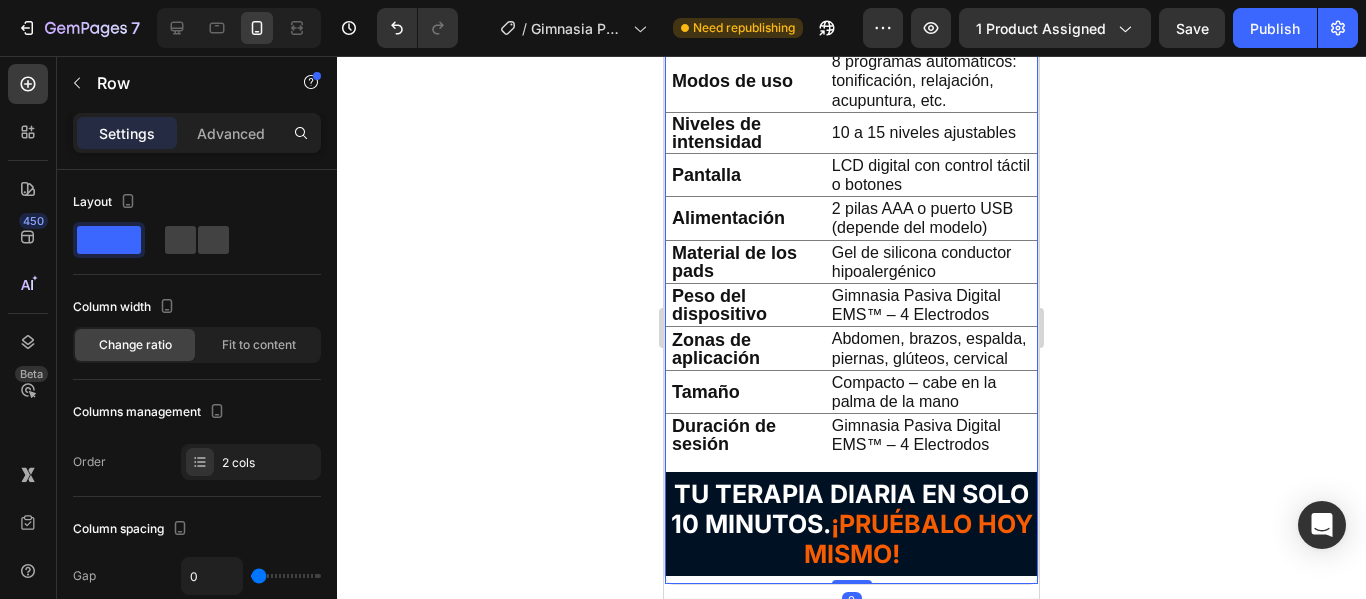 scroll, scrollTop: 6000, scrollLeft: 0, axis: vertical 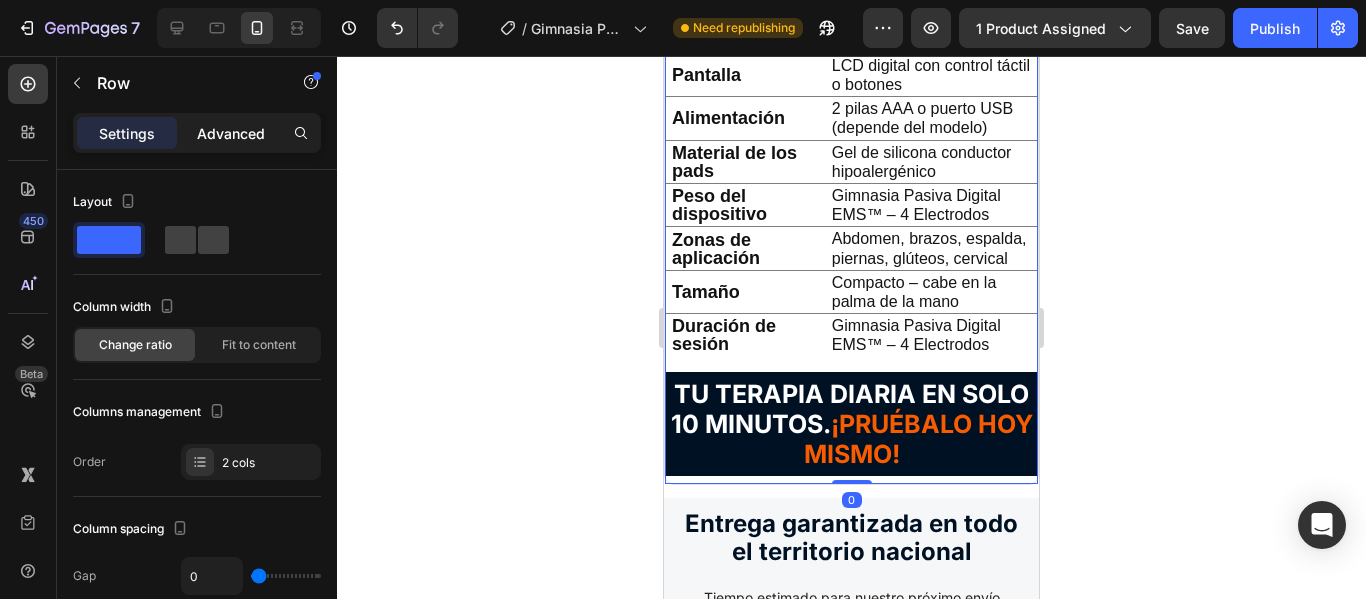 click on "Advanced" at bounding box center [231, 133] 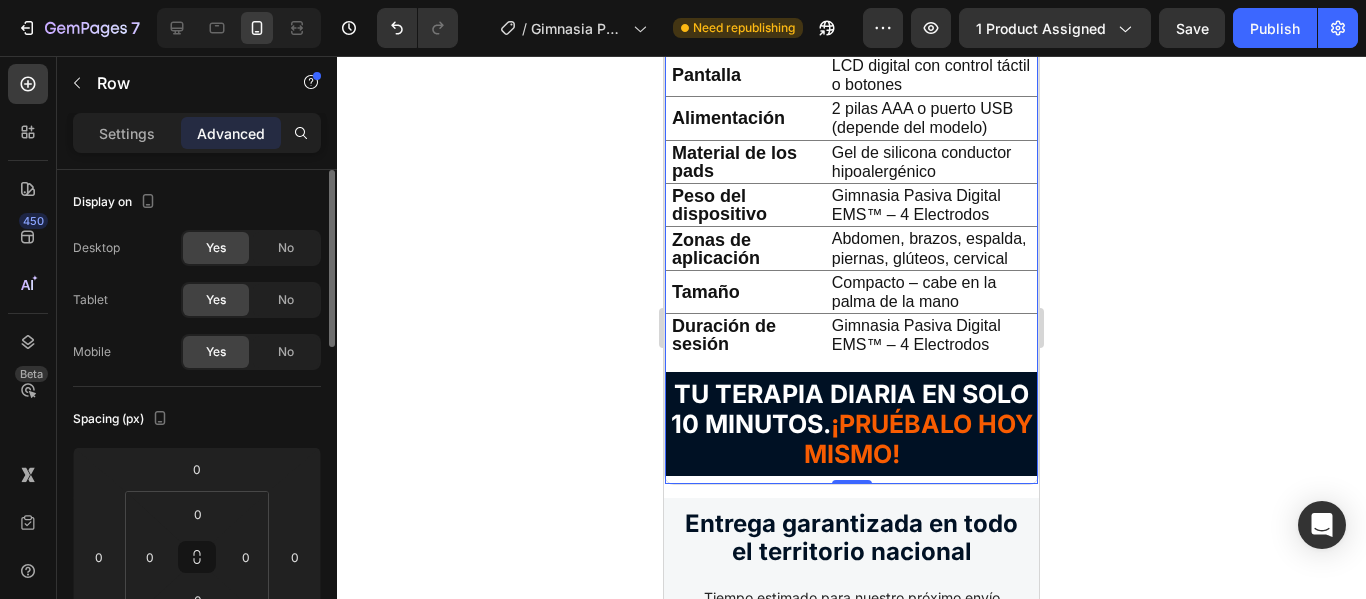 scroll, scrollTop: 100, scrollLeft: 0, axis: vertical 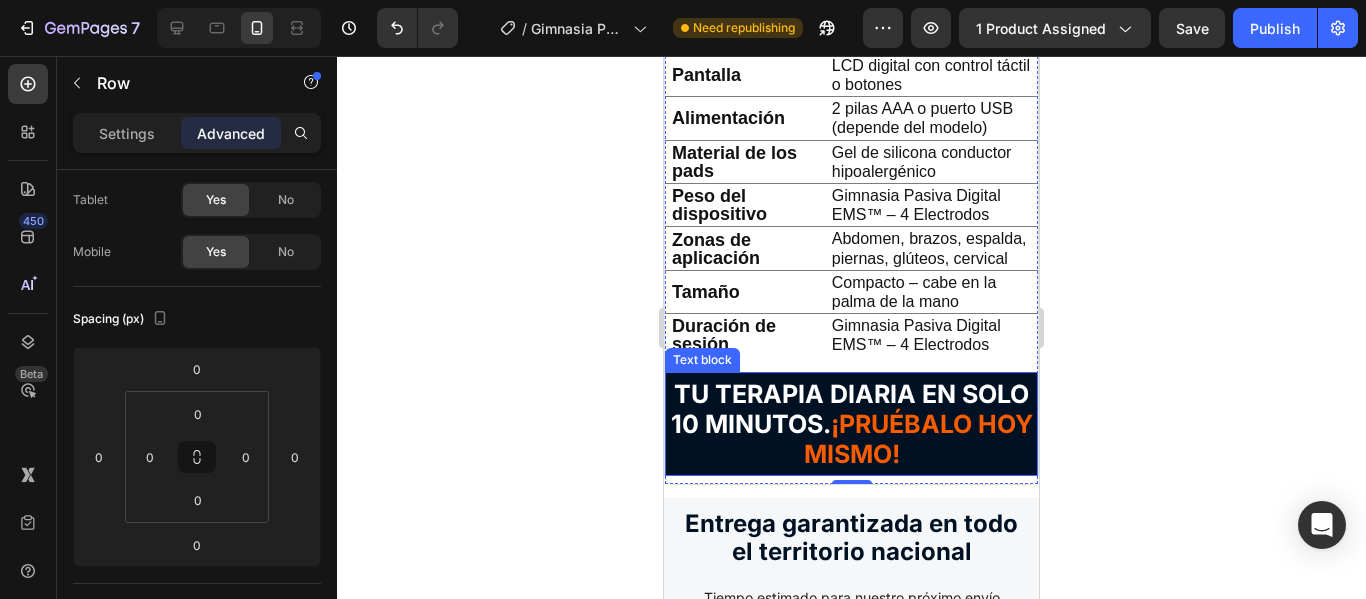 click on "TU TERAPIA DIARIA EN SOLO 10 MINUTOS.  ¡PRUÉBALO HOY MISMO!" at bounding box center (851, 424) 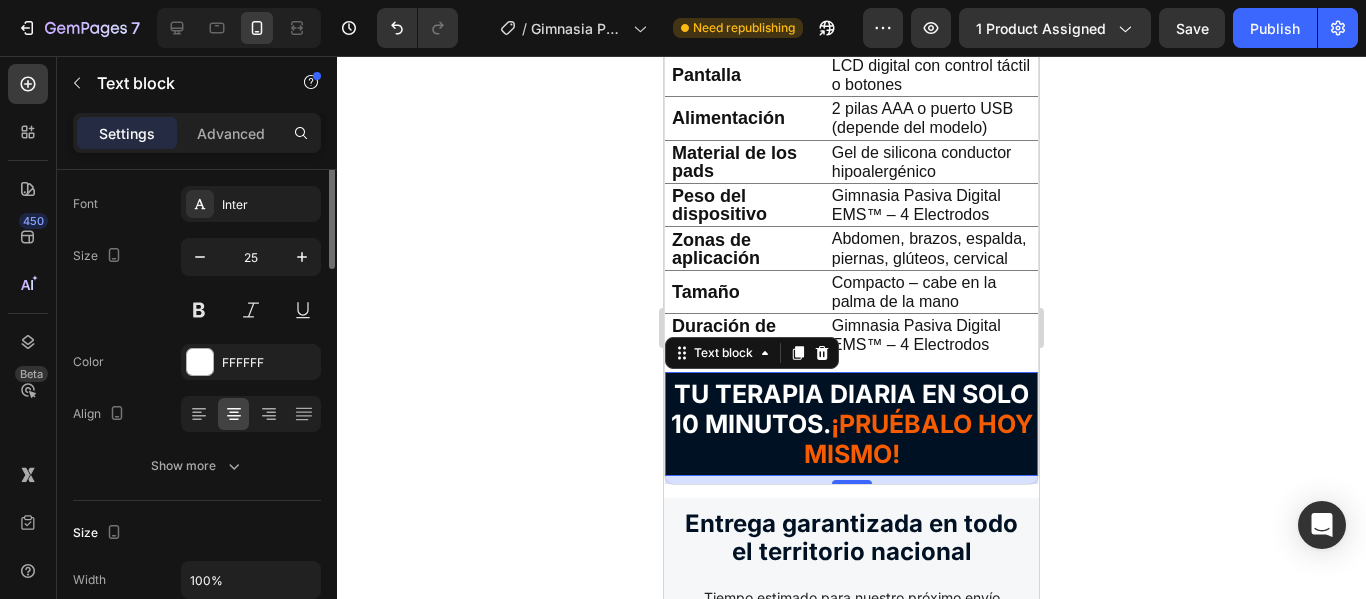 scroll, scrollTop: 0, scrollLeft: 0, axis: both 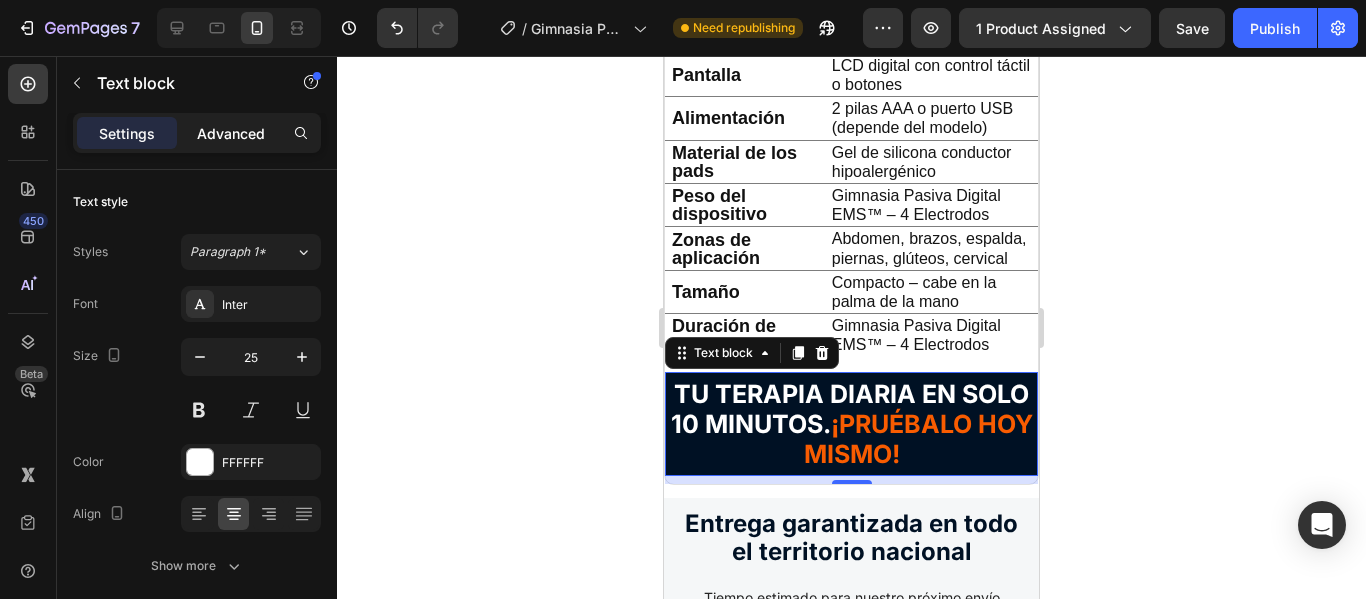 click on "Advanced" at bounding box center [231, 133] 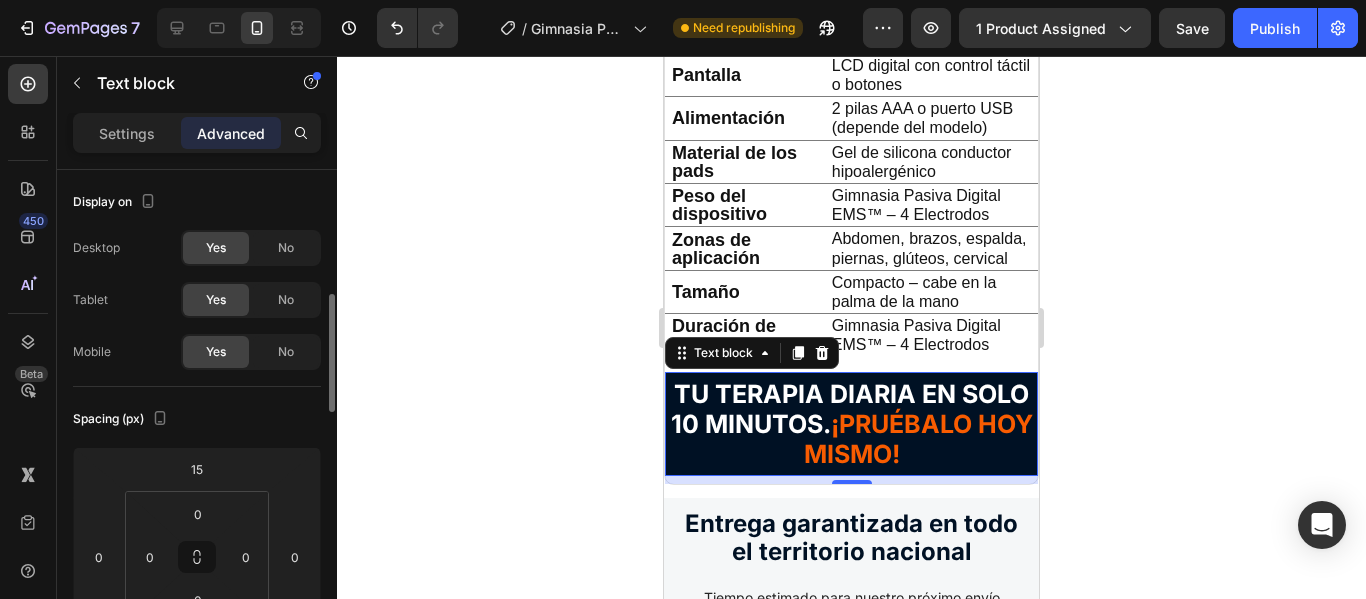 scroll, scrollTop: 100, scrollLeft: 0, axis: vertical 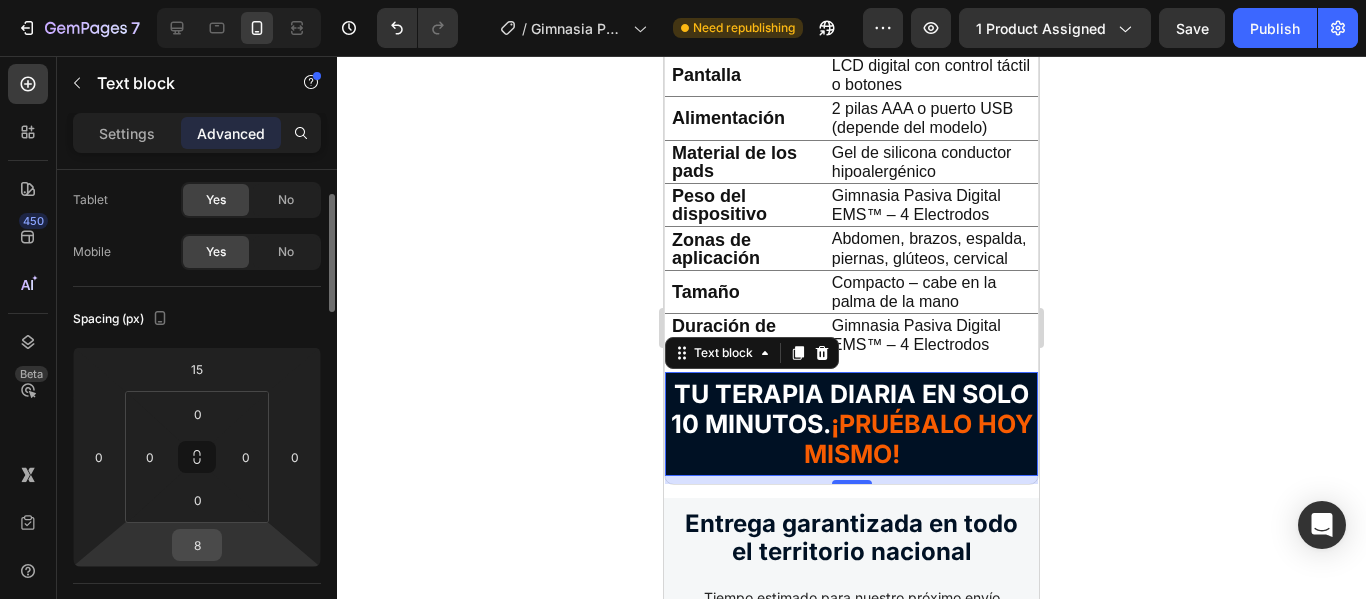 click on "8" at bounding box center [197, 545] 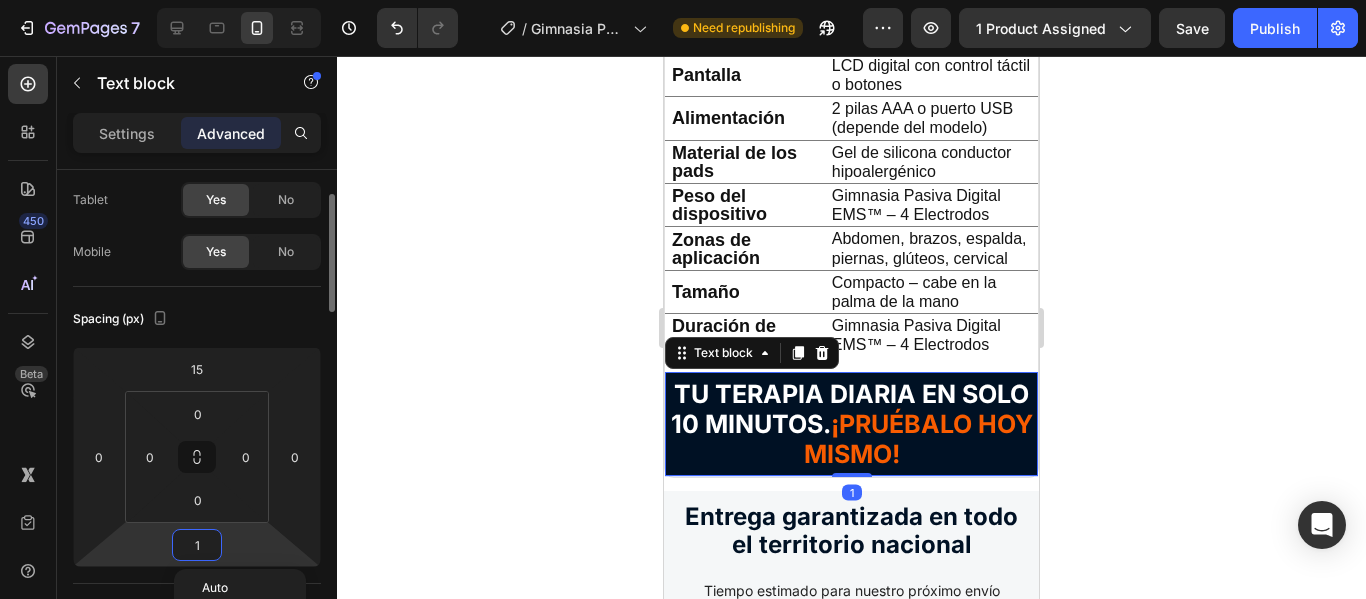 type on "15" 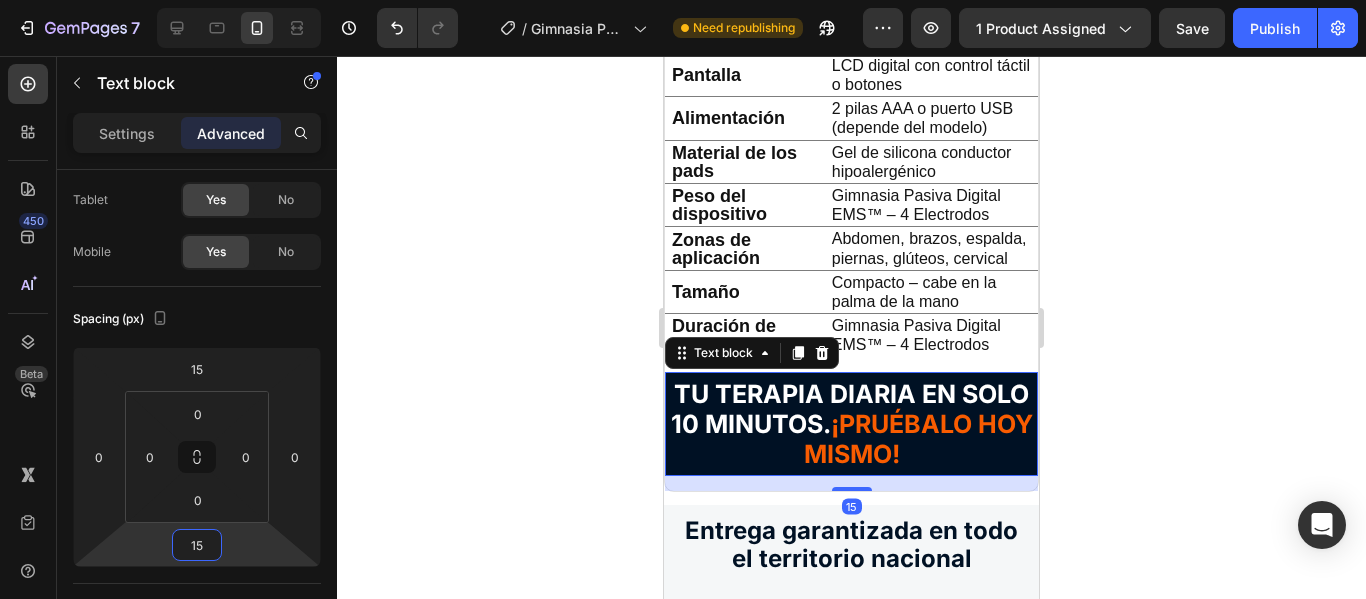 click 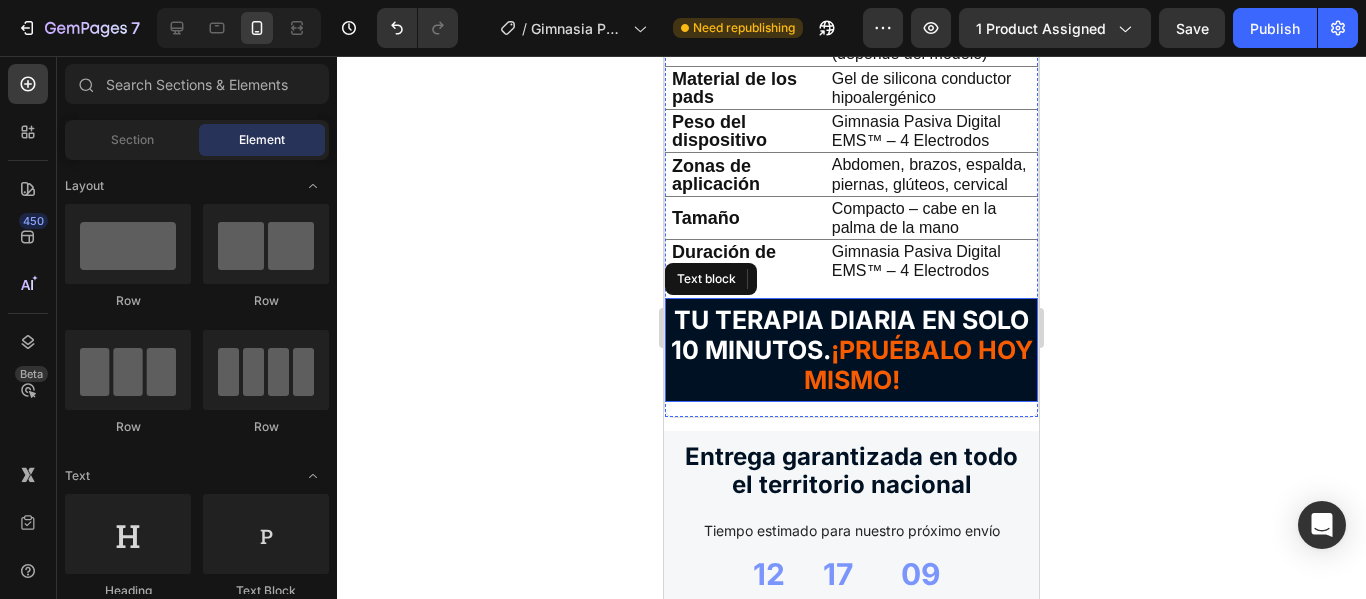 scroll, scrollTop: 6200, scrollLeft: 0, axis: vertical 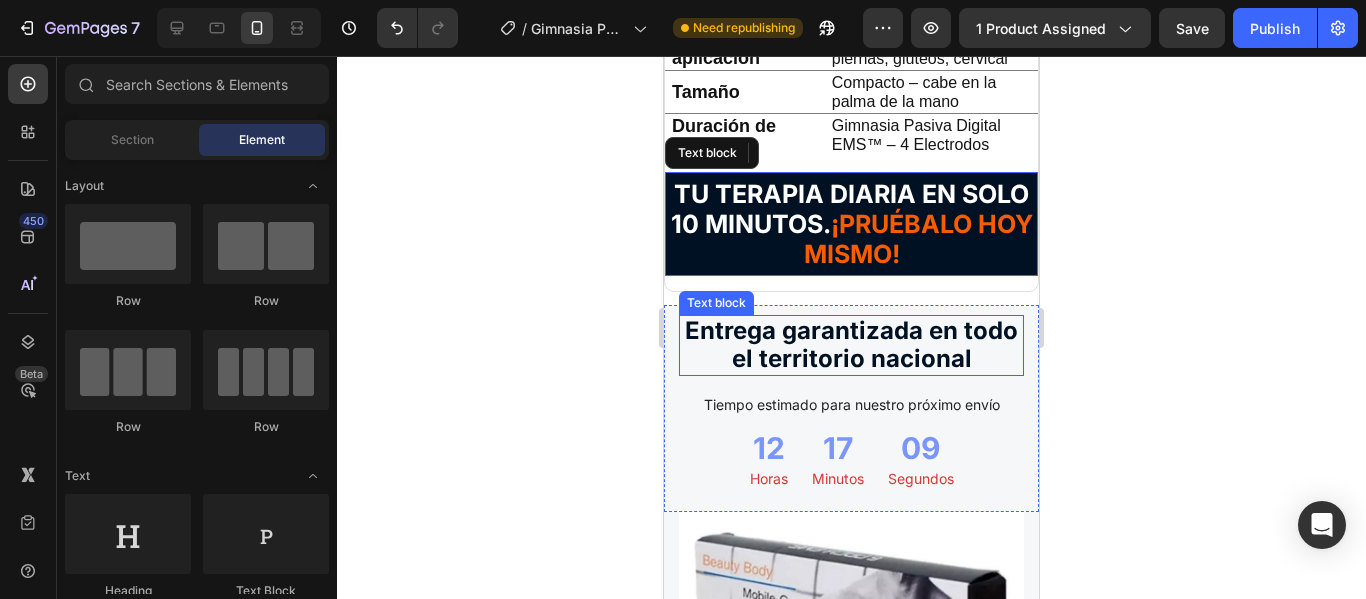 click on "Entrega garantizada en todo el territorio nacional" at bounding box center [851, 346] 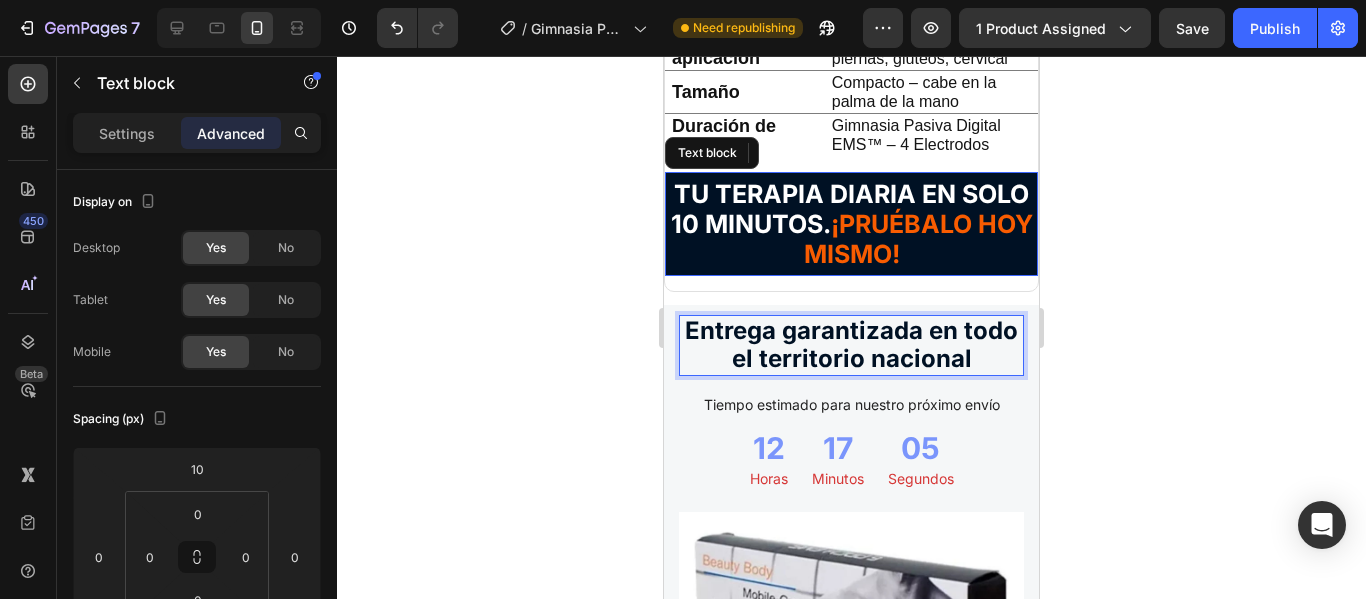 click on "Entrega garantizada en todo el territorio nacional" at bounding box center (851, 346) 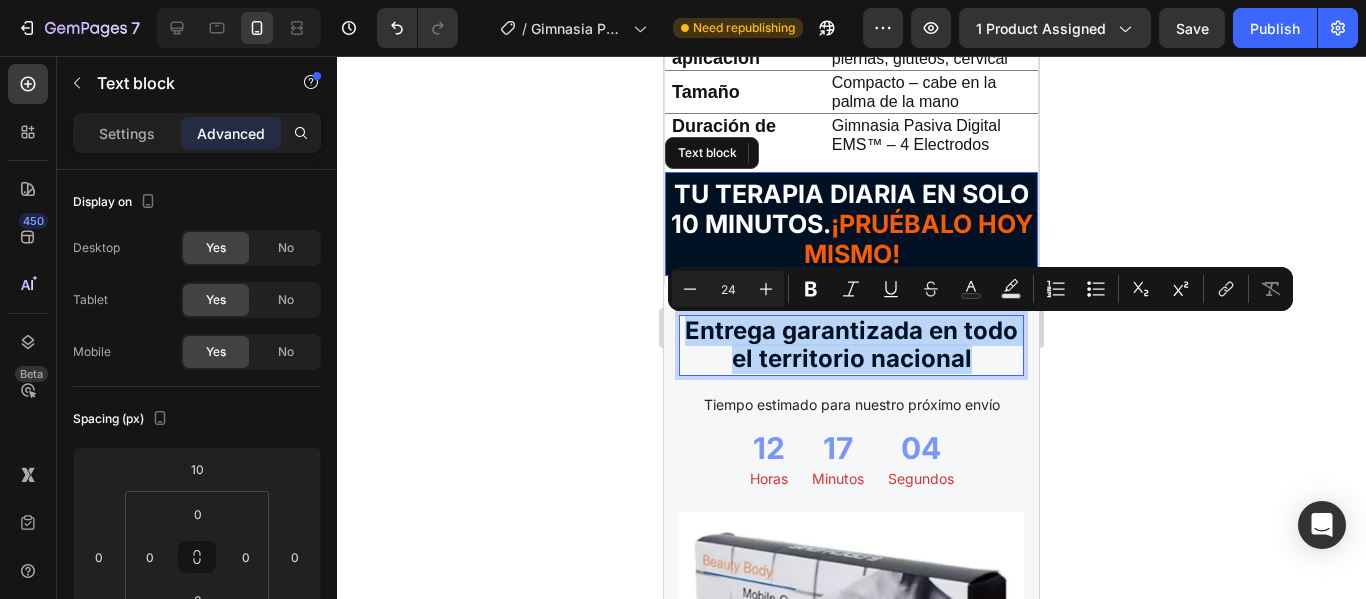 drag, startPoint x: 994, startPoint y: 363, endPoint x: 679, endPoint y: 335, distance: 316.242 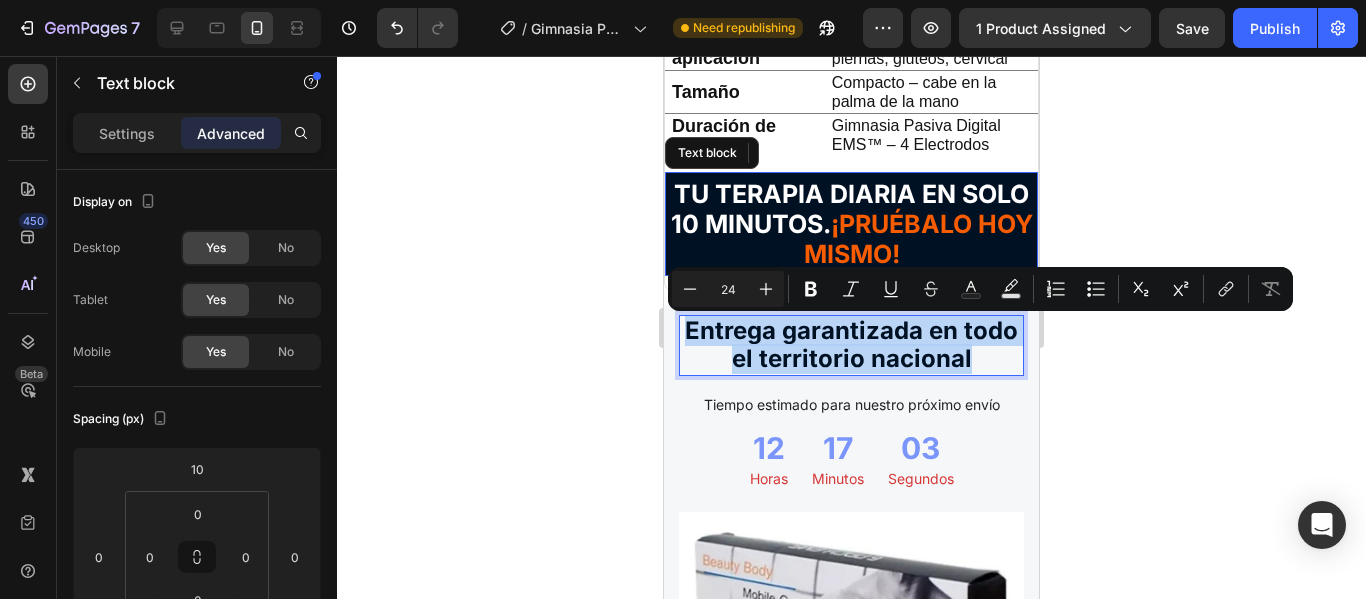 copy on "Entrega garantizada en todo el territorio nacional" 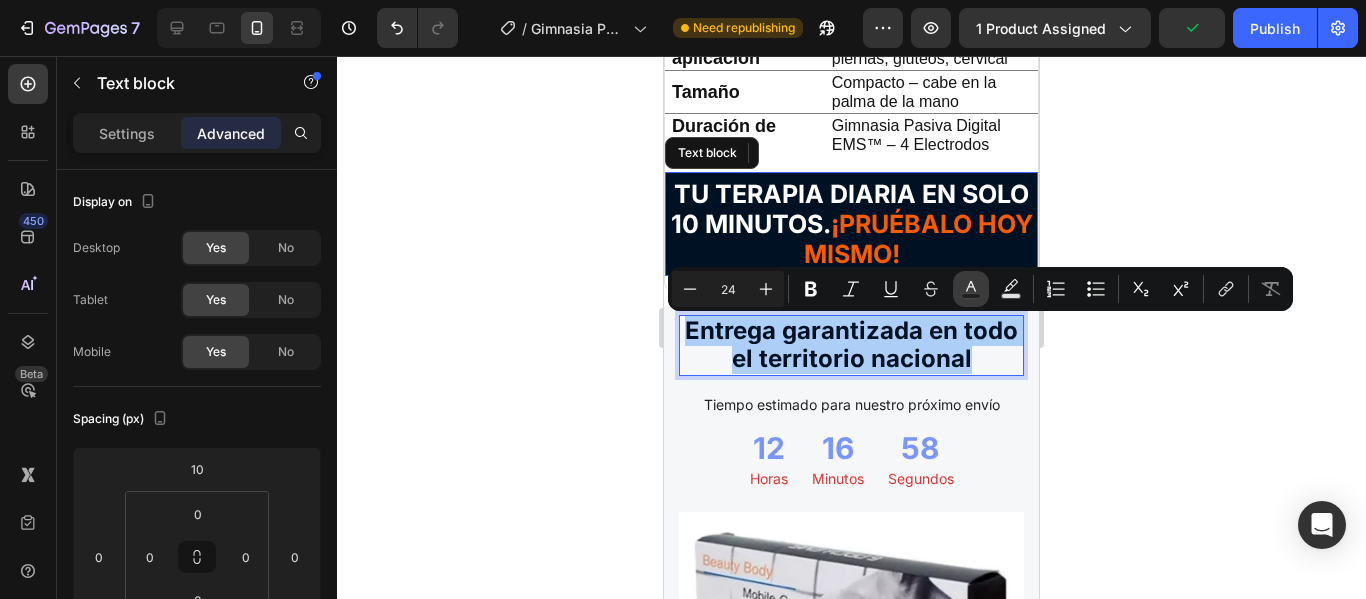 click 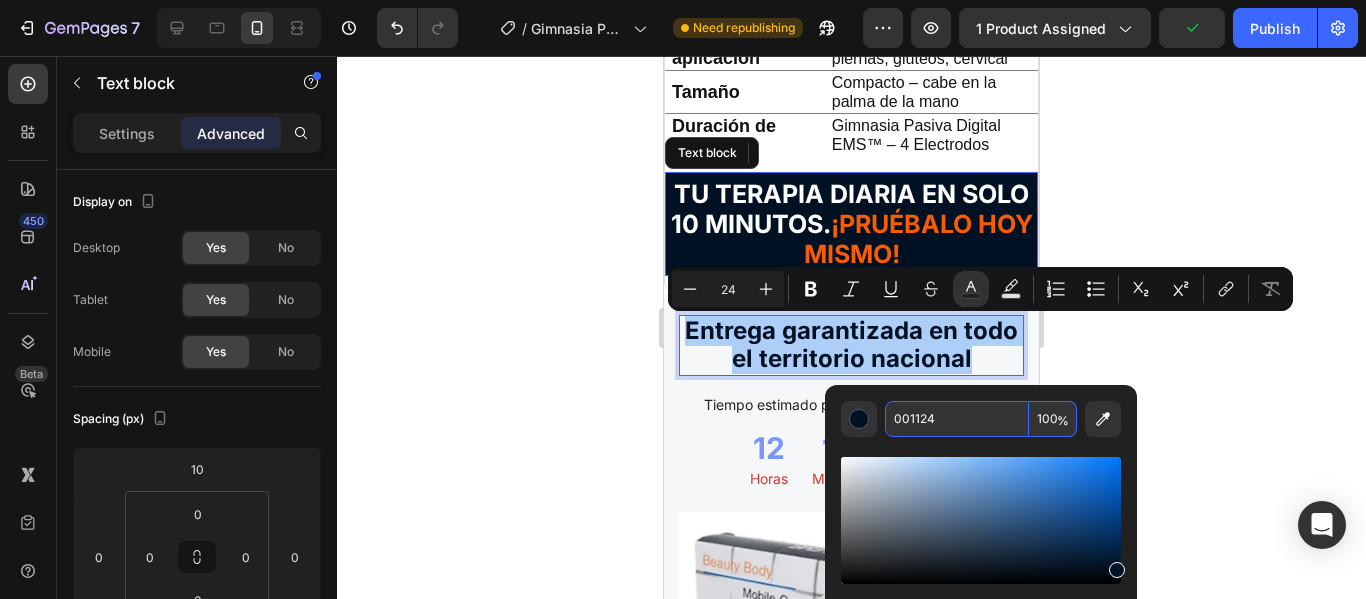 click on "[NUMBER]" at bounding box center (957, 419) 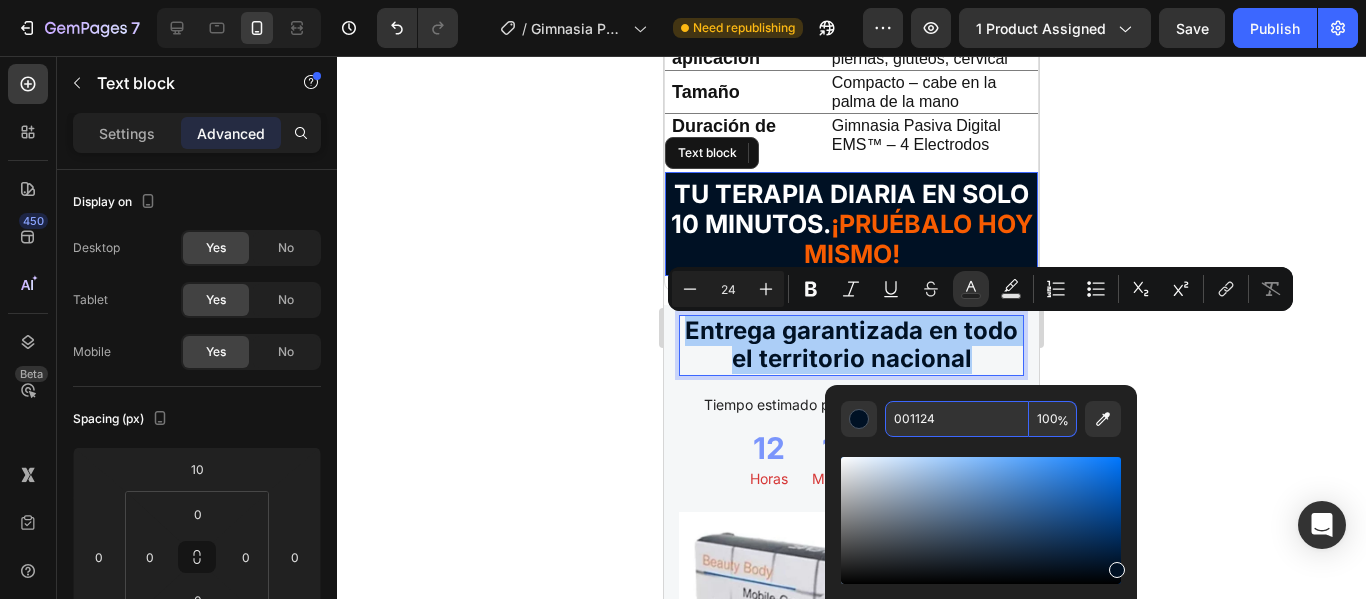 paste on "Entrega garantizada en todo el territorio nacional" 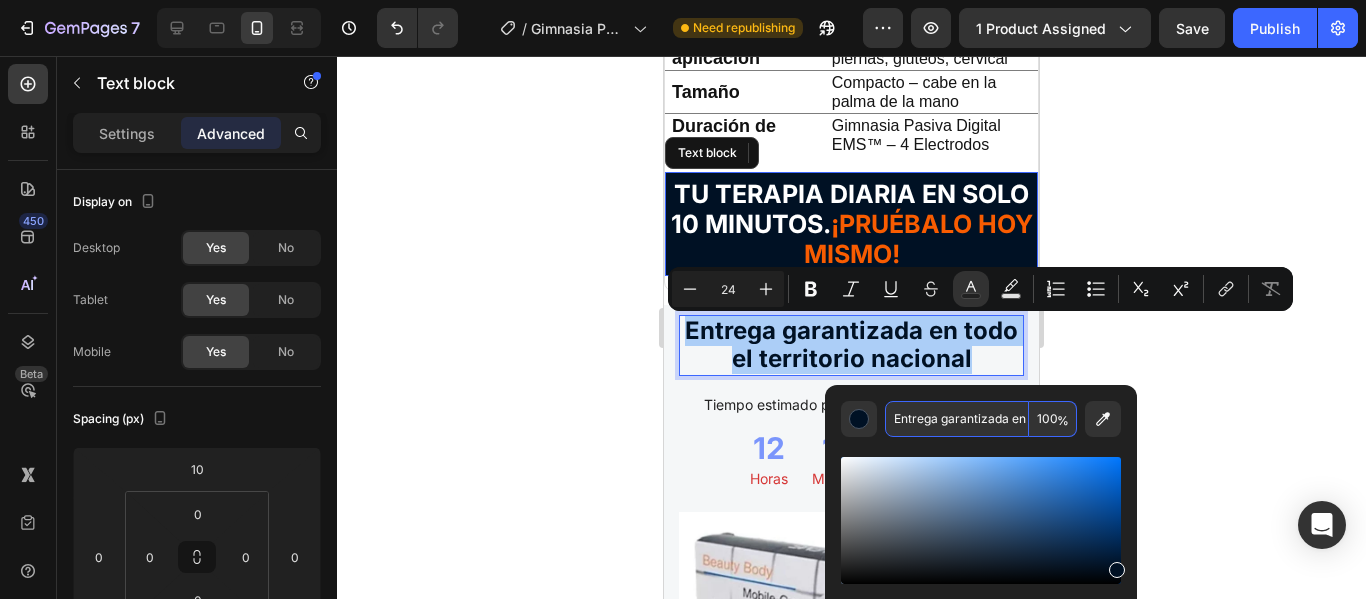 scroll, scrollTop: 0, scrollLeft: 142, axis: horizontal 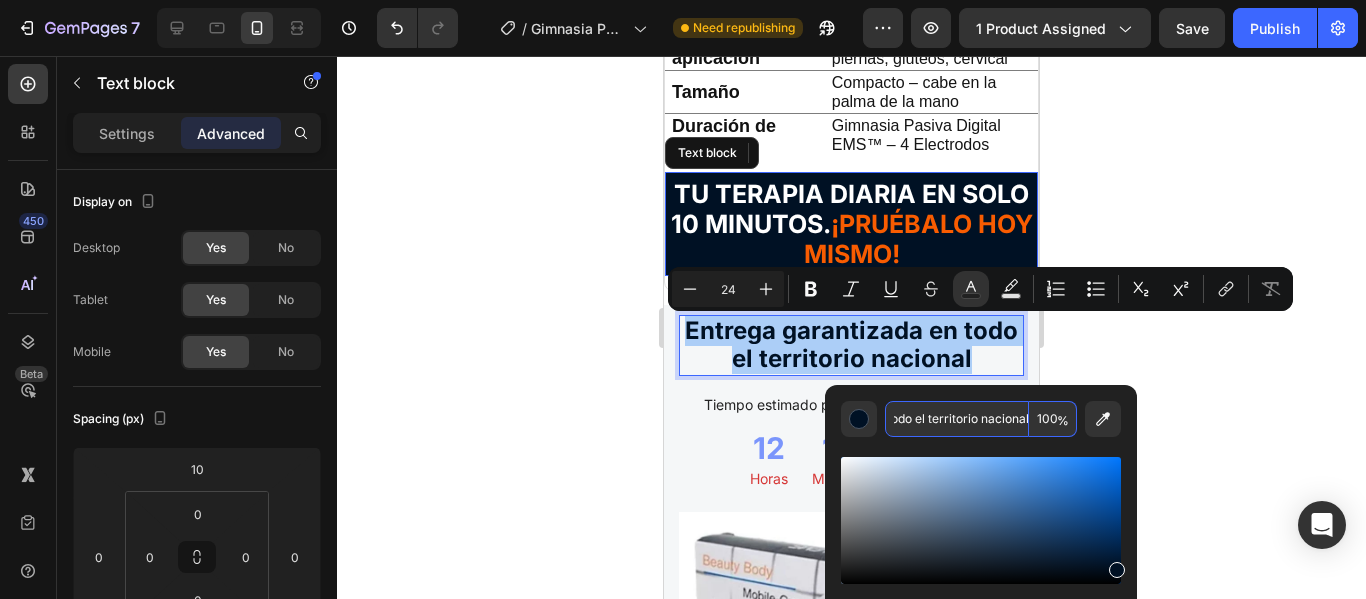 type on "[NUMBER]" 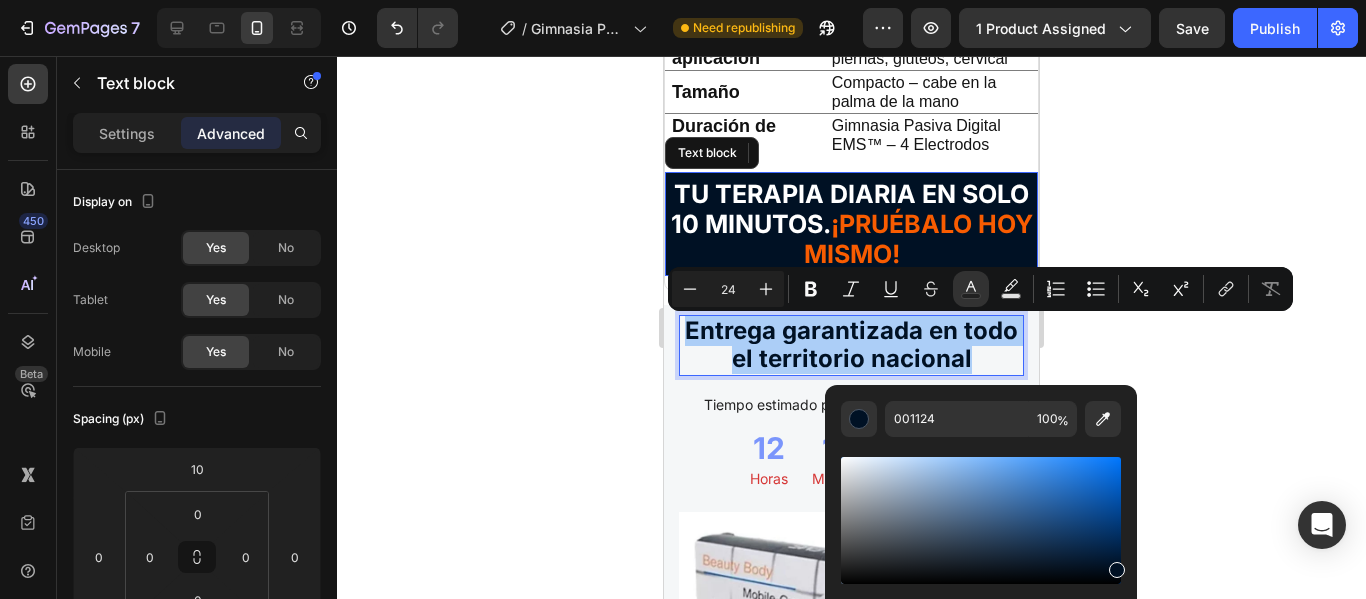 scroll, scrollTop: 0, scrollLeft: 0, axis: both 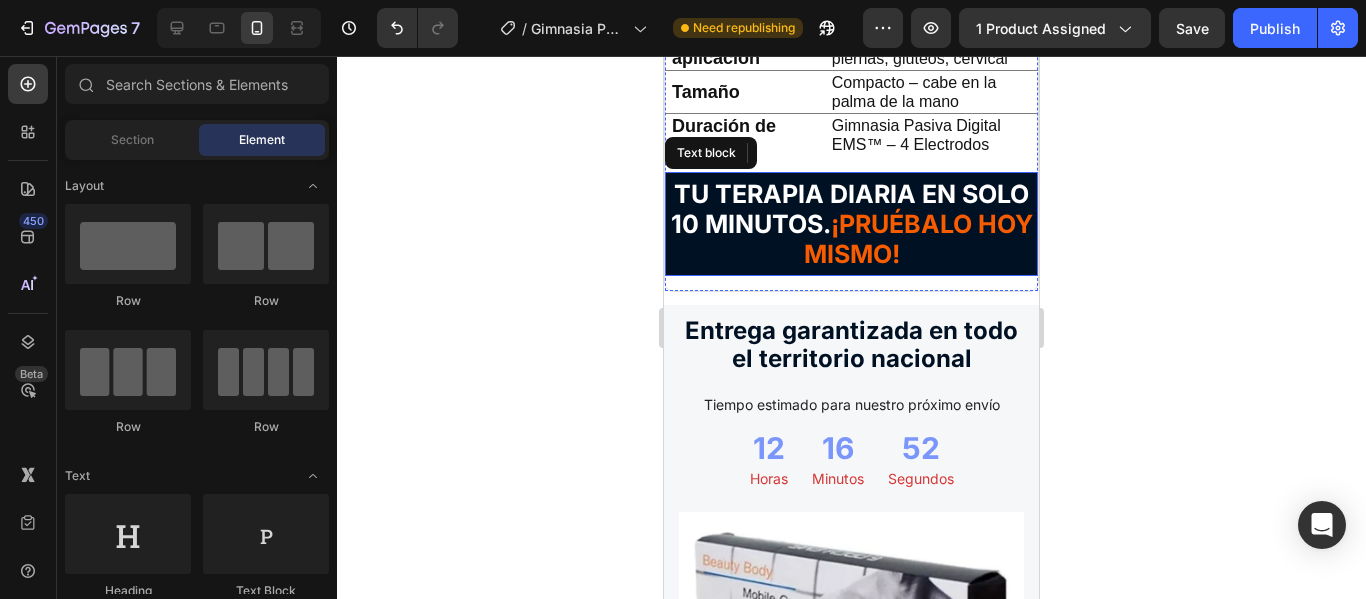 click on "¡PRUÉBALO HOY MISMO!" at bounding box center [918, 239] 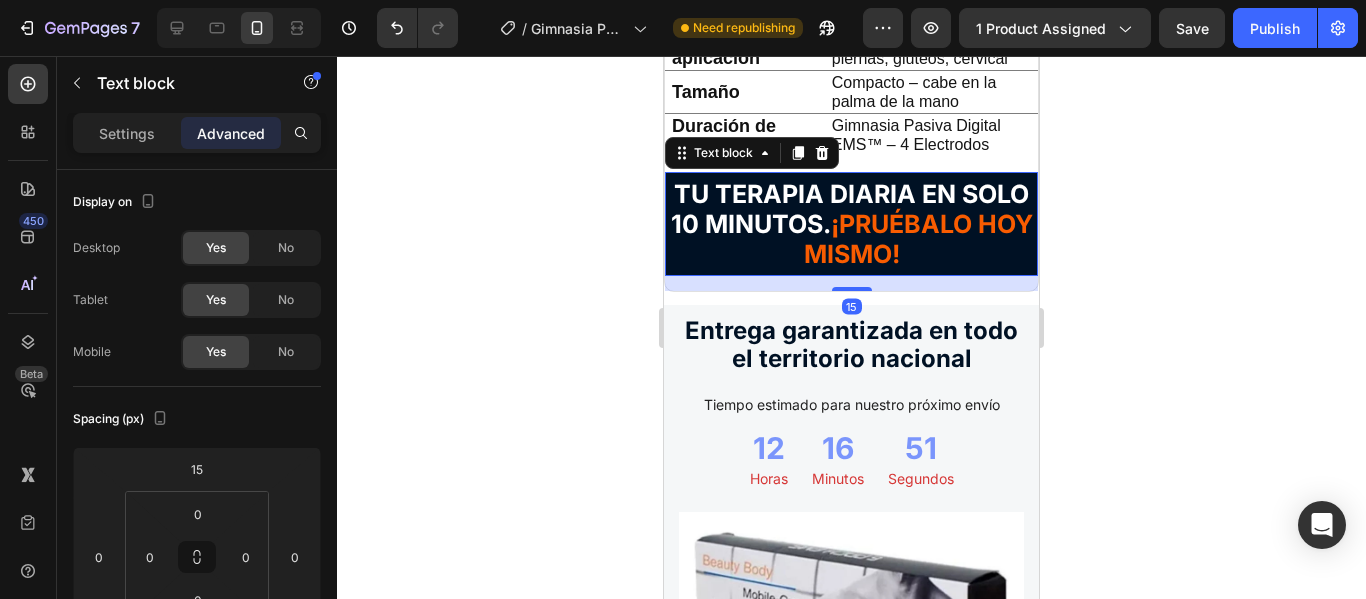 click on "TU TERAPIA DIARIA EN SOLO 10 MINUTOS.  ¡PRUÉBALO HOY MISMO!" at bounding box center (851, 224) 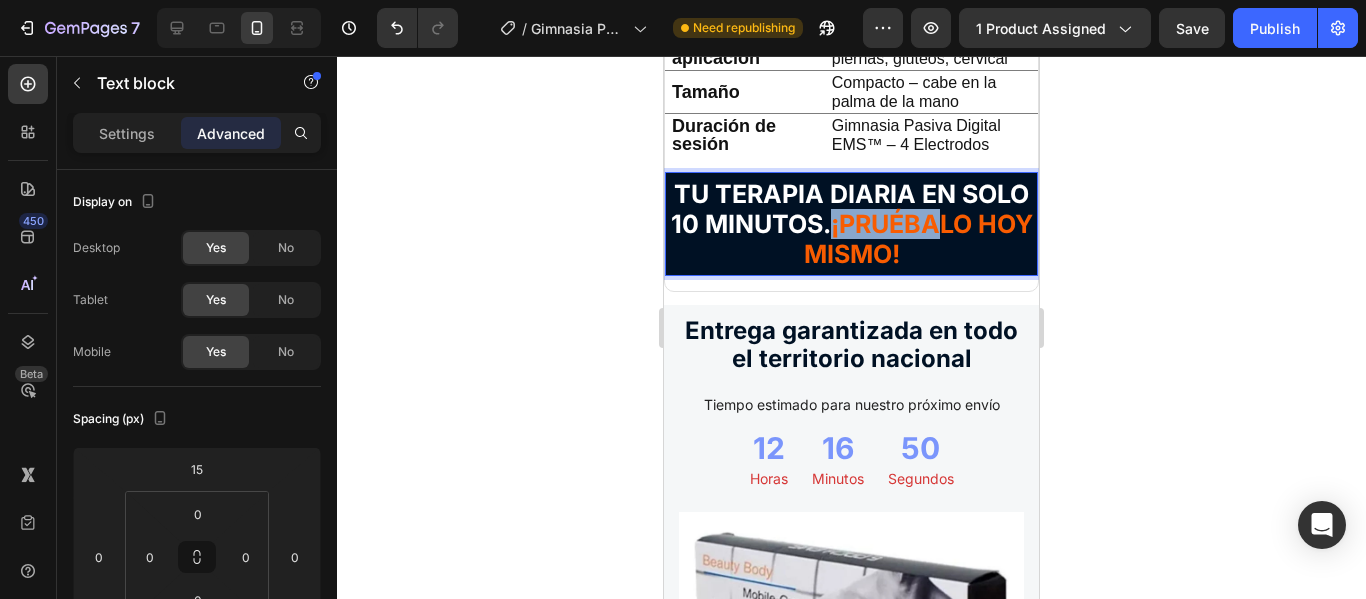 drag, startPoint x: 682, startPoint y: 264, endPoint x: 797, endPoint y: 269, distance: 115.10864 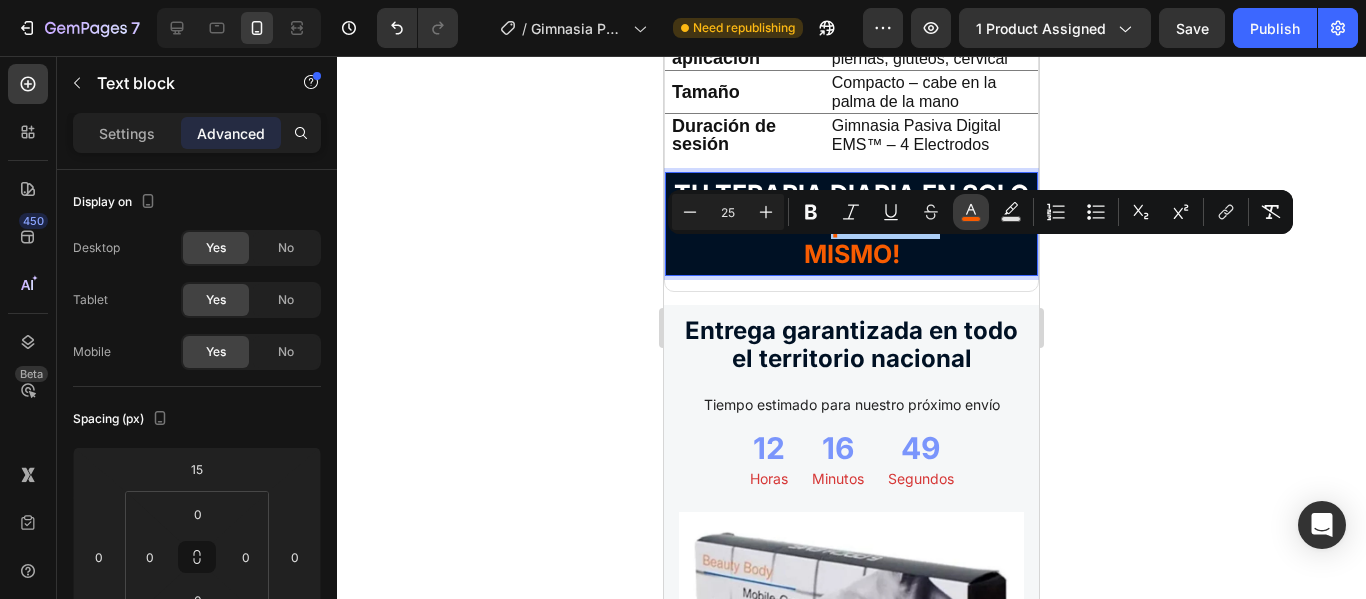 click 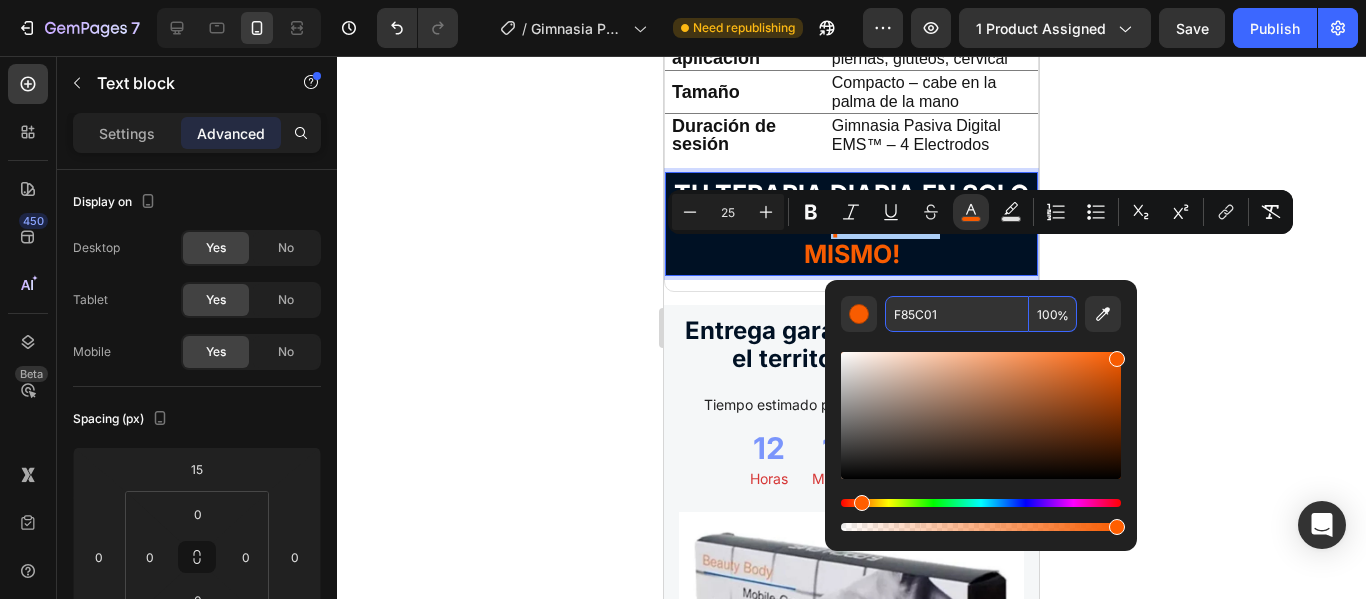 click on "F85C01" at bounding box center [957, 314] 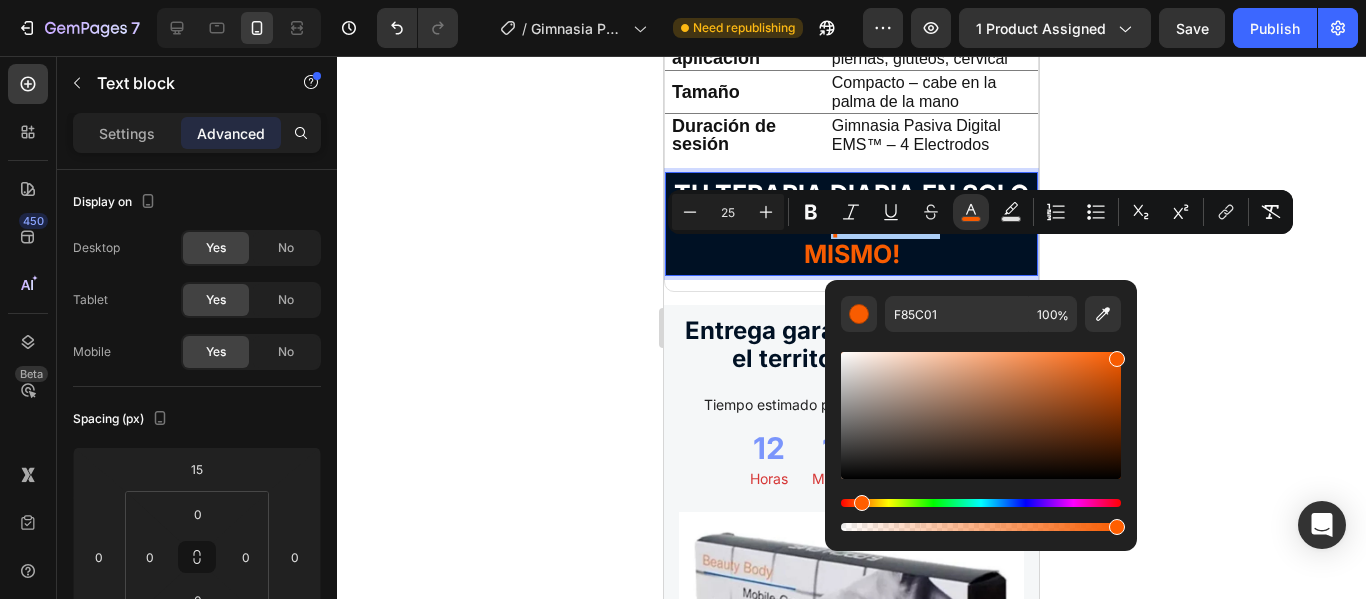 click 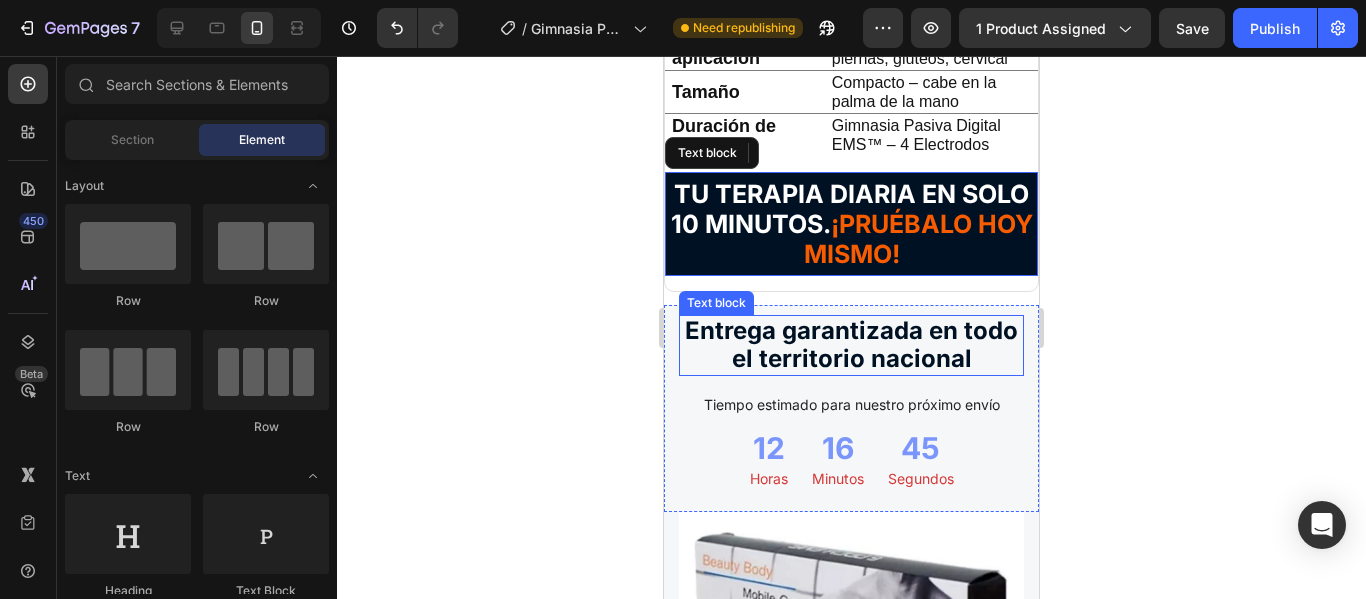 click on "Entrega garantizada en todo el territorio nacional" at bounding box center (851, 346) 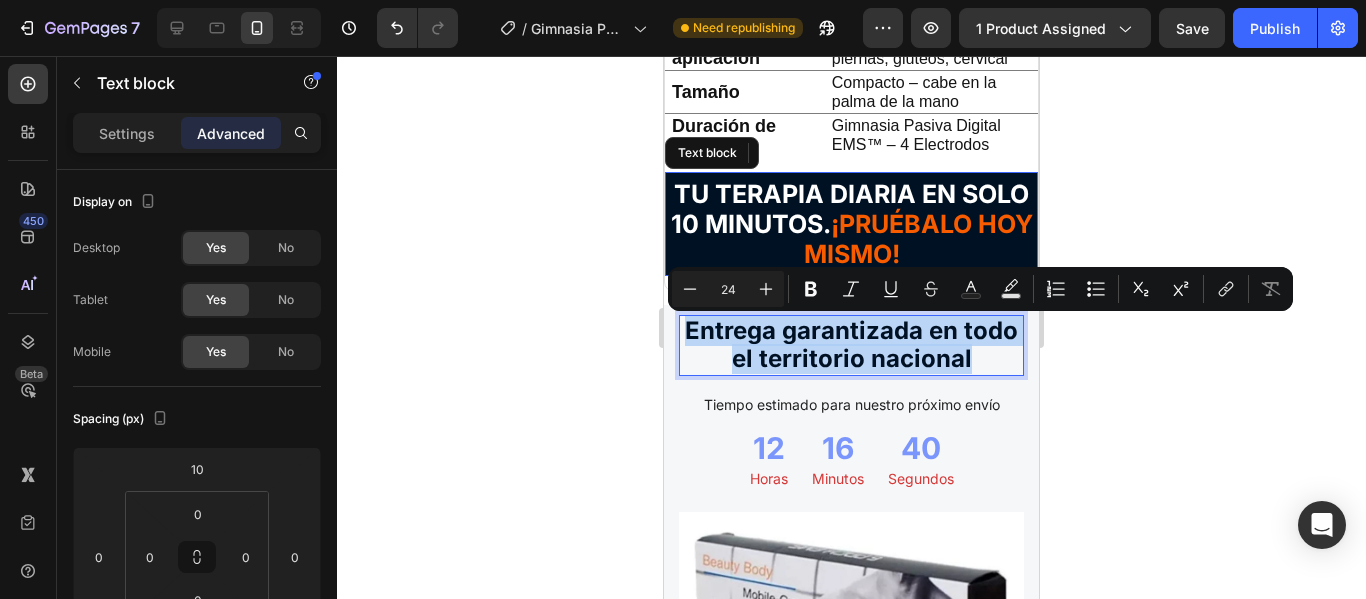 drag, startPoint x: 714, startPoint y: 344, endPoint x: 1001, endPoint y: 356, distance: 287.25076 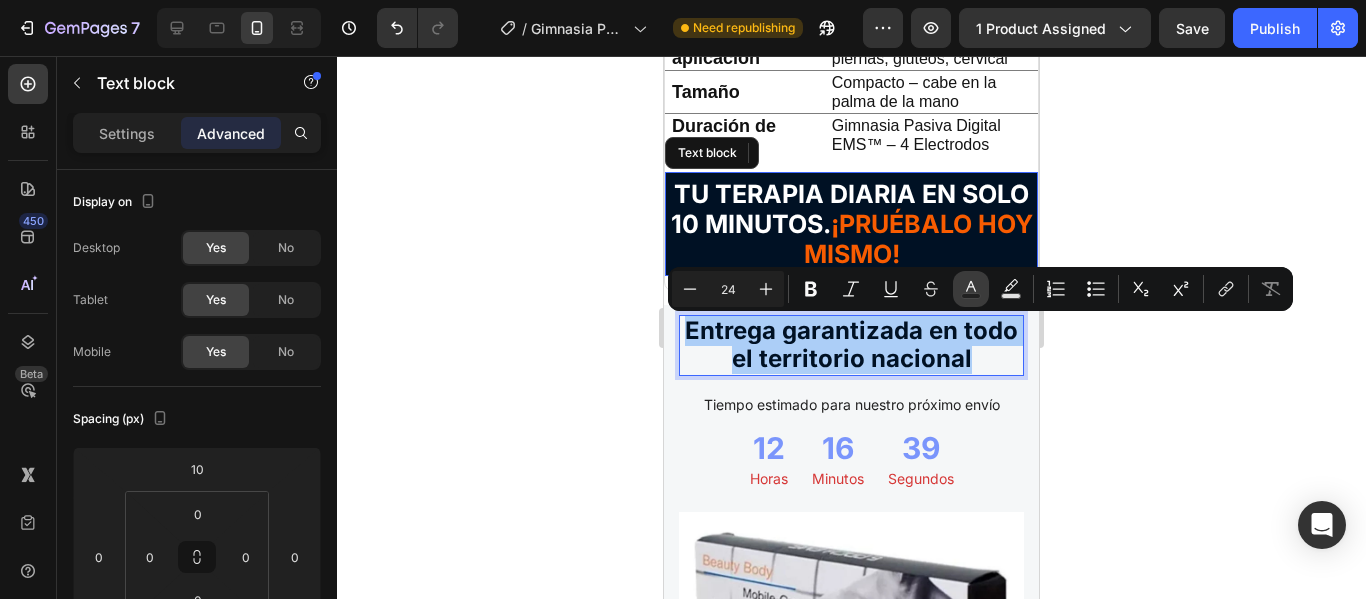 click 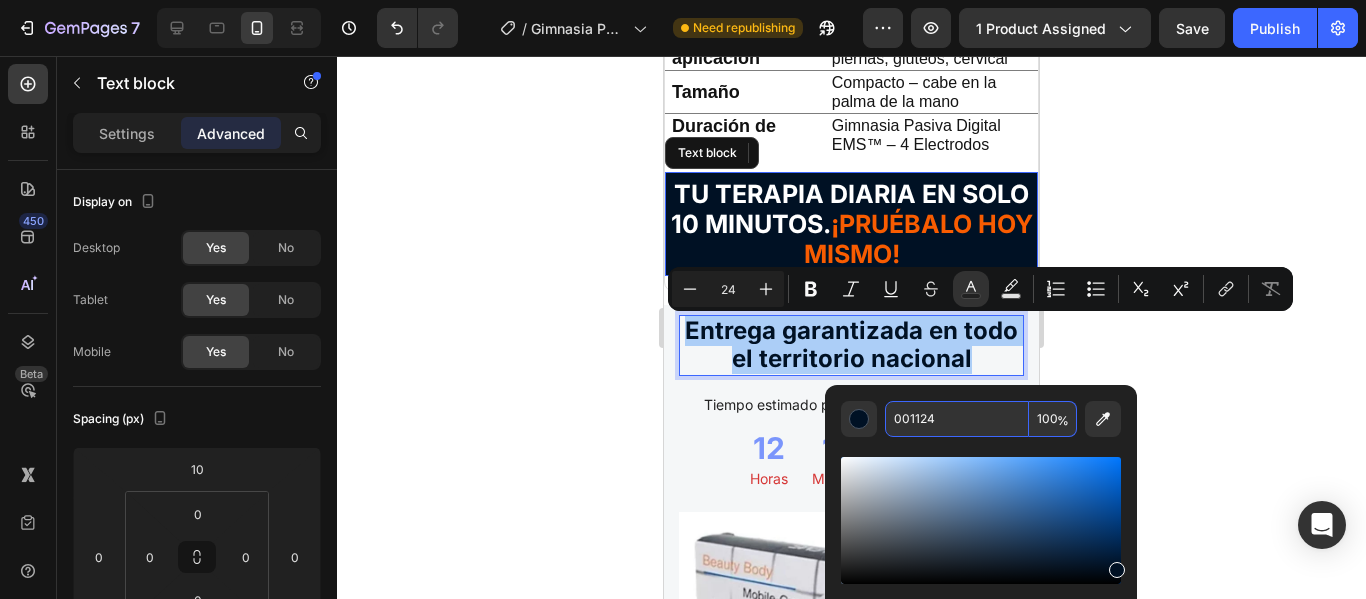 click on "[NUMBER]" at bounding box center (957, 419) 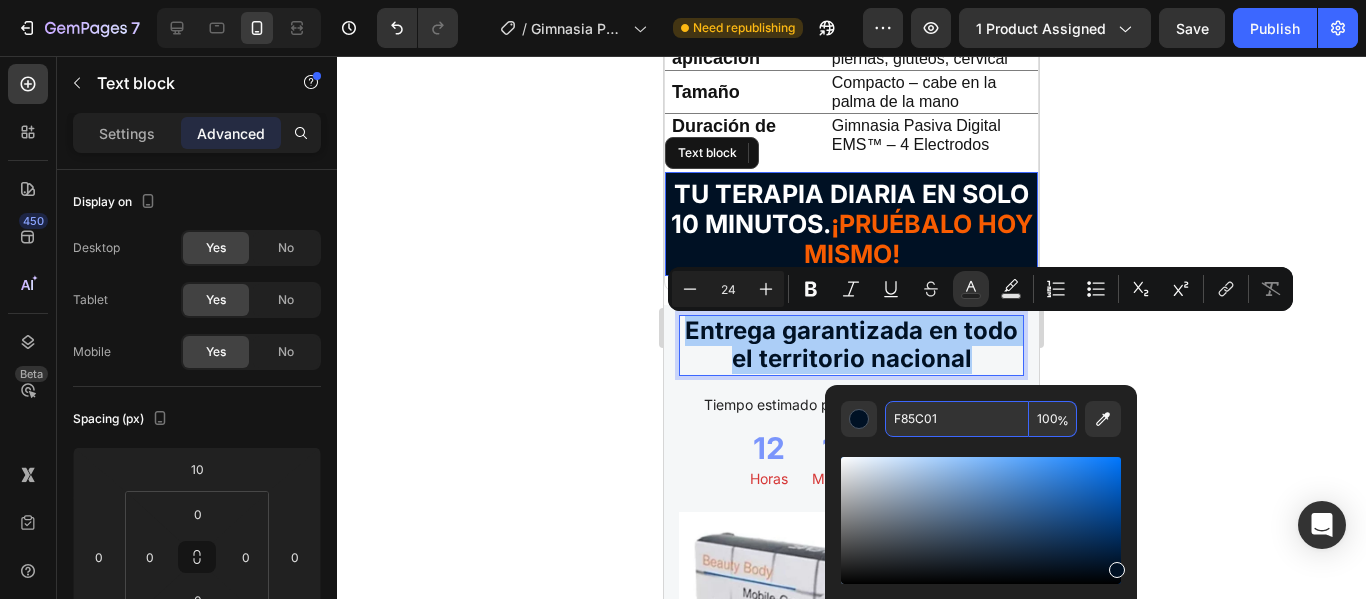 type on "F85C01" 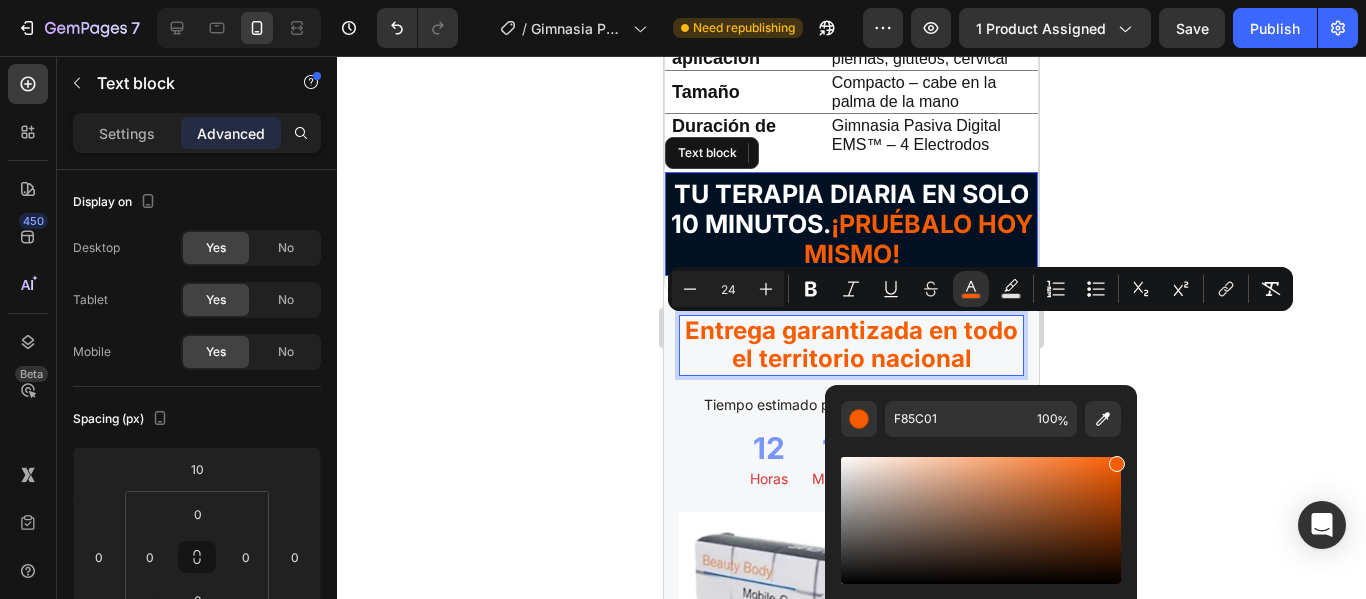 click 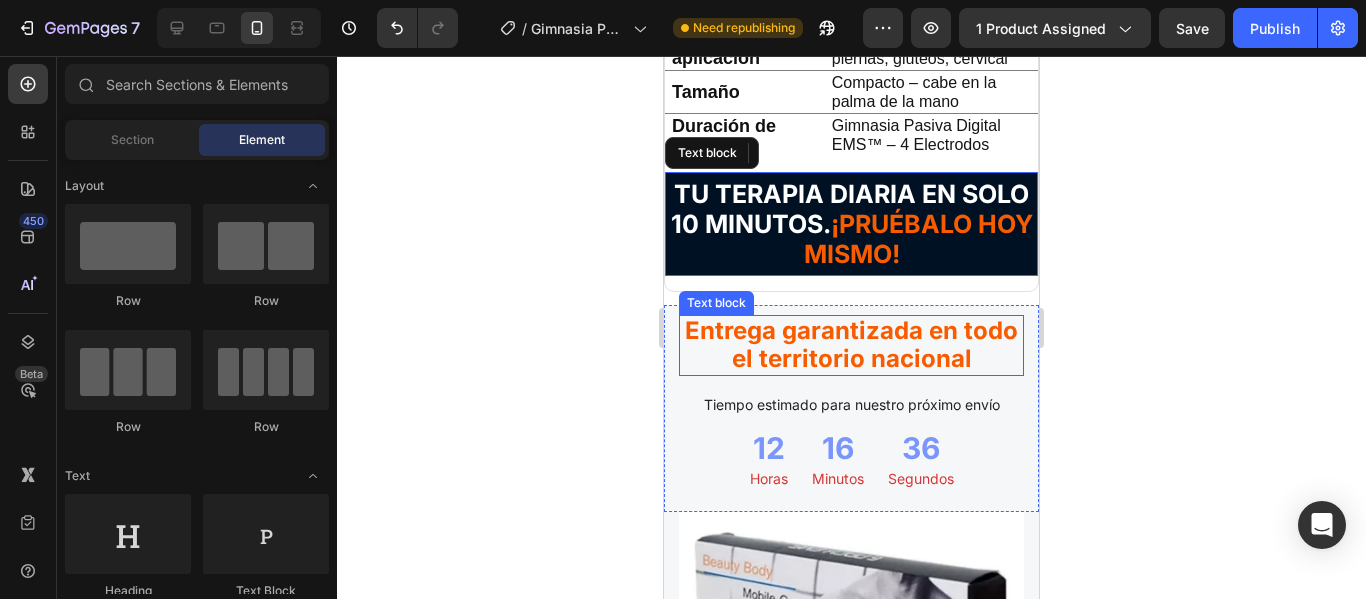 click on "Entrega garantizada en todo el territorio nacional" at bounding box center [851, 345] 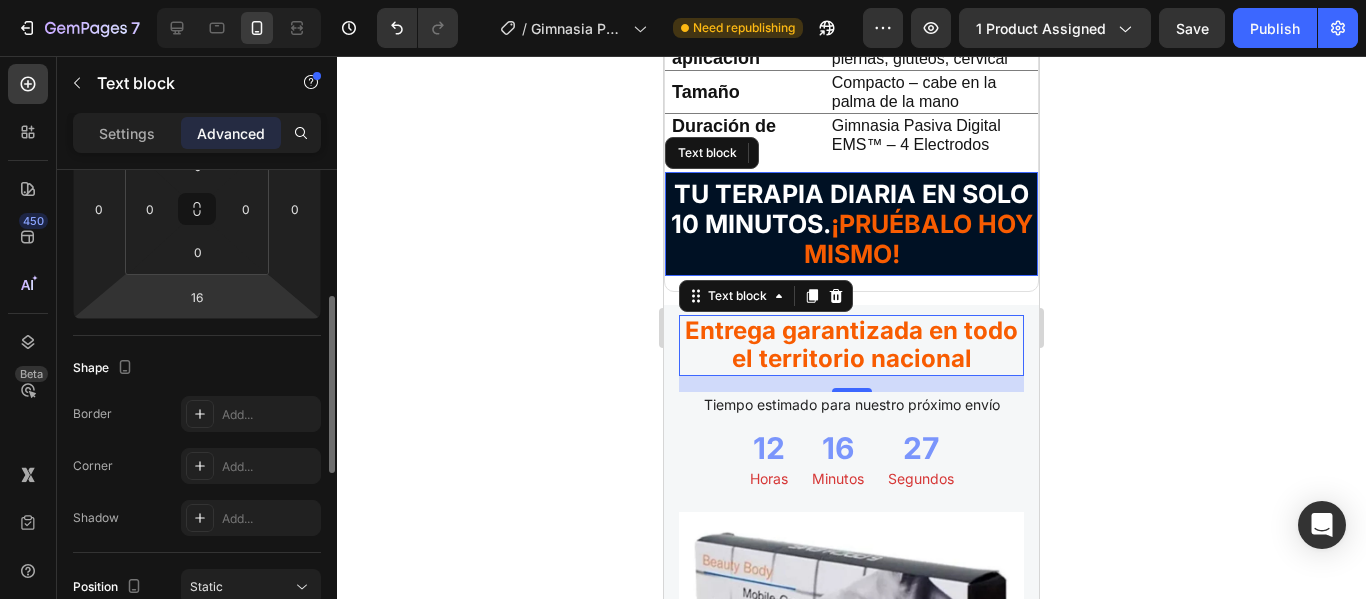 scroll, scrollTop: 148, scrollLeft: 0, axis: vertical 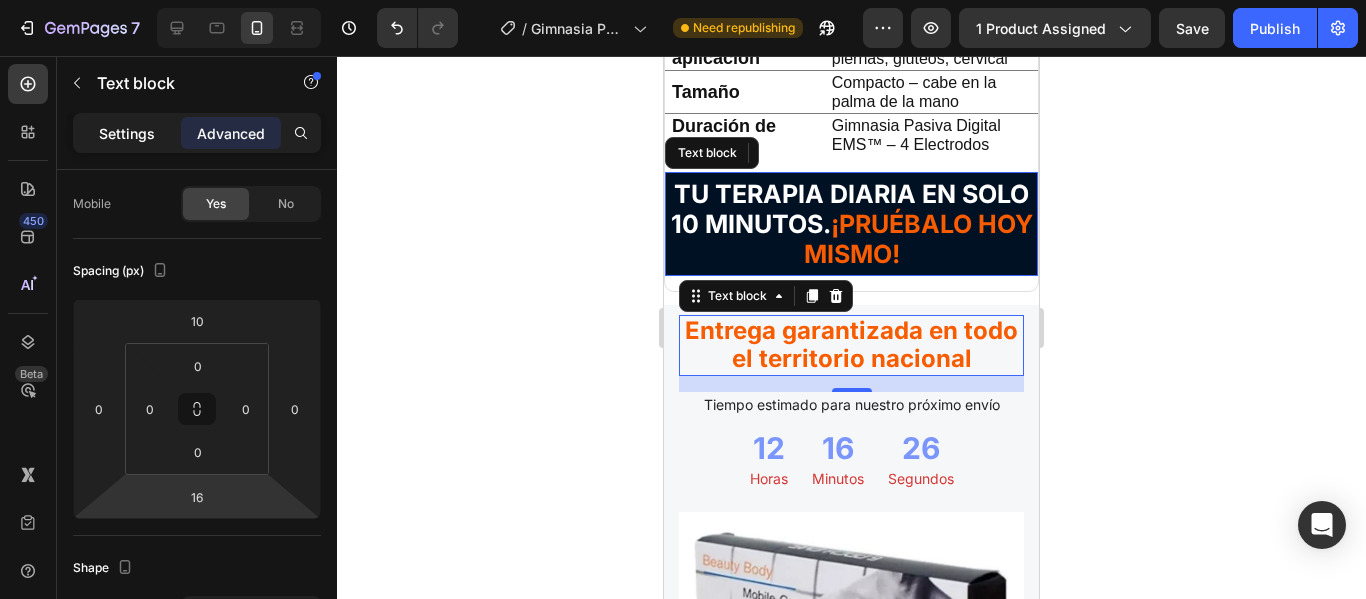 click on "Settings" at bounding box center [127, 133] 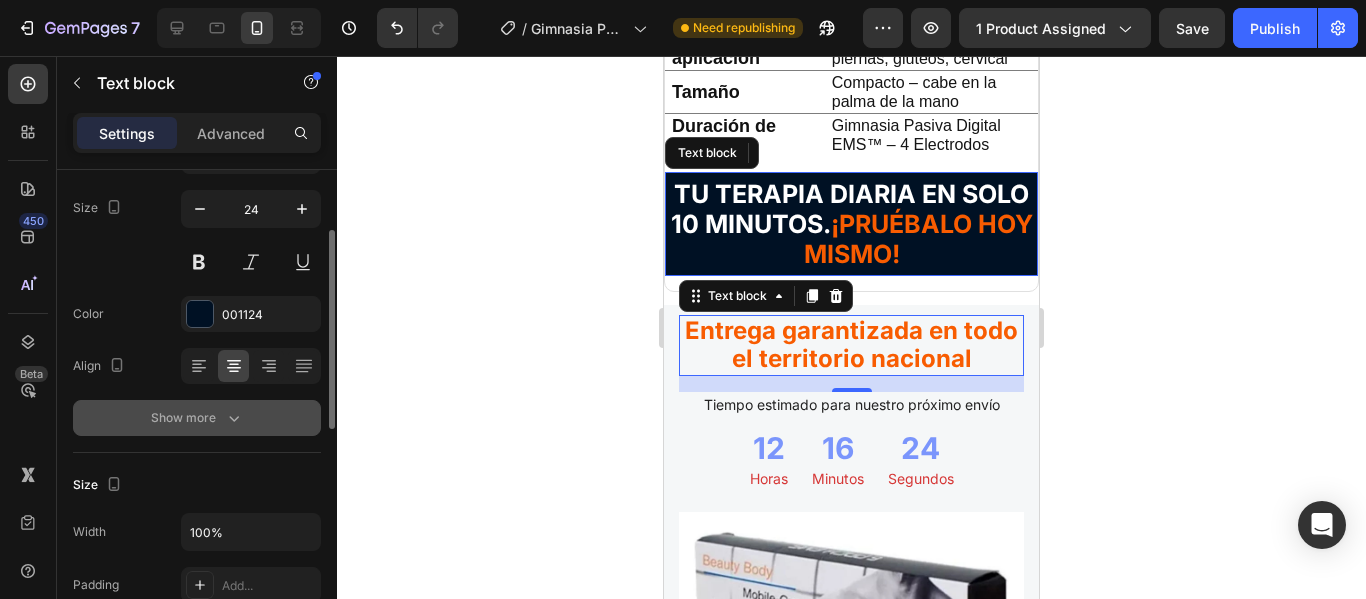 click on "Show more" at bounding box center [197, 418] 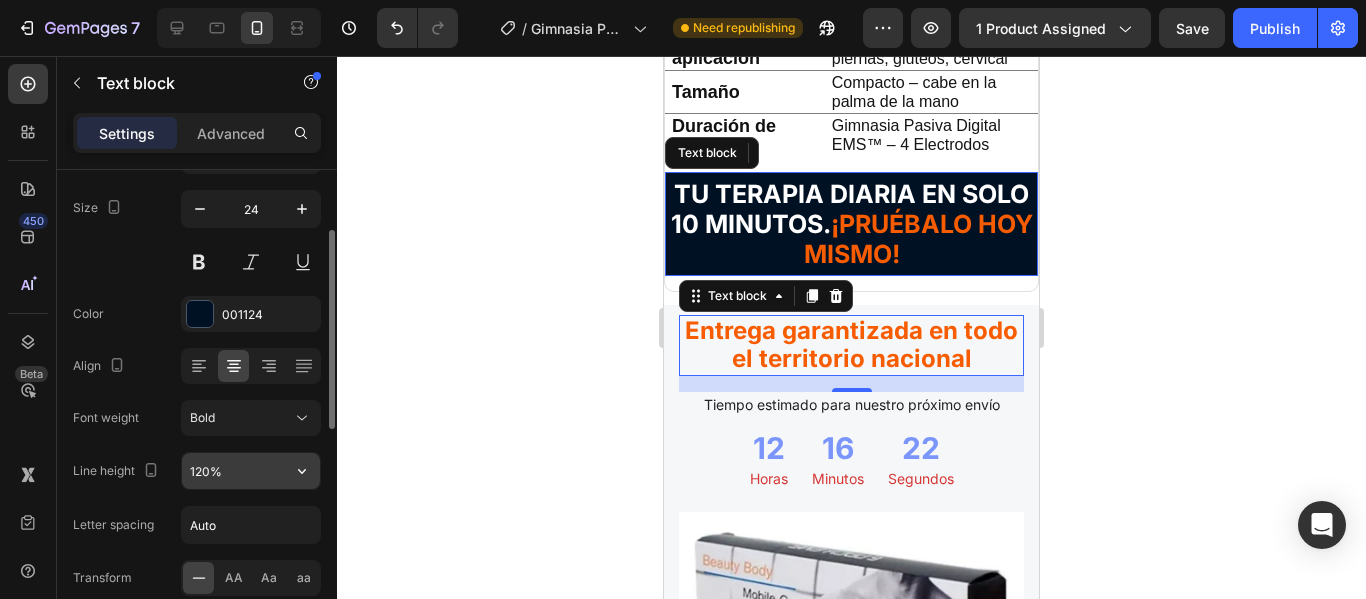 click on "120%" at bounding box center [251, 471] 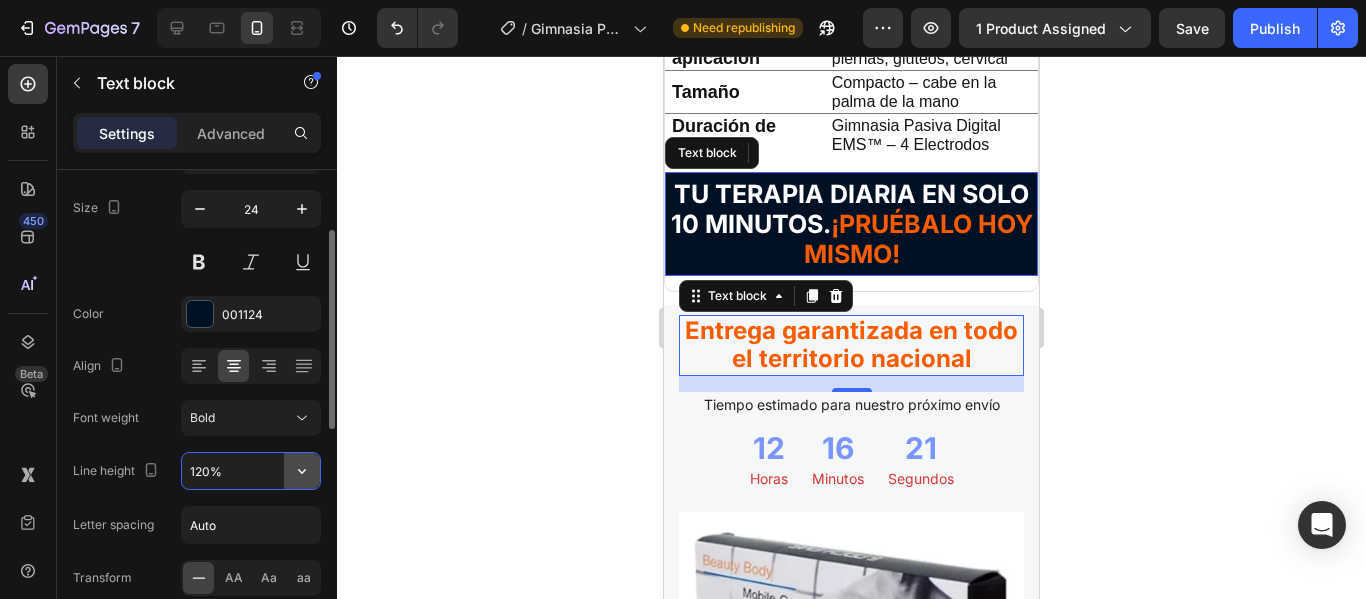 drag, startPoint x: 320, startPoint y: 483, endPoint x: 298, endPoint y: 461, distance: 31.112698 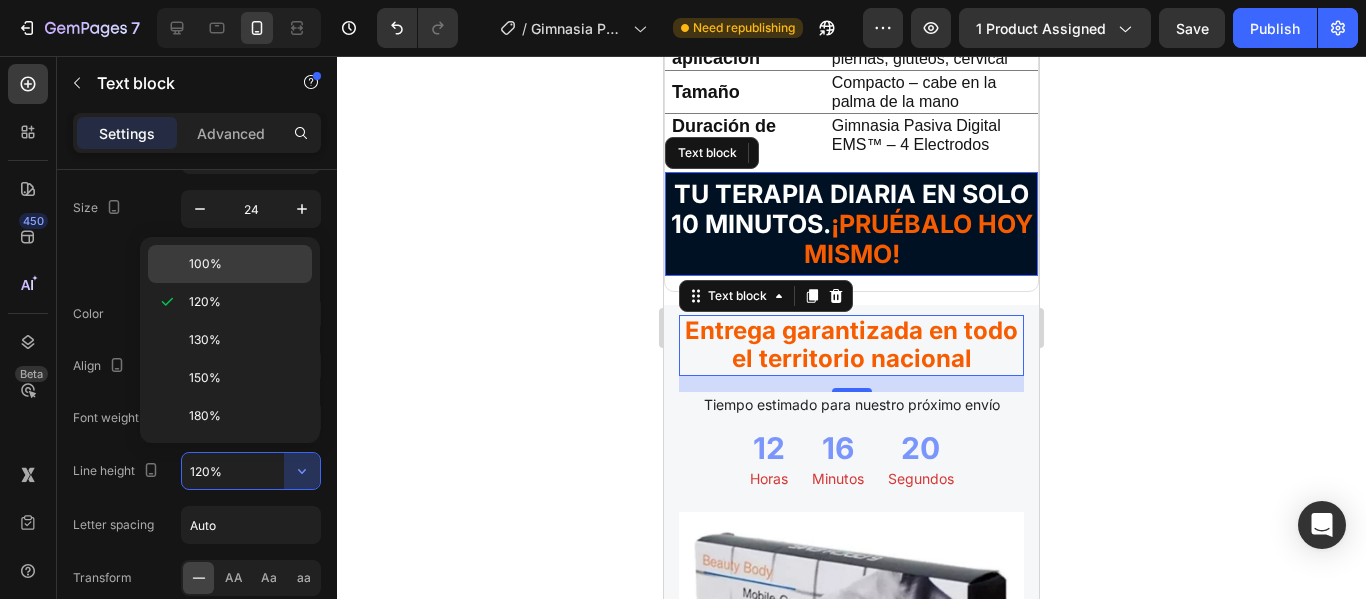click on "100%" at bounding box center [205, 264] 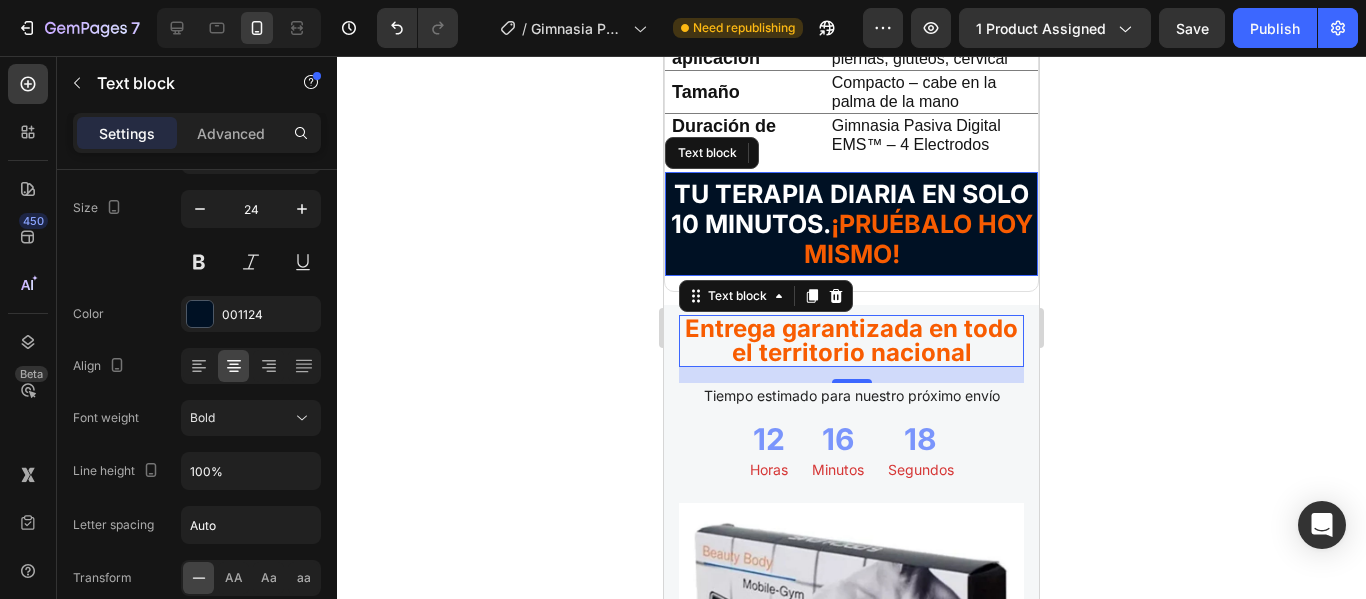 click 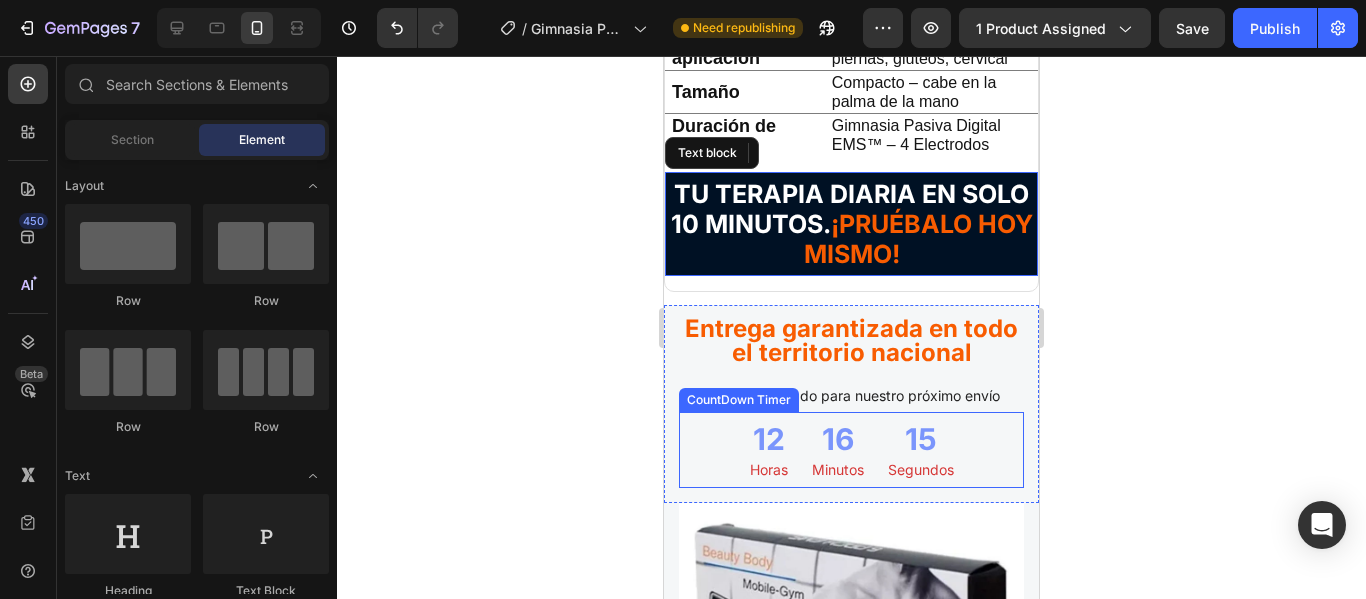 click on "16" at bounding box center (838, 439) 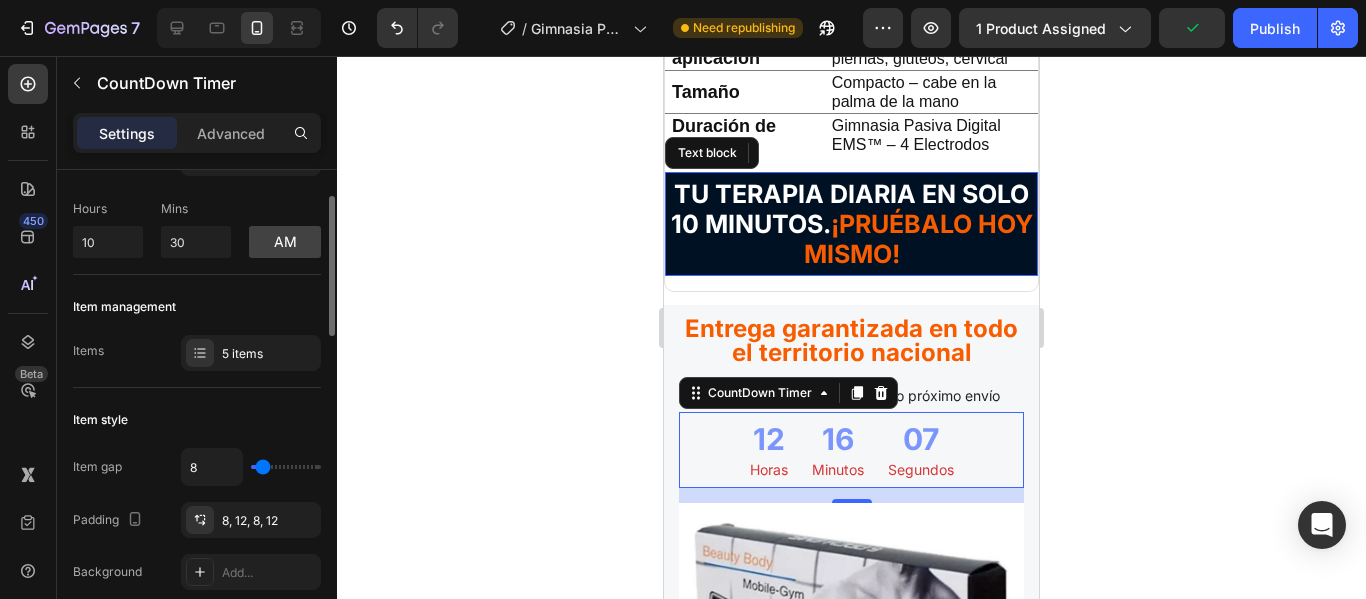 scroll, scrollTop: 0, scrollLeft: 0, axis: both 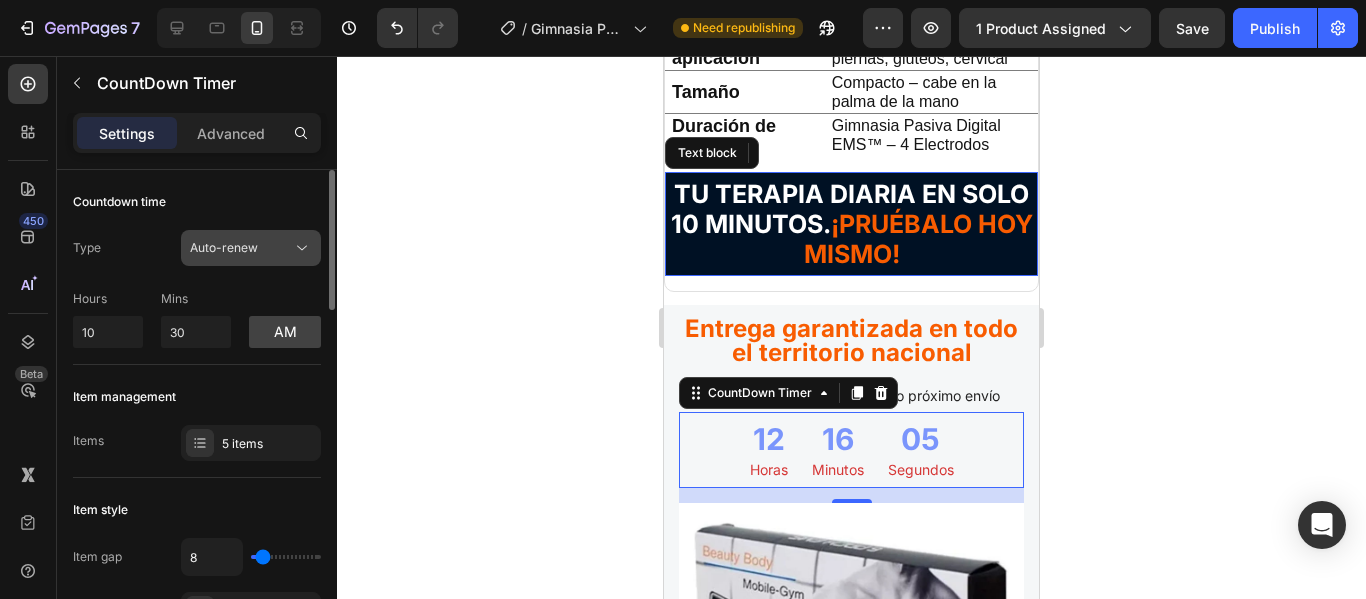click 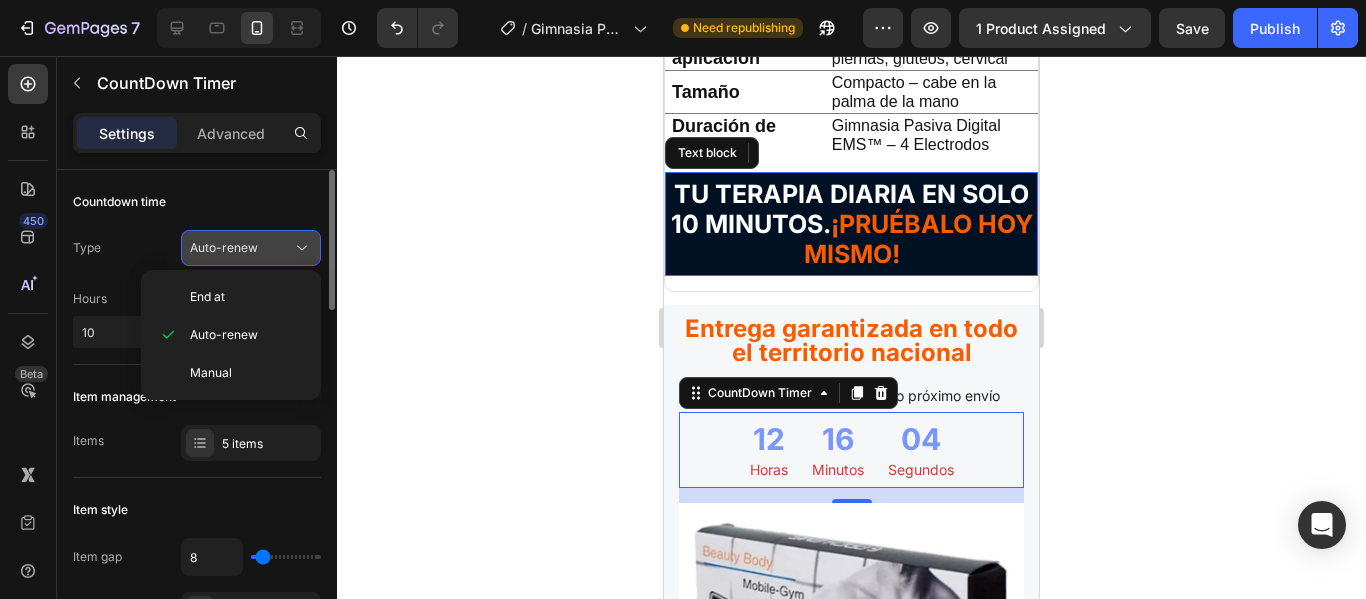 click 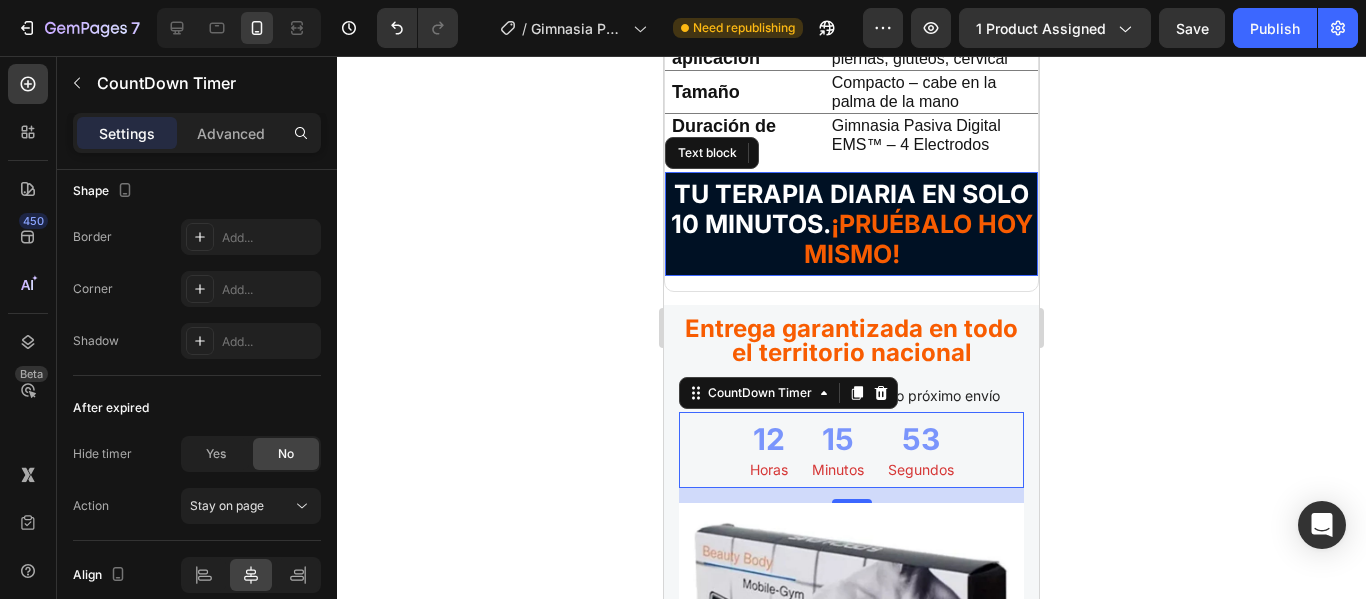 scroll, scrollTop: 1190, scrollLeft: 0, axis: vertical 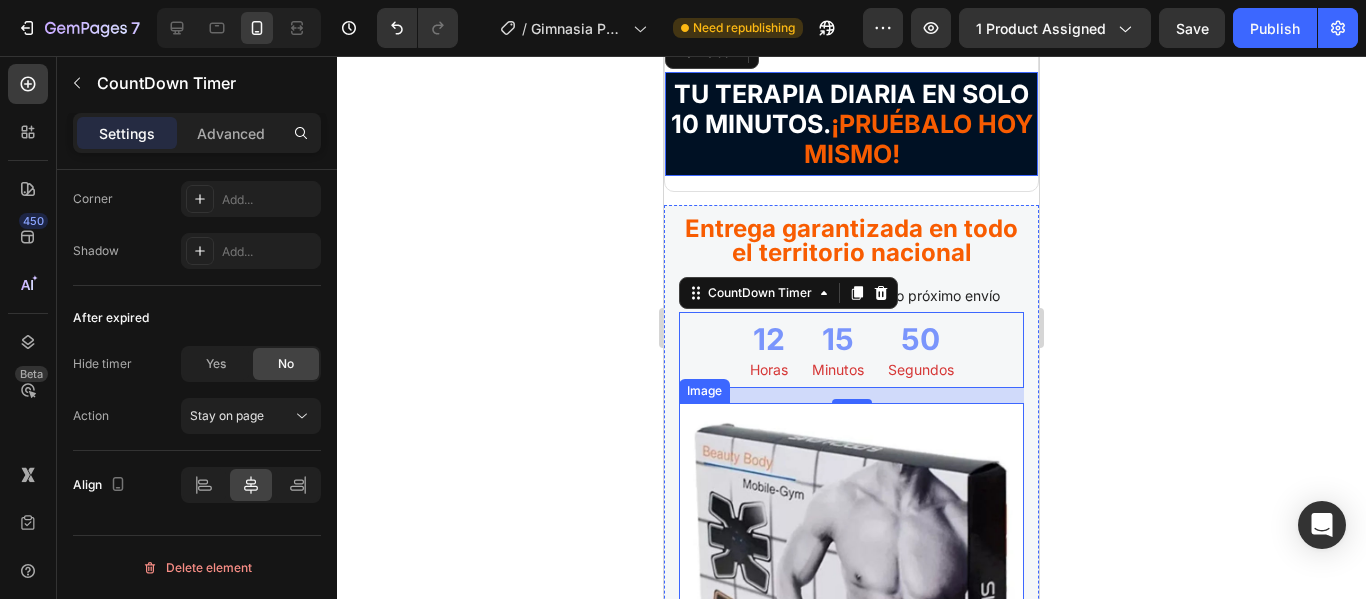 click at bounding box center [851, 626] 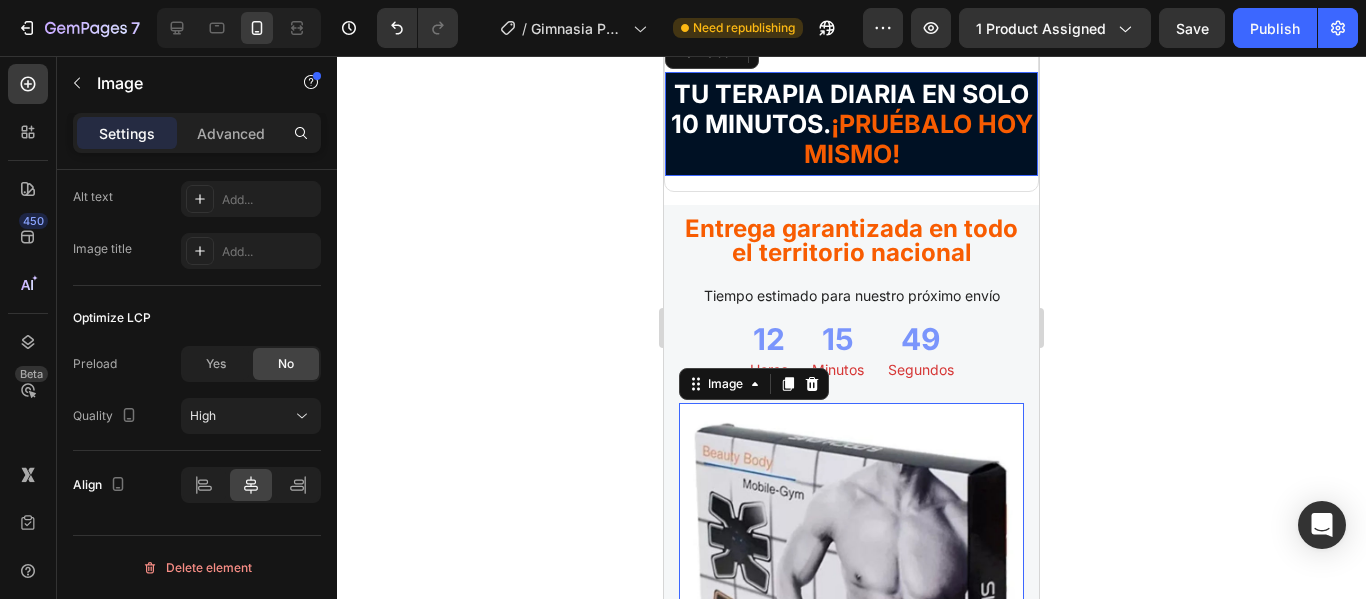 scroll, scrollTop: 0, scrollLeft: 0, axis: both 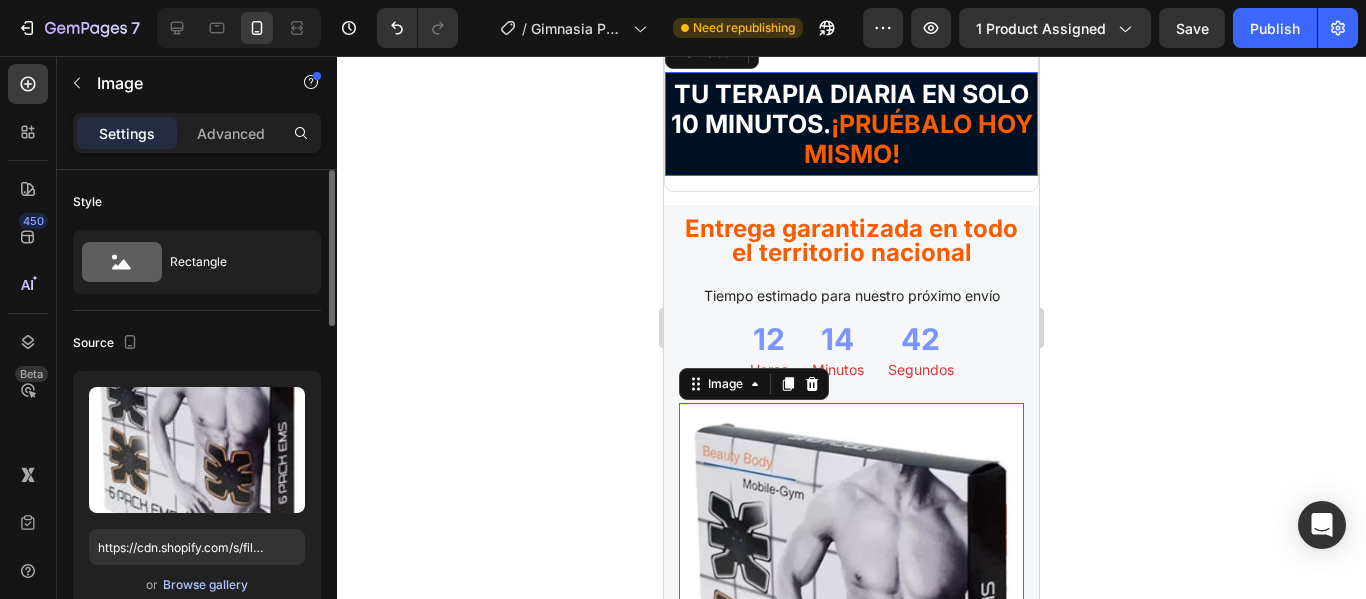 click on "Browse gallery" at bounding box center [205, 585] 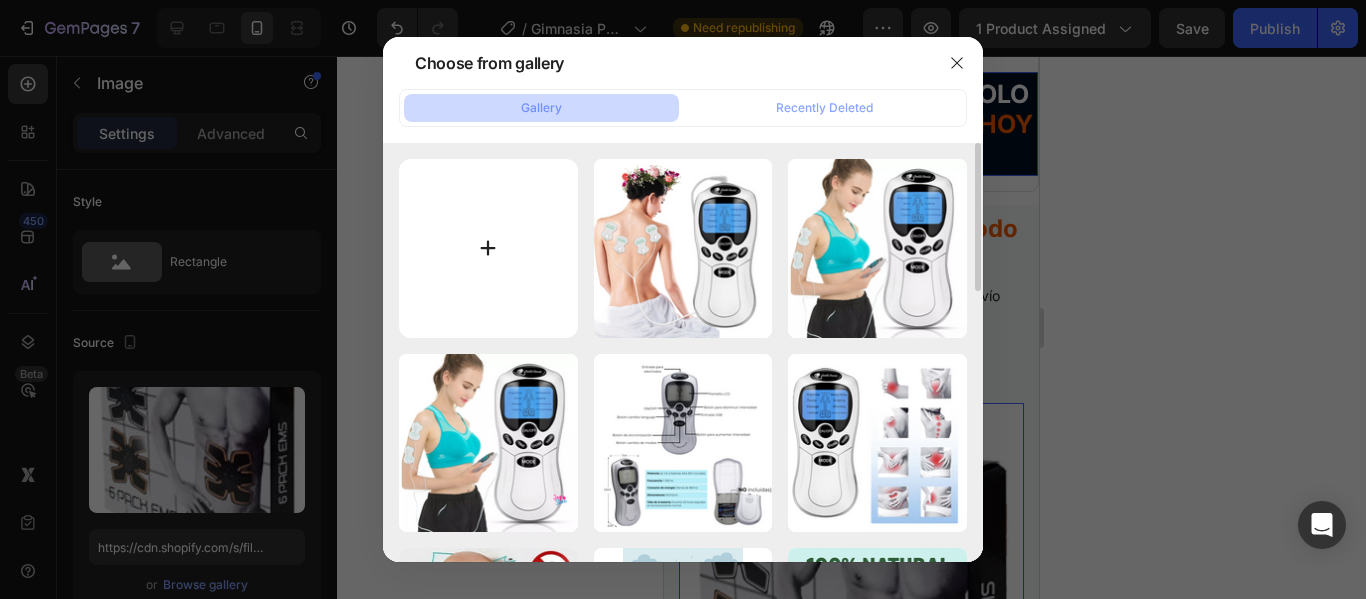 click at bounding box center (488, 248) 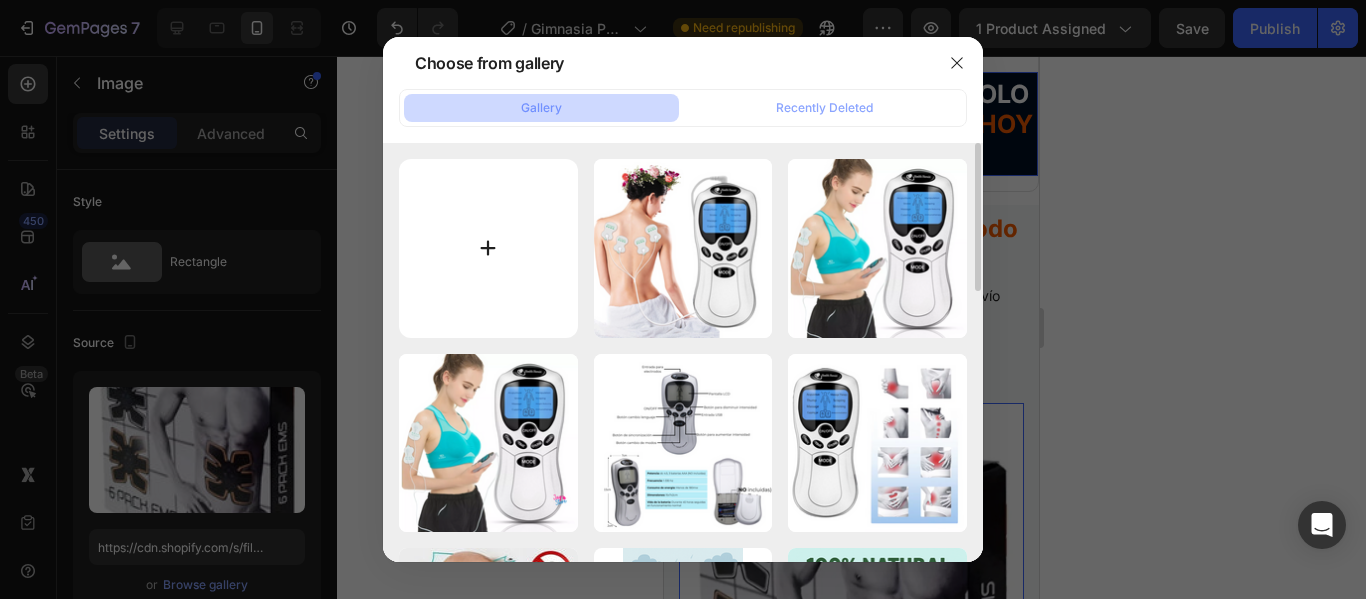 type on "C:\fakepath\D_NQ_NP_2X_712511-MCO43981475604_112020-F.webp" 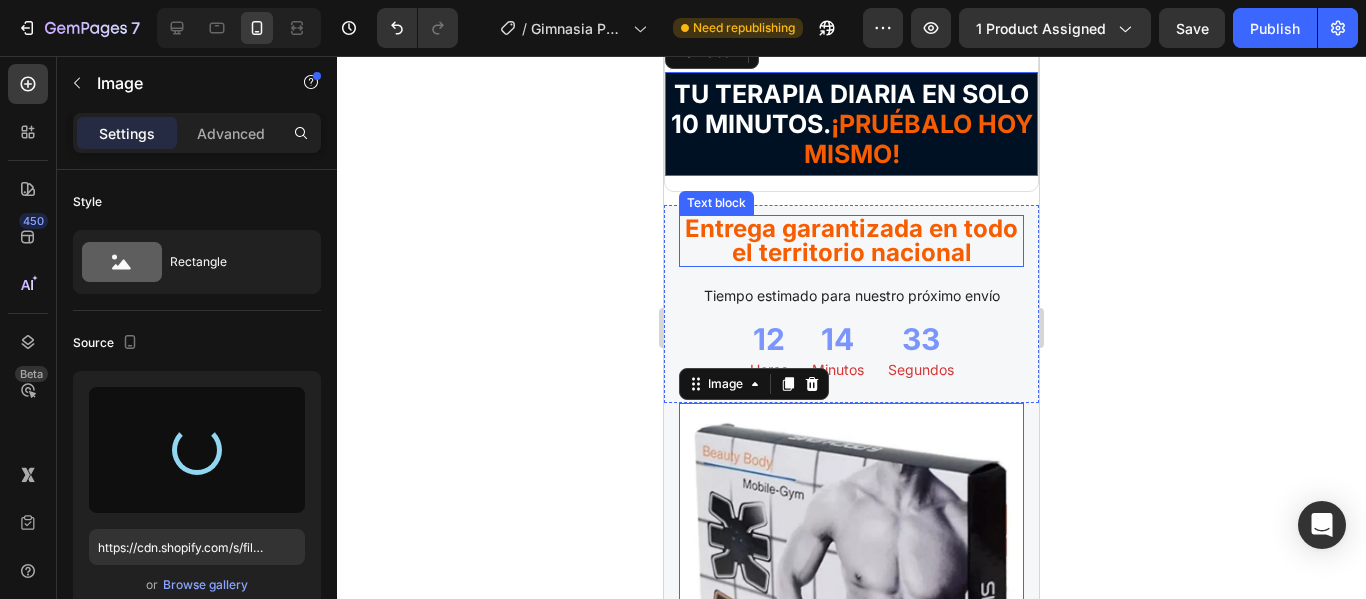 type on "https://cdn.shopify.com/s/files/1/0740/7409/5838/files/gempages_561436166964905045-4dce8631-5b4e-4edc-a624-9301eb281d84.webp" 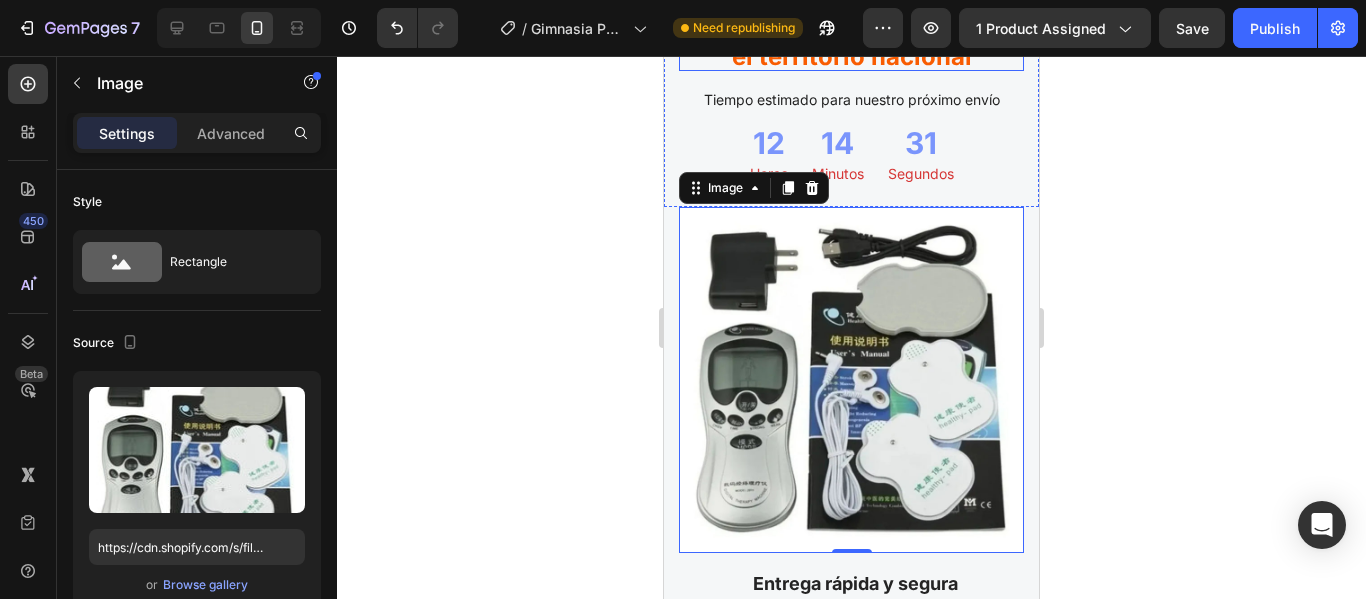 scroll, scrollTop: 6600, scrollLeft: 0, axis: vertical 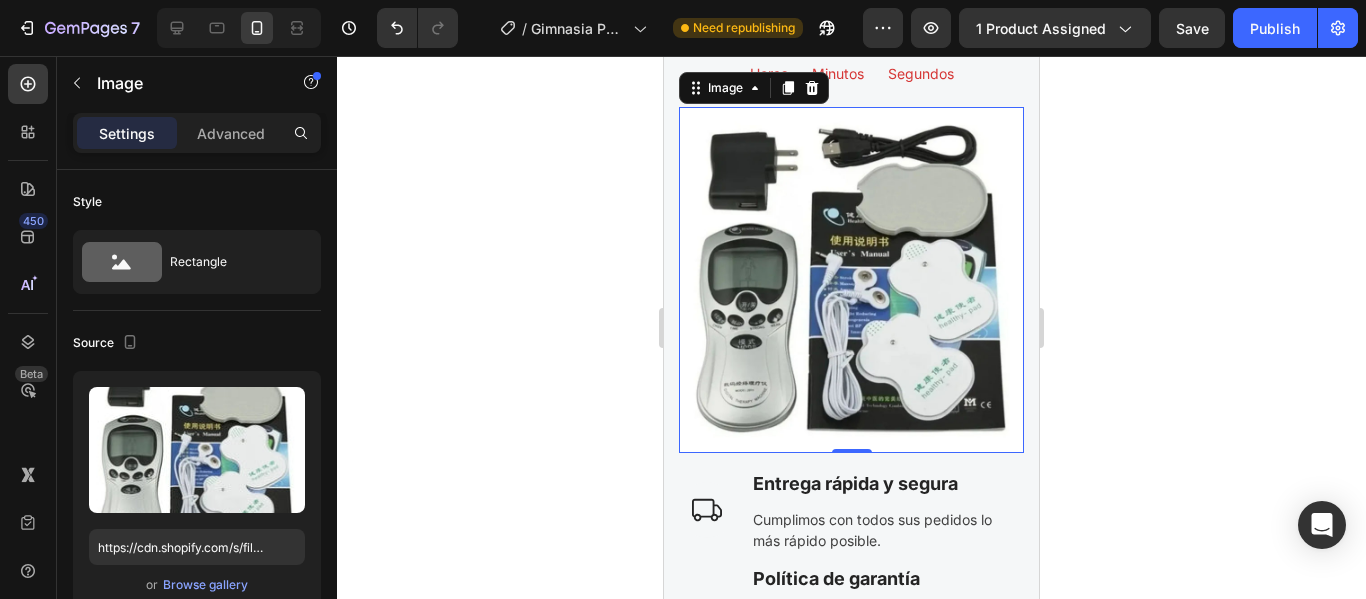 click 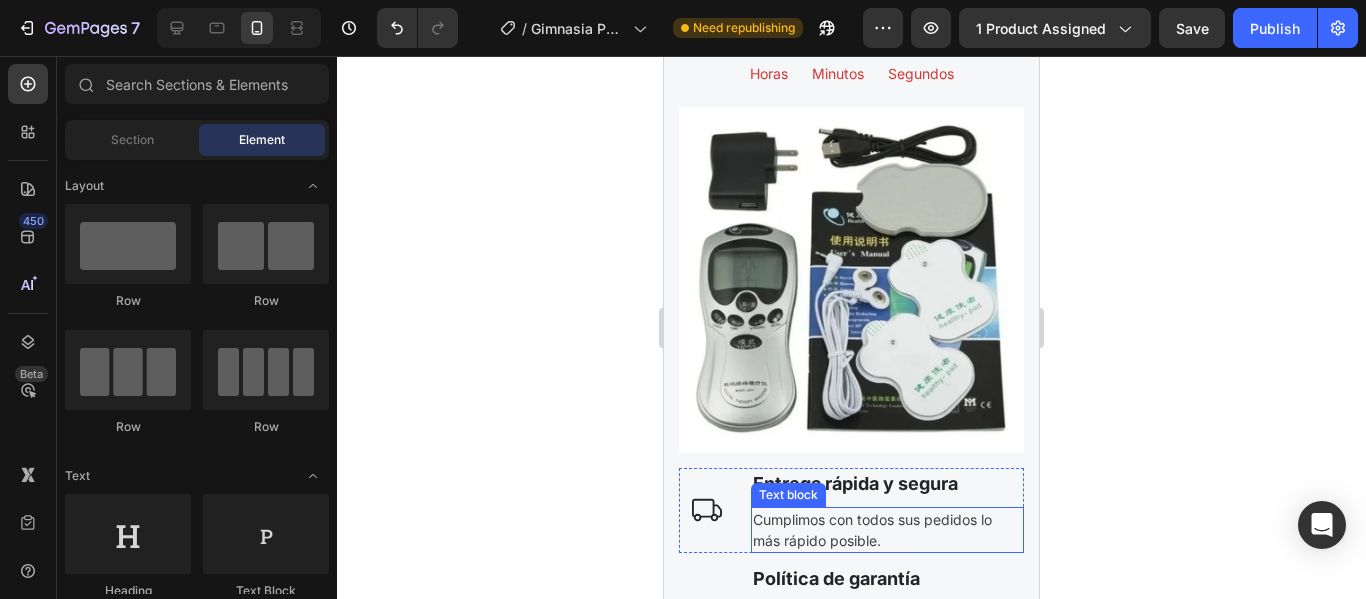 click on "Cumplimos con todos sus pedidos lo más rápido posible." at bounding box center [887, 530] 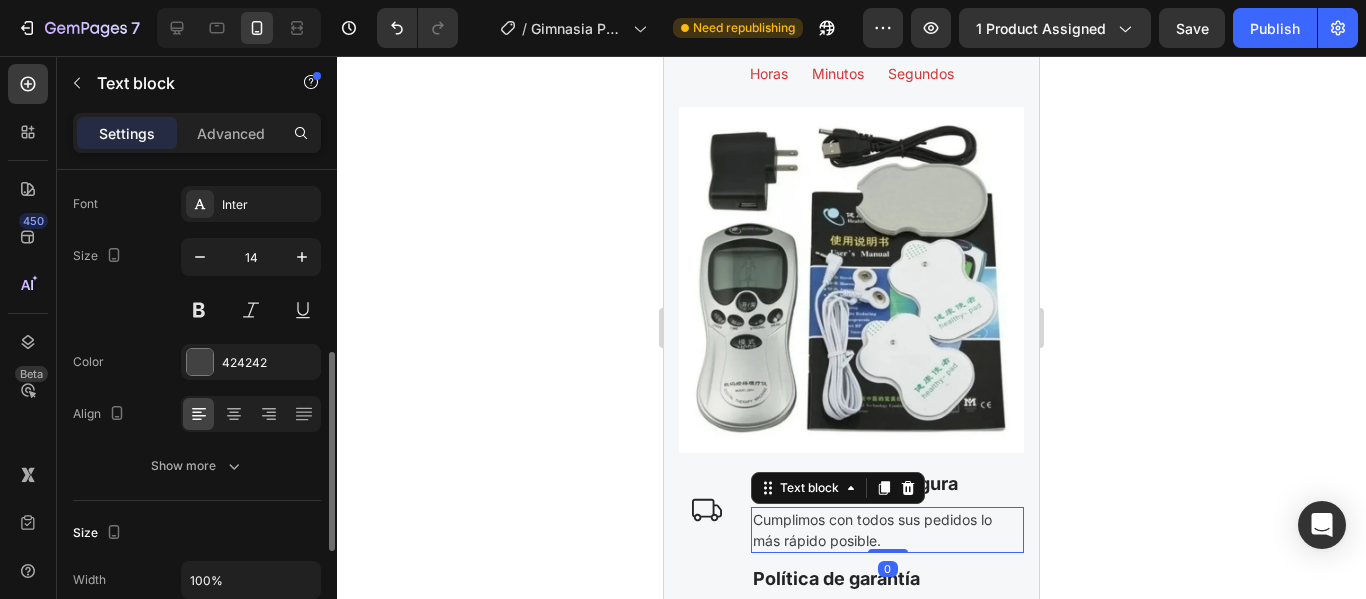 scroll, scrollTop: 200, scrollLeft: 0, axis: vertical 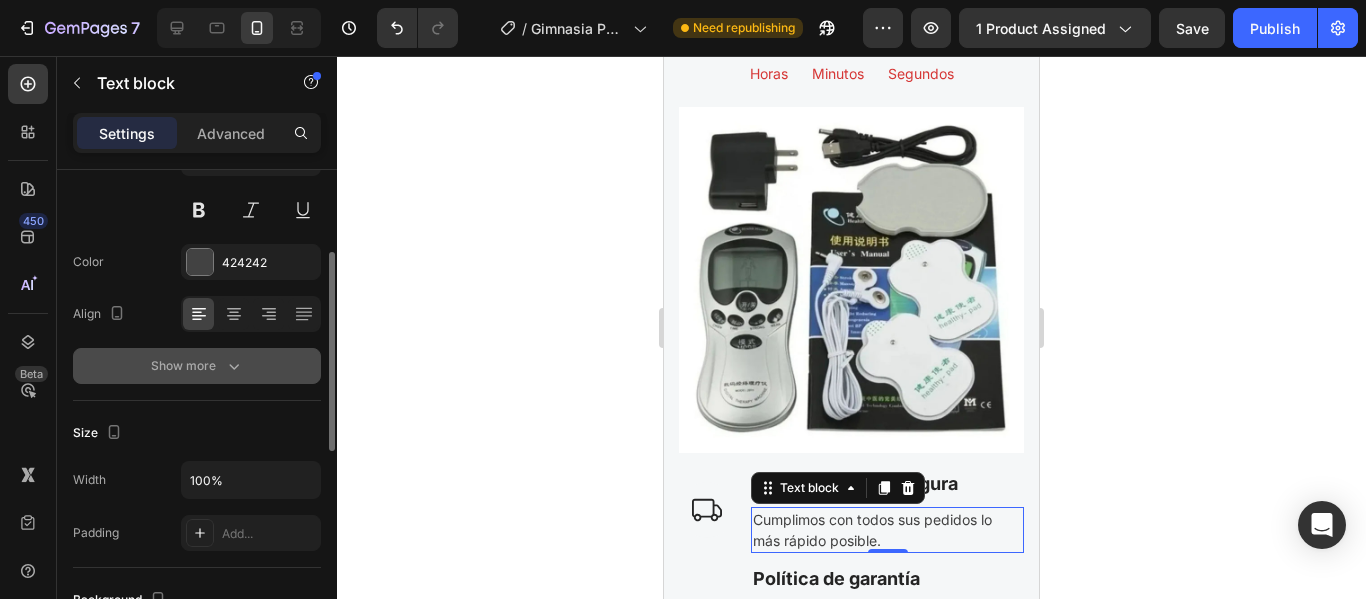 click 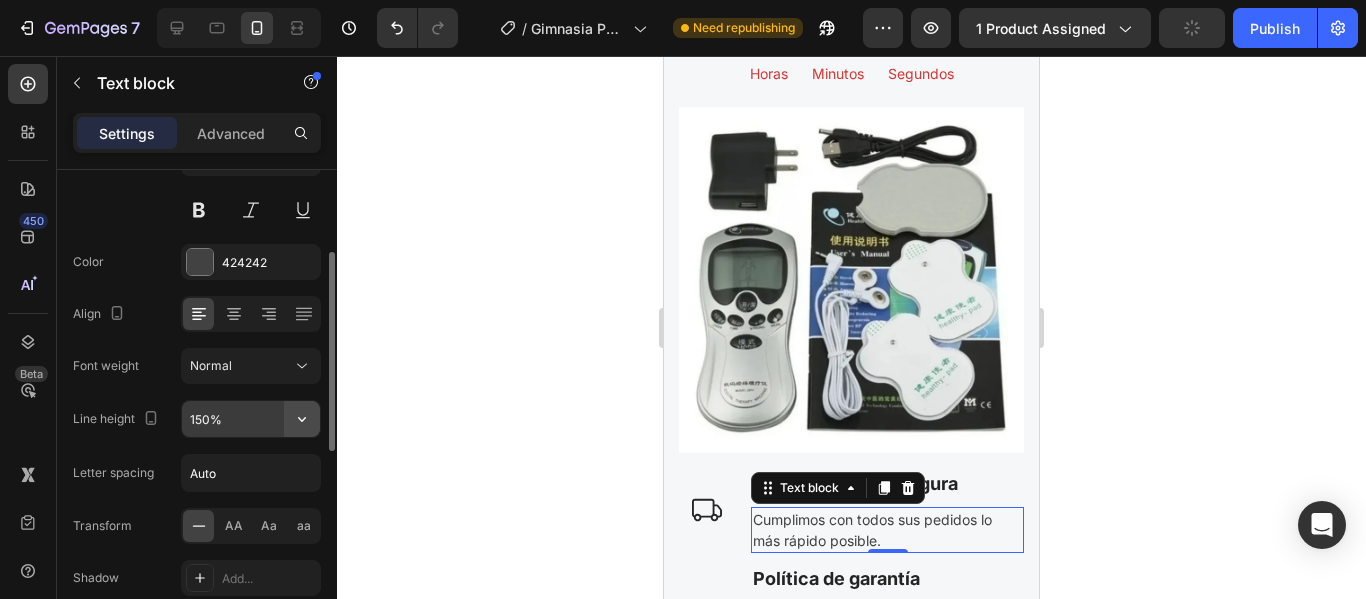 click 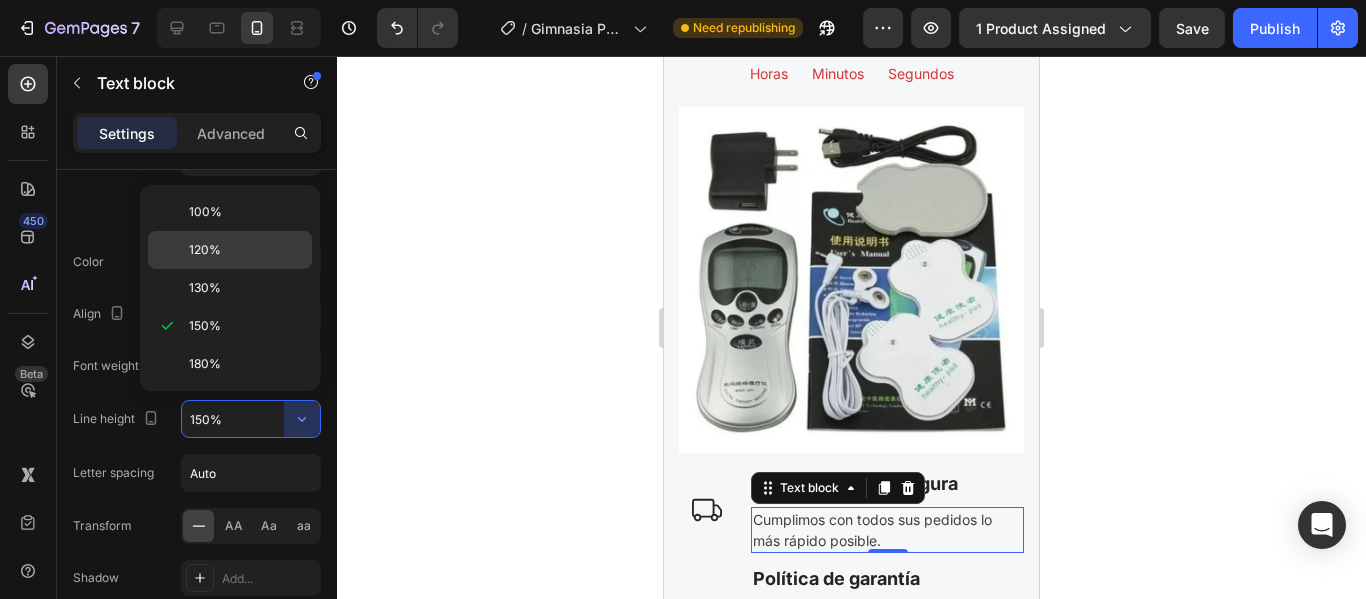 click on "120%" 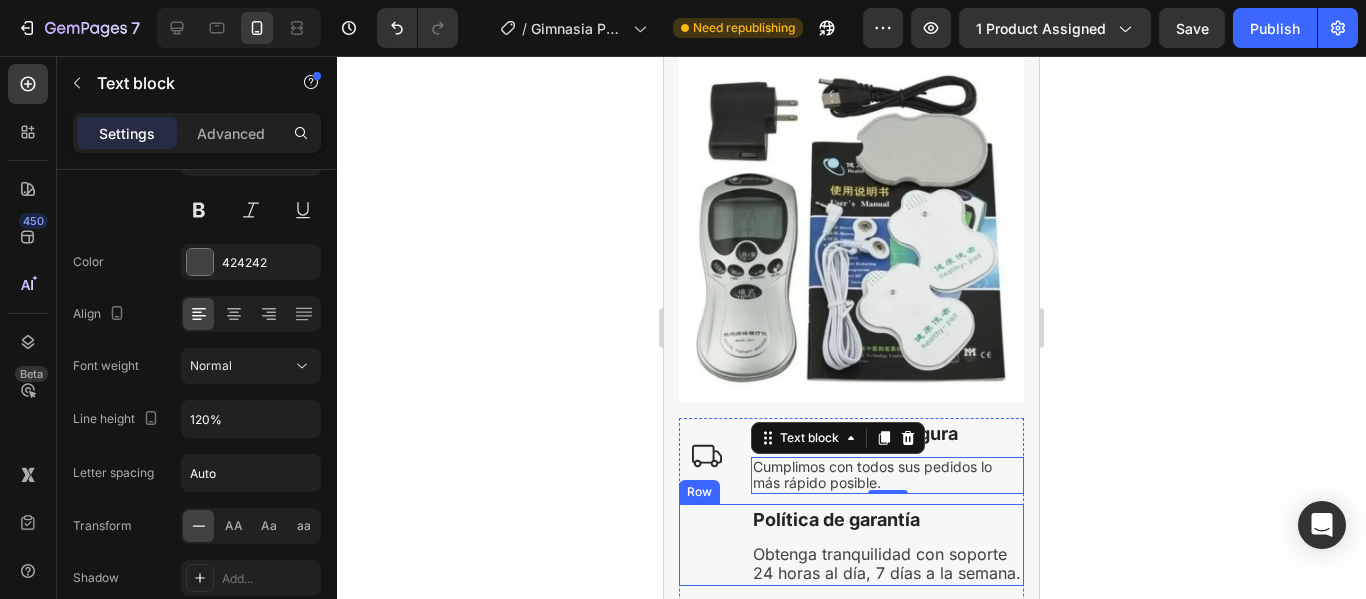 scroll, scrollTop: 6700, scrollLeft: 0, axis: vertical 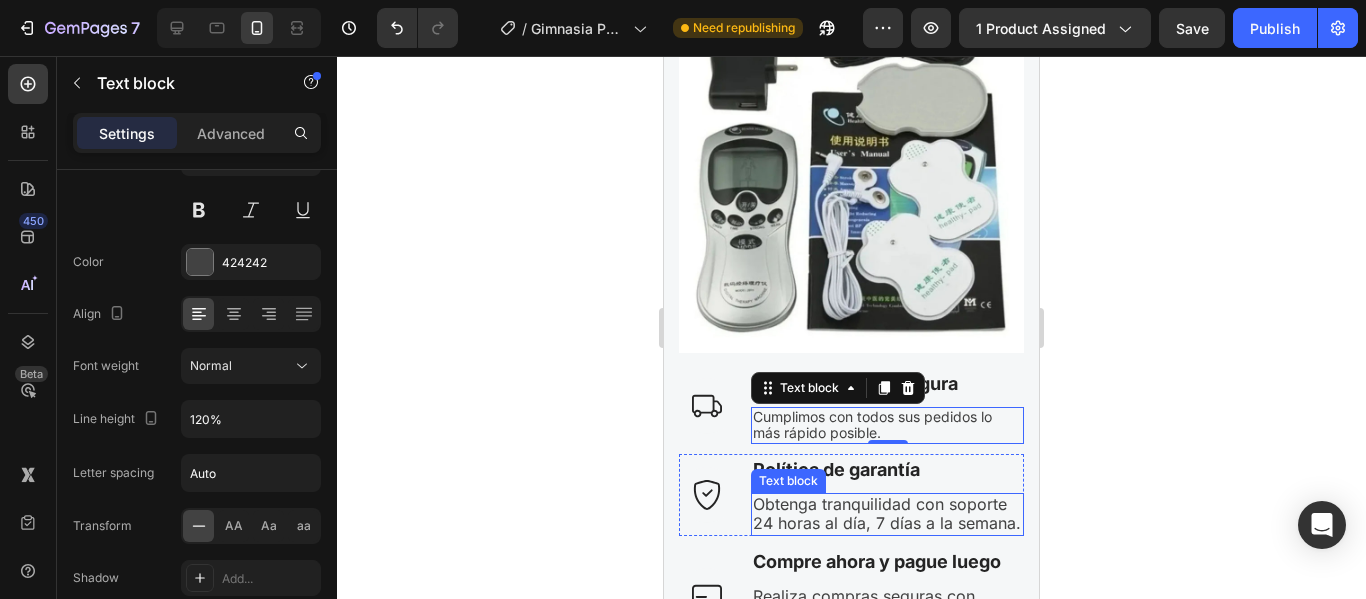 click on "Obtenga tranquilidad con soporte 24 horas al día, 7 días a la semana." at bounding box center (887, 514) 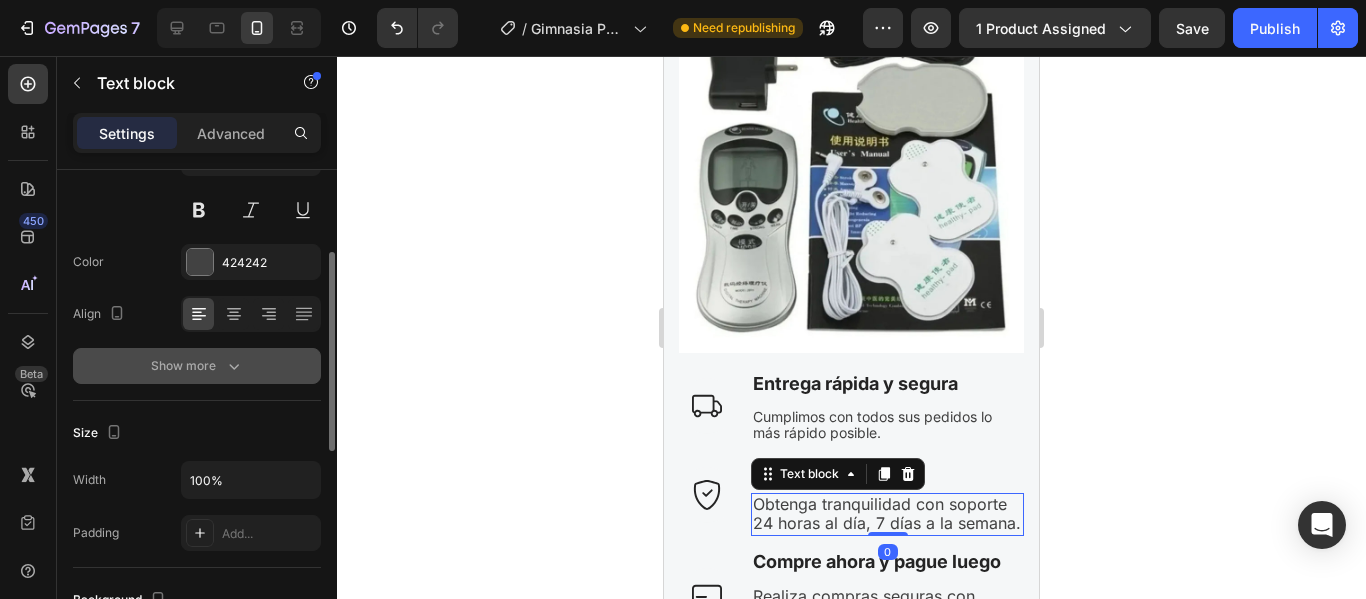 click 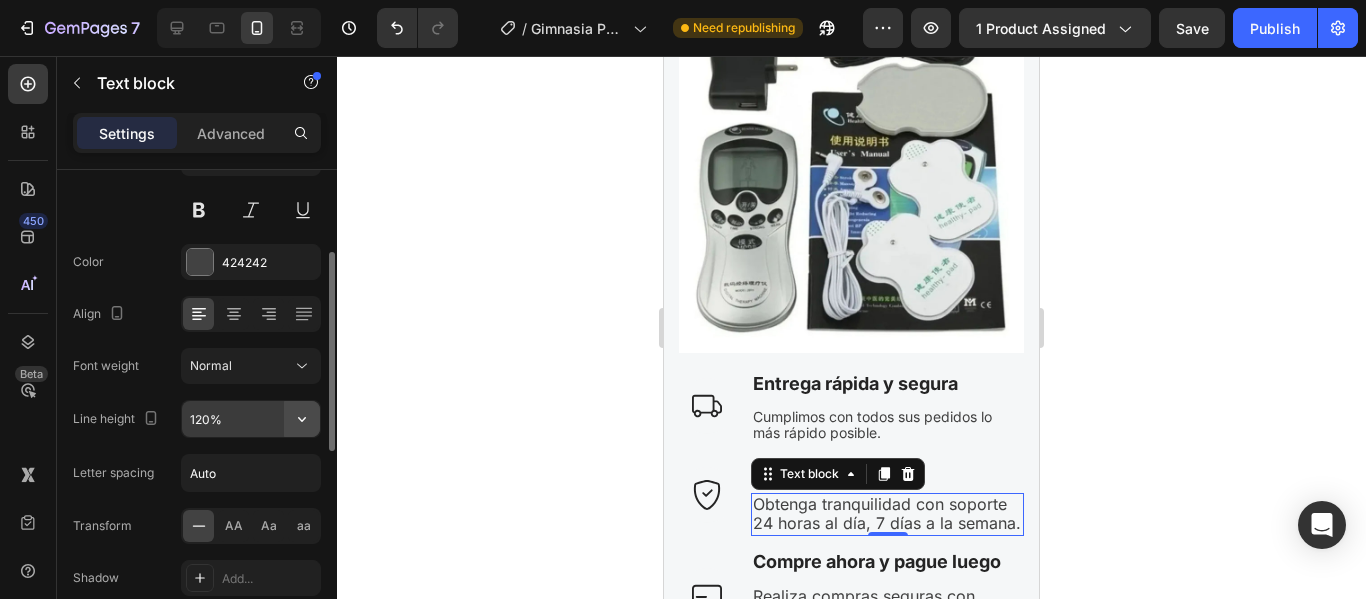 click 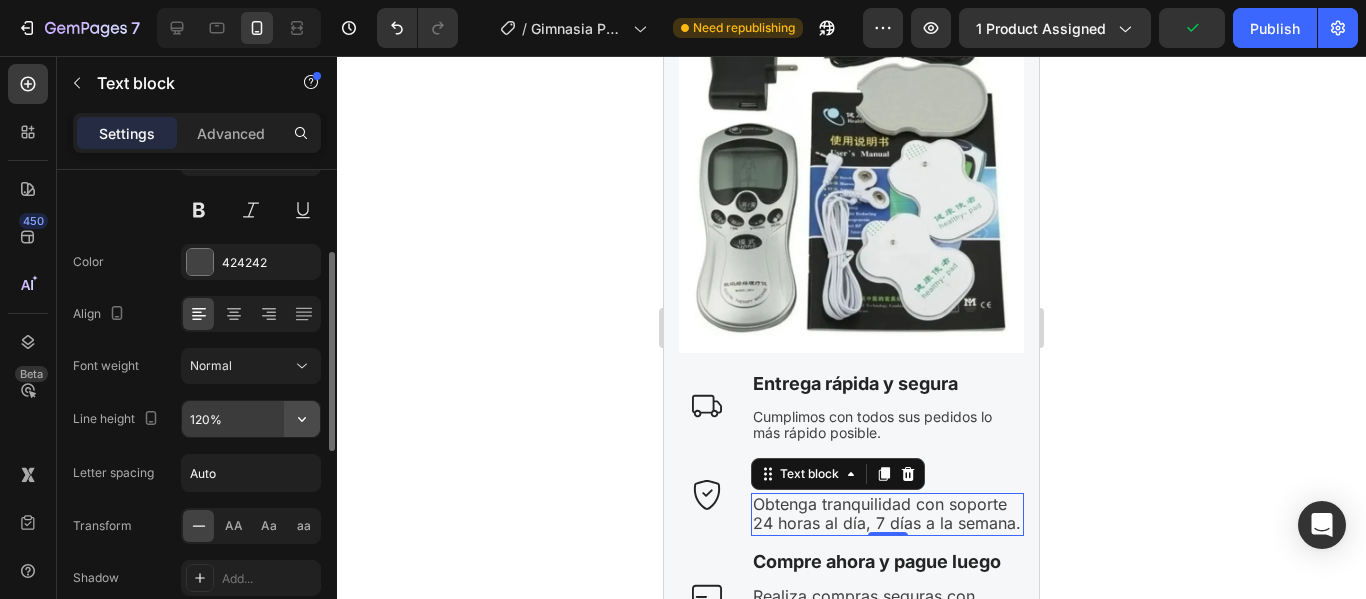 click 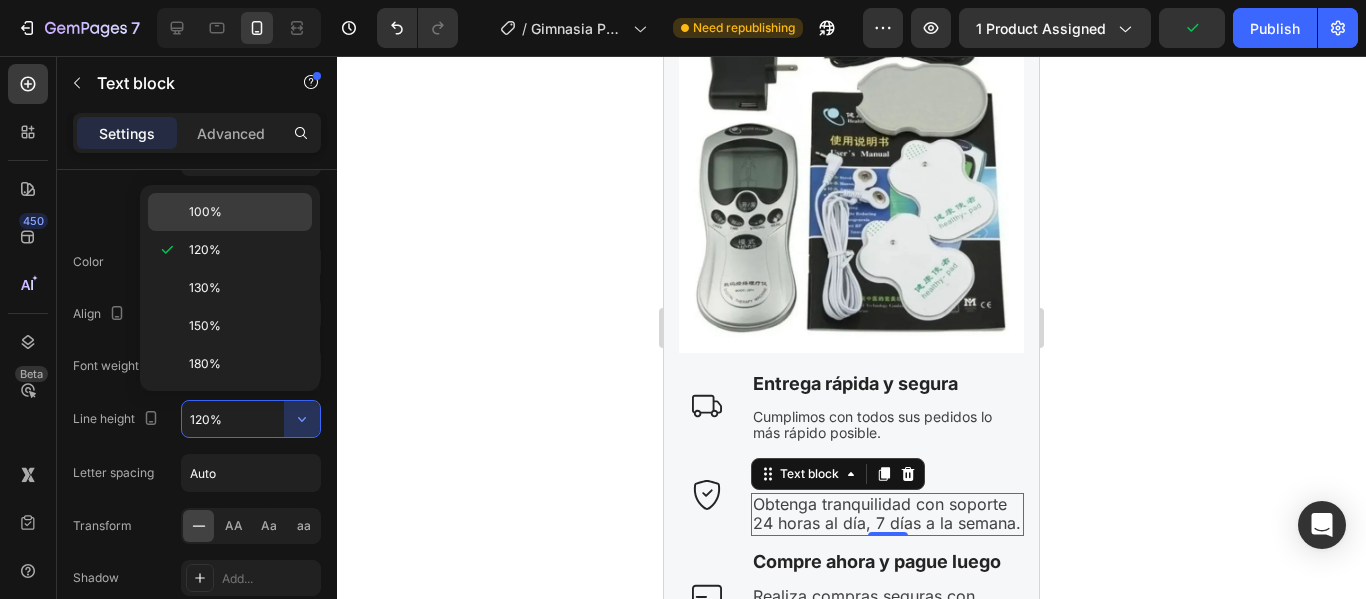click on "100%" at bounding box center (246, 212) 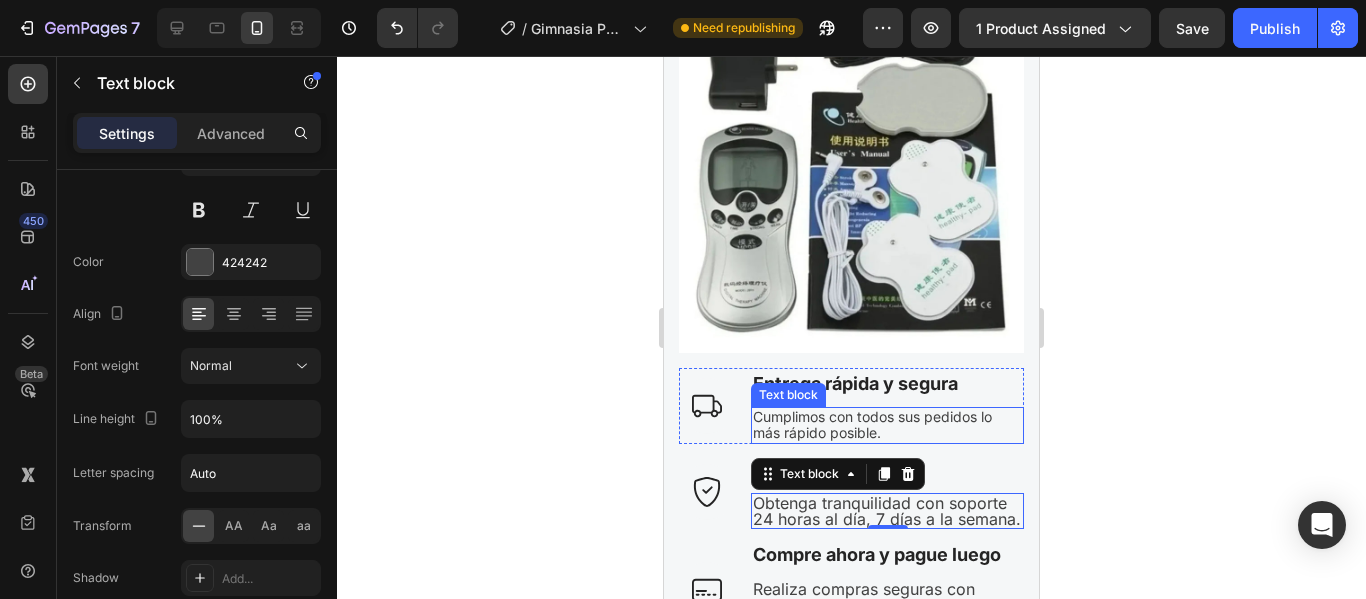 click on "Cumplimos con todos sus pedidos lo más rápido posible." at bounding box center [887, 426] 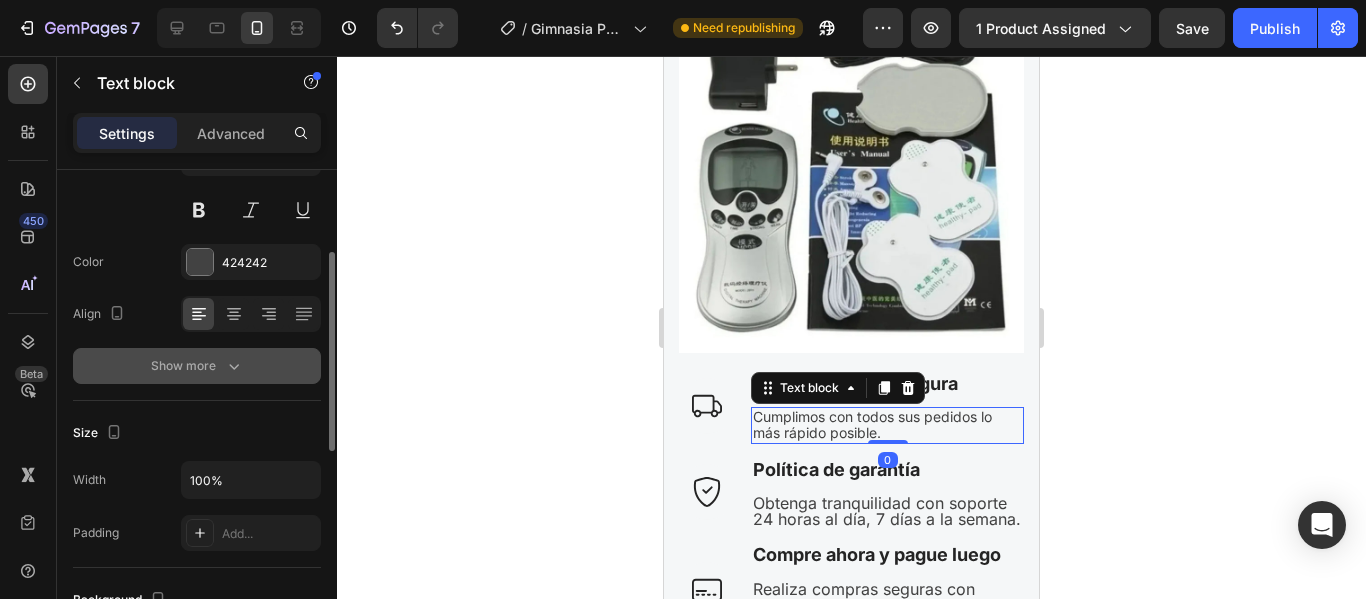 click on "Show more" at bounding box center [197, 366] 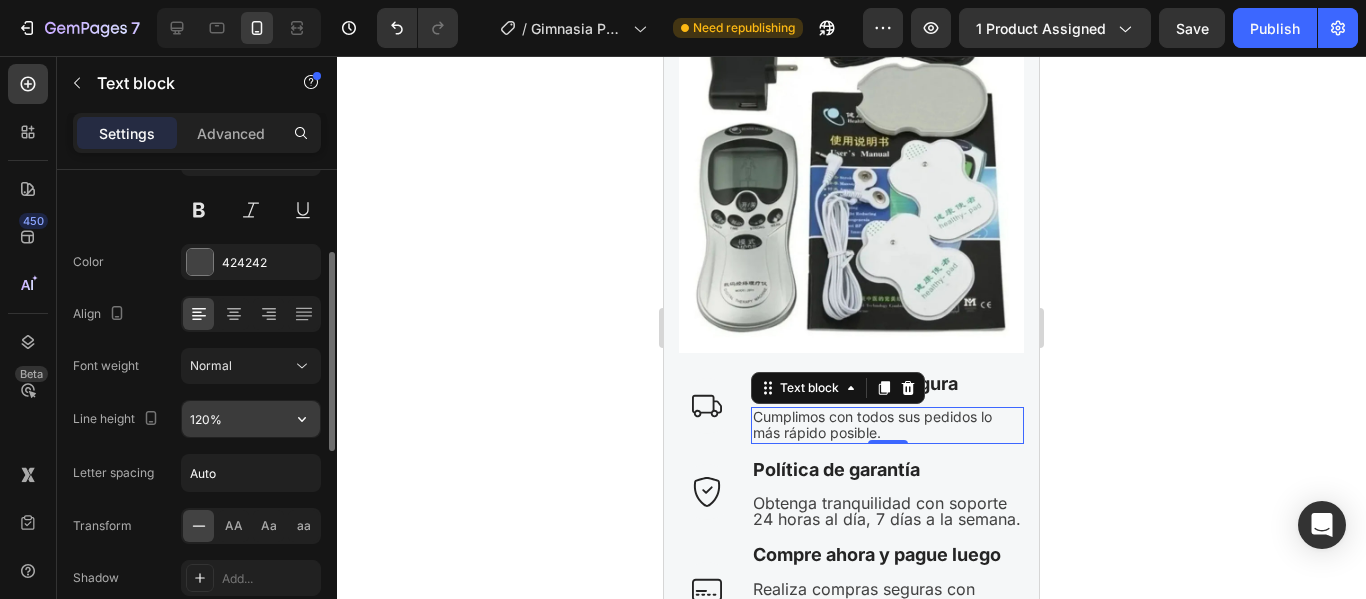 click on "120%" at bounding box center (251, 419) 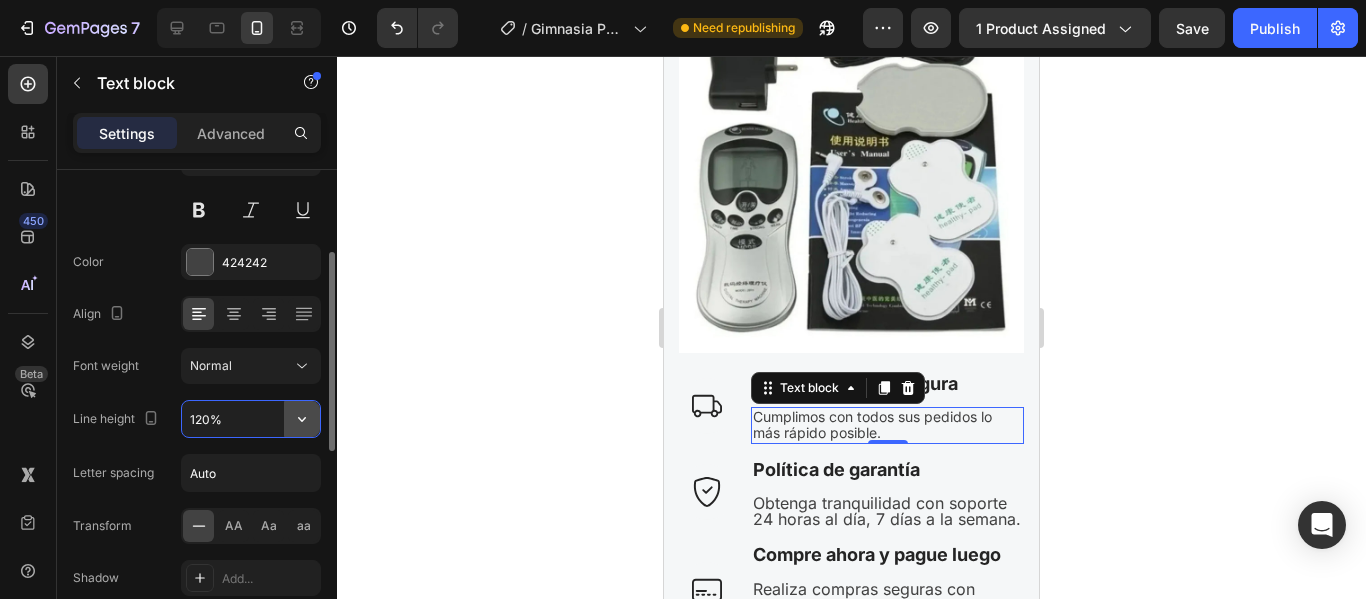 click 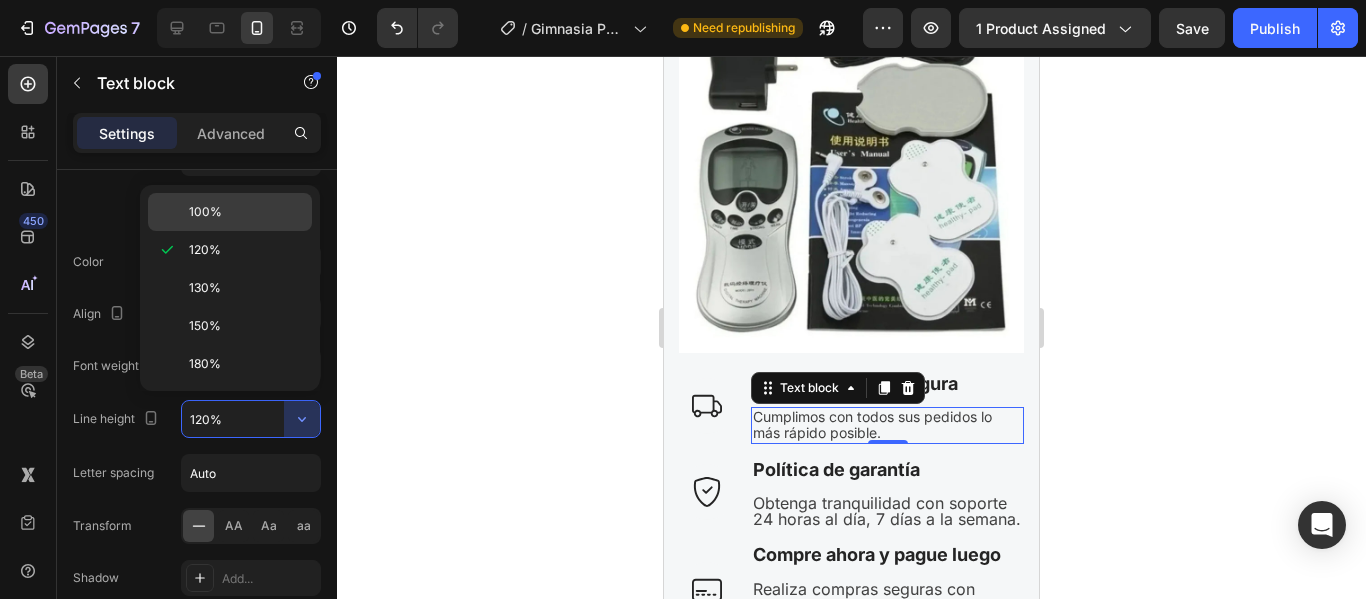 click on "100%" at bounding box center (246, 212) 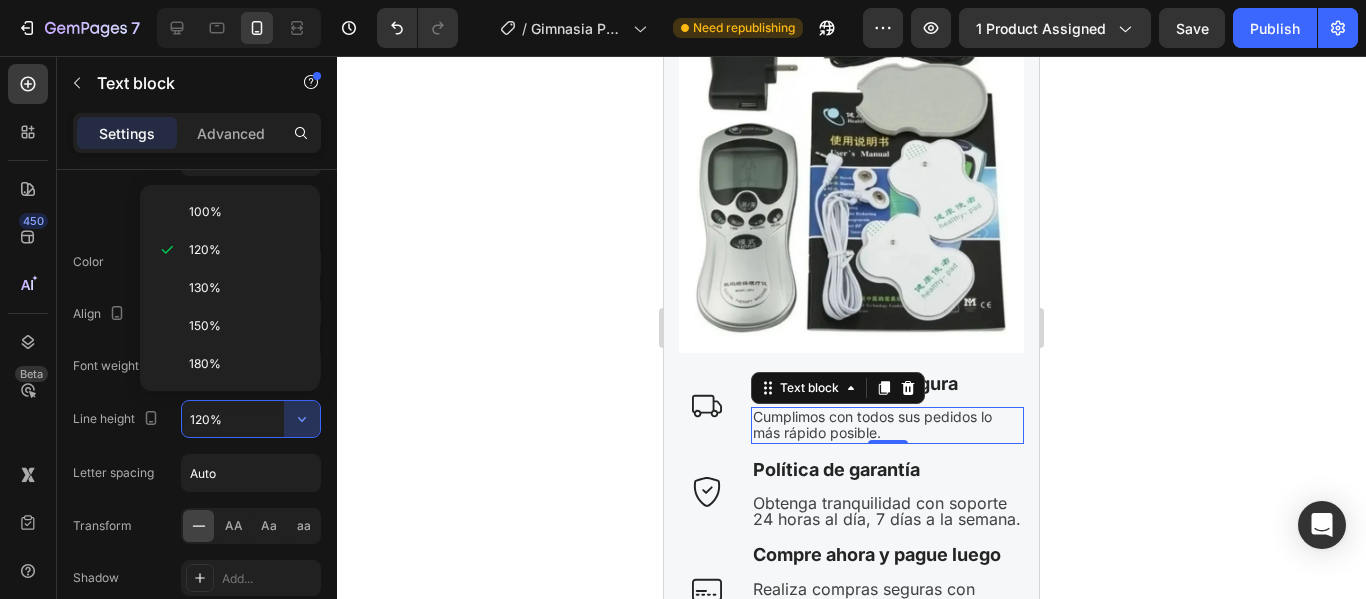 type on "100%" 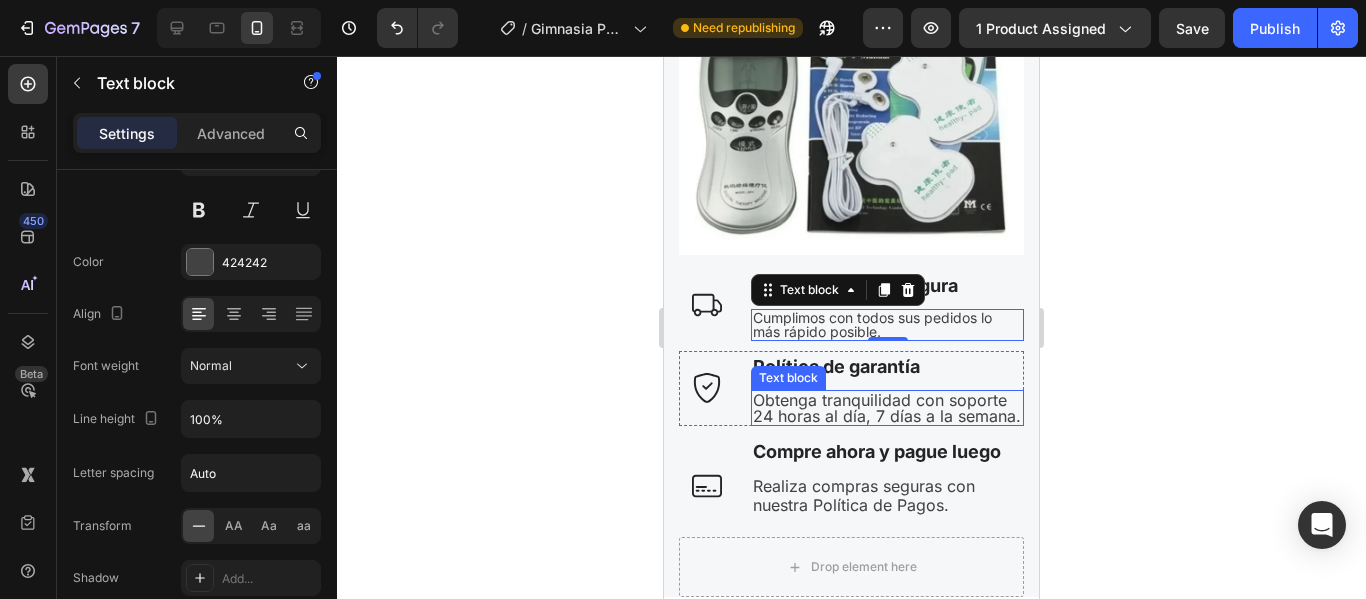 scroll, scrollTop: 6800, scrollLeft: 0, axis: vertical 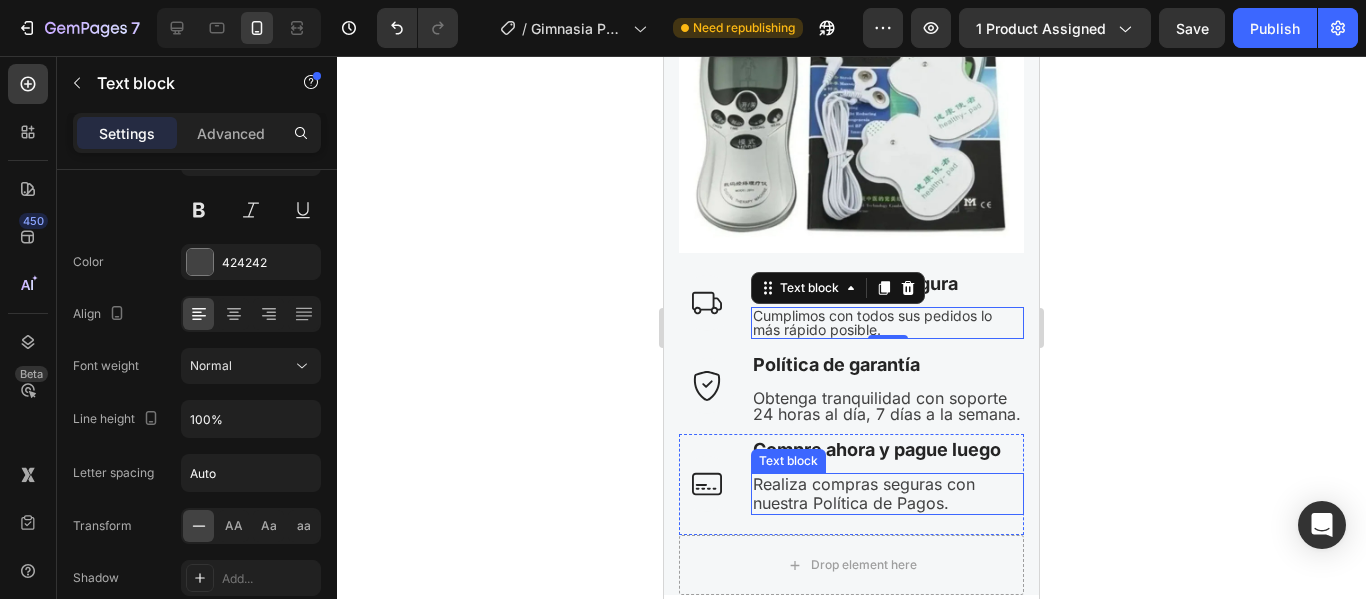 click on "Realiza compras seguras con nuestra Política de Pagos." at bounding box center [887, 494] 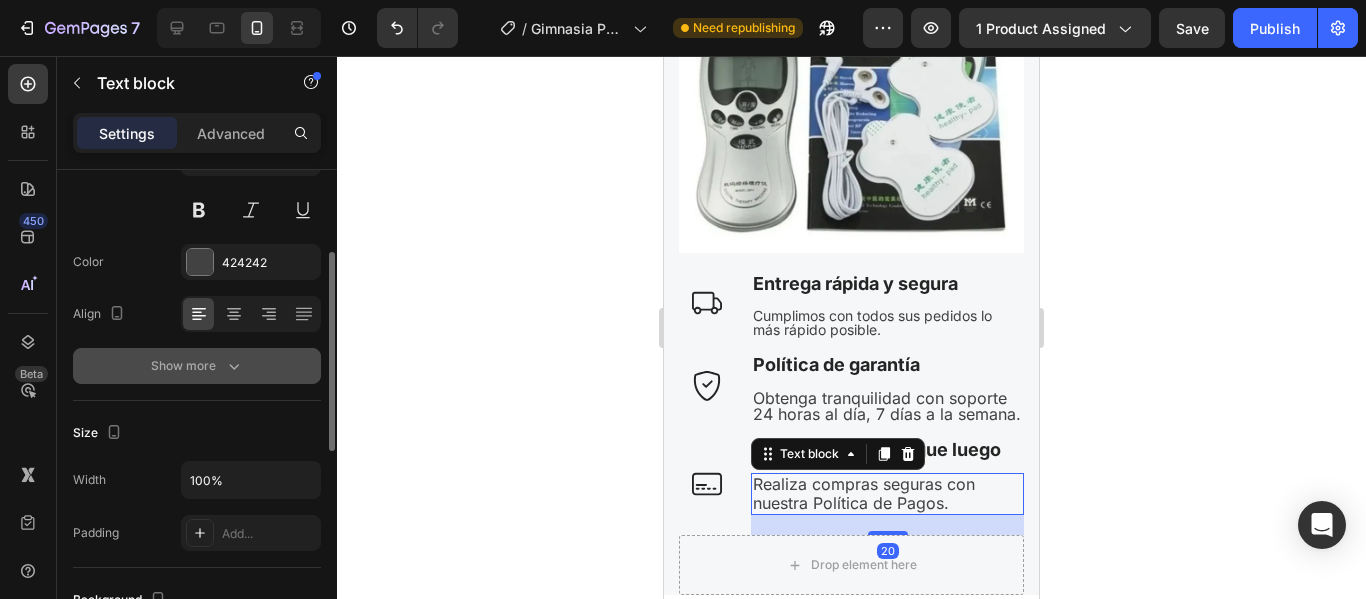 click on "Show more" at bounding box center [197, 366] 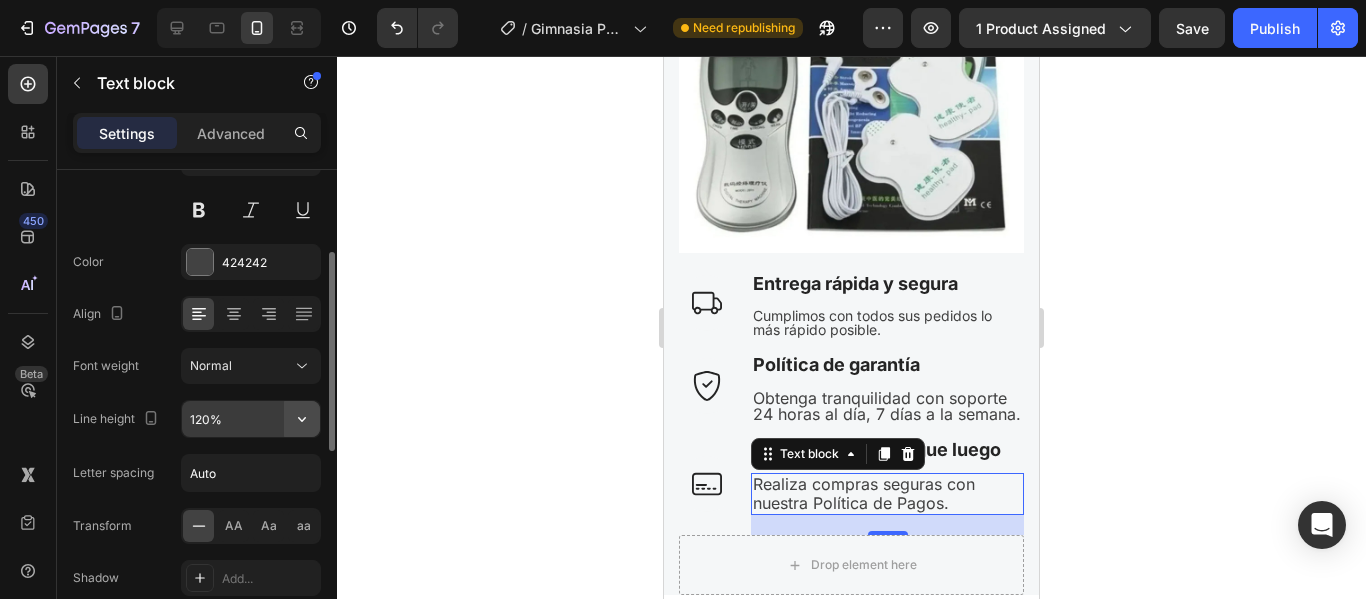 click 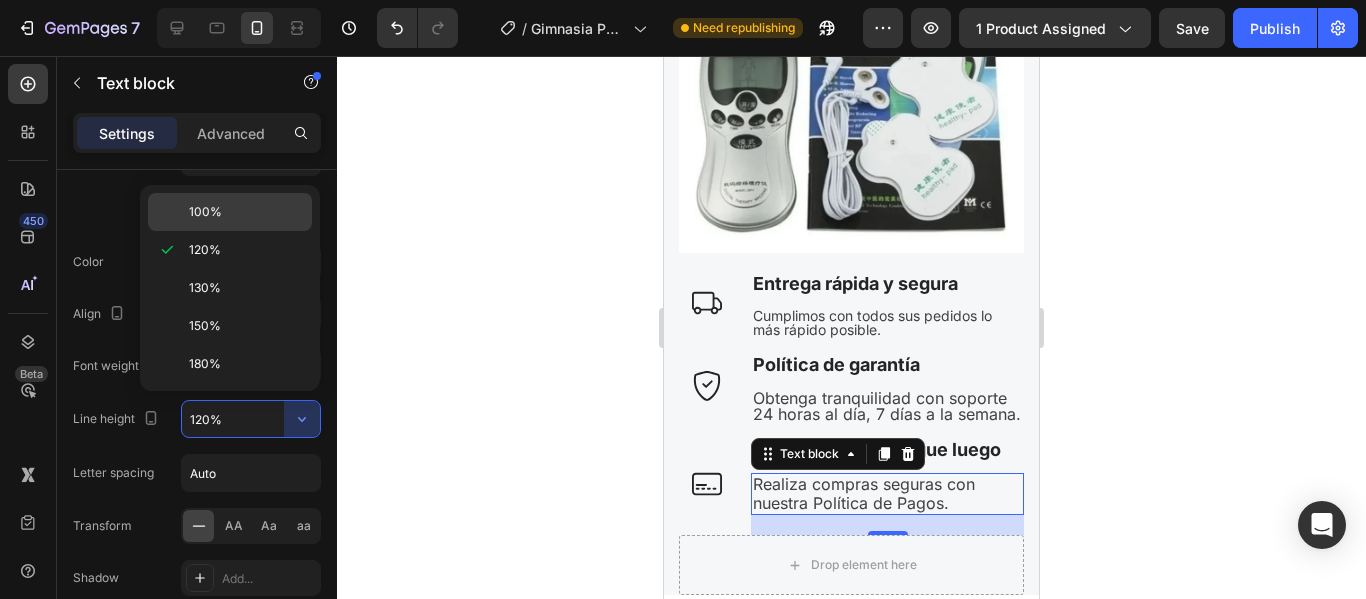 click on "100%" at bounding box center (246, 212) 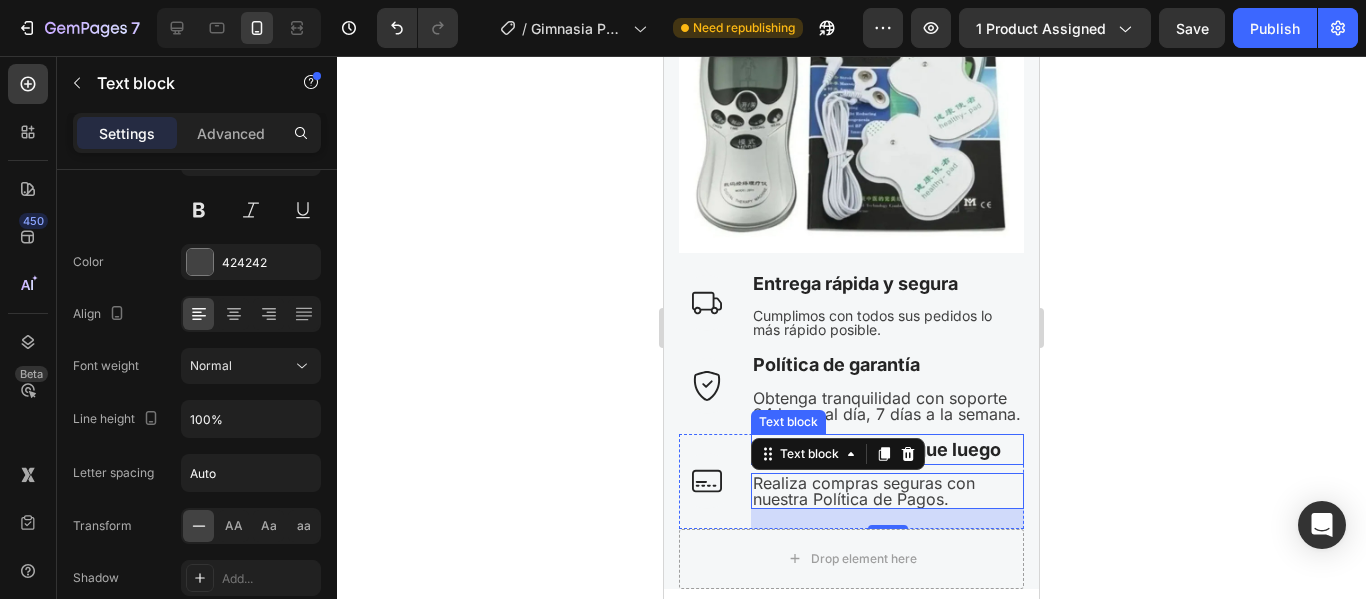 click on "Compre ahora y pague luego" at bounding box center [887, 449] 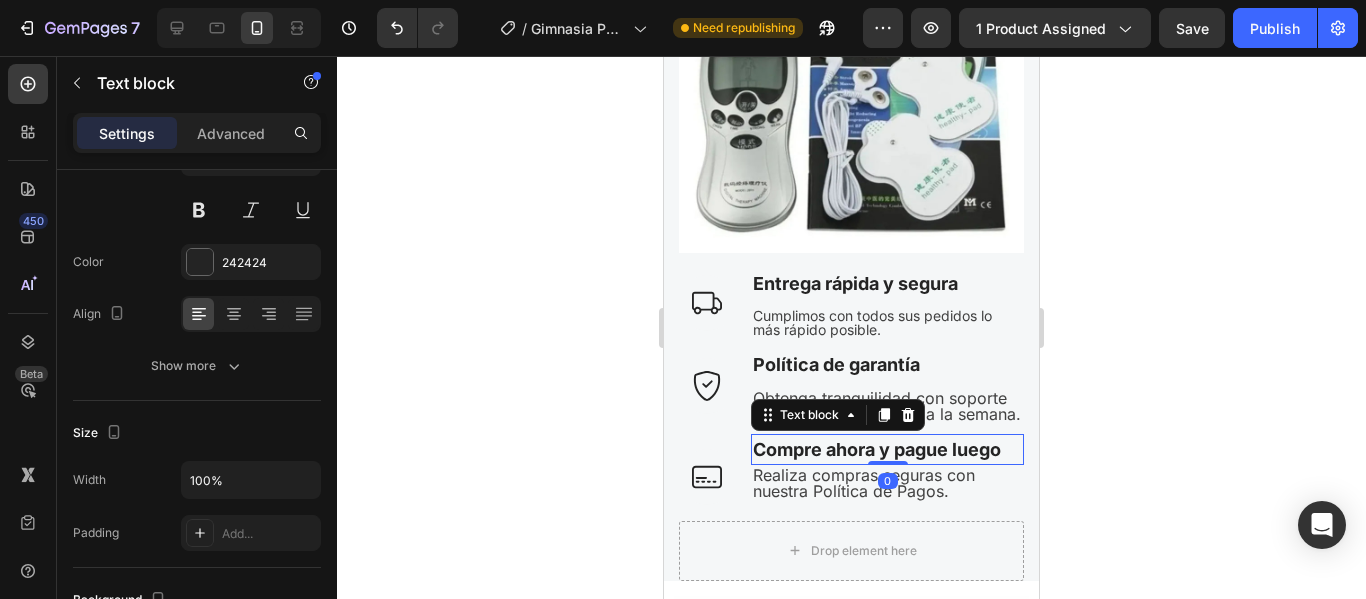 drag, startPoint x: 883, startPoint y: 471, endPoint x: 890, endPoint y: 449, distance: 23.086792 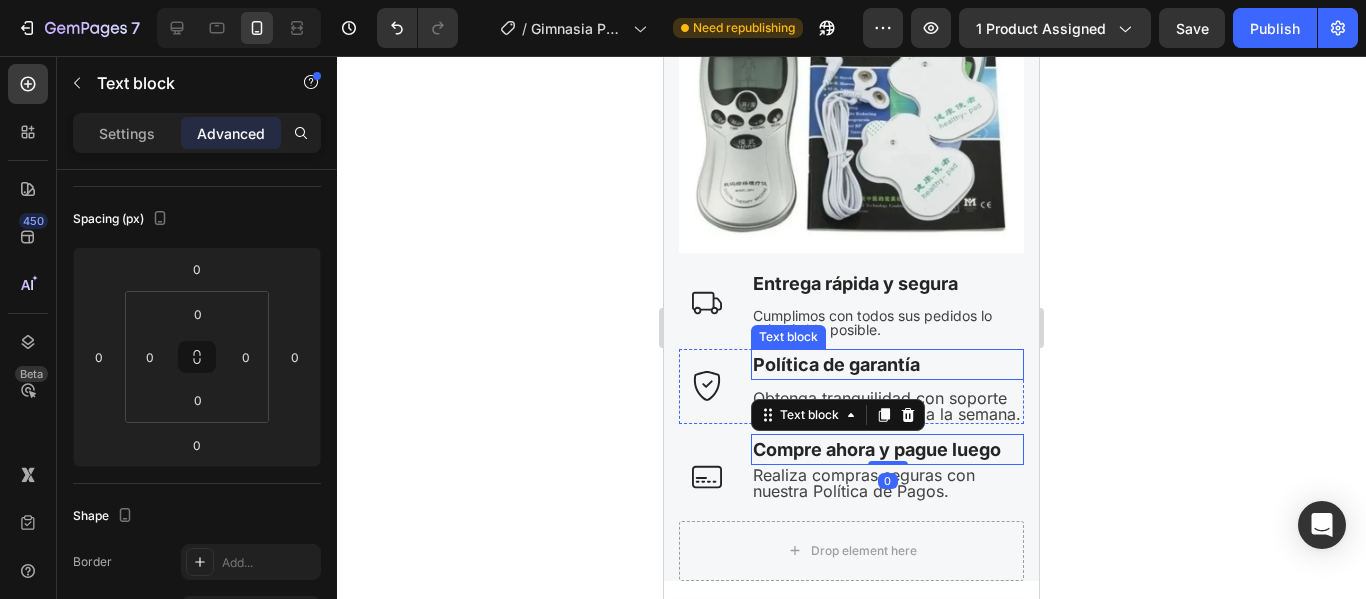 click on "Política de garantía" at bounding box center (887, 364) 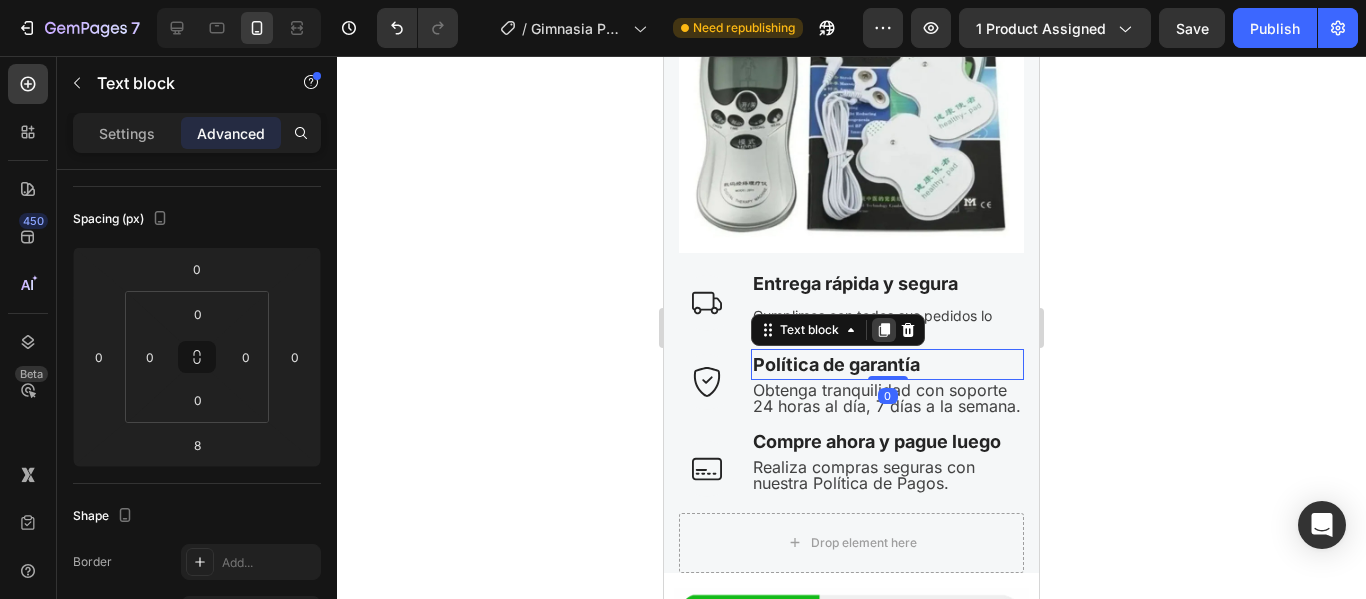 drag, startPoint x: 881, startPoint y: 371, endPoint x: 891, endPoint y: 323, distance: 49.0306 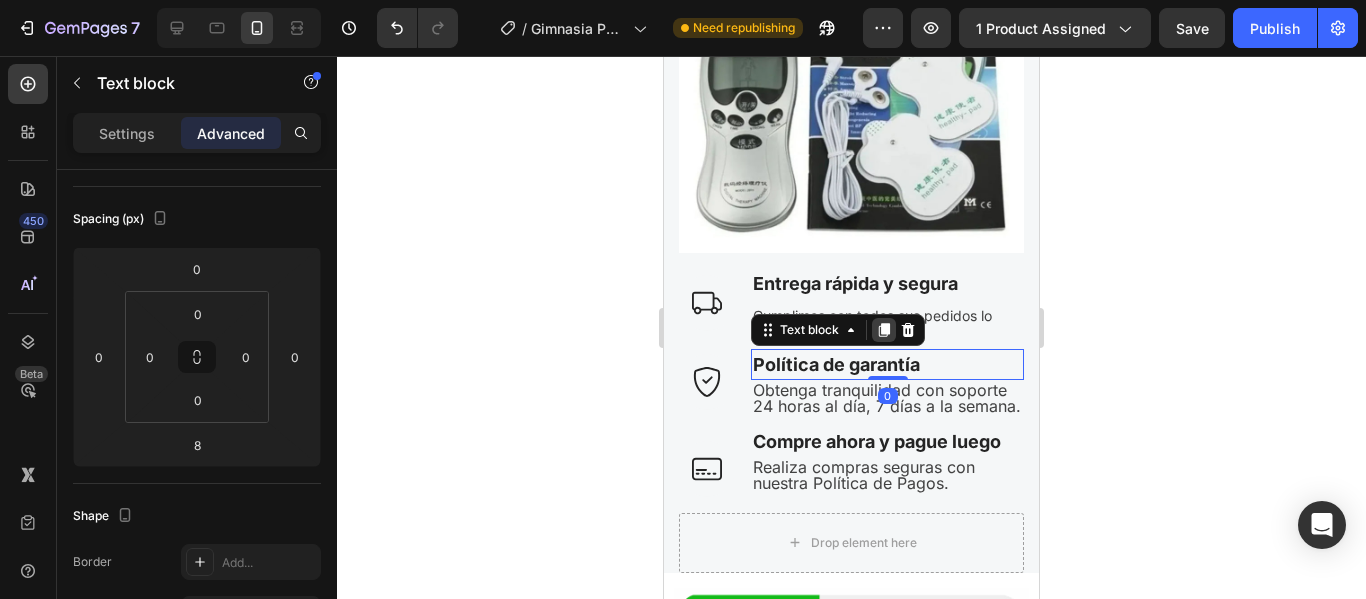 click on "Política de garantía  Text block   0" at bounding box center (887, 364) 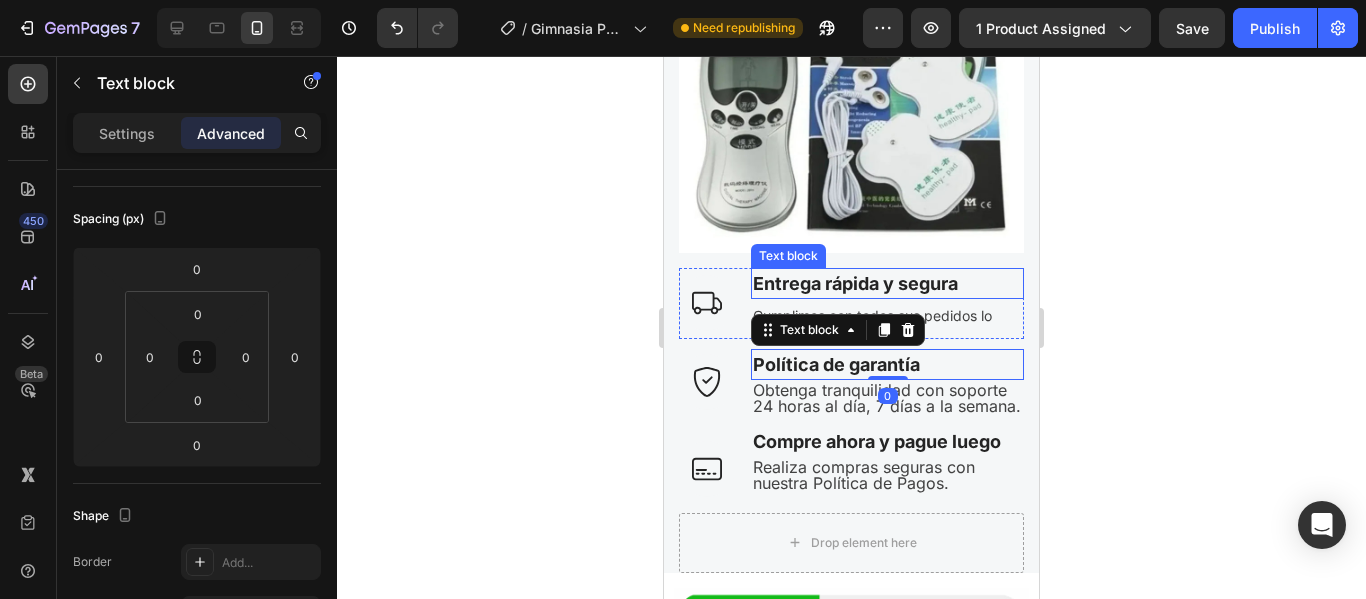 click on "Entrega rápida y segura" at bounding box center [887, 283] 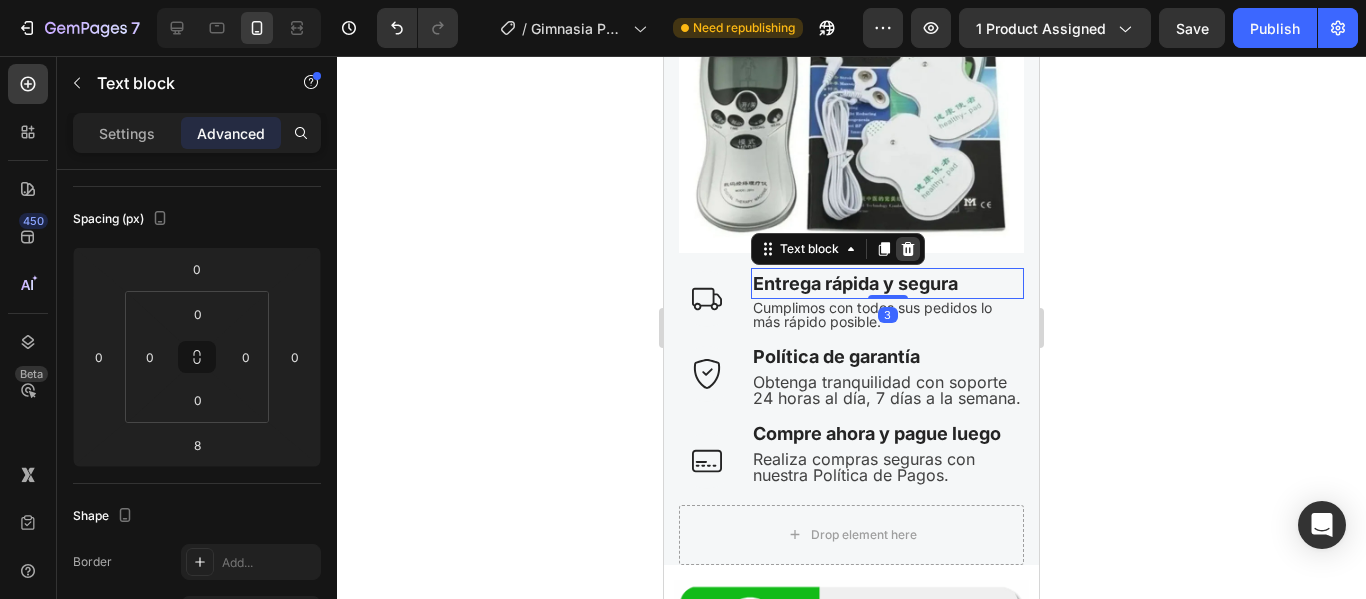 drag, startPoint x: 880, startPoint y: 290, endPoint x: 897, endPoint y: 239, distance: 53.75872 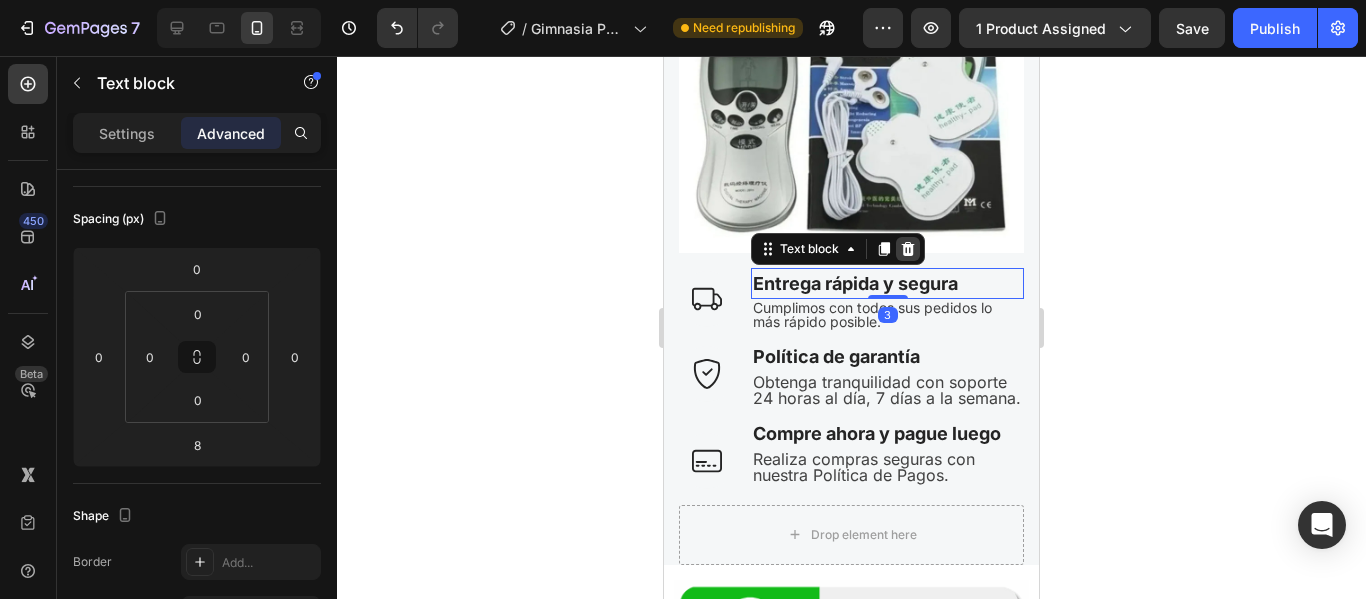 click on "Entrega rápida y segura Text block   3" at bounding box center (887, 283) 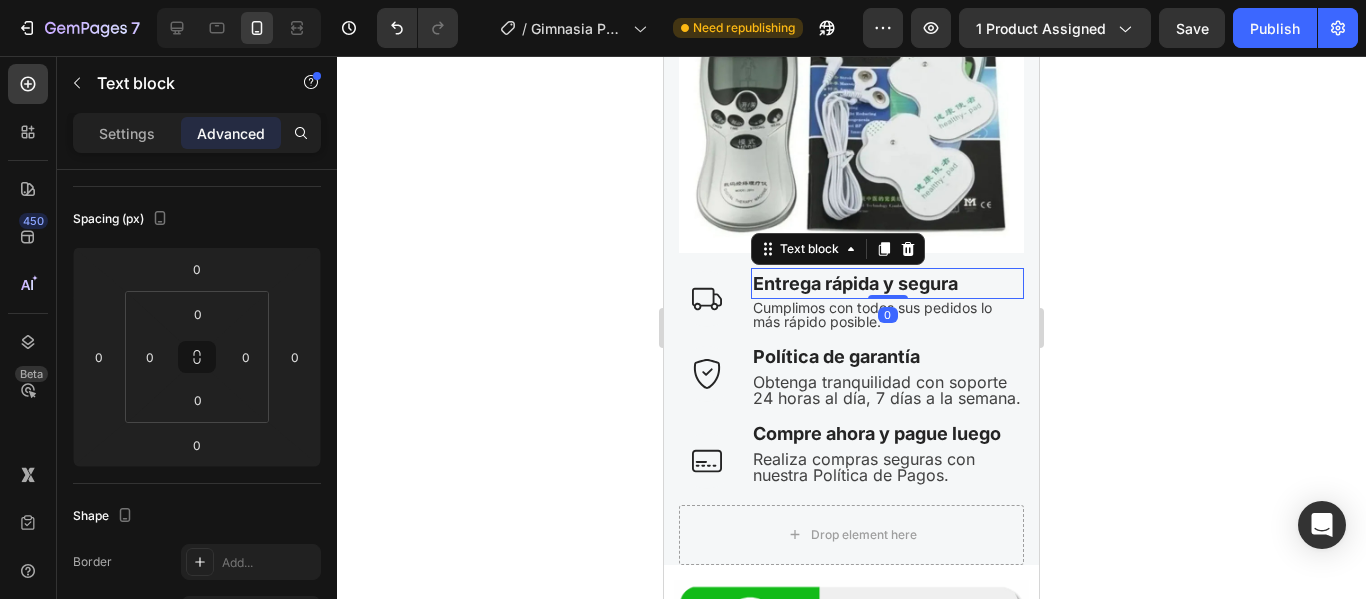 click 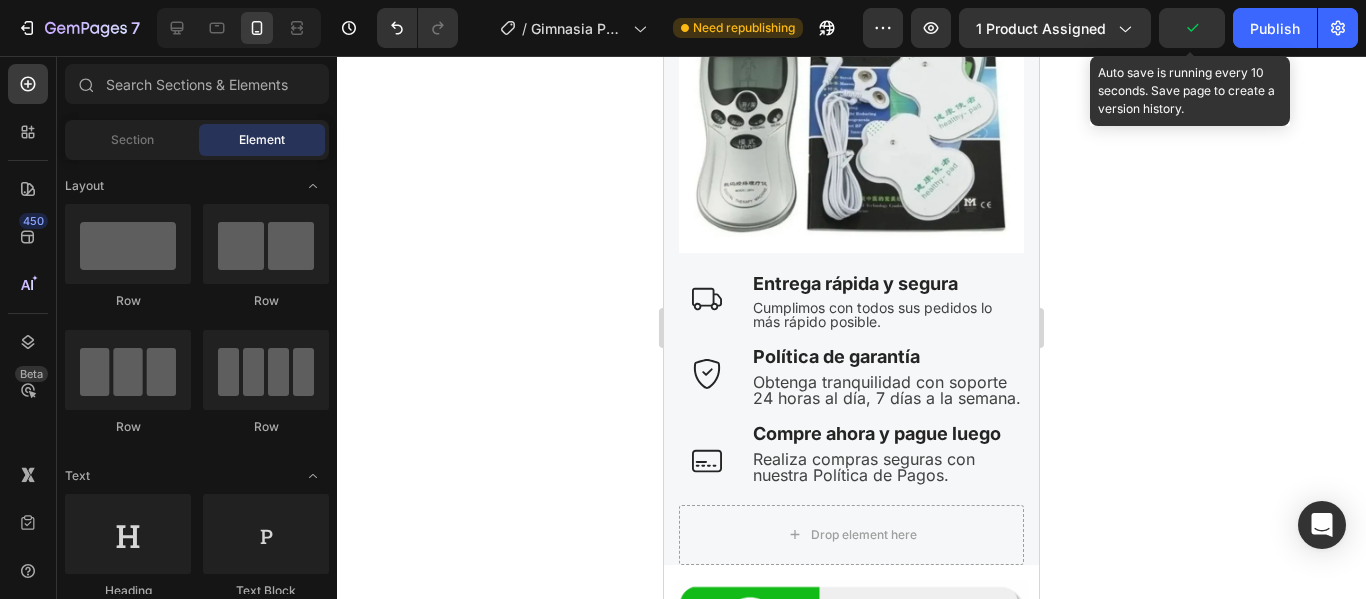 click 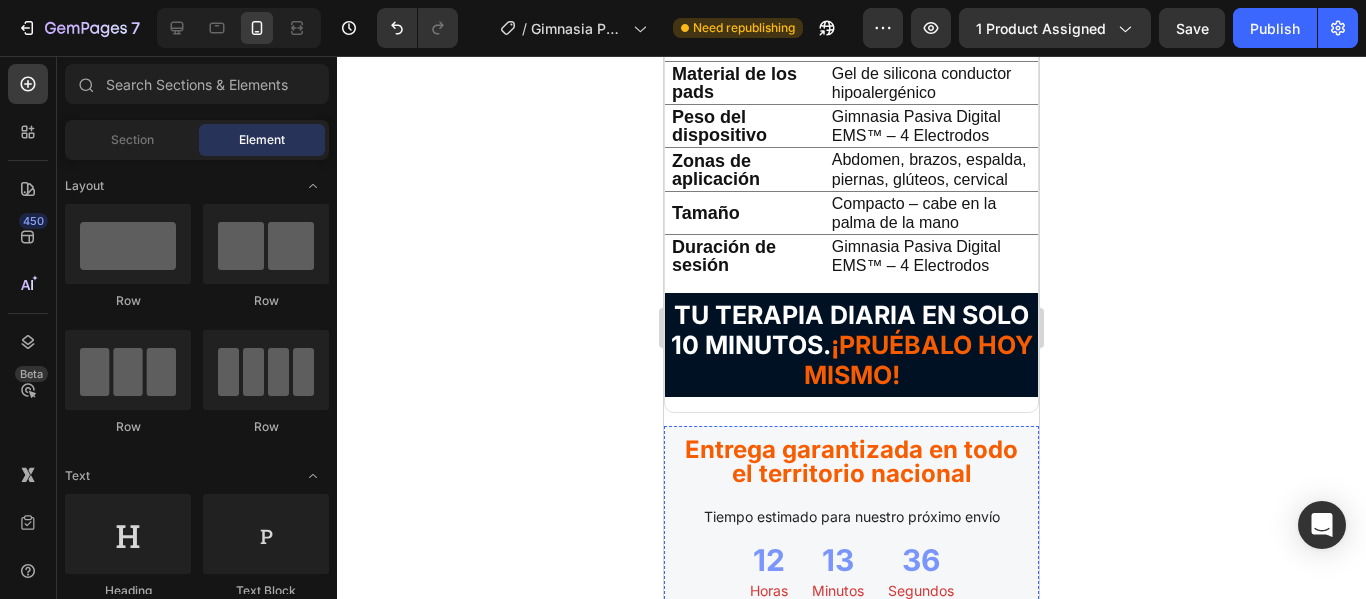 scroll, scrollTop: 6000, scrollLeft: 0, axis: vertical 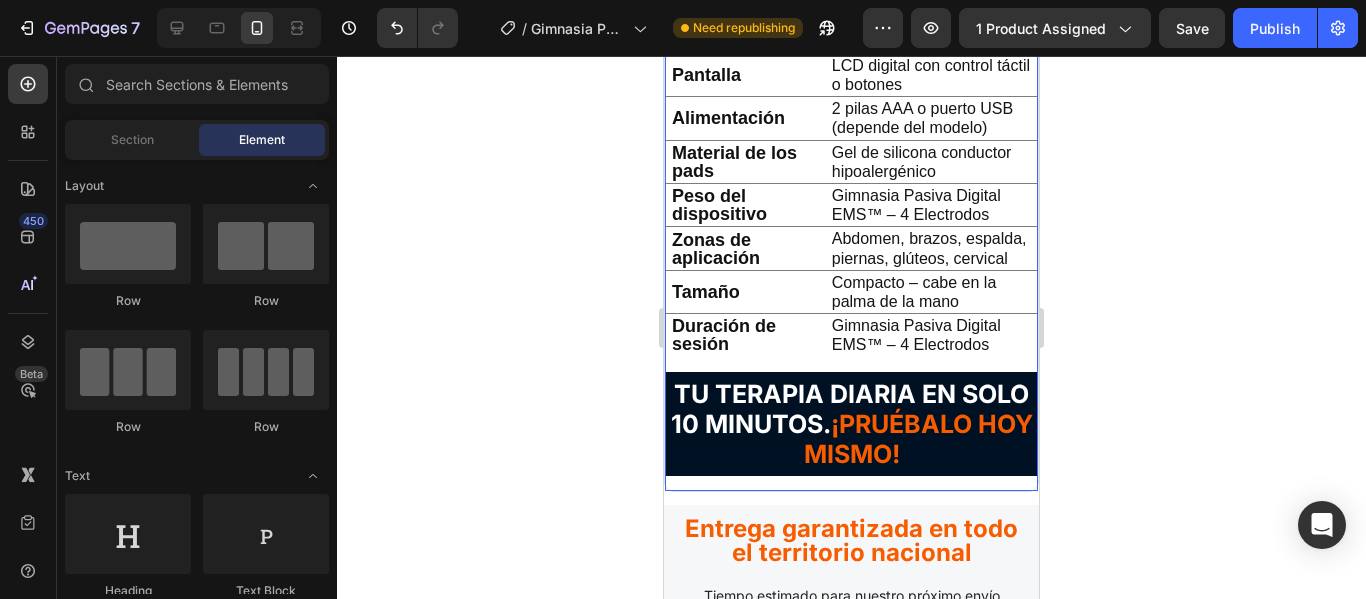 click on "TU TERAPIA DIARIA EN SOLO 10 MINUTOS.  ¡PRUÉBALO HOY MISMO! Text block" at bounding box center (851, 424) 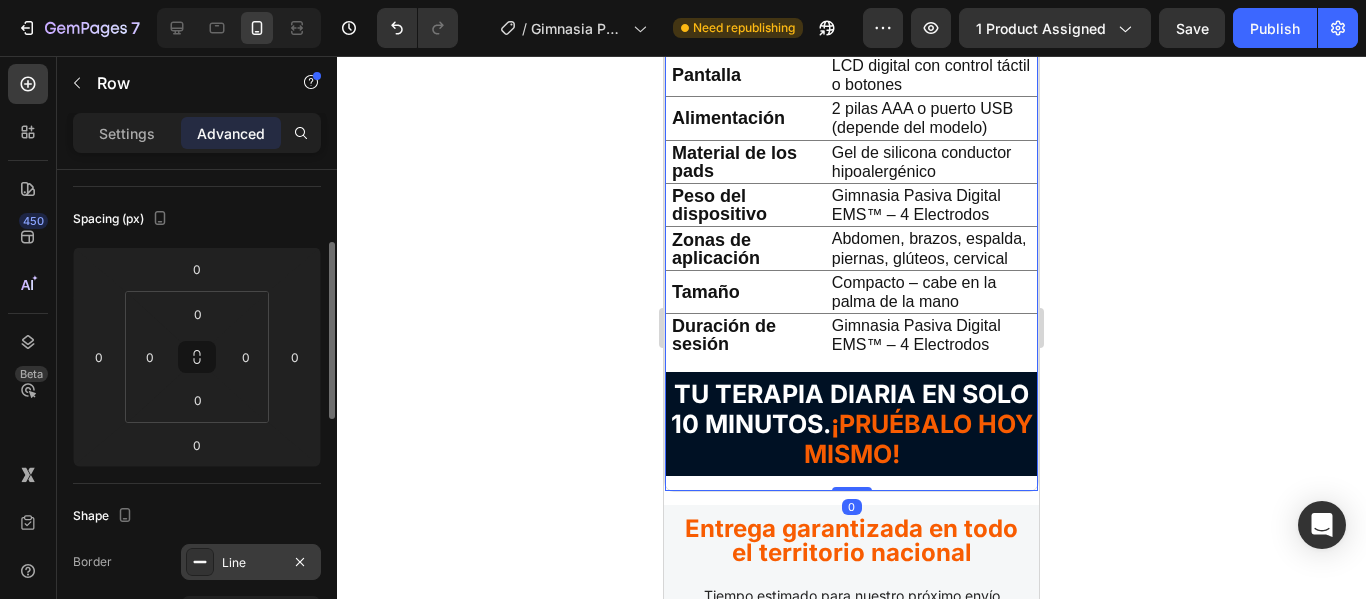 scroll, scrollTop: 400, scrollLeft: 0, axis: vertical 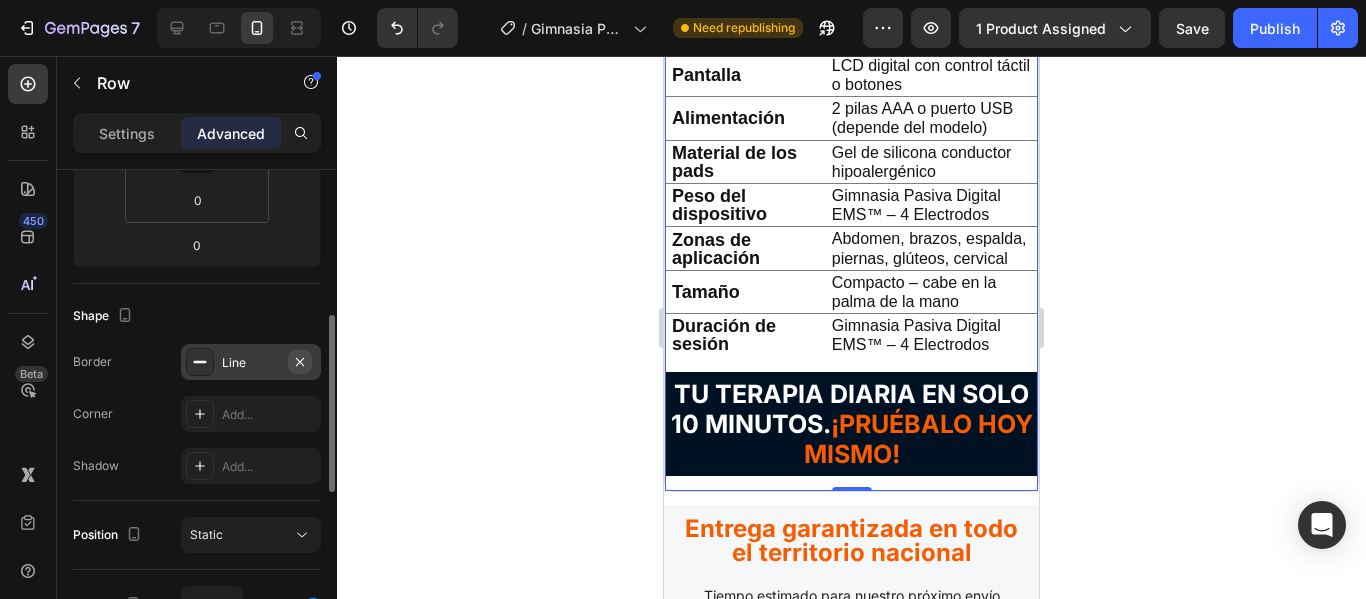 click 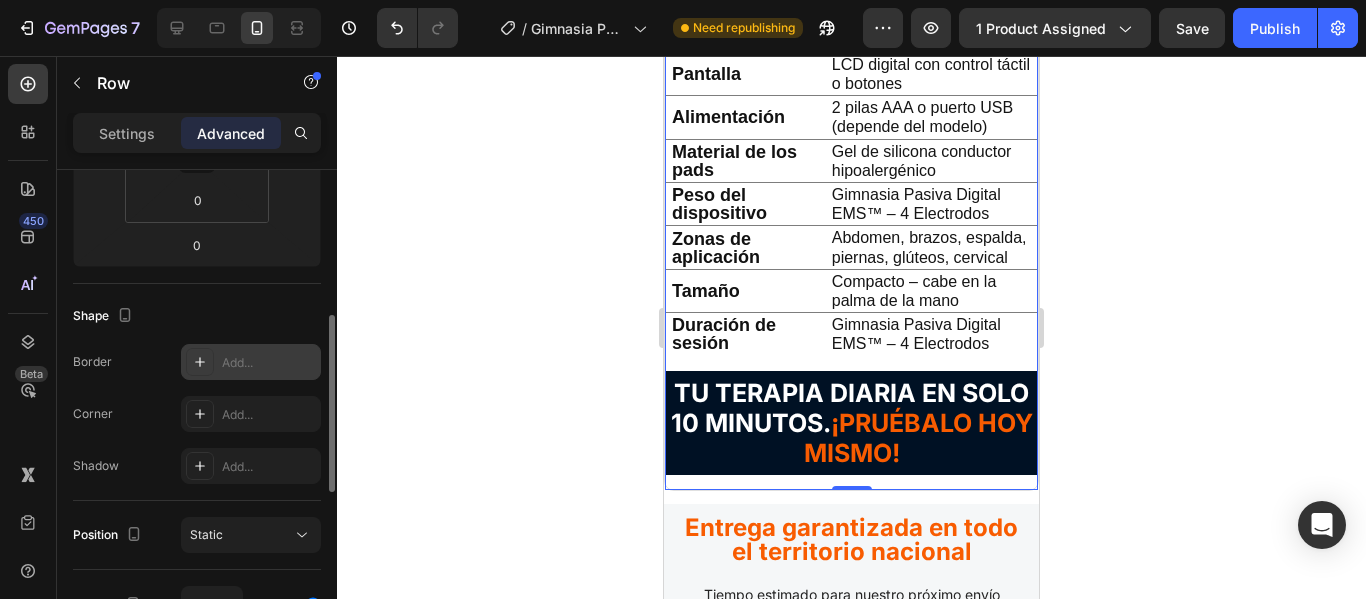 scroll, scrollTop: 5999, scrollLeft: 0, axis: vertical 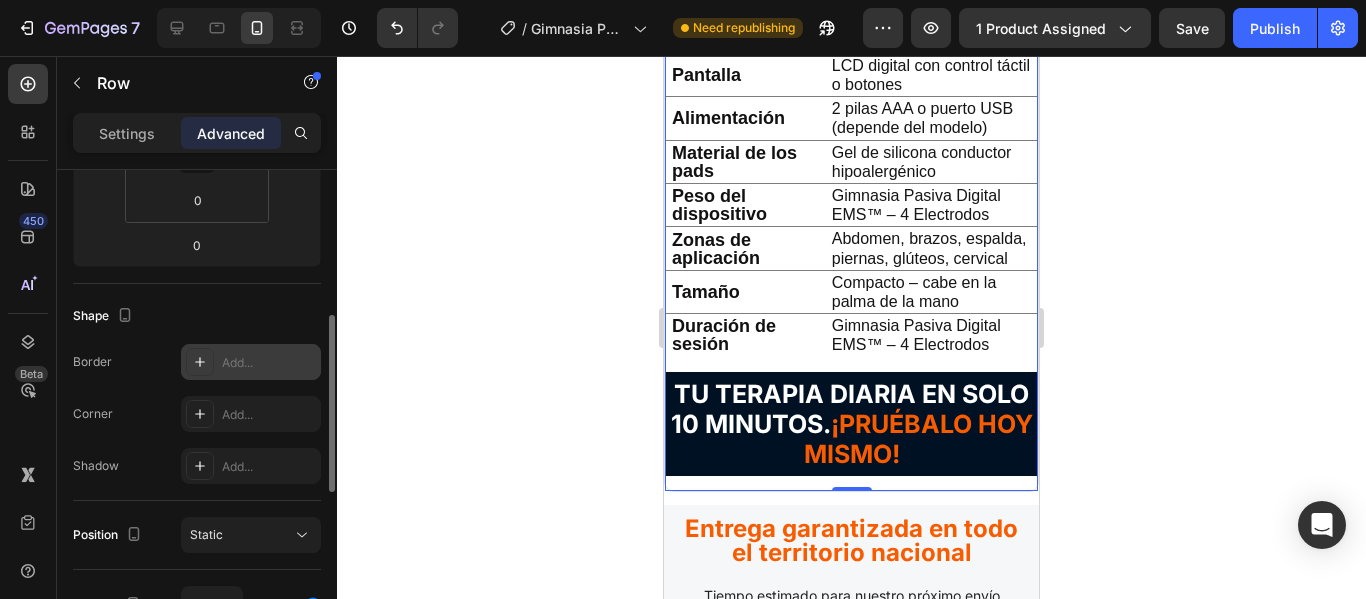 click 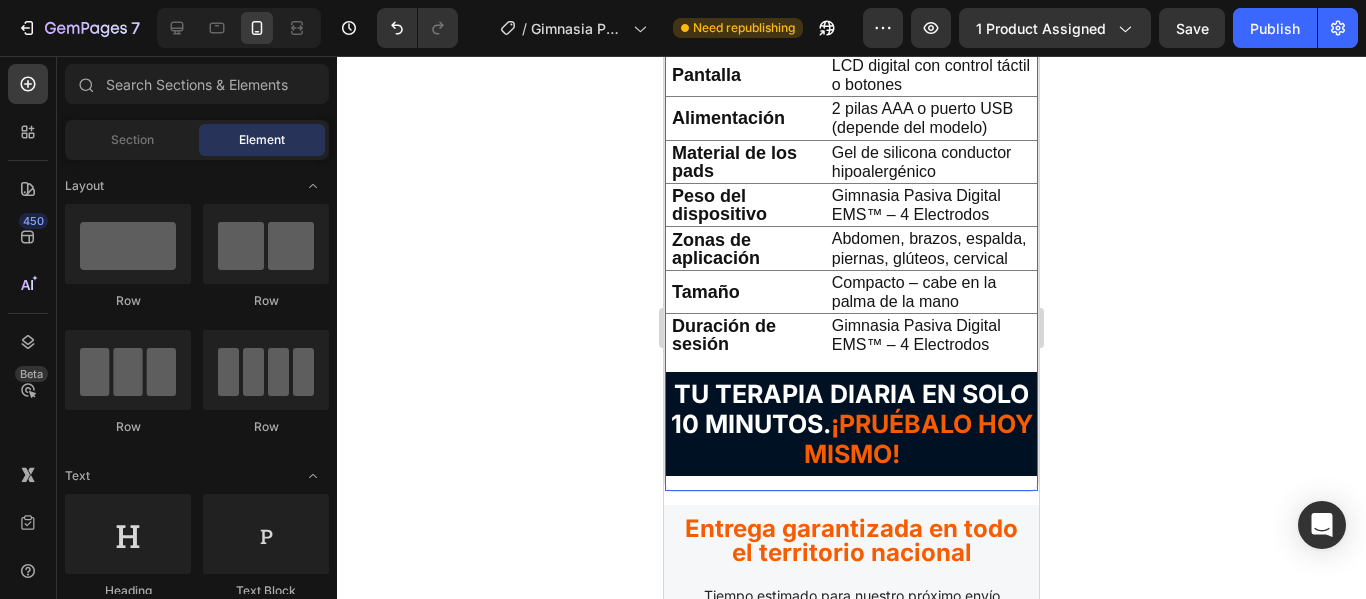 click on "TU TERAPIA DIARIA EN SOLO 10 MINUTOS.  ¡PRUÉBALO HOY MISMO! Text block" at bounding box center (851, 424) 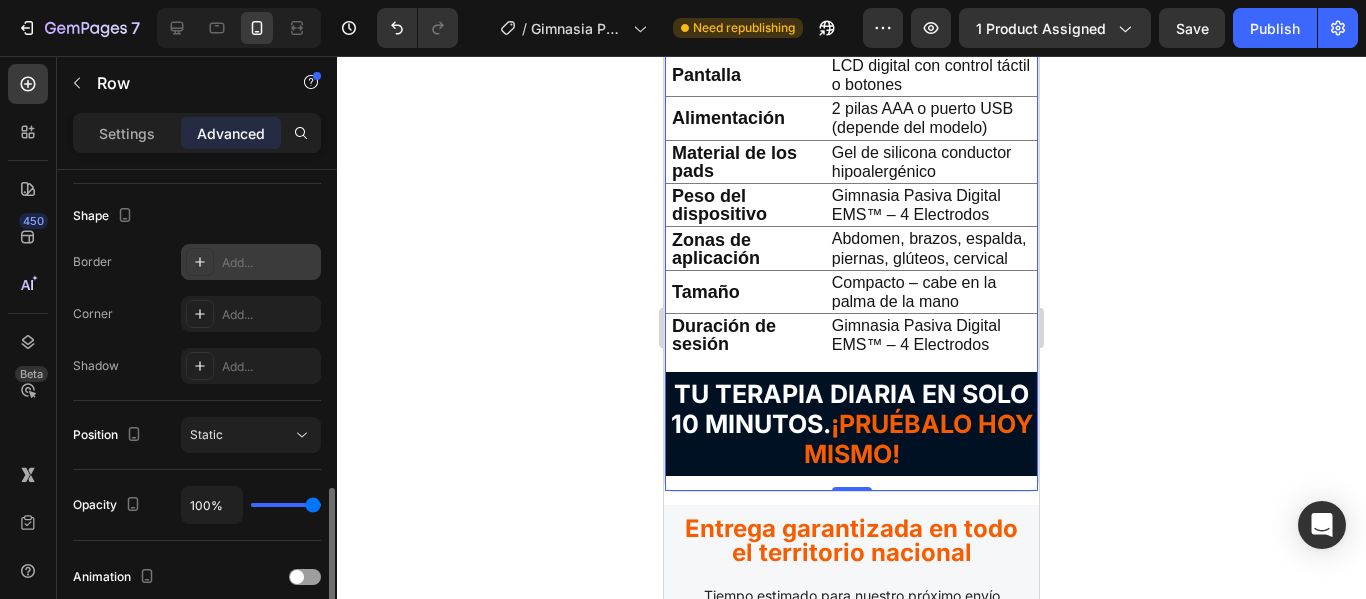 scroll, scrollTop: 600, scrollLeft: 0, axis: vertical 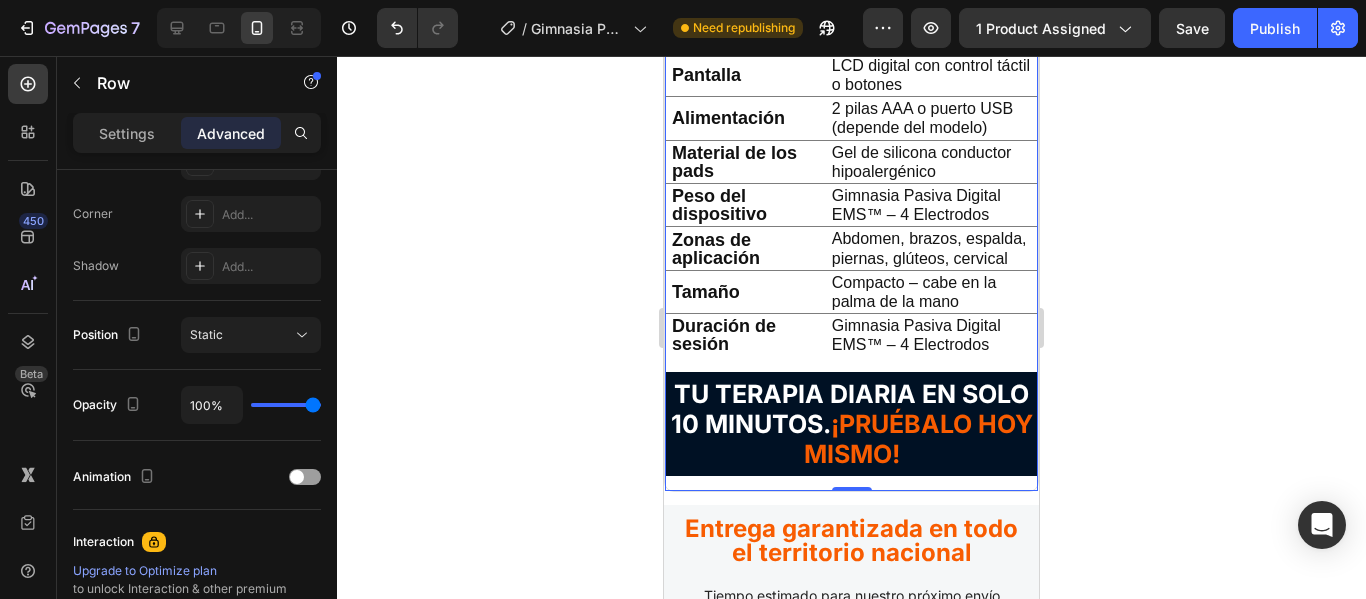 click 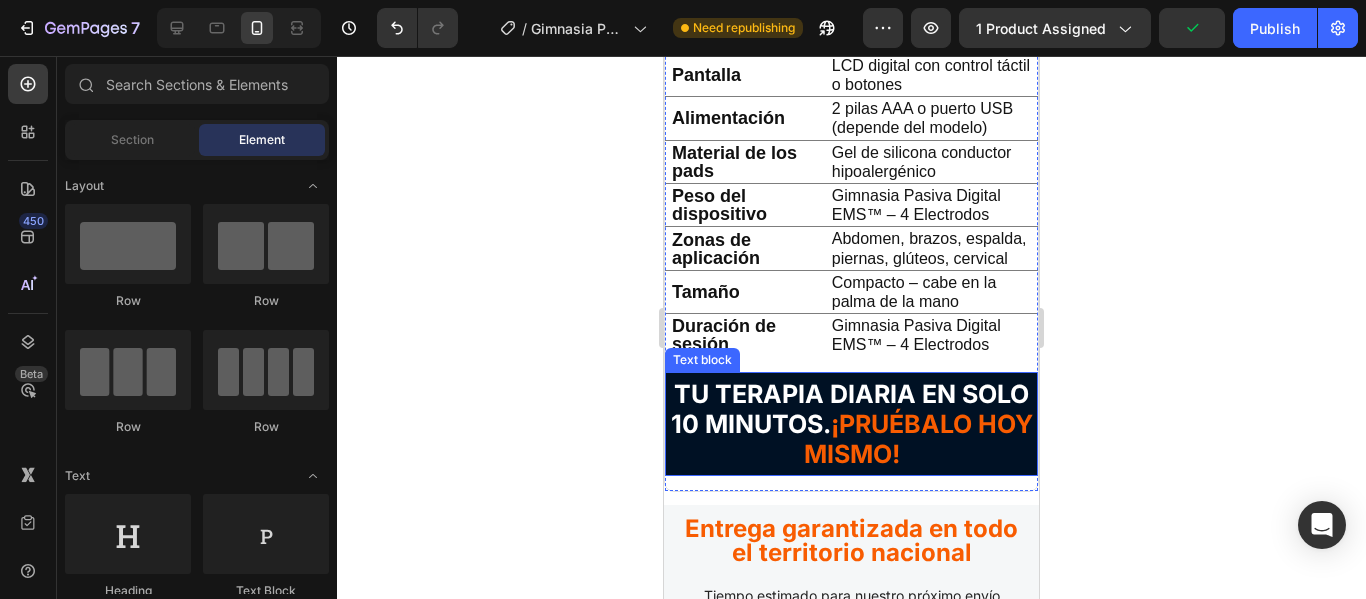 click on "TU TERAPIA DIARIA EN SOLO 10 MINUTOS.  ¡PRUÉBALO HOY MISMO!" at bounding box center (851, 424) 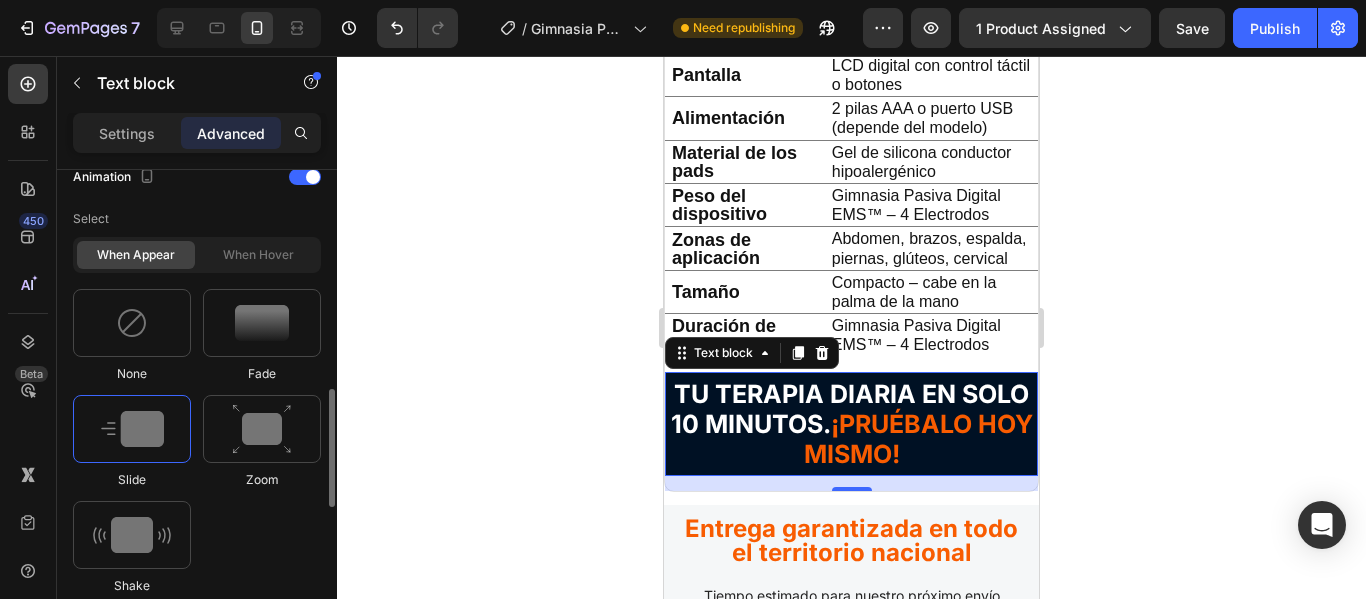 scroll, scrollTop: 1000, scrollLeft: 0, axis: vertical 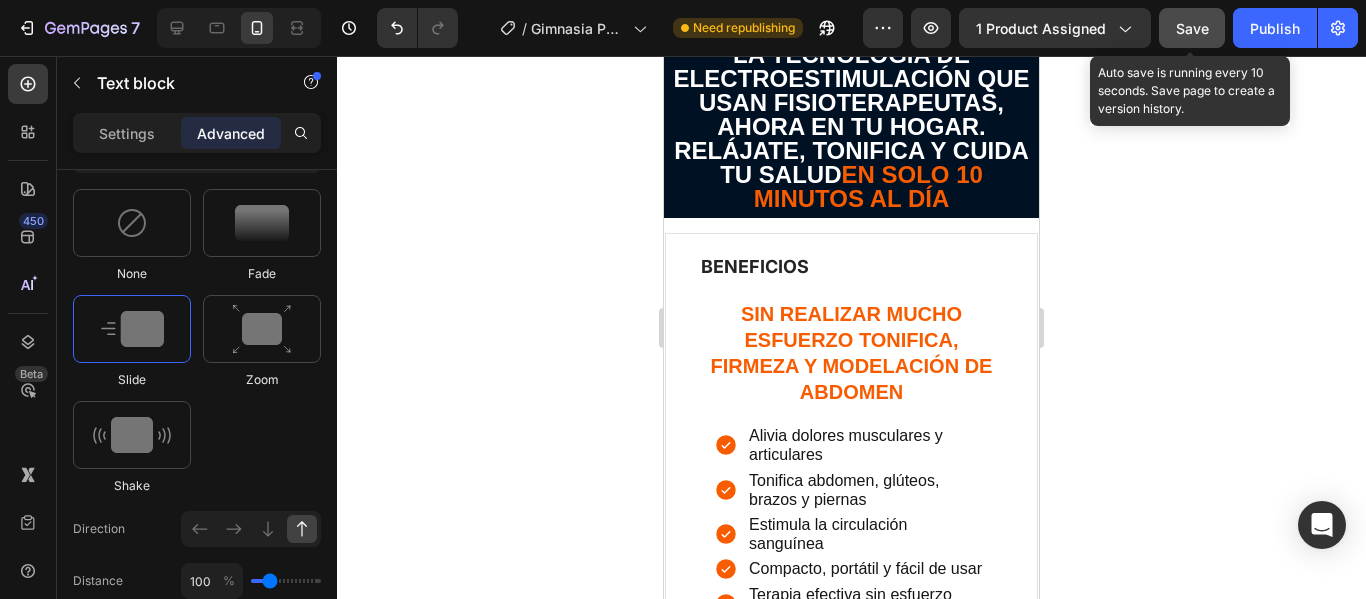 click on "Save" 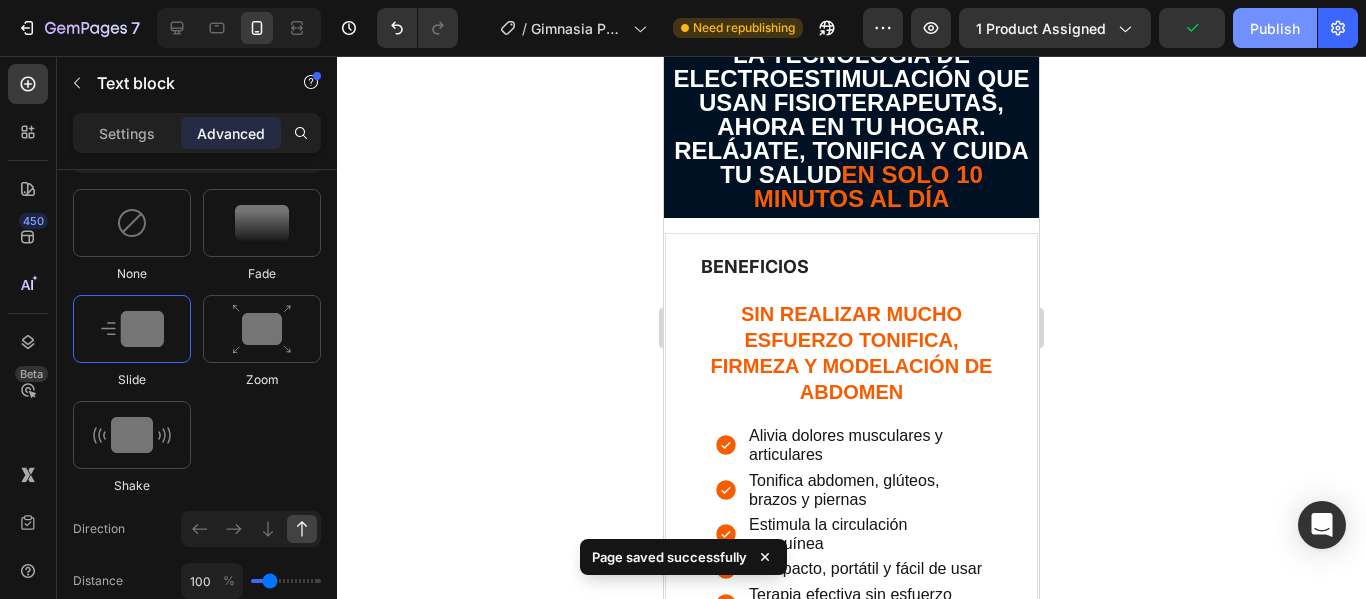 click on "Publish" 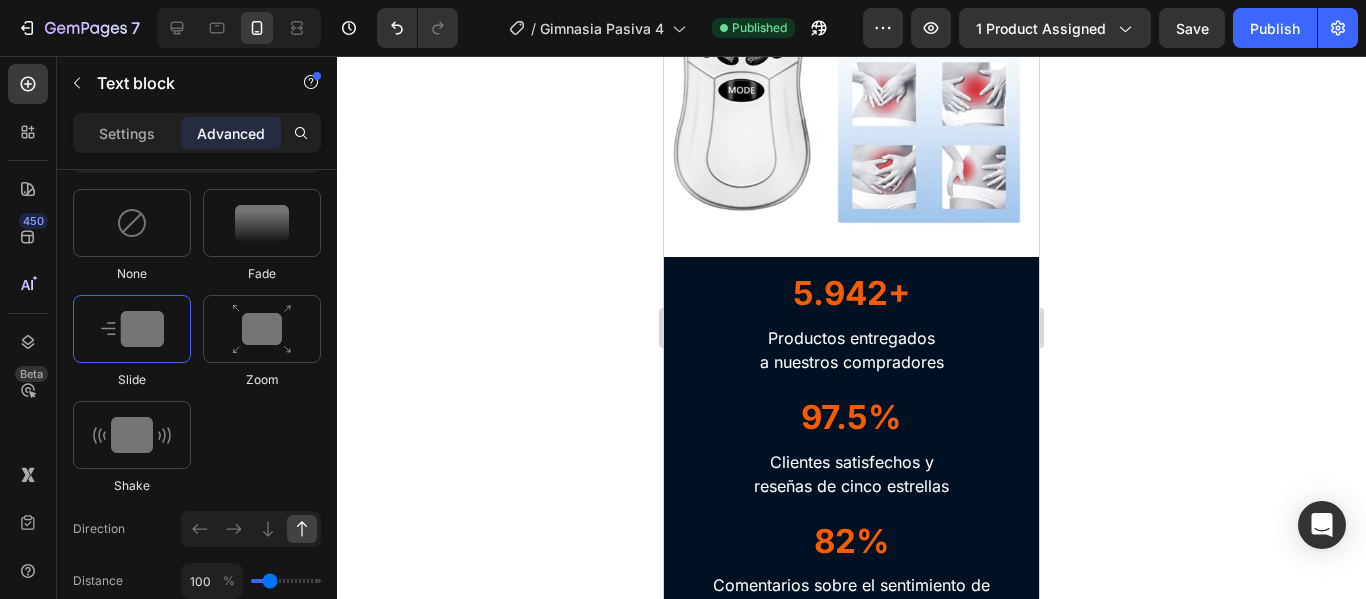 scroll, scrollTop: 2500, scrollLeft: 0, axis: vertical 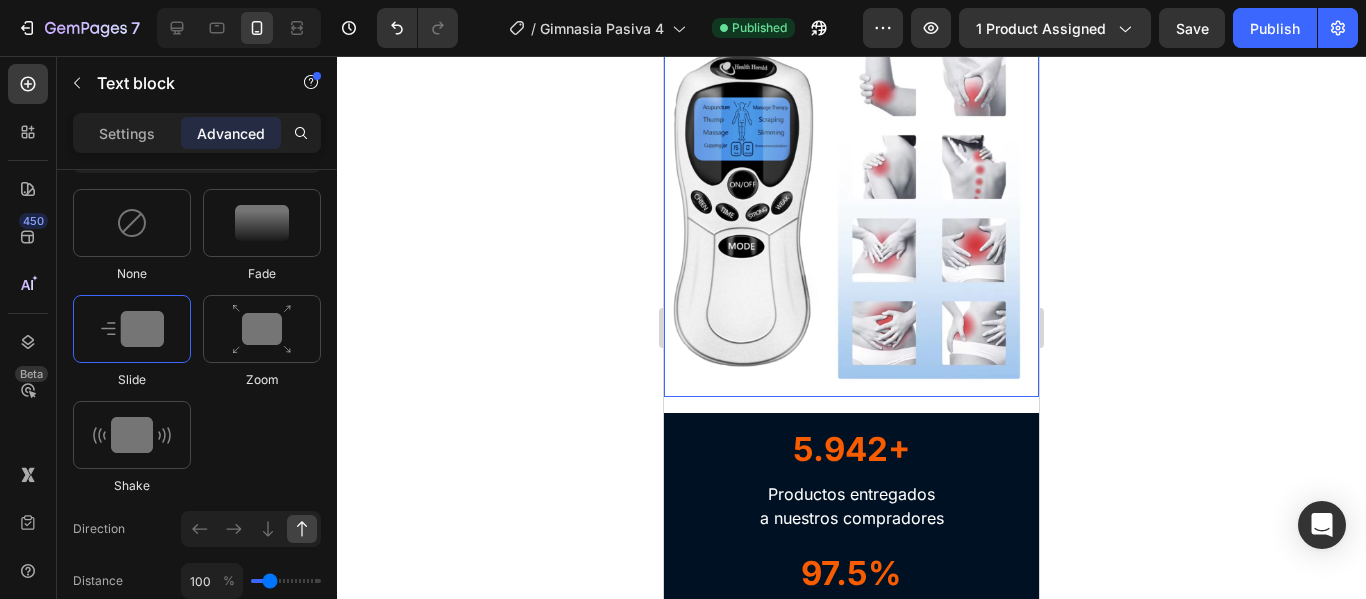 click at bounding box center (851, 209) 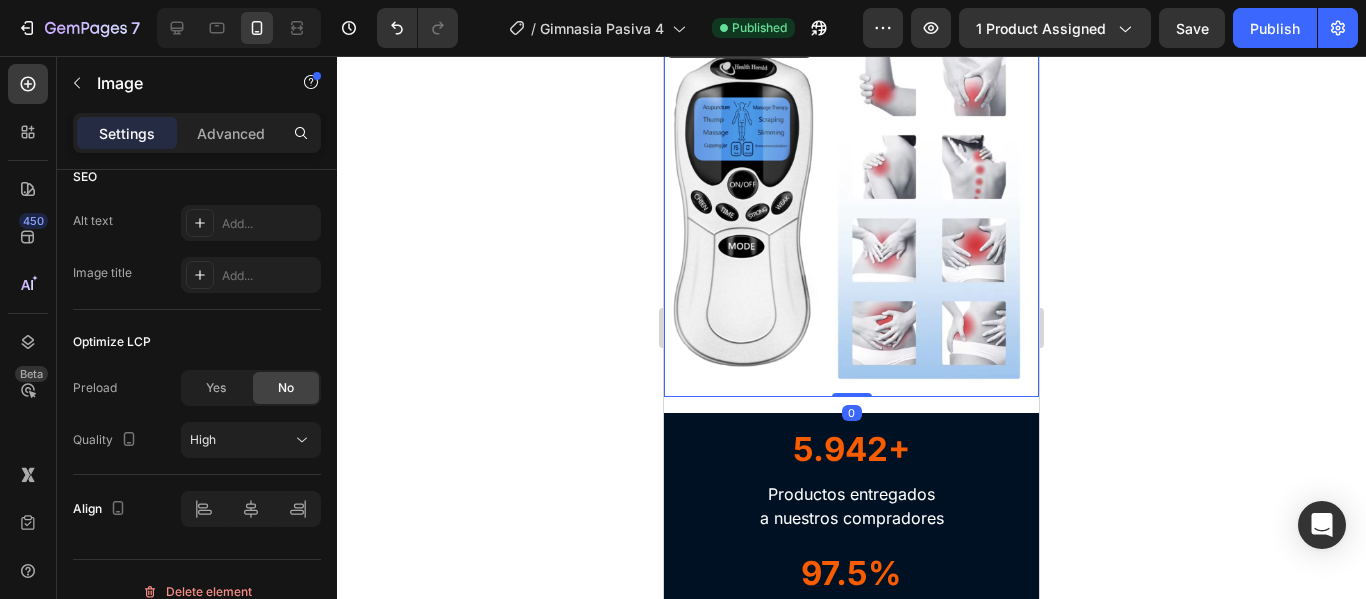 scroll, scrollTop: 0, scrollLeft: 0, axis: both 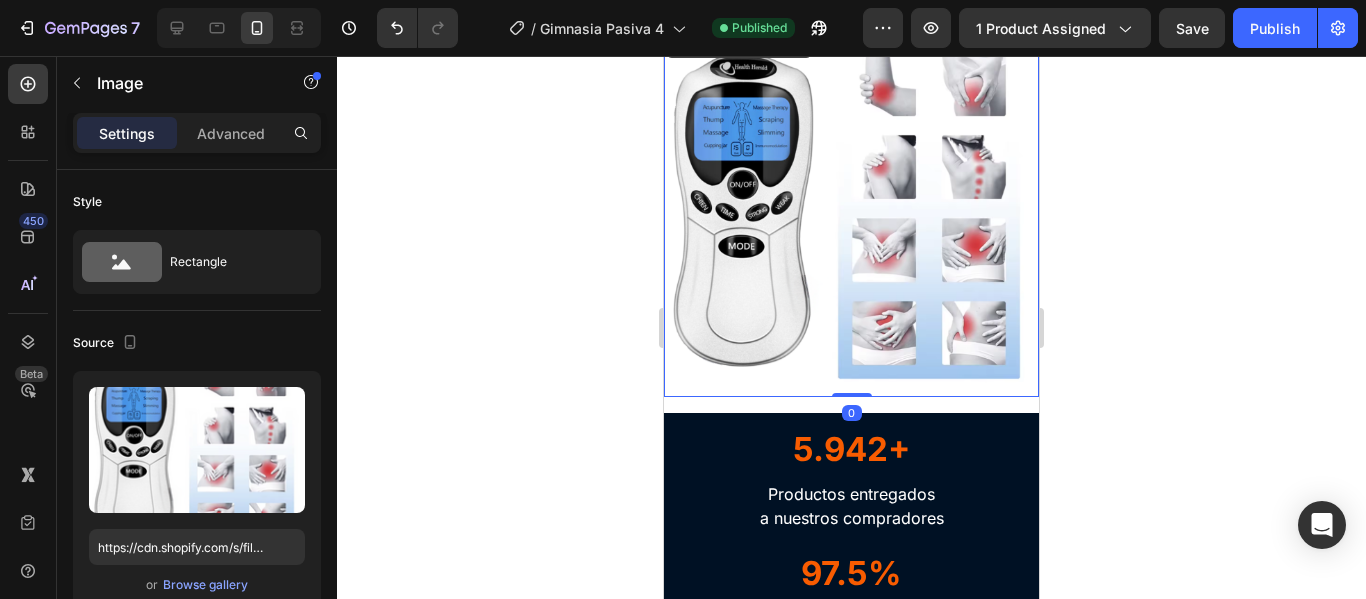click on "Settings Advanced" at bounding box center [197, 133] 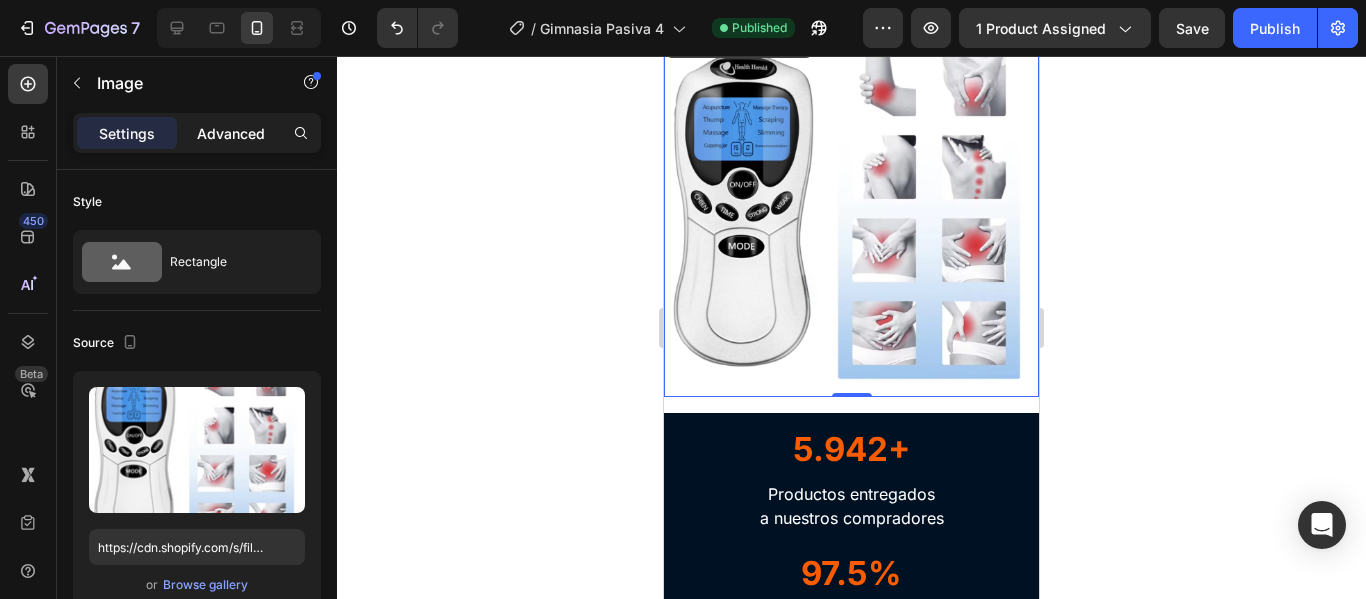 click on "Advanced" at bounding box center (231, 133) 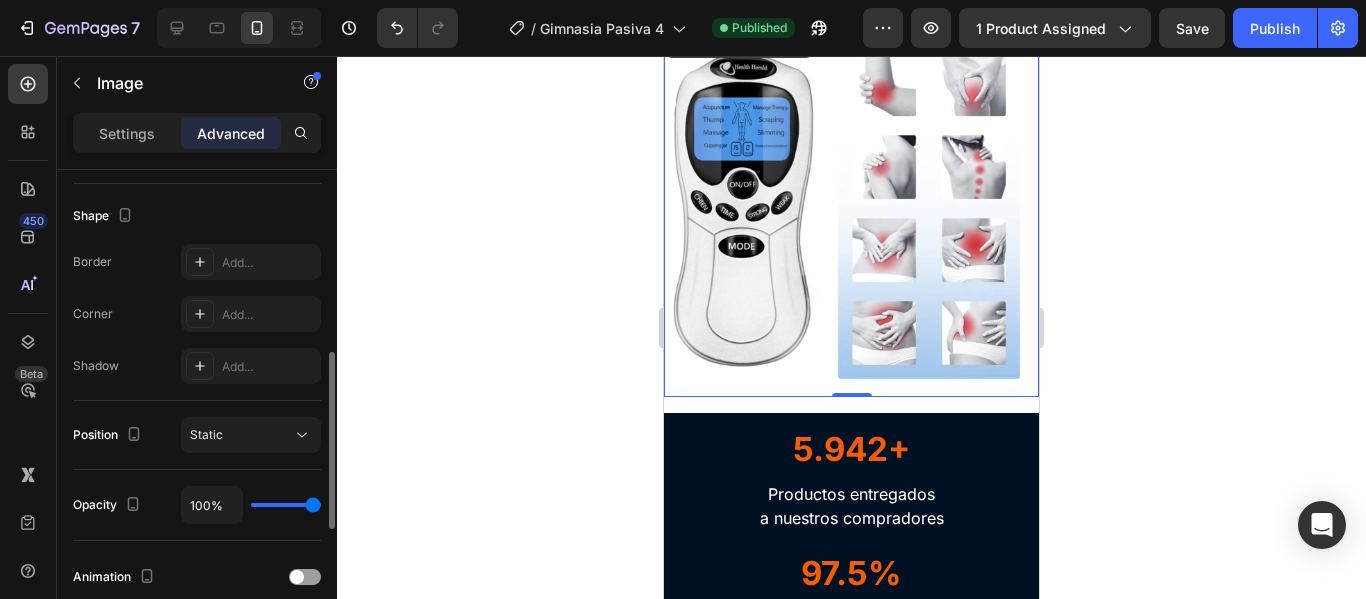scroll, scrollTop: 700, scrollLeft: 0, axis: vertical 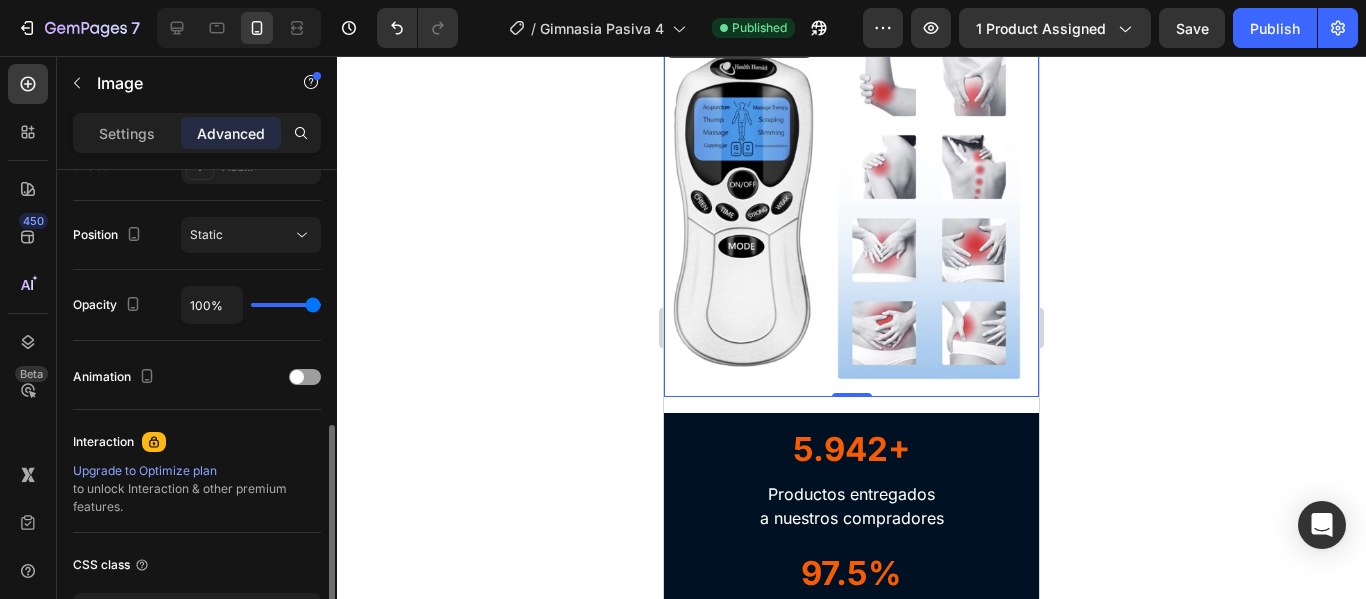 click on "Display on Desktop Yes No Tablet Yes No Mobile Yes No Spacing (px) 0 0 0 0 0 0 0 0 Shape Border Add... Corner Add... Shadow Add... Position Static Opacity 100% Animation Interaction Upgrade to Optimize plan  to unlock Interaction & other premium features. CSS class Delete element" at bounding box center (197, 137) 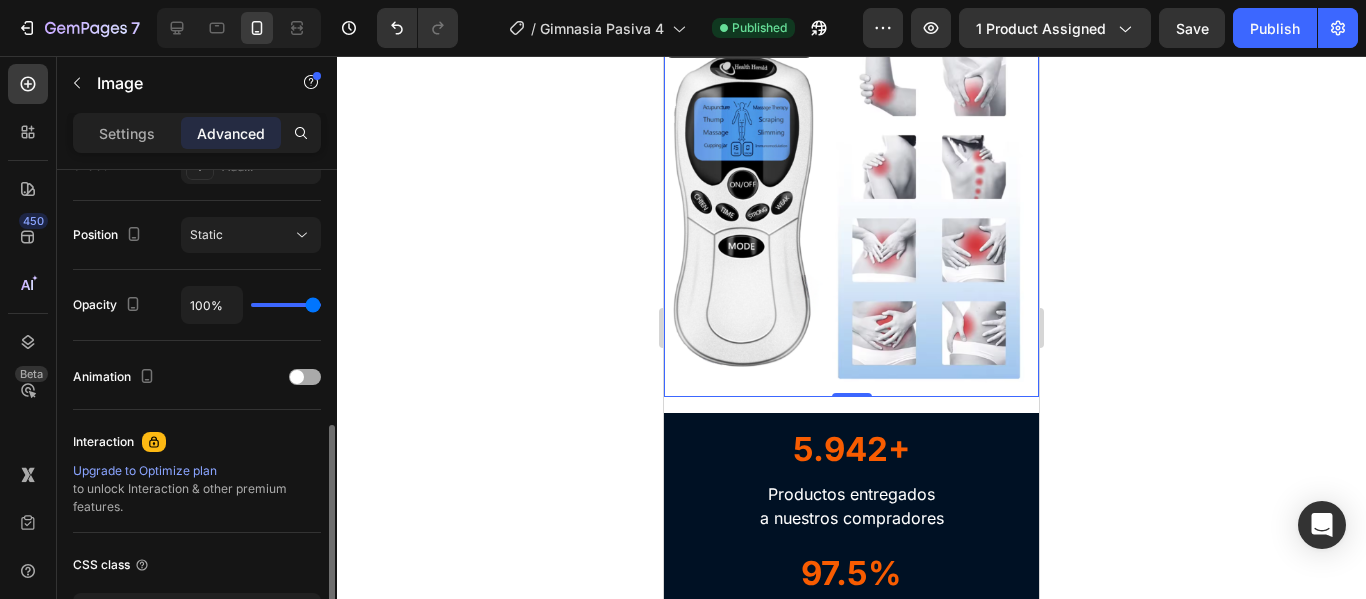 click at bounding box center (305, 377) 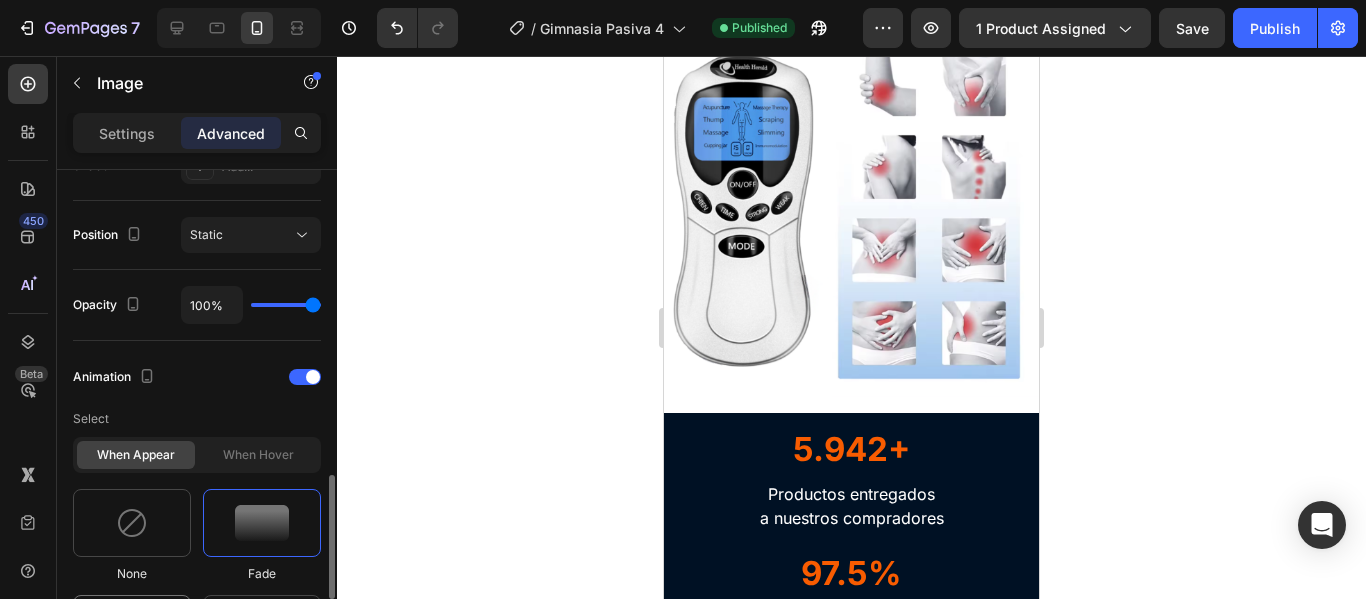 scroll, scrollTop: 900, scrollLeft: 0, axis: vertical 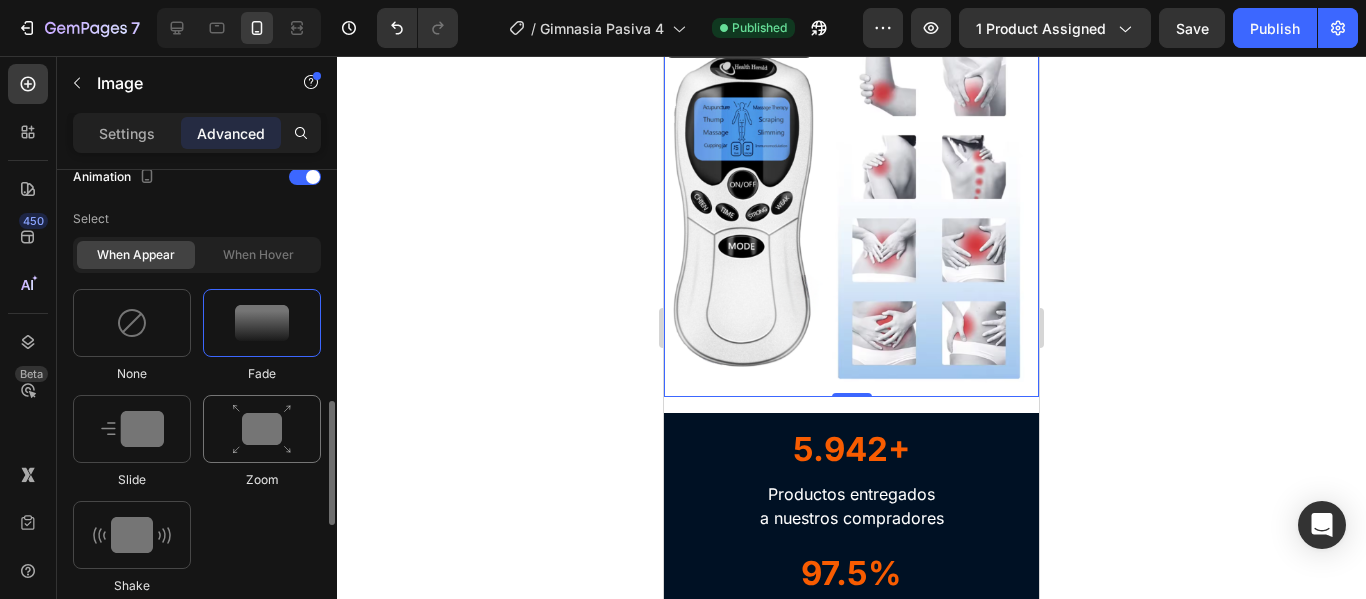 click at bounding box center [262, 429] 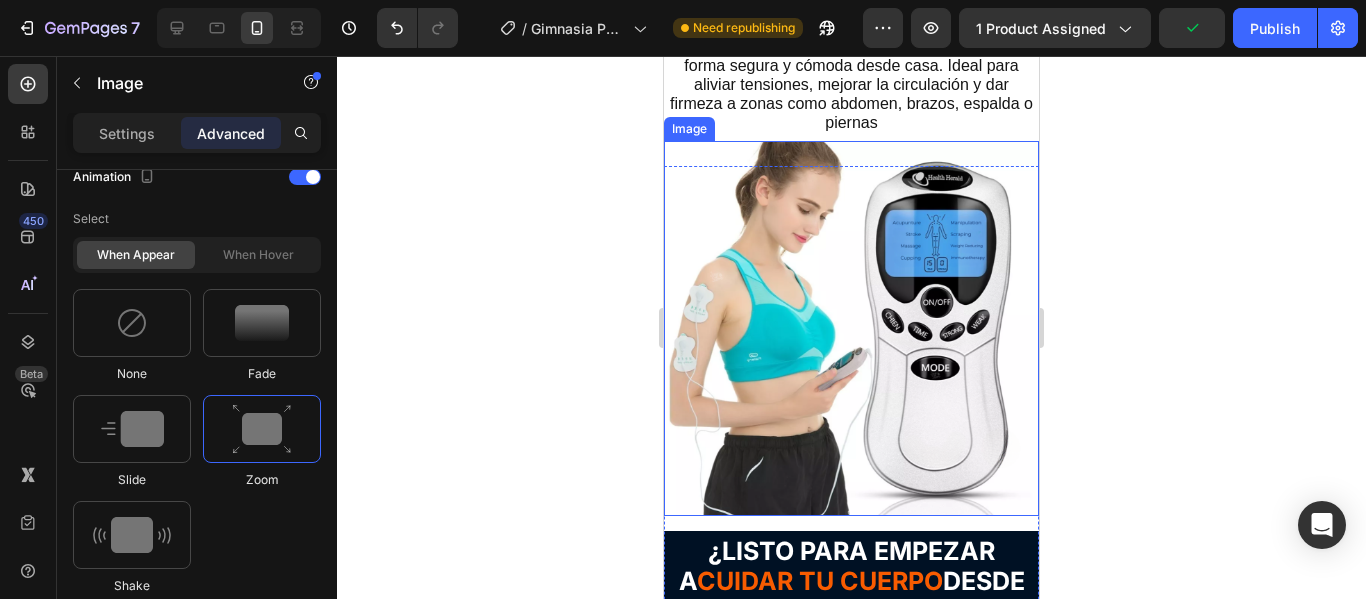 scroll, scrollTop: 4100, scrollLeft: 0, axis: vertical 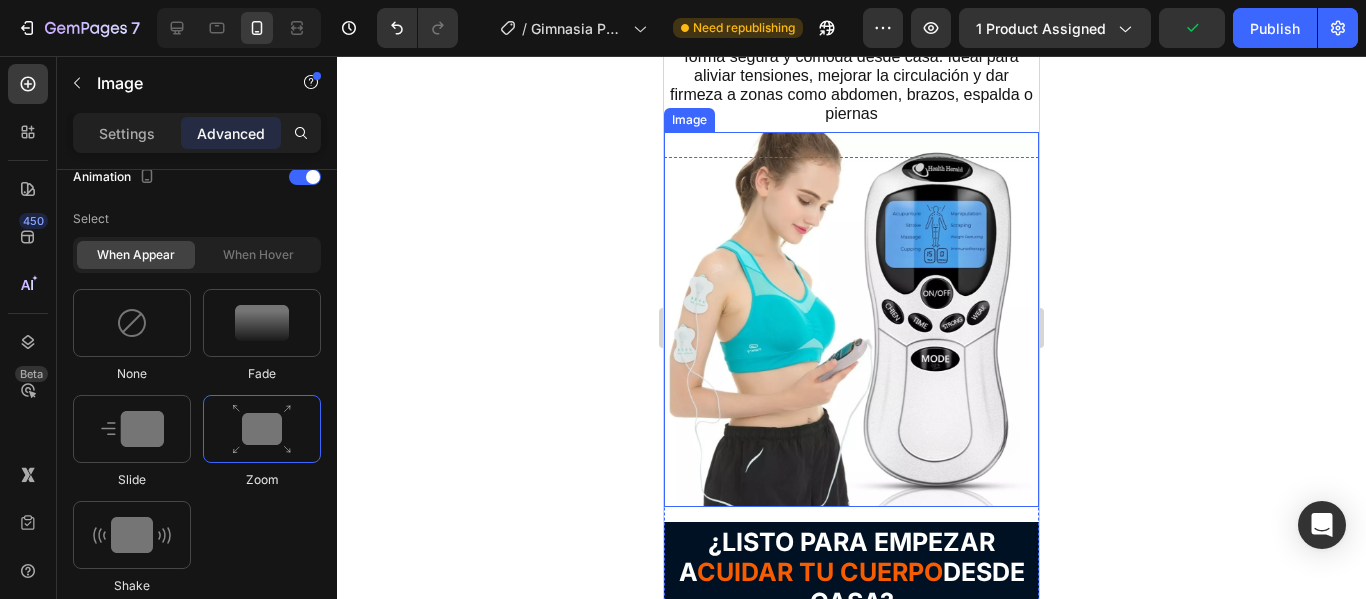 click at bounding box center [851, 319] 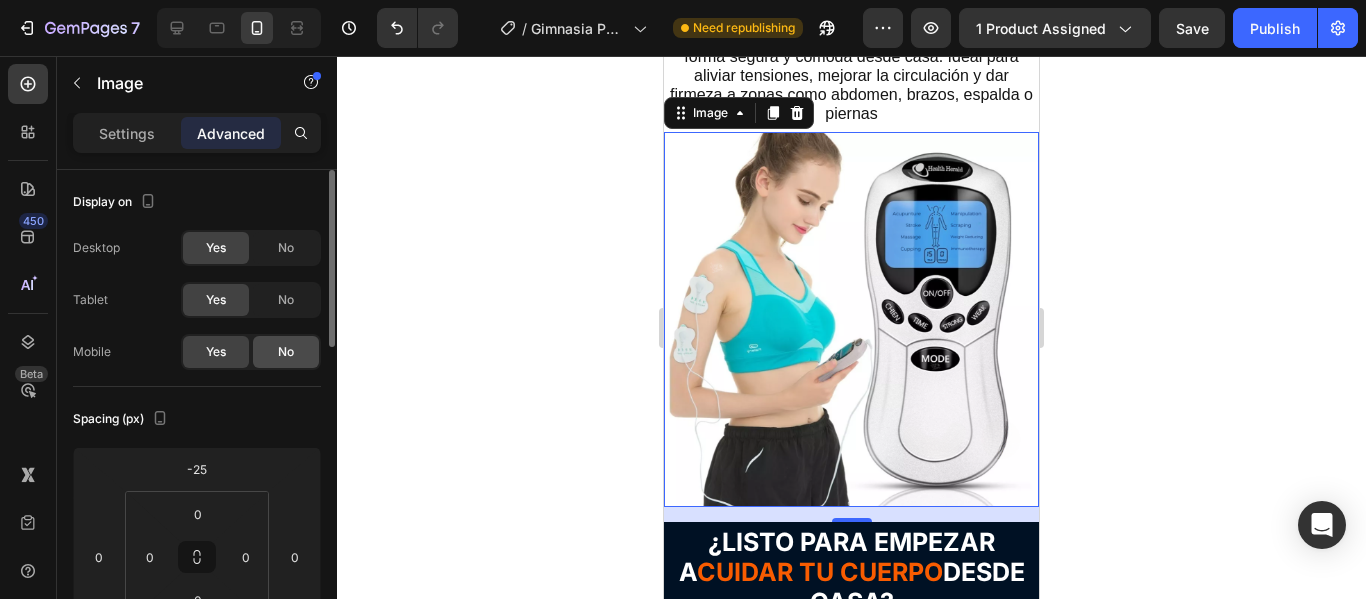 scroll, scrollTop: 100, scrollLeft: 0, axis: vertical 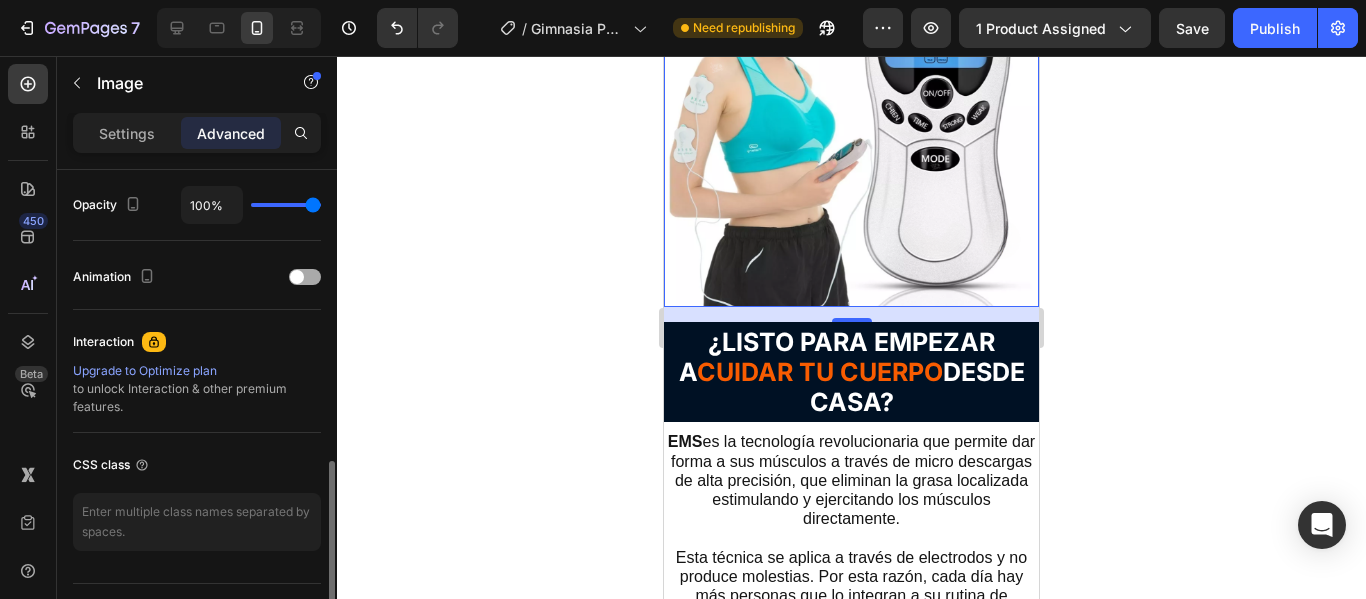 click at bounding box center [305, 277] 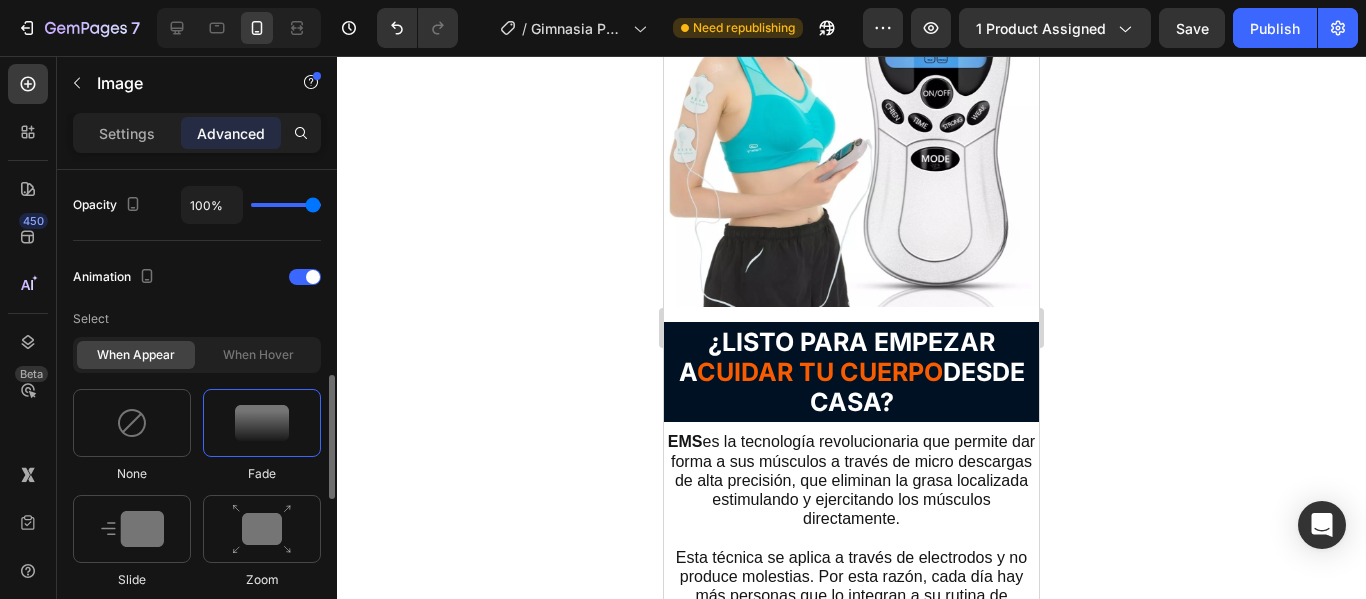 click at bounding box center (262, 423) 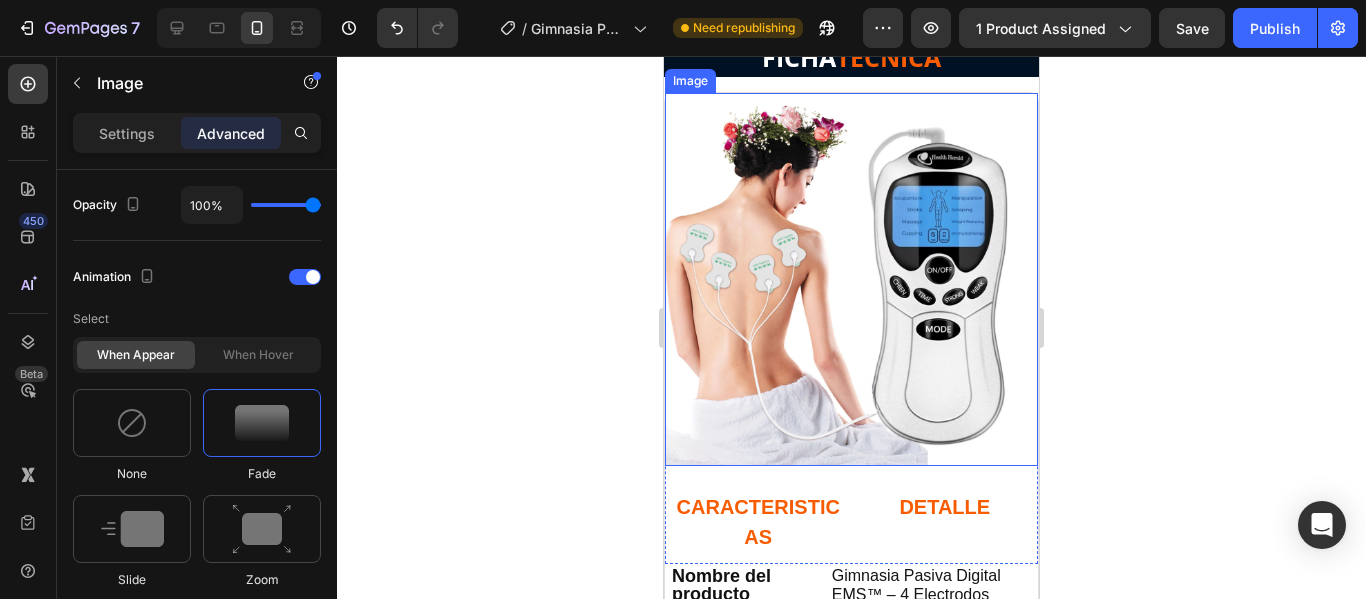 scroll, scrollTop: 5100, scrollLeft: 0, axis: vertical 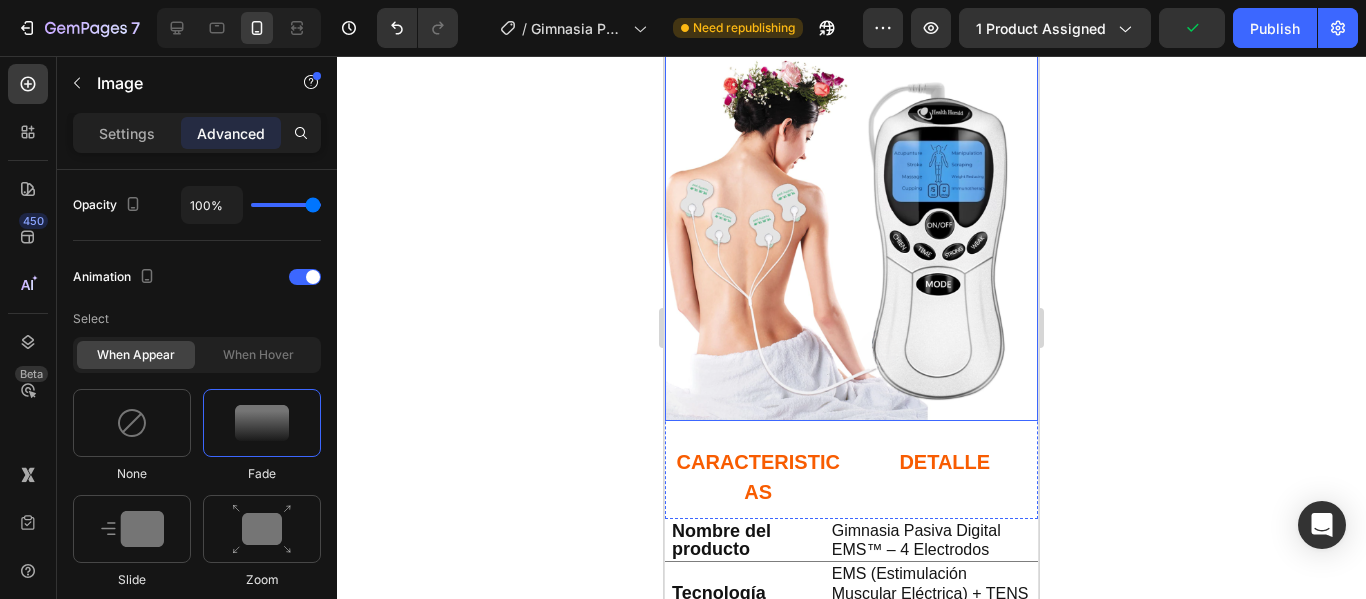 click at bounding box center [851, 234] 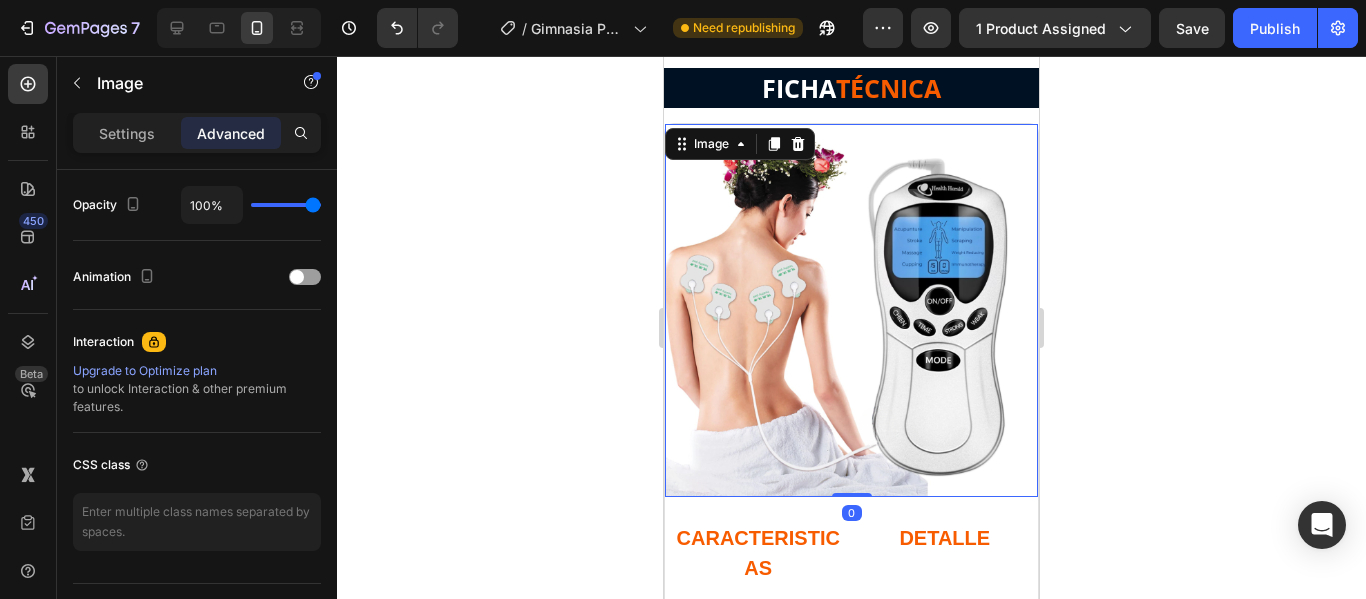 scroll, scrollTop: 4900, scrollLeft: 0, axis: vertical 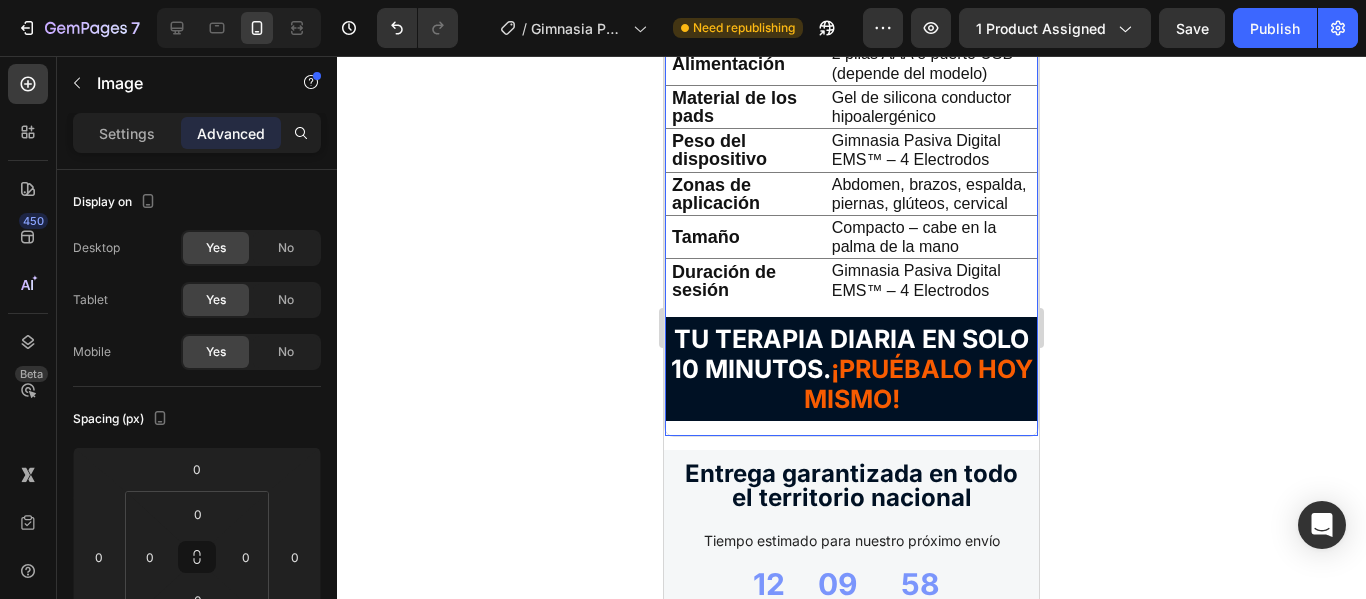 click on "TU TERAPIA DIARIA EN SOLO 10 MINUTOS.  ¡PRUÉBALO HOY MISMO! Text block" at bounding box center (851, 369) 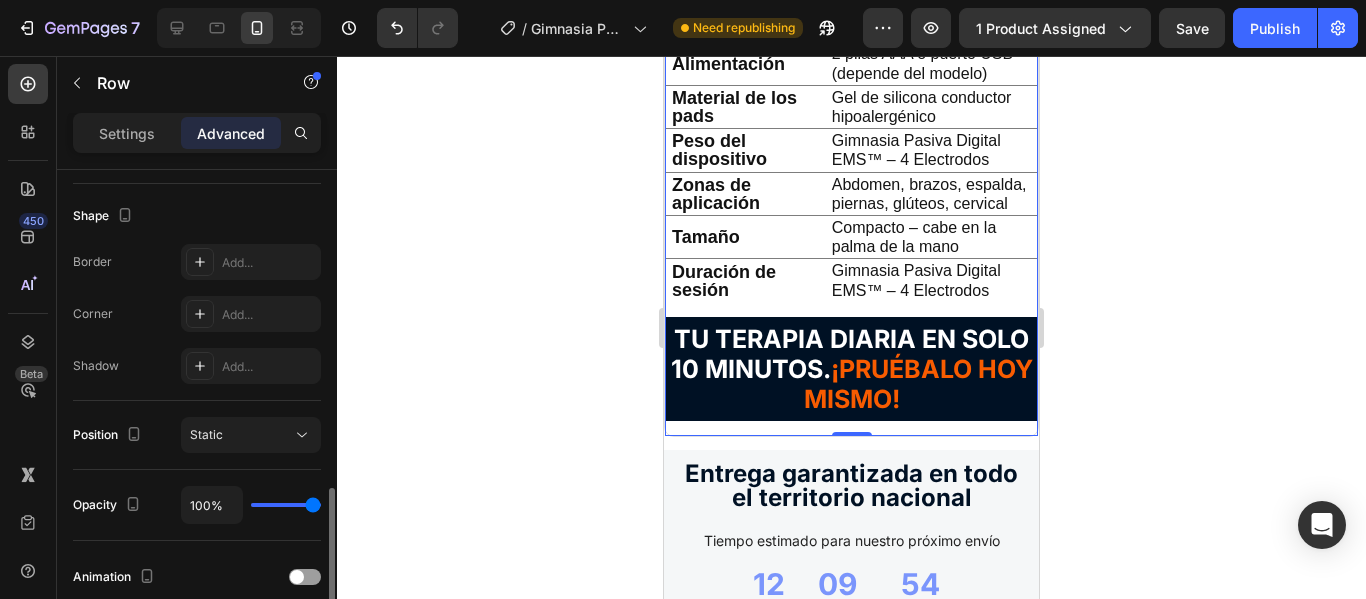 scroll, scrollTop: 700, scrollLeft: 0, axis: vertical 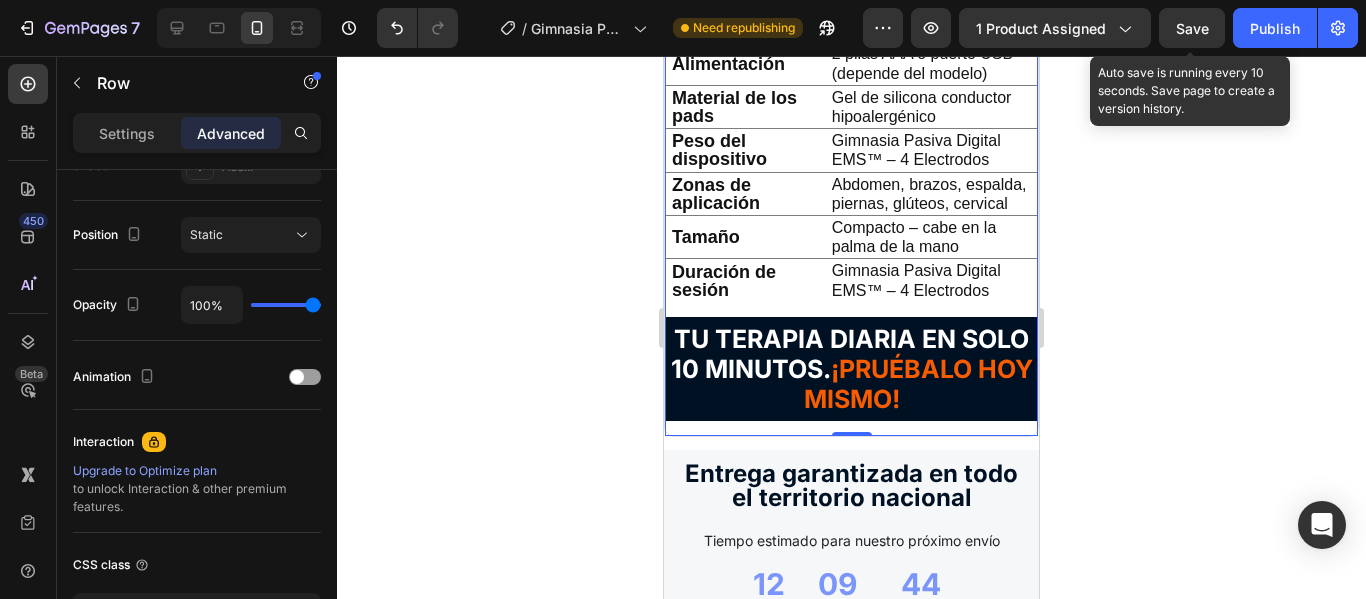click on "Save" at bounding box center (1192, 28) 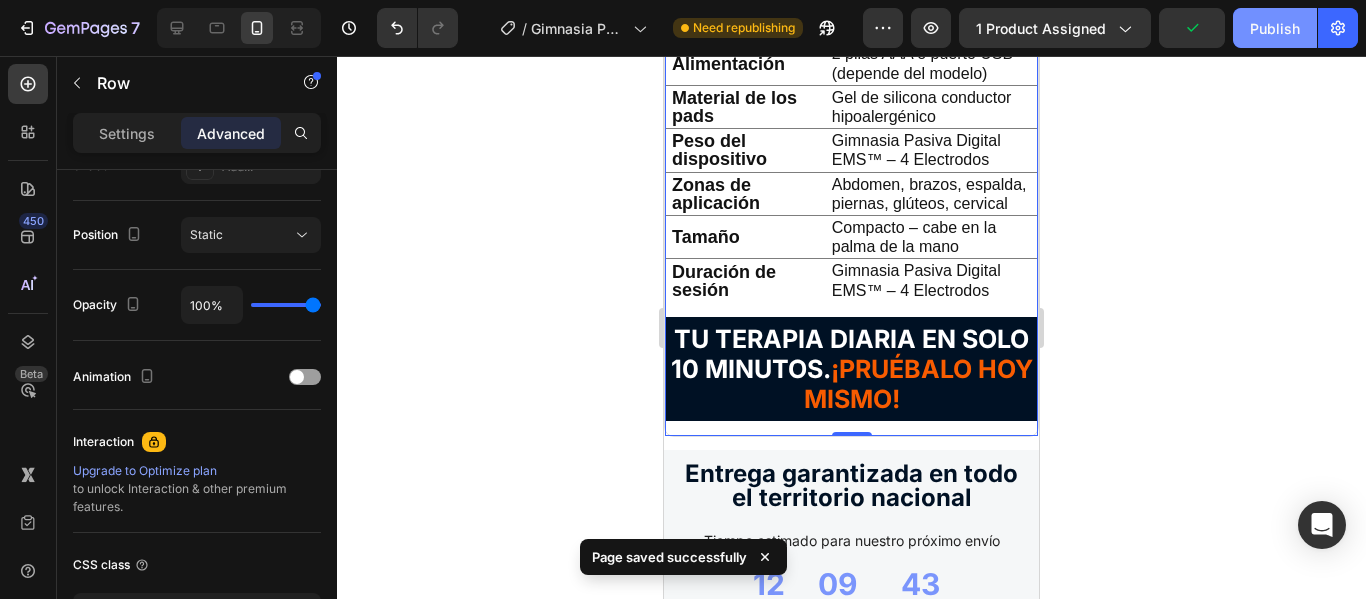 click on "Publish" at bounding box center (1275, 28) 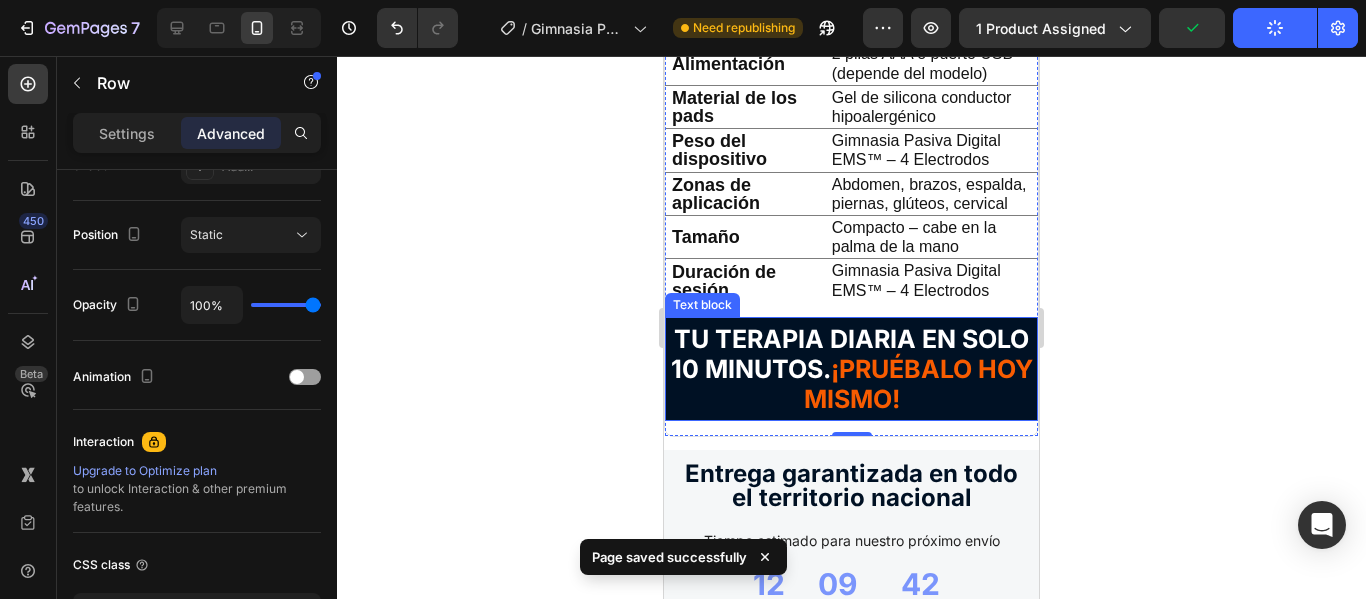 click on "¡PRUÉBALO HOY MISMO!" at bounding box center [918, 384] 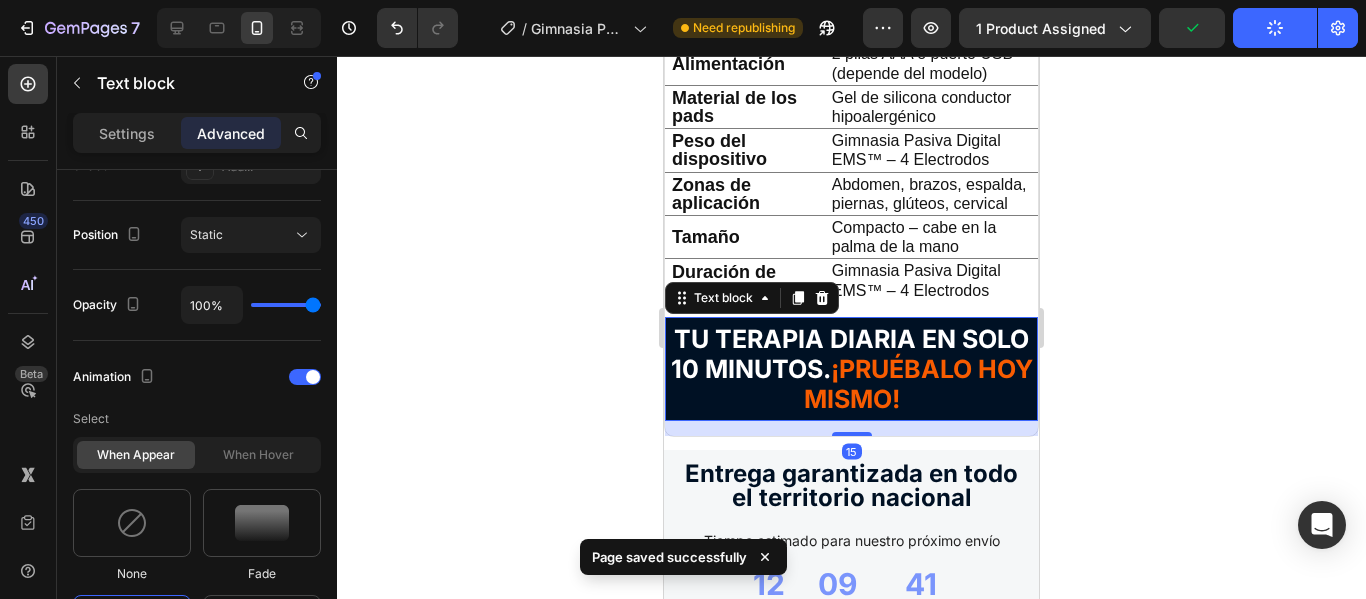 scroll, scrollTop: 0, scrollLeft: 0, axis: both 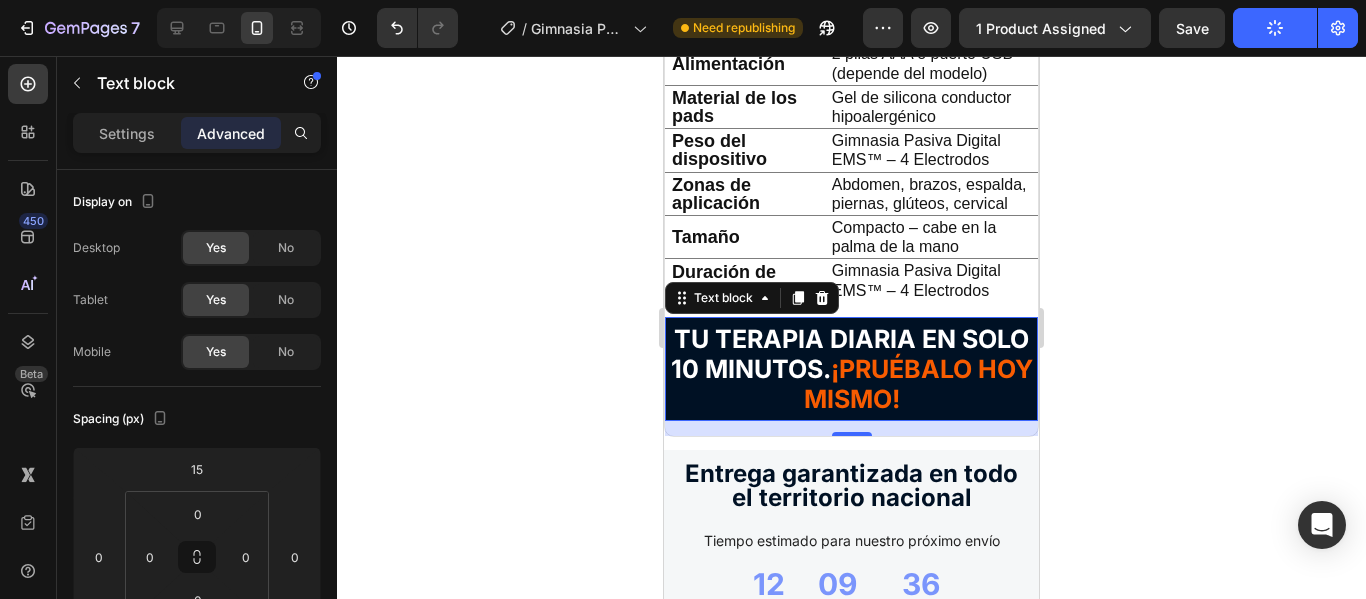 click on "¡PRUÉBALO HOY MISMO!" at bounding box center (918, 384) 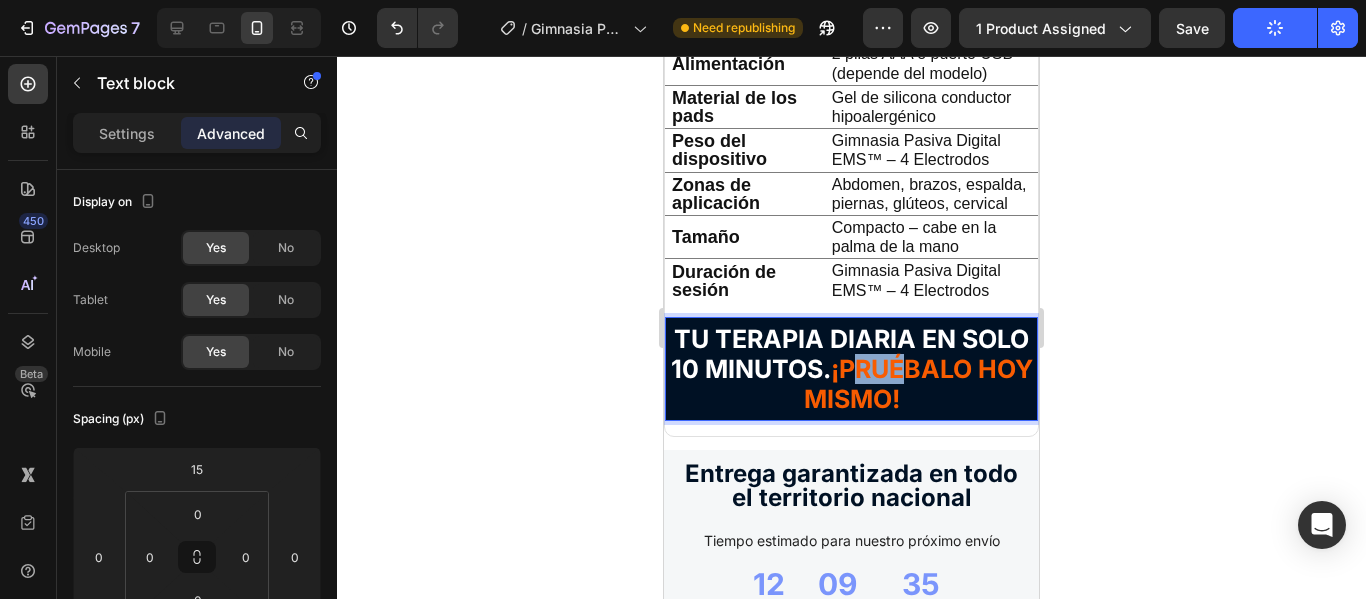 drag, startPoint x: 709, startPoint y: 402, endPoint x: 767, endPoint y: 402, distance: 58 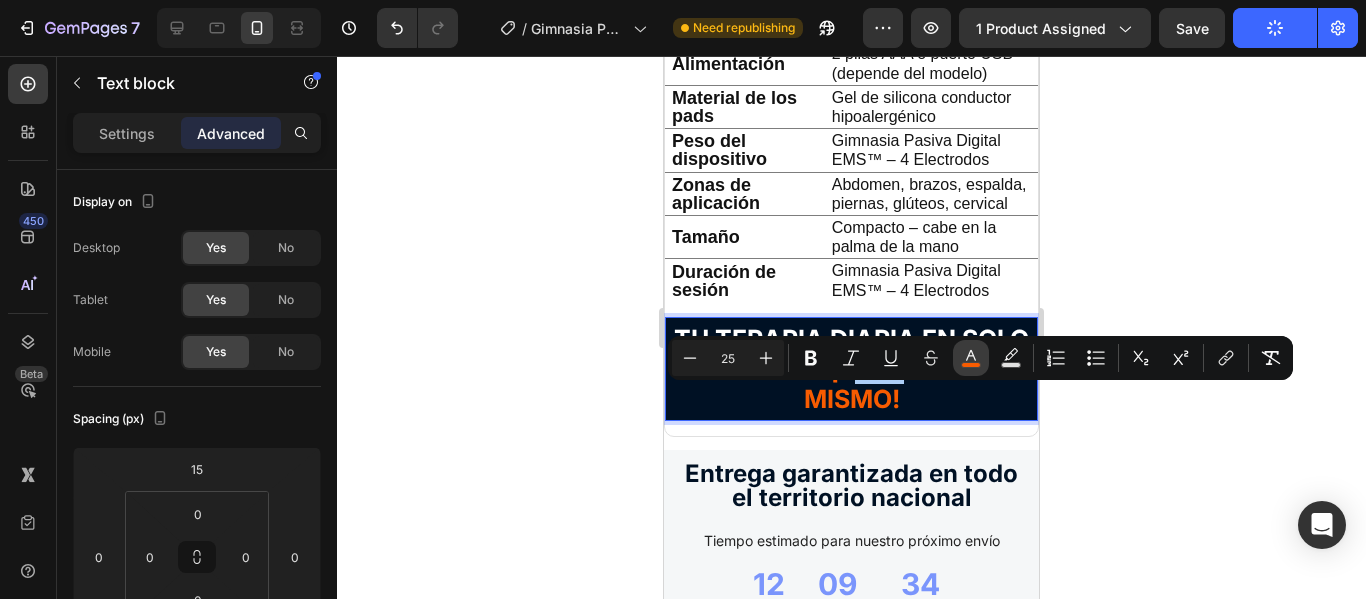 click on "color" at bounding box center (971, 358) 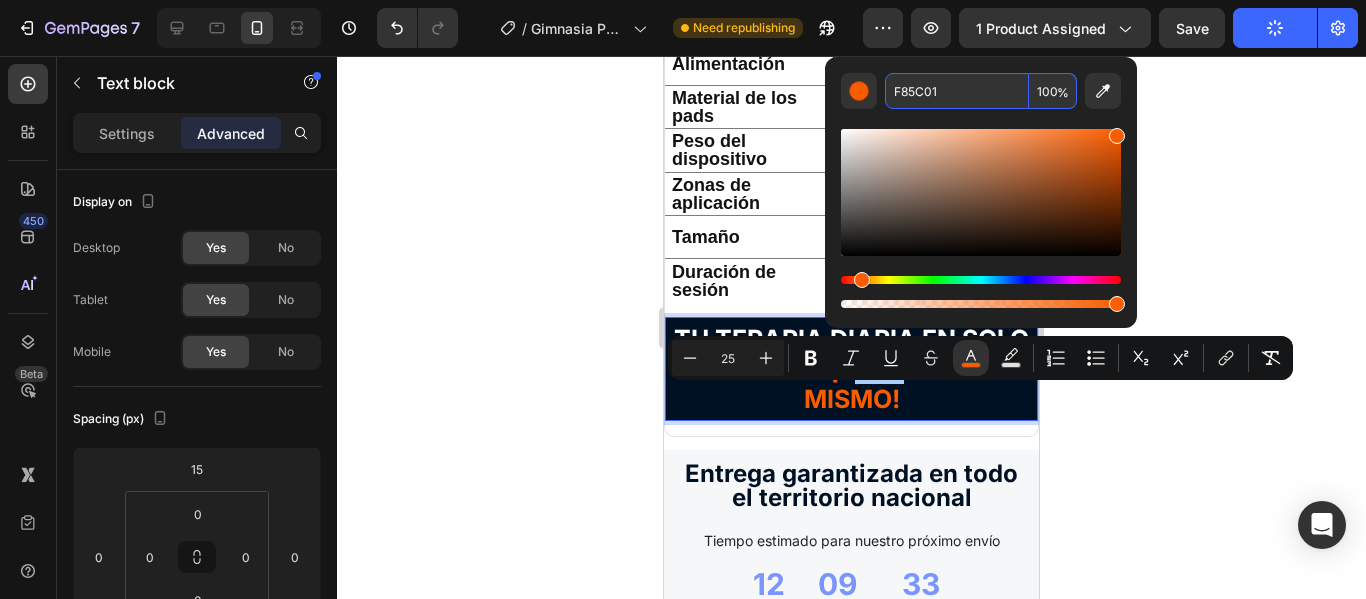 click on "F85C01" at bounding box center (957, 91) 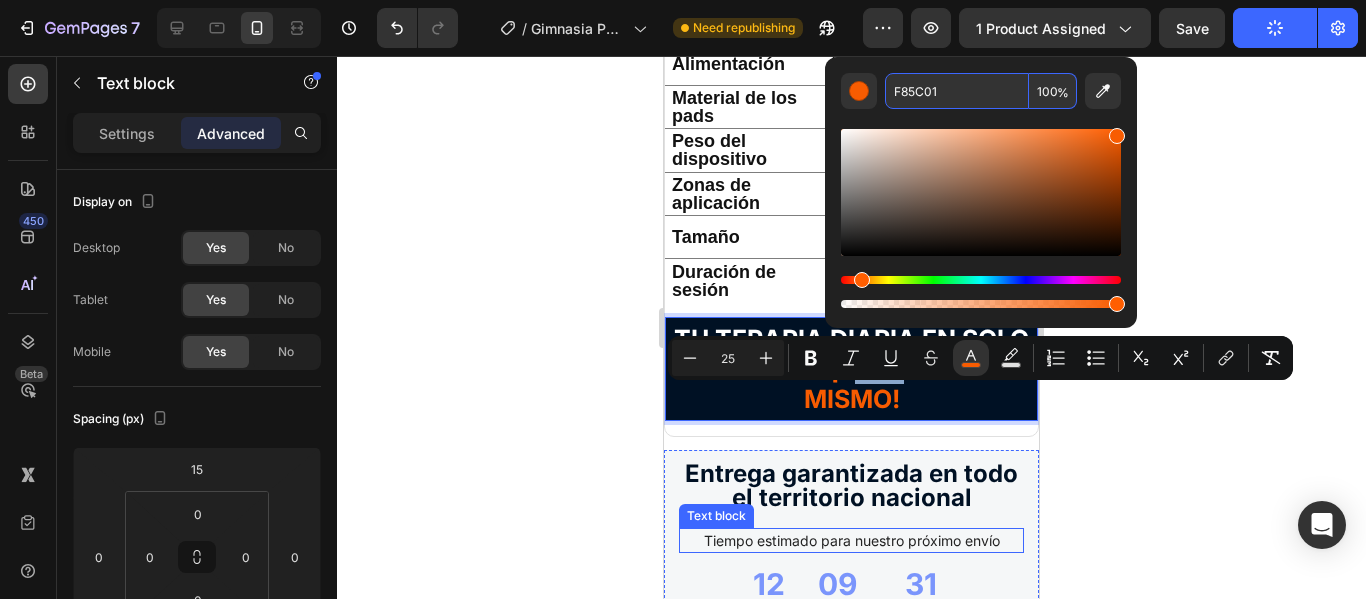 click on "Entrega garantizada en todo el territorio nacional" at bounding box center [851, 486] 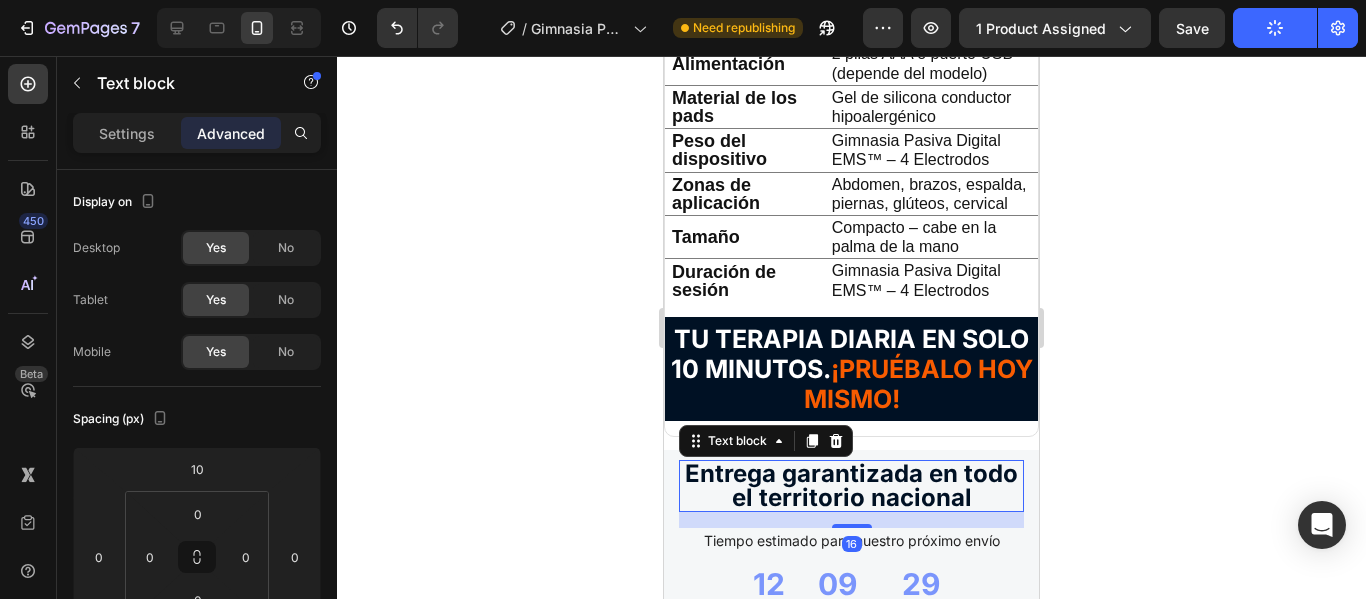 click on "Entrega garantizada en todo el territorio nacional" at bounding box center [851, 486] 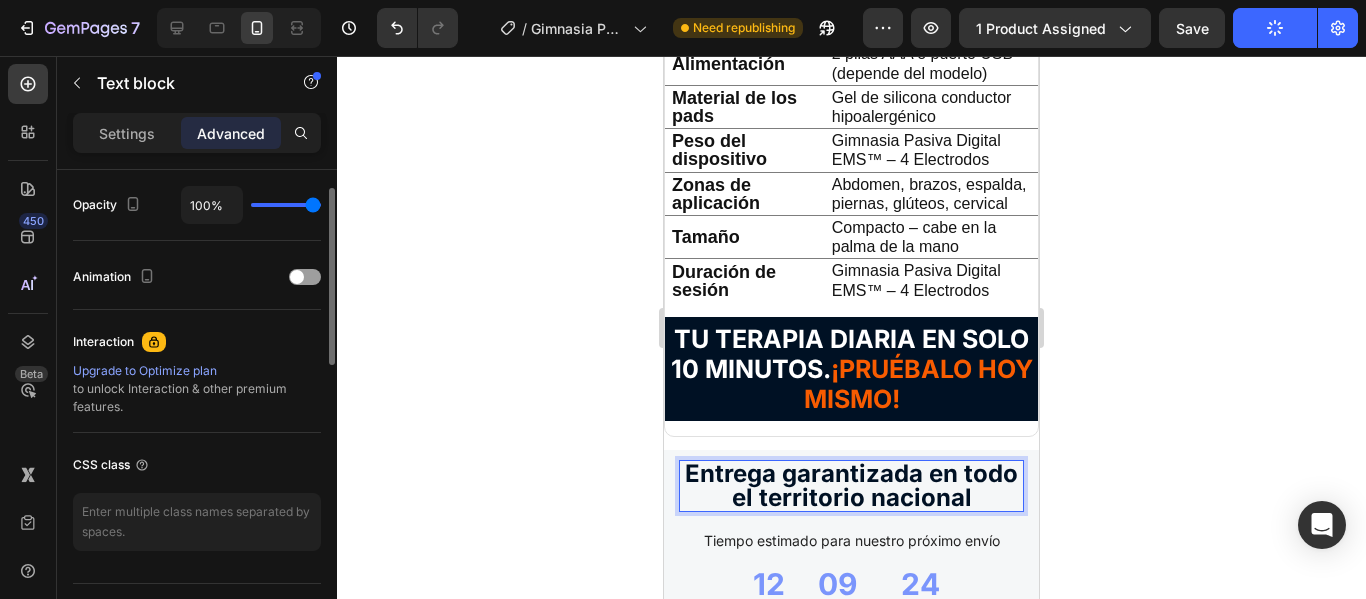 scroll, scrollTop: 600, scrollLeft: 0, axis: vertical 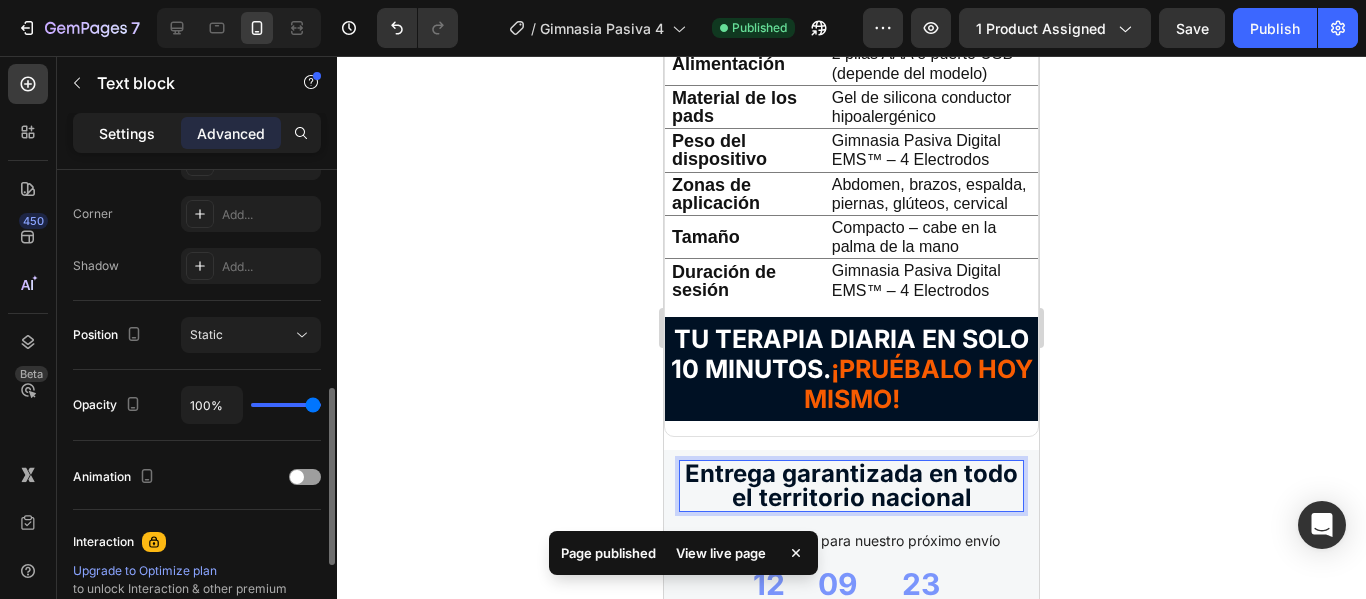 click on "Settings" at bounding box center [127, 133] 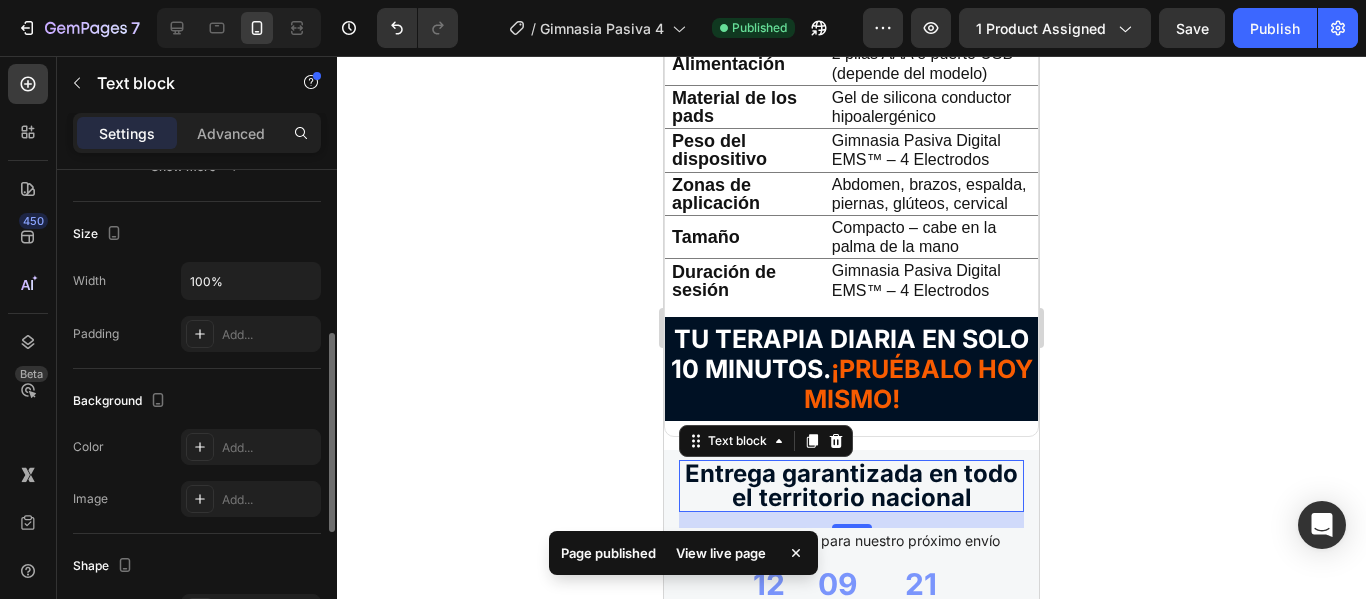 scroll, scrollTop: 0, scrollLeft: 0, axis: both 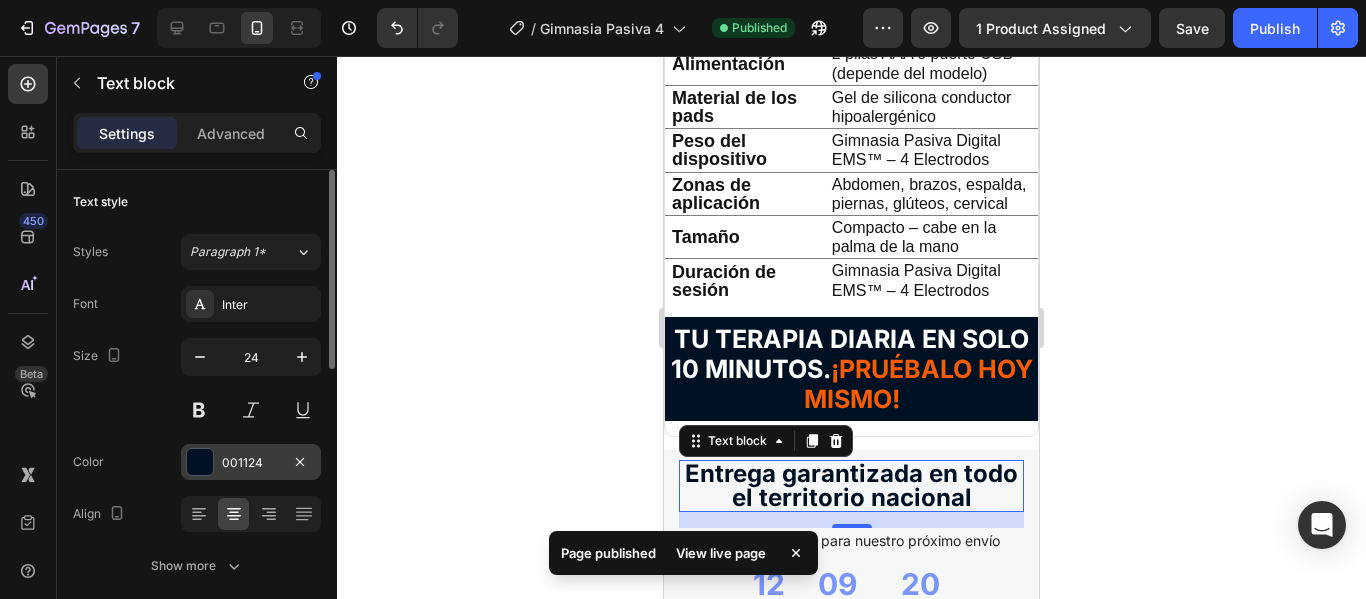 click on "[NUMBER]" at bounding box center (251, 463) 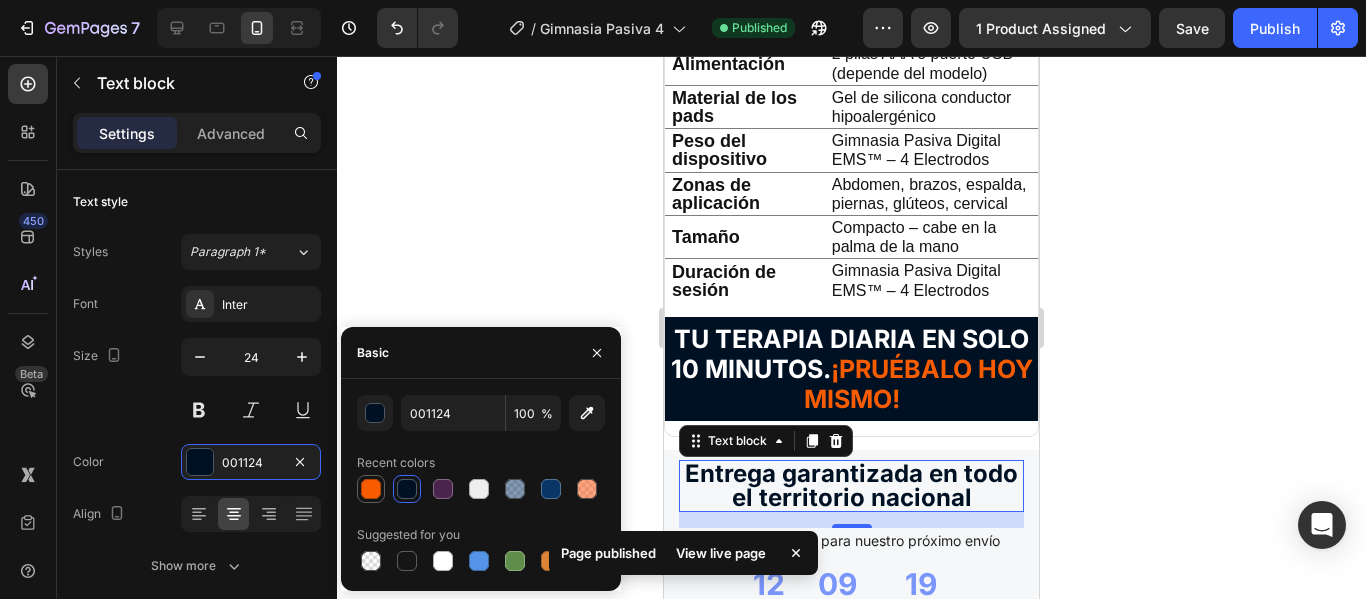 click at bounding box center (371, 489) 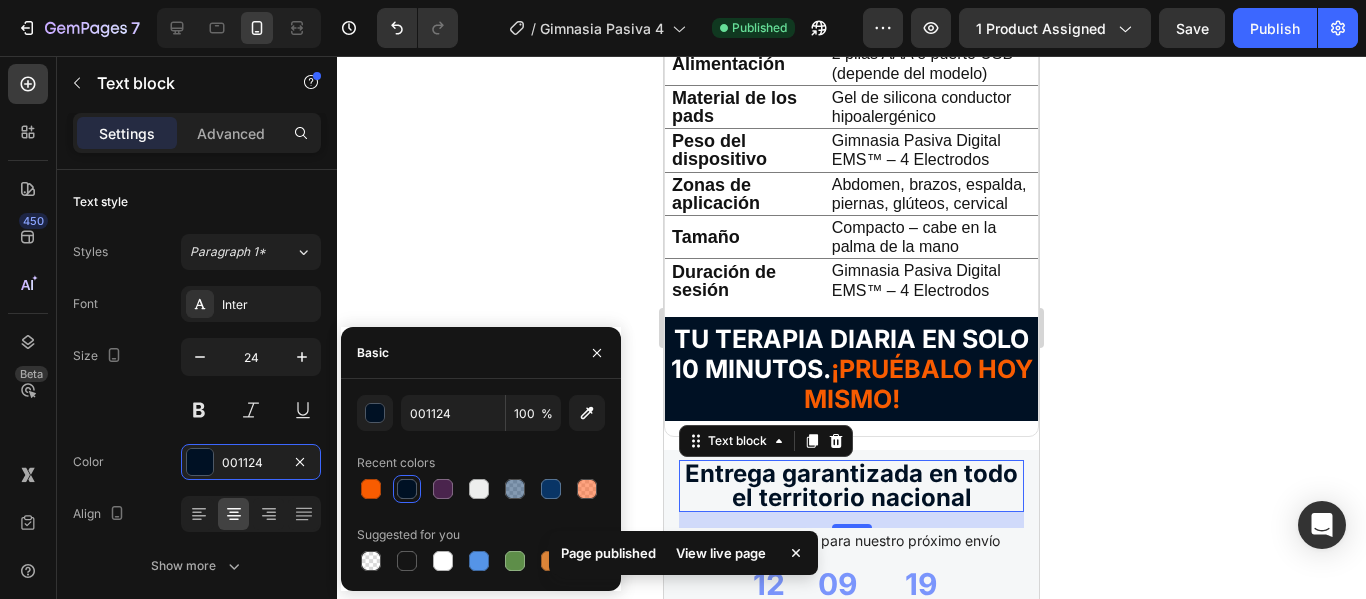 type on "F85C01" 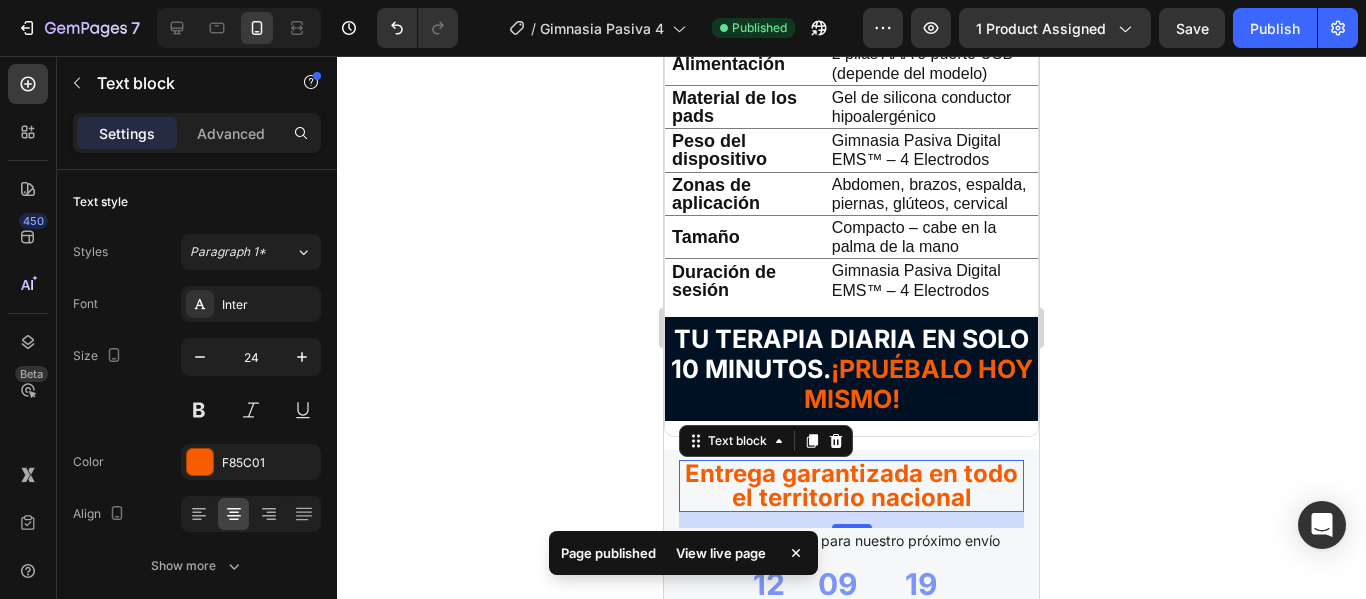 click 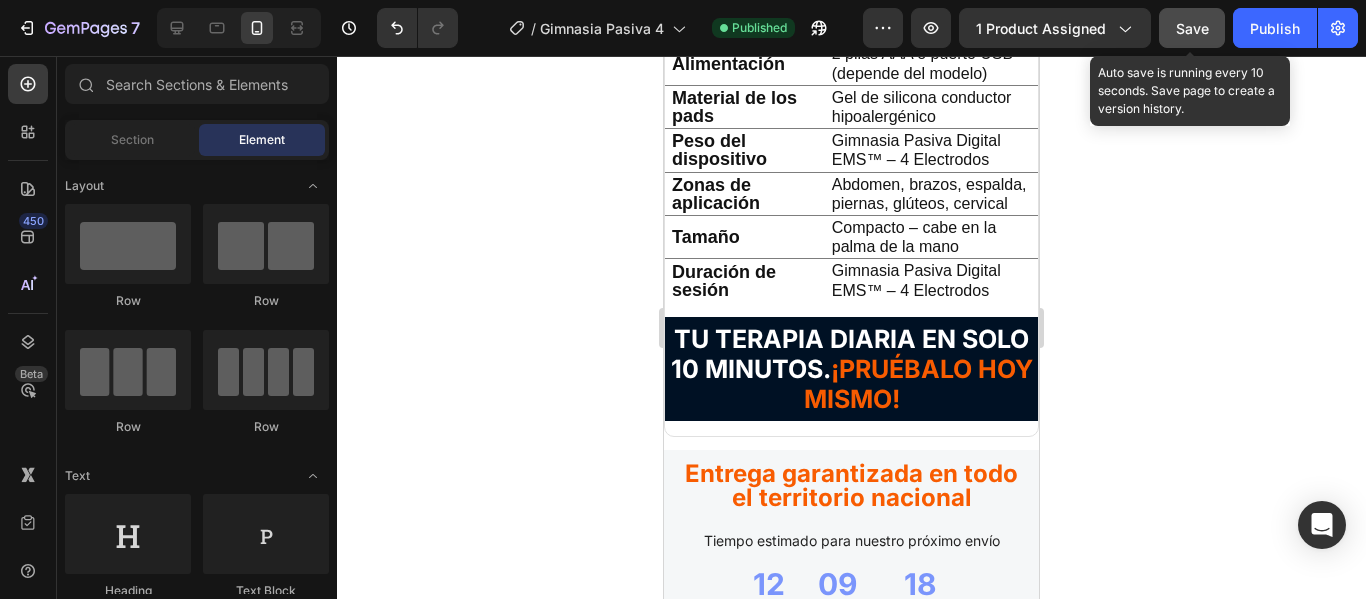 click on "Save" 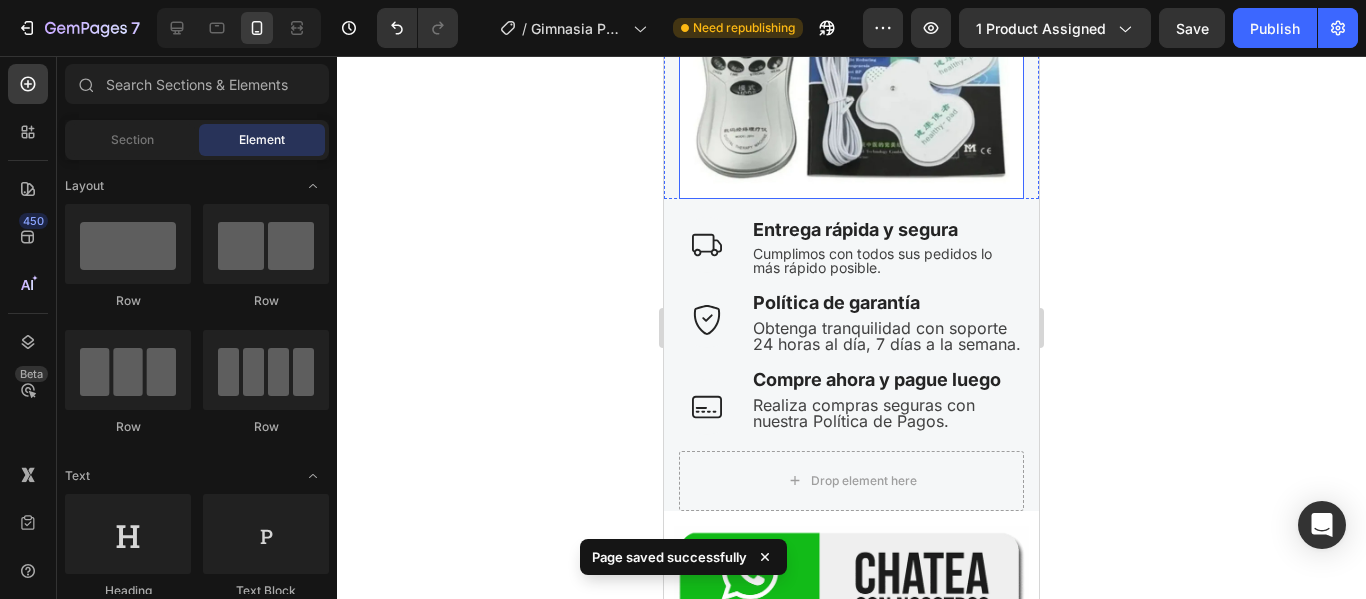 scroll, scrollTop: 6500, scrollLeft: 0, axis: vertical 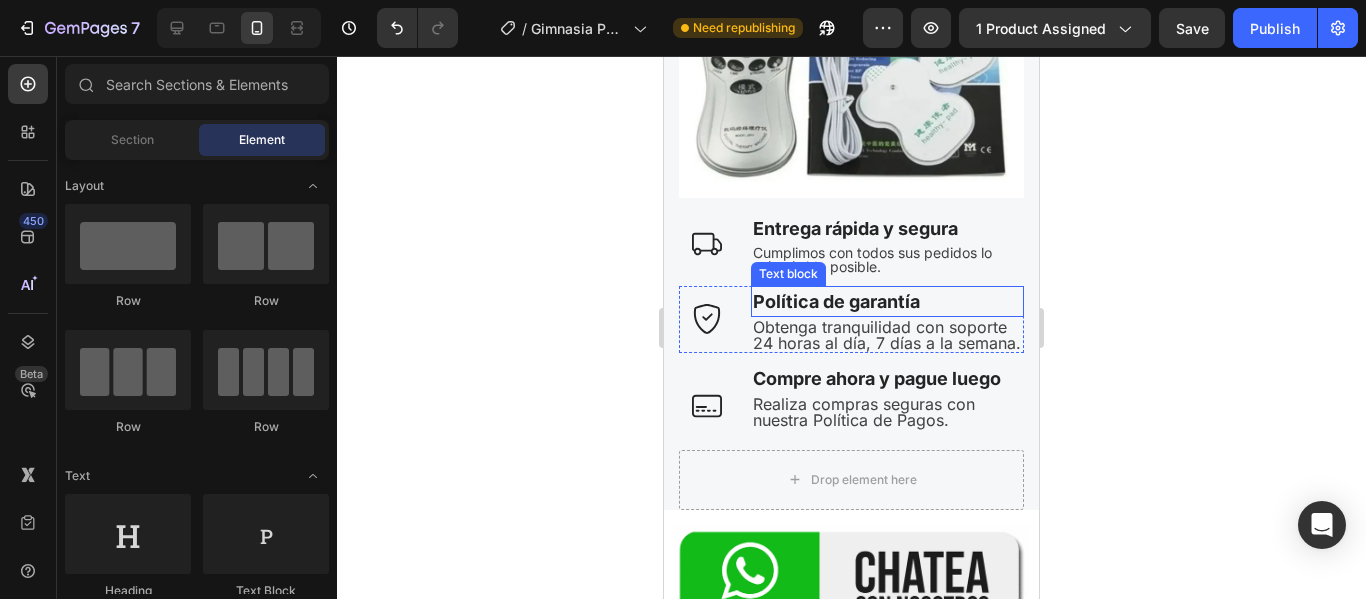 click on "Política de garantía" at bounding box center [887, 301] 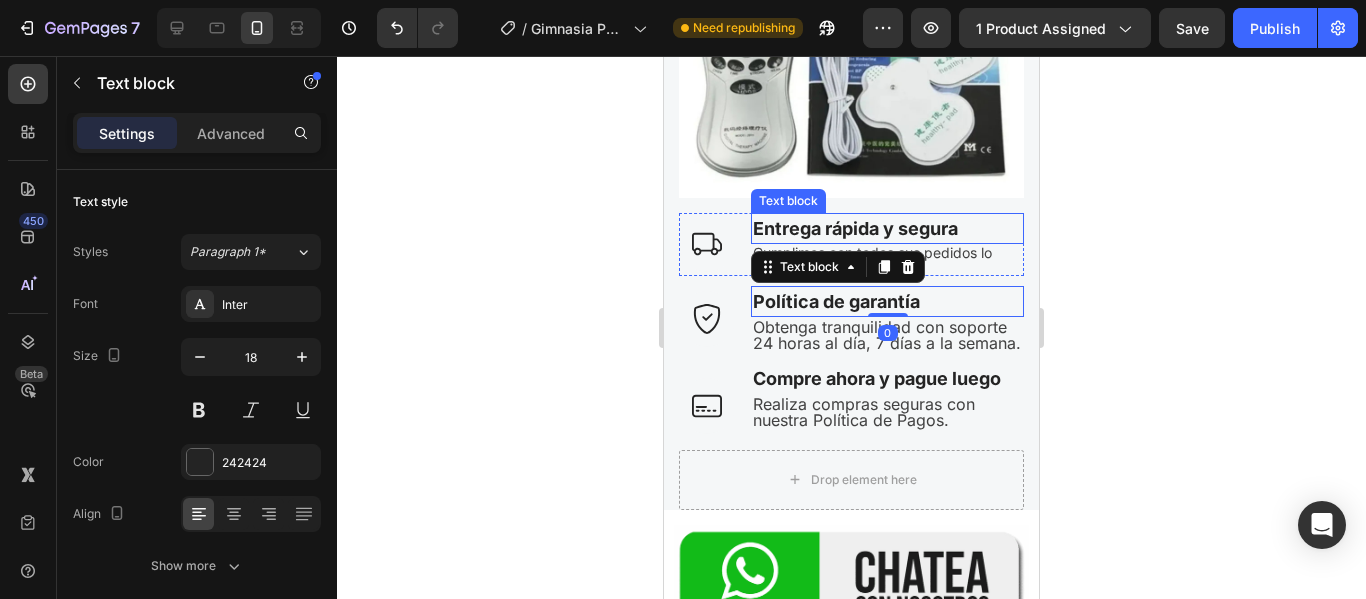 click on "Entrega rápida y segura" at bounding box center (887, 228) 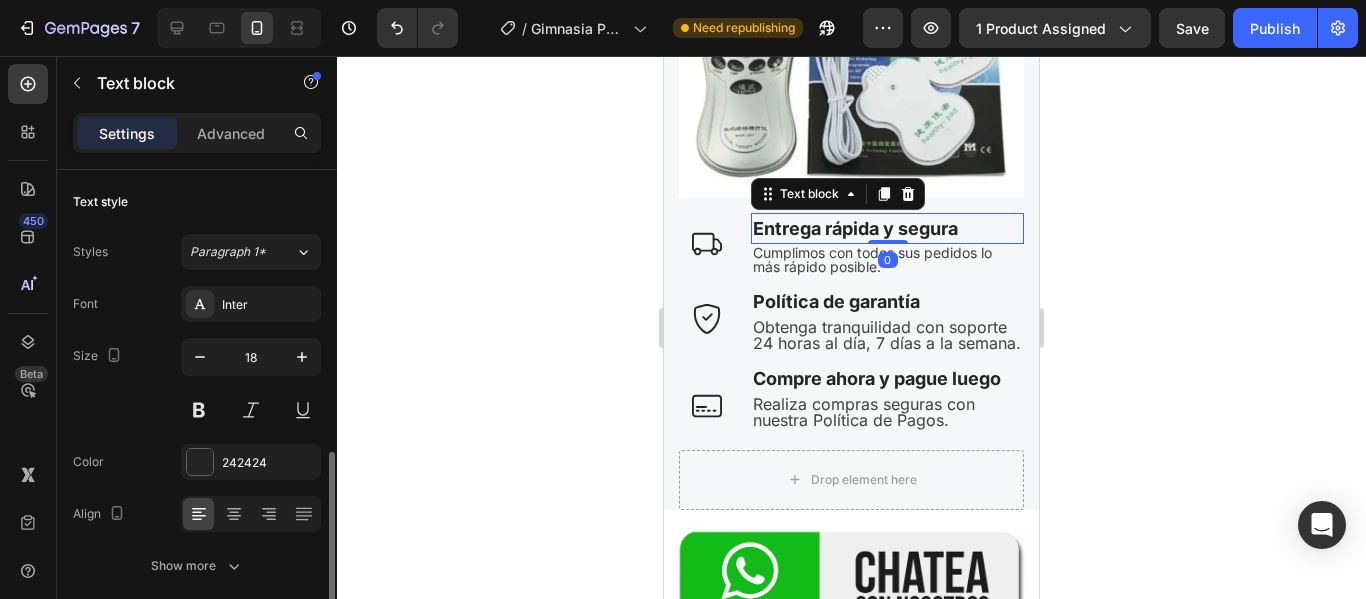 scroll, scrollTop: 200, scrollLeft: 0, axis: vertical 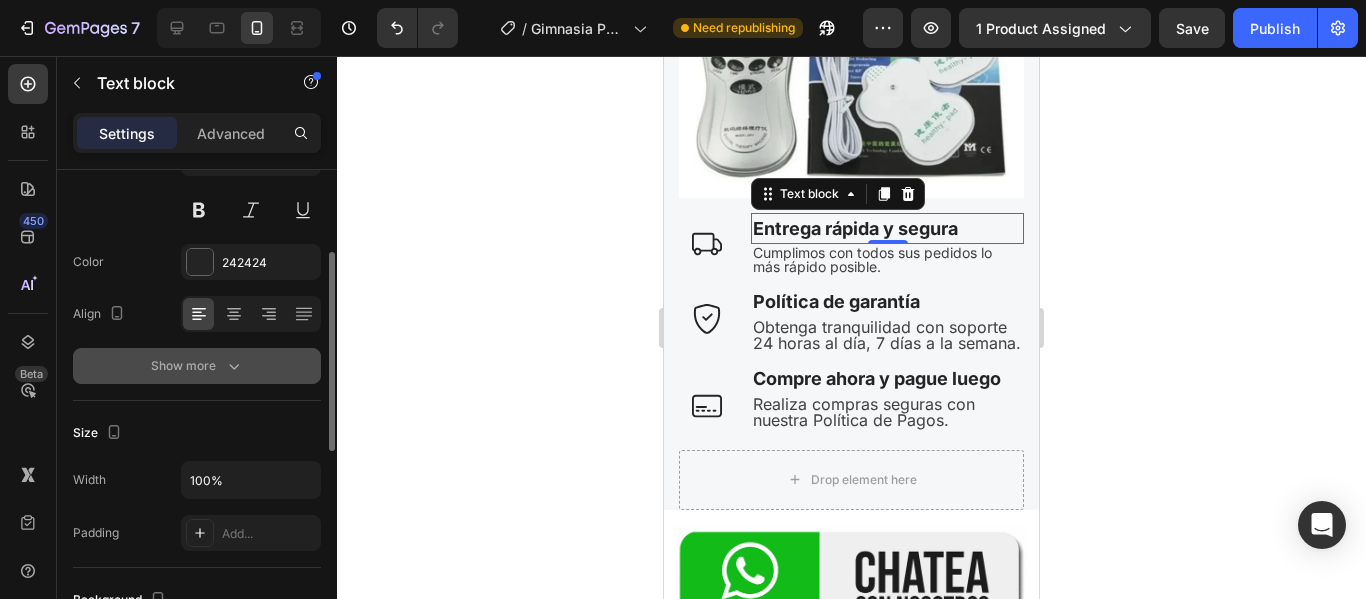 click 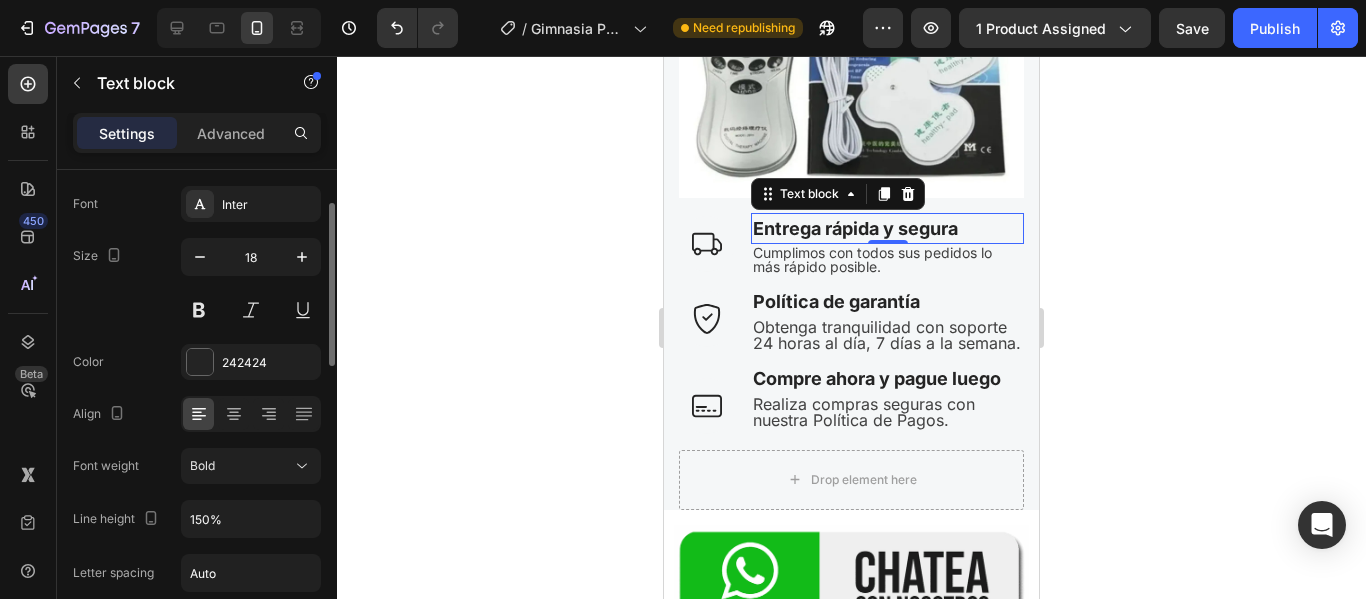 scroll, scrollTop: 0, scrollLeft: 0, axis: both 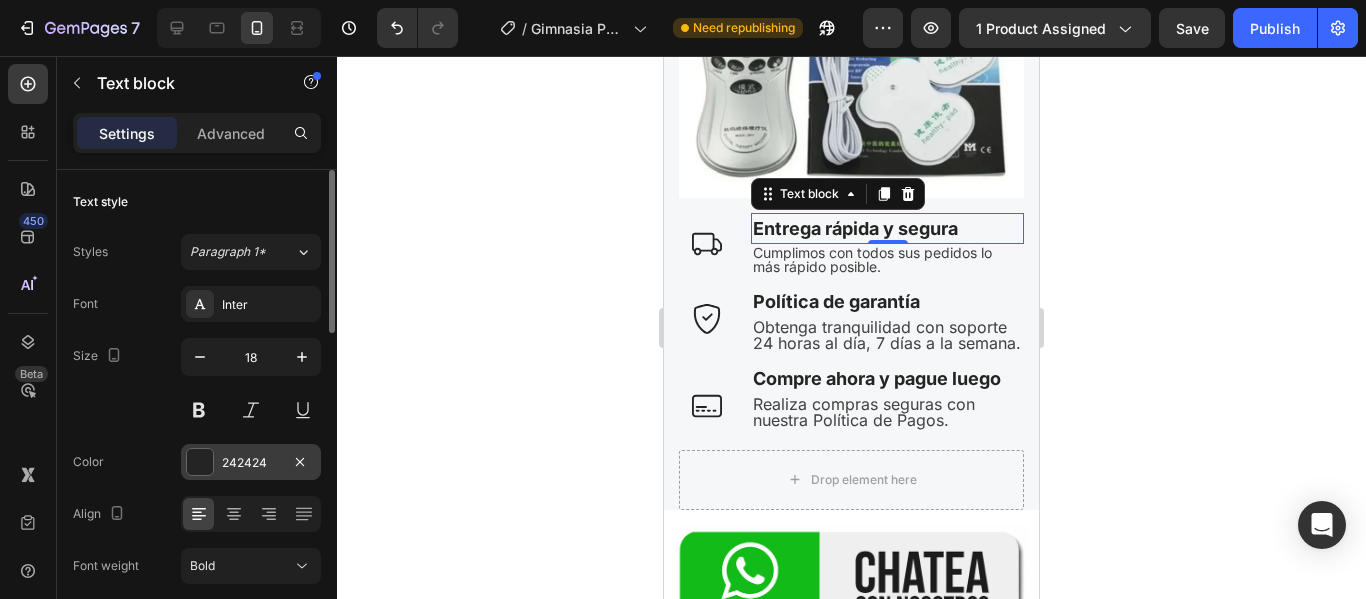 click on "242424" at bounding box center [251, 462] 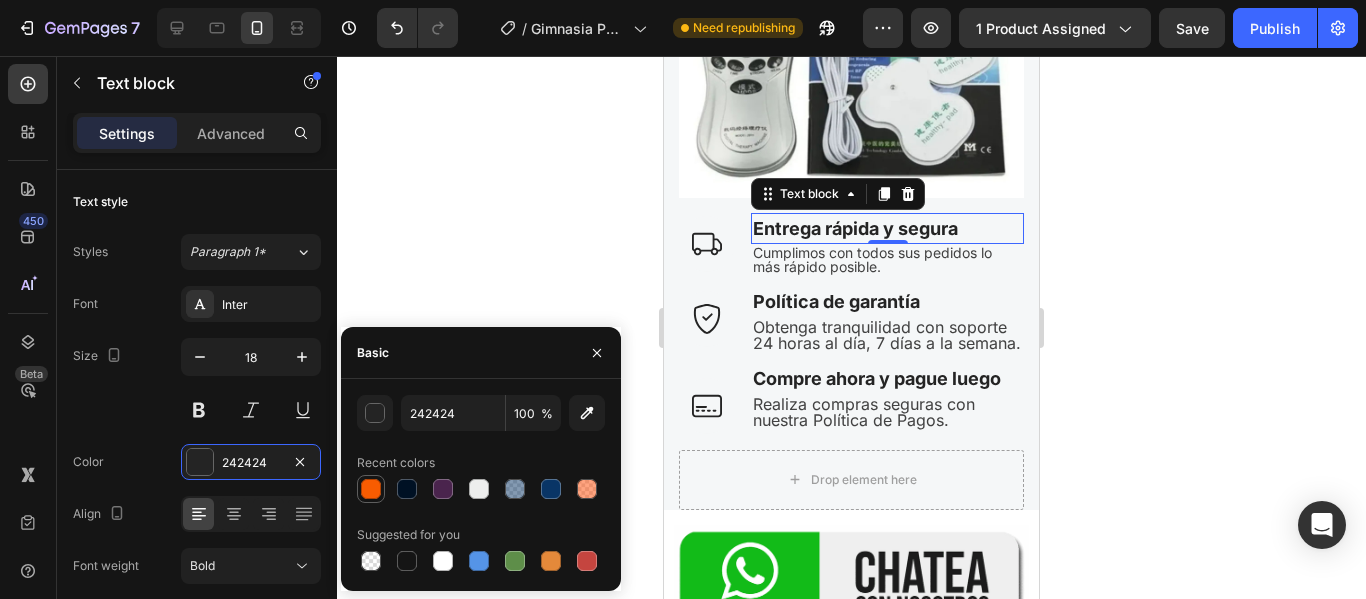 click at bounding box center (371, 489) 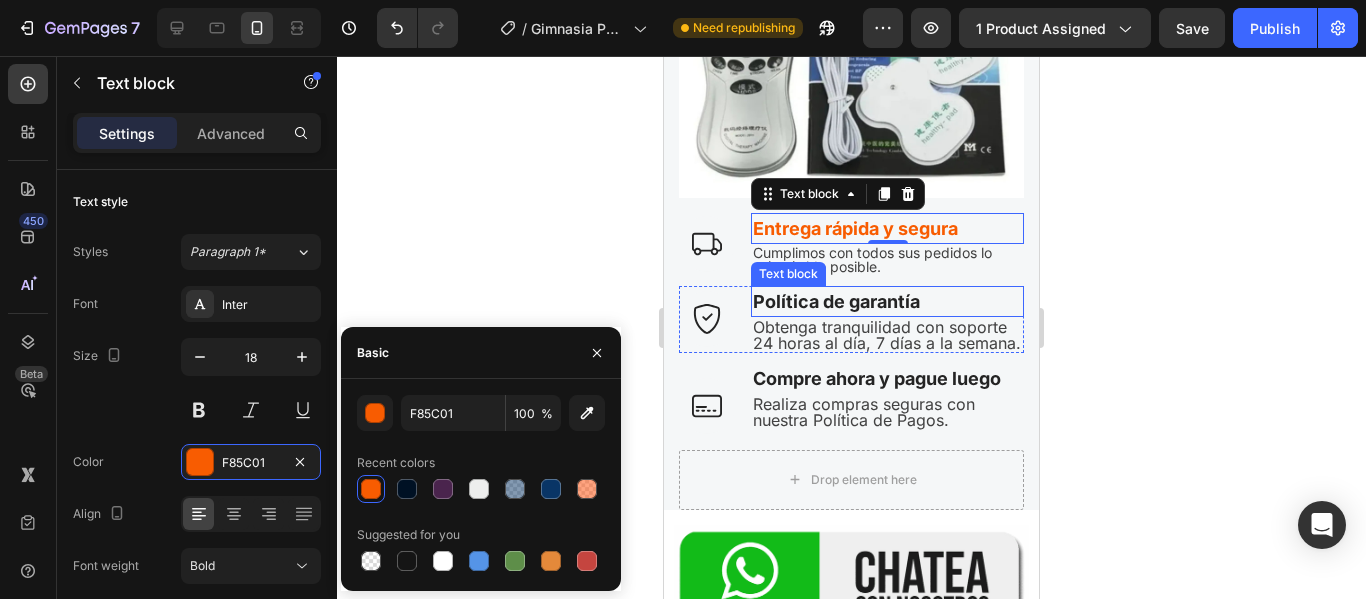 click on "Política de garantía" at bounding box center (887, 301) 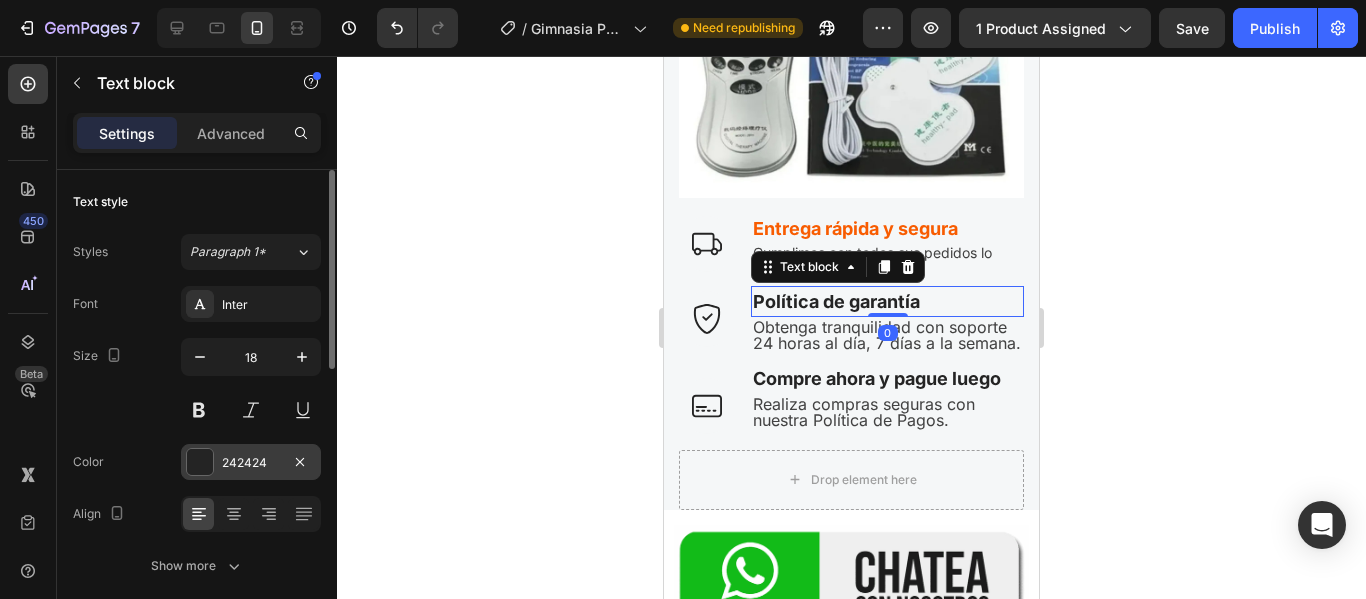 click on "242424" at bounding box center [251, 462] 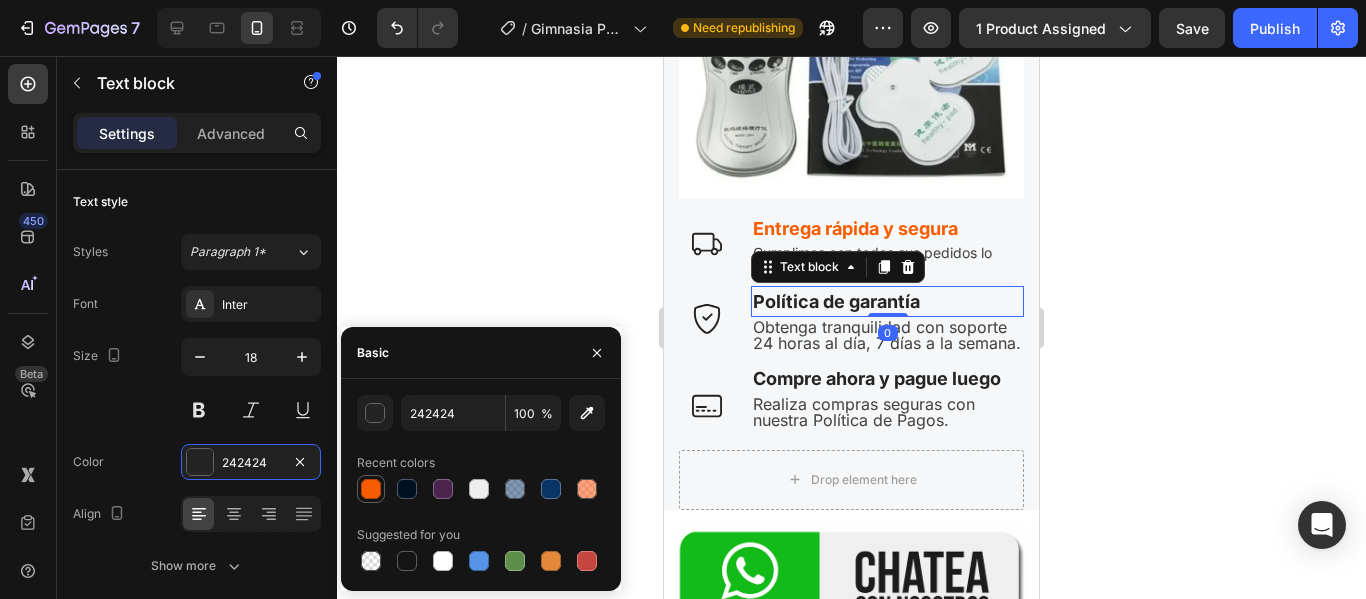 click at bounding box center [371, 489] 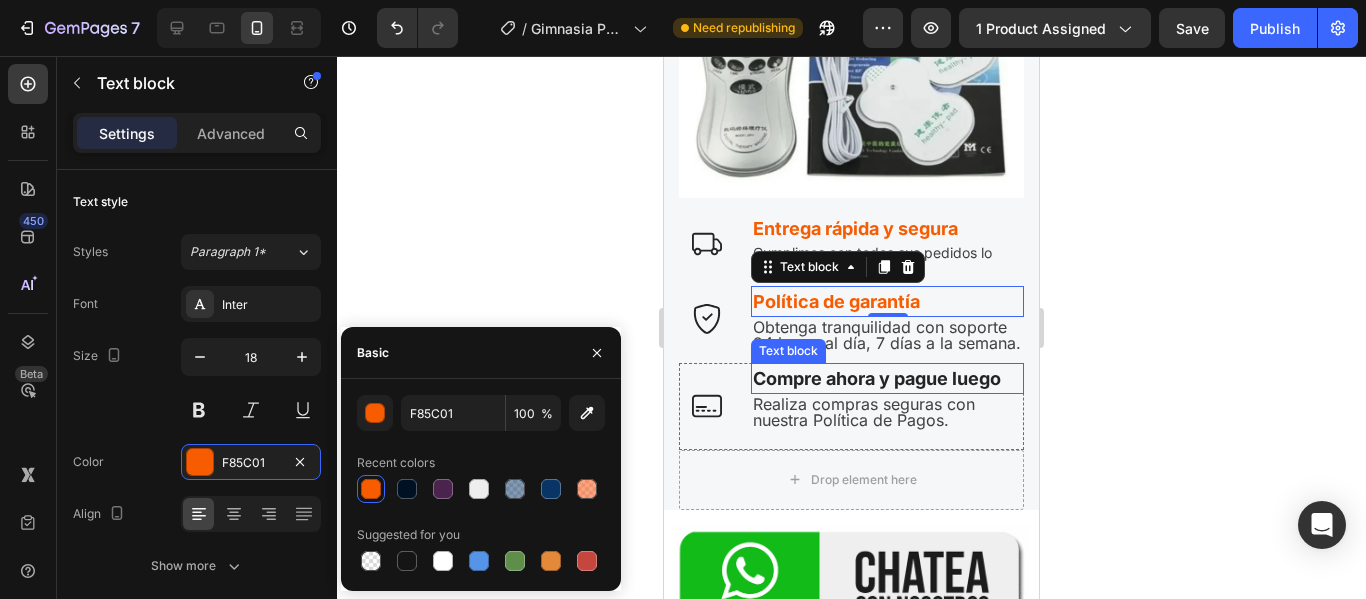 click on "Compre ahora y pague luego" at bounding box center (887, 378) 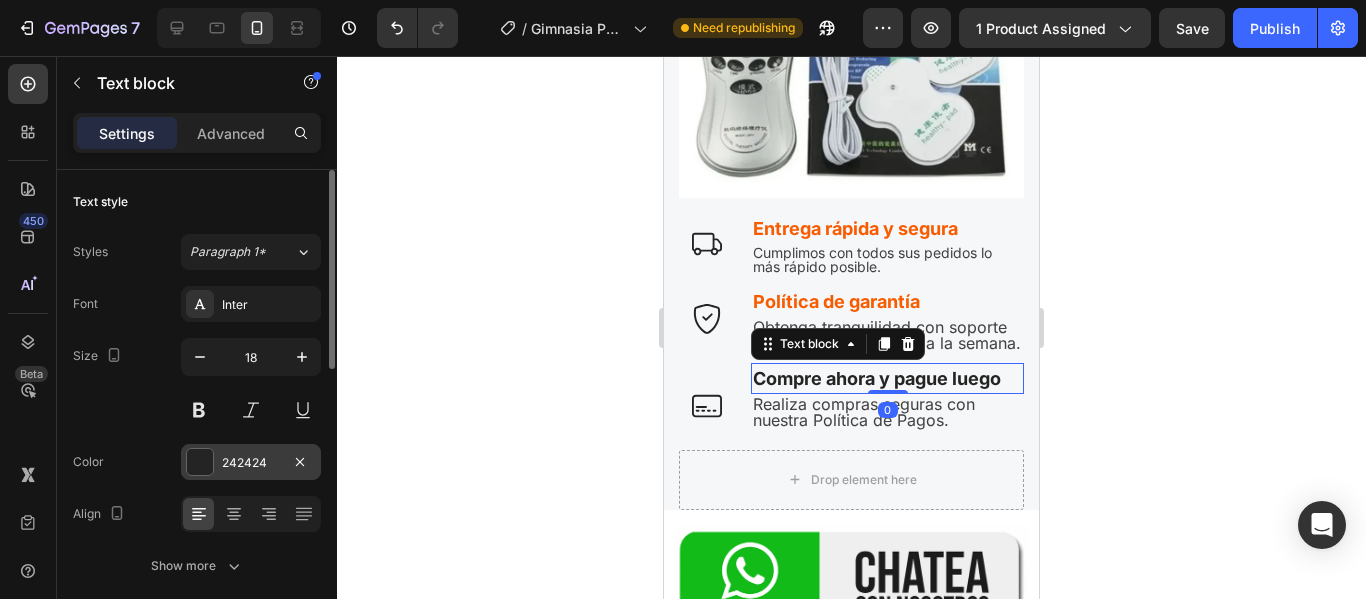 click at bounding box center [200, 462] 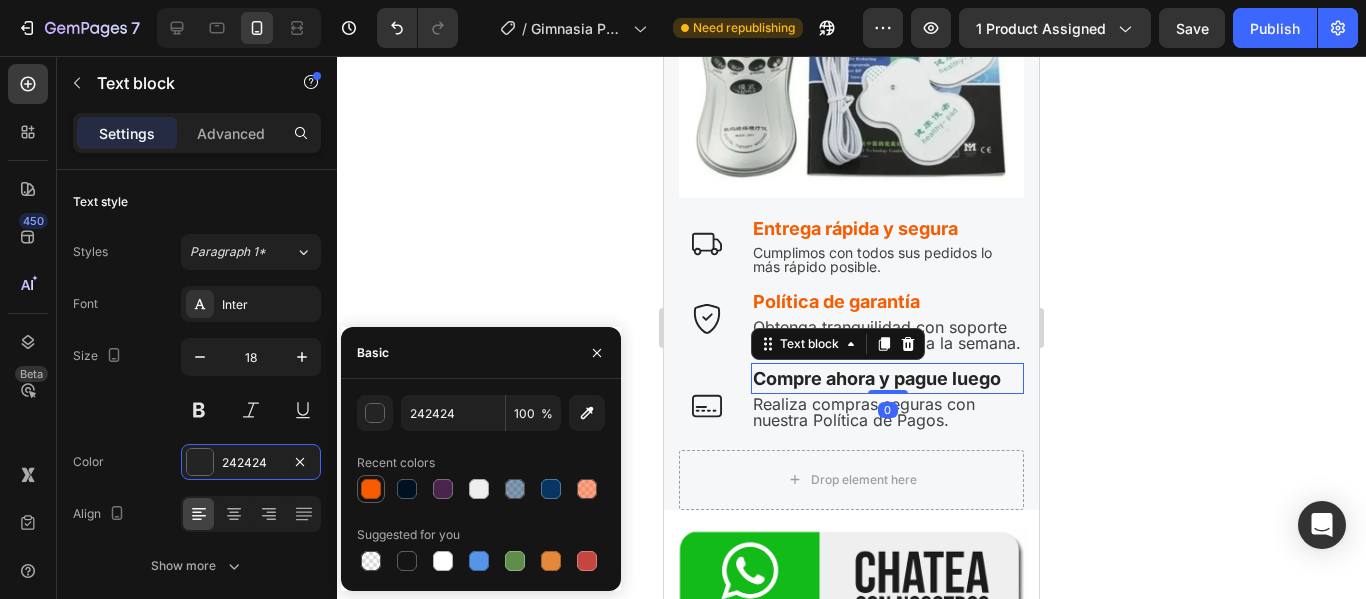 click at bounding box center (371, 489) 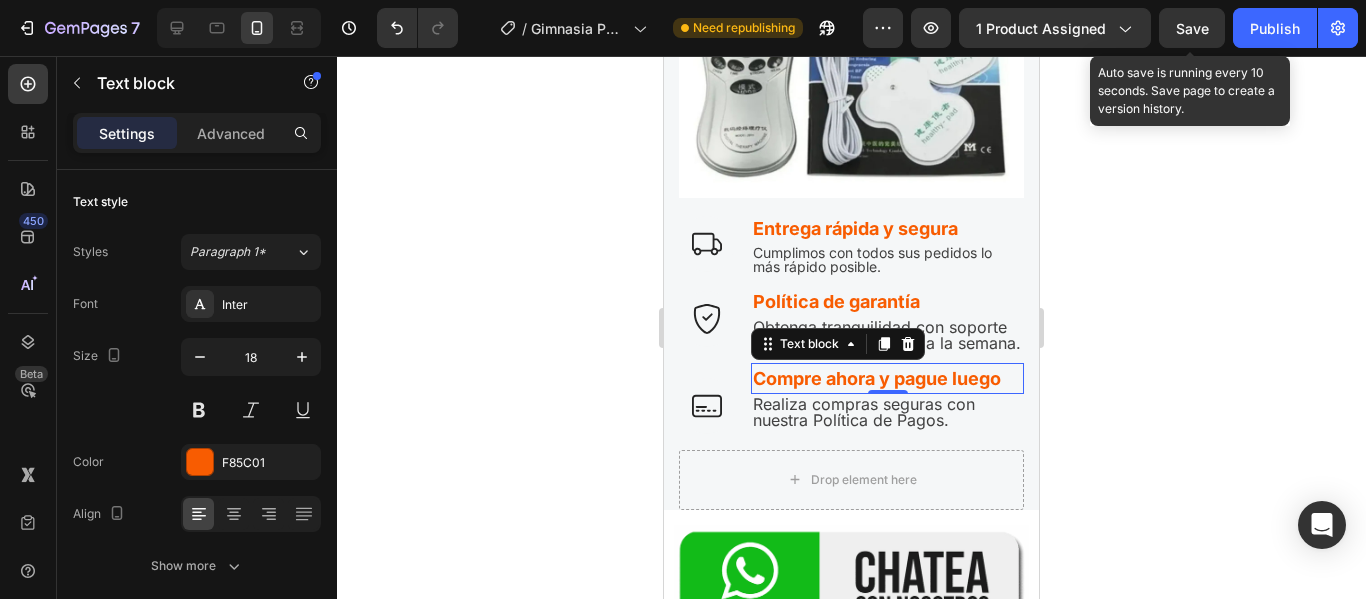 click on "Save" at bounding box center (1192, 28) 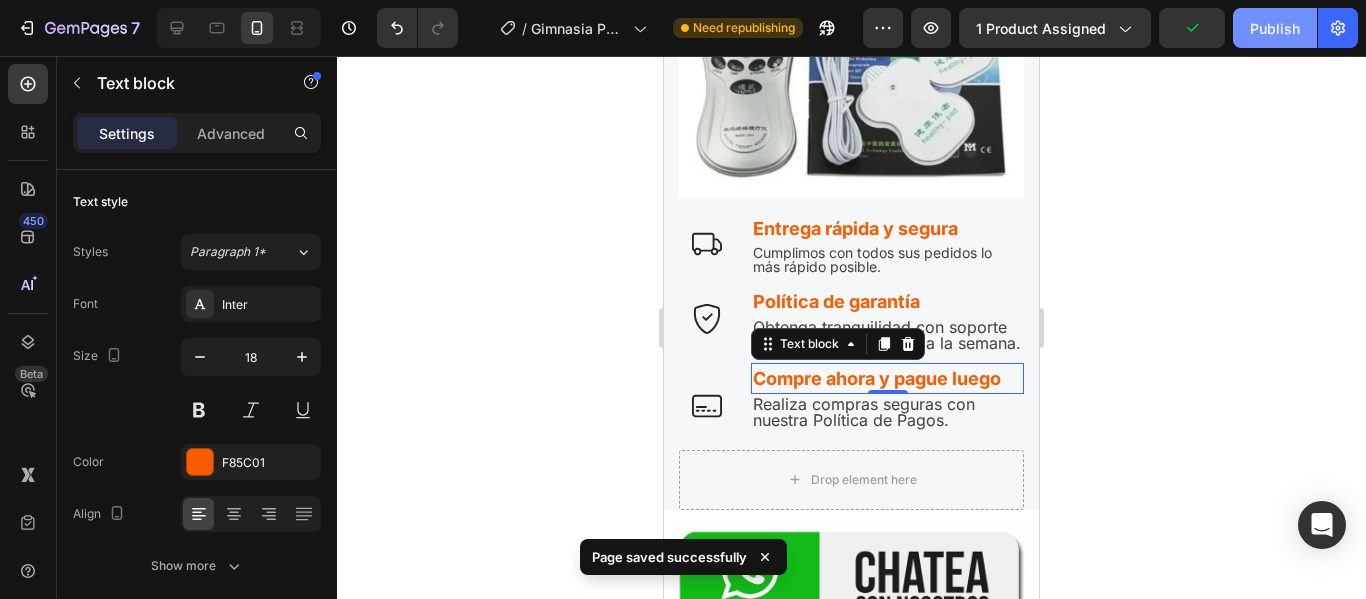 click on "Publish" at bounding box center (1275, 28) 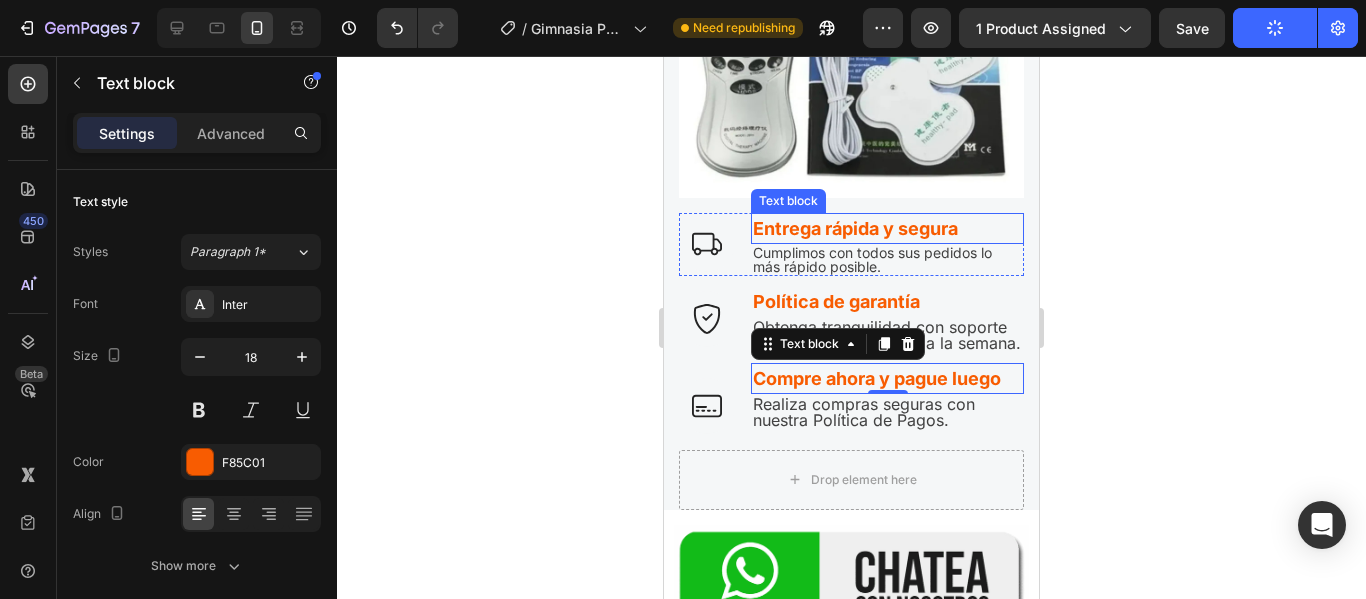 click on "Entrega rápida y segura" at bounding box center (887, 228) 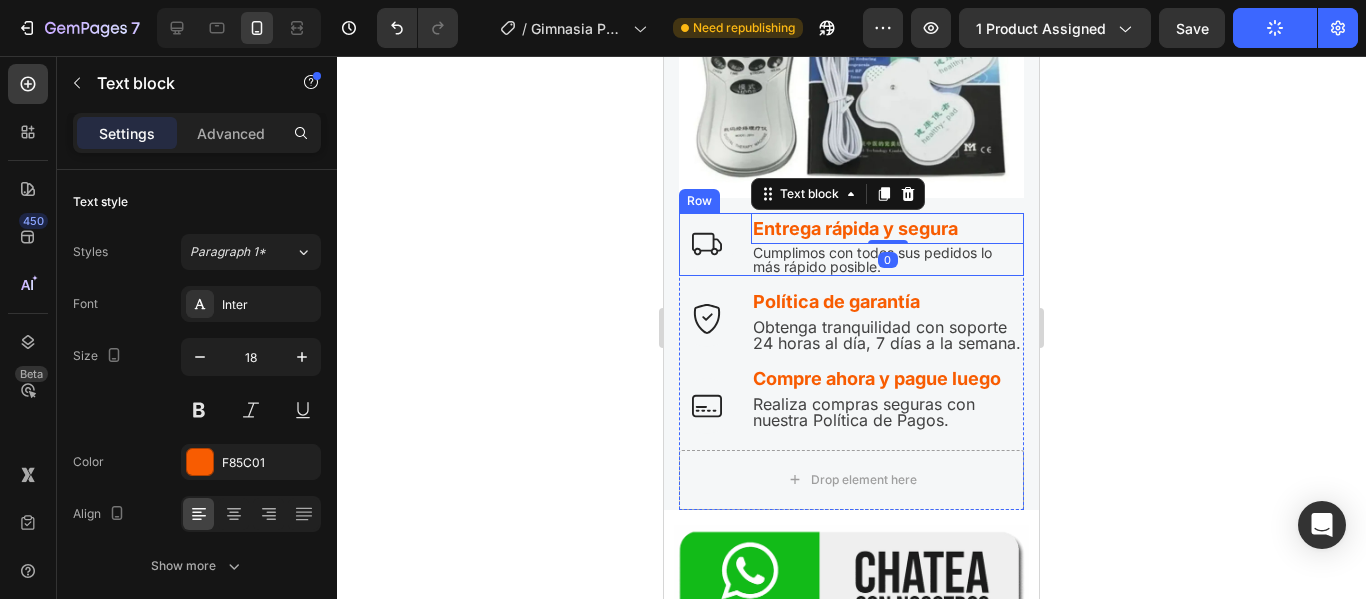 click on "Image Entrega rápida y segura Text block   0 Cumplimos con todos sus pedidos lo más rápido posible. Text block Row" at bounding box center (851, 244) 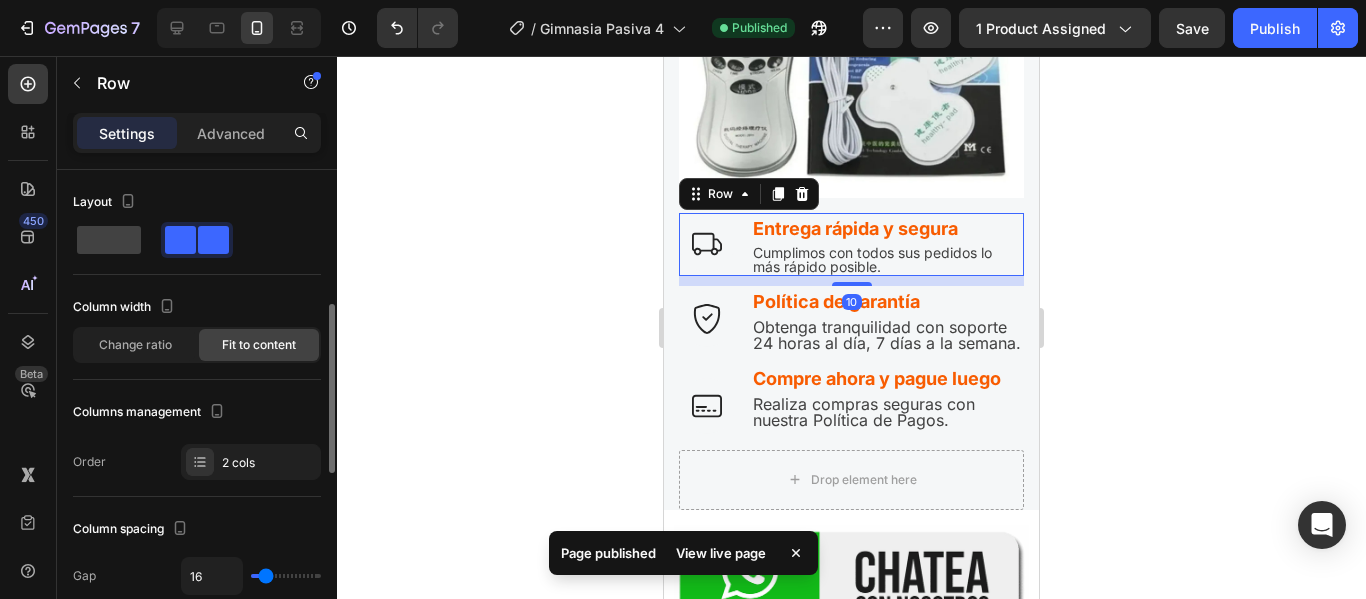 scroll, scrollTop: 300, scrollLeft: 0, axis: vertical 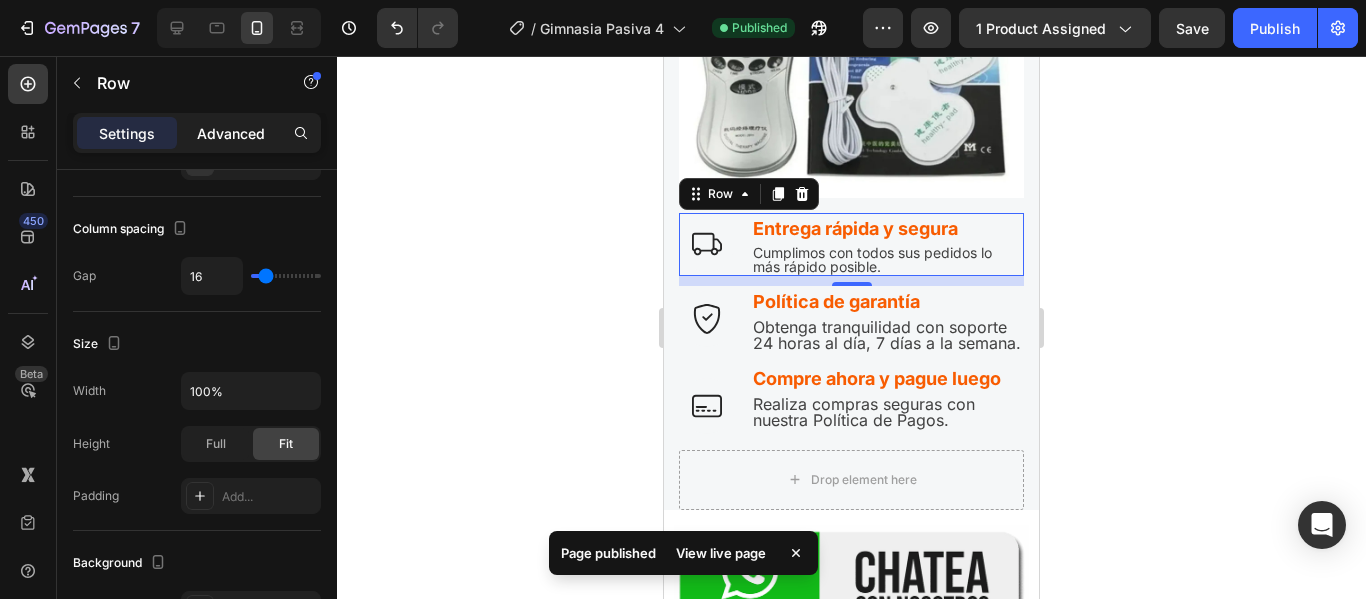 click on "Advanced" at bounding box center [231, 133] 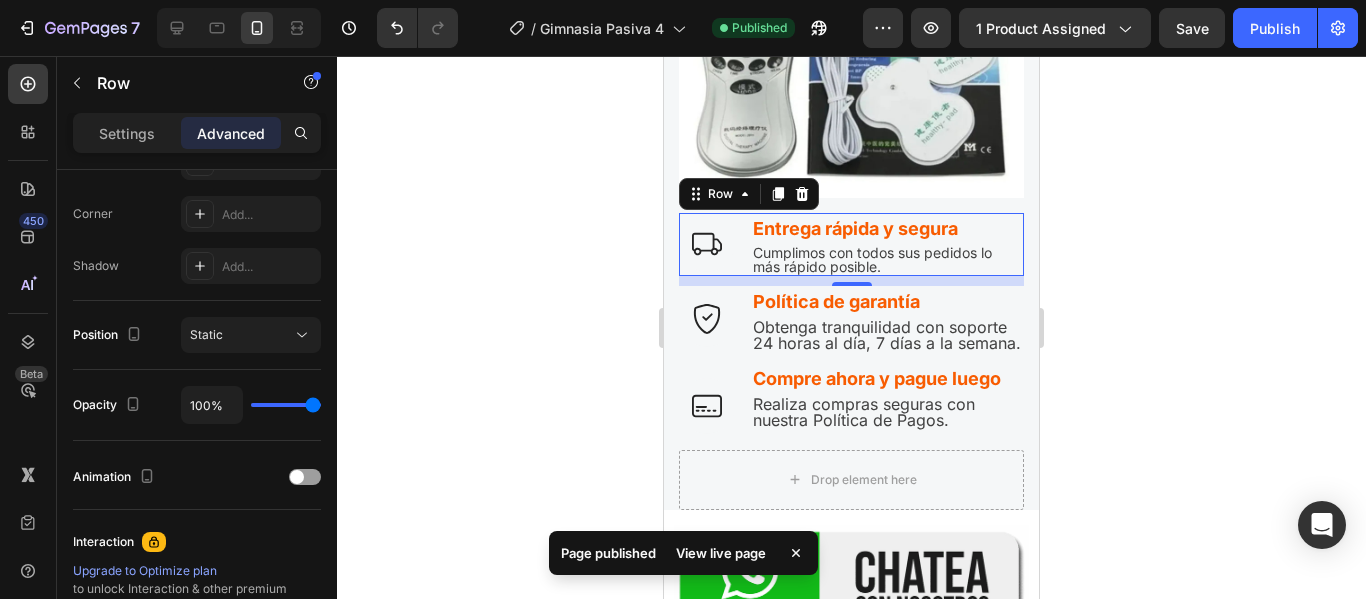 scroll, scrollTop: 848, scrollLeft: 0, axis: vertical 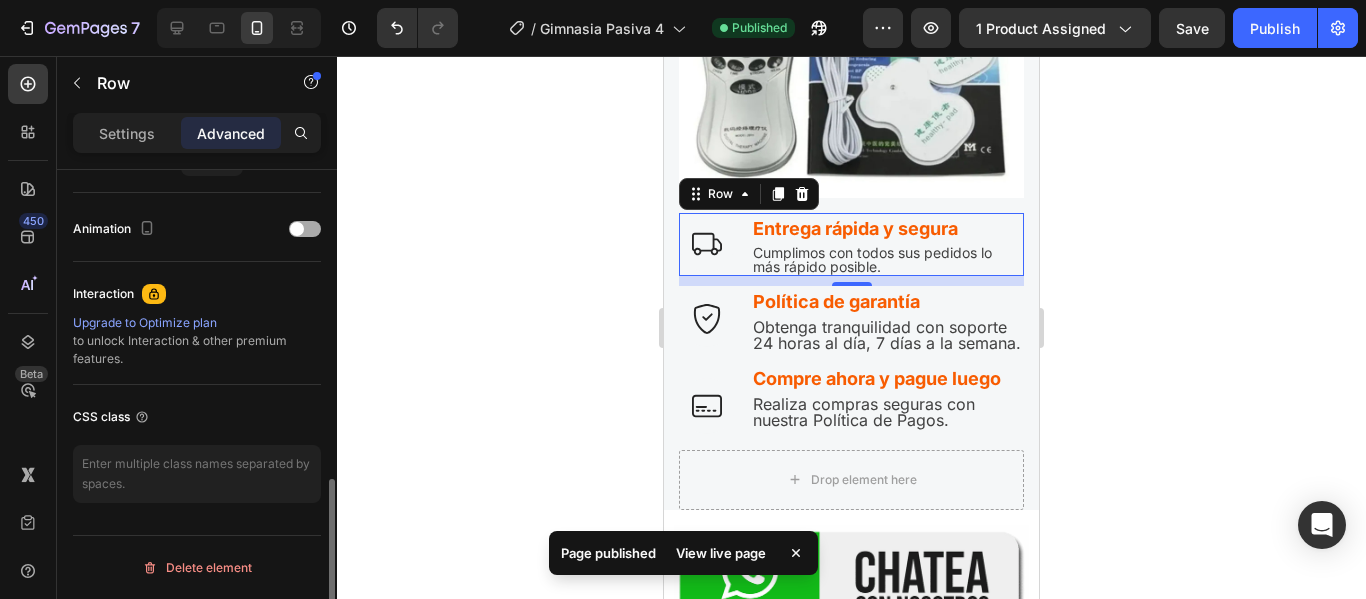 click at bounding box center [305, 229] 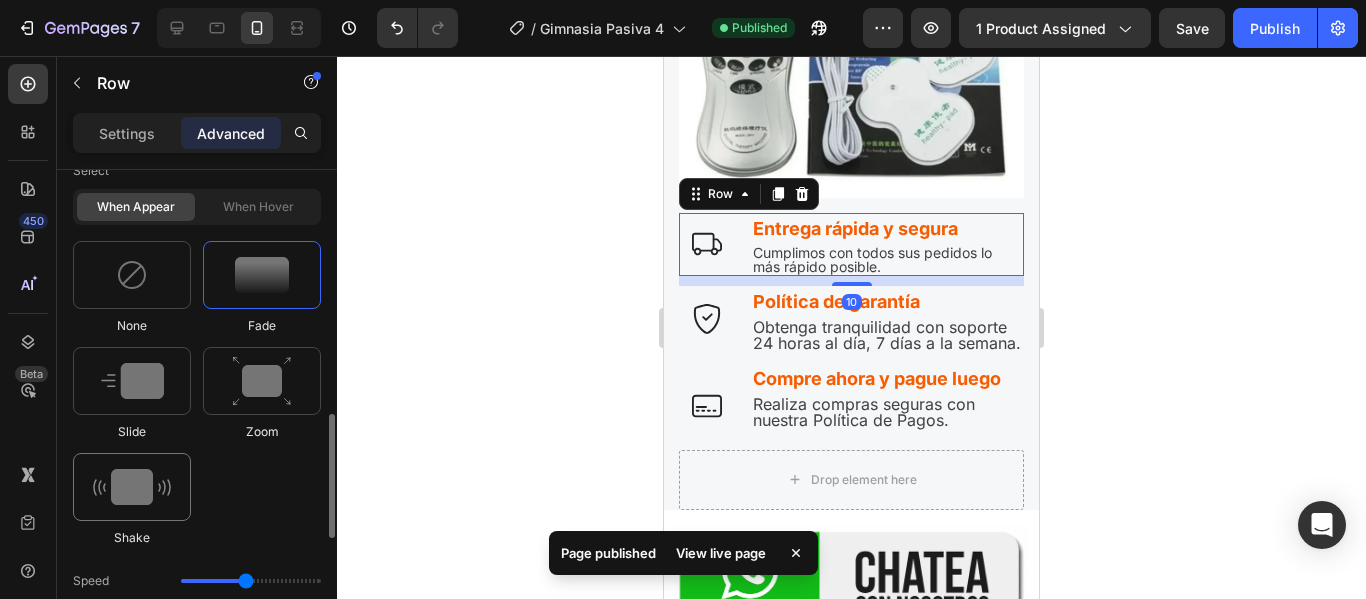 scroll, scrollTop: 1148, scrollLeft: 0, axis: vertical 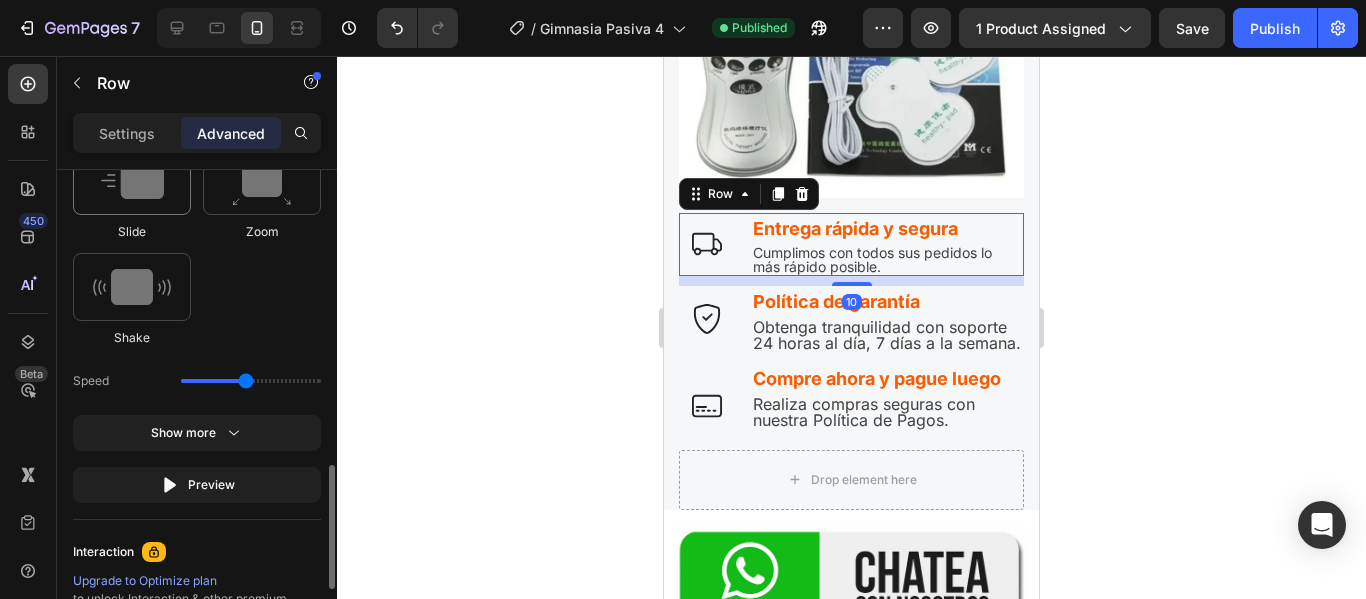 click at bounding box center [132, 181] 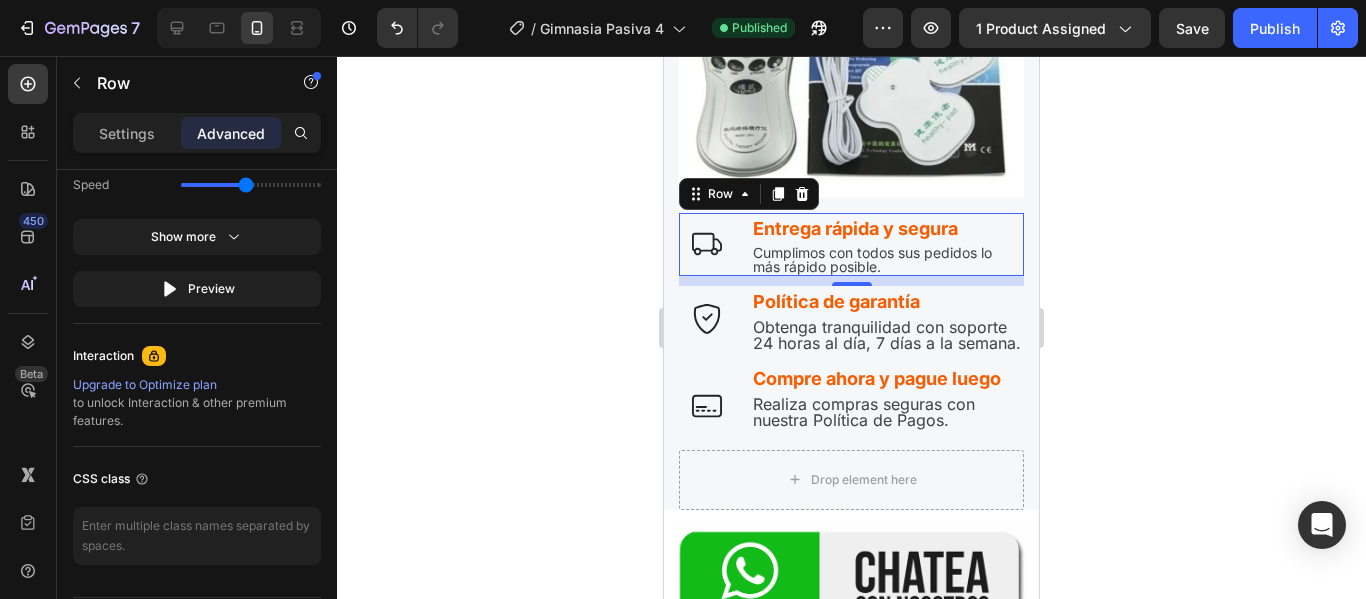 scroll, scrollTop: 1510, scrollLeft: 0, axis: vertical 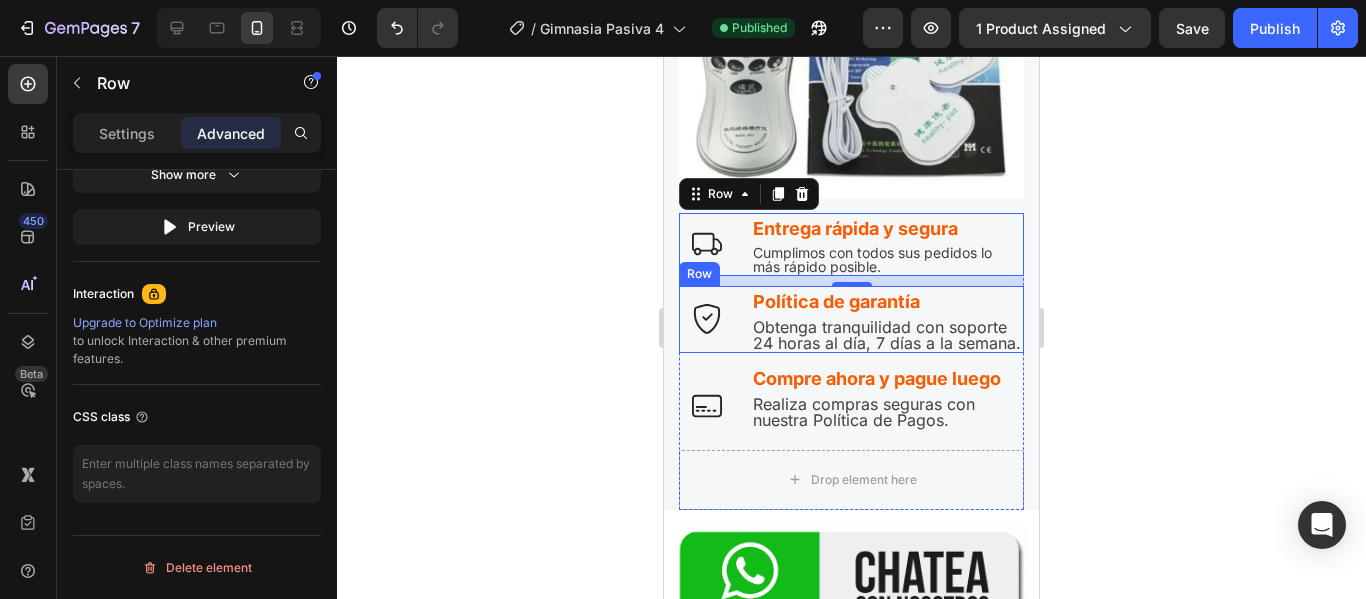 click on "Image" at bounding box center [707, 319] 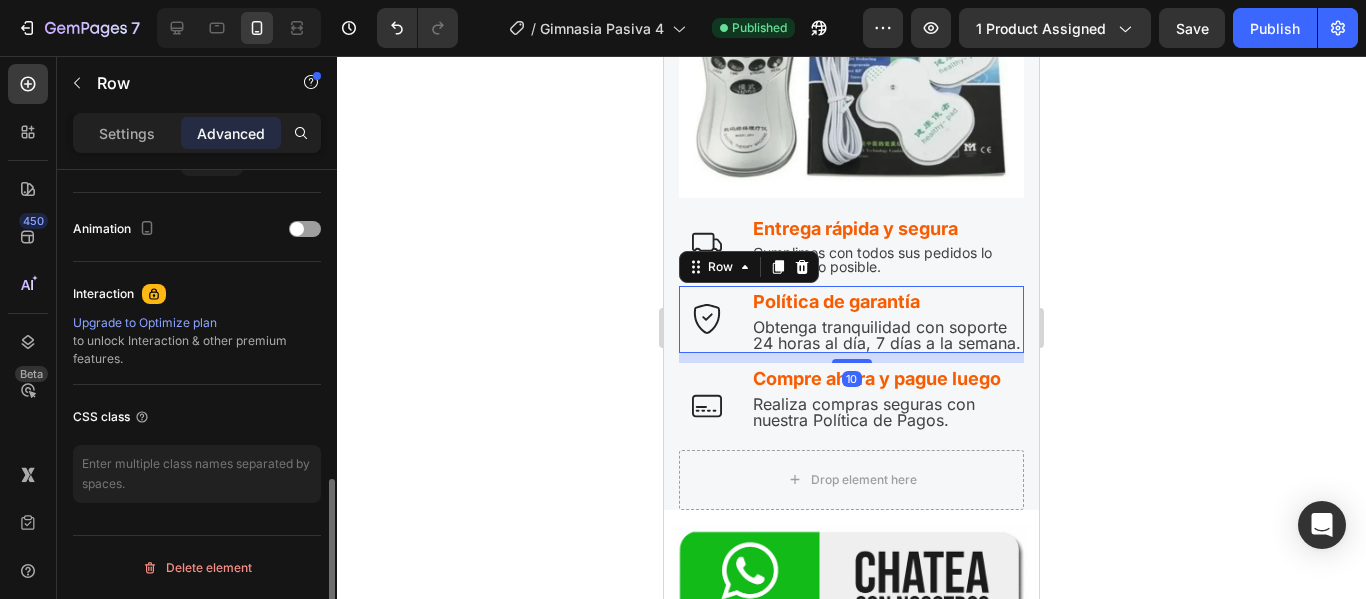 scroll, scrollTop: 848, scrollLeft: 0, axis: vertical 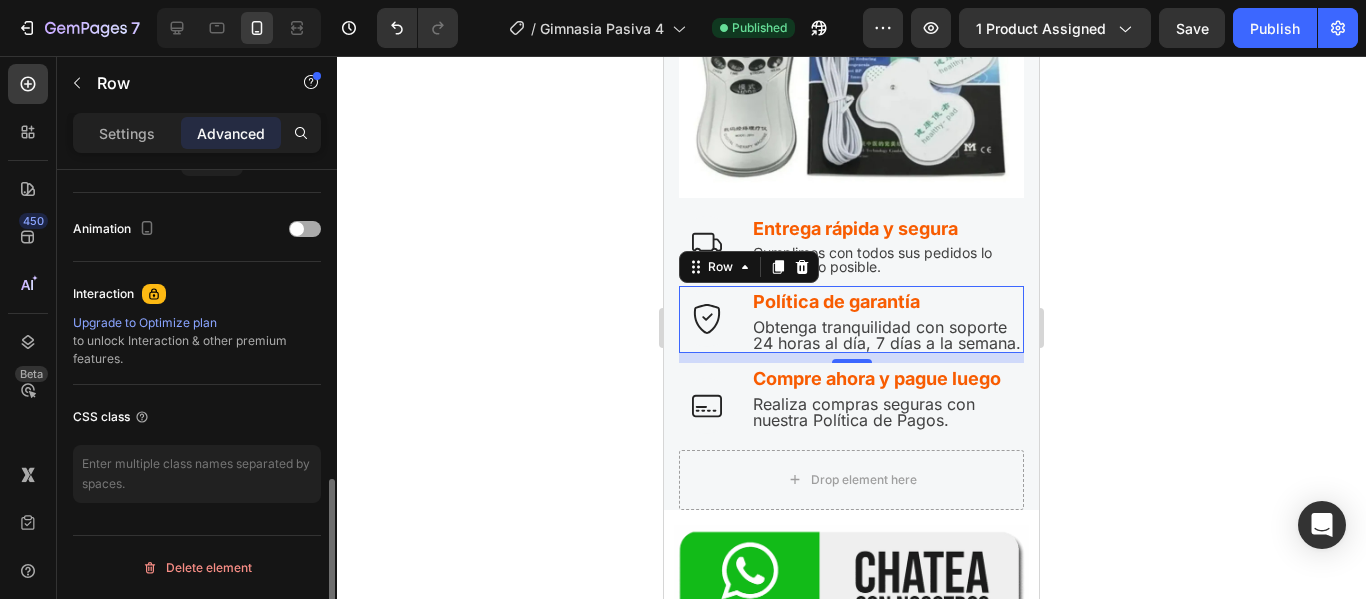click at bounding box center [305, 229] 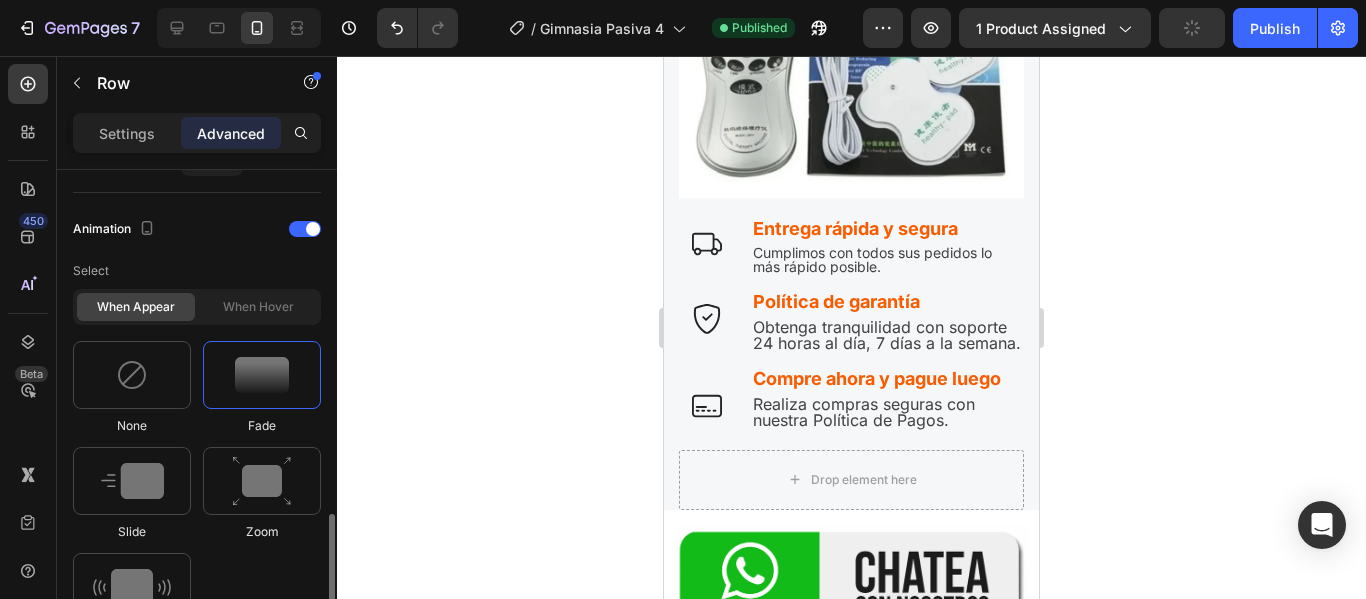 scroll, scrollTop: 948, scrollLeft: 0, axis: vertical 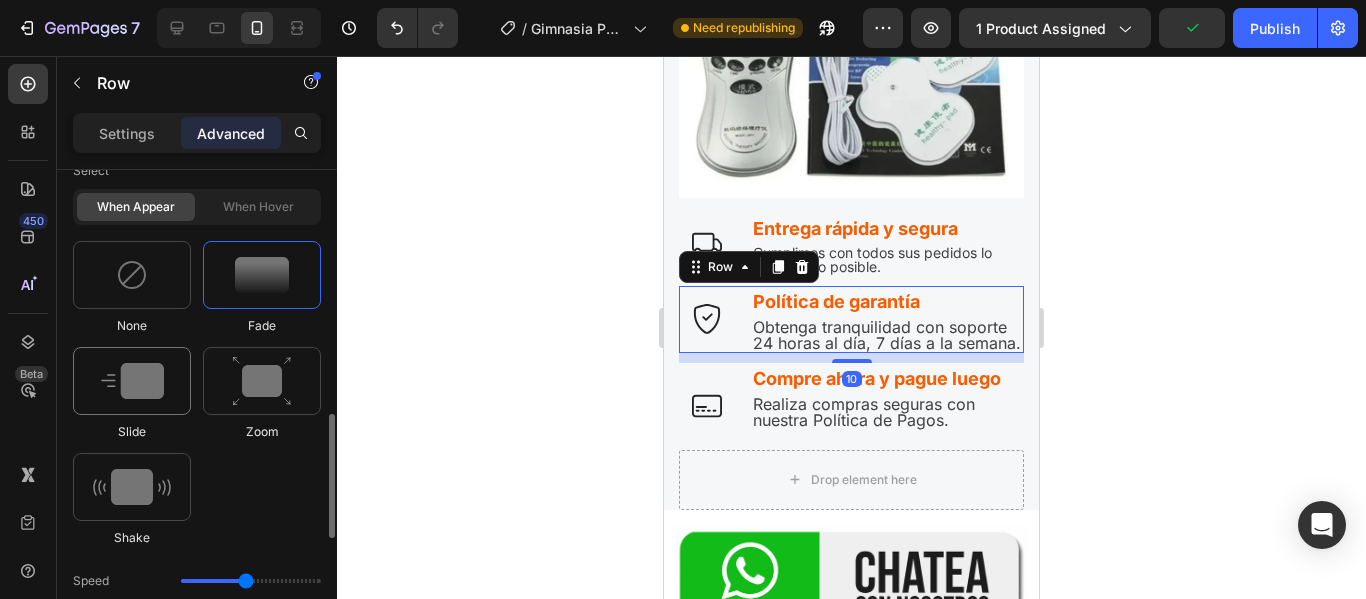 click at bounding box center [132, 381] 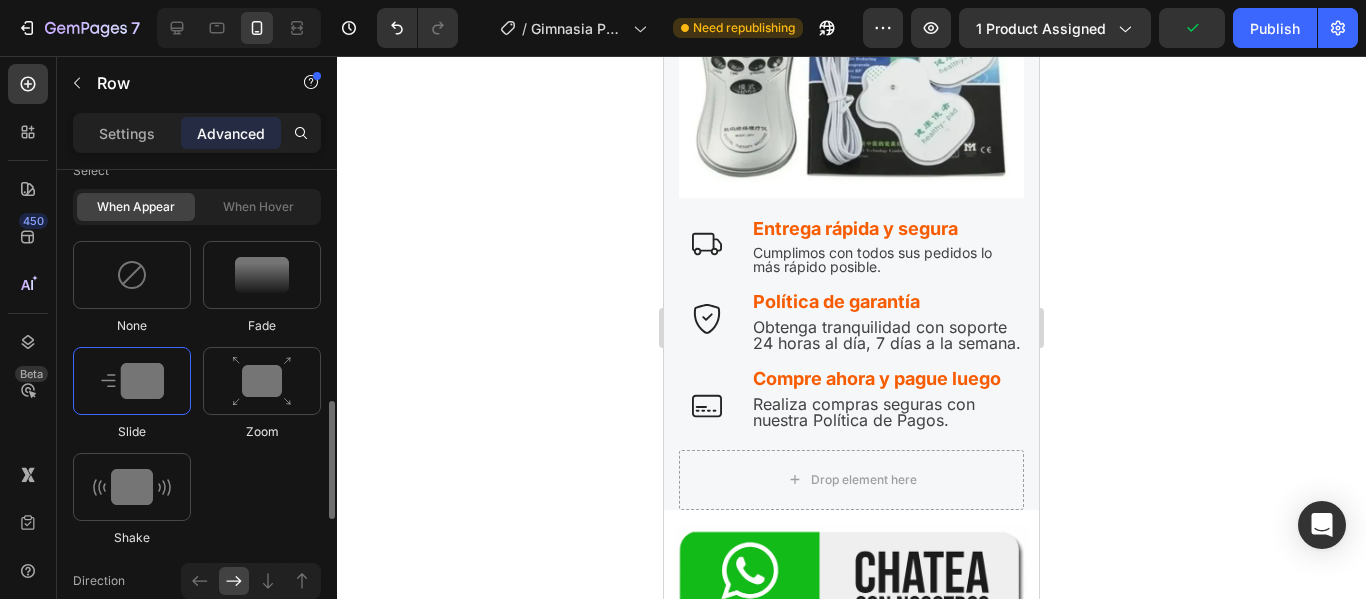 scroll, scrollTop: 1148, scrollLeft: 0, axis: vertical 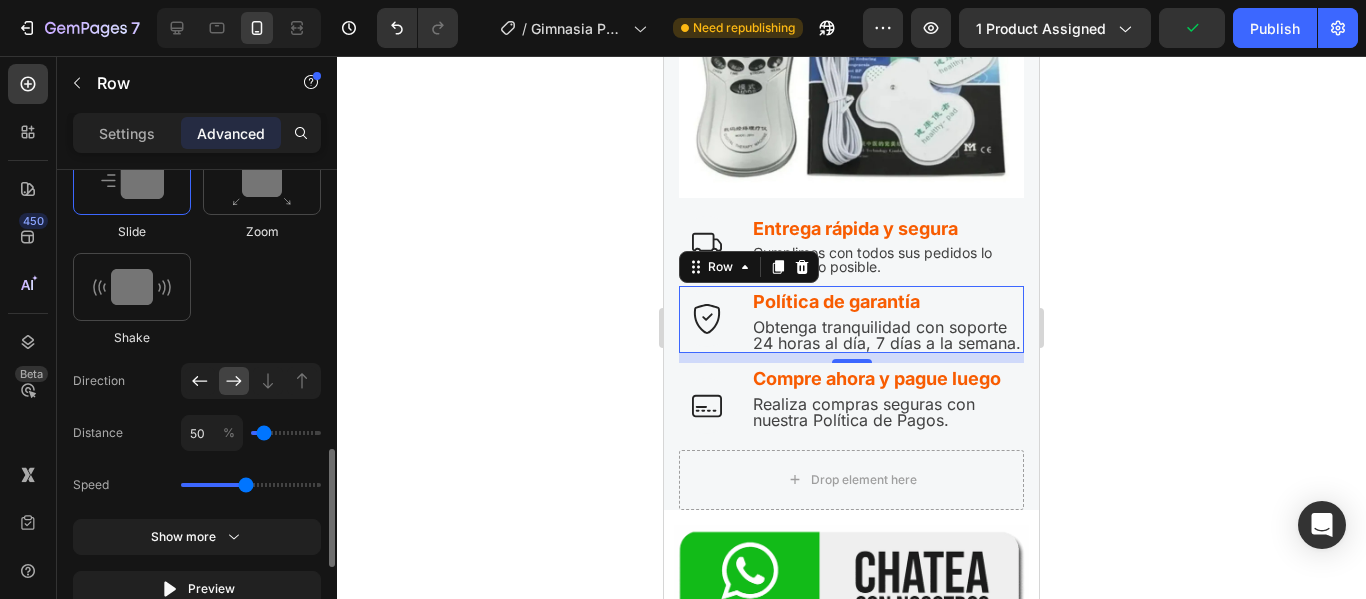 click 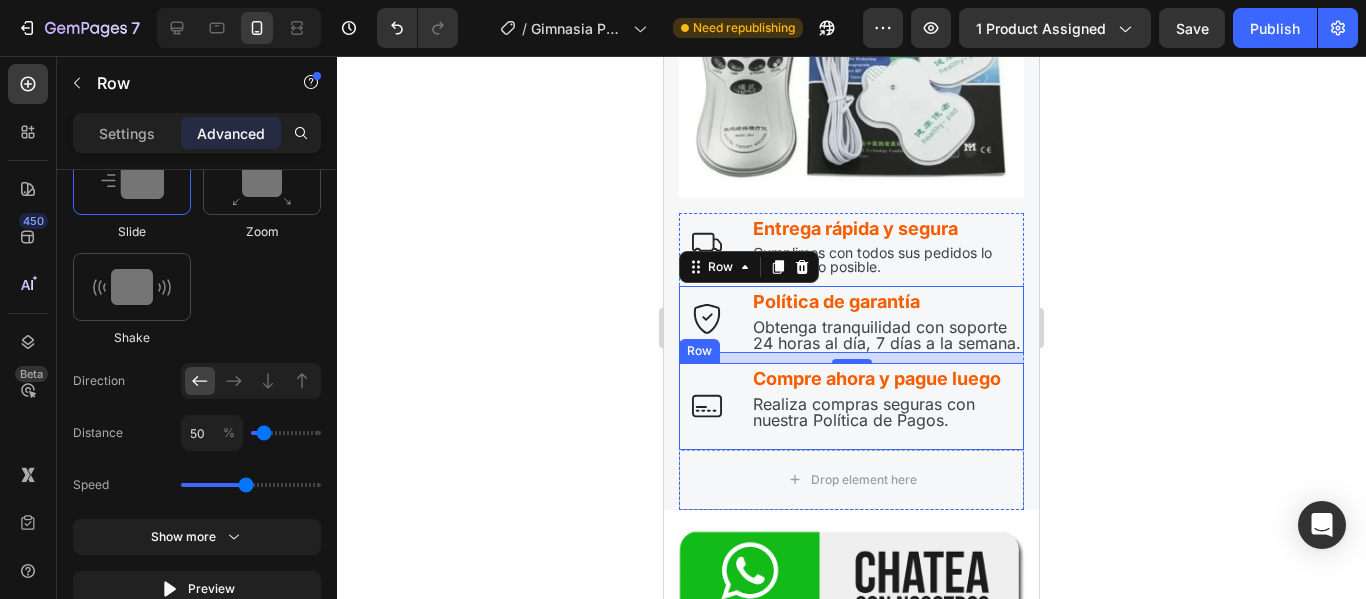 click on "Image" at bounding box center (707, 406) 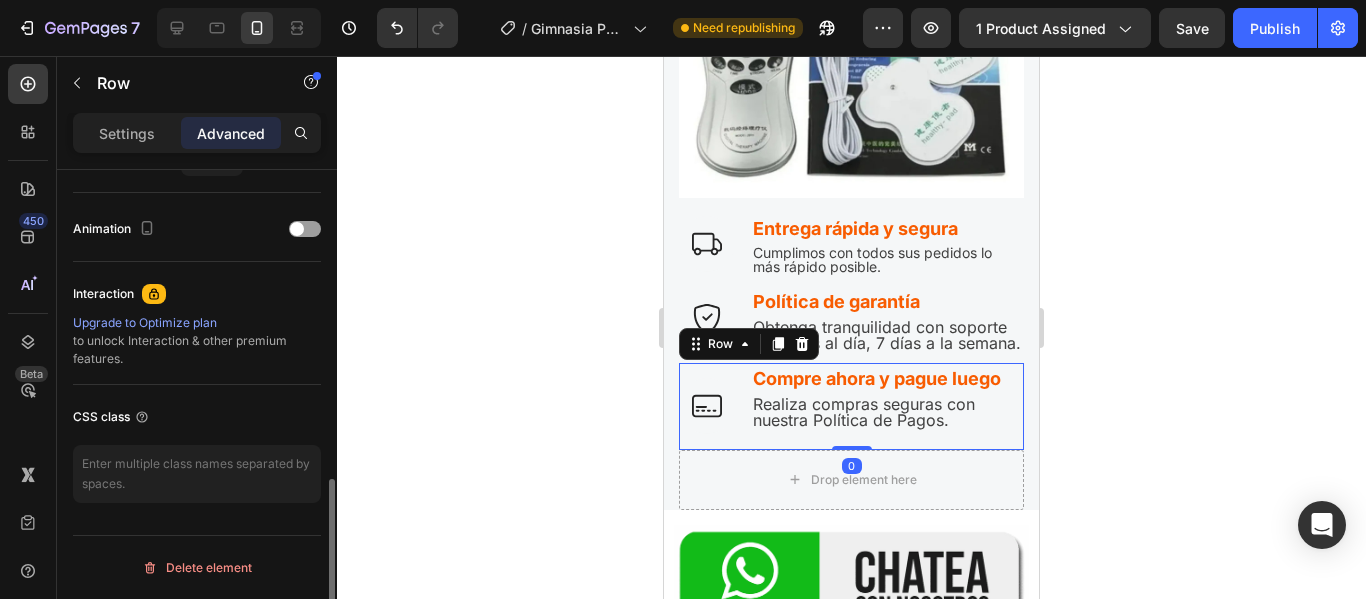 scroll, scrollTop: 848, scrollLeft: 0, axis: vertical 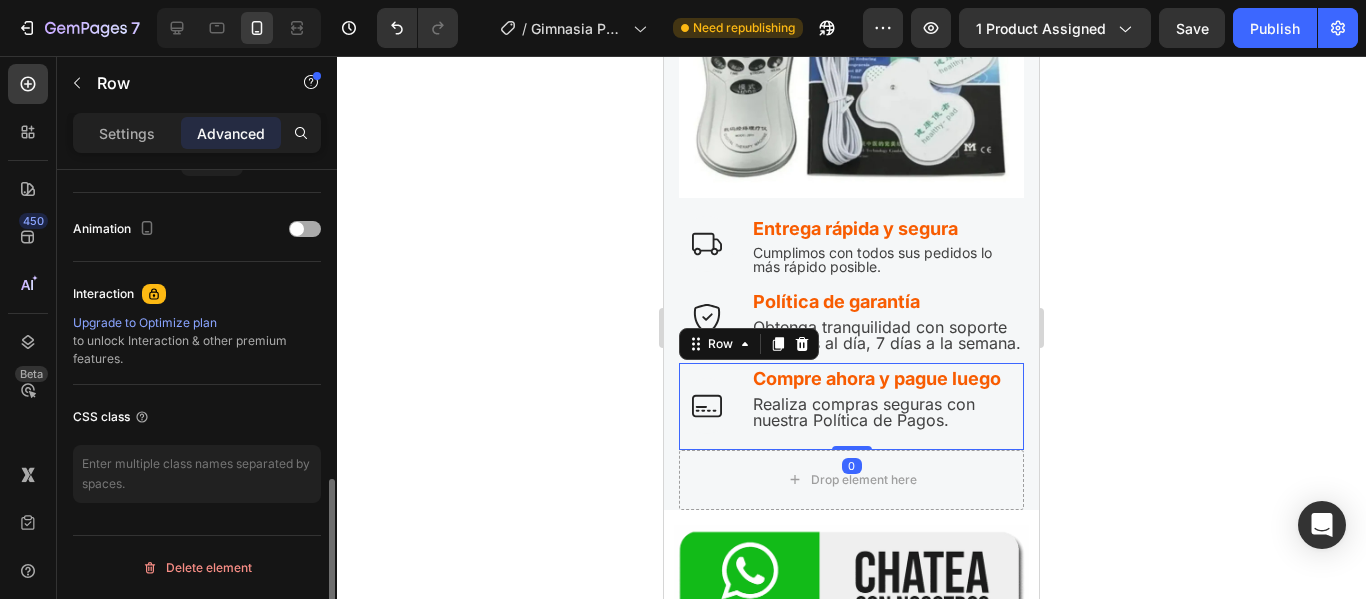 click at bounding box center [305, 229] 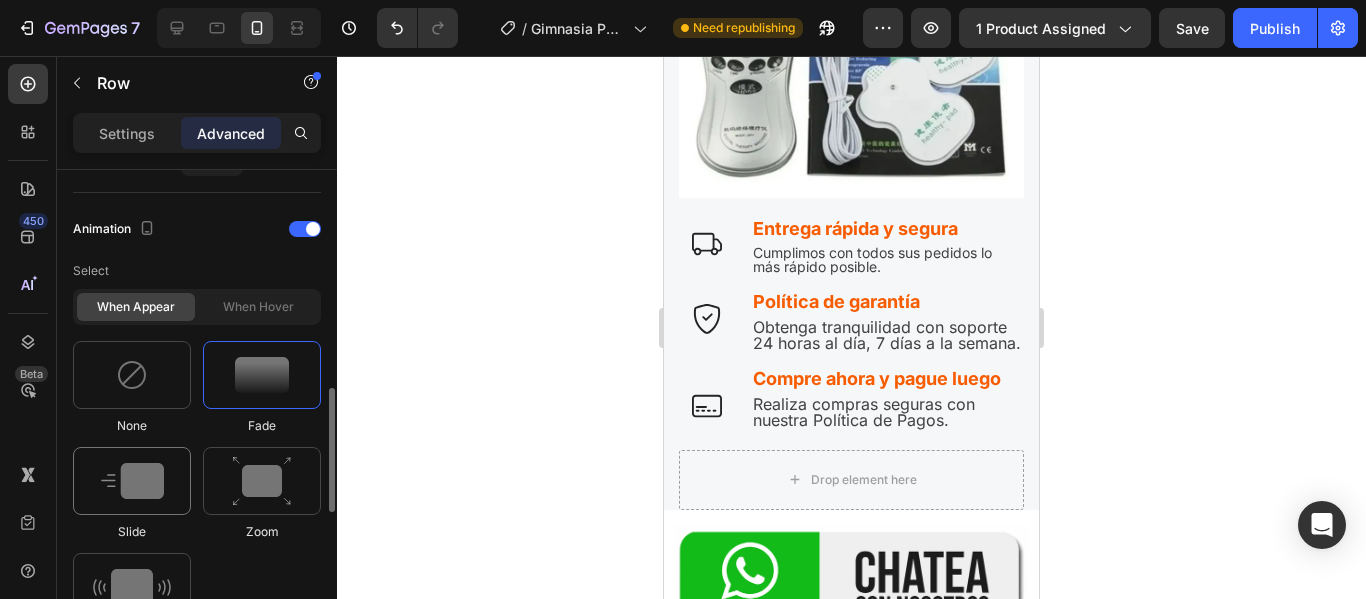 click at bounding box center (132, 481) 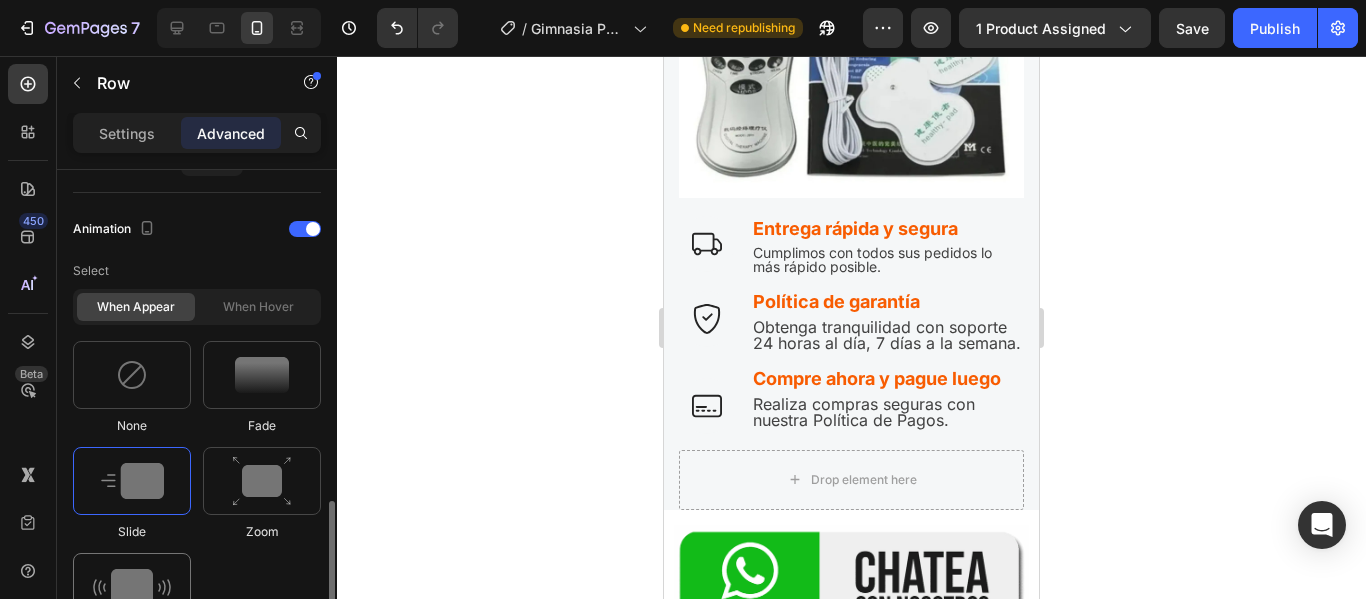 scroll, scrollTop: 948, scrollLeft: 0, axis: vertical 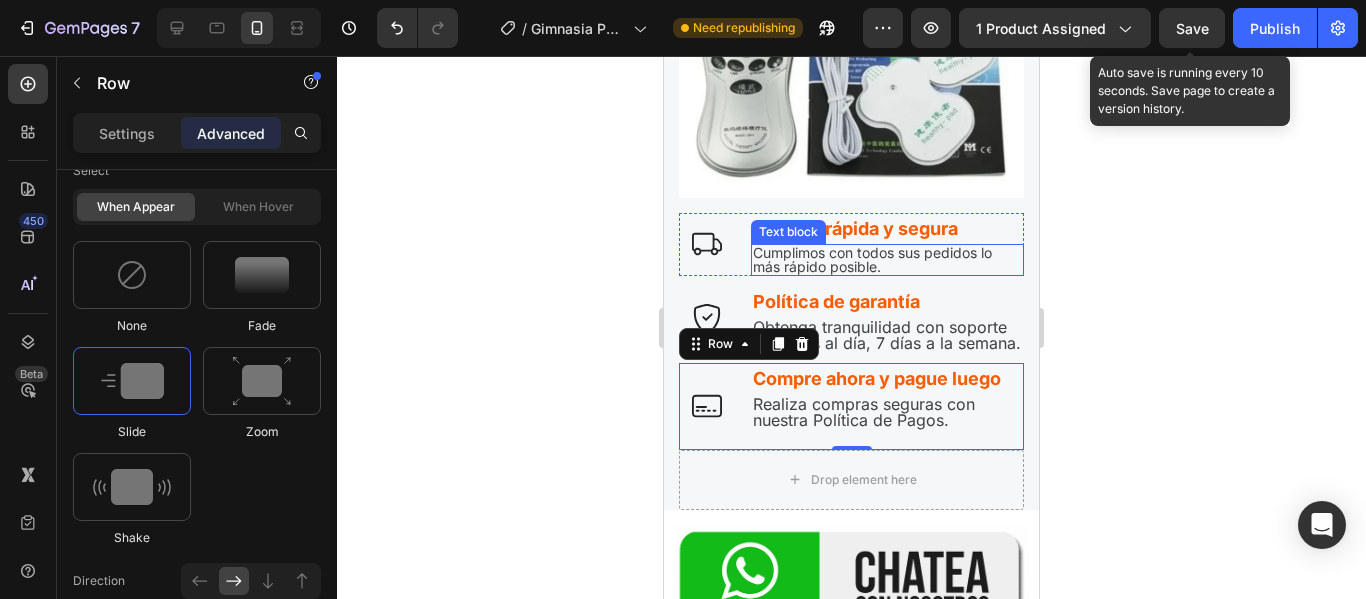 click on "Save" at bounding box center (1192, 28) 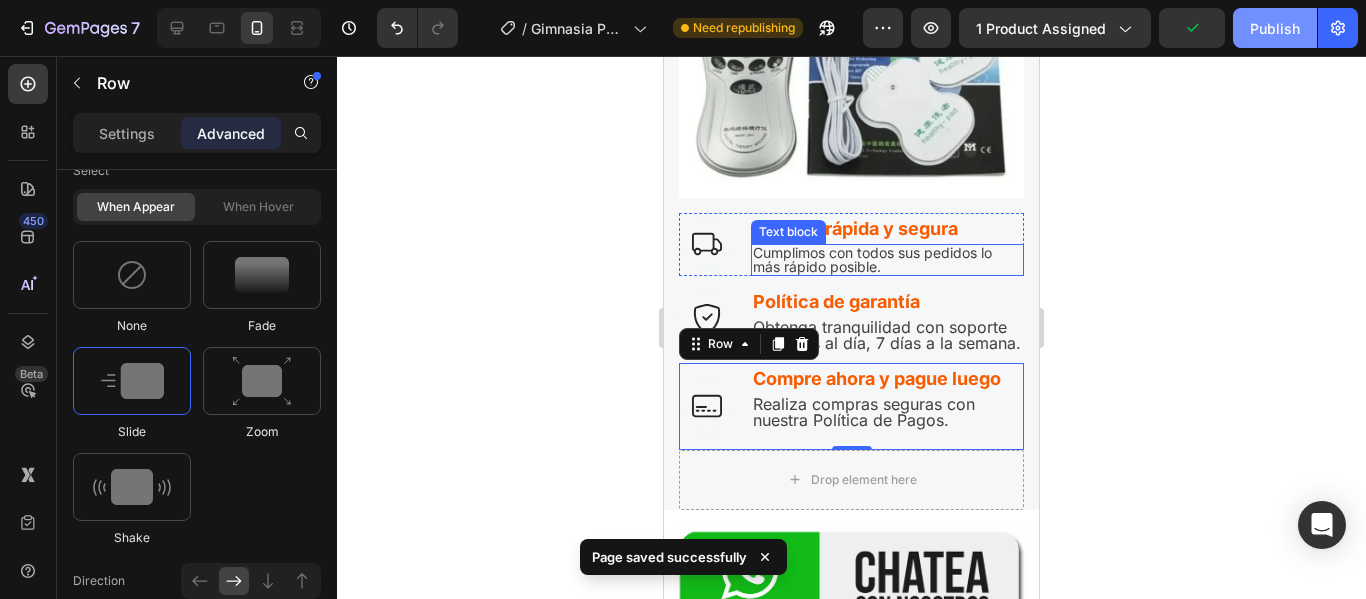 click on "Publish" 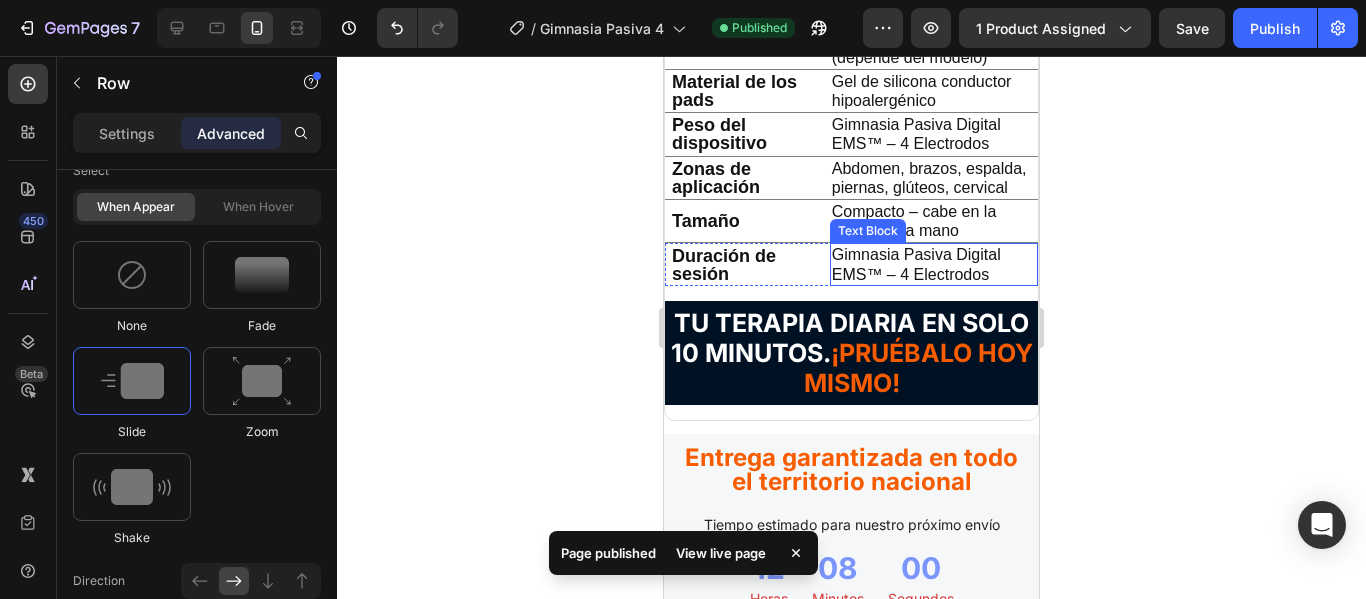 scroll, scrollTop: 5700, scrollLeft: 0, axis: vertical 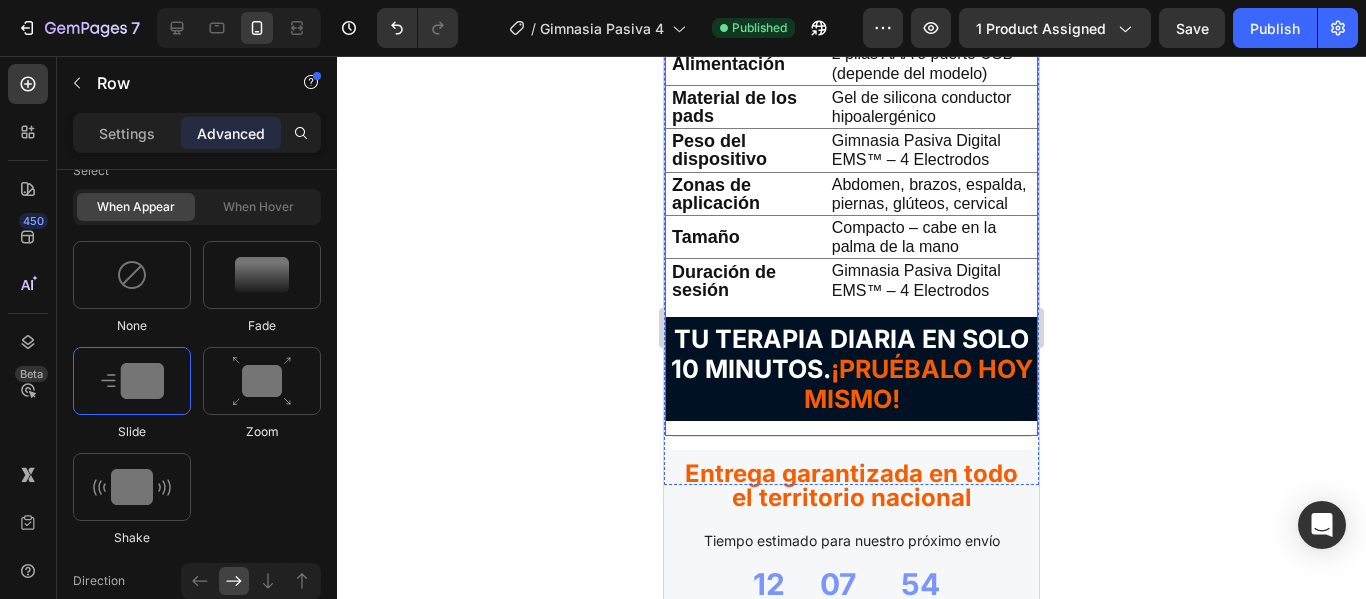 click on "Image CARACTERISTICAS  Text block DETALLE Text block Row Row Nombre del producto Heading Gimnasia Pasiva Digital EMS™ – 4 Electrodos Text Block Row                Title Line Tecnología Heading EMS (Estimulación Muscular Eléctrica) + TENS (Estimulación Nerviosa) Text Block Row                Title Line Cantidad de electrodos Heading Gimnasia Pasiva Digital EMS™ – 4 Electrodos Text Block Row                Title Line Modos de uso Heading 8 programas automáticos: tonificación, relajación, acupuntura, etc. Text Block Row                Title Line Niveles de intensidad Heading 10 a 15 niveles ajustables Text Block Row                Title Line Pantalla Heading LCD digital con control táctil o botones Text Block Row                Title Line Alimentación Heading 2 pilas AAA o puerto USB (depende del modelo) Text Block Row                Title Line Material de los pads Heading Gel de silicona conductor hipoalergénico Text Block Row                Title Line Peso del dispositivo Heading Text Block" at bounding box center (851, -145) 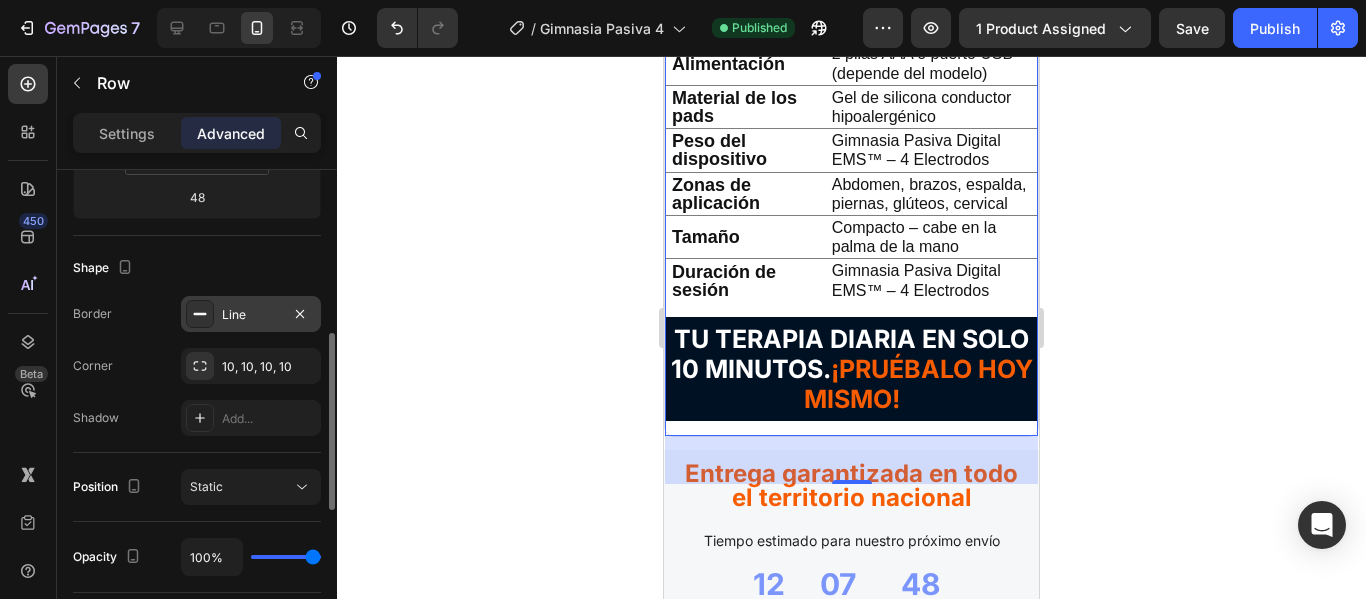 scroll, scrollTop: 748, scrollLeft: 0, axis: vertical 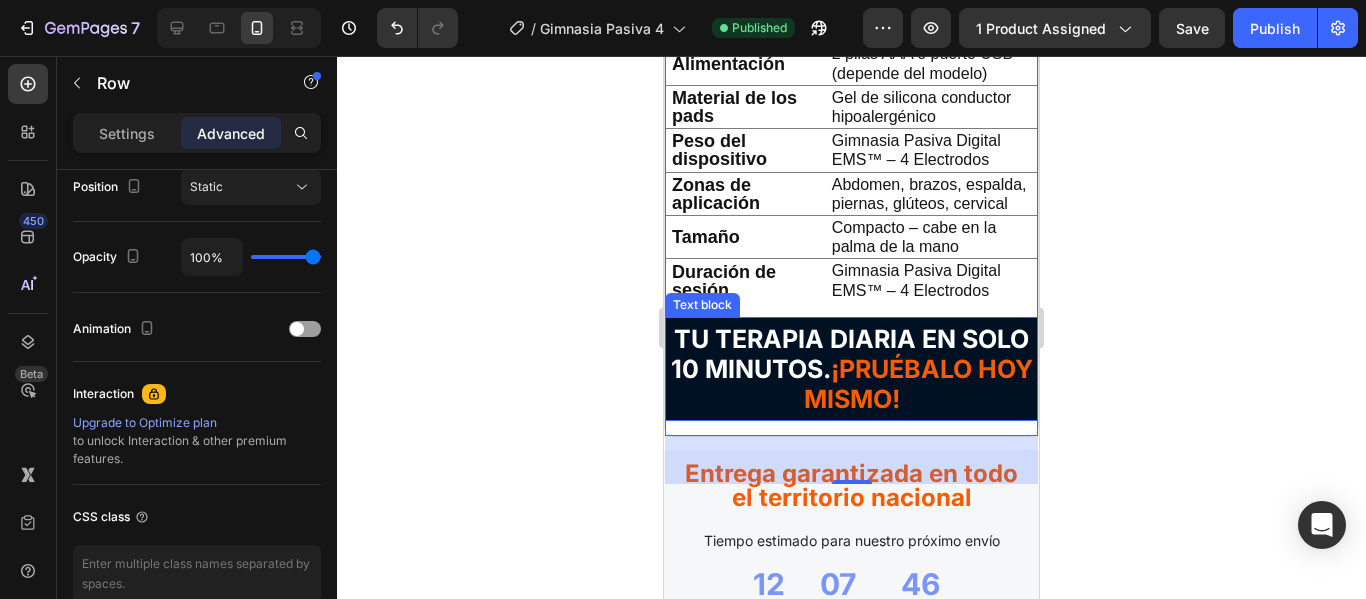 click on "¡PRUÉBALO HOY MISMO!" at bounding box center (918, 384) 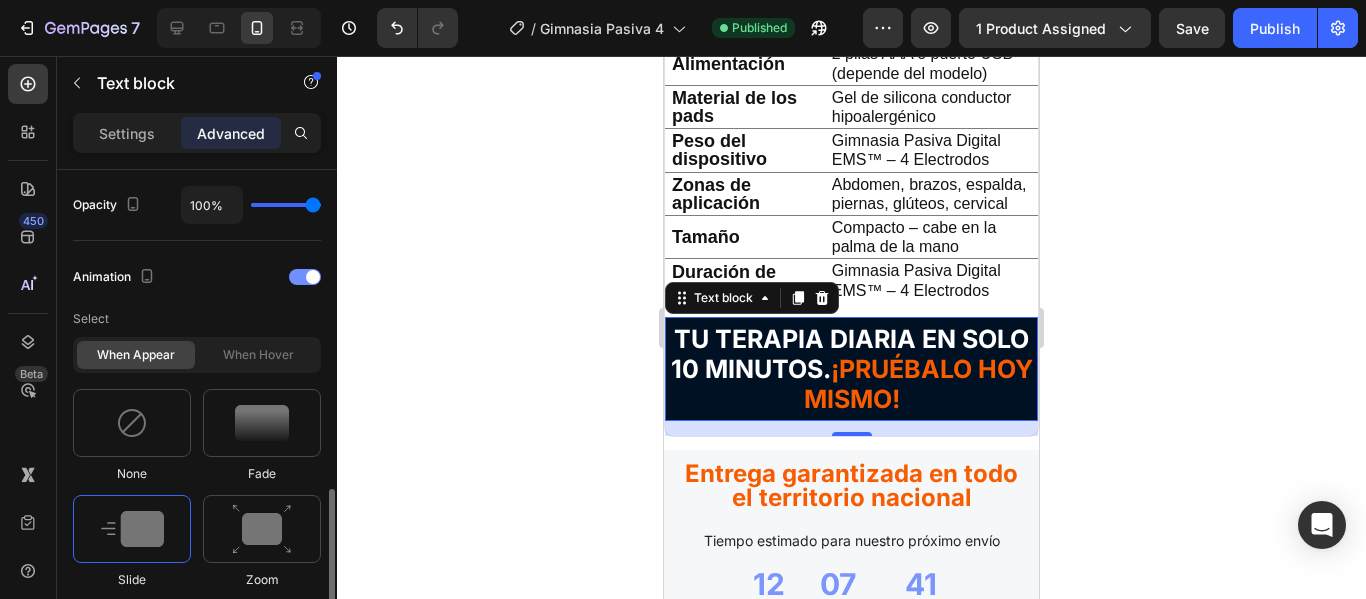 scroll, scrollTop: 900, scrollLeft: 0, axis: vertical 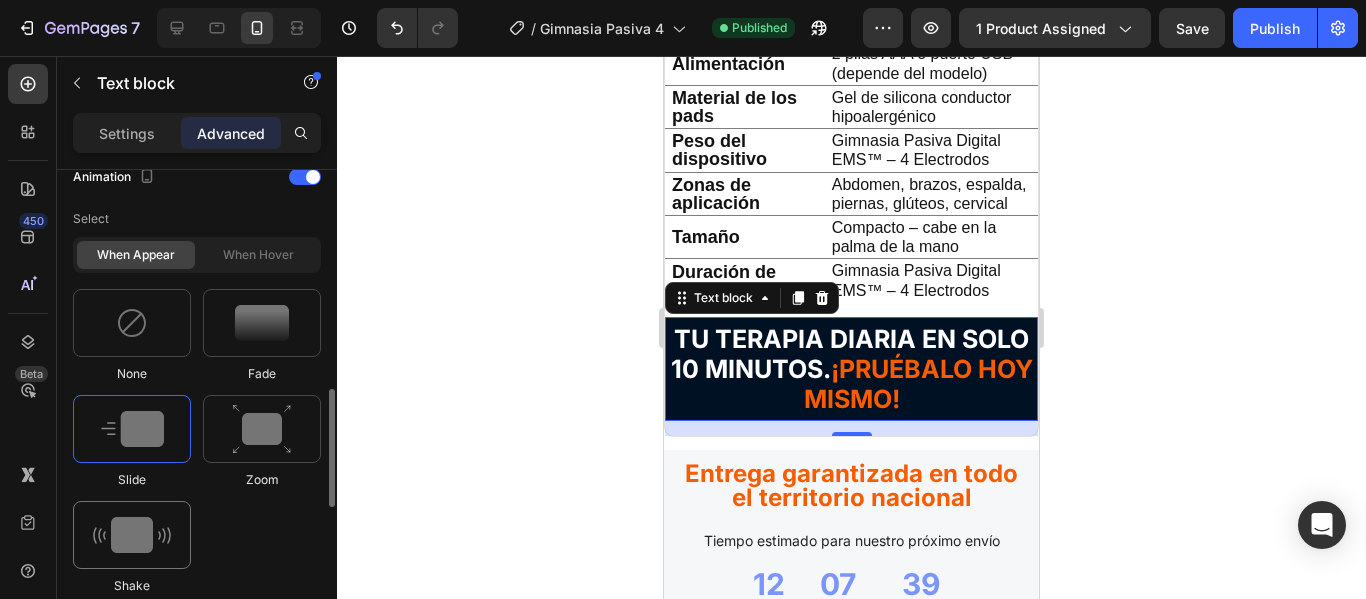 click at bounding box center [132, 535] 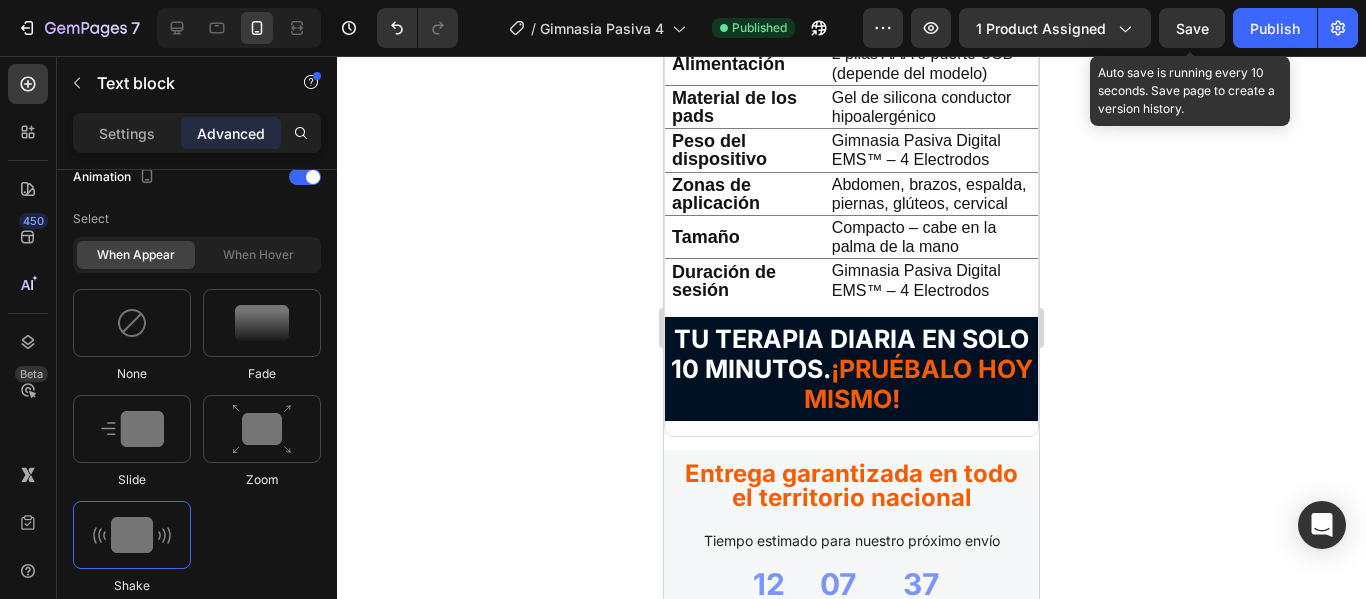 click on "Save" at bounding box center [1192, 28] 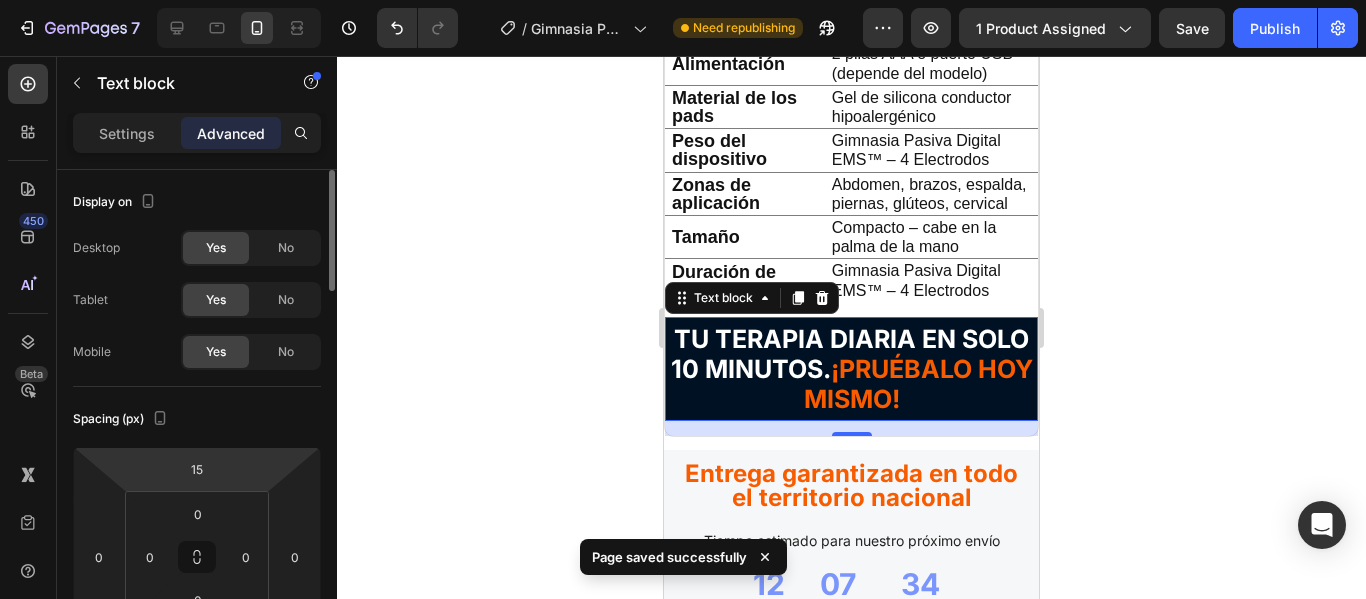 scroll, scrollTop: 100, scrollLeft: 0, axis: vertical 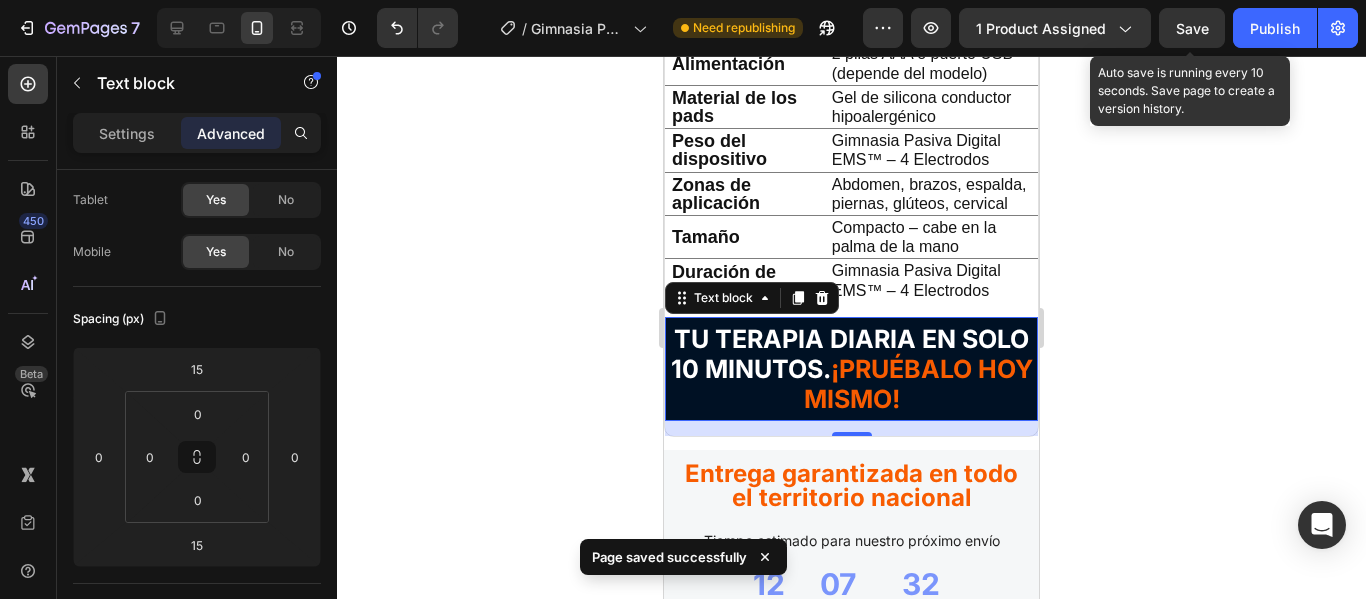 click on "Save" at bounding box center [1192, 28] 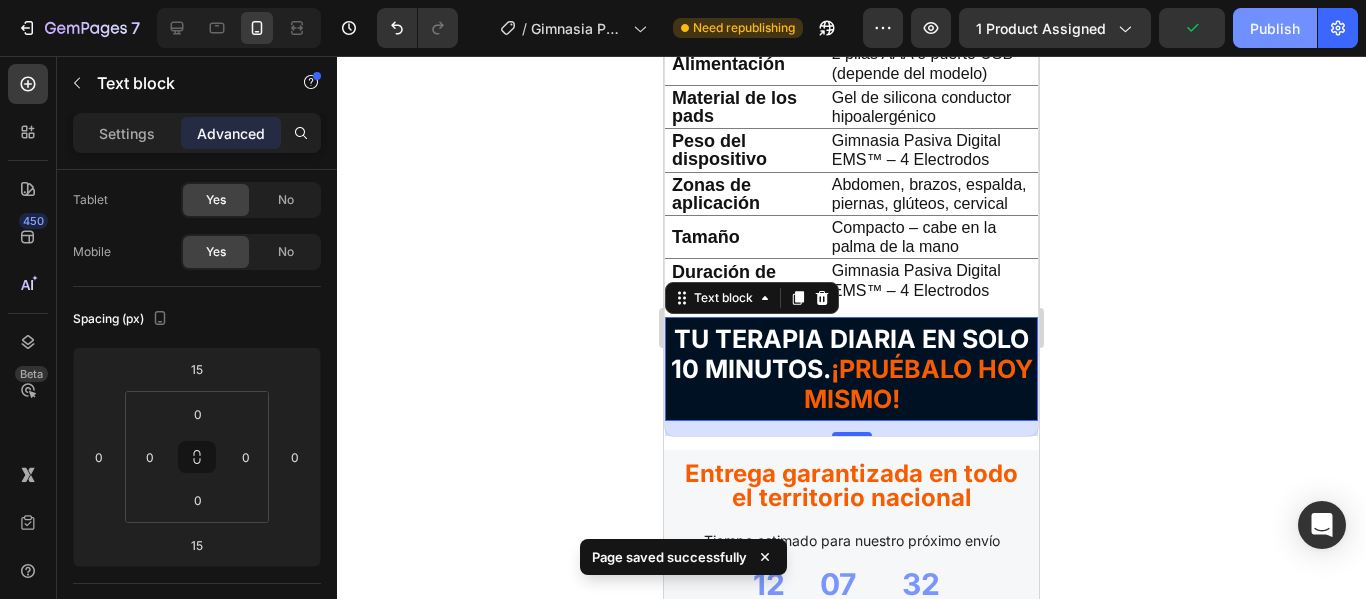 click on "Publish" at bounding box center [1275, 28] 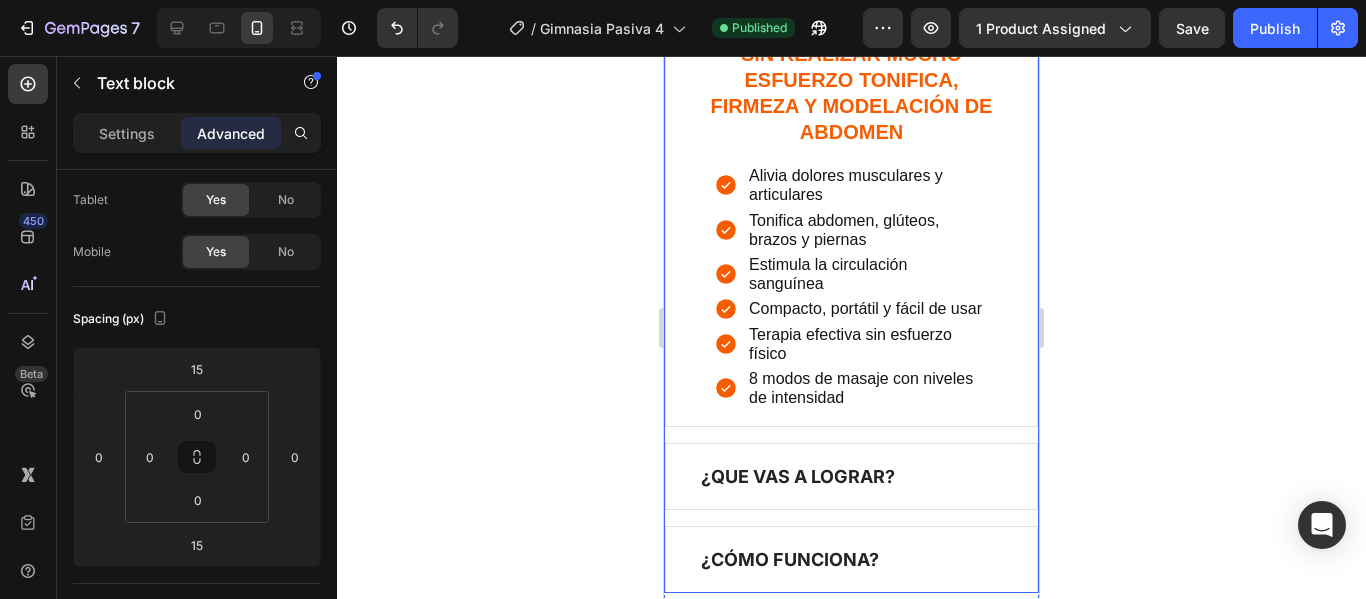 scroll, scrollTop: 1800, scrollLeft: 0, axis: vertical 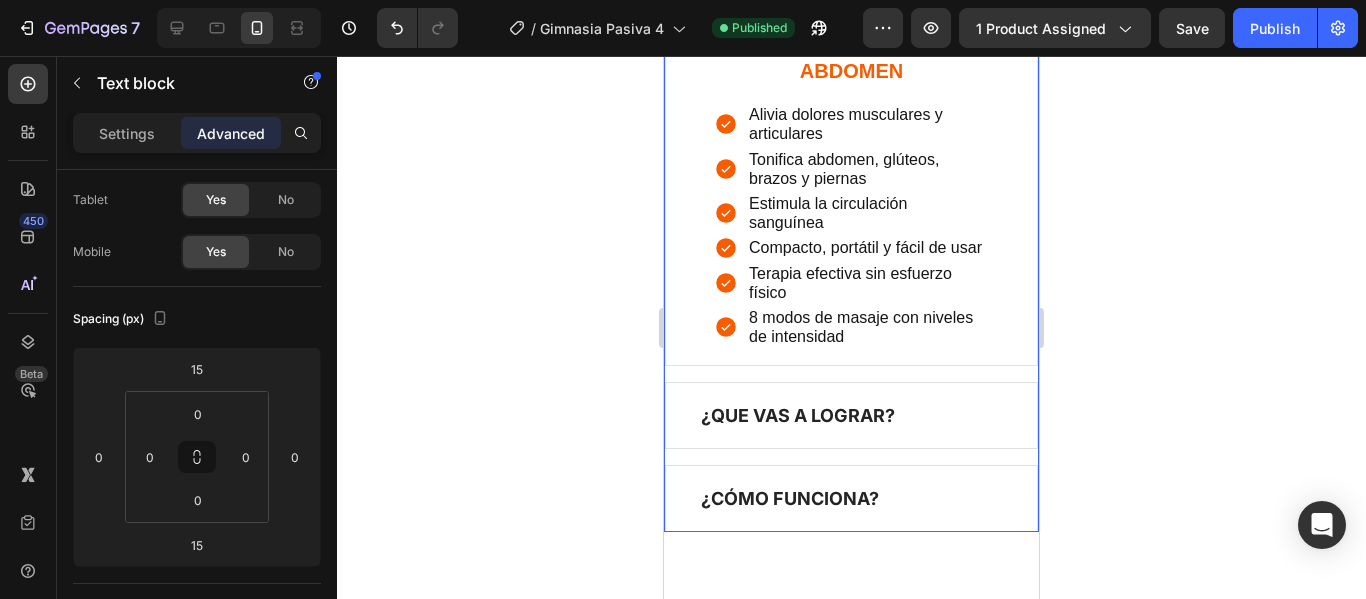 click on "BENEFICIOS" at bounding box center (851, -55) 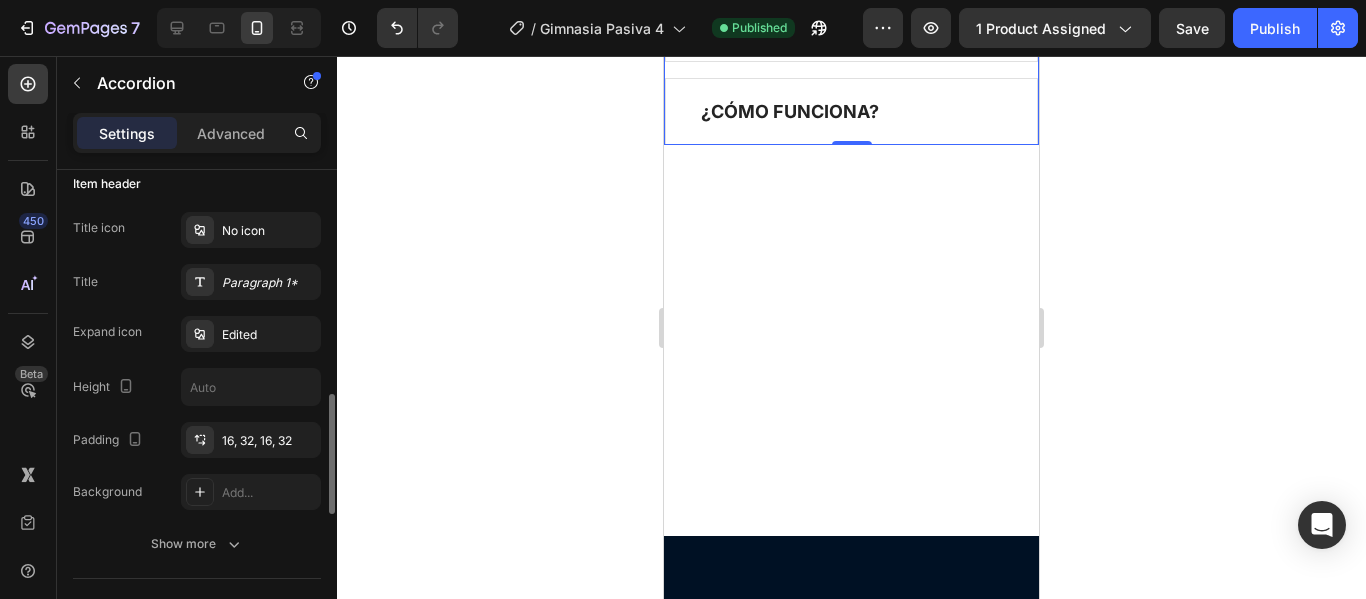 scroll, scrollTop: 500, scrollLeft: 0, axis: vertical 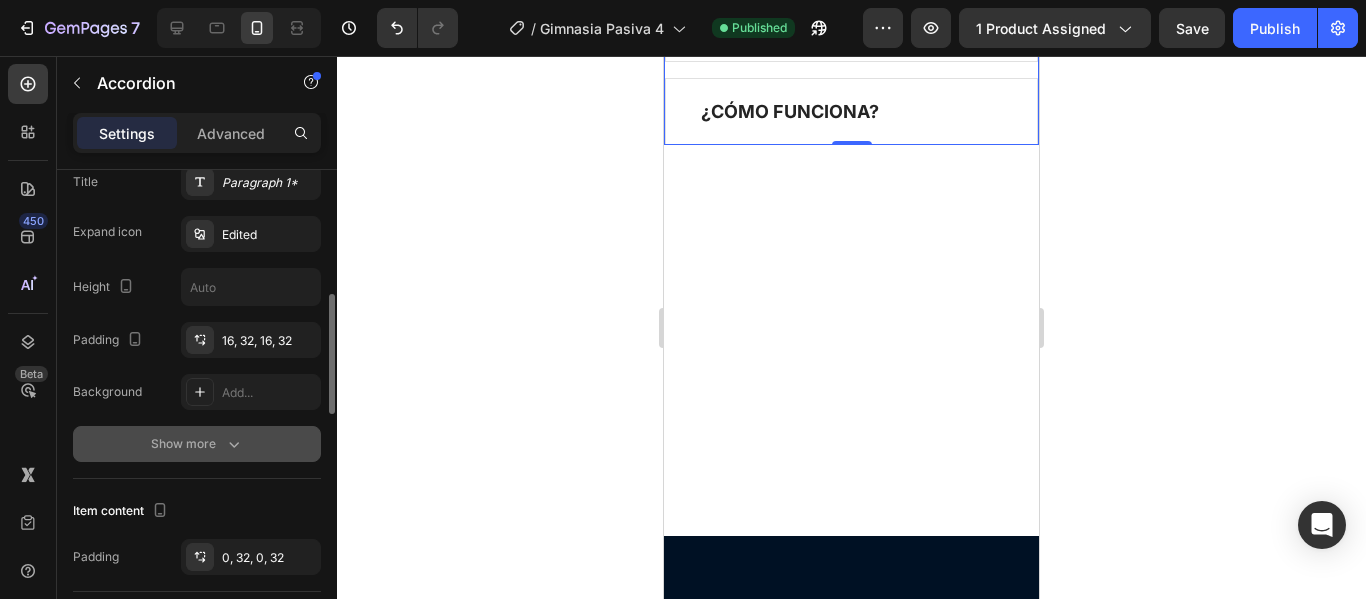 click on "Show more" at bounding box center (197, 444) 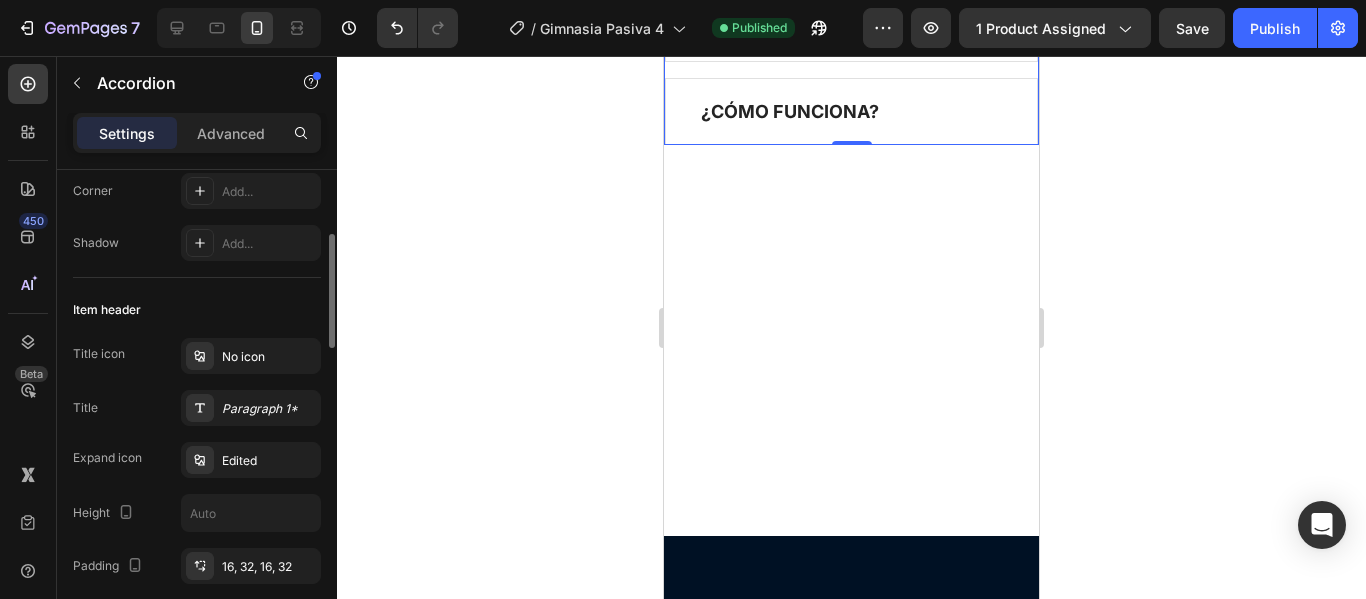 scroll, scrollTop: 0, scrollLeft: 0, axis: both 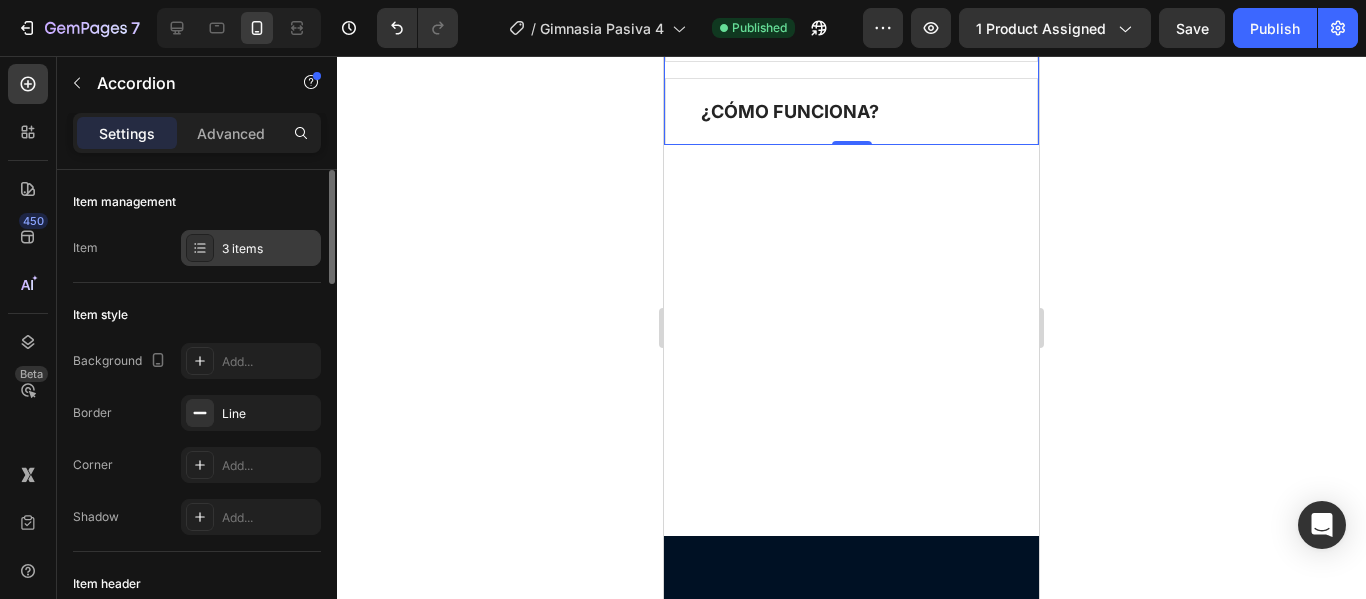 click at bounding box center [200, 248] 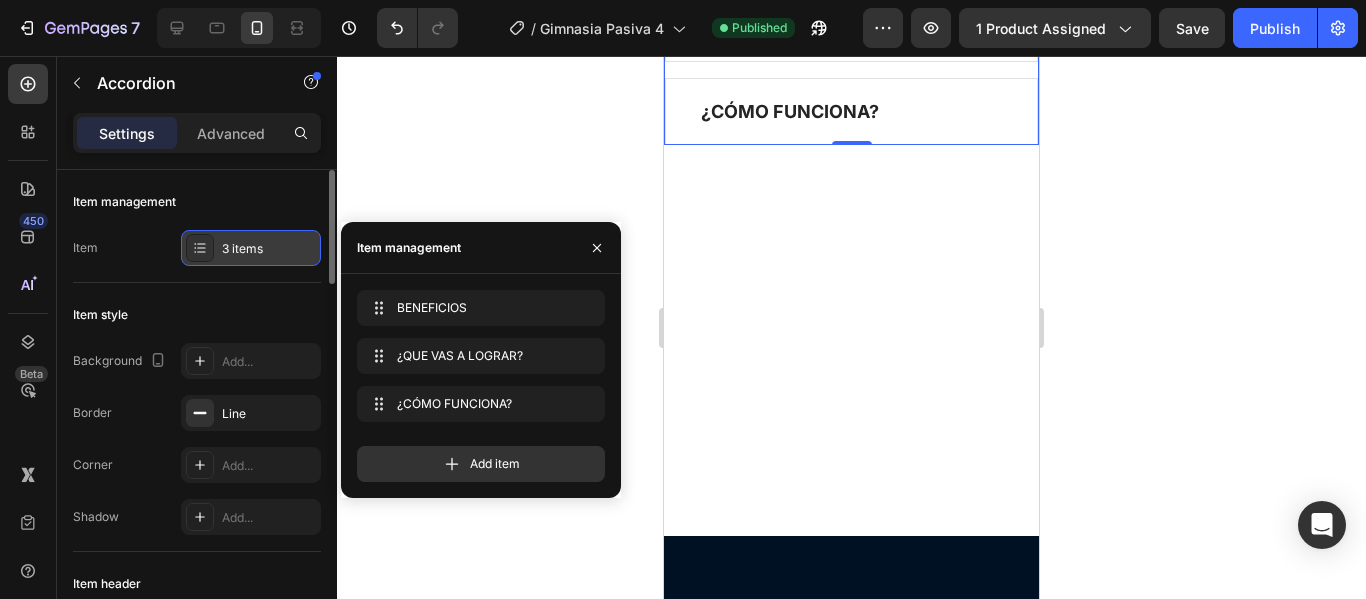 click 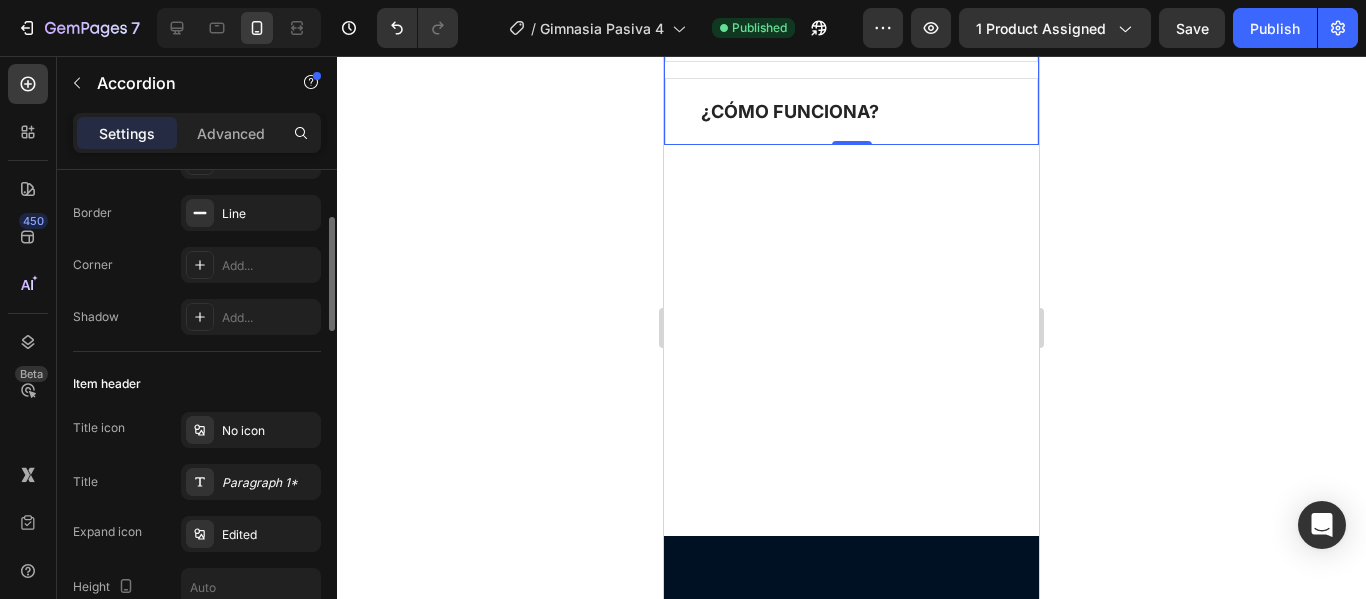 scroll, scrollTop: 300, scrollLeft: 0, axis: vertical 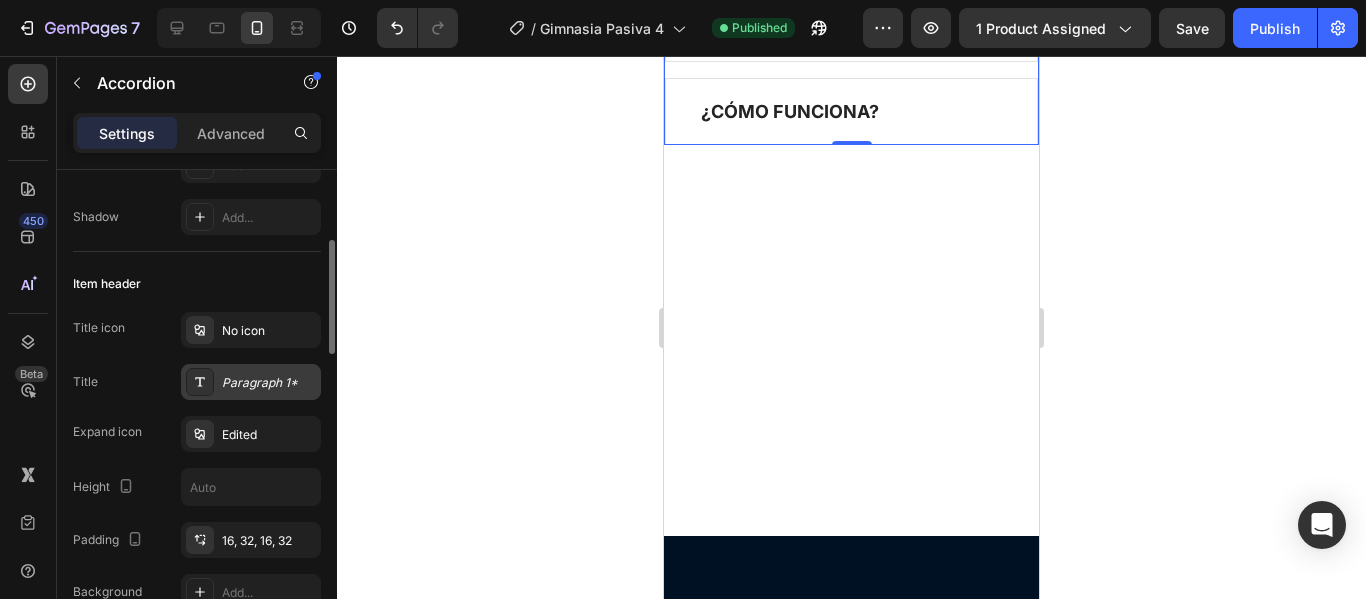 click at bounding box center (200, 382) 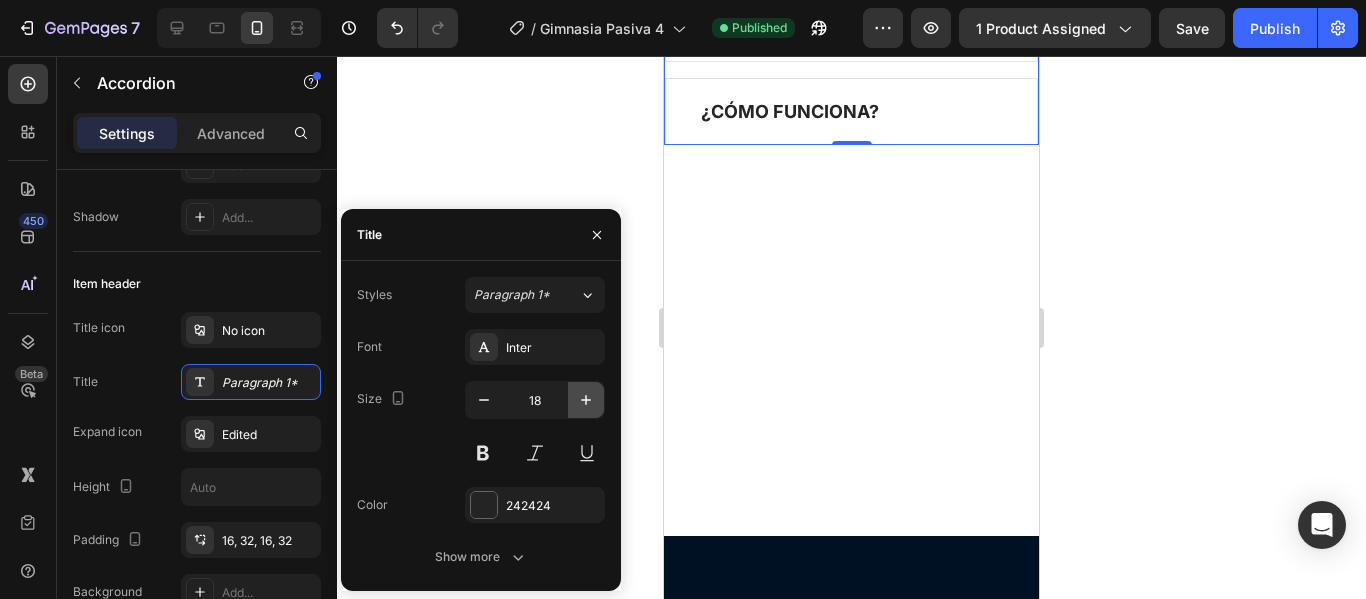 click at bounding box center [586, 400] 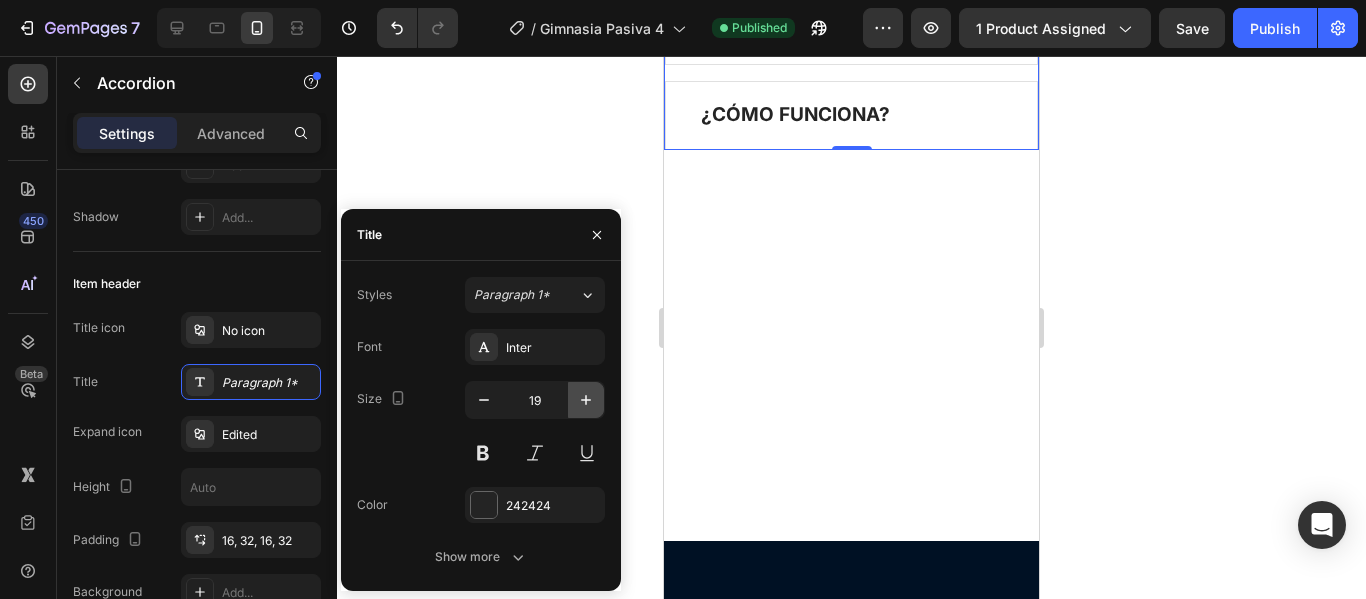 click 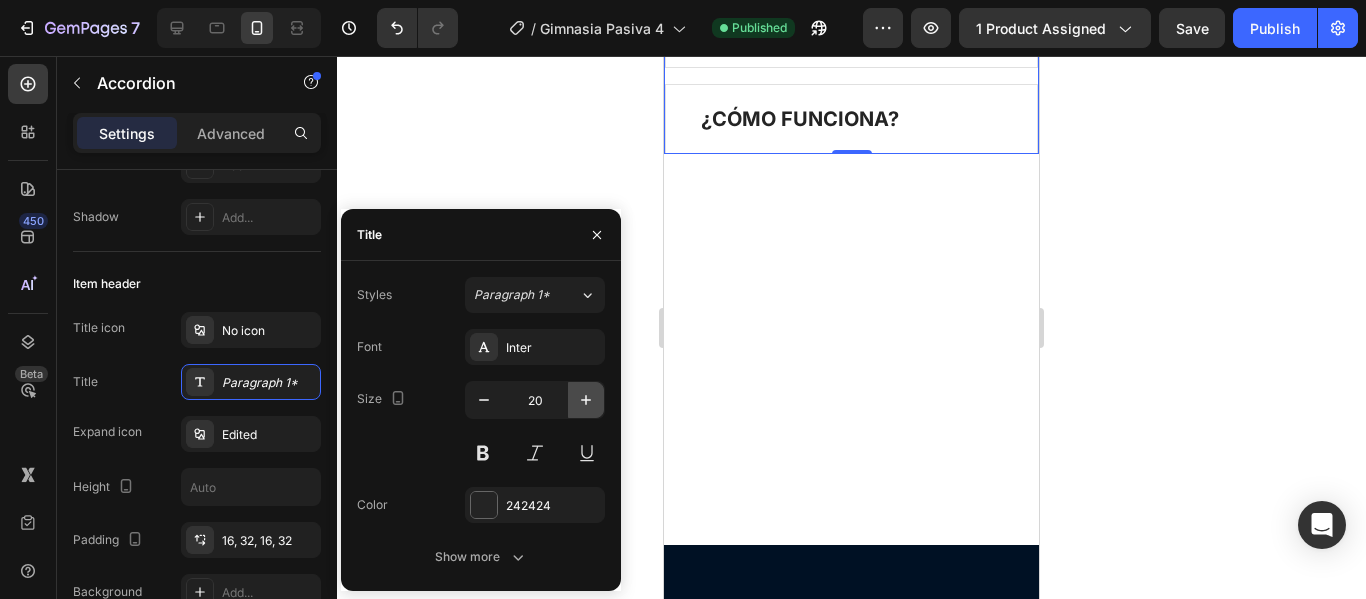click 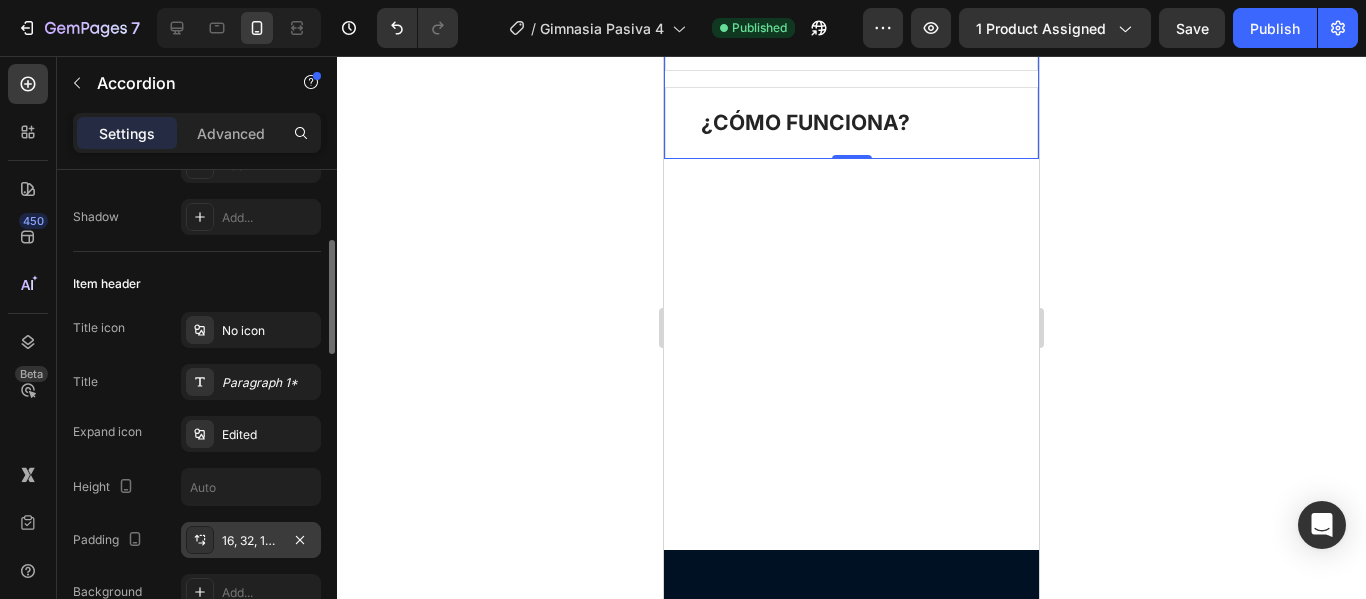 click on "16, 32, 16, 32" at bounding box center [251, 541] 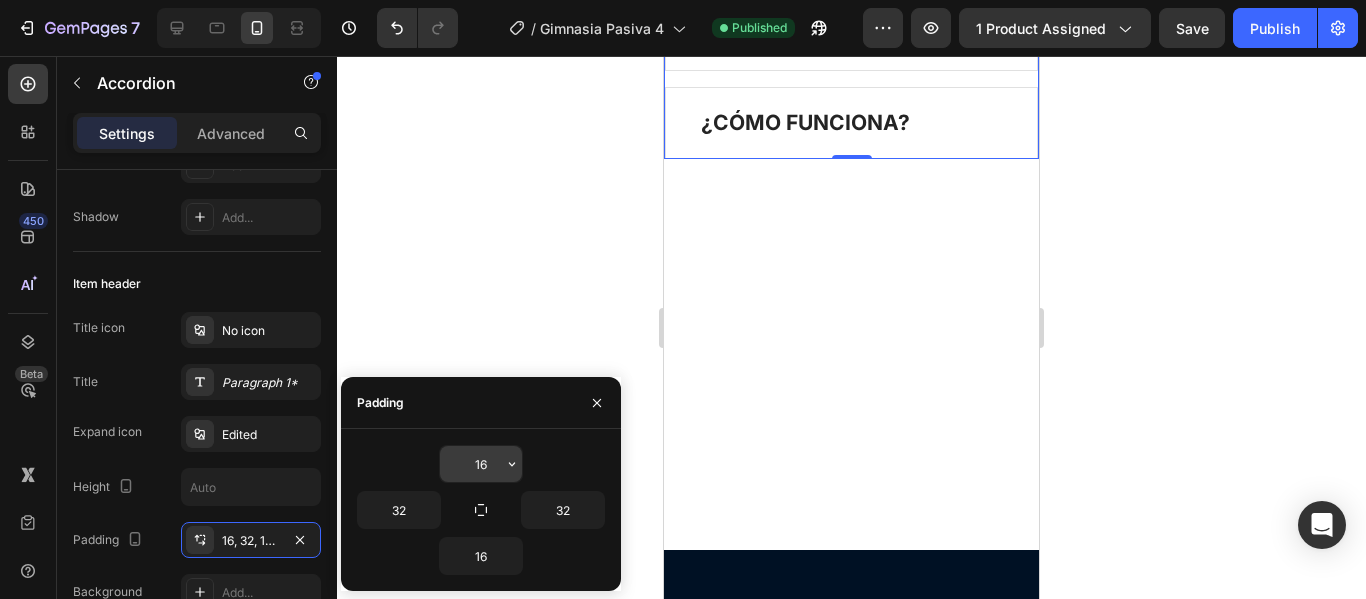 click on "16" at bounding box center (481, 464) 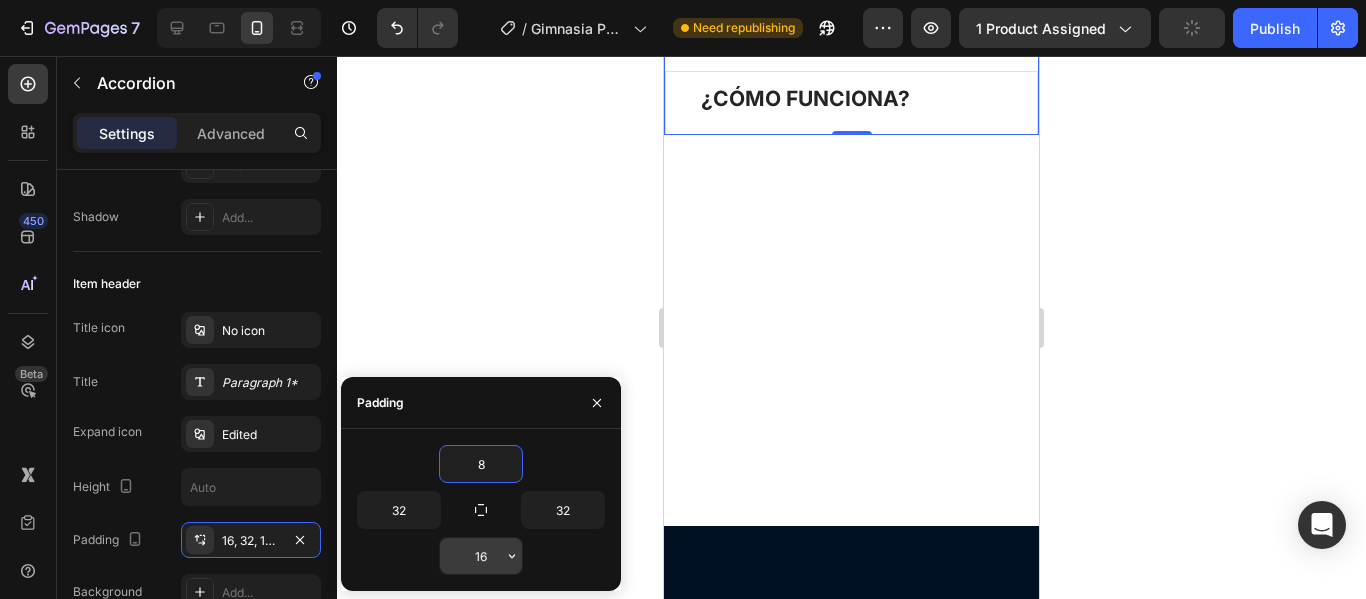 type on "8" 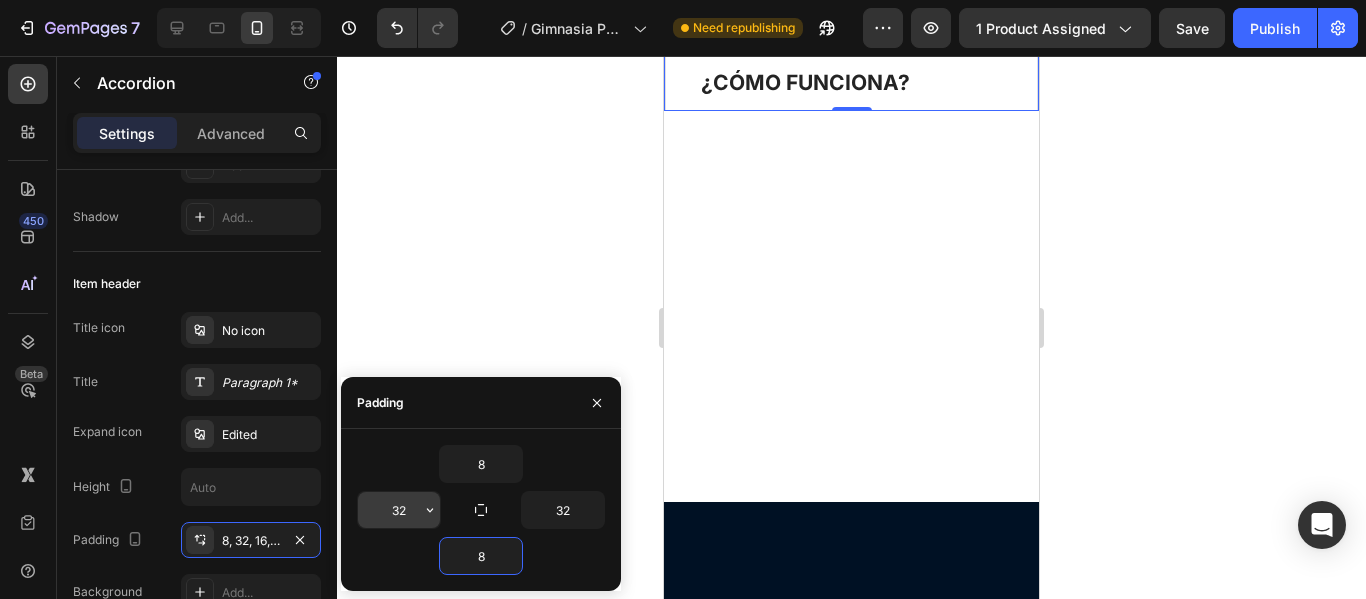 type on "8" 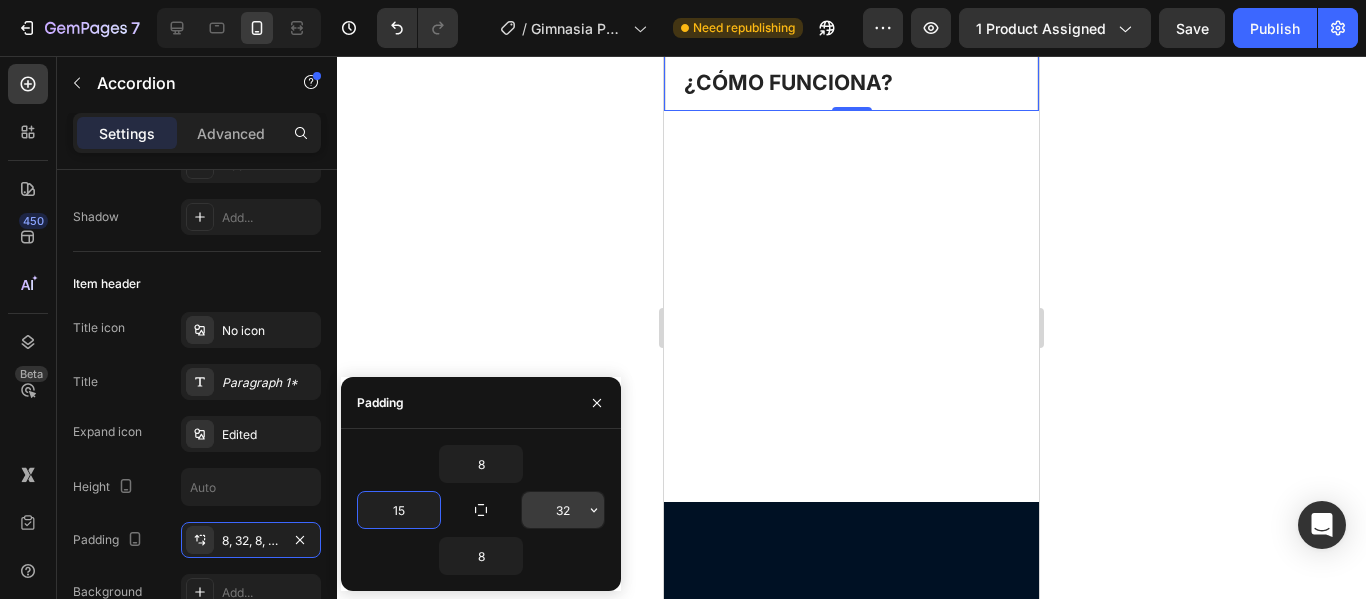 type on "15" 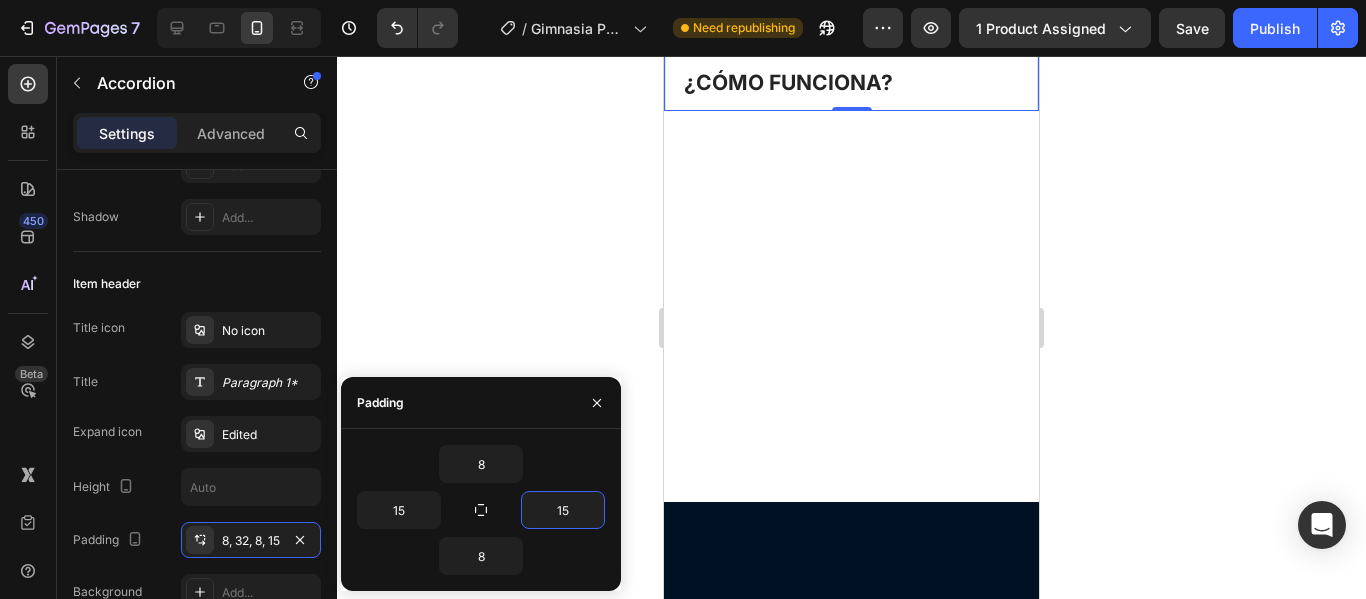 type on "15" 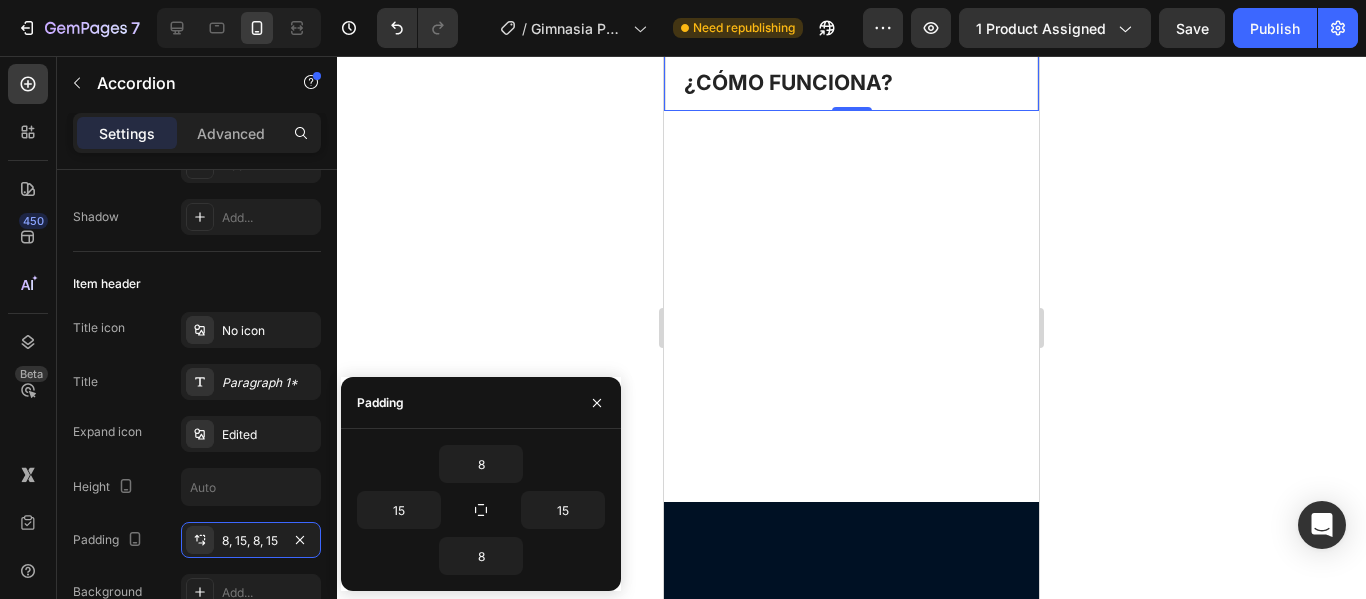 click 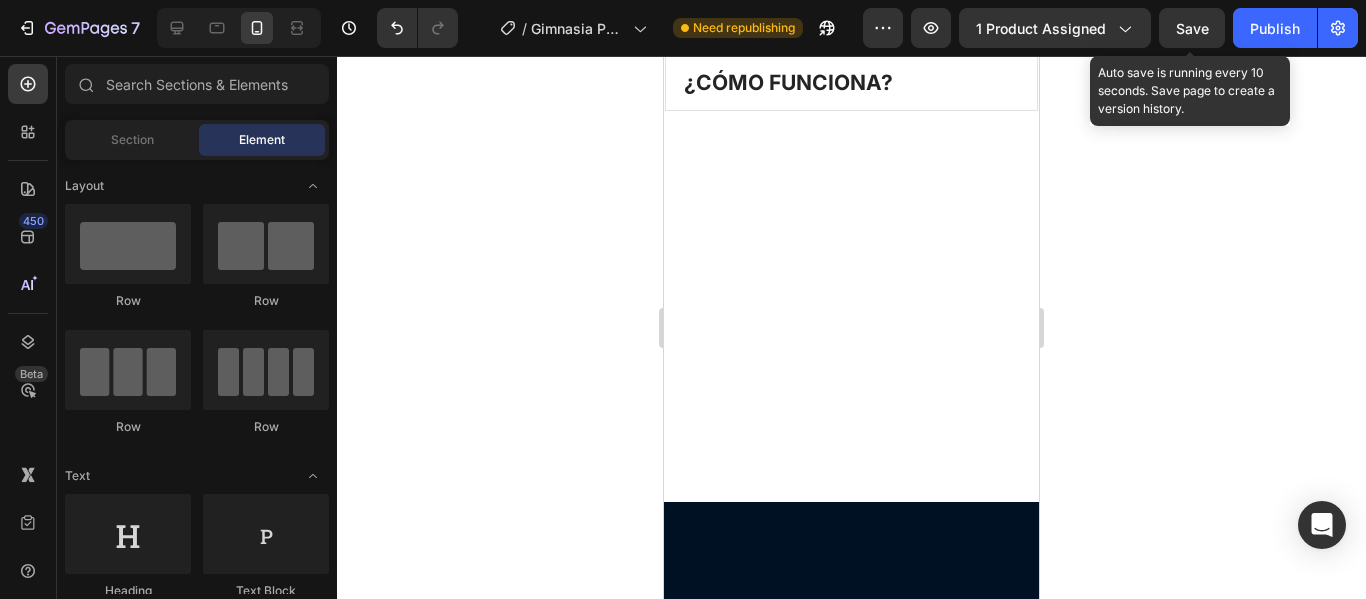 click on "Save" at bounding box center (1192, 28) 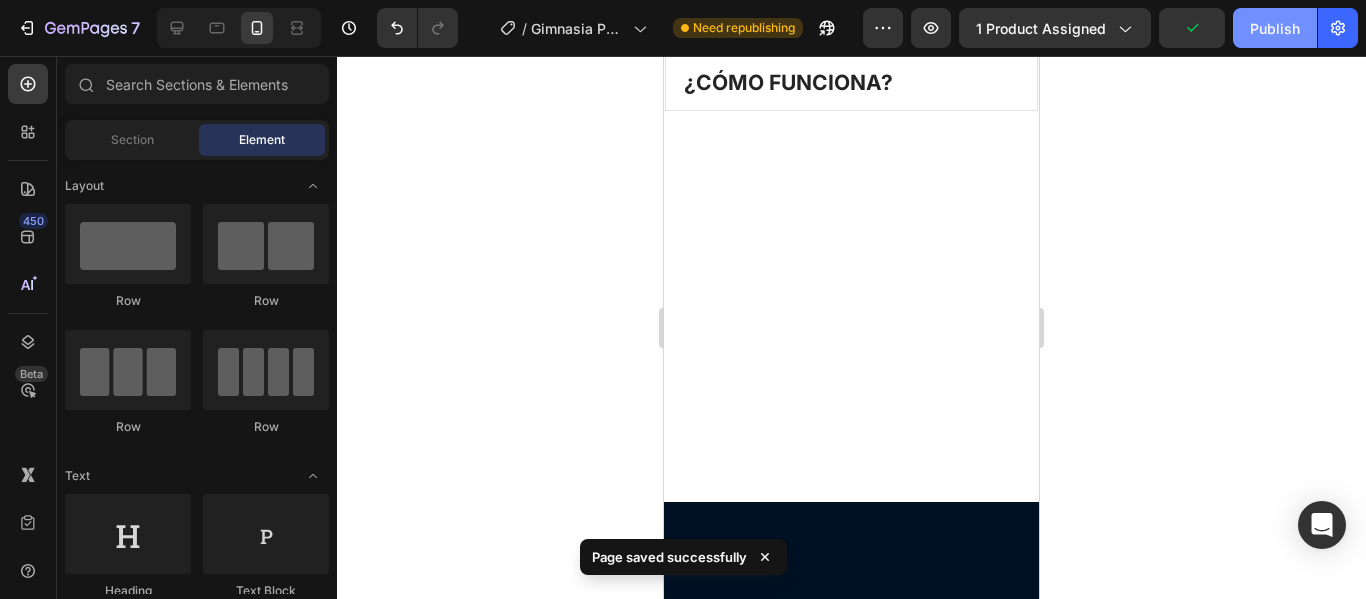 click on "Publish" at bounding box center [1275, 28] 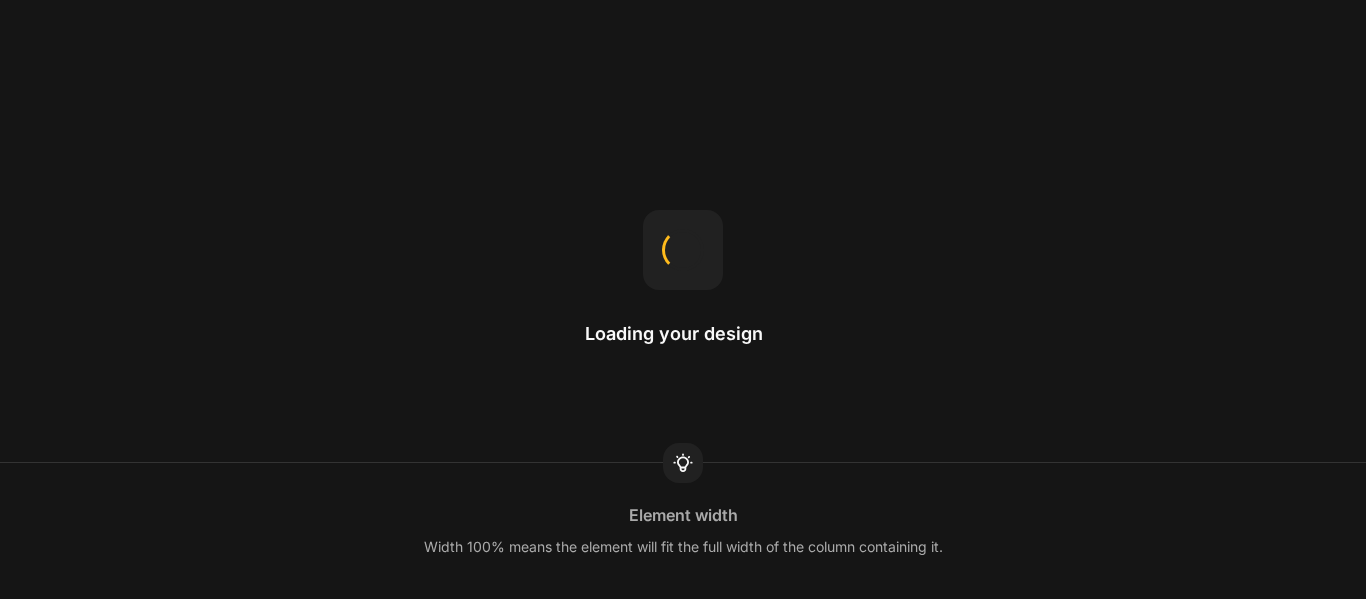 scroll, scrollTop: 0, scrollLeft: 0, axis: both 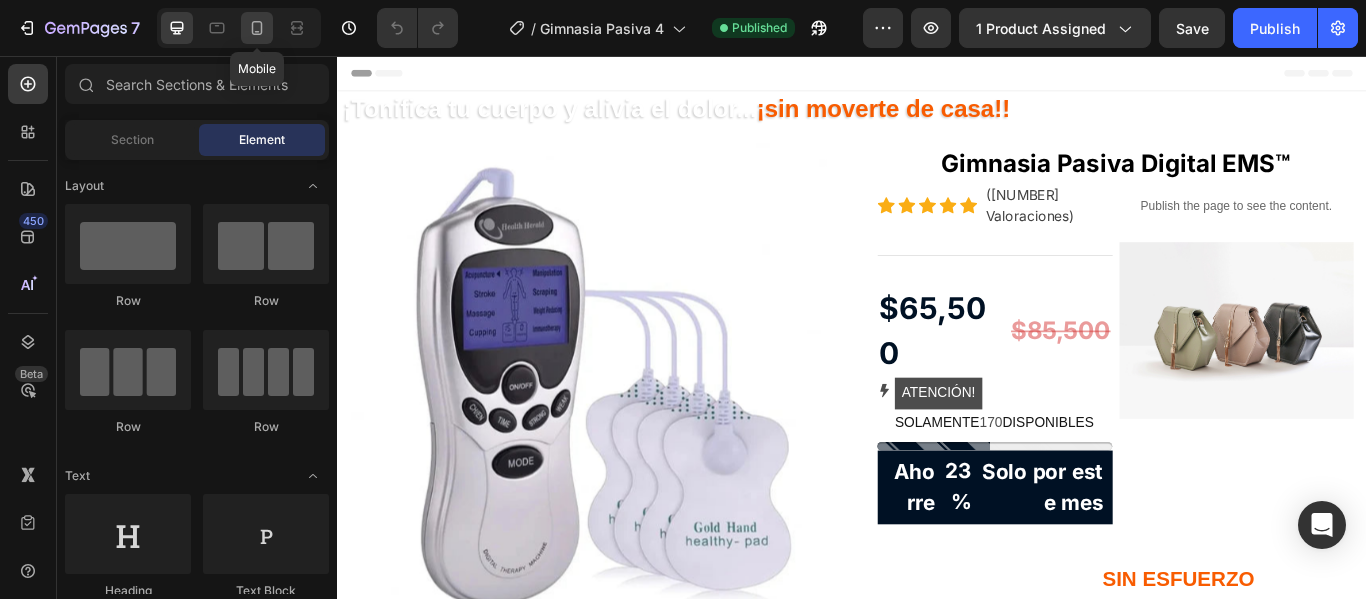 click 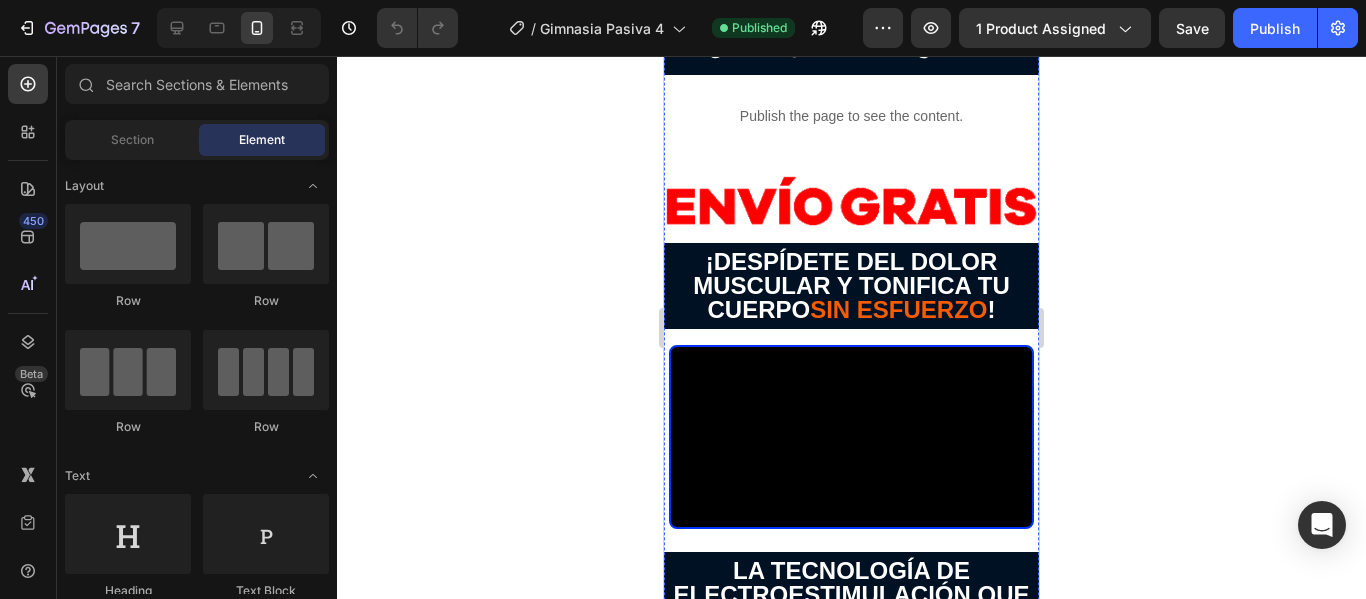 scroll, scrollTop: 1200, scrollLeft: 0, axis: vertical 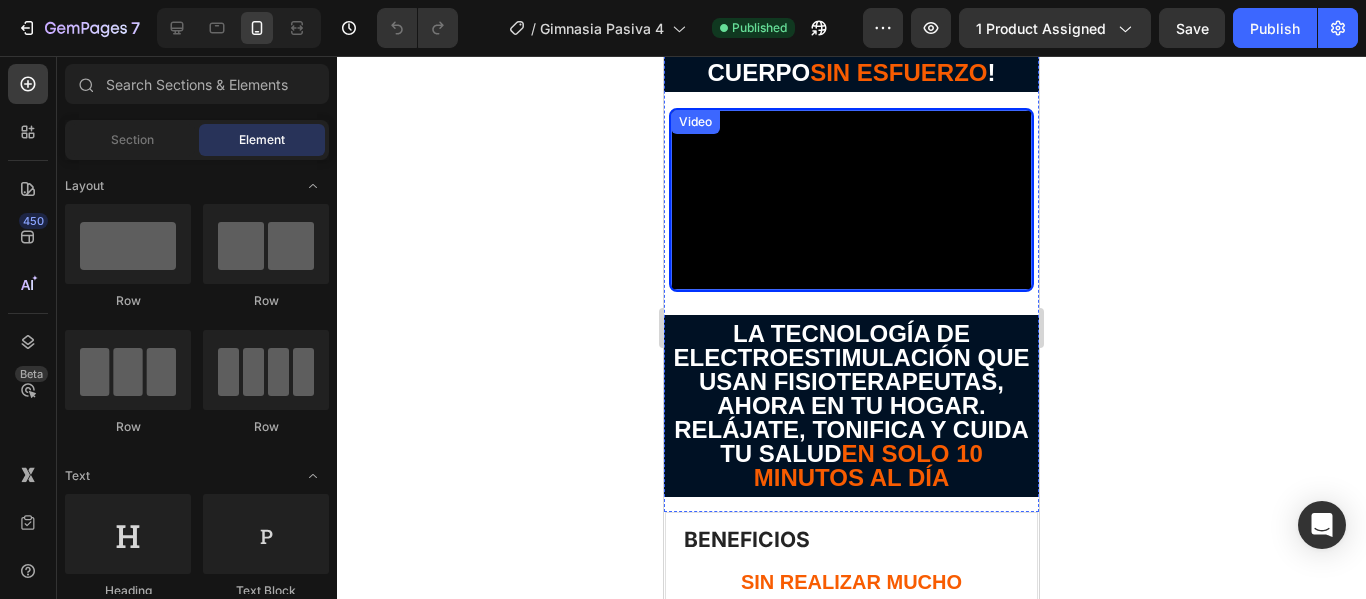 click at bounding box center (851, 200) 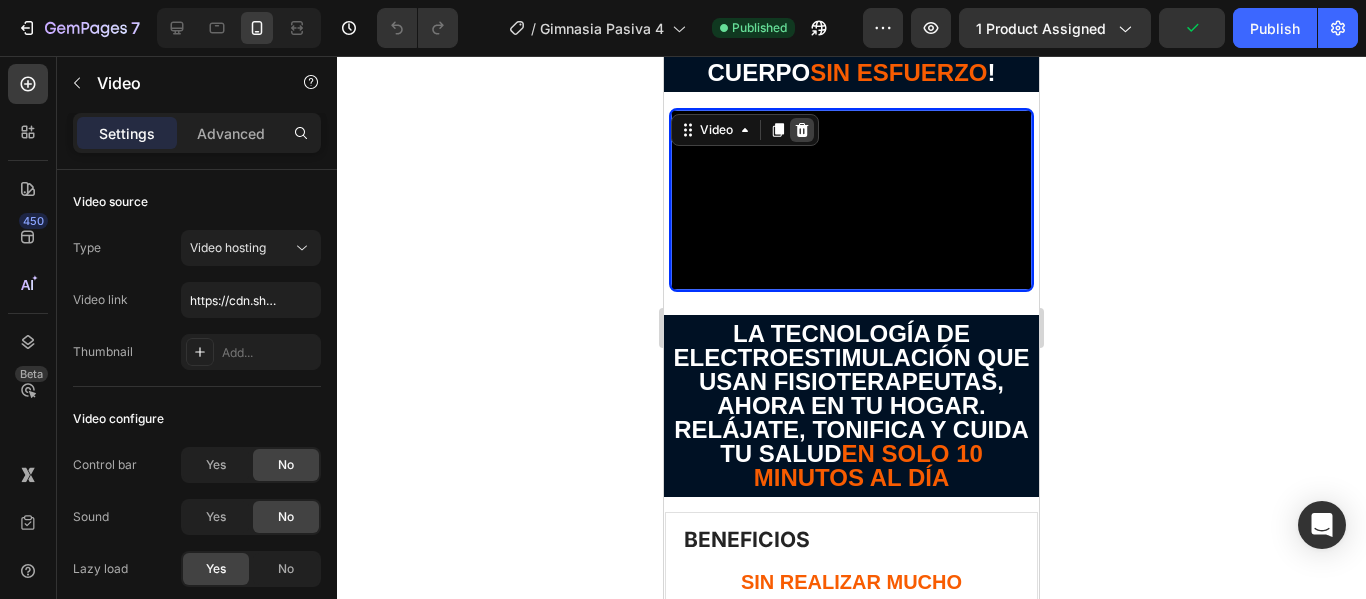 click 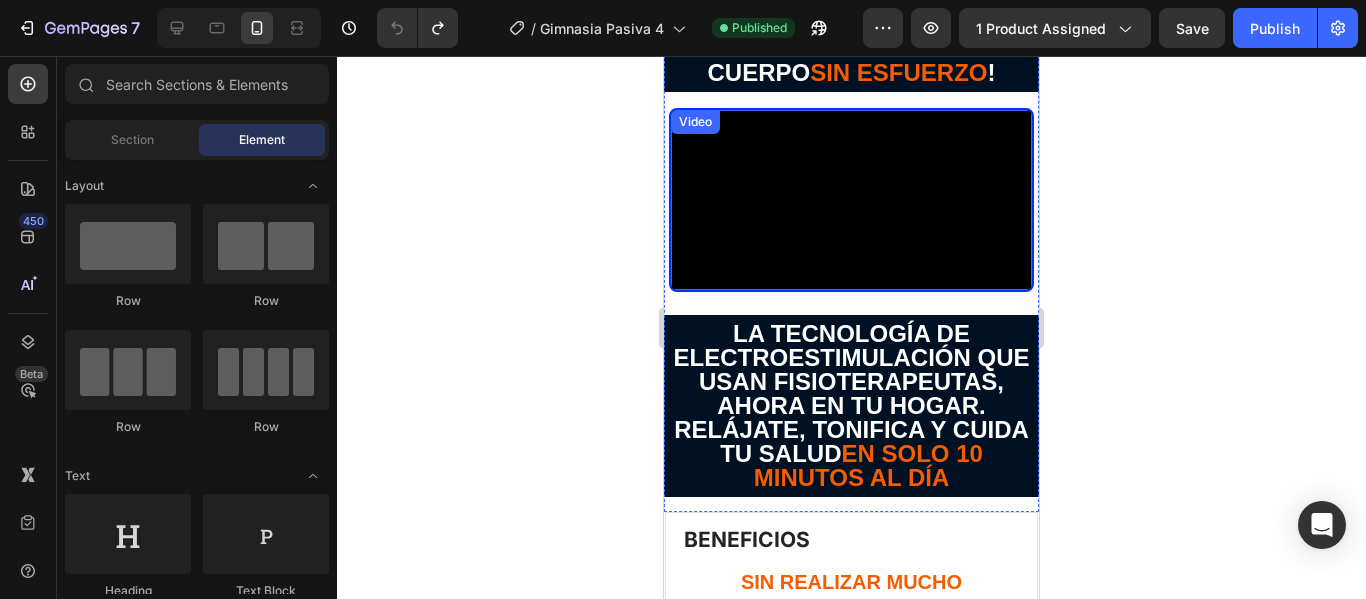 click at bounding box center [851, 200] 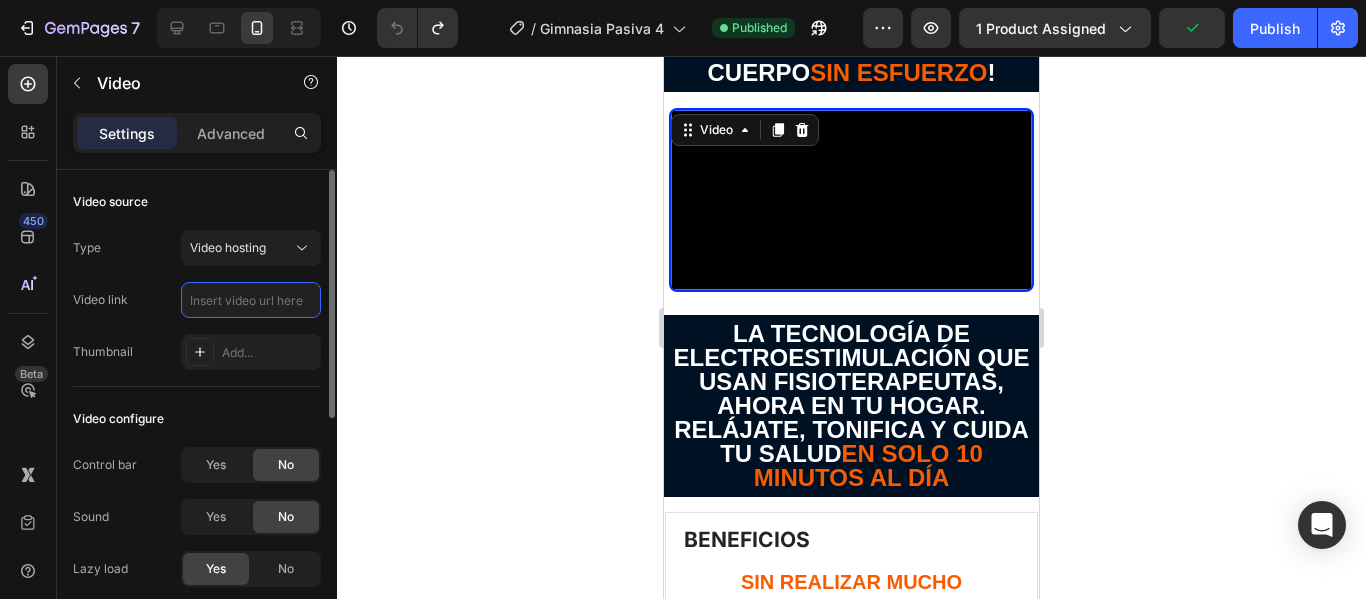scroll, scrollTop: 0, scrollLeft: 0, axis: both 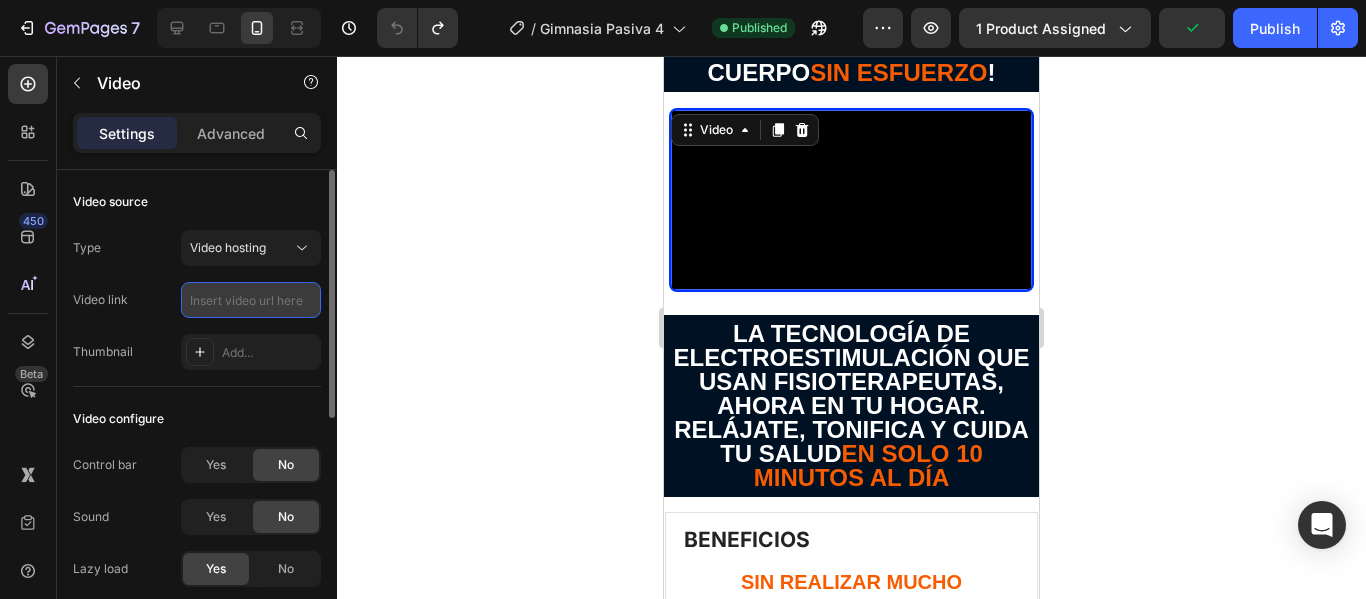 paste on "https://cdn.shopify.com/s/files/1/[NUMBER]/[NUMBER]/files/[NUMBER]_Gig_[NUMBER]_1.gif?v=[NUMBER]" 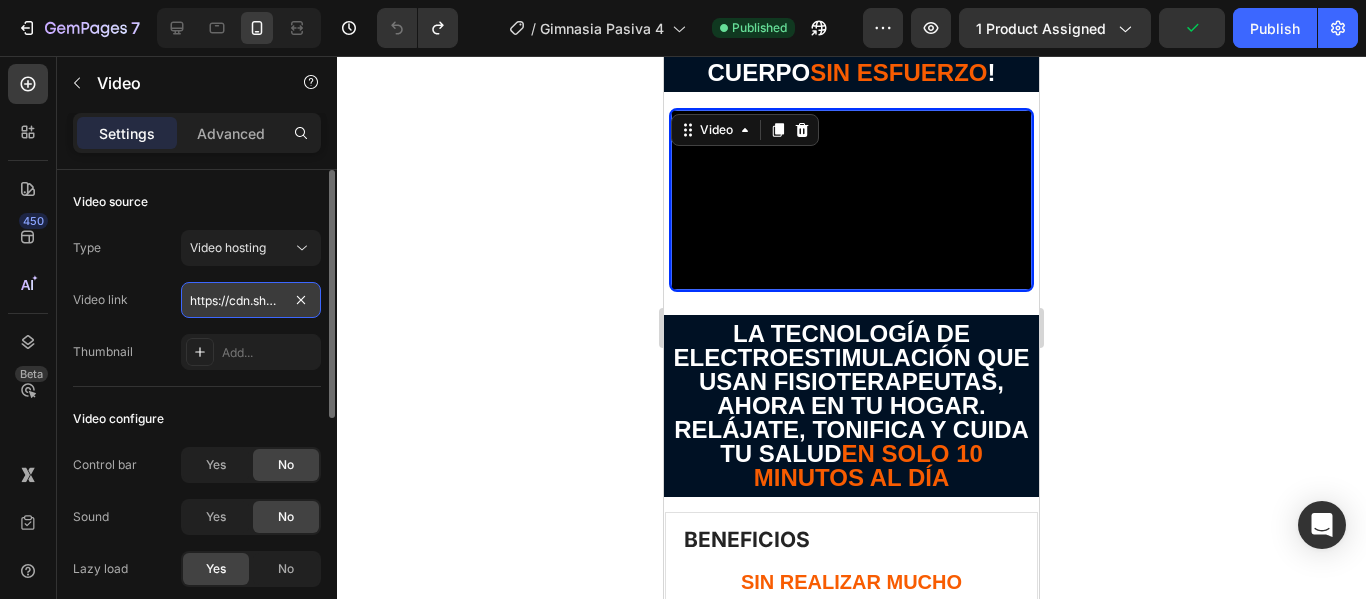 scroll, scrollTop: 0, scrollLeft: 382, axis: horizontal 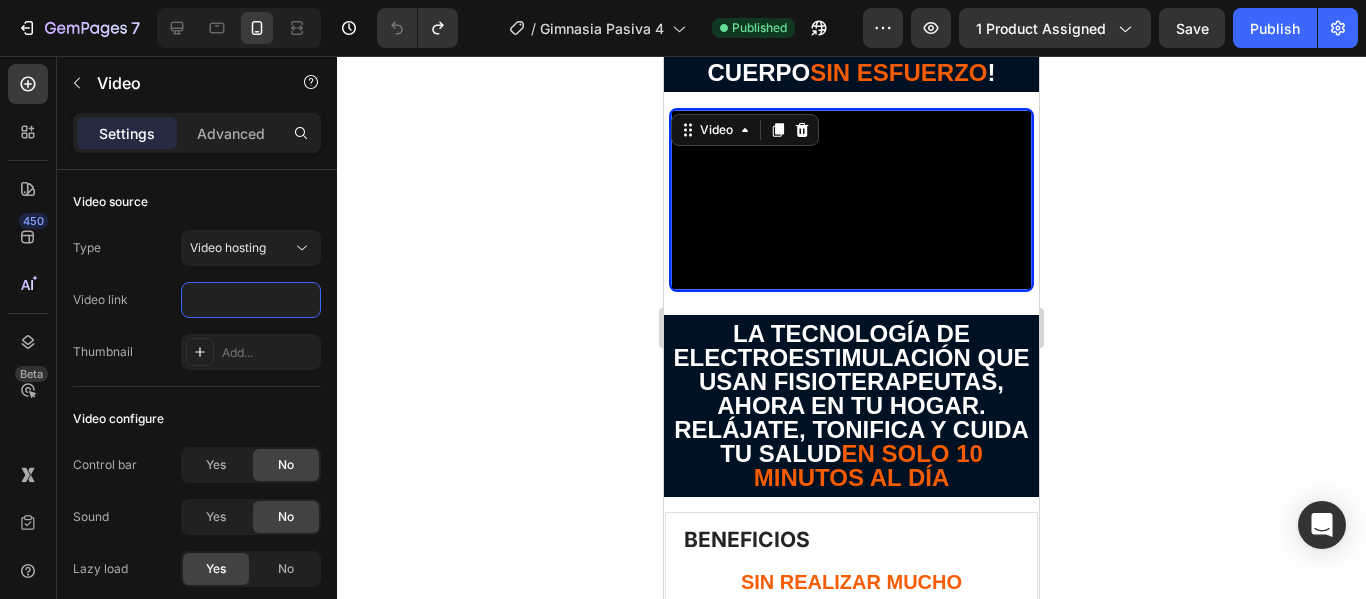 type on "https://cdn.shopify.com/s/files/1/[NUMBER]/[NUMBER]/files/[NUMBER]_Gig_[NUMBER]_1.gif?v=[NUMBER]" 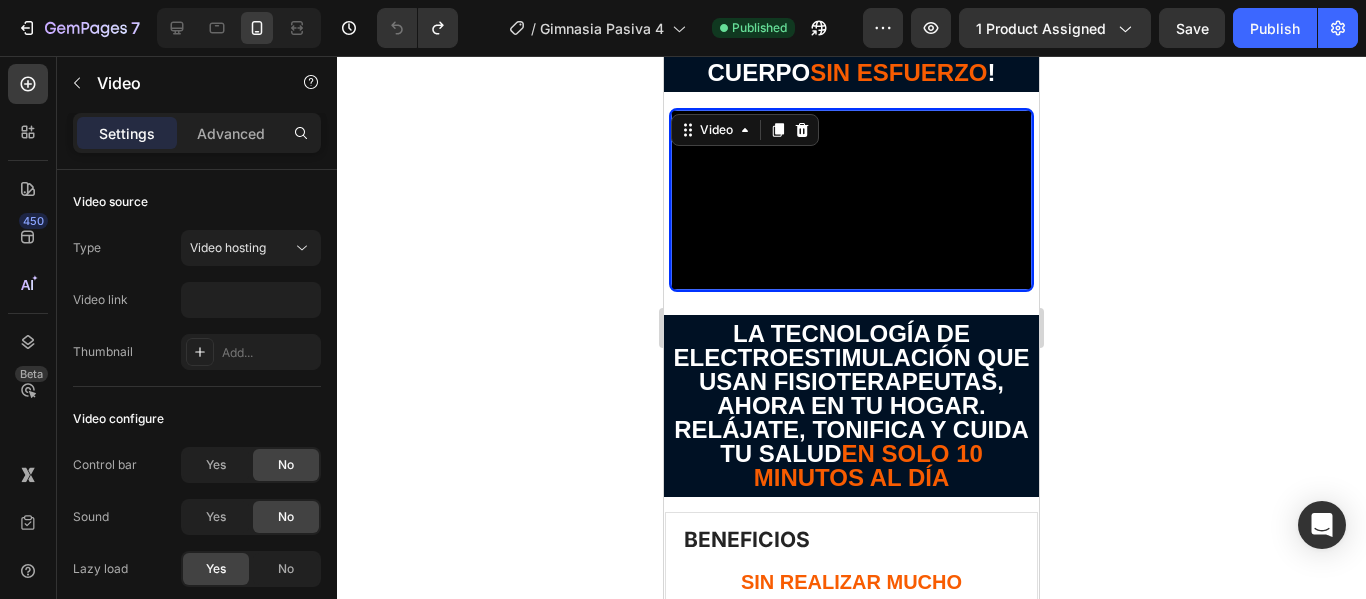 click at bounding box center [851, 200] 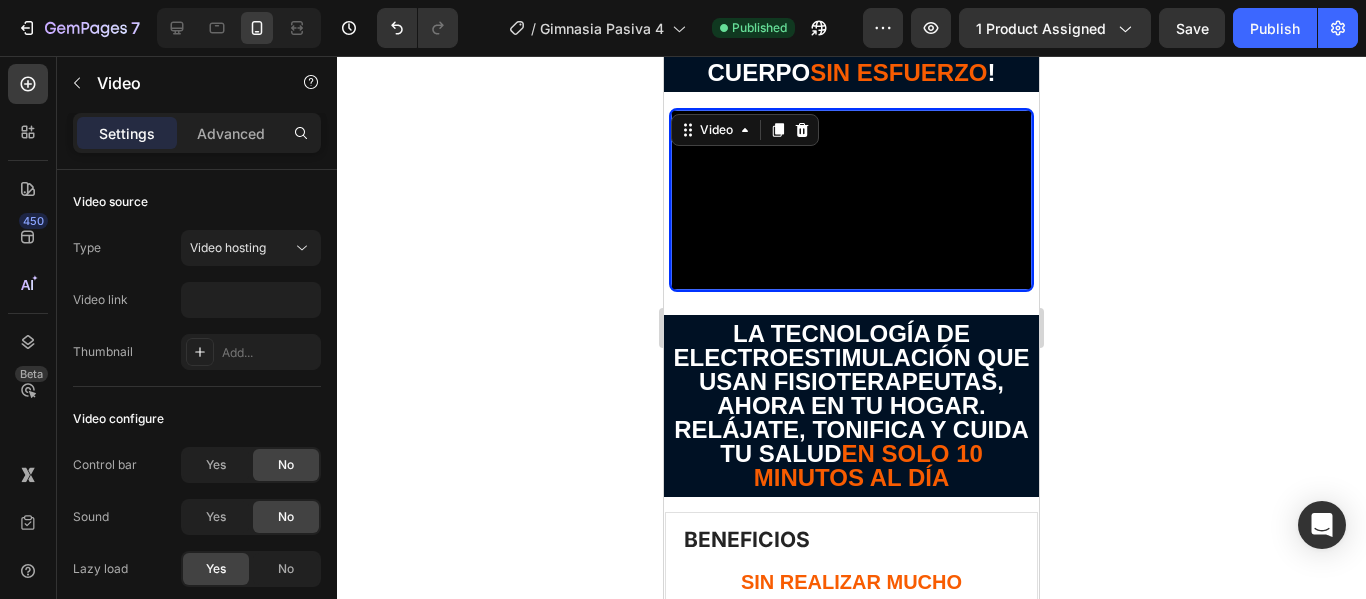 scroll, scrollTop: 0, scrollLeft: 0, axis: both 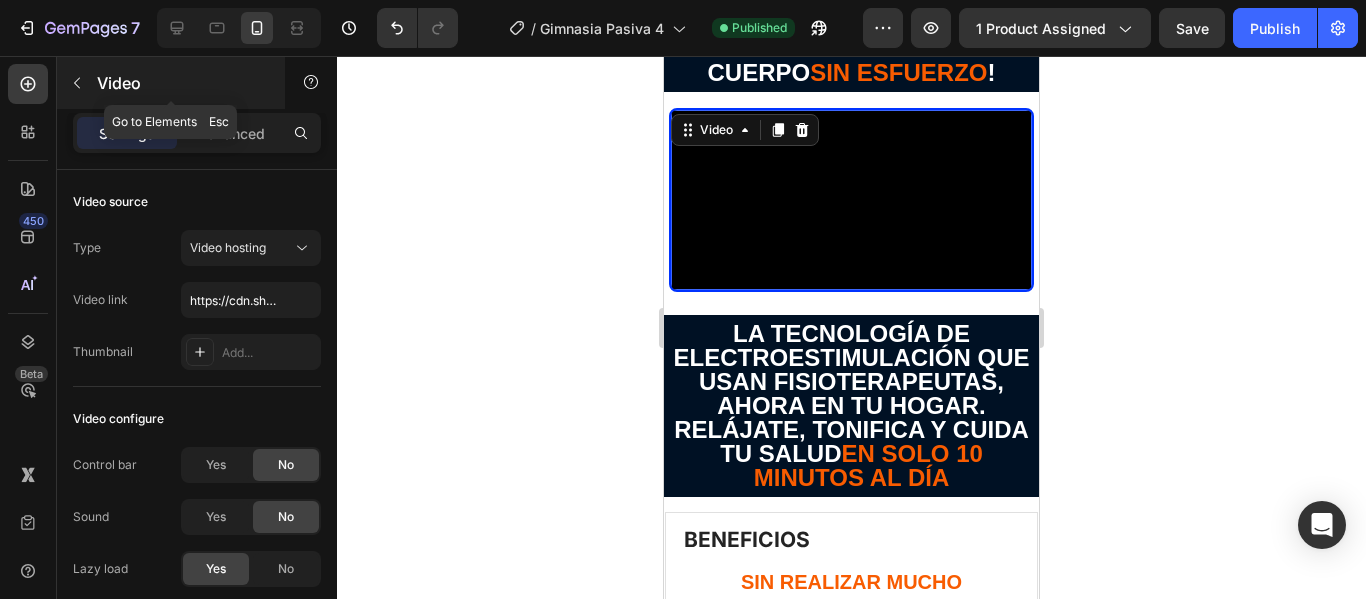 click 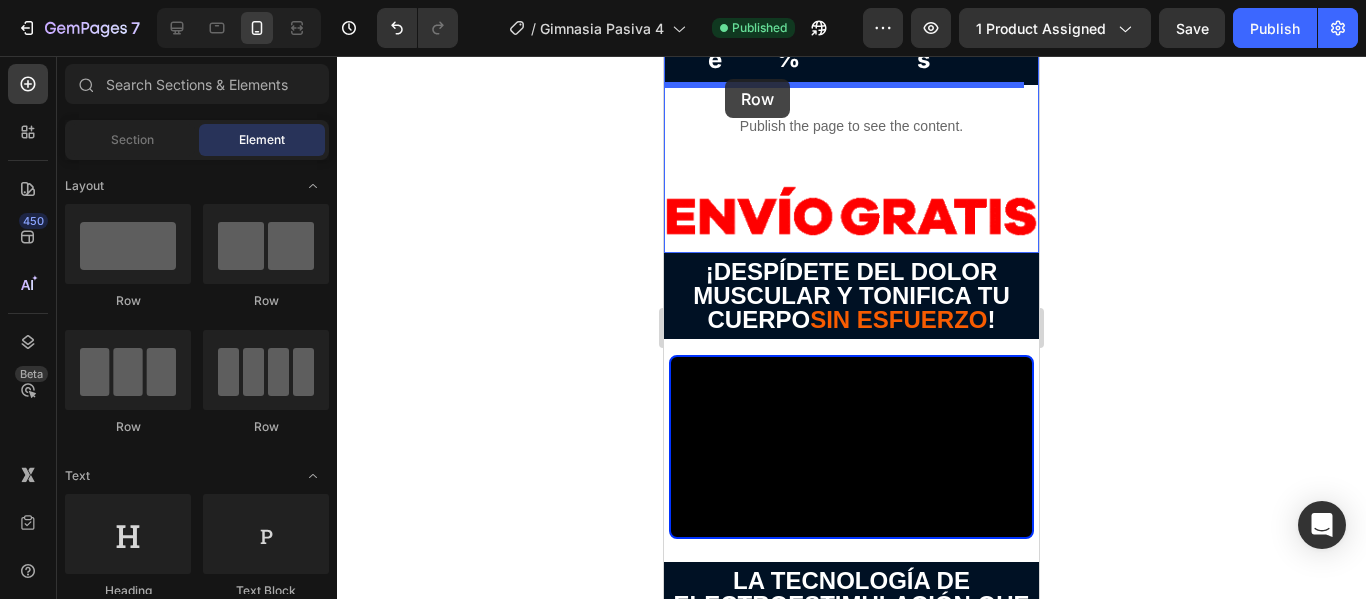 scroll, scrollTop: 883, scrollLeft: 0, axis: vertical 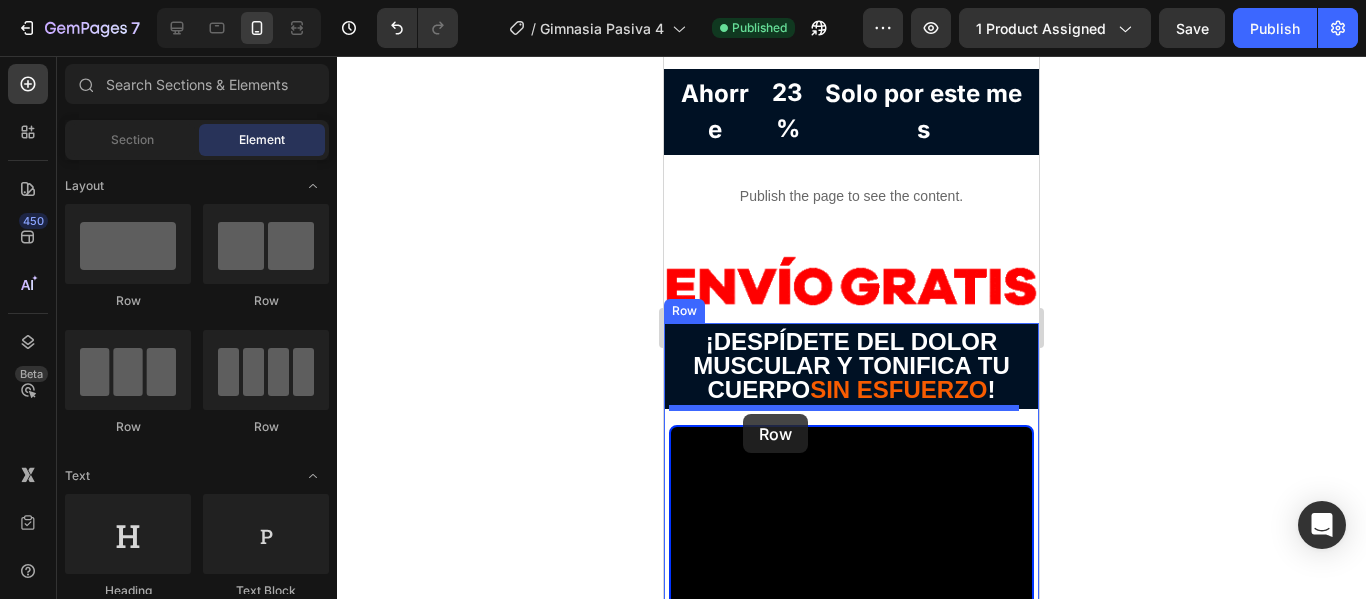 drag, startPoint x: 1071, startPoint y: 232, endPoint x: 740, endPoint y: 414, distance: 377.7367 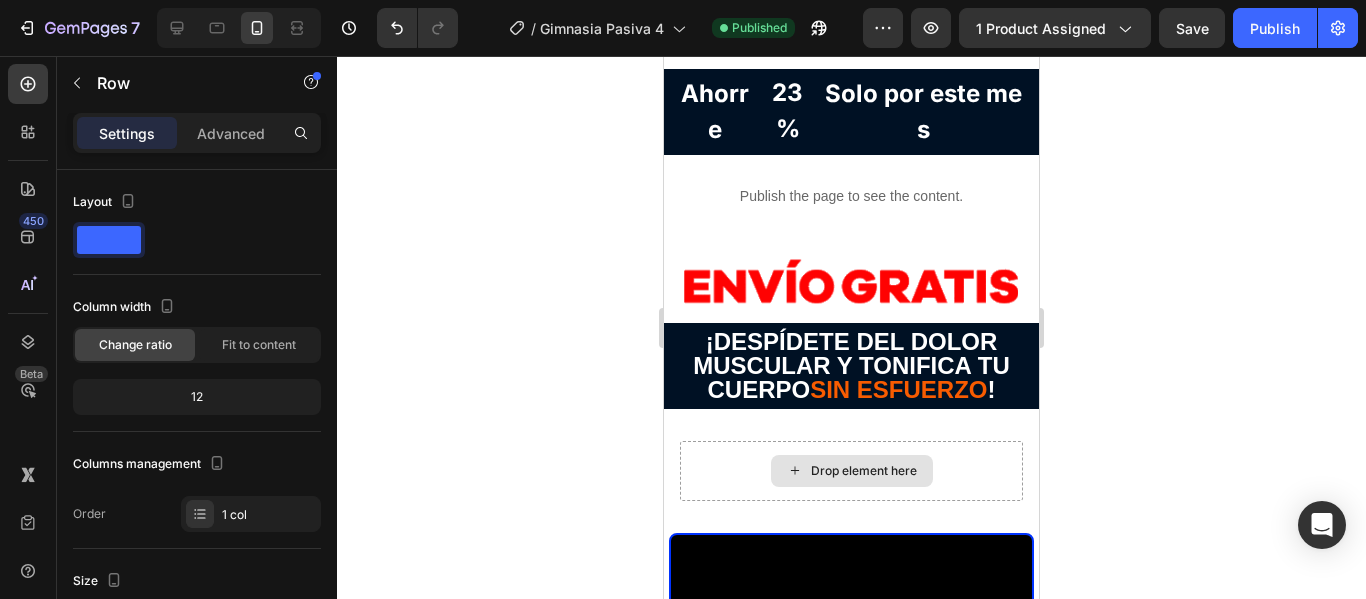 click on "Drop element here" at bounding box center (852, 471) 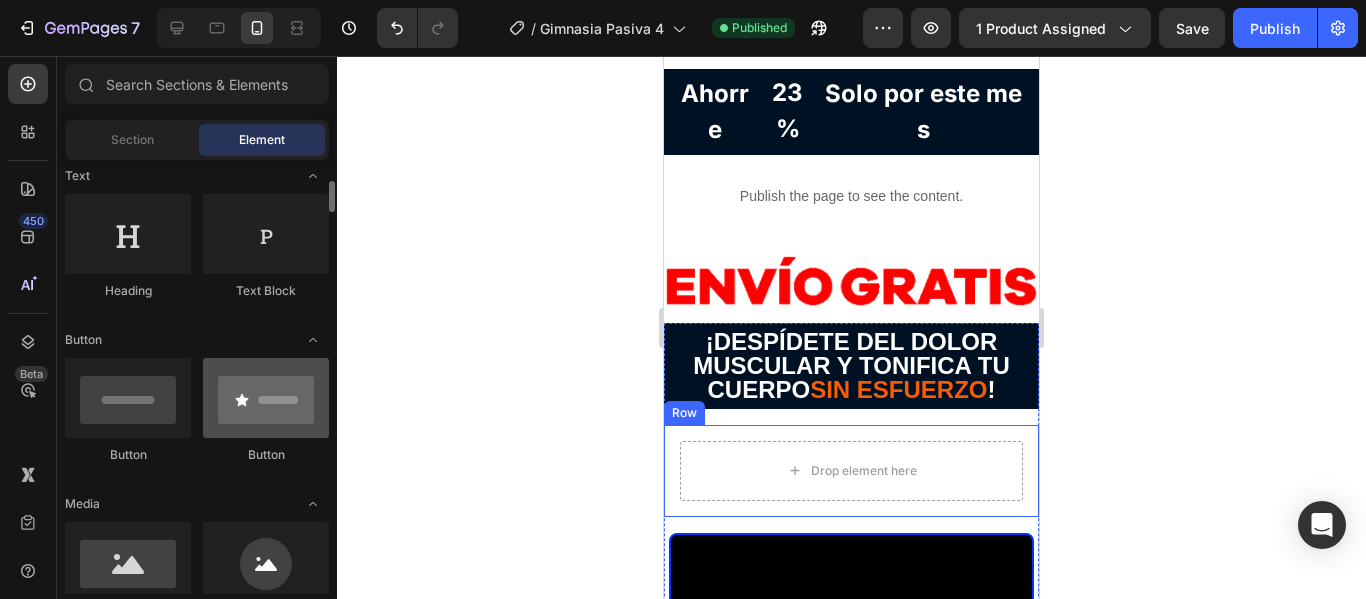 scroll, scrollTop: 500, scrollLeft: 0, axis: vertical 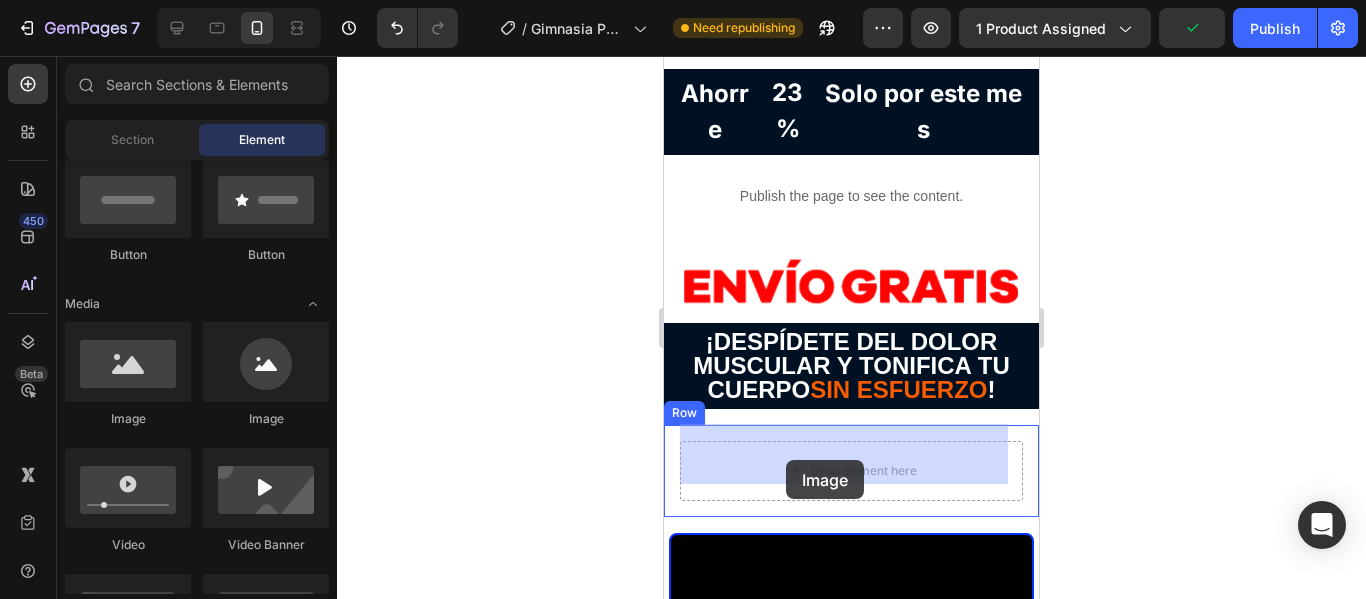 drag, startPoint x: 788, startPoint y: 446, endPoint x: 785, endPoint y: 460, distance: 14.3178215 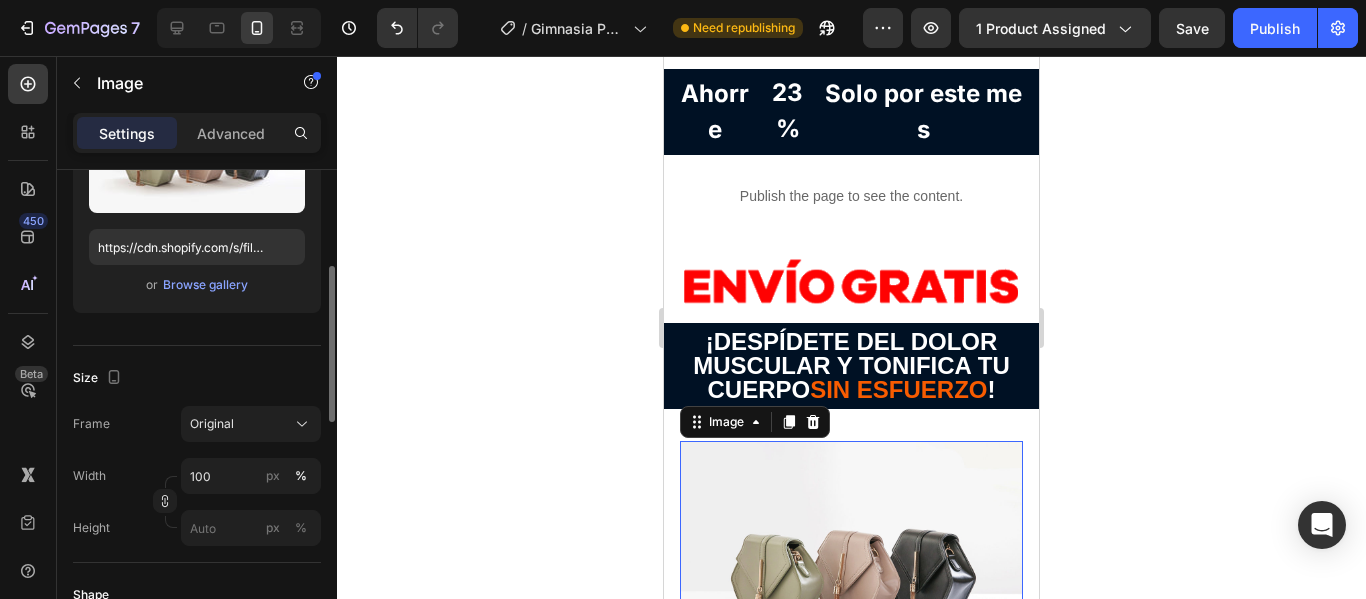 scroll, scrollTop: 200, scrollLeft: 0, axis: vertical 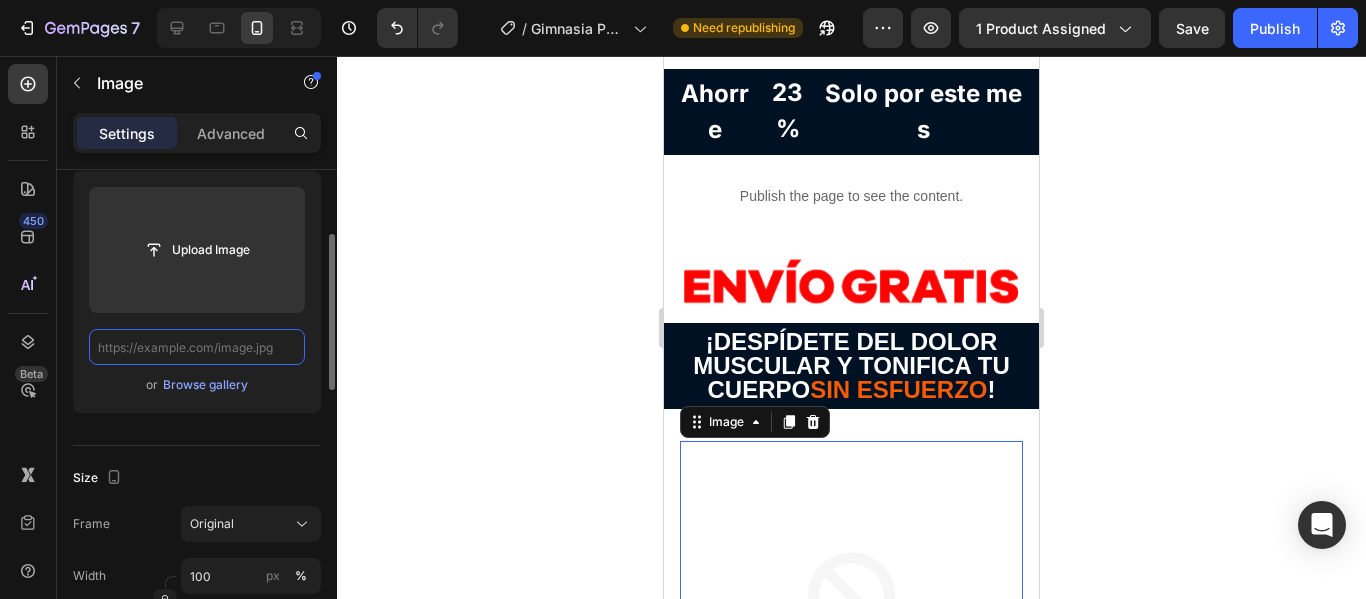 paste on "https://cdn.shopify.com/s/files/1/[NUMBER]/[NUMBER]/files/[NUMBER]_Gig_[NUMBER]_1.gif?v=[NUMBER]" 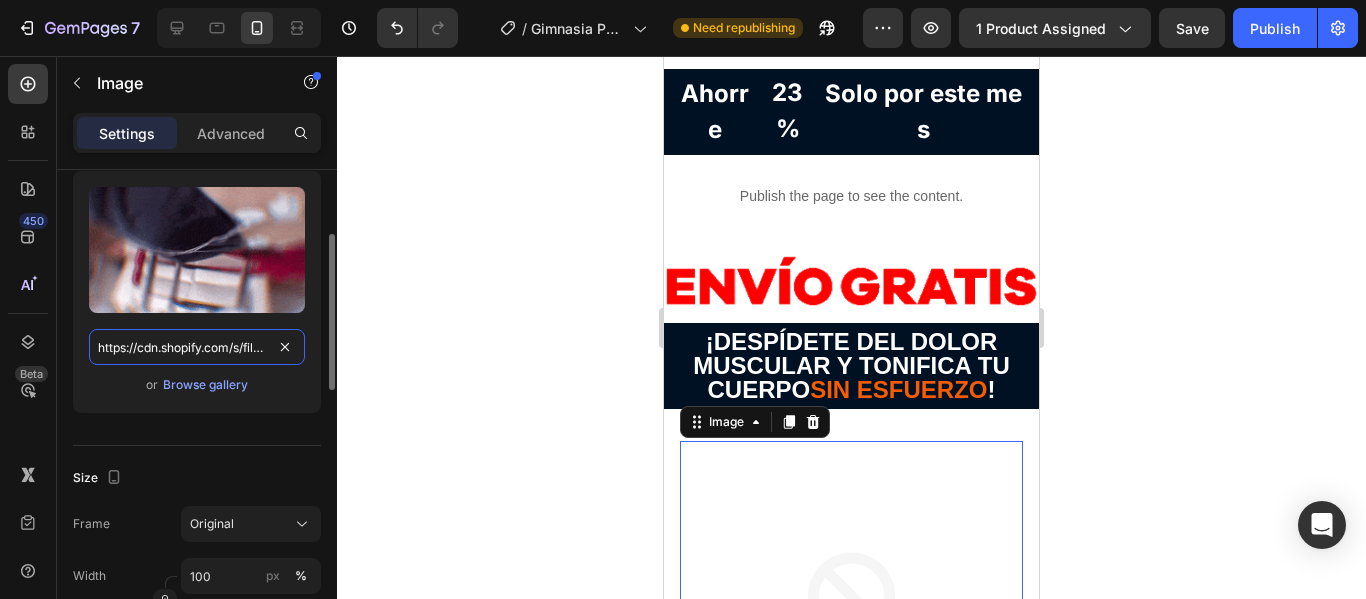 scroll, scrollTop: 0, scrollLeft: 306, axis: horizontal 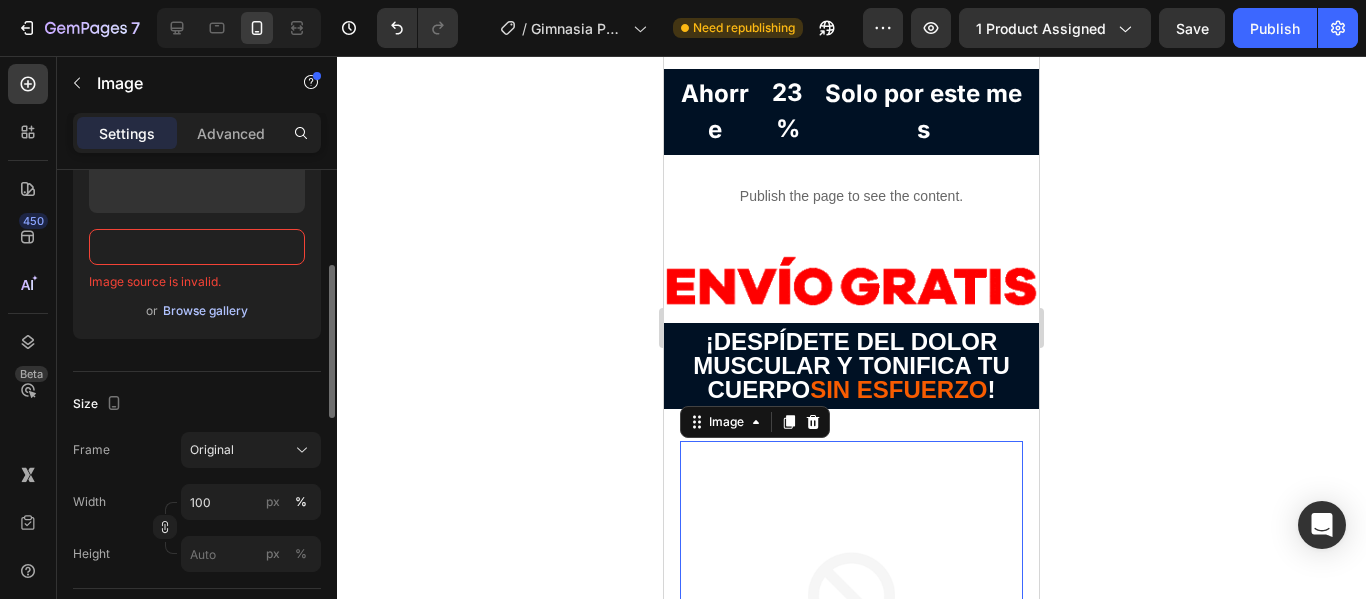 type on "https://cdn.shopify.com/s/files/1/[NUMBER]/[NUMBER]/files/[NUMBER]_Gig_[NUMBER]_1.gif?v=[NUMBER]" 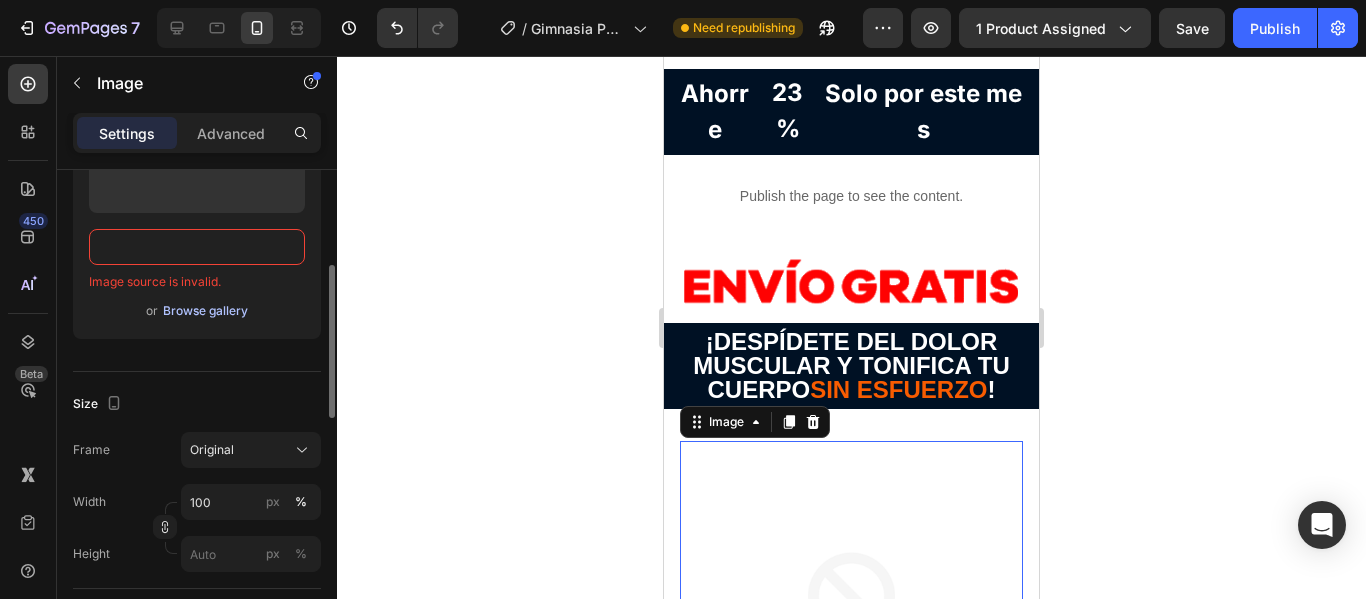 click on "Browse gallery" at bounding box center [205, 311] 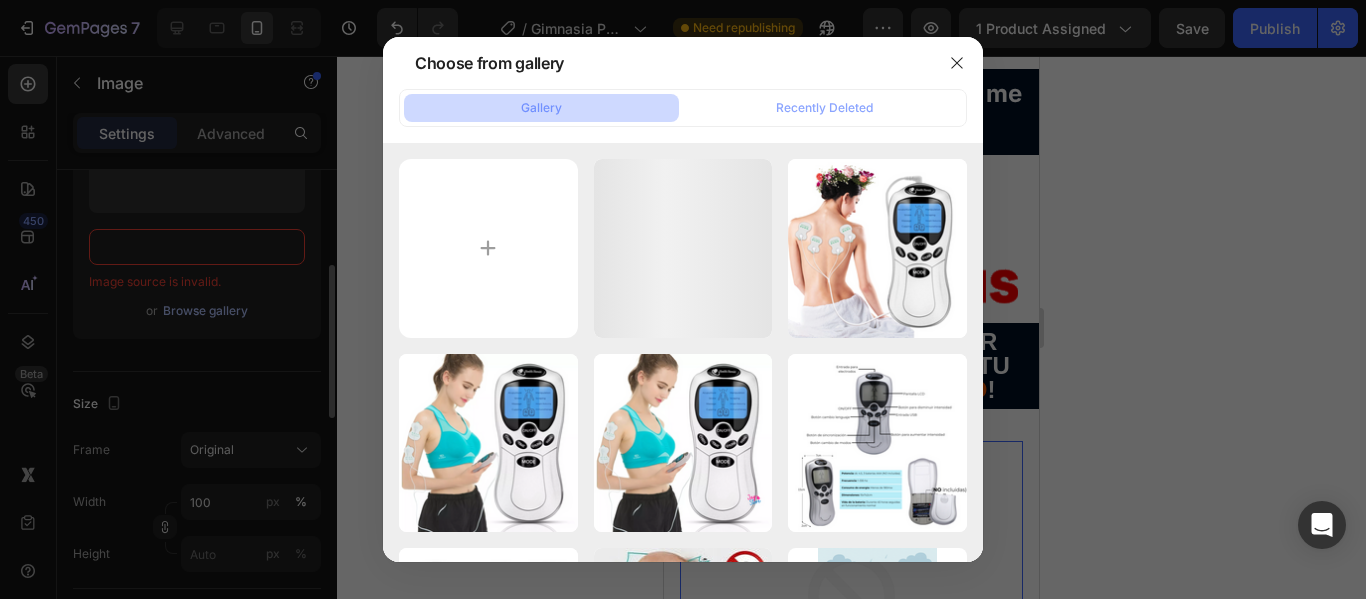 scroll, scrollTop: 0, scrollLeft: 0, axis: both 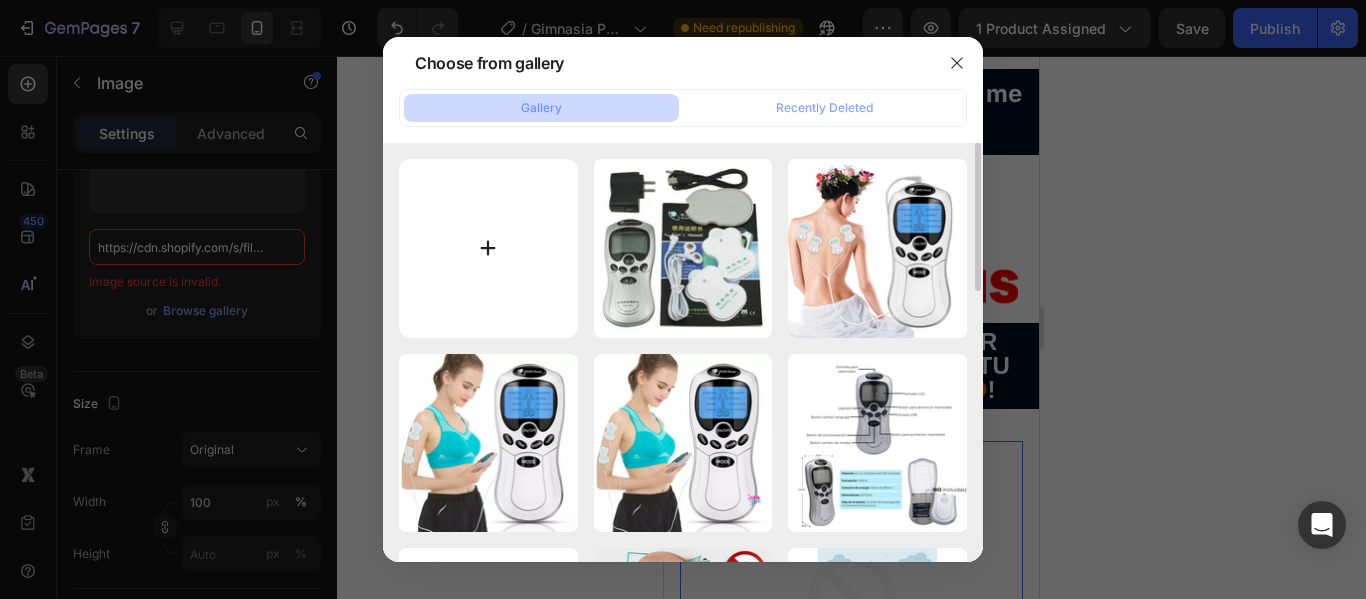 click at bounding box center (488, 248) 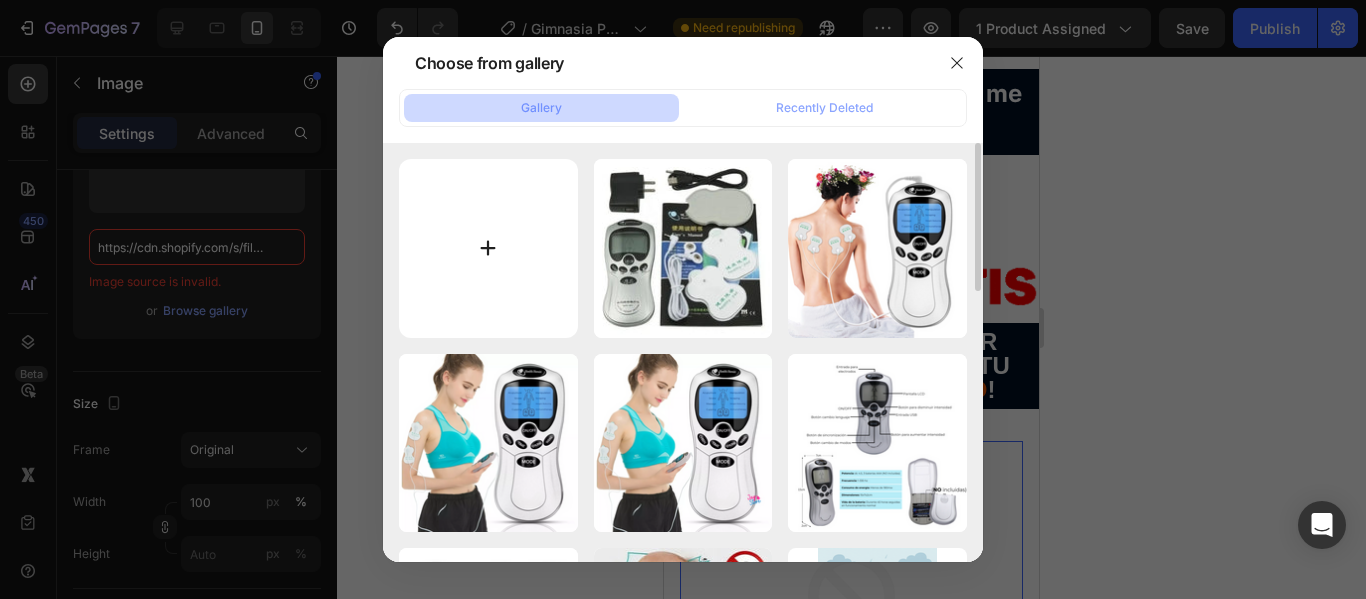 type on "C:\fakepath\[NUMBER]_gif_[NUMBER] ([NUMBER]).gif" 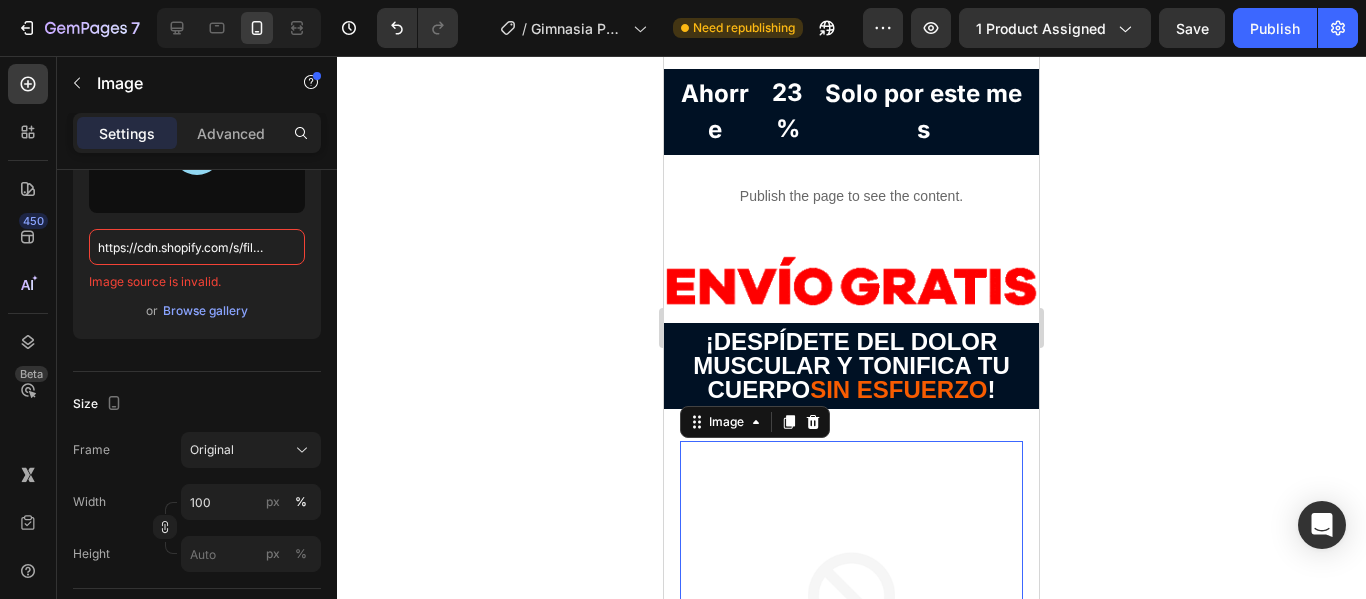 type on "https://cdn.shopify.com/s/files/1/[NUMBER]/[NUMBER]/files/[NUMBER]-[NUMBER]-[NUMBER]-[NUMBER]-...[NUMBER].gif" 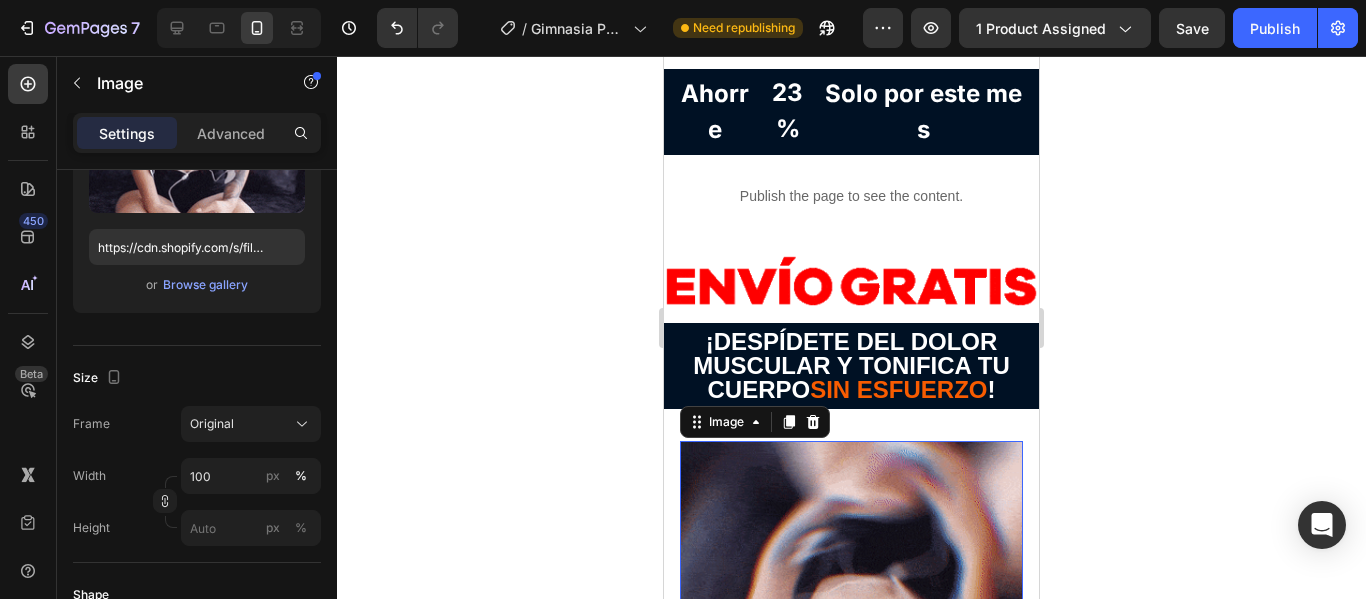 click 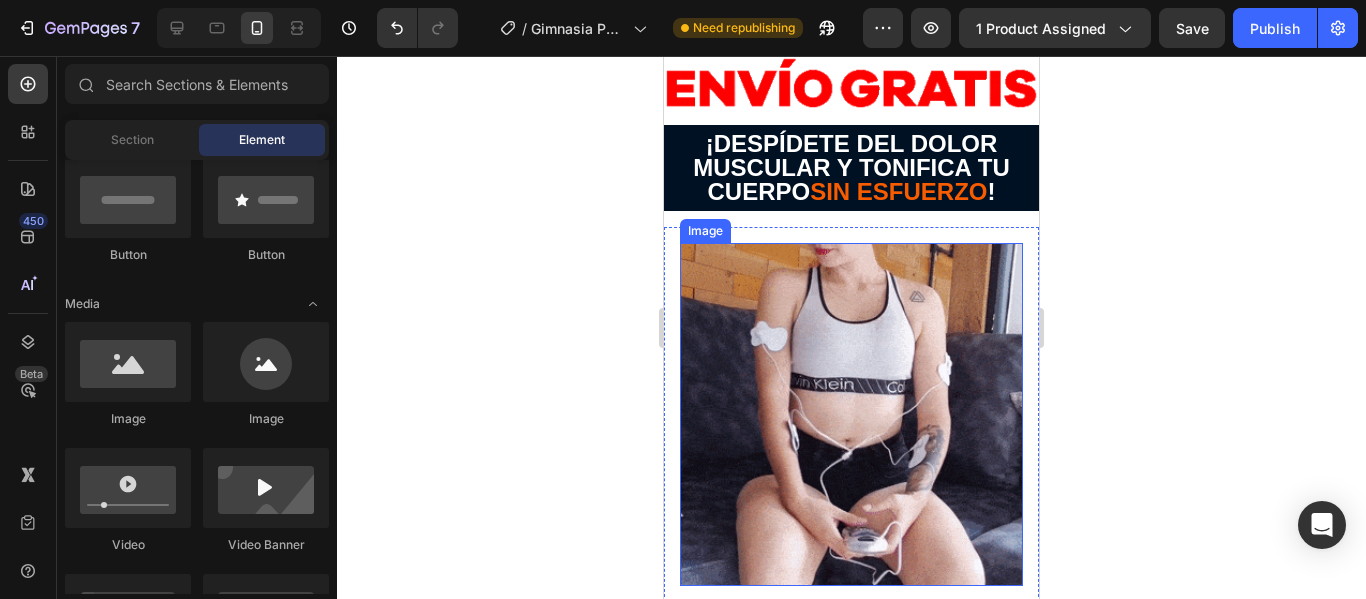 scroll, scrollTop: 1083, scrollLeft: 0, axis: vertical 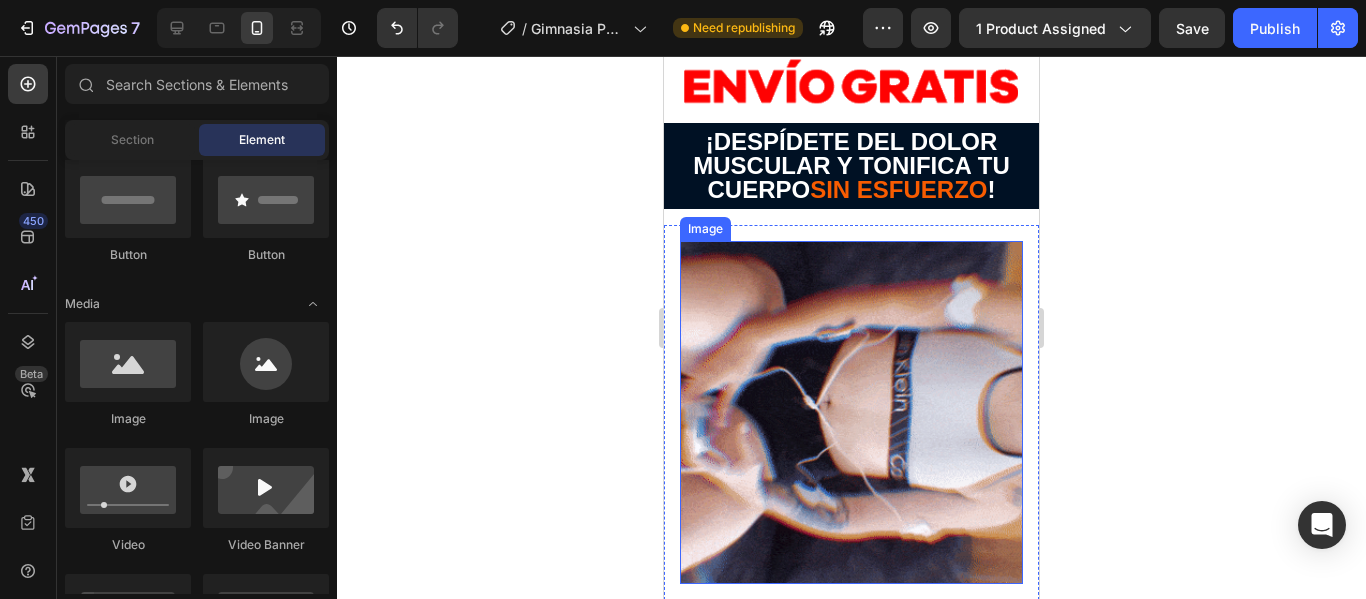 click at bounding box center (851, 412) 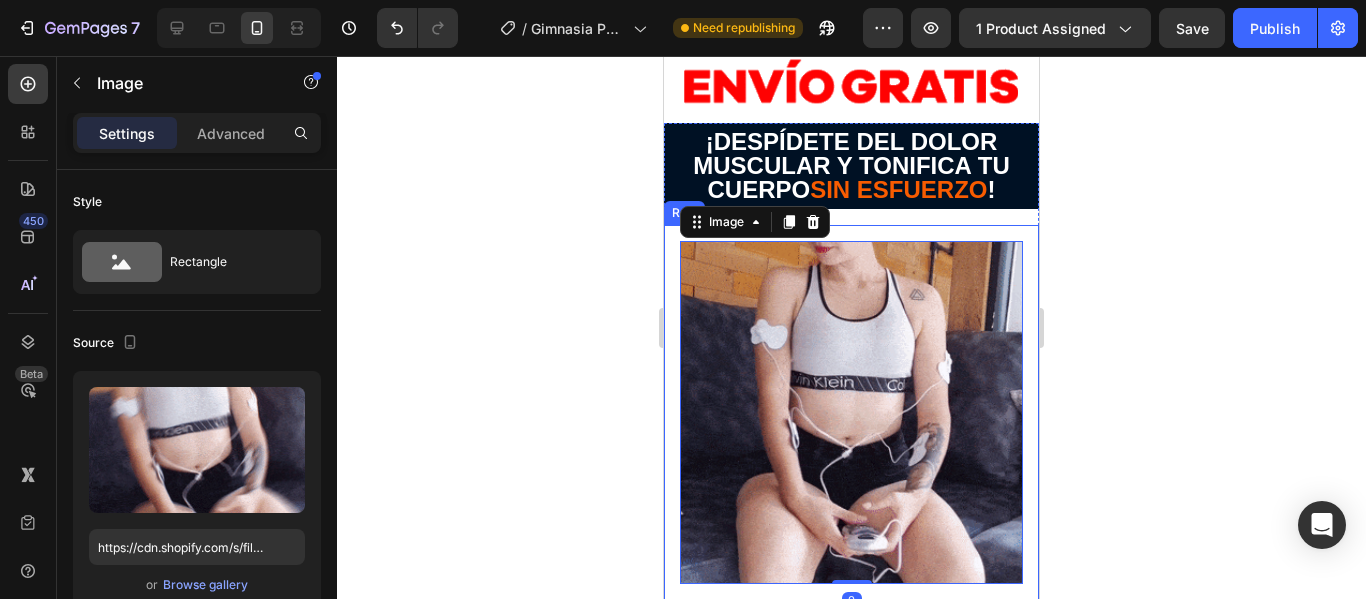 click on "Image   0 Row" at bounding box center [851, 412] 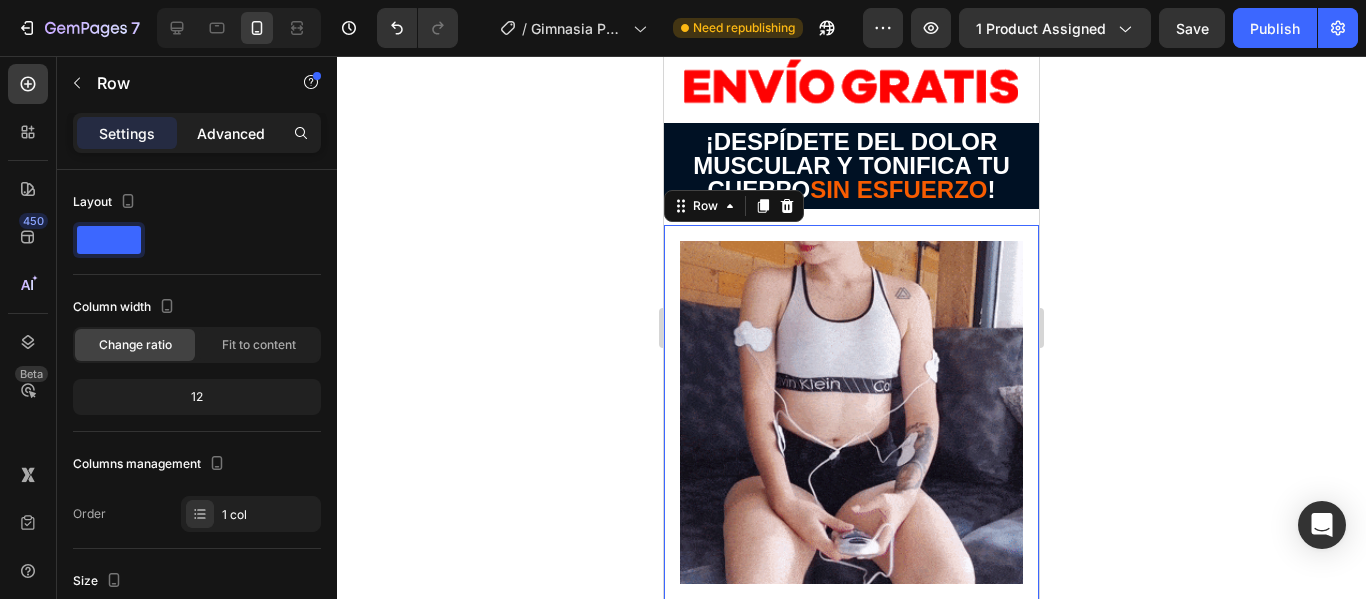 click on "Advanced" at bounding box center [231, 133] 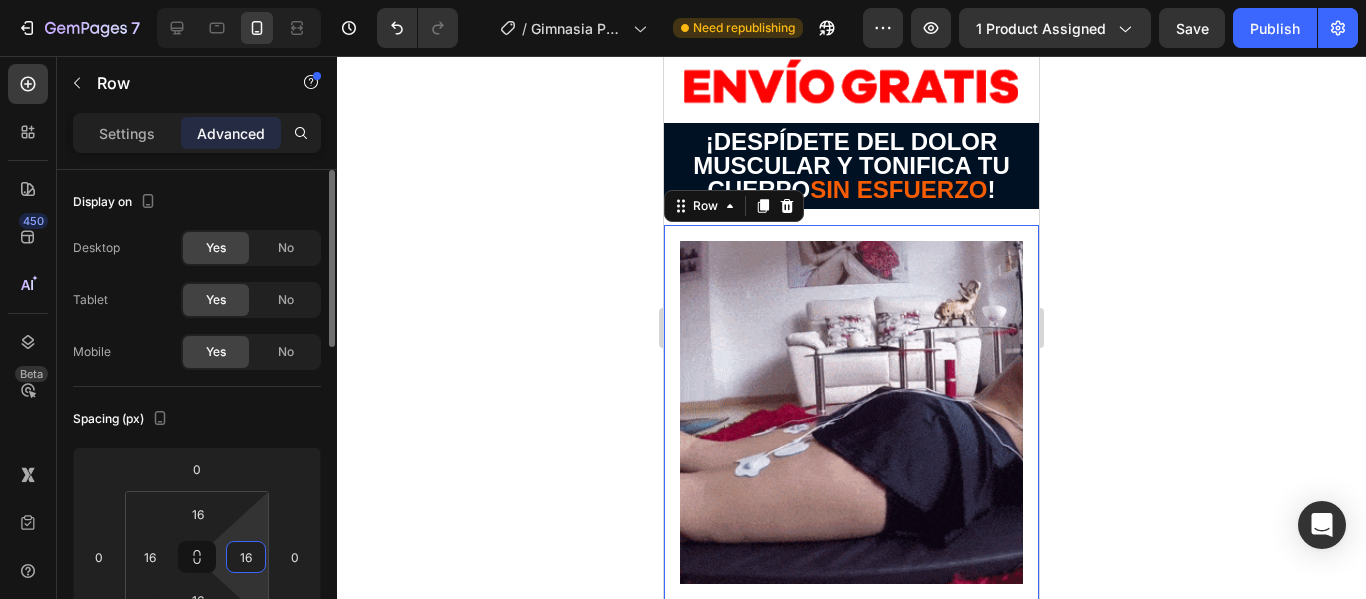 click on "16" at bounding box center (246, 557) 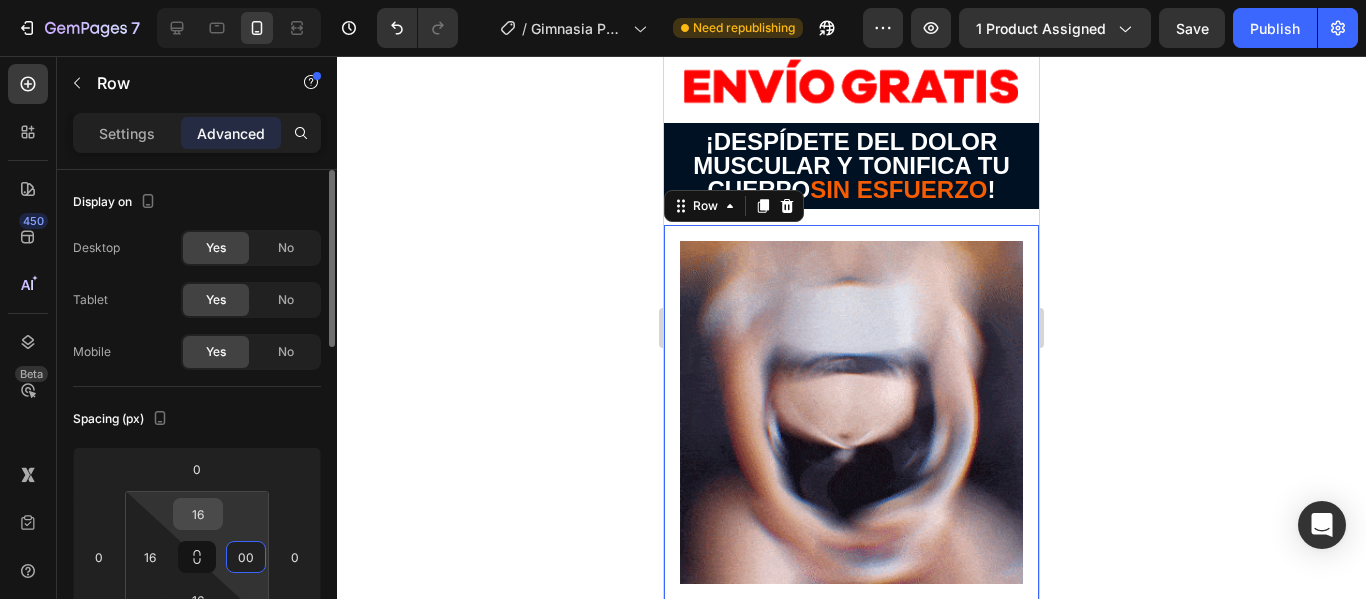 type on "0" 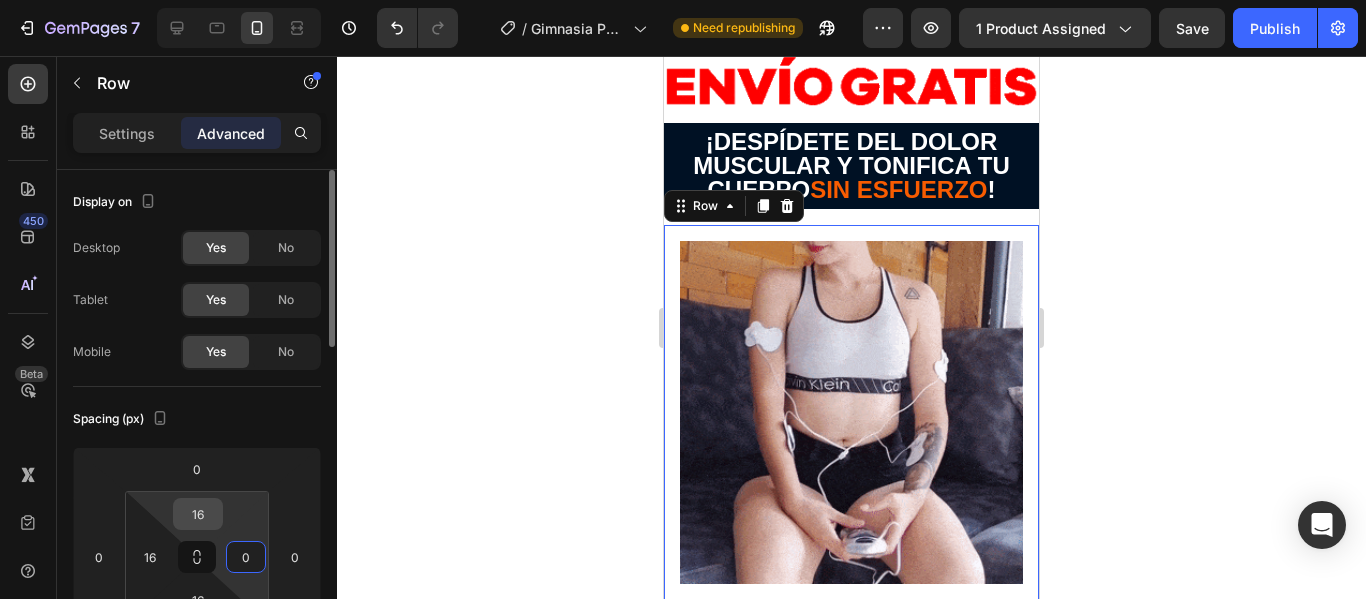 click on "16" at bounding box center (198, 514) 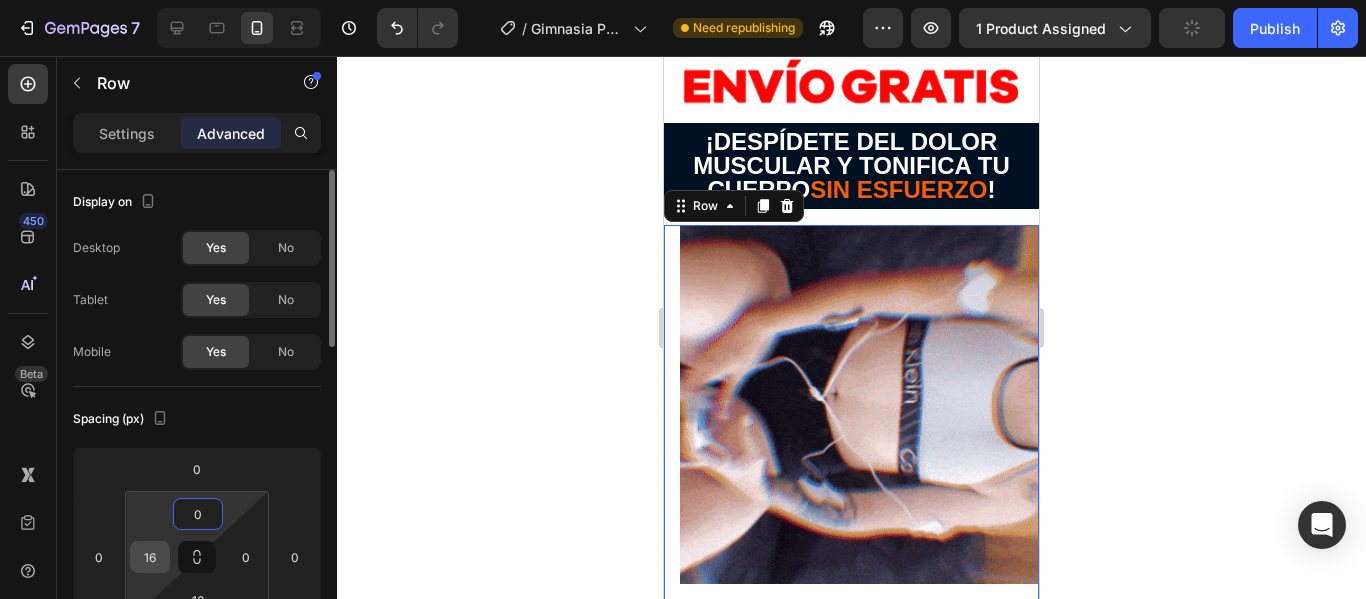 type on "0" 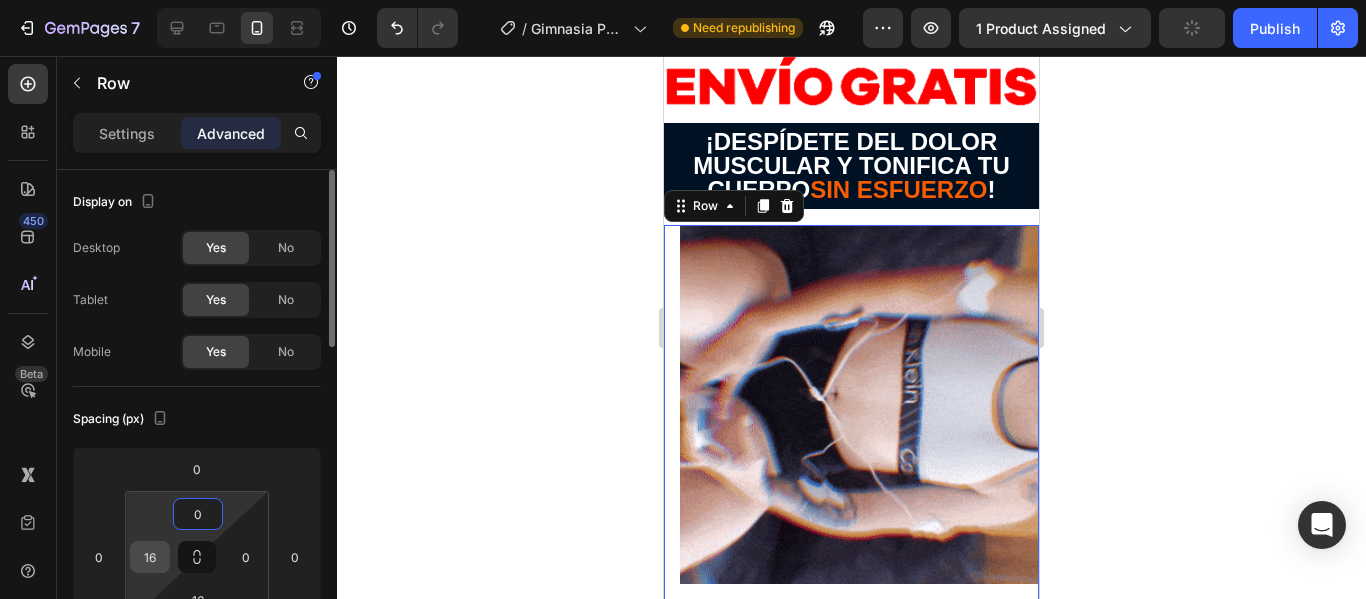 click on "16" at bounding box center (150, 557) 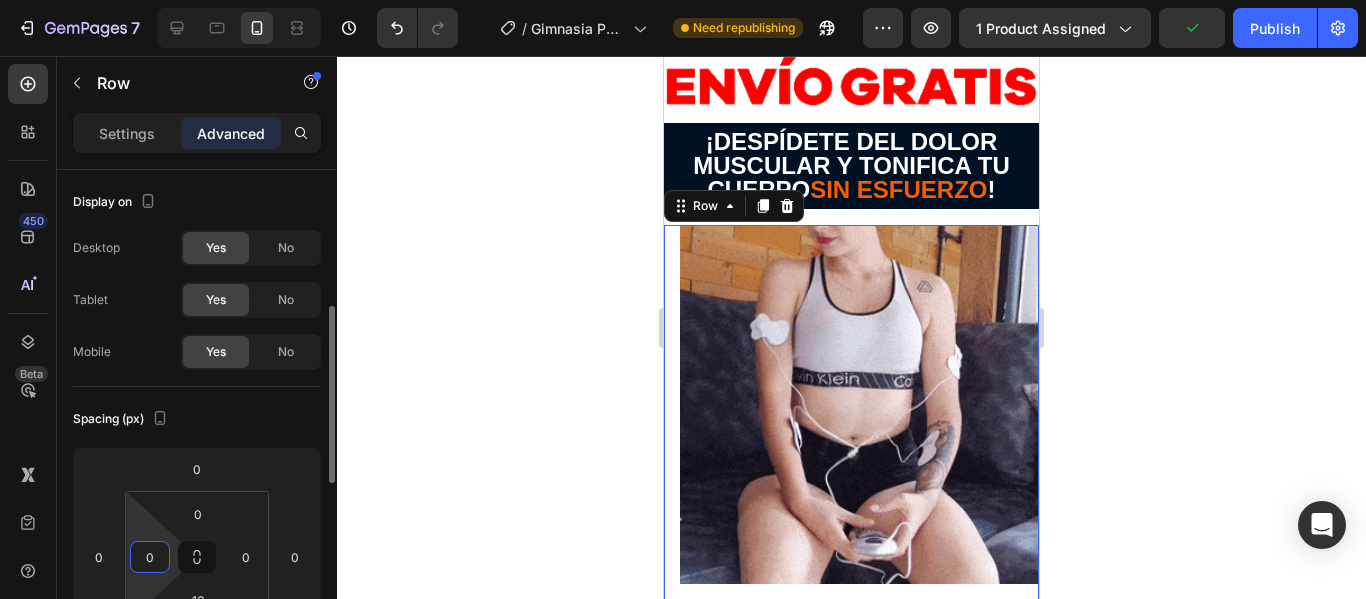 scroll, scrollTop: 100, scrollLeft: 0, axis: vertical 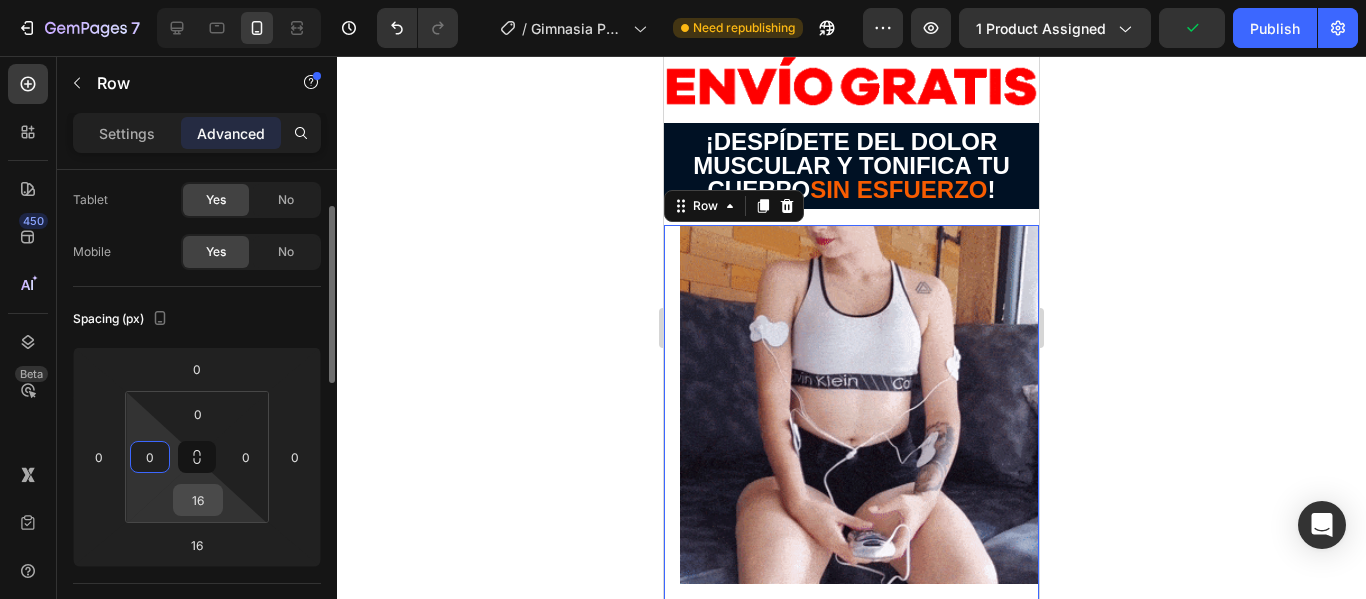 type on "0" 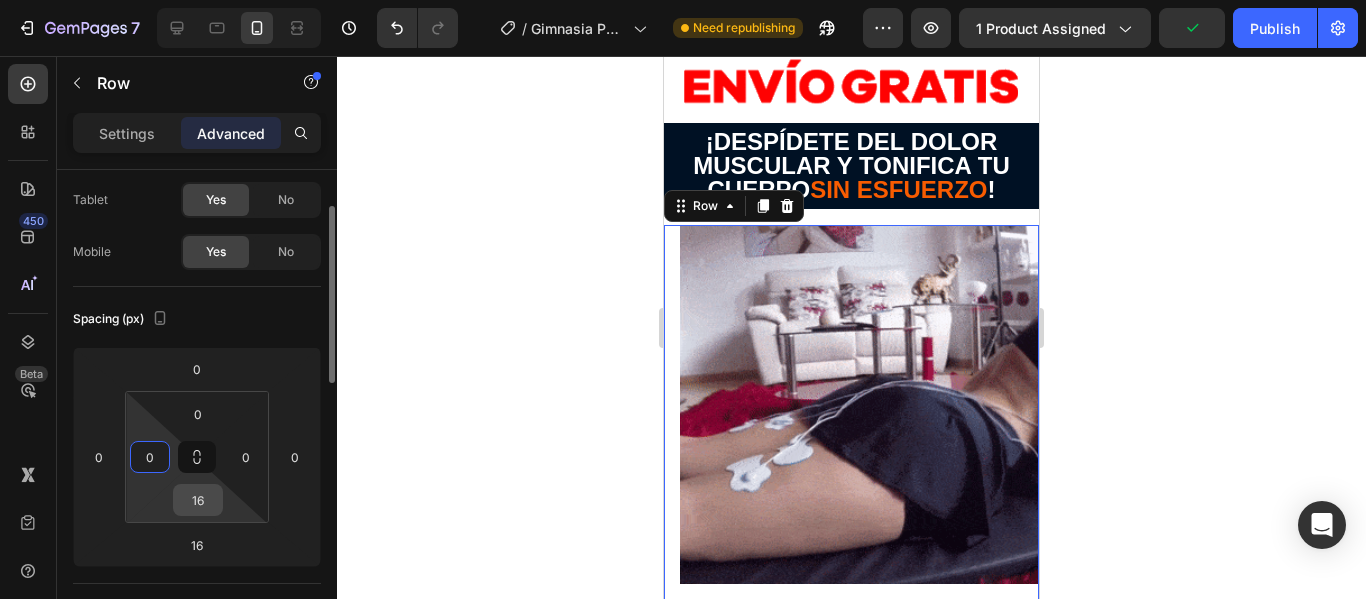click on "16" at bounding box center [198, 500] 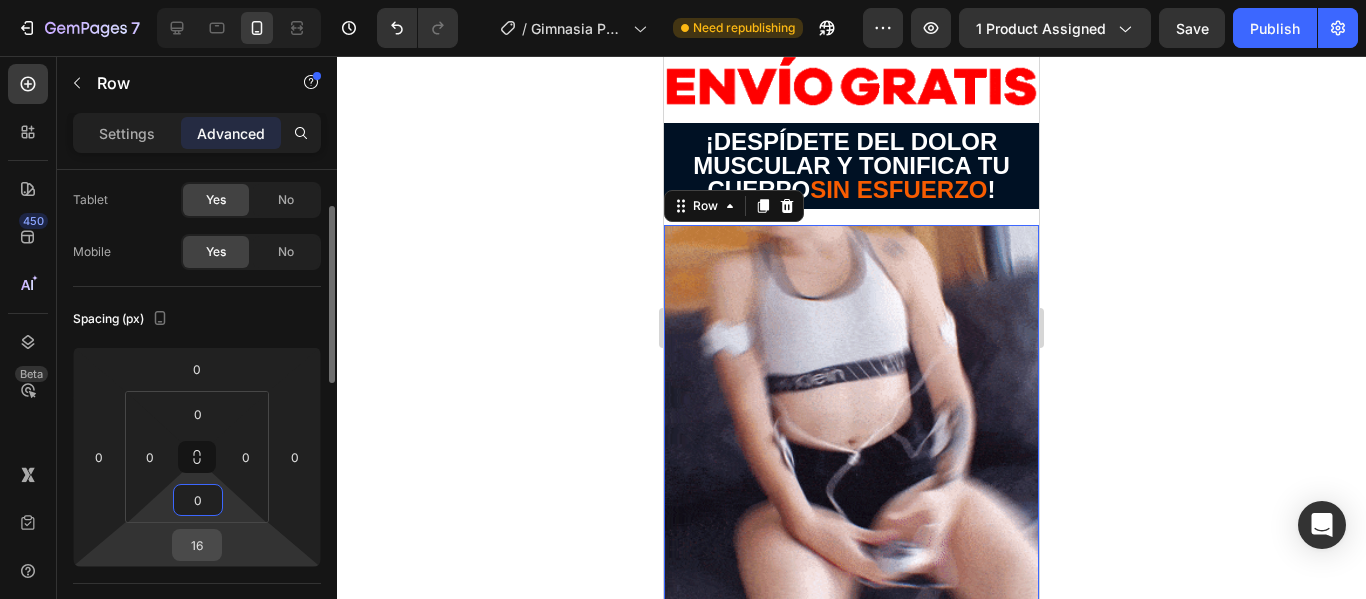 type on "0" 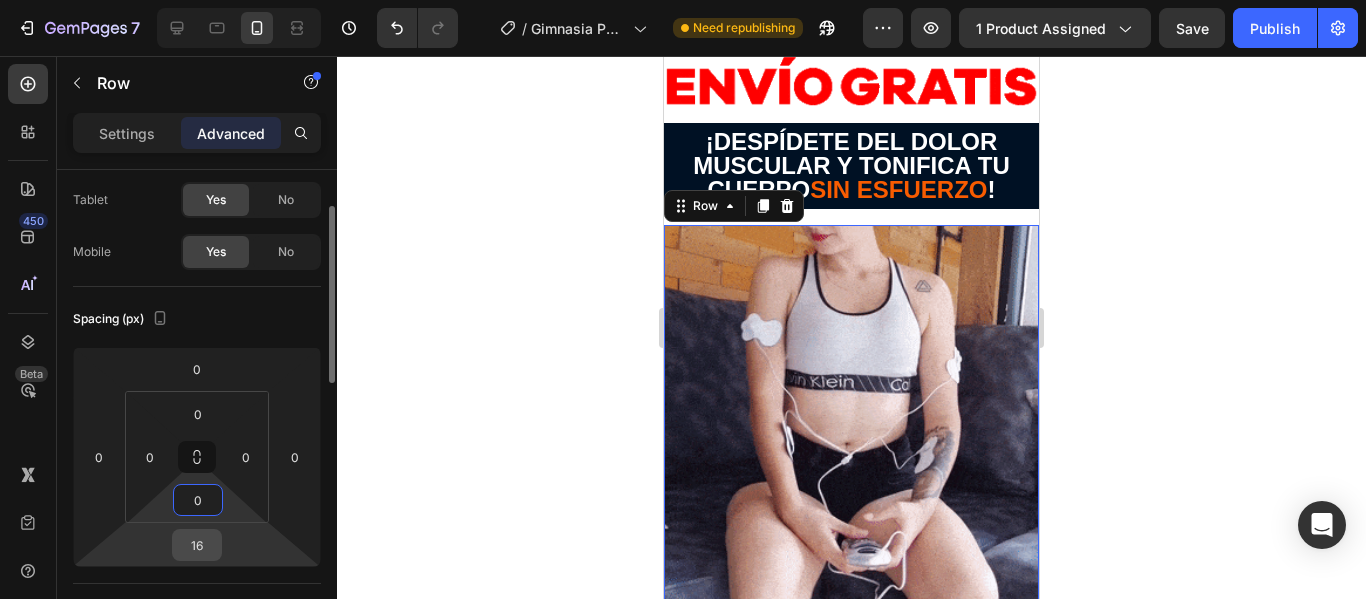 click on "16" at bounding box center (197, 545) 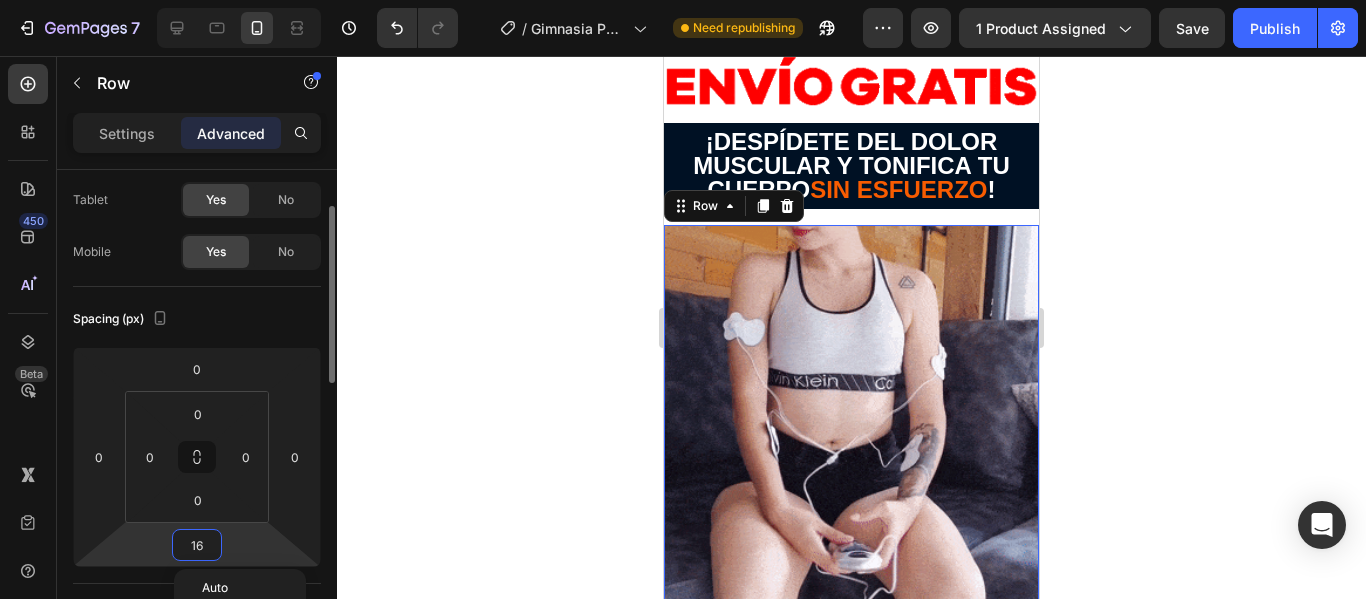 type on "0" 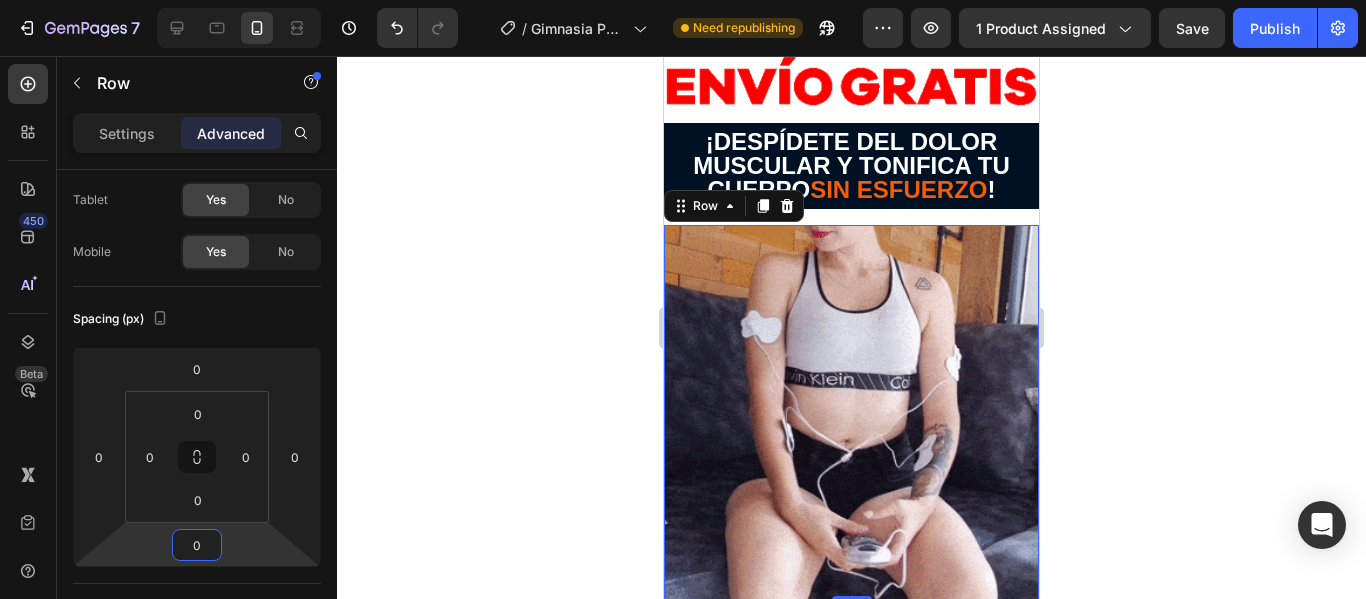click 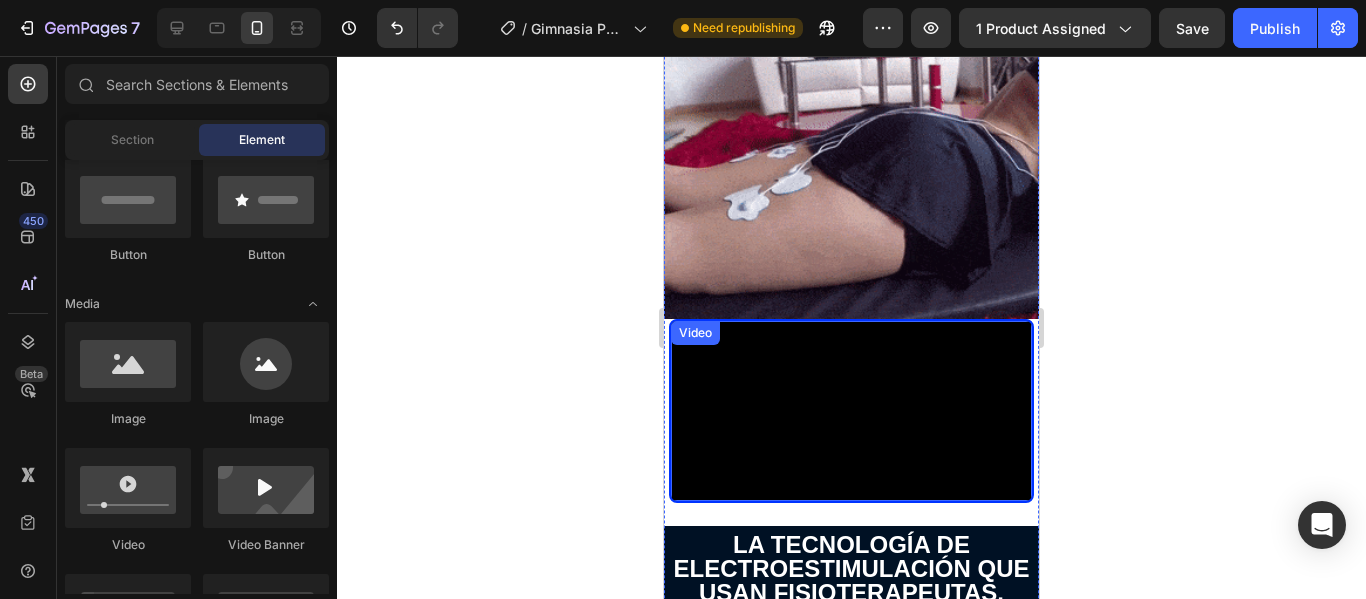 scroll, scrollTop: 1383, scrollLeft: 0, axis: vertical 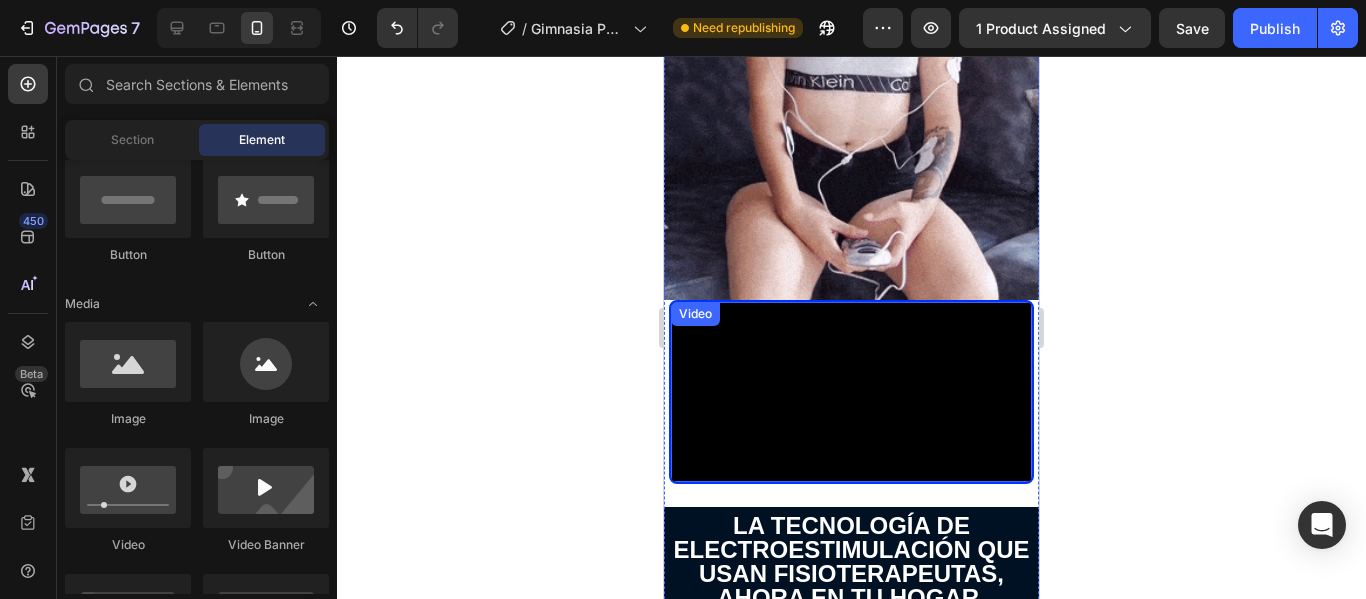 click at bounding box center [851, 392] 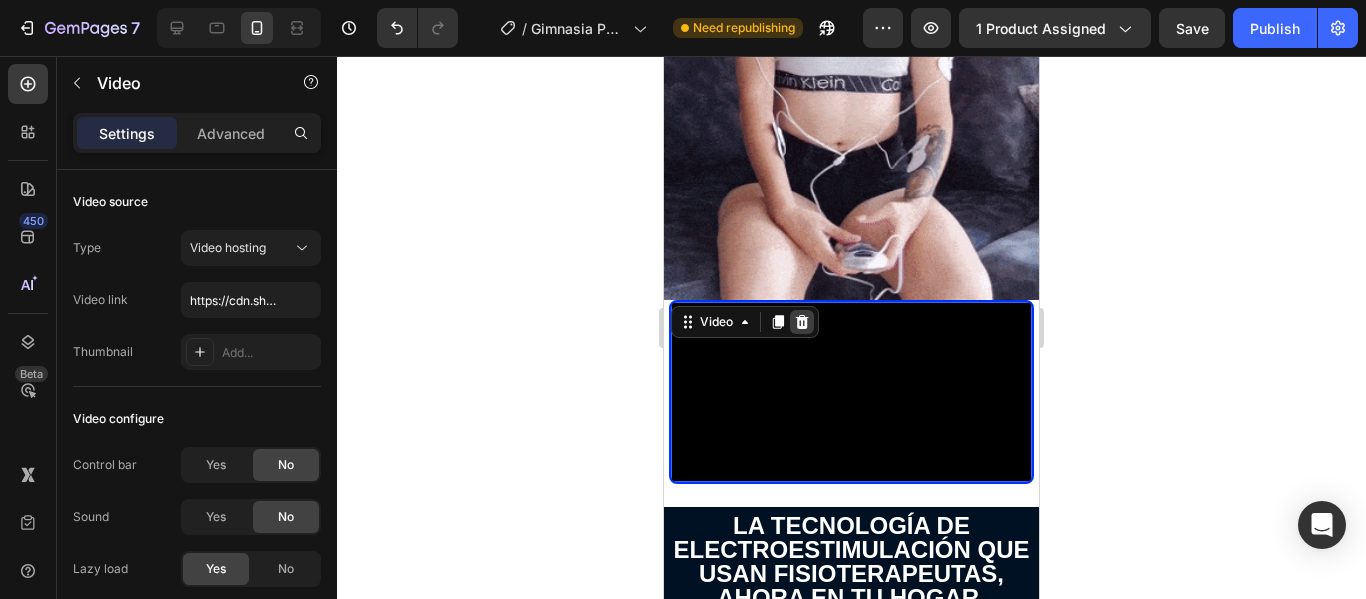 click 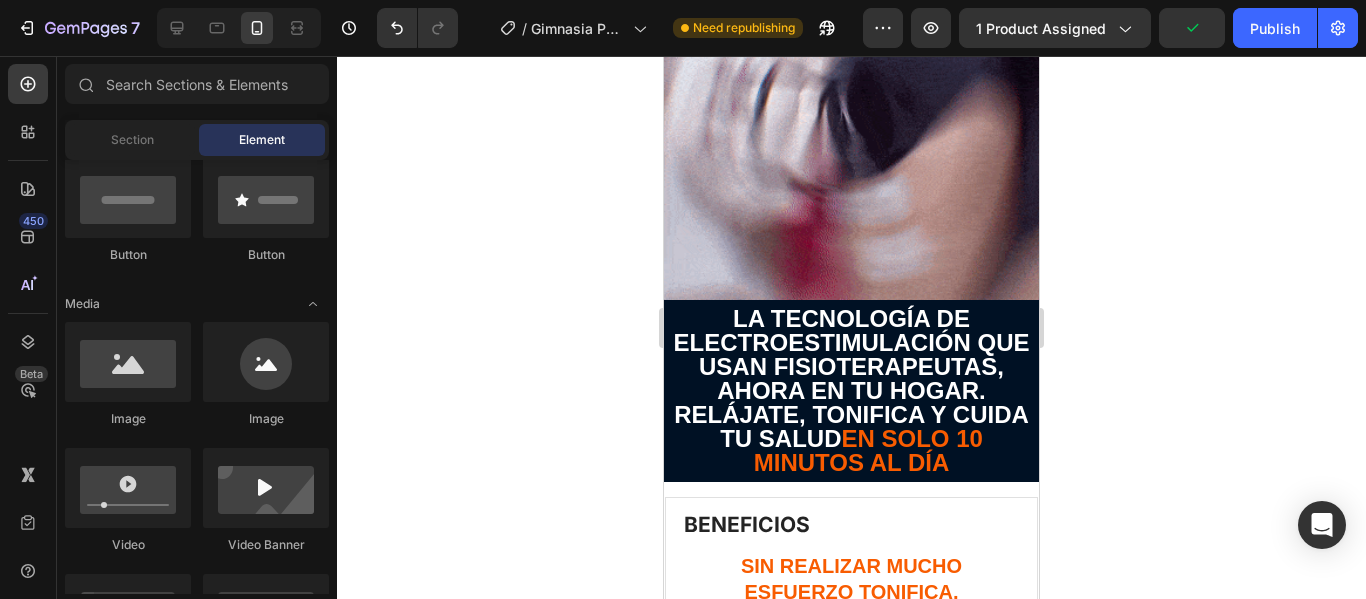 click at bounding box center [851, 112] 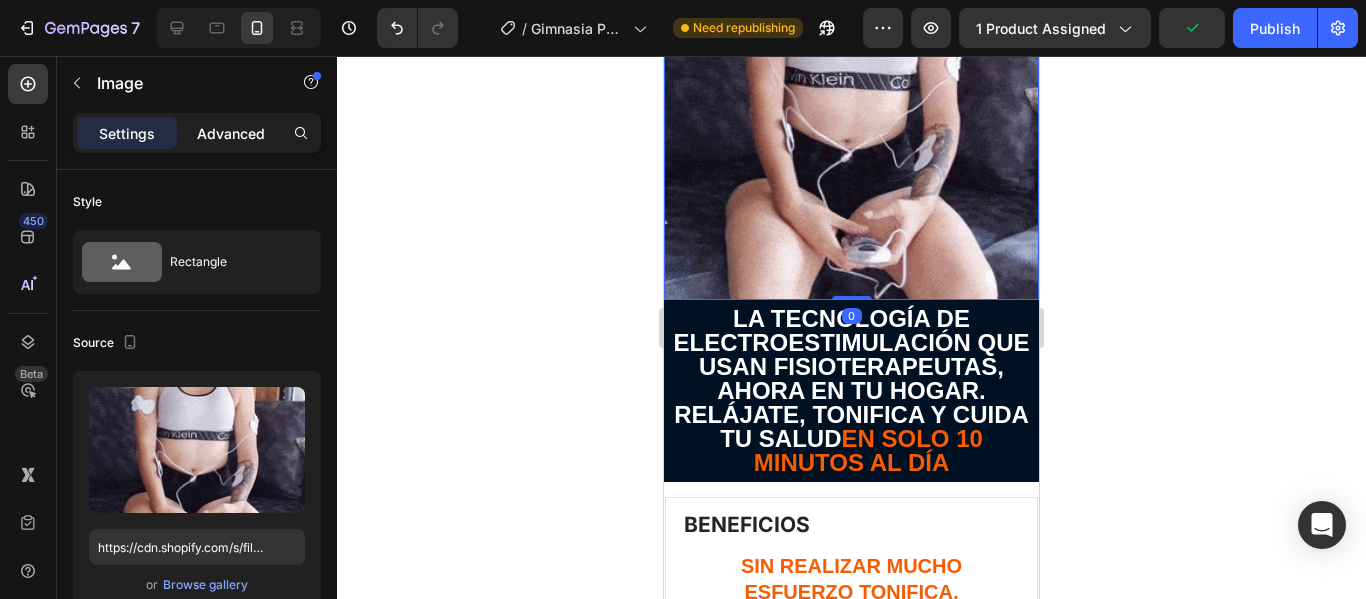 click on "Advanced" at bounding box center (231, 133) 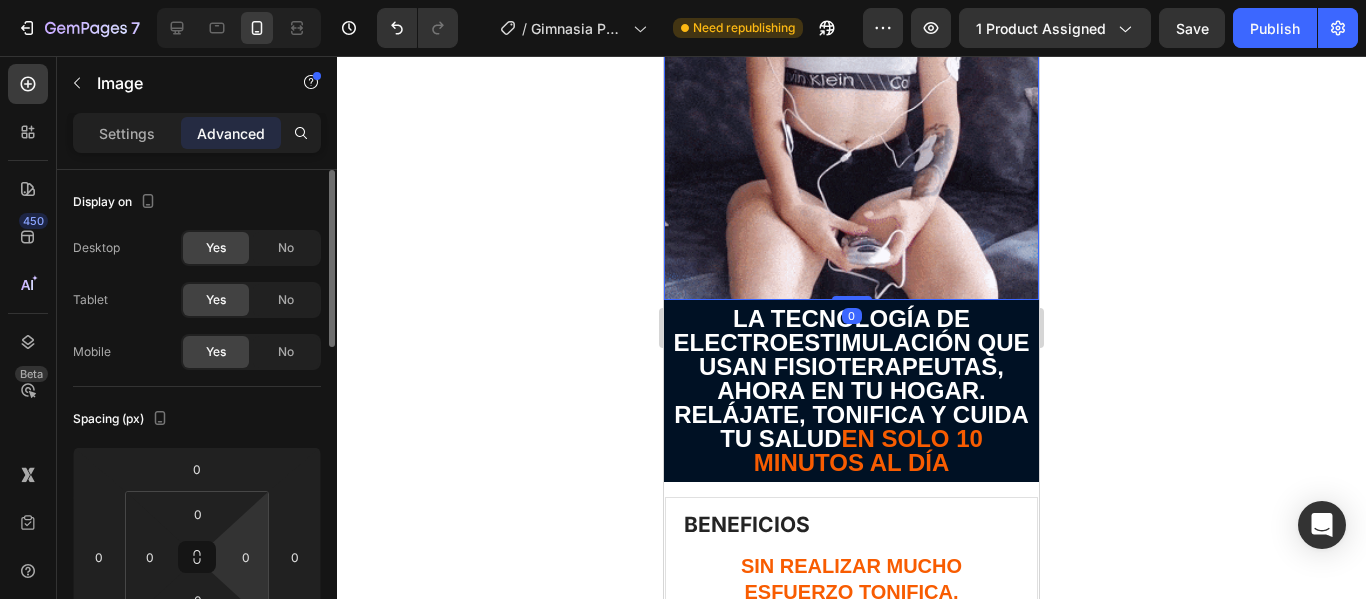 scroll, scrollTop: 100, scrollLeft: 0, axis: vertical 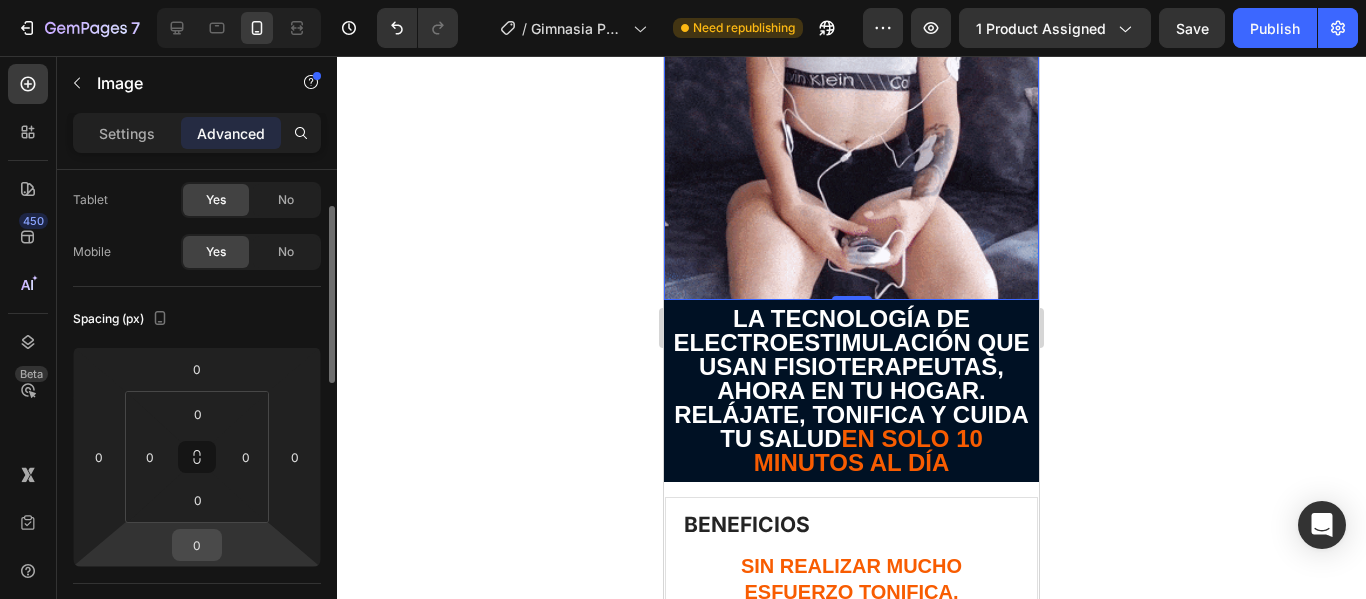 click on "0" at bounding box center (197, 545) 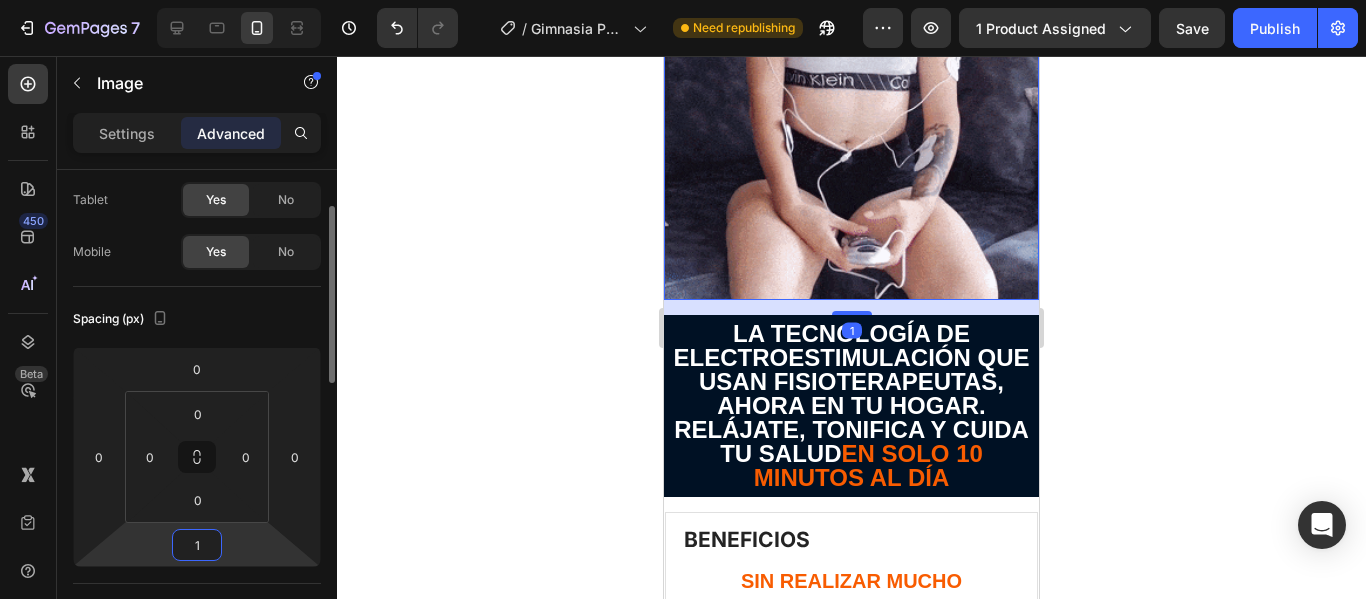 type on "15" 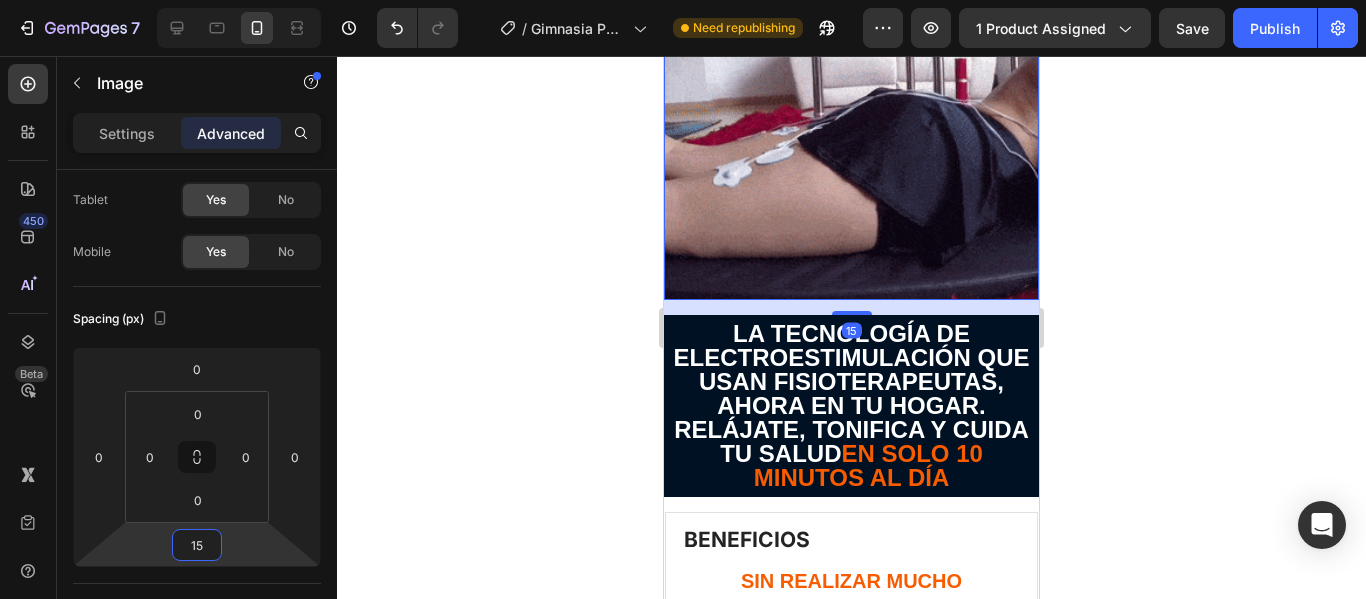 click 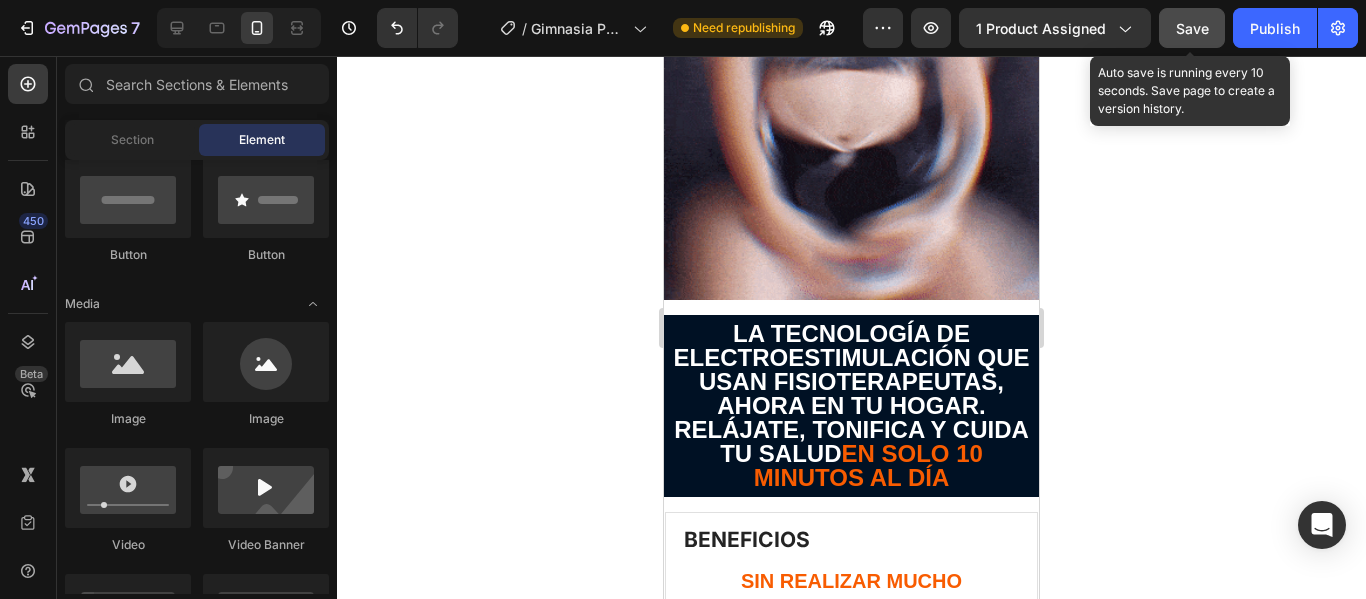 click on "Save" at bounding box center (1192, 28) 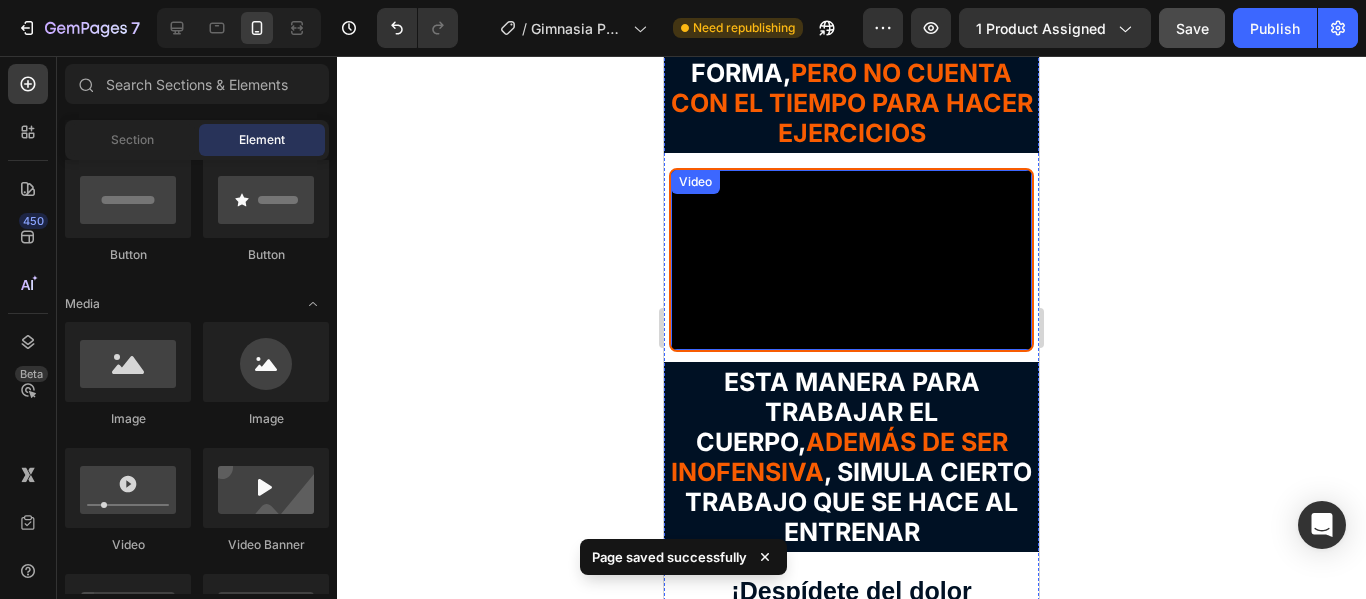 scroll, scrollTop: 3383, scrollLeft: 0, axis: vertical 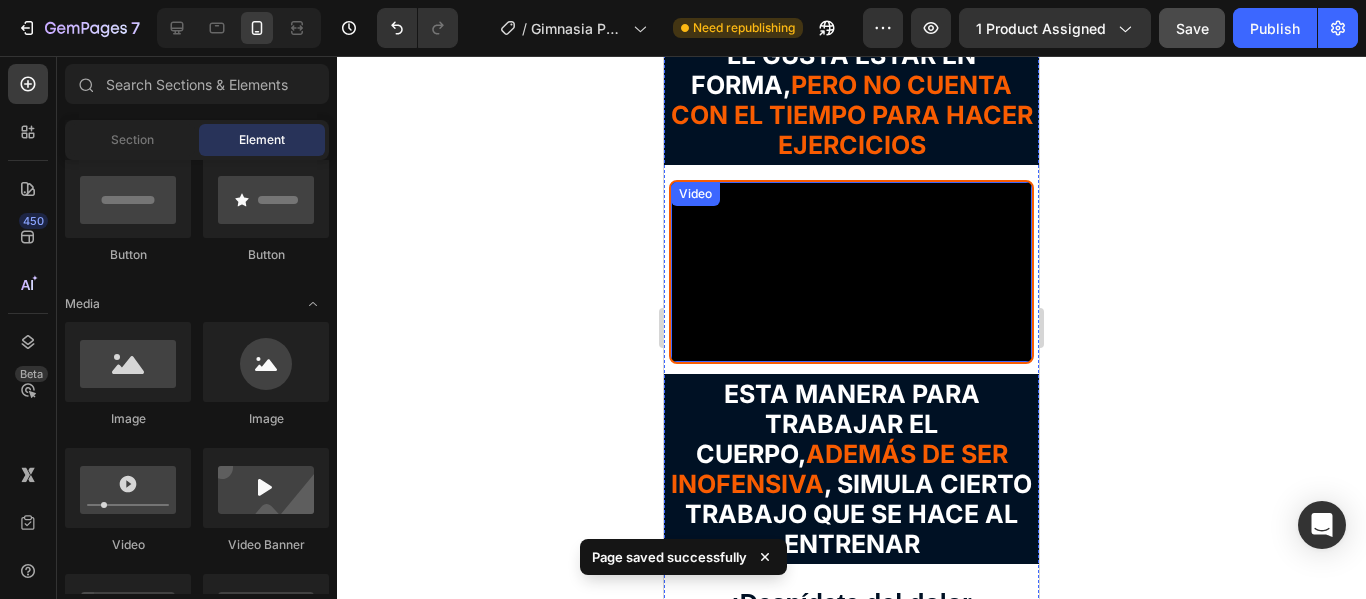 click at bounding box center (851, 272) 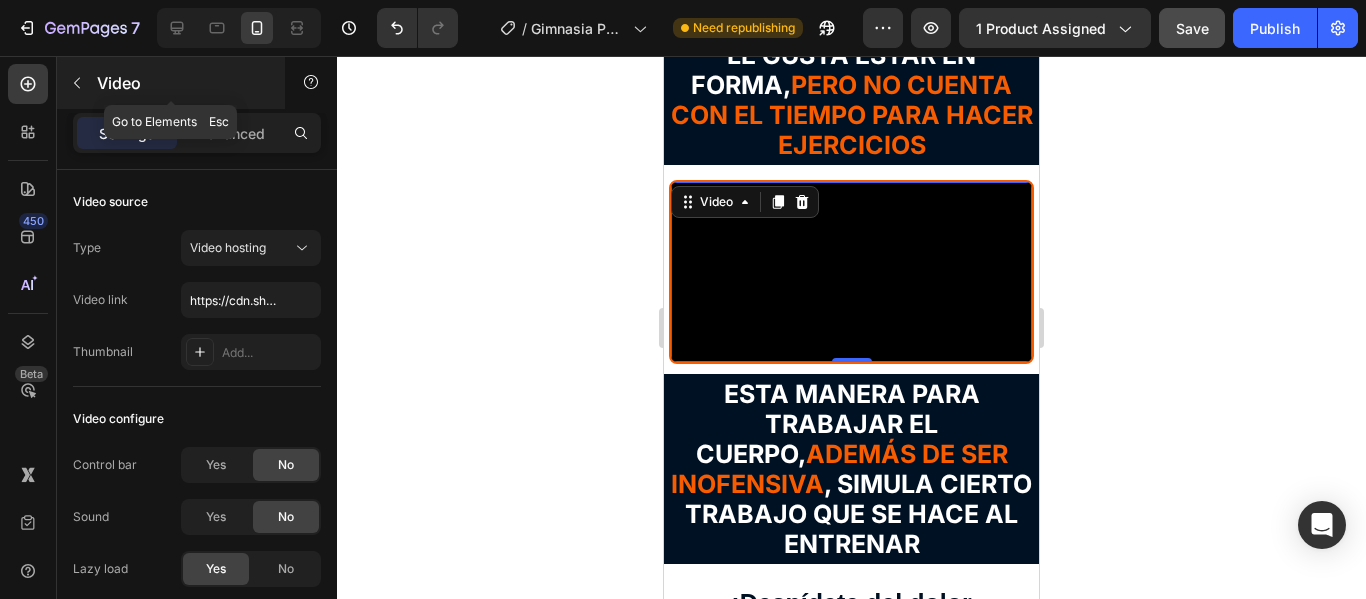 click 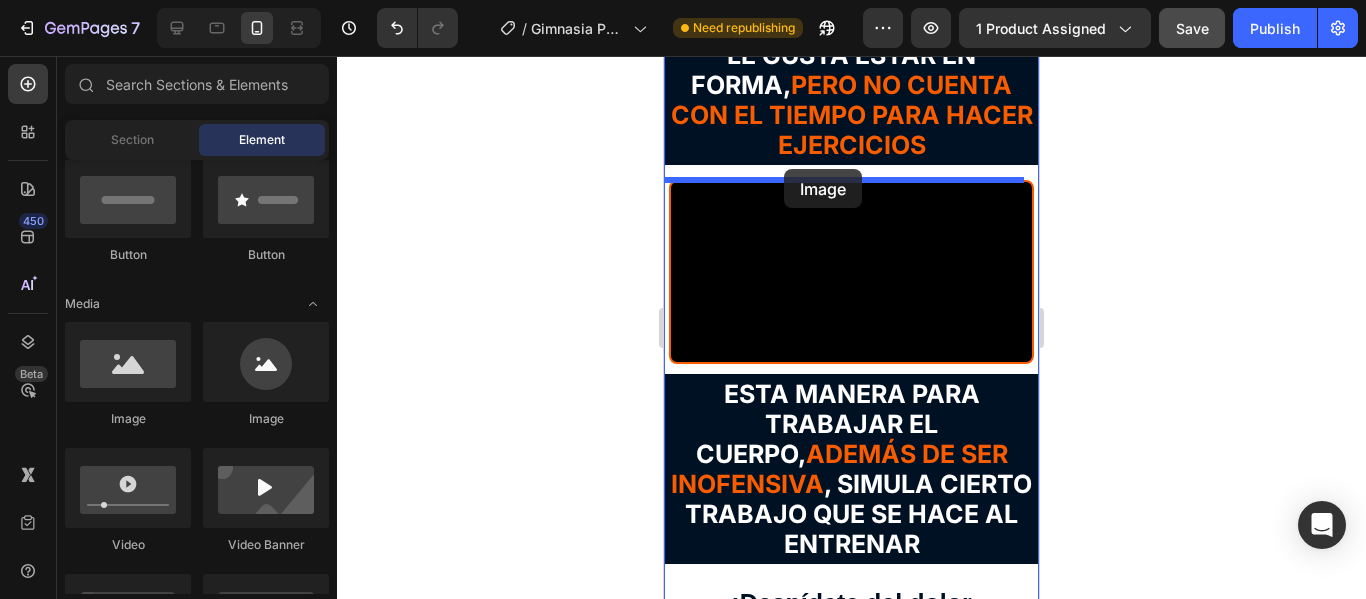 drag, startPoint x: 807, startPoint y: 441, endPoint x: 784, endPoint y: 169, distance: 272.9707 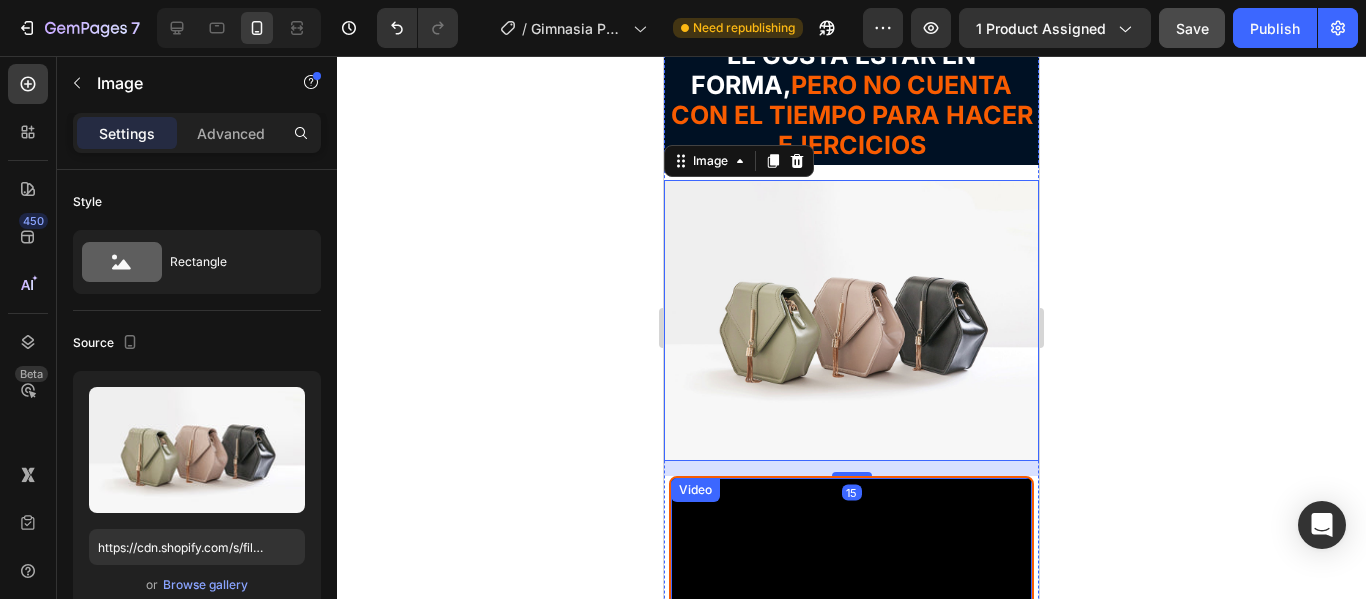 click at bounding box center [851, 568] 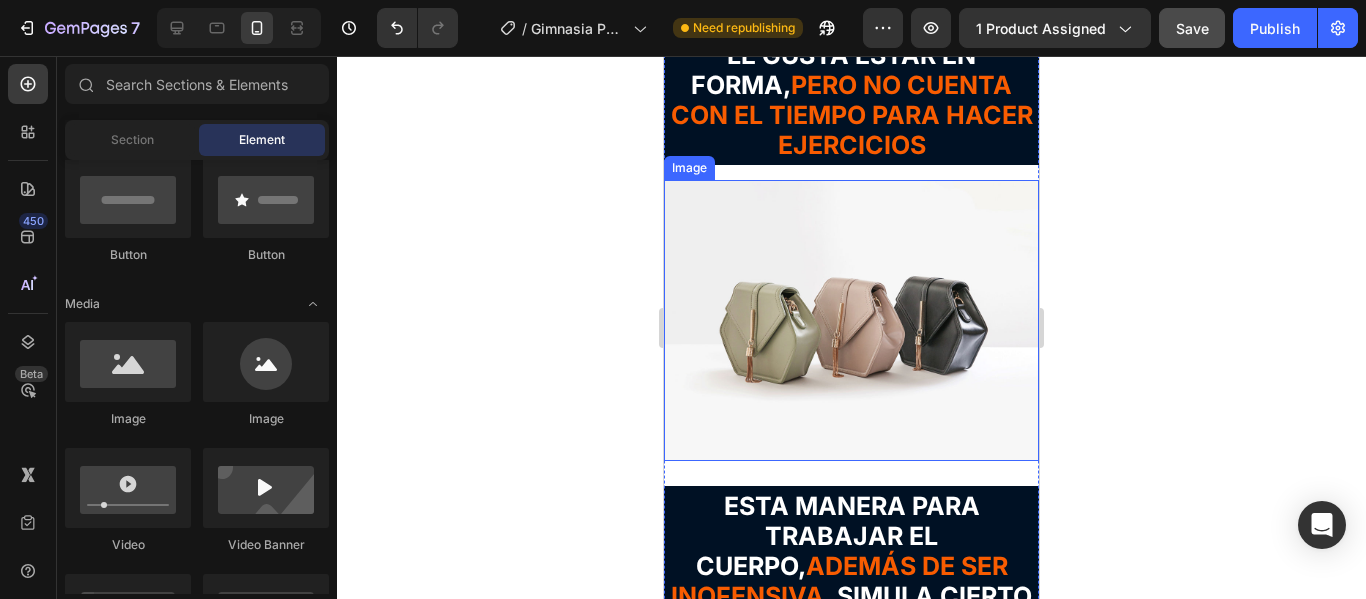 click at bounding box center [851, 320] 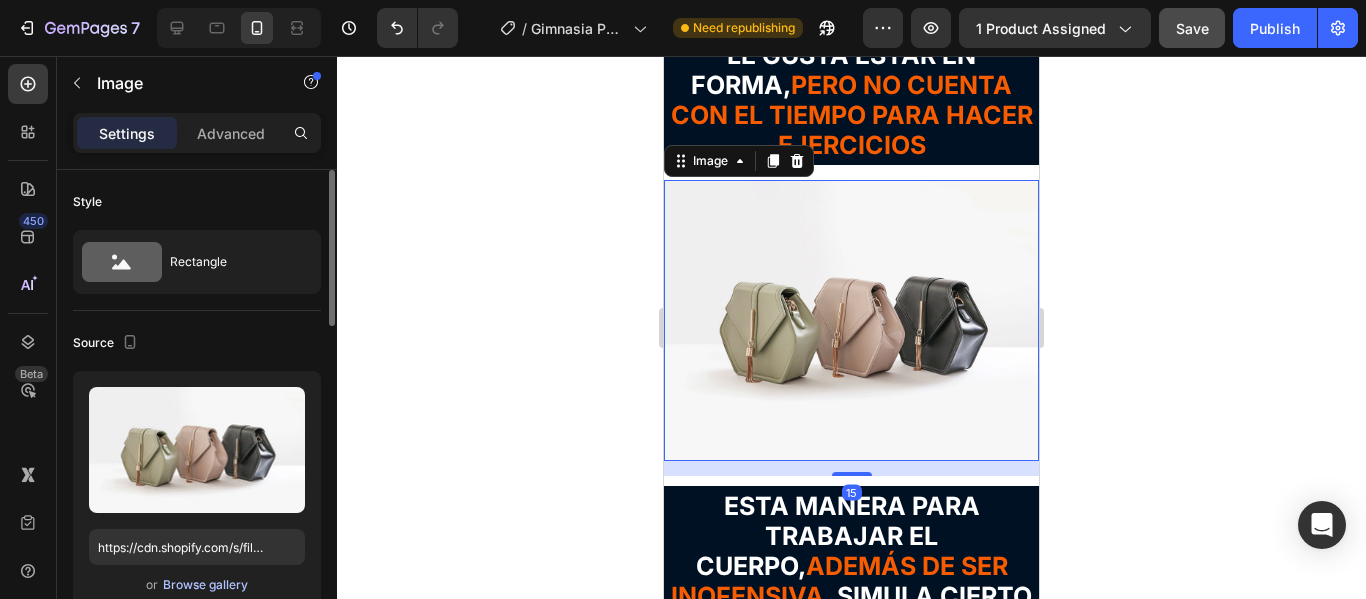 click on "Browse gallery" at bounding box center (205, 585) 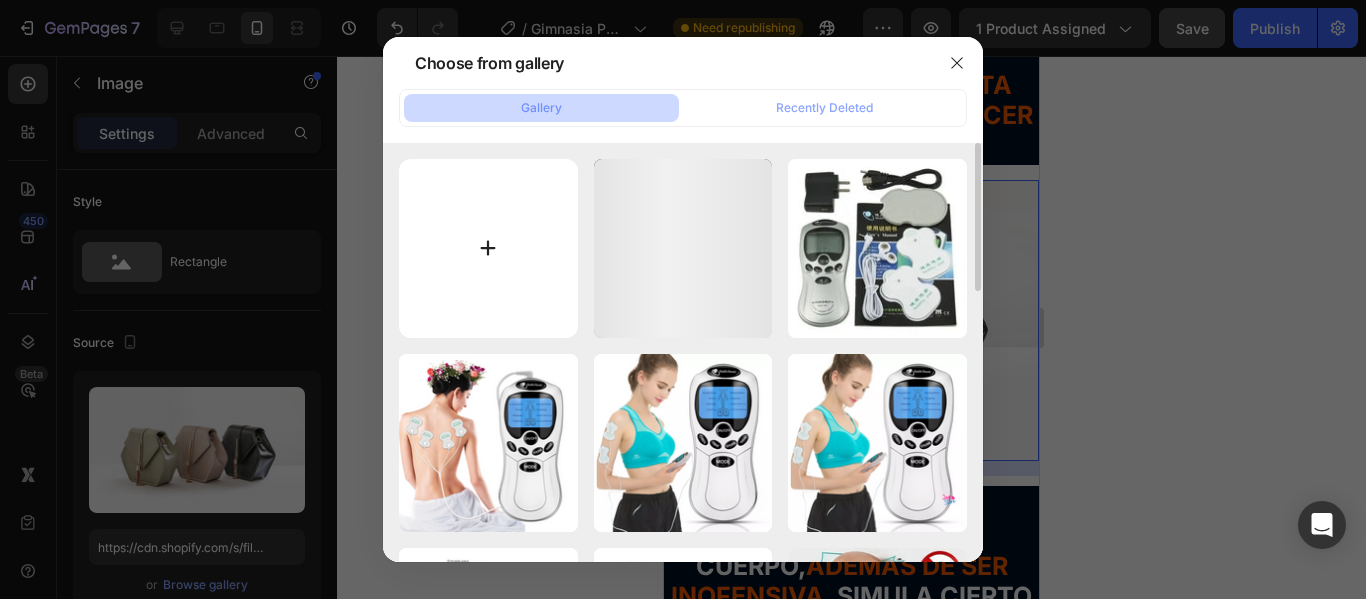 click at bounding box center [488, 248] 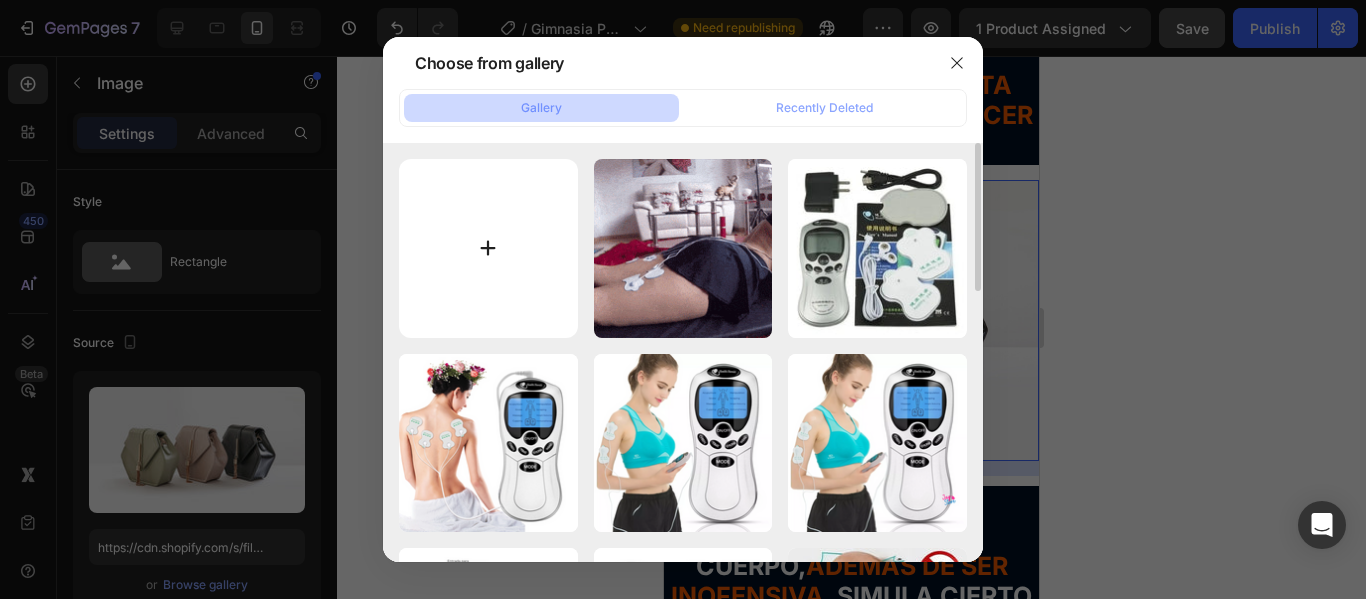 type on "C:\fakepath\[NUMBER]_gif_[NUMBER] ([NUMBER]).gif" 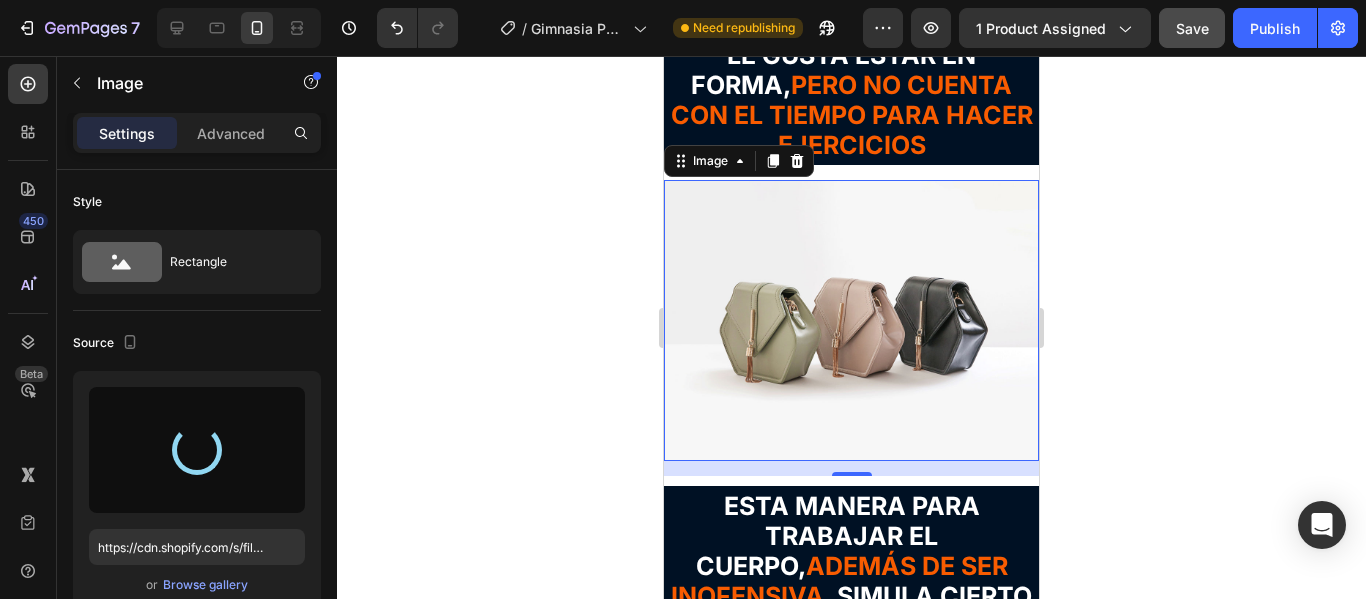 type on "https://cdn.shopify.com/s/files/1/[NUMBER]/[NUMBER]/files/[NUMBER]-[NUMBER].gif" 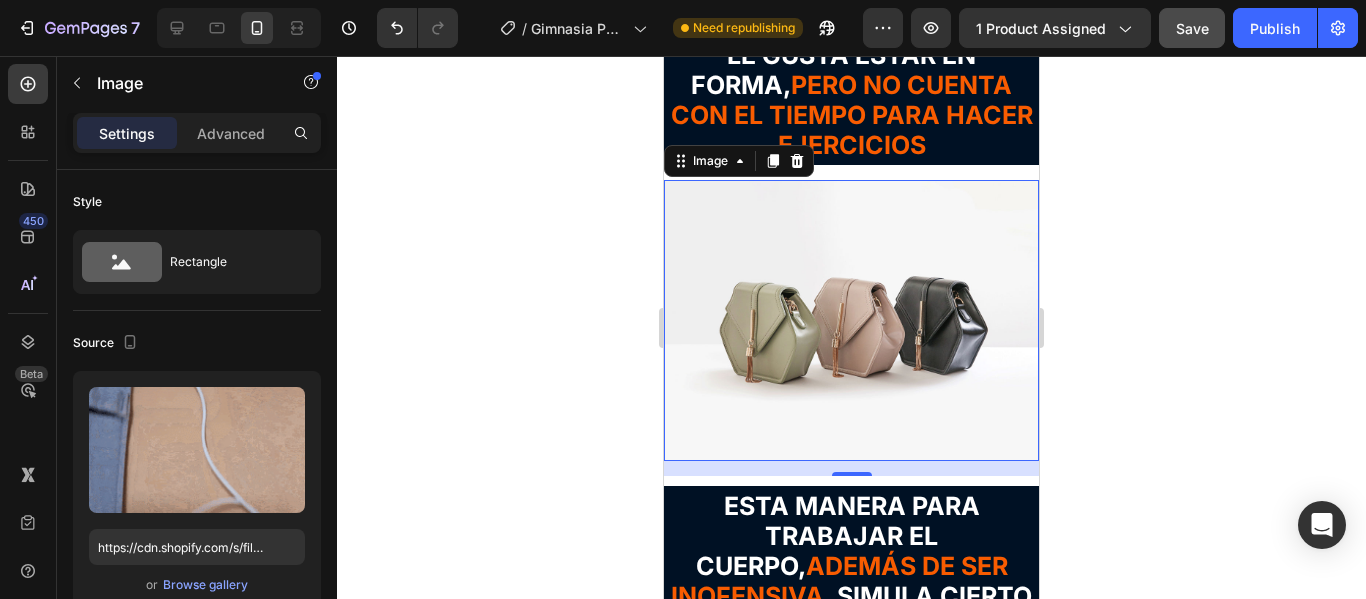click 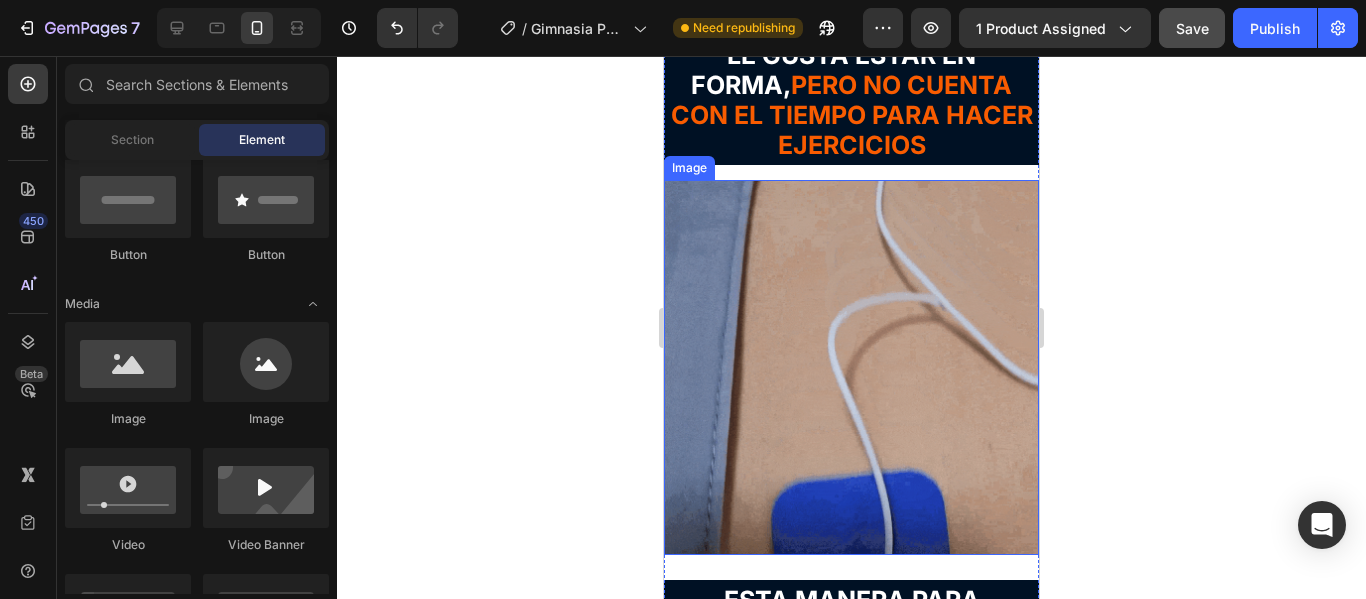 click at bounding box center [851, 367] 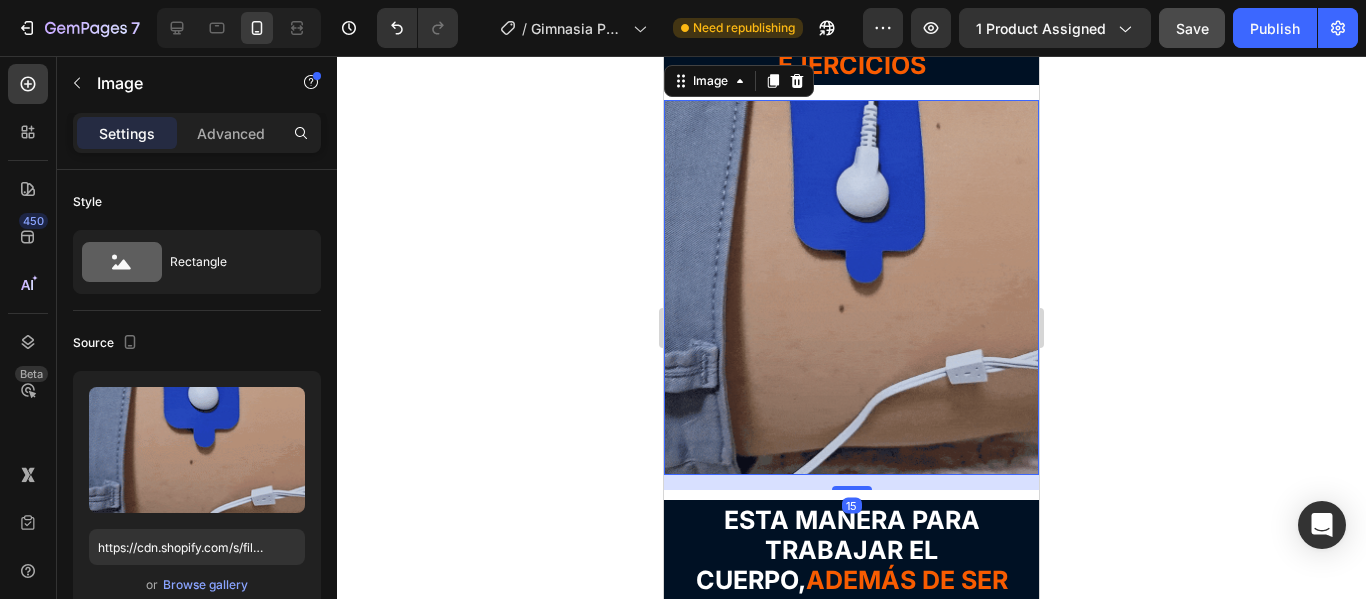 scroll, scrollTop: 3583, scrollLeft: 0, axis: vertical 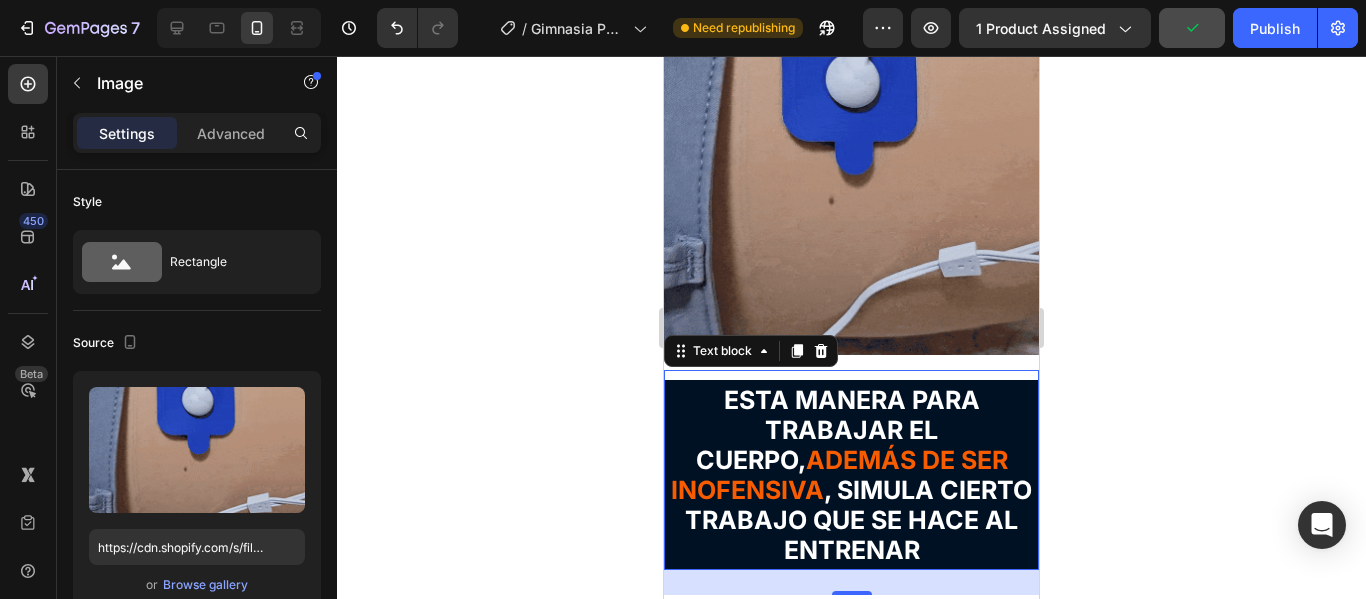 click on "ESTA MANERA PARA TRABAJAR EL CUERPO,  ADEMÁS DE SER INOFENSIVA , SIMULA CIERTO TRABAJO QUE SE HACE AL ENTRENAR Text block   [NUMBER]" at bounding box center [851, 470] 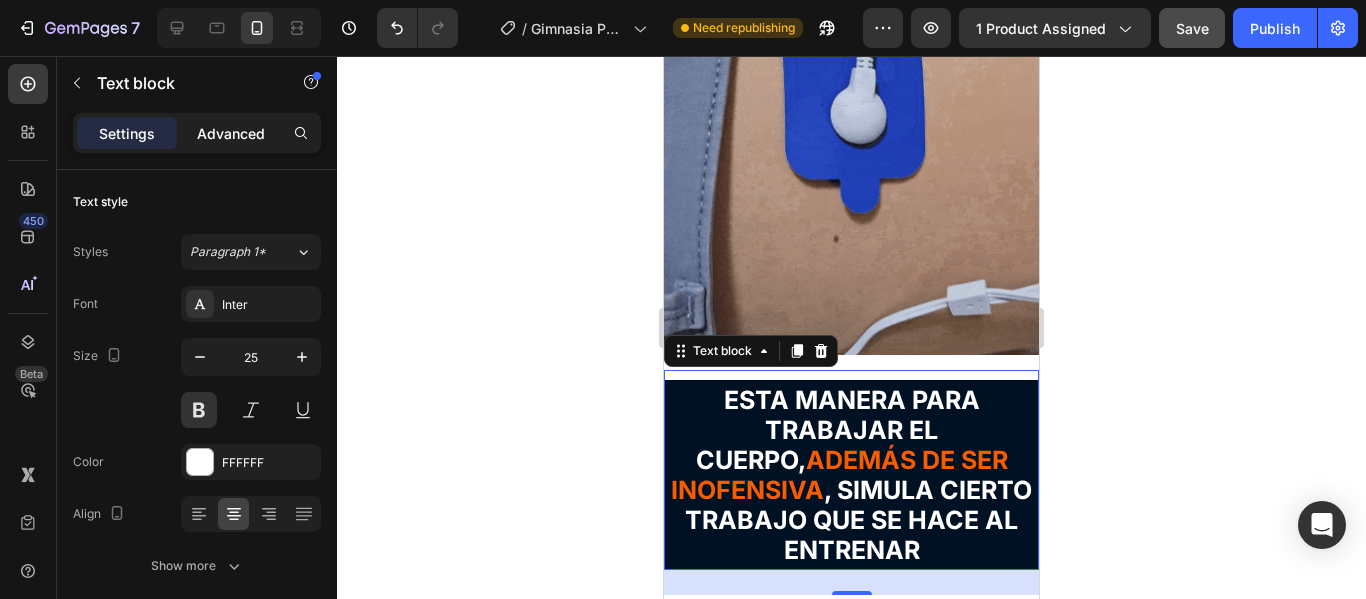 click on "Advanced" at bounding box center (231, 133) 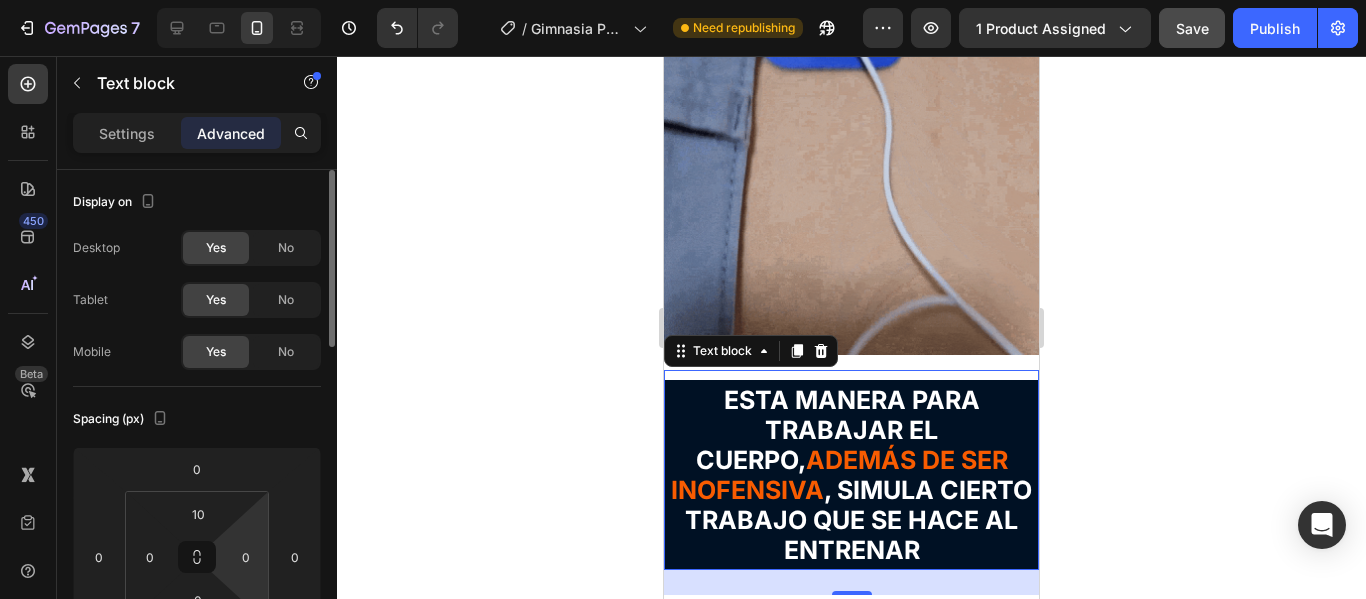 scroll, scrollTop: 100, scrollLeft: 0, axis: vertical 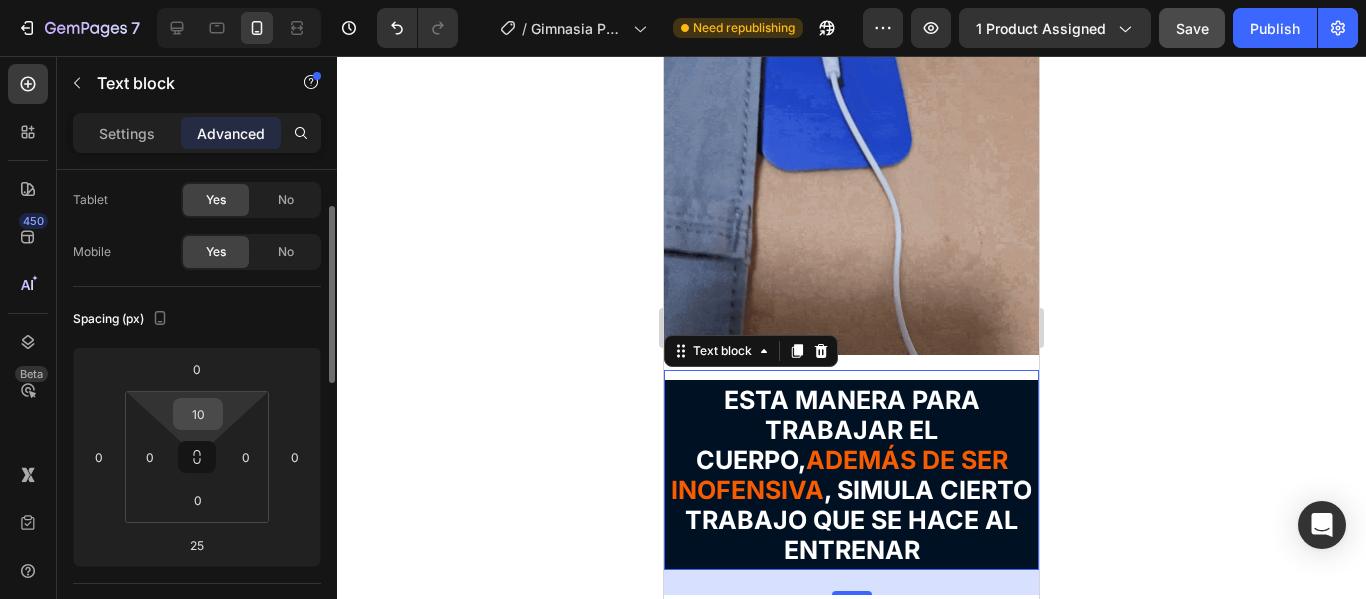 click on "10" at bounding box center [198, 414] 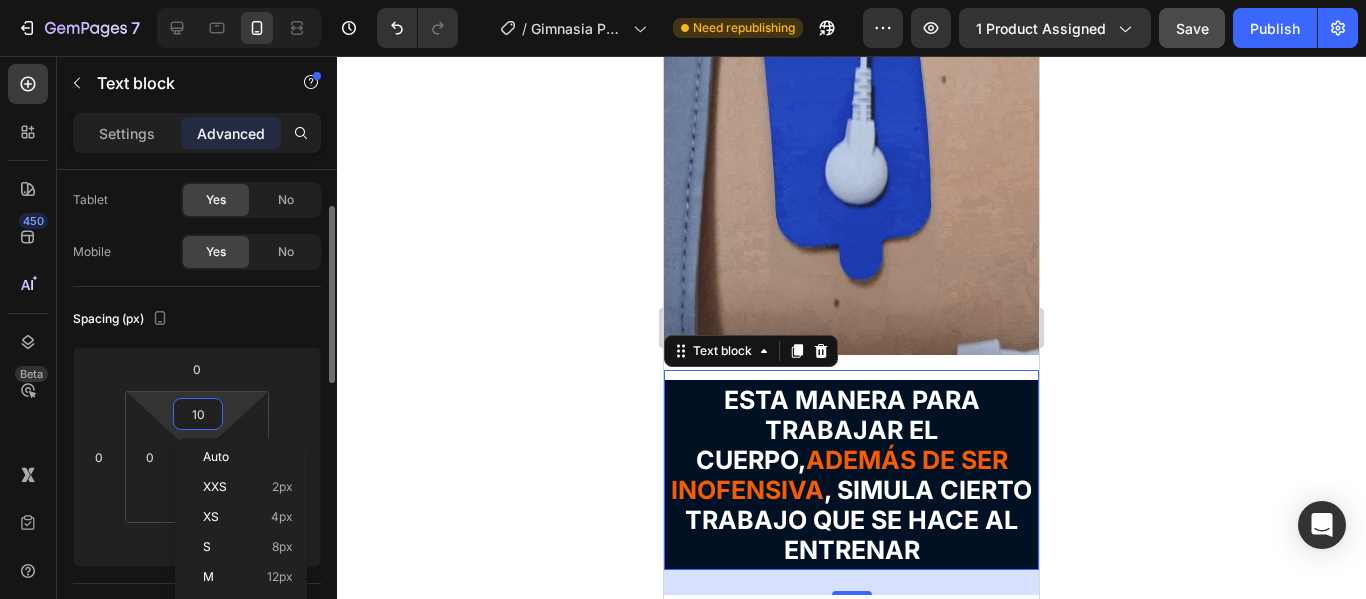 type on "0" 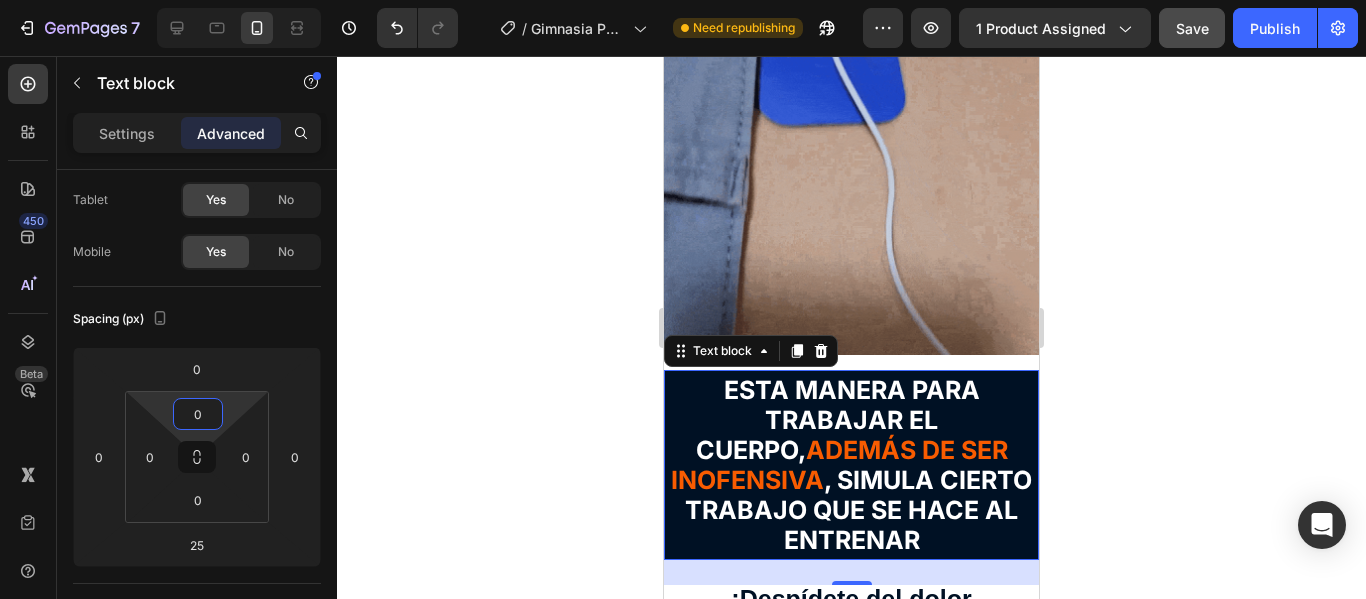 click 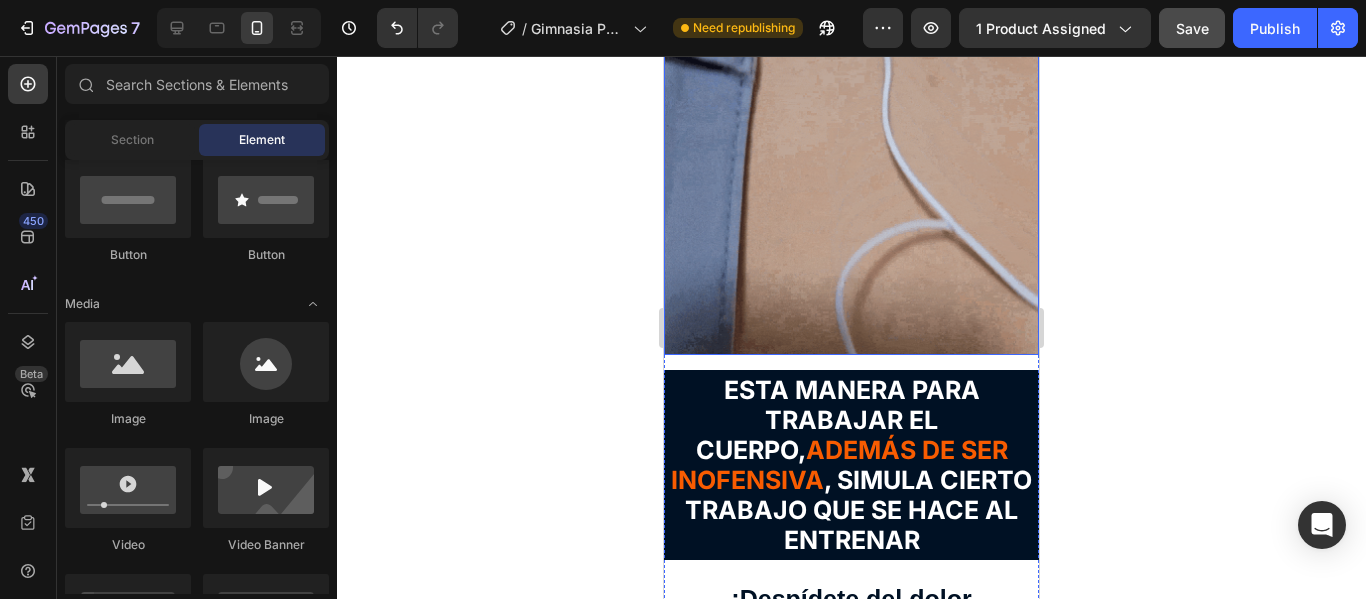 click at bounding box center [851, 167] 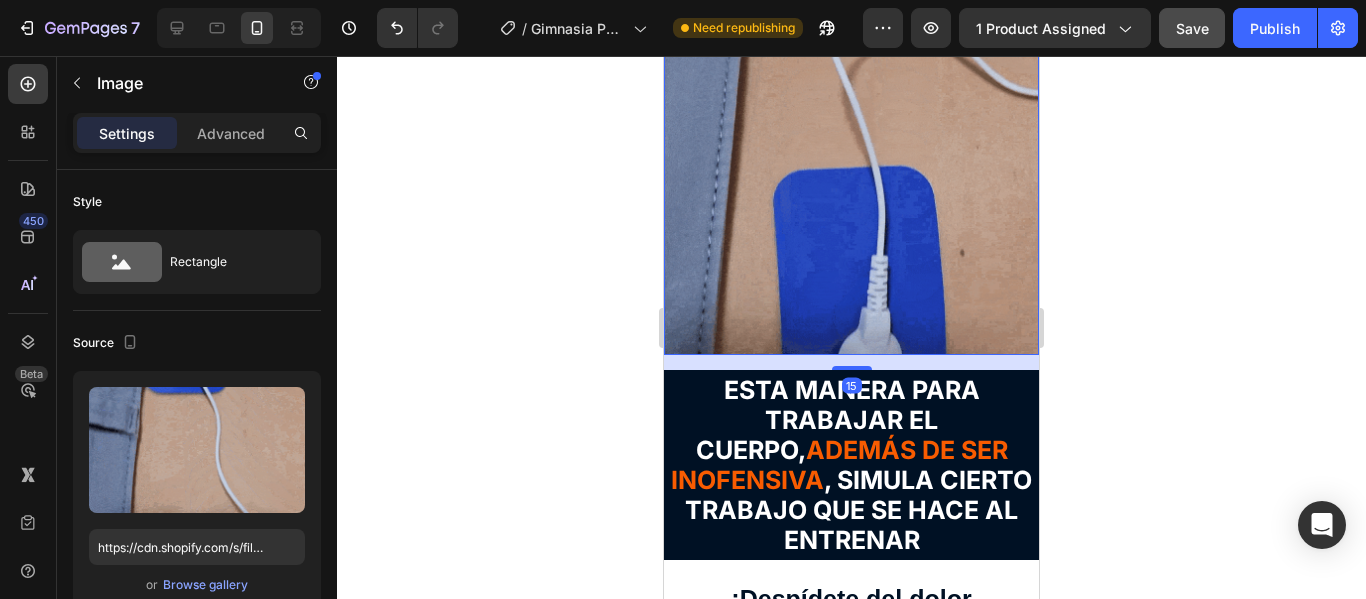 scroll, scrollTop: 3383, scrollLeft: 0, axis: vertical 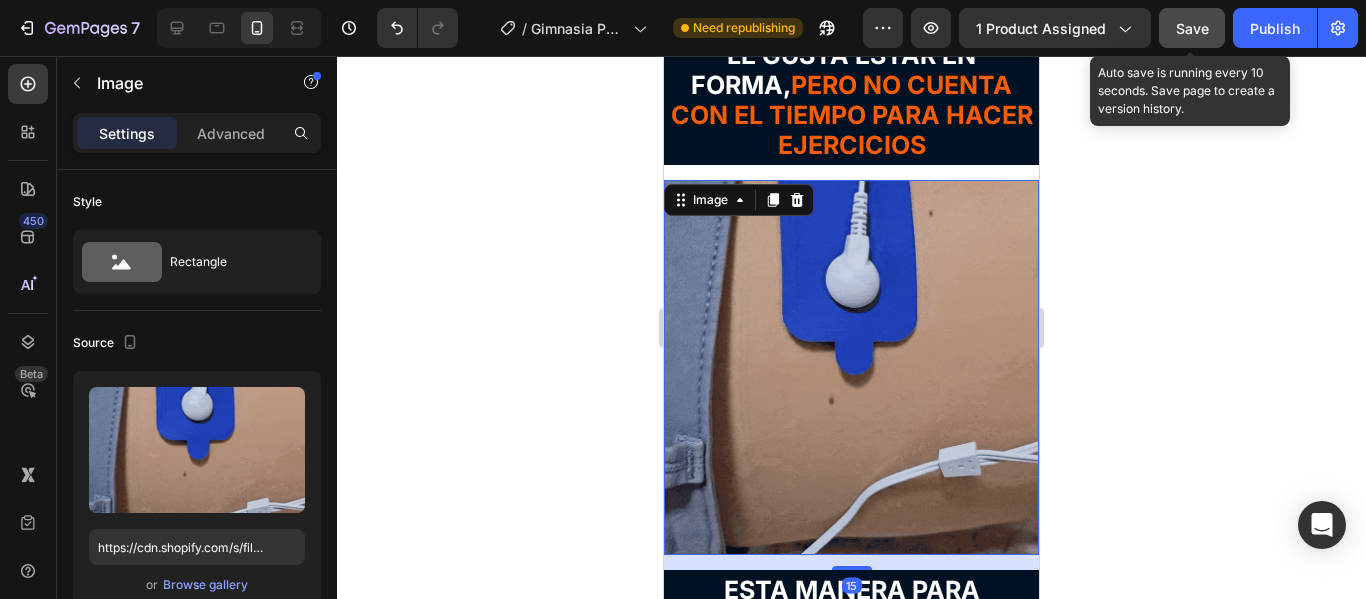 click on "Save" at bounding box center [1192, 28] 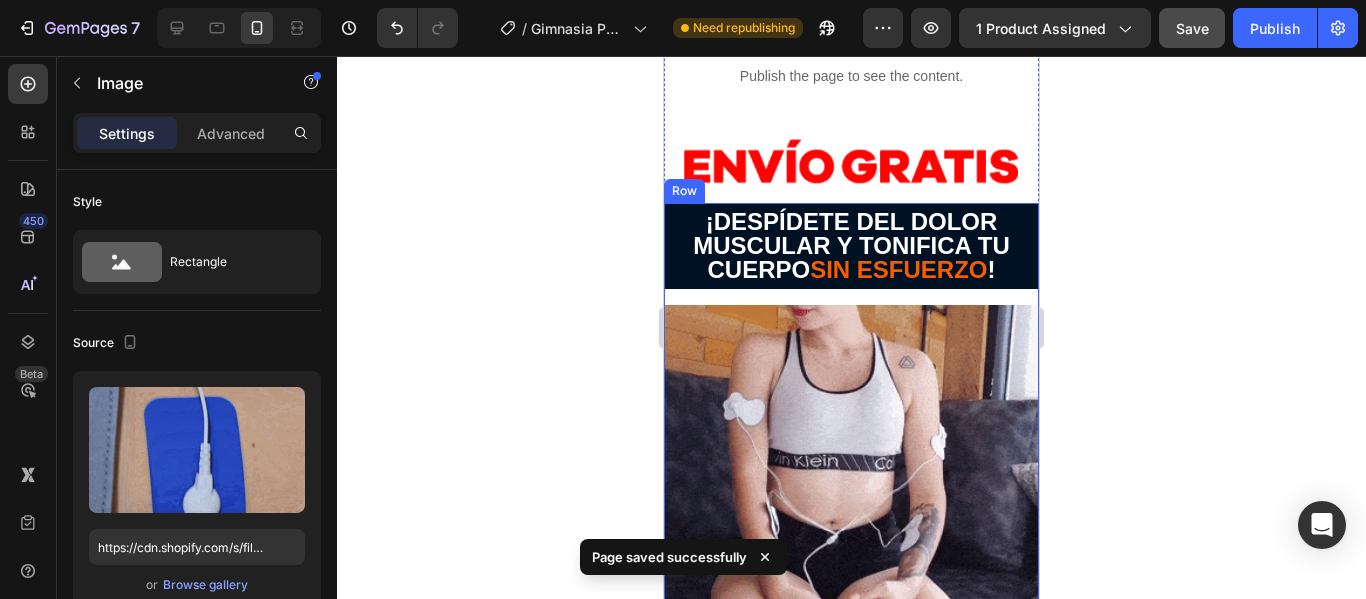 scroll, scrollTop: 983, scrollLeft: 0, axis: vertical 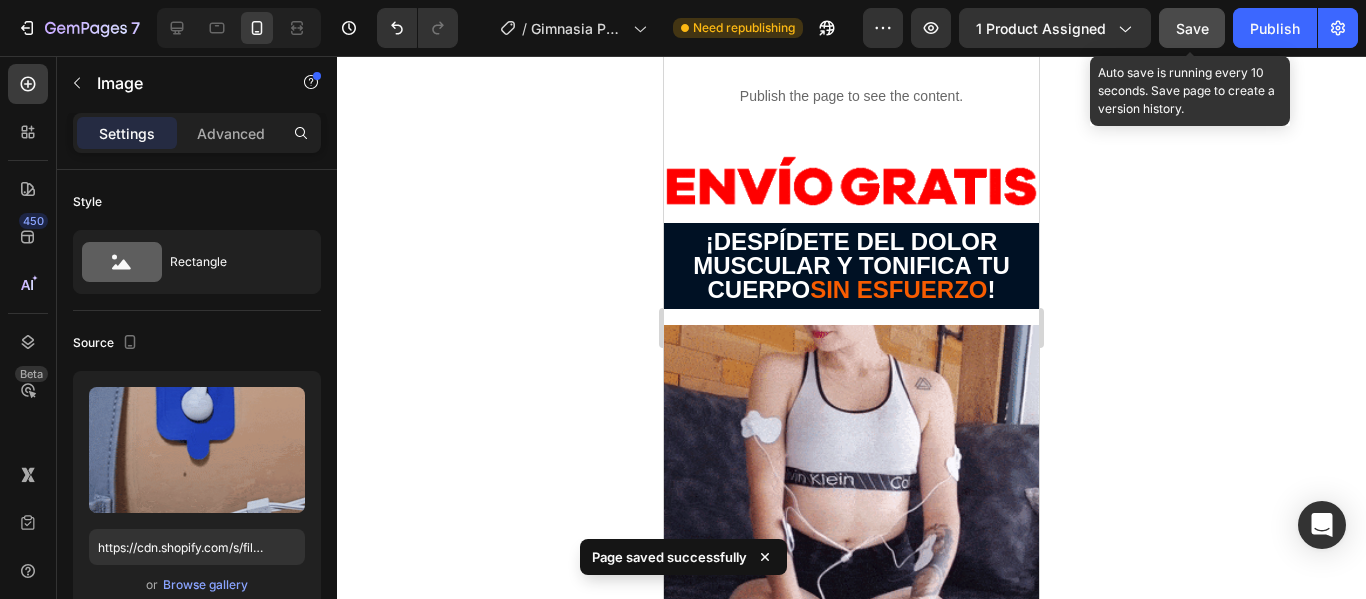 click on "Save" at bounding box center (1192, 28) 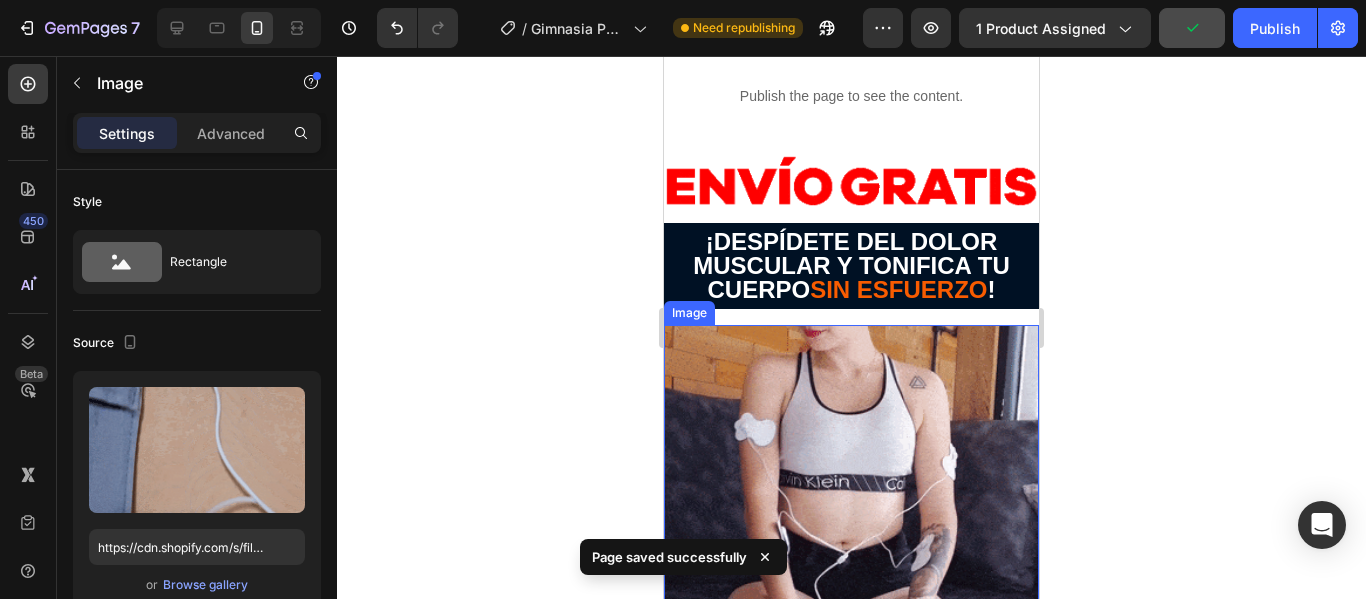 click at bounding box center [851, 512] 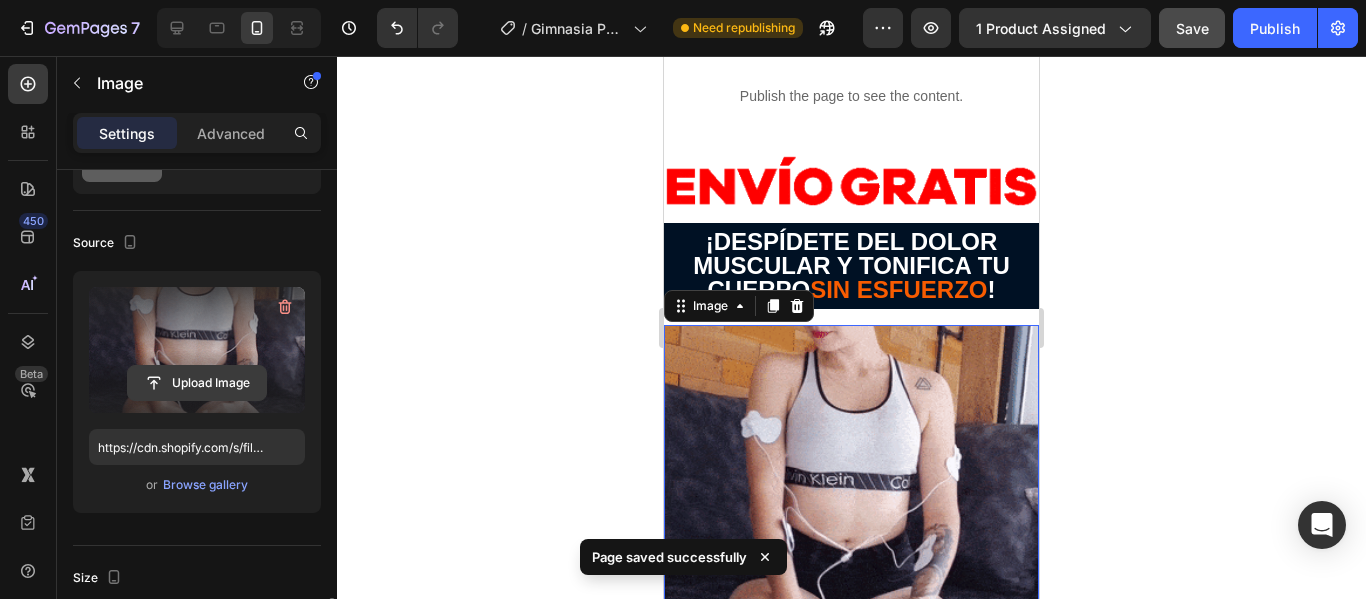 scroll, scrollTop: 400, scrollLeft: 0, axis: vertical 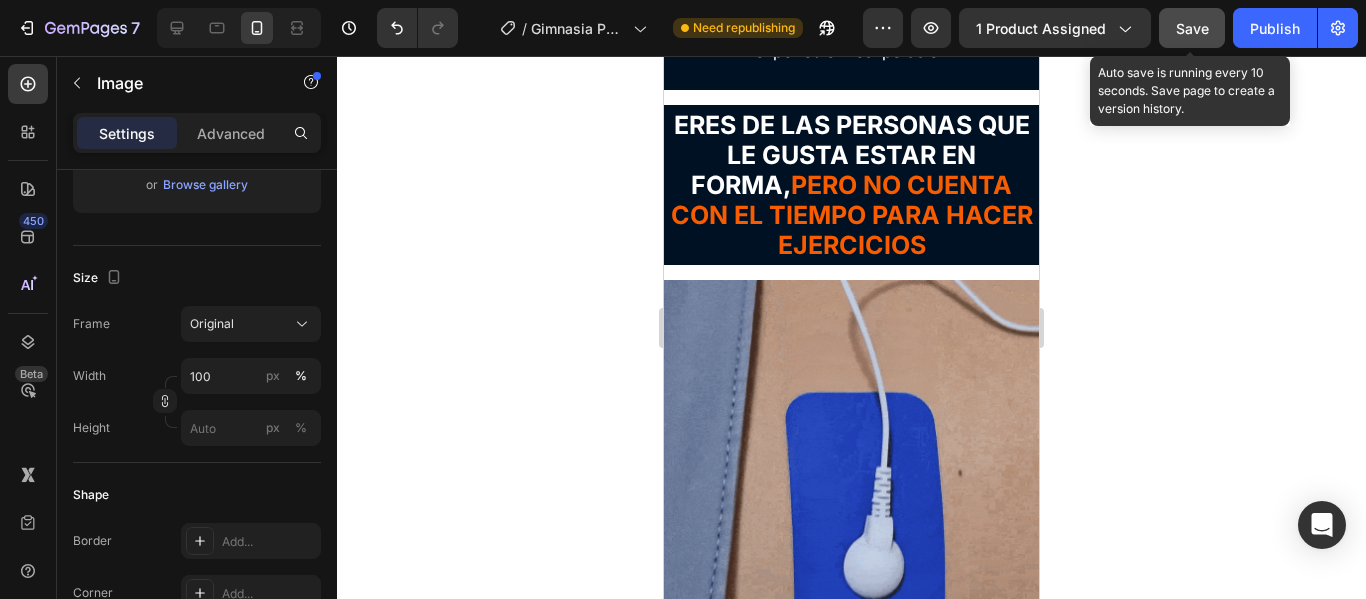 click on "Save" at bounding box center [1192, 28] 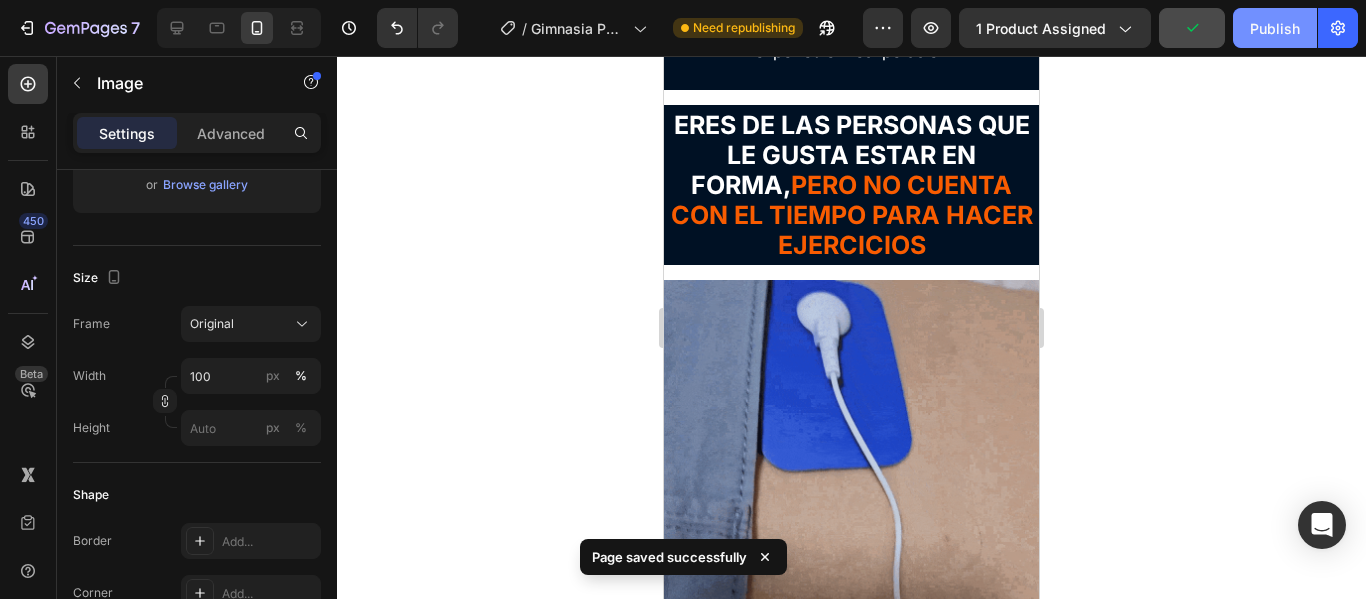 click on "Publish" at bounding box center [1275, 28] 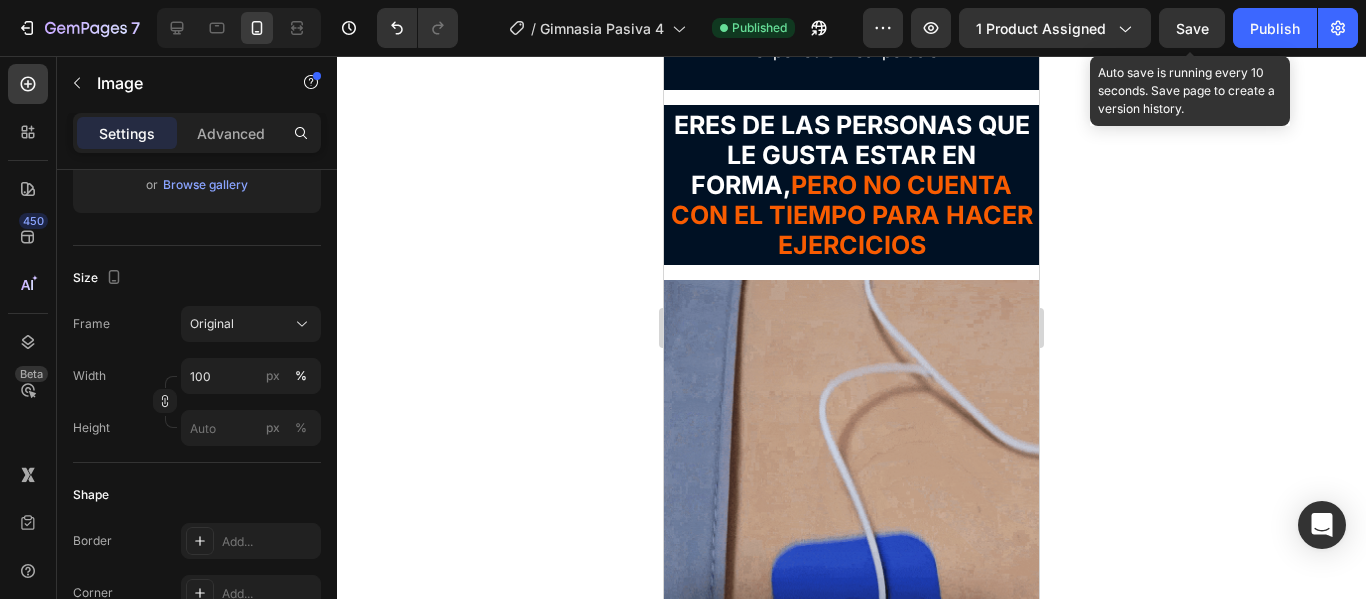 drag, startPoint x: 1188, startPoint y: 33, endPoint x: 1365, endPoint y: 42, distance: 177.22867 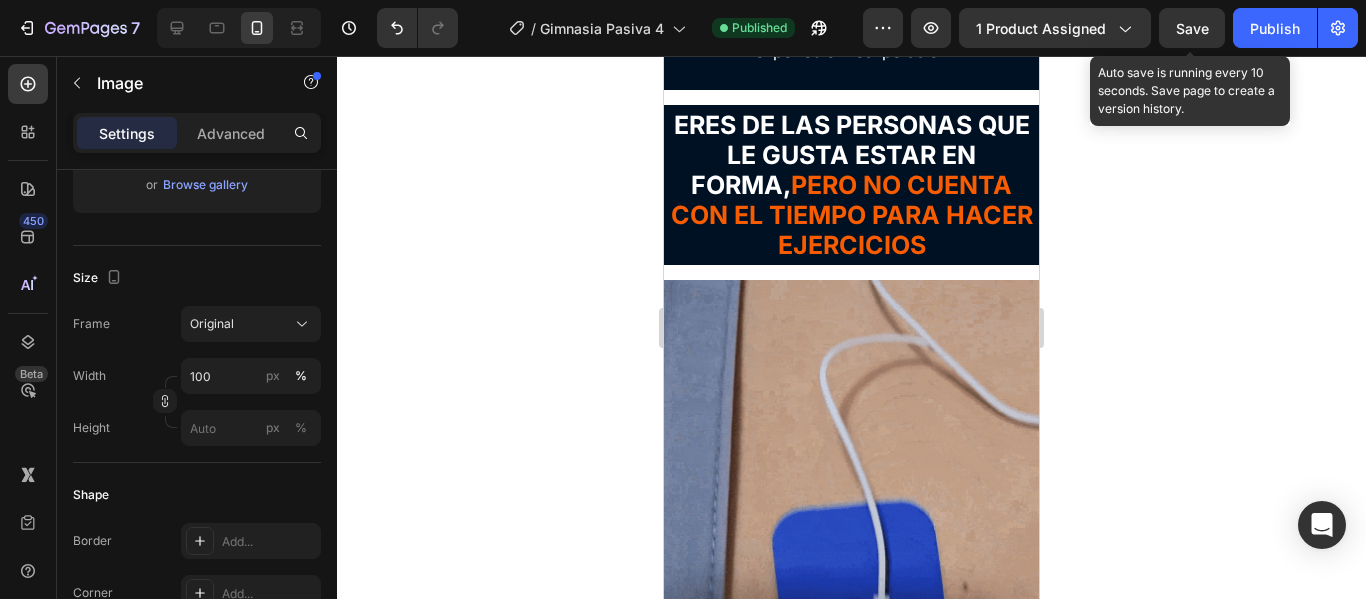 click on "Save" at bounding box center [1192, 28] 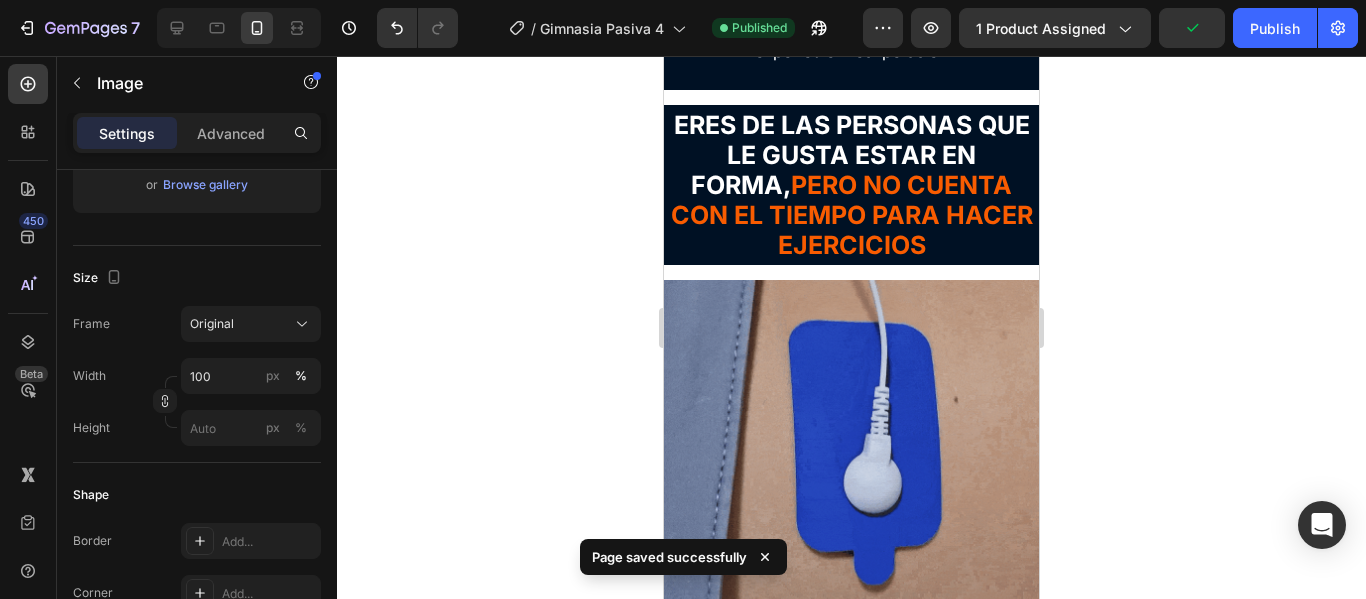 click on "[NUMBER] Version history  /  Gimnasia Pasiva [NUMBER] Published Preview [NUMBER] product assigned  Publish" 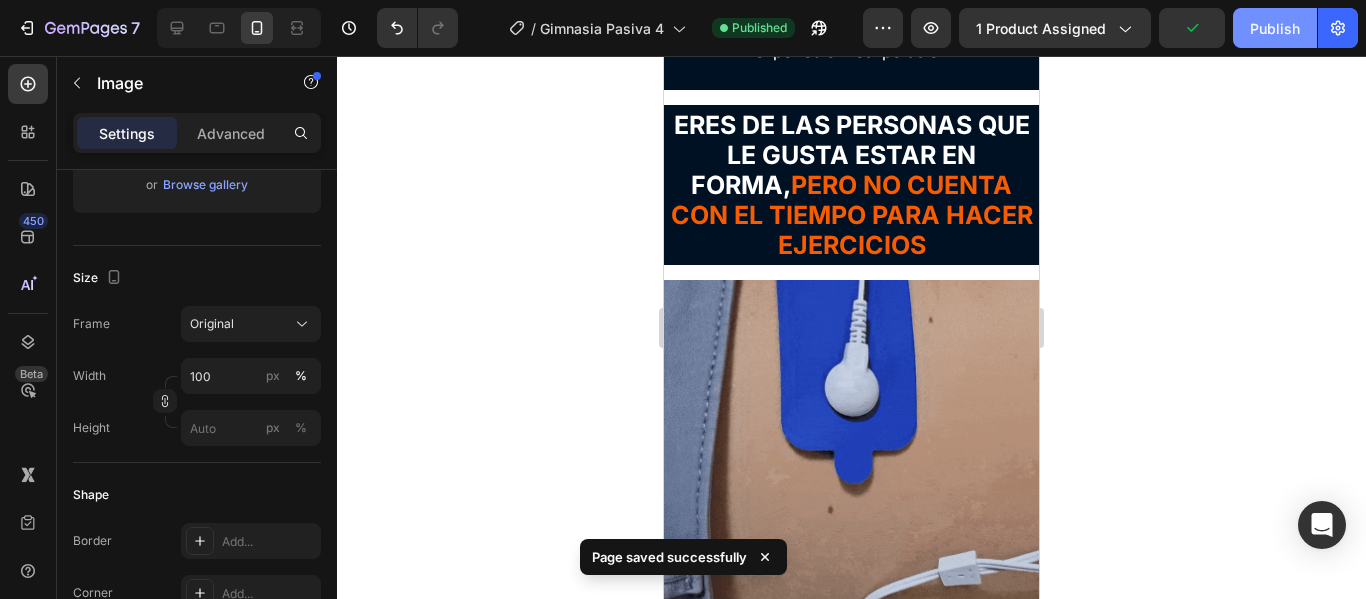 click on "Publish" 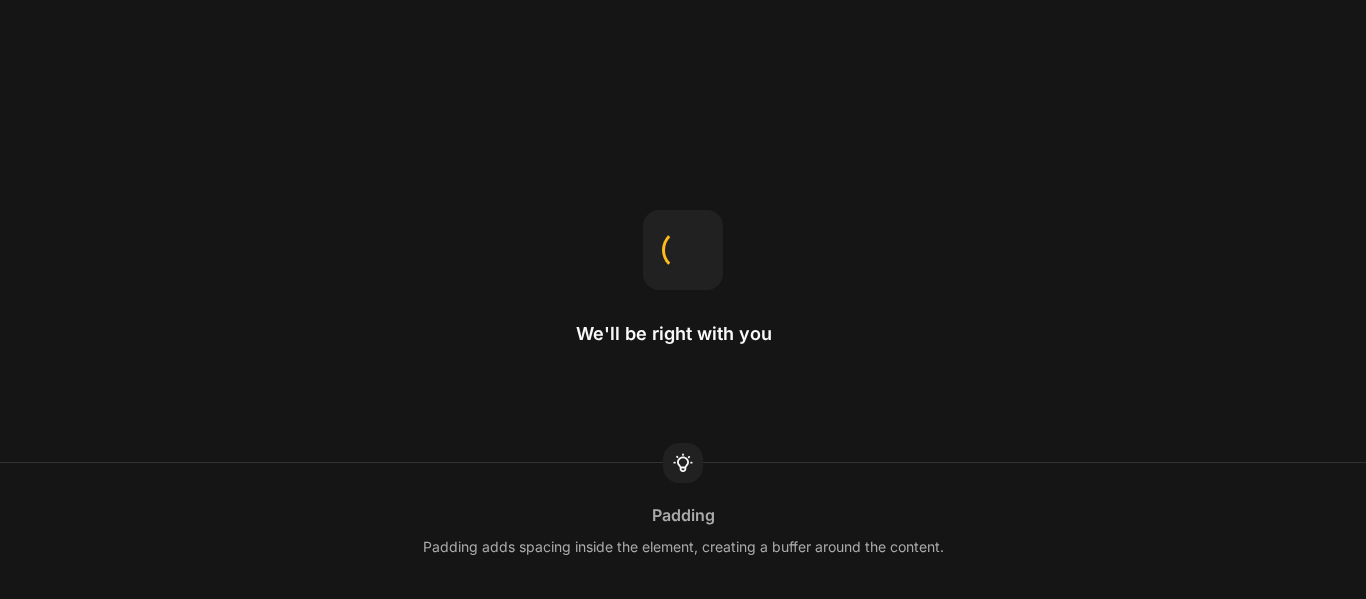 scroll, scrollTop: 0, scrollLeft: 0, axis: both 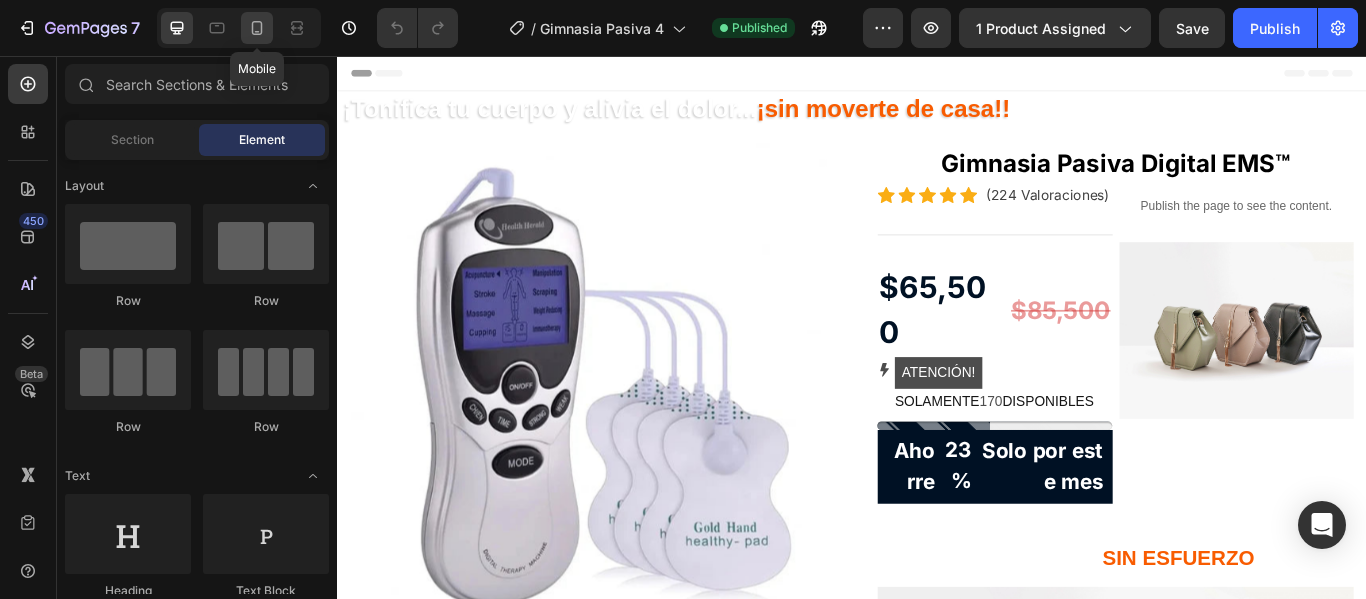 click 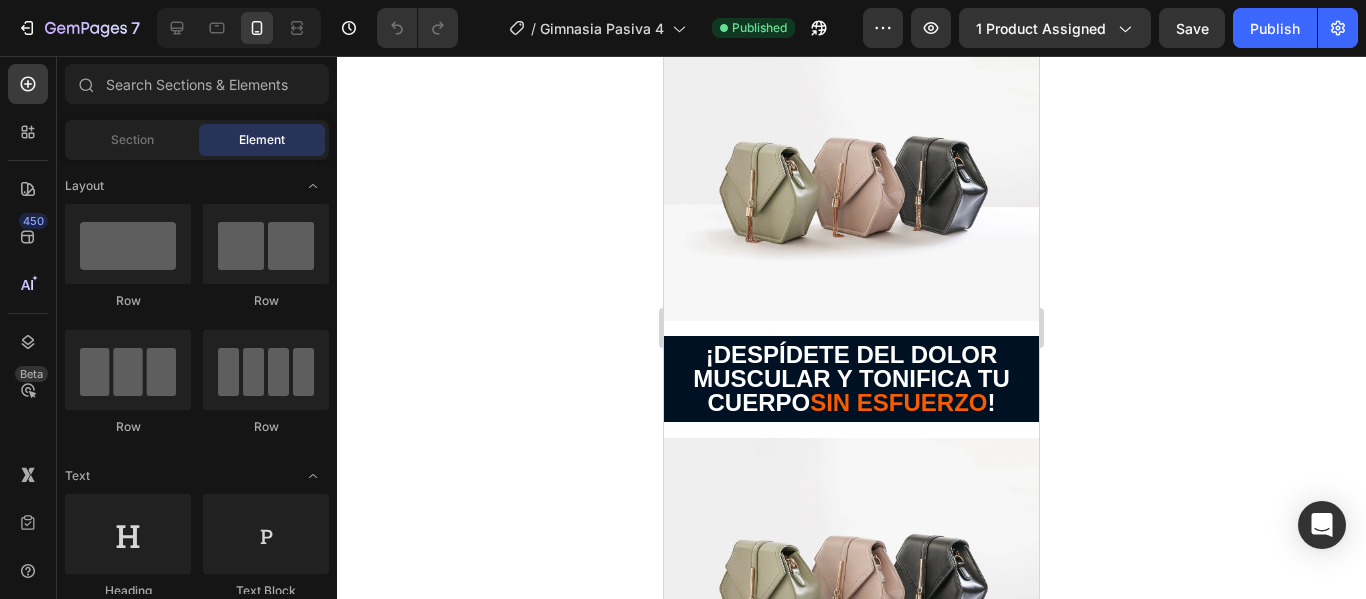 scroll, scrollTop: 1100, scrollLeft: 0, axis: vertical 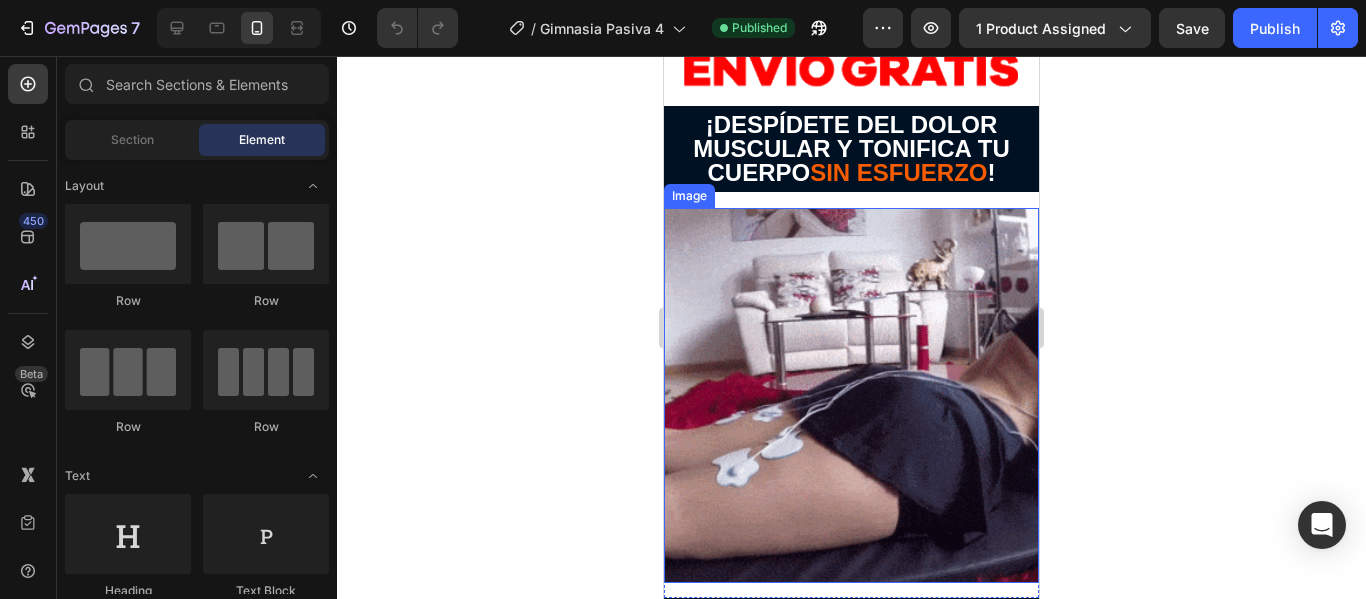 click at bounding box center (851, 395) 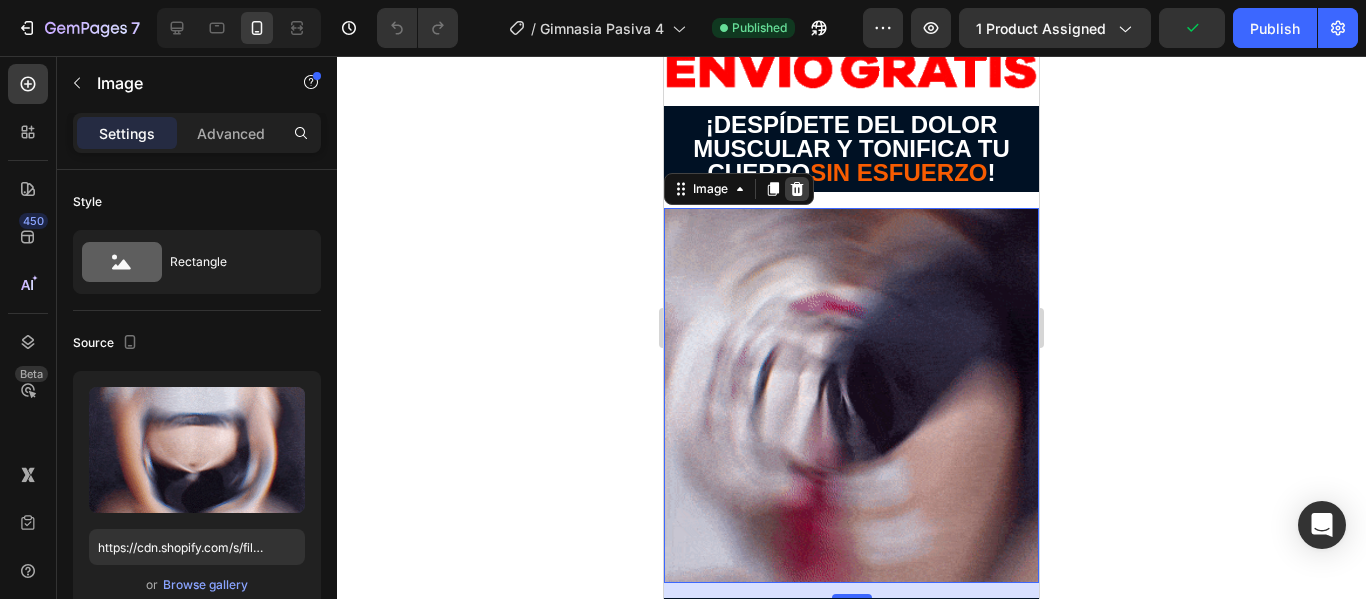 click 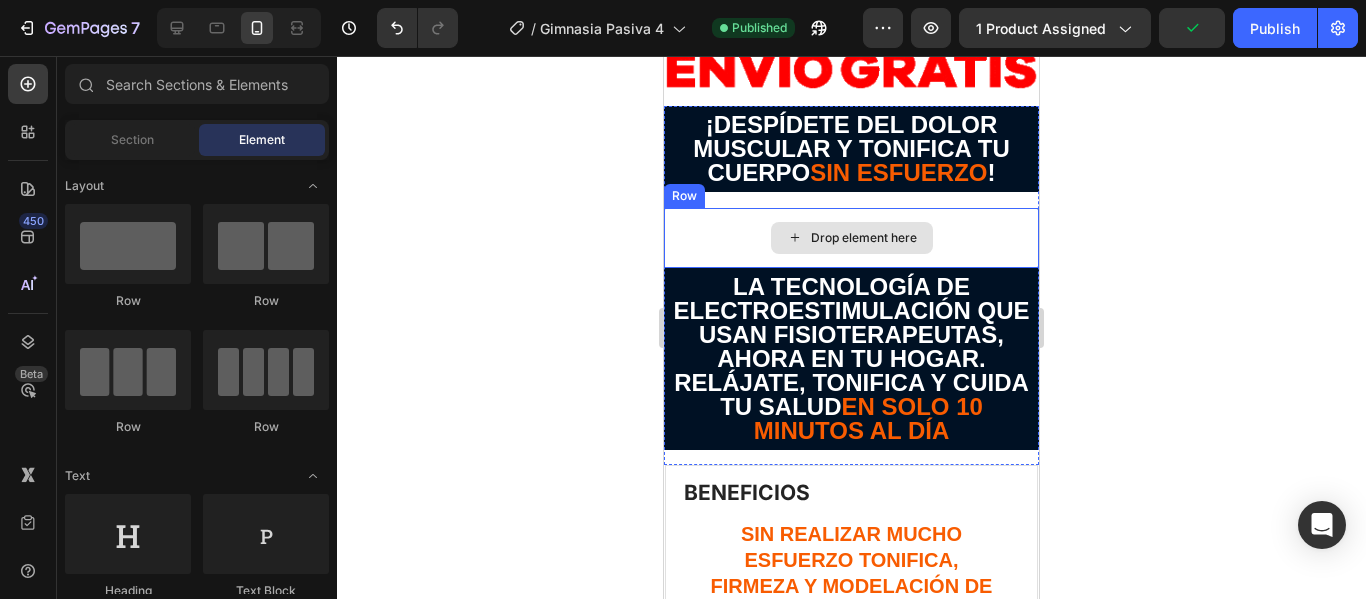 click on "Drop element here" at bounding box center (864, 238) 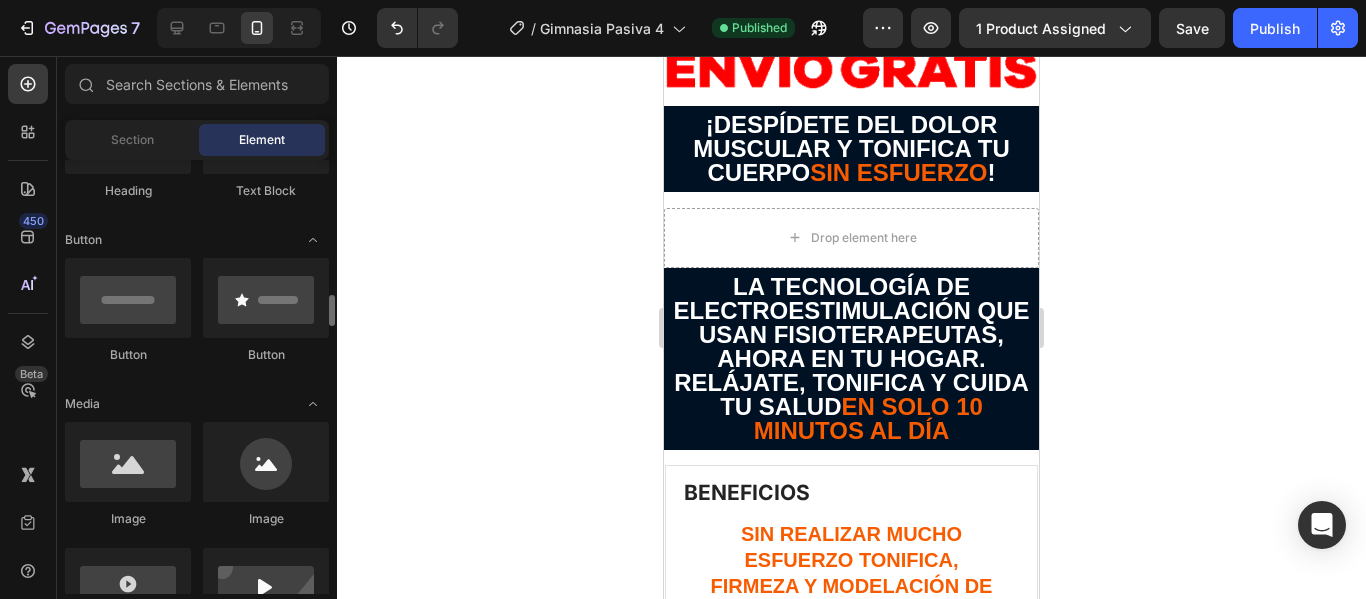 scroll, scrollTop: 500, scrollLeft: 0, axis: vertical 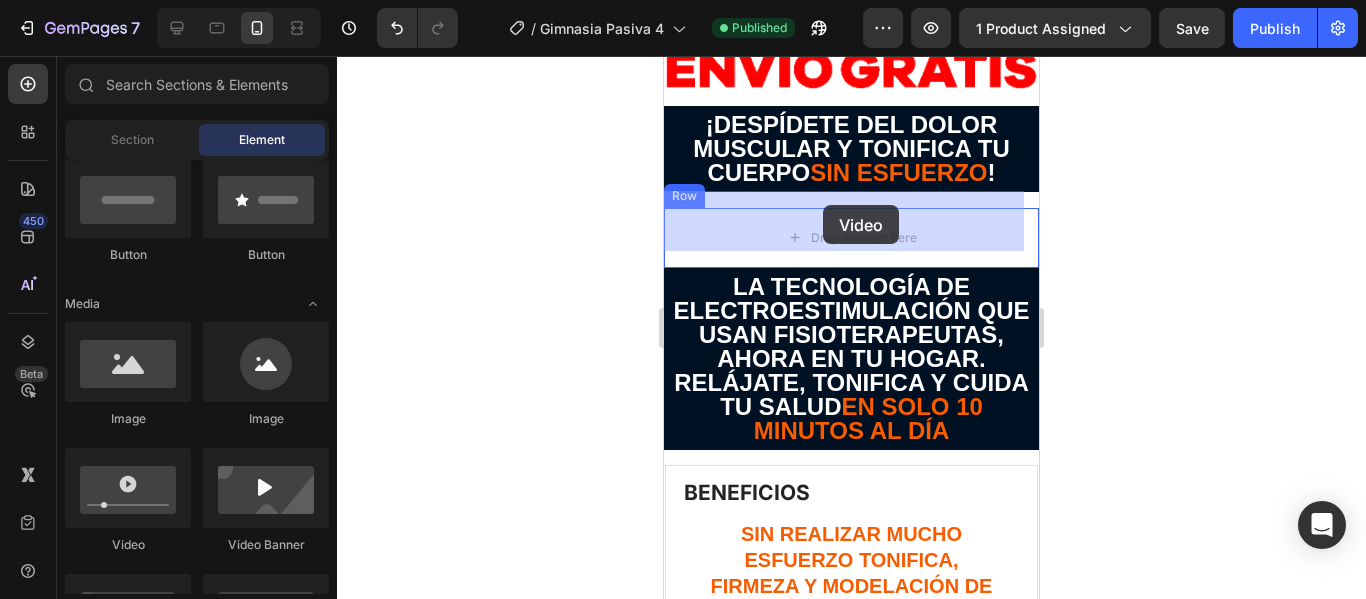 drag, startPoint x: 978, startPoint y: 438, endPoint x: 823, endPoint y: 205, distance: 279.84637 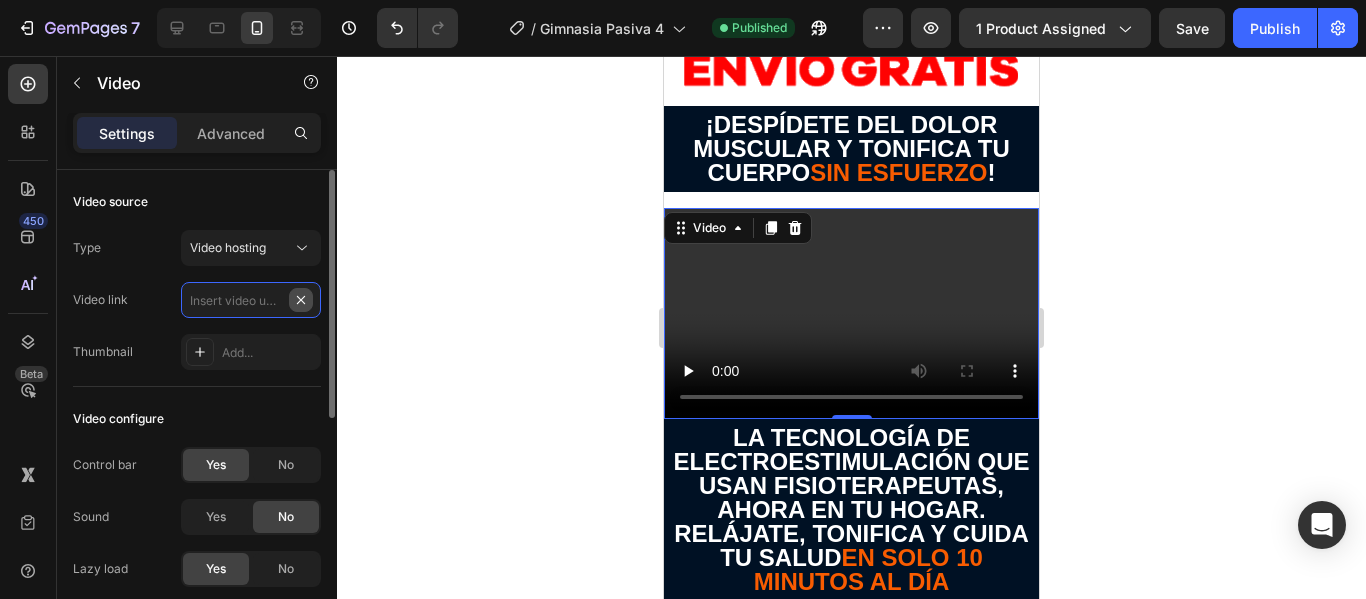 scroll, scrollTop: 0, scrollLeft: 0, axis: both 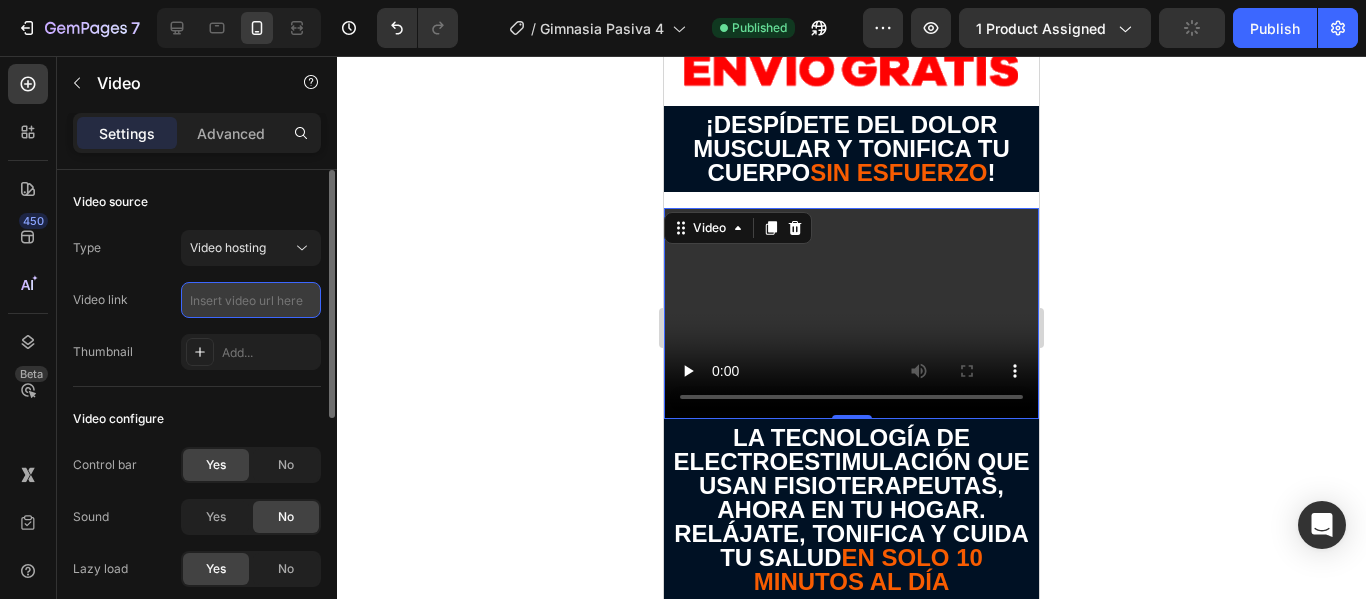 paste on "https://cdn.shopify.com/videos/c/o/v/f2b233e88e1144bcadd66e4a792bffee.mp4" 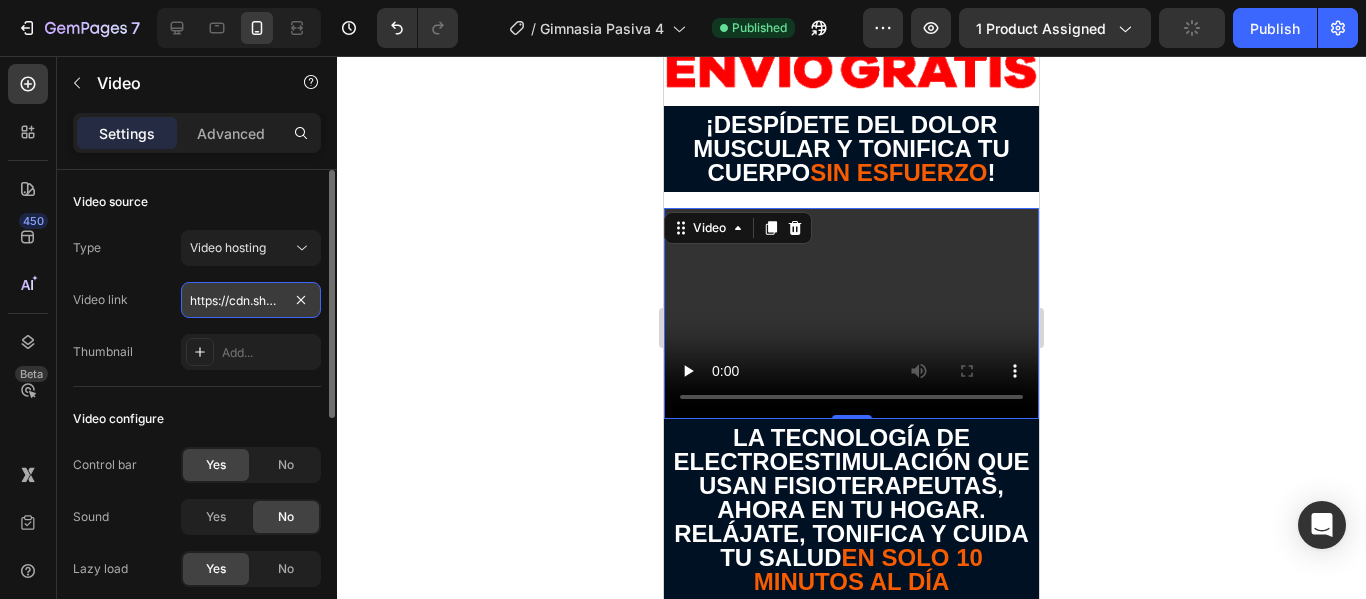 scroll, scrollTop: 0, scrollLeft: 371, axis: horizontal 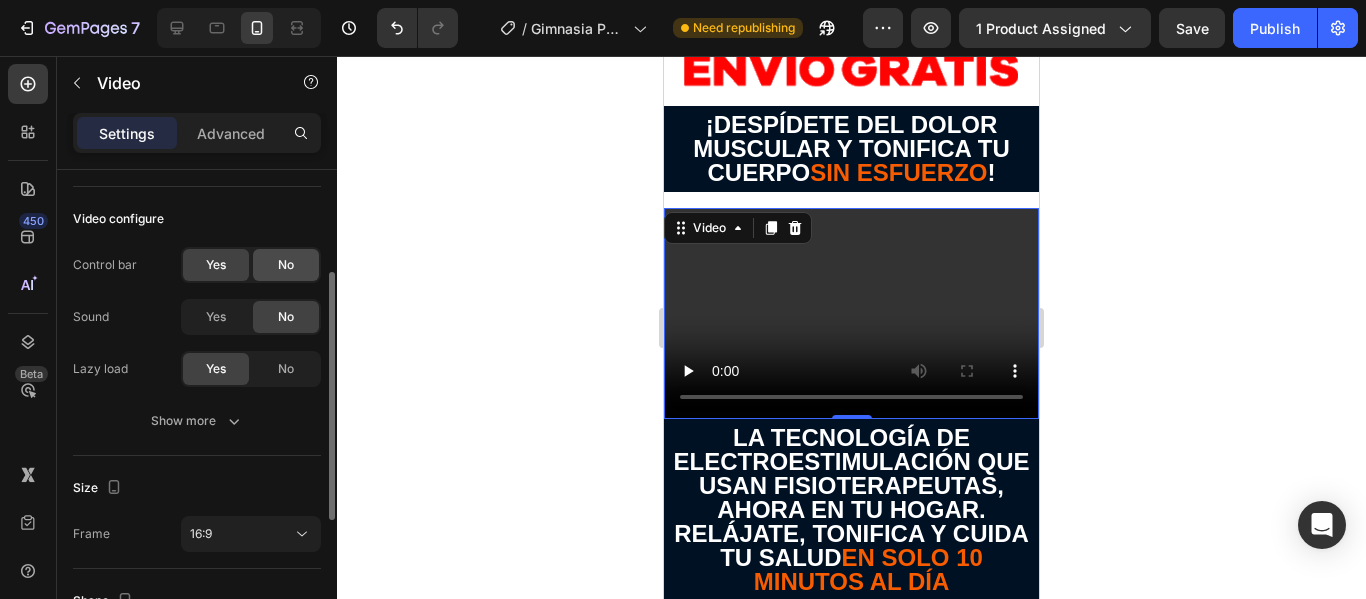 type on "https://cdn.shopify.com/videos/c/o/v/f2b233e88e1144bcadd66e4a792bffee.mp4" 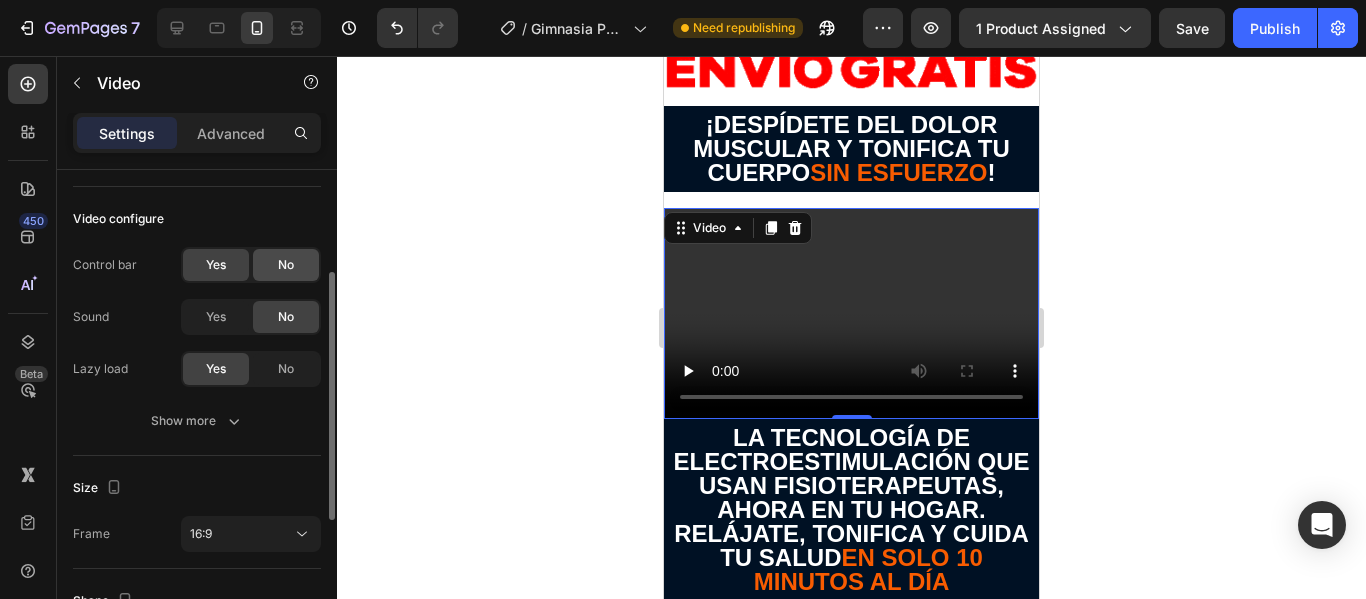click on "No" 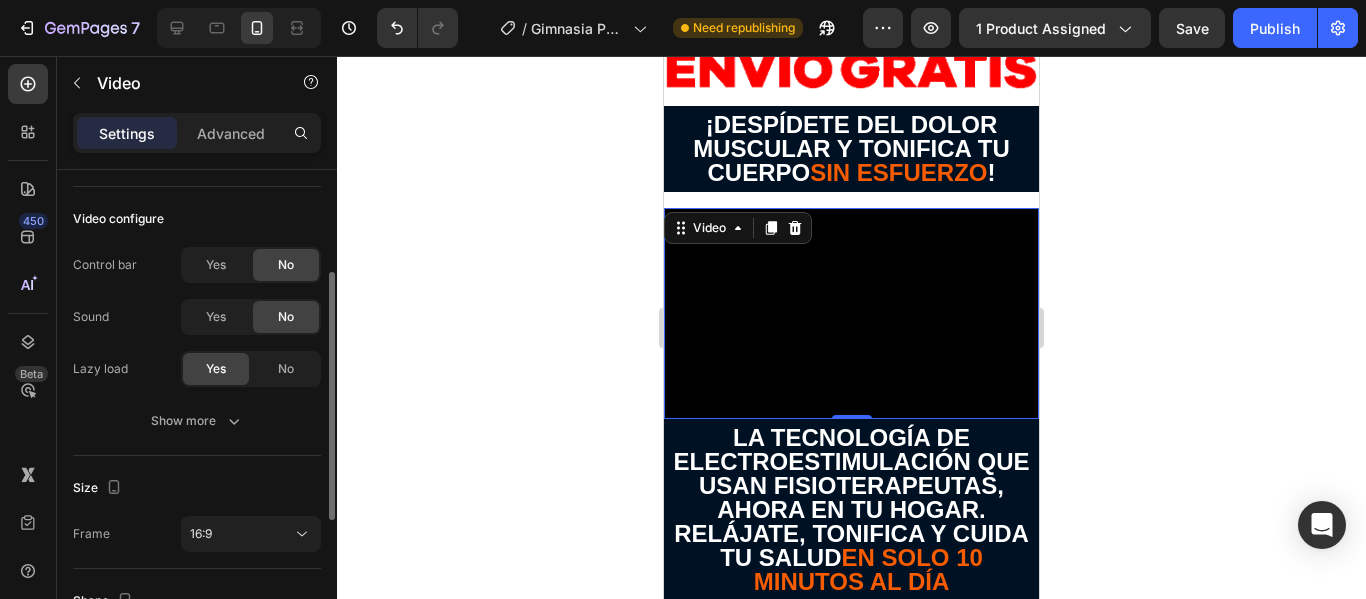 scroll, scrollTop: 0, scrollLeft: 0, axis: both 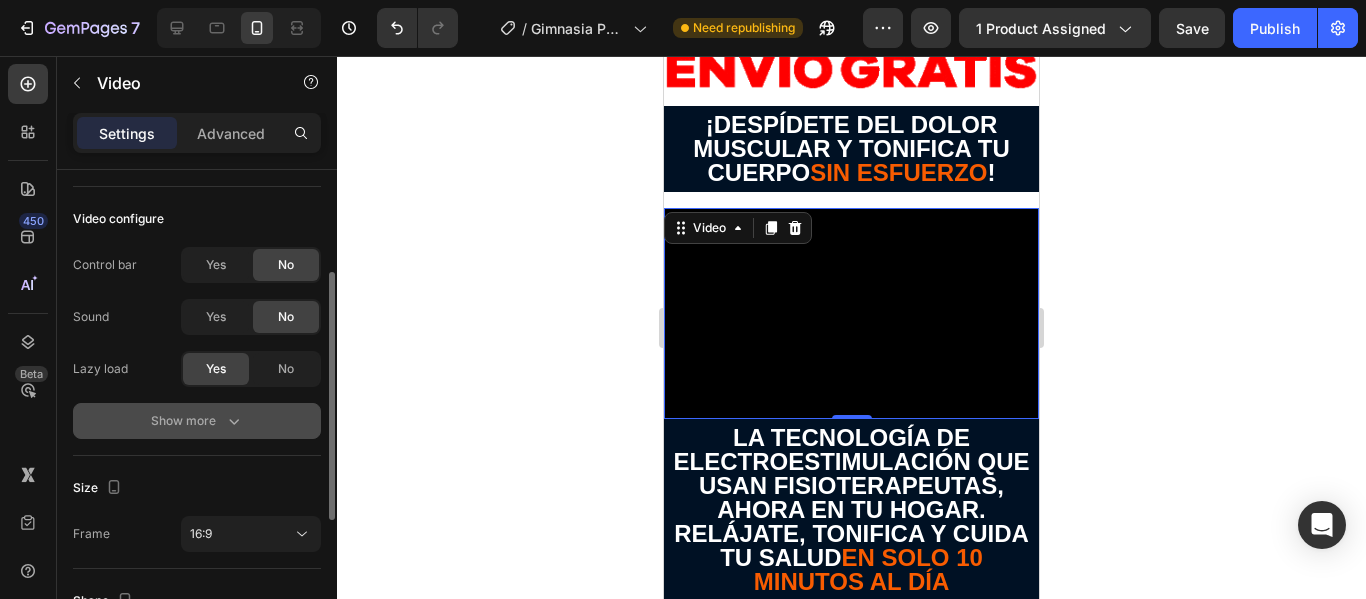click on "Show more" at bounding box center (197, 421) 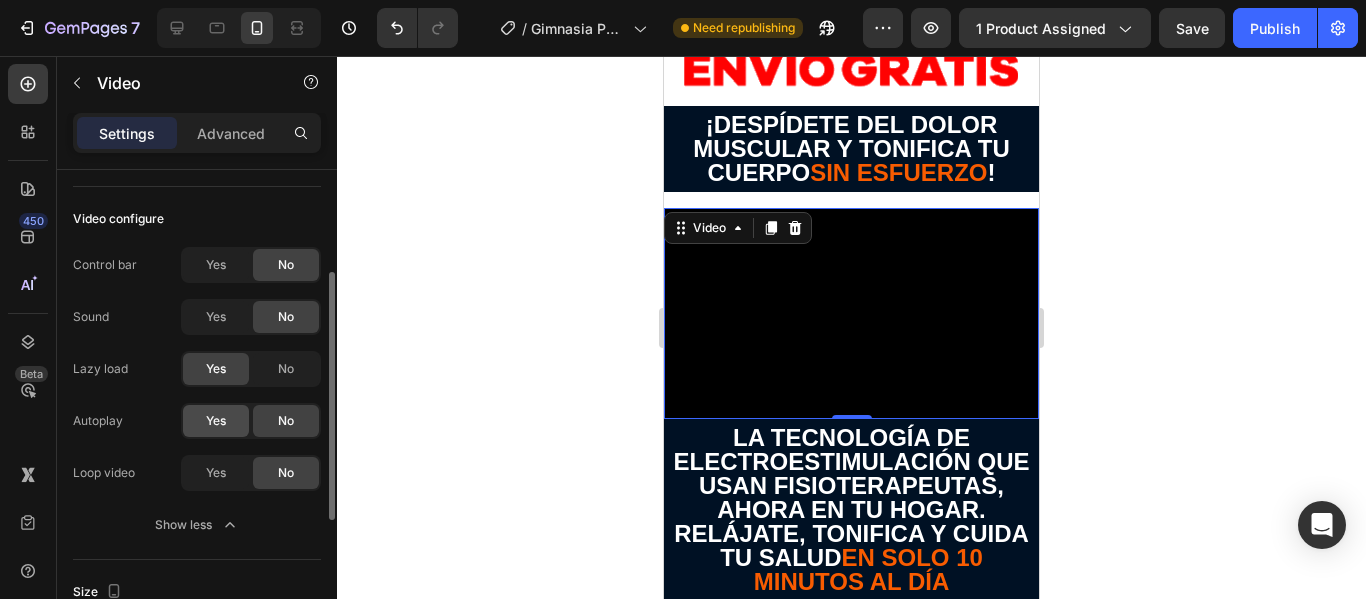 click on "Yes" 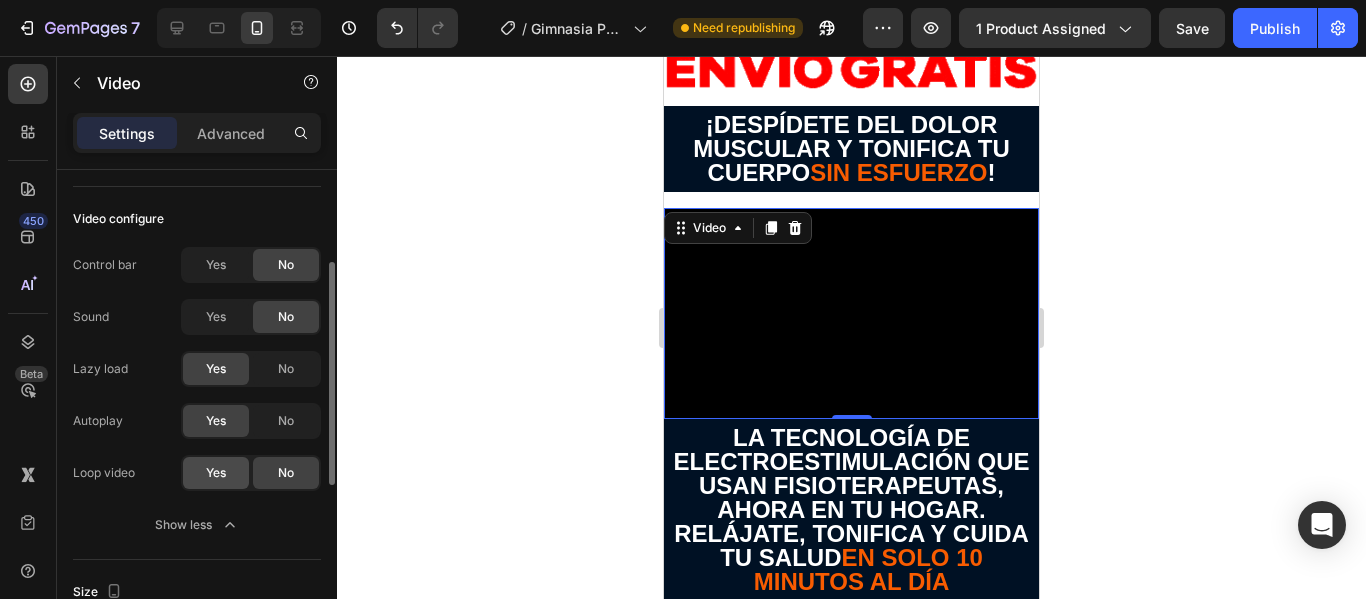 click on "Yes" 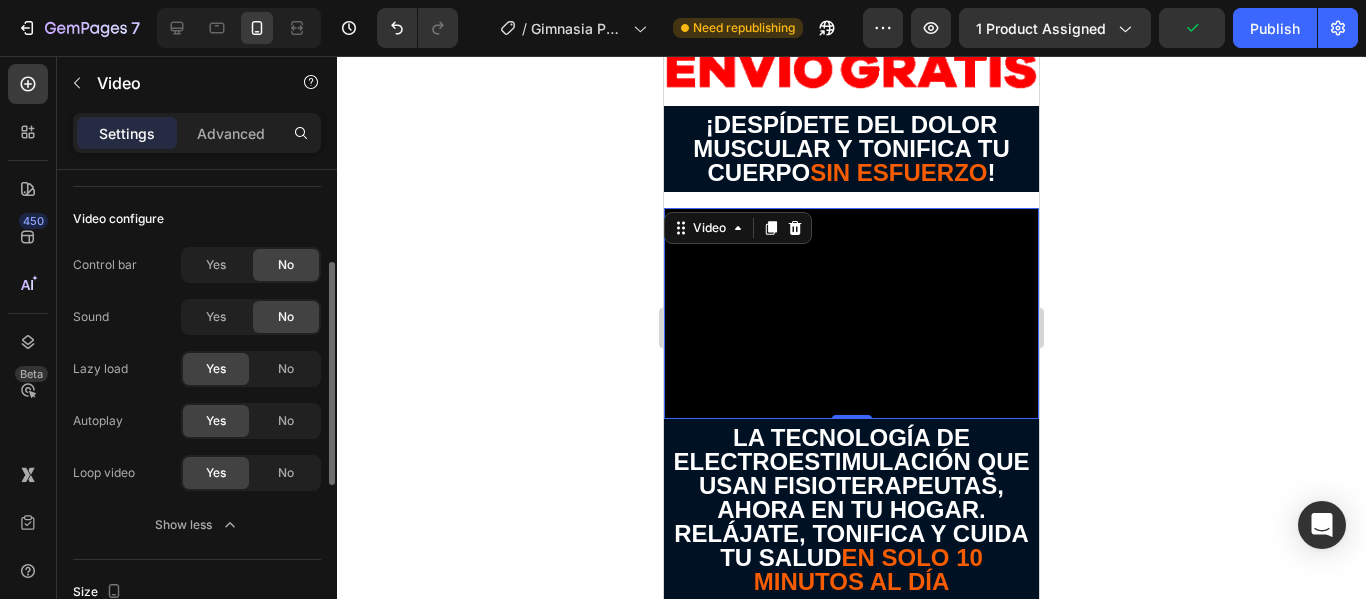 scroll, scrollTop: 300, scrollLeft: 0, axis: vertical 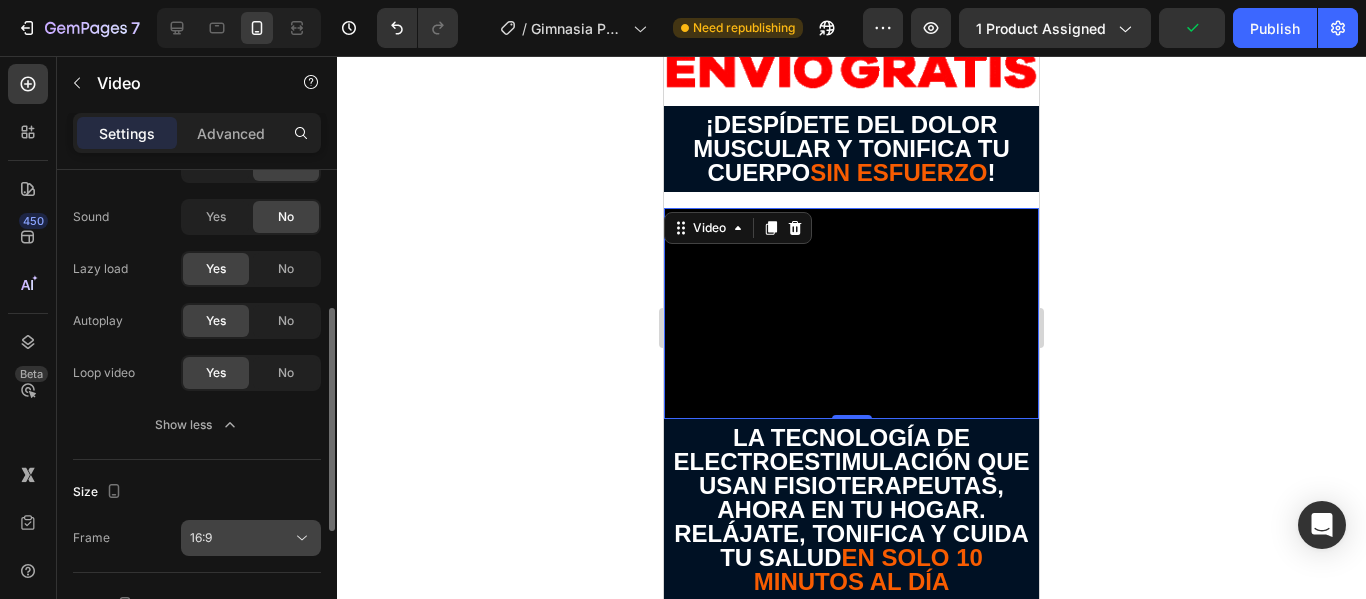 click on "16:9" 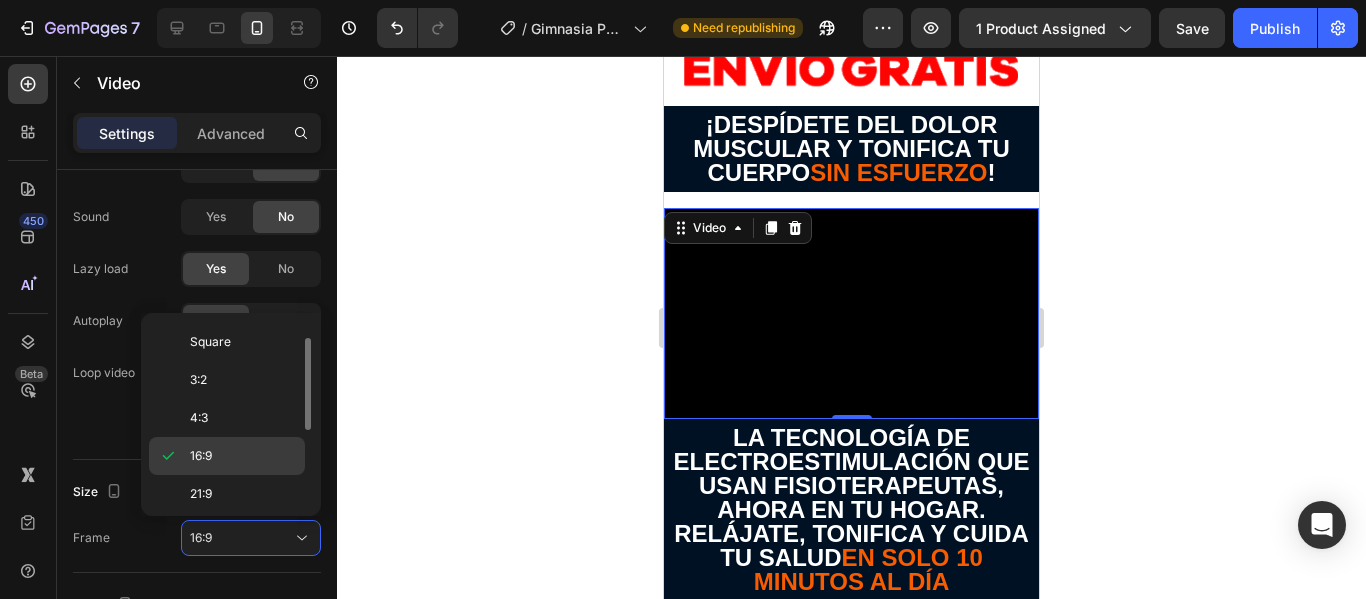 scroll, scrollTop: 0, scrollLeft: 0, axis: both 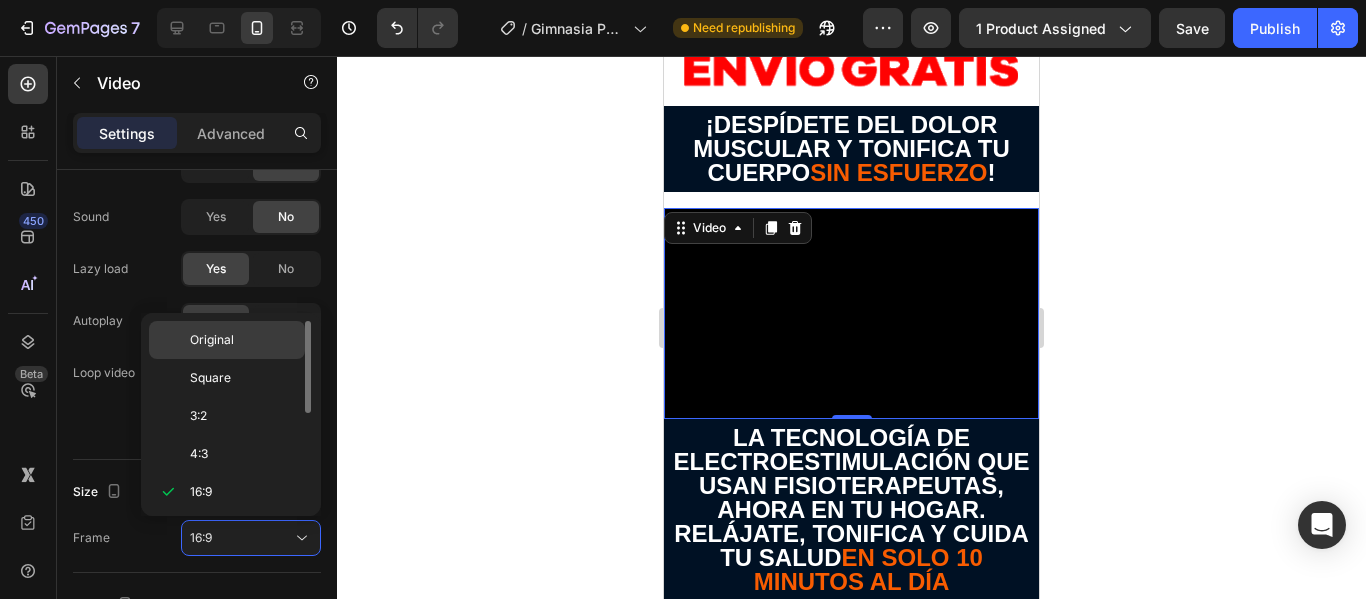 click on "Original" at bounding box center (243, 340) 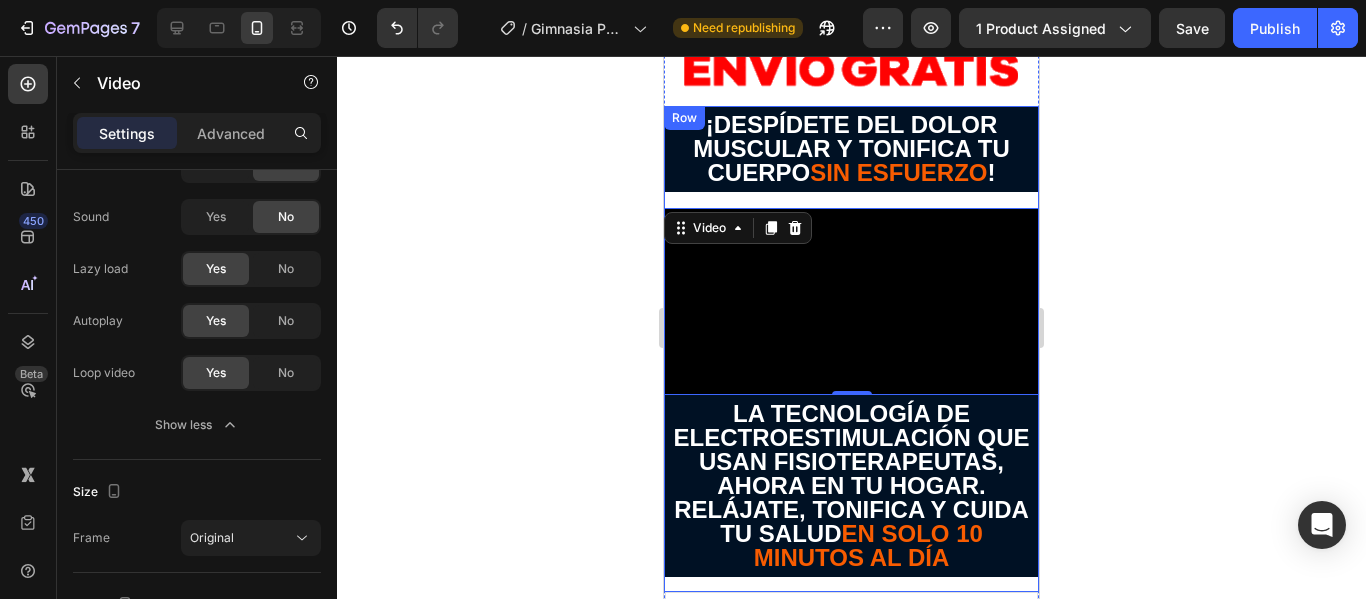 click on "¡DESPÍDETE DEL DOLOR MUSCULAR Y TONIFICA TU CUERPO  SIN ESFUERZO ! Heading Row Video   0 Row LA TECNOLOGÍA DE ELECTROESTIMULACIÓN QUE USAN FISIOTERAPEUTAS, AHORA EN TU HOGAR. RELÁJATE, TONIFICA Y CUIDA TU SALUD  EN SOLO 10 MINUTOS AL DÍA Heading Row" at bounding box center [851, 349] 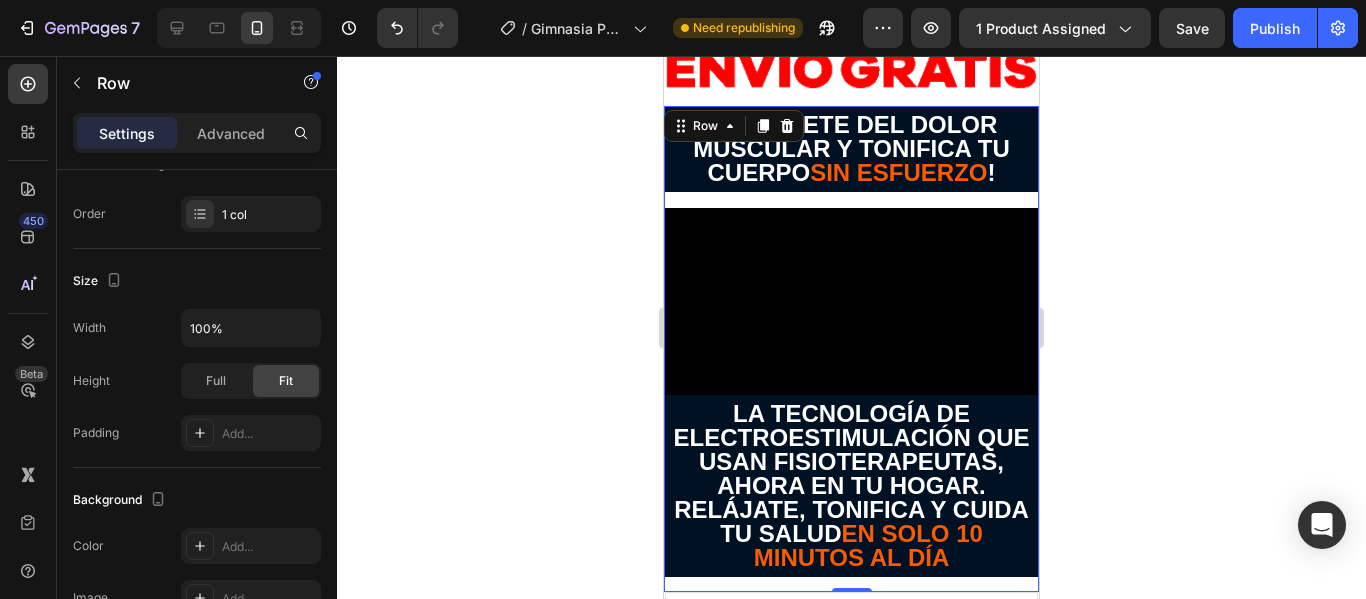 scroll, scrollTop: 0, scrollLeft: 0, axis: both 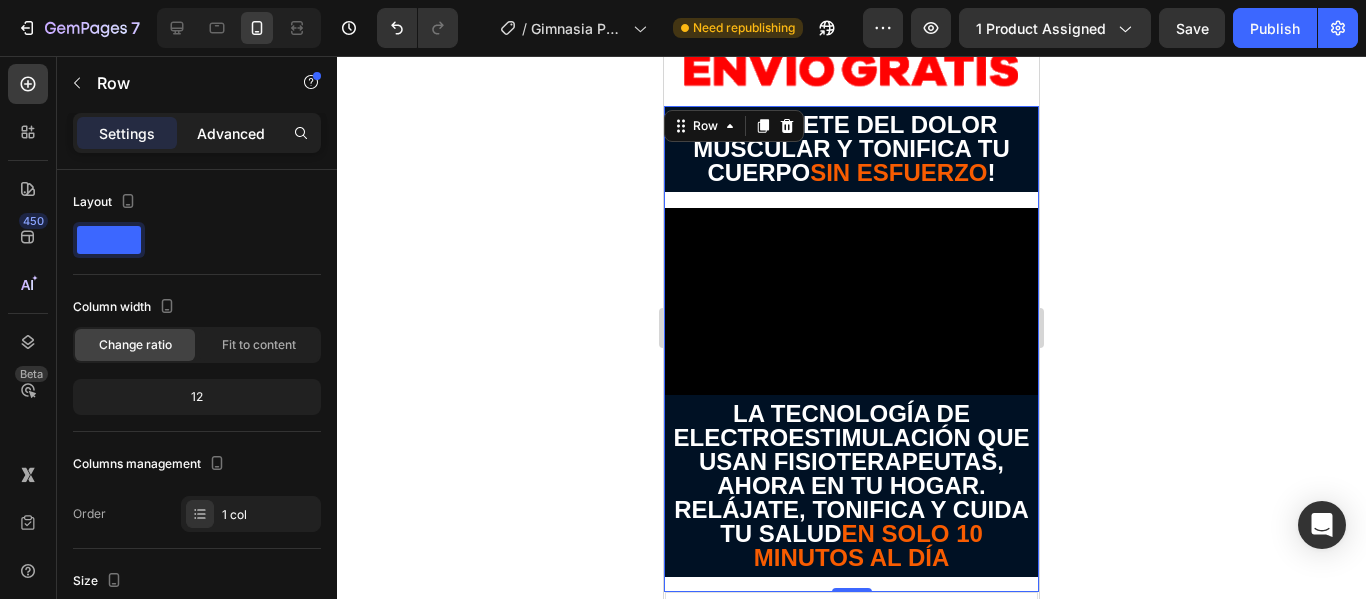 click on "Advanced" at bounding box center [231, 133] 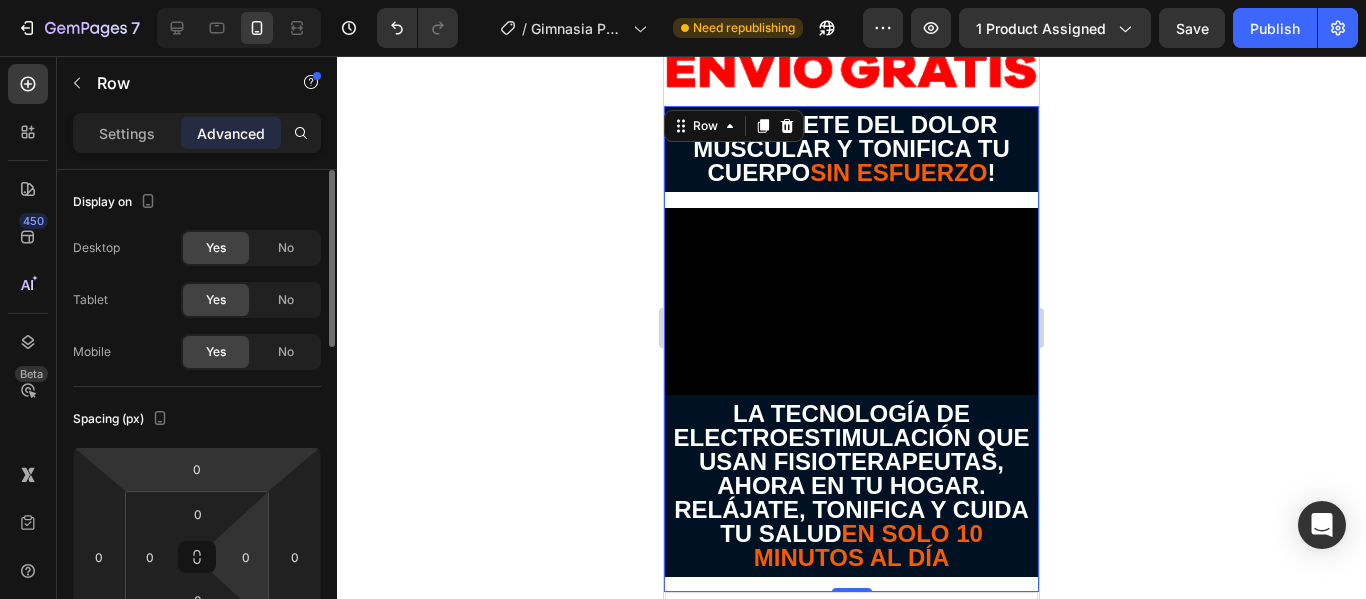scroll, scrollTop: 100, scrollLeft: 0, axis: vertical 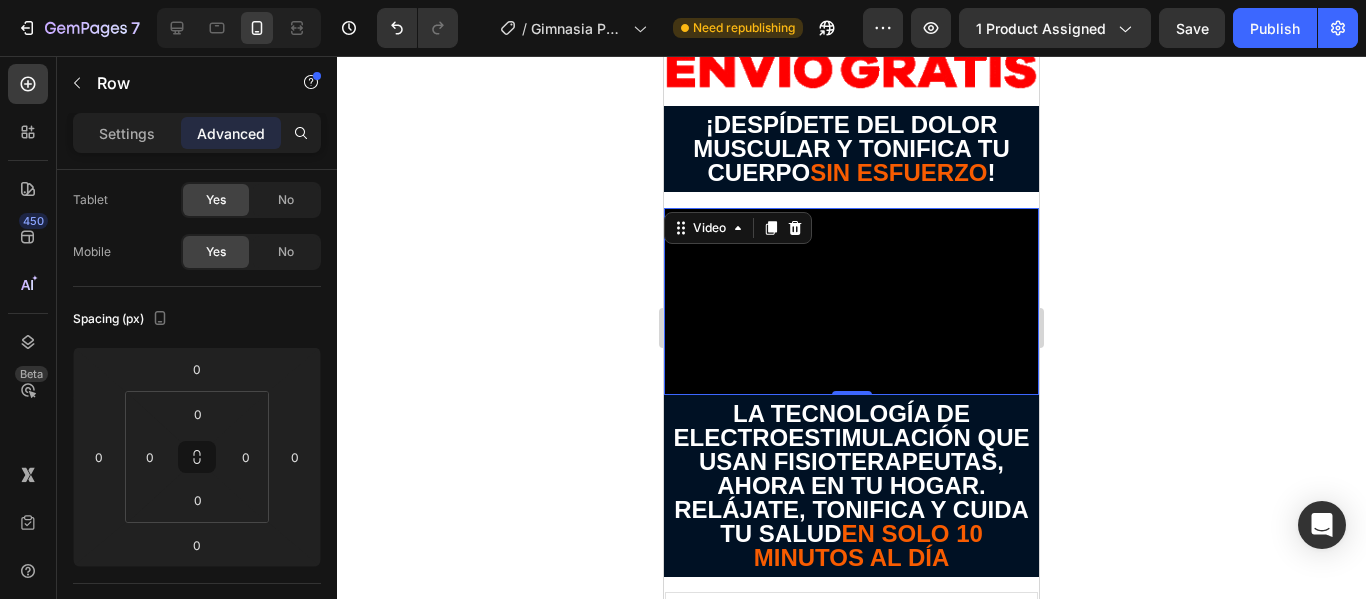 click at bounding box center [851, 302] 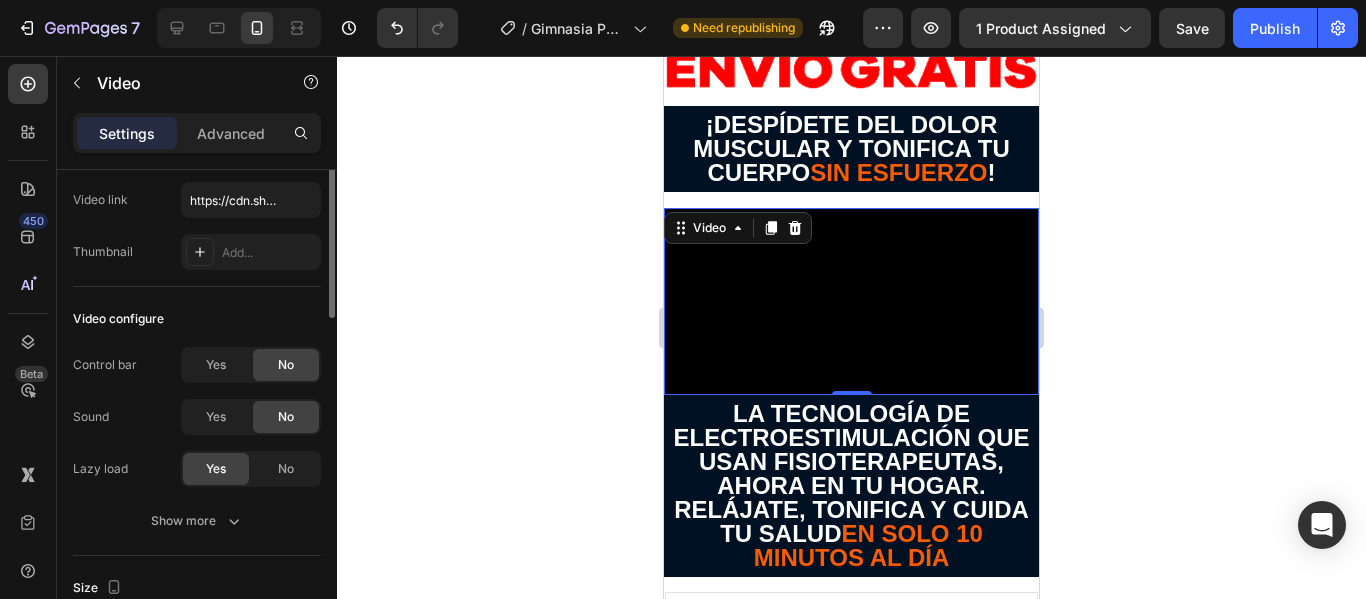scroll, scrollTop: 0, scrollLeft: 0, axis: both 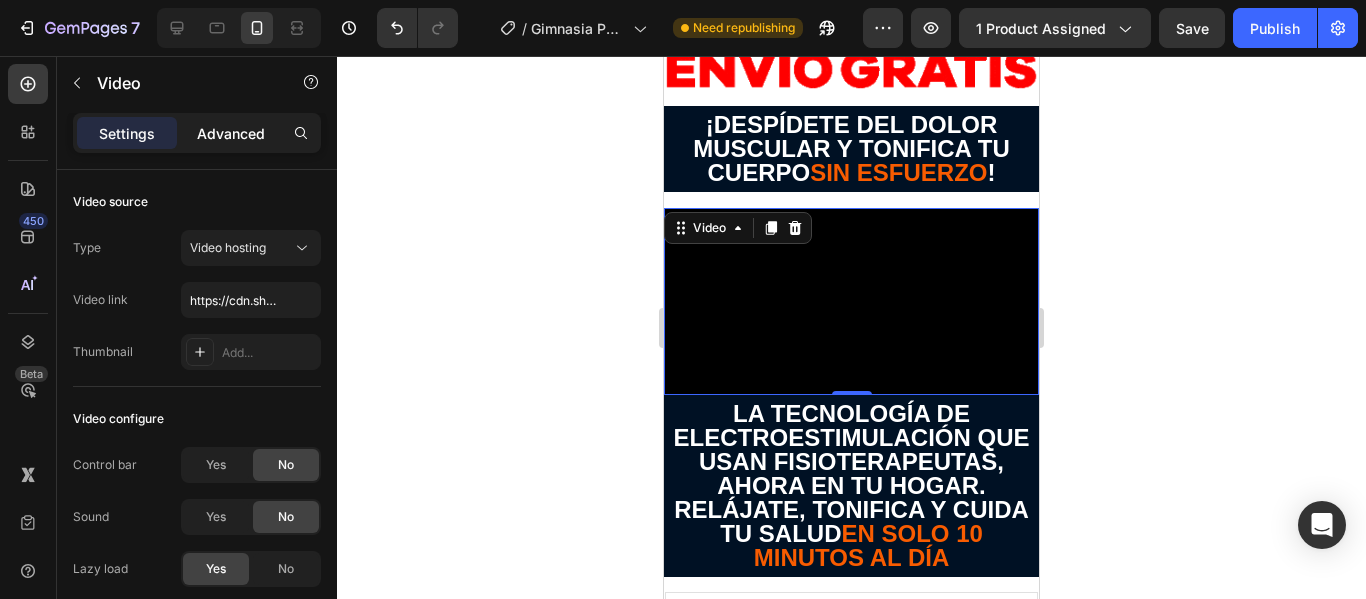 click on "Advanced" at bounding box center (231, 133) 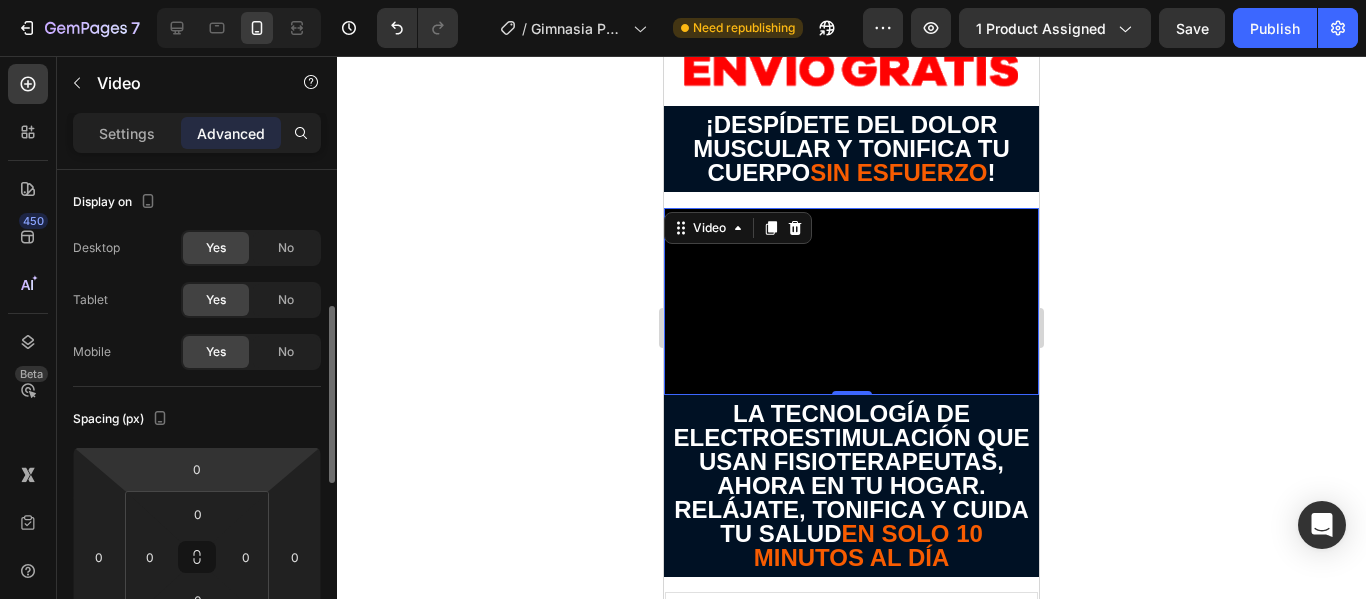 scroll, scrollTop: 100, scrollLeft: 0, axis: vertical 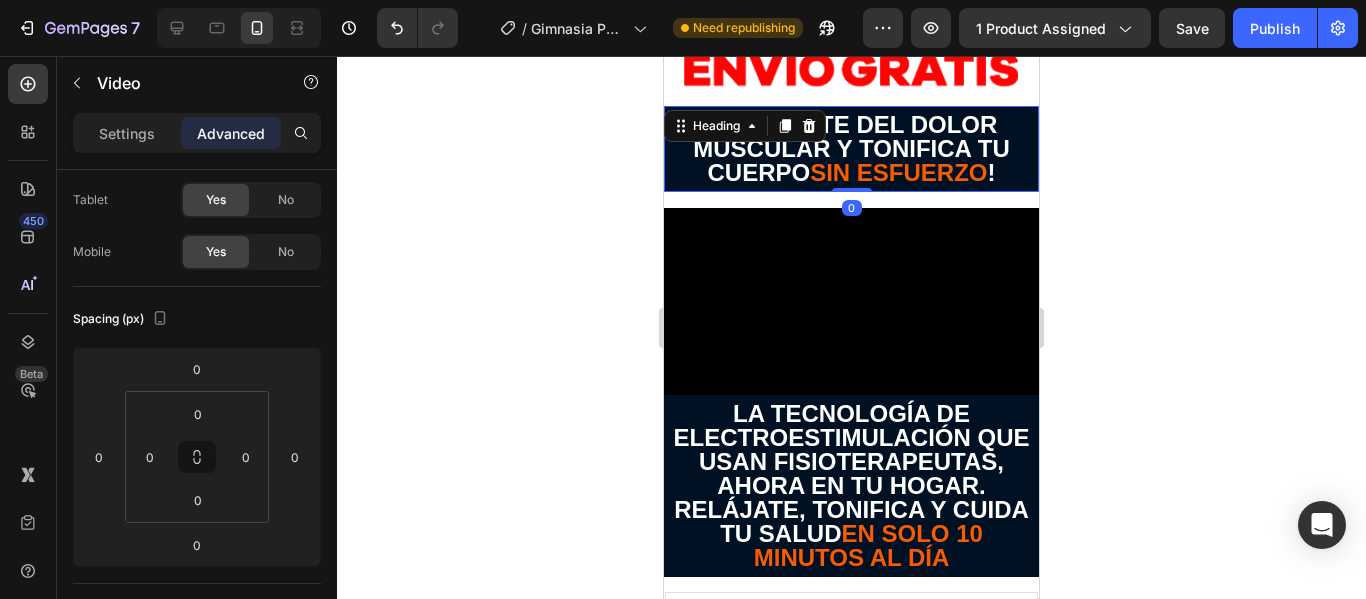 click on "¡DESPÍDETE DEL DOLOR MUSCULAR Y TONIFICA TU CUERPO  SIN ESFUERZO !" at bounding box center [851, 149] 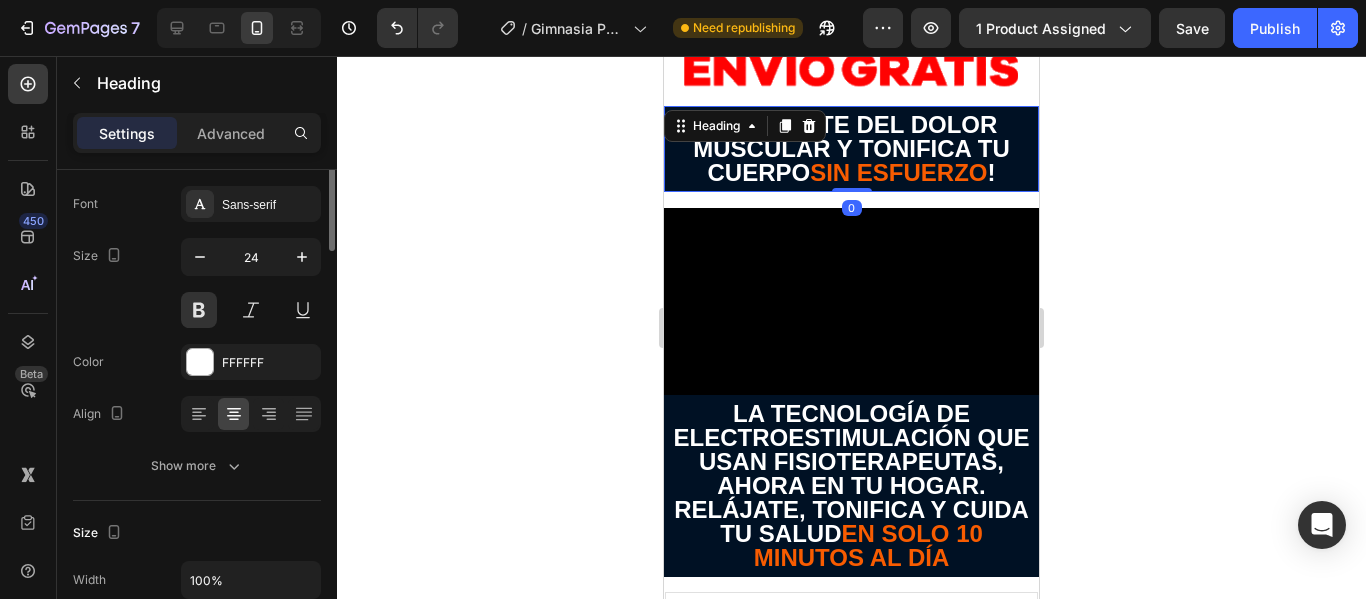 scroll, scrollTop: 0, scrollLeft: 0, axis: both 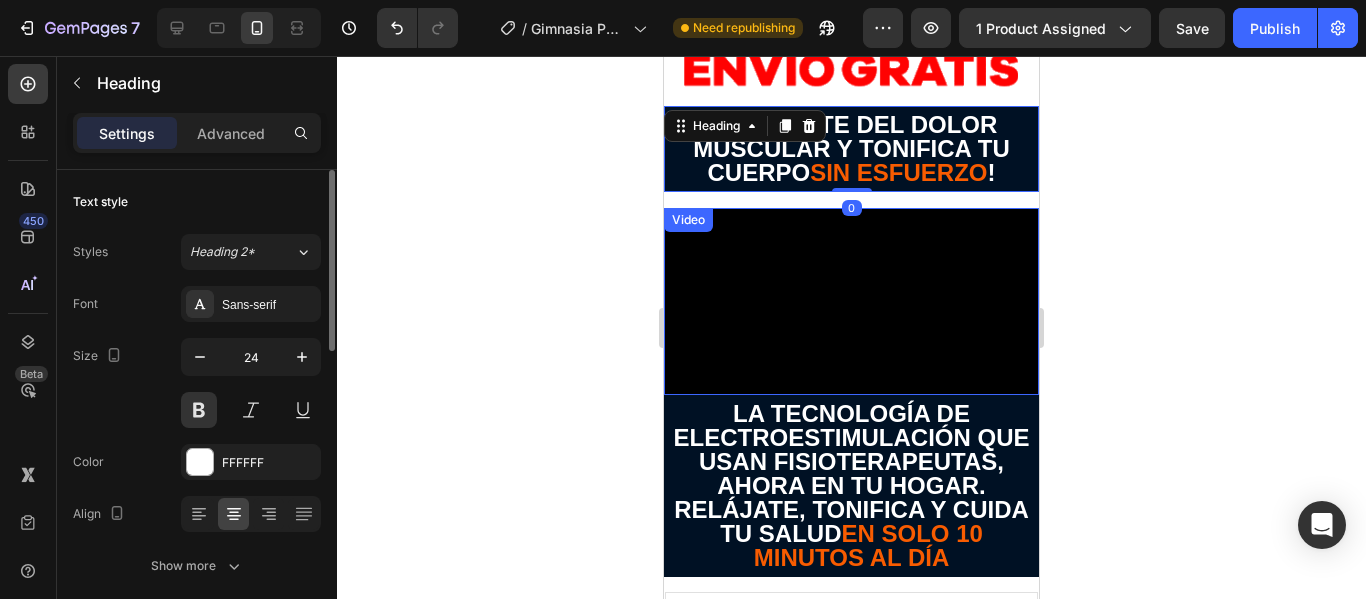 click at bounding box center [851, 302] 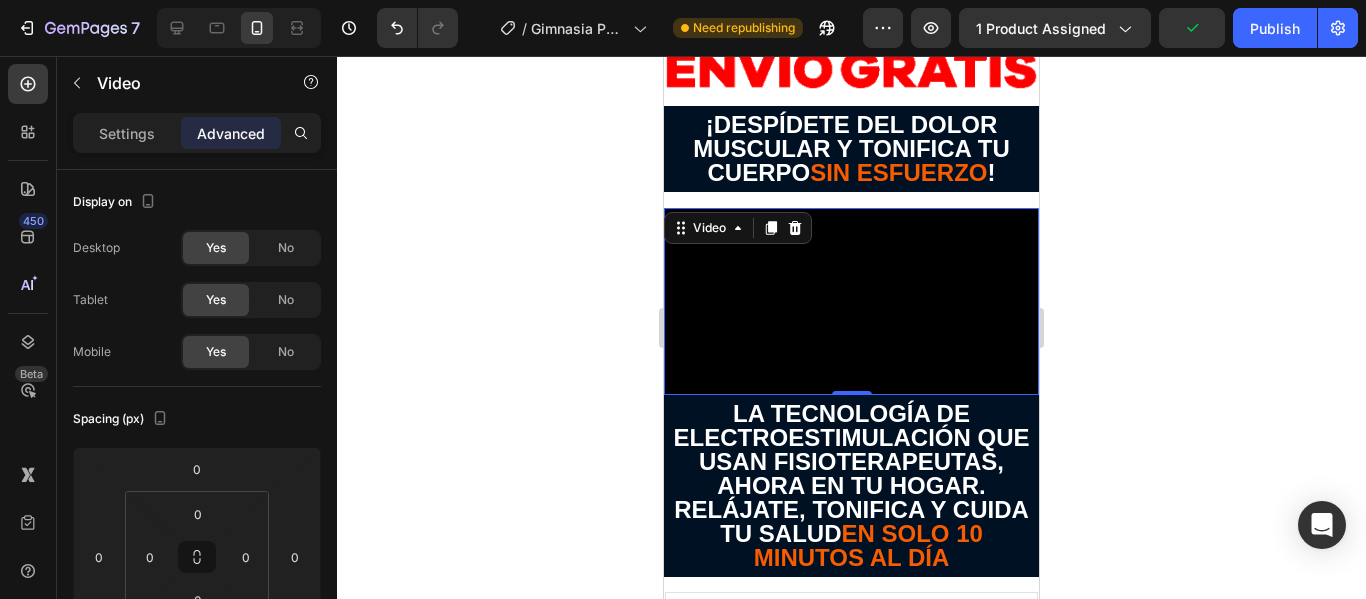 scroll, scrollTop: 1200, scrollLeft: 0, axis: vertical 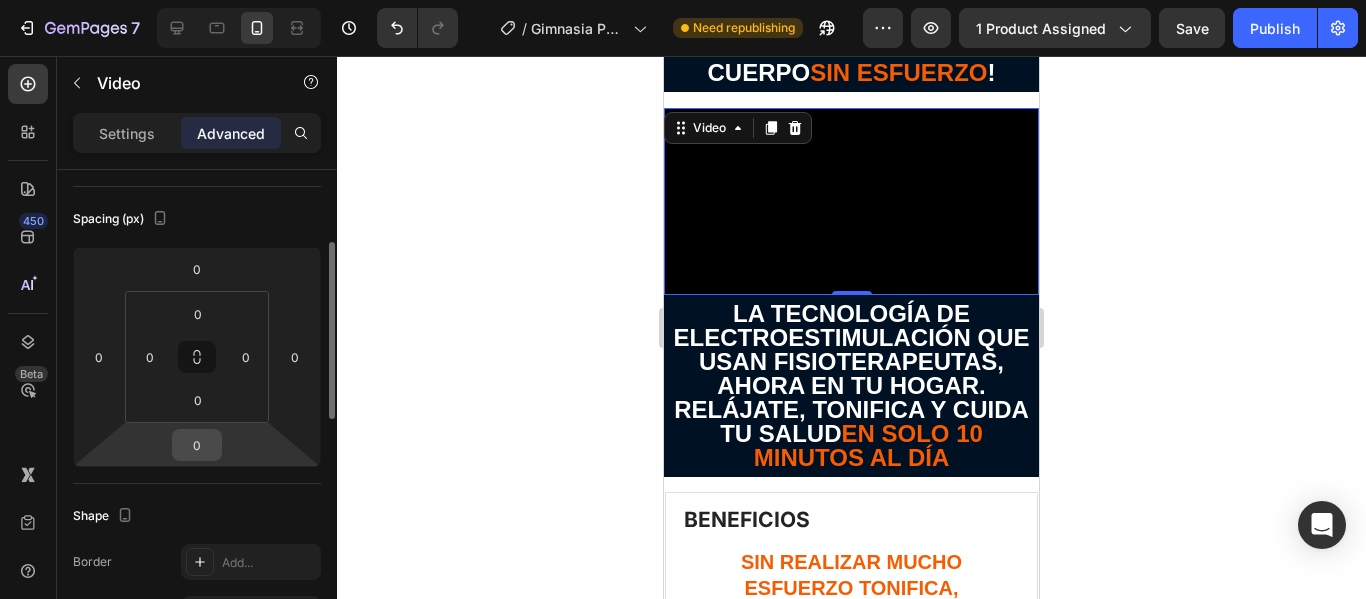 click on "0" at bounding box center [197, 445] 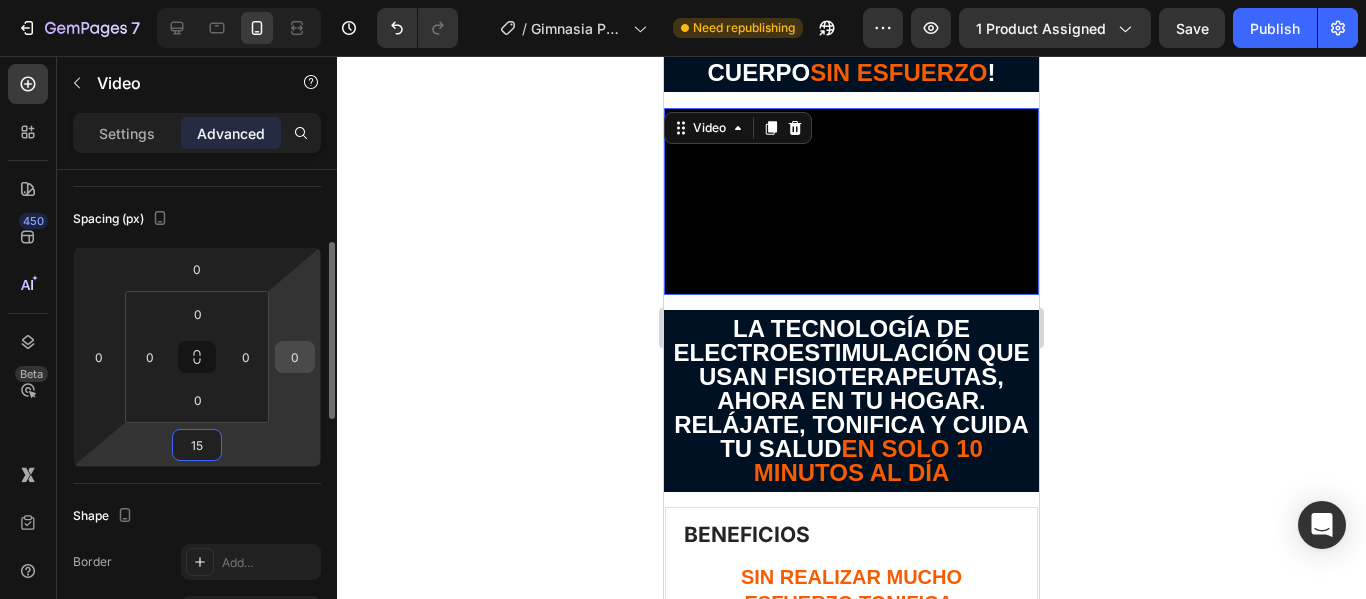 type on "15" 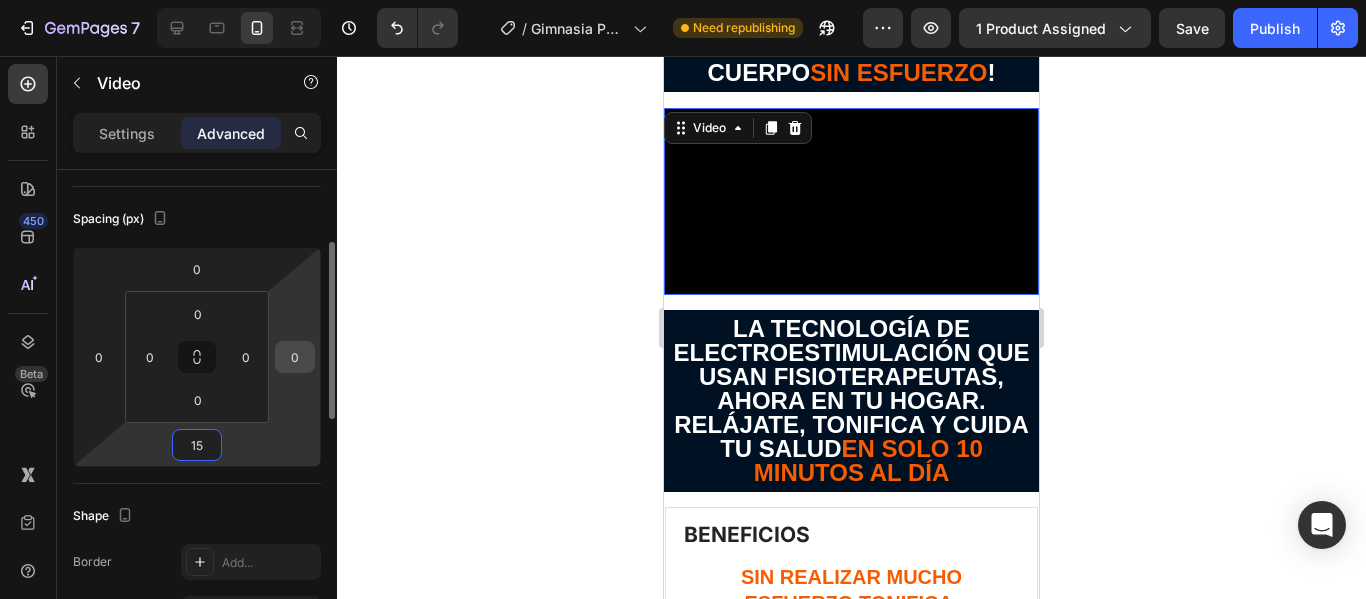 click on "0" at bounding box center [295, 357] 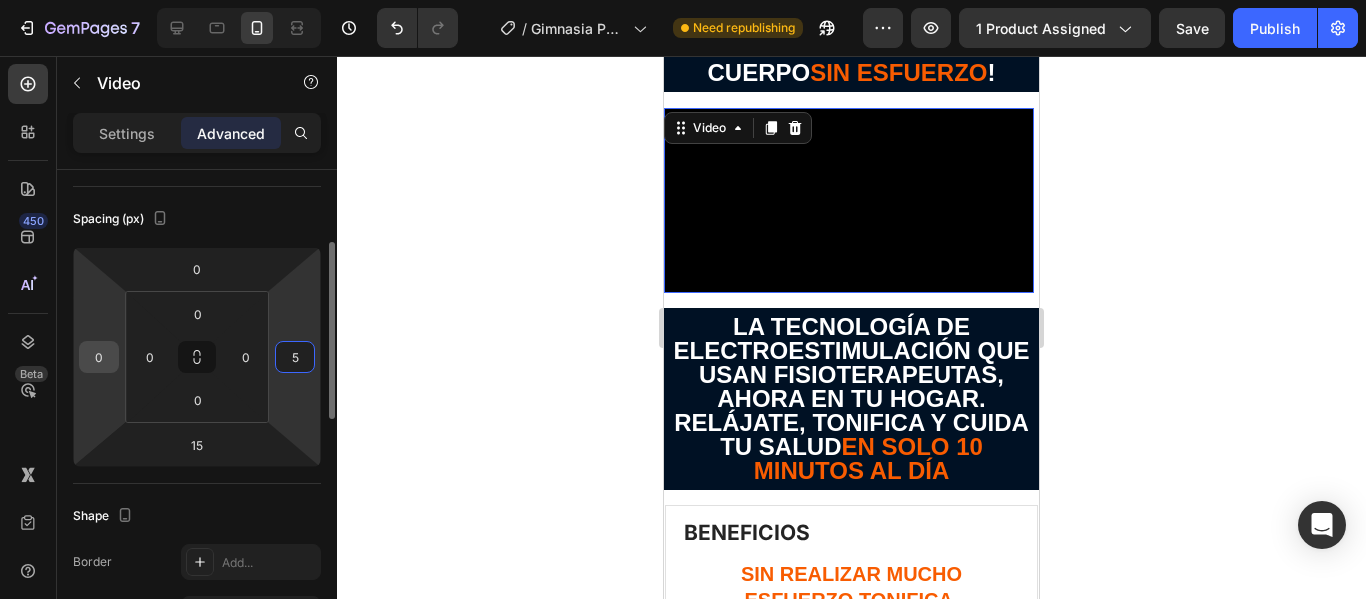 type on "5" 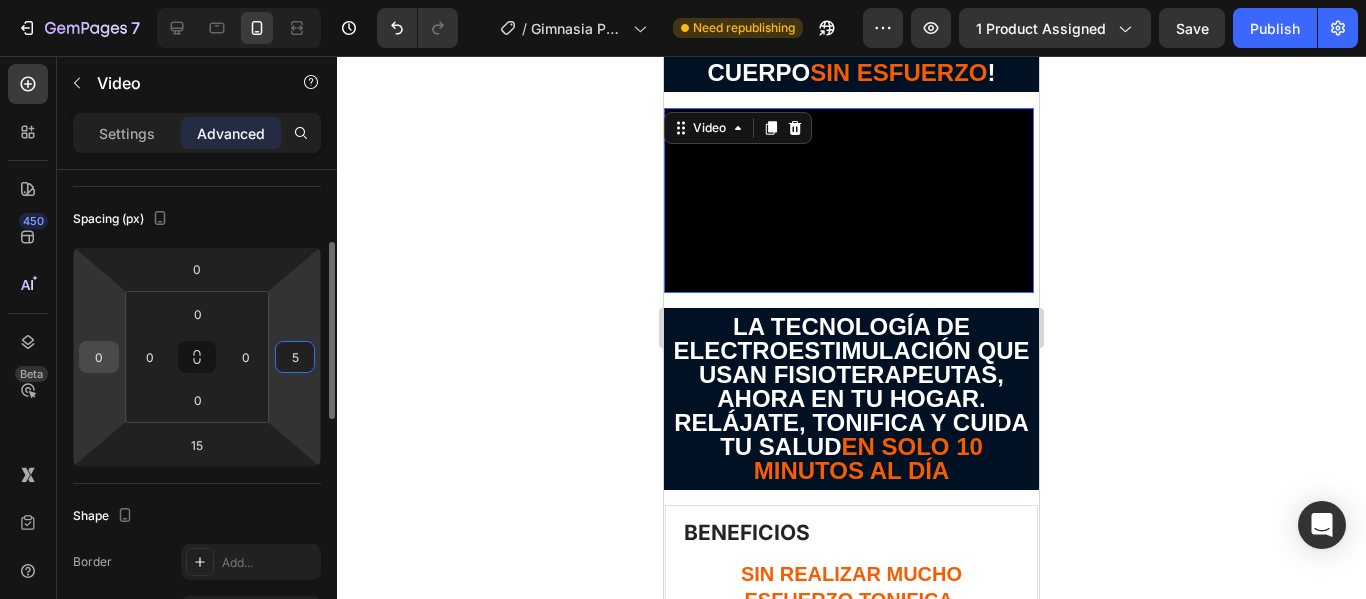 click on "0" at bounding box center [99, 357] 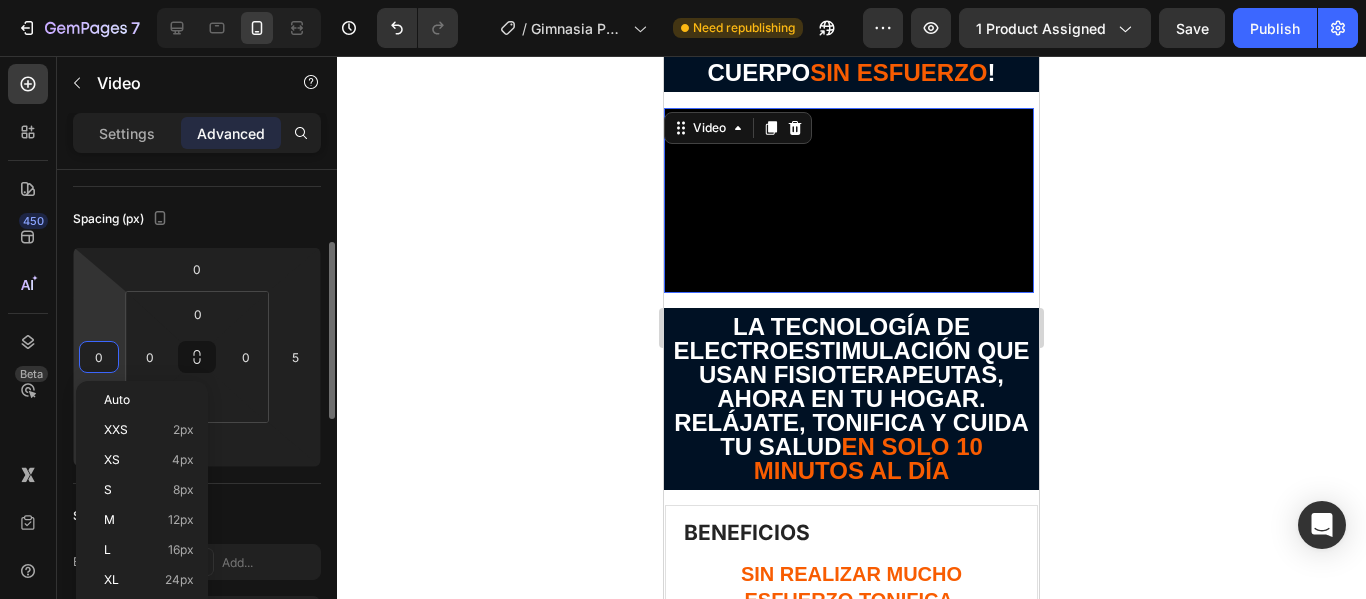 type on "5" 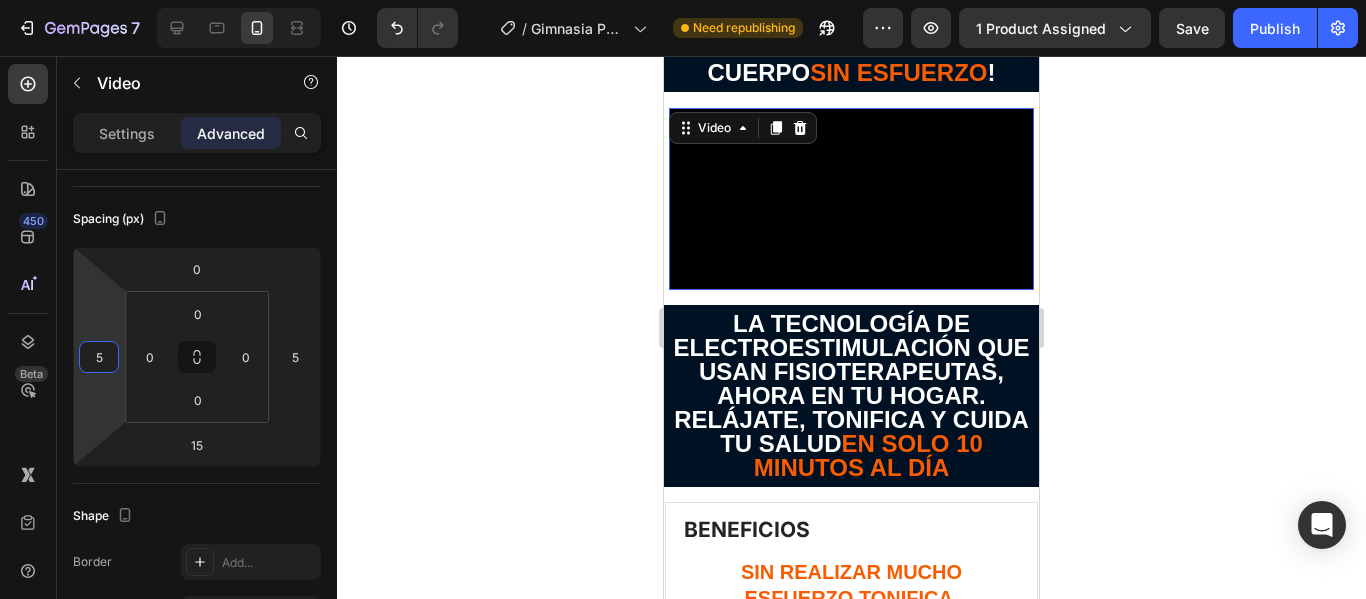 click 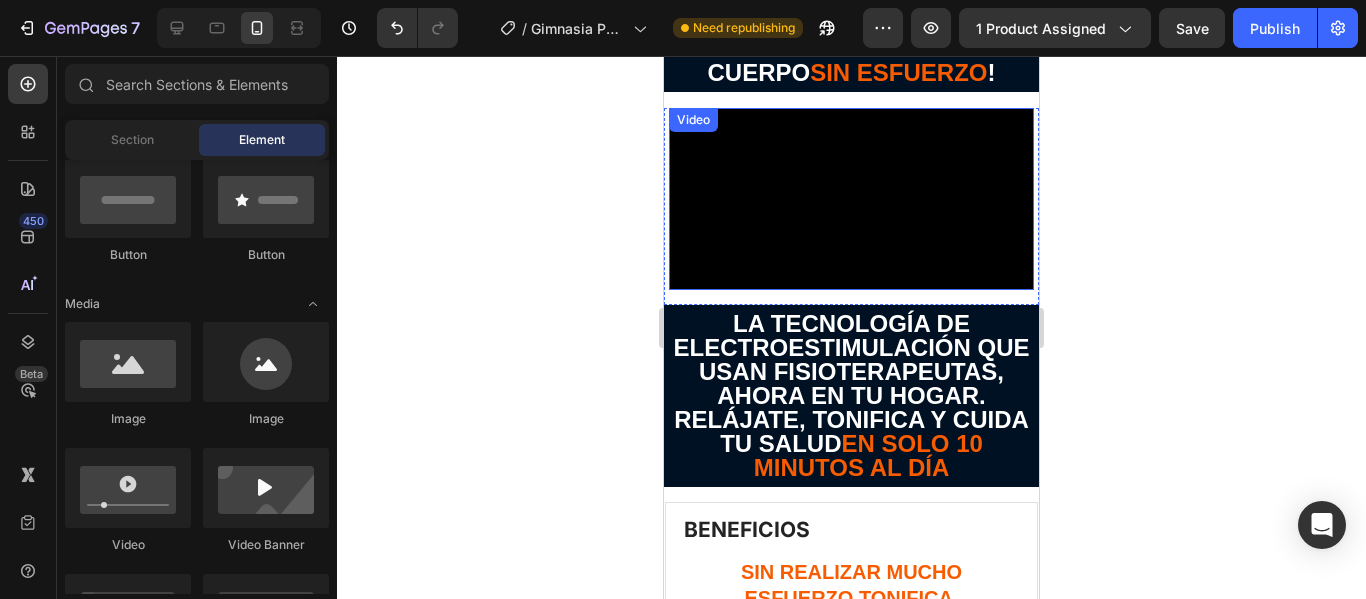 click at bounding box center [851, 199] 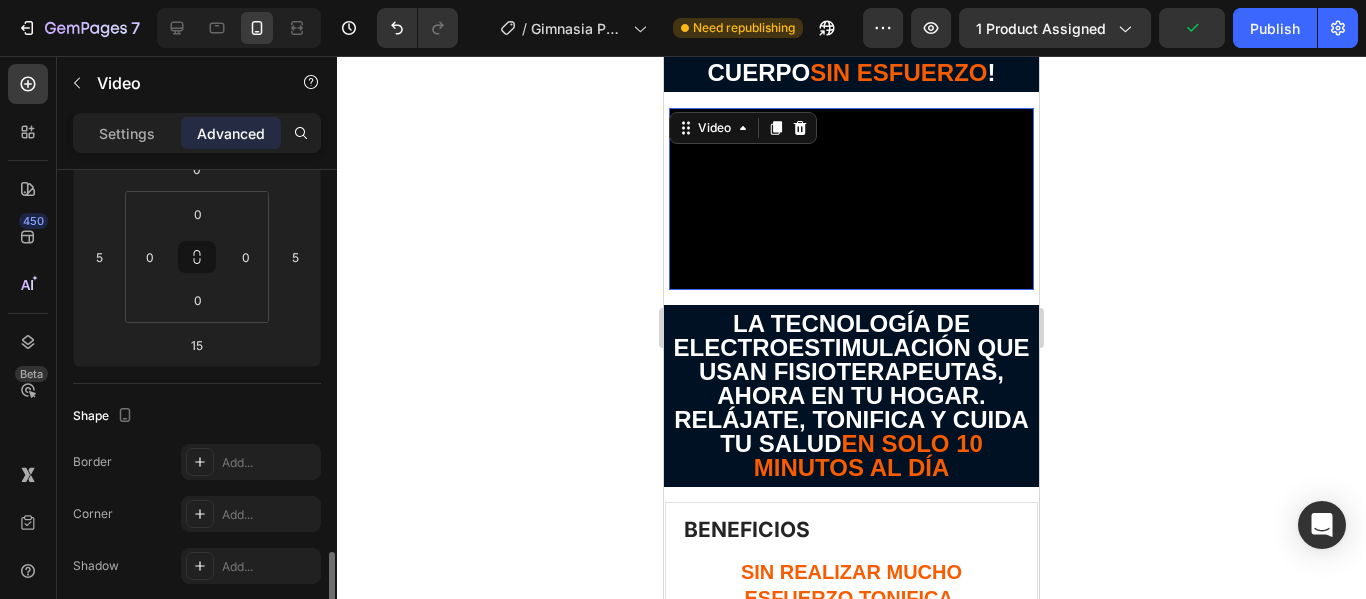 scroll, scrollTop: 500, scrollLeft: 0, axis: vertical 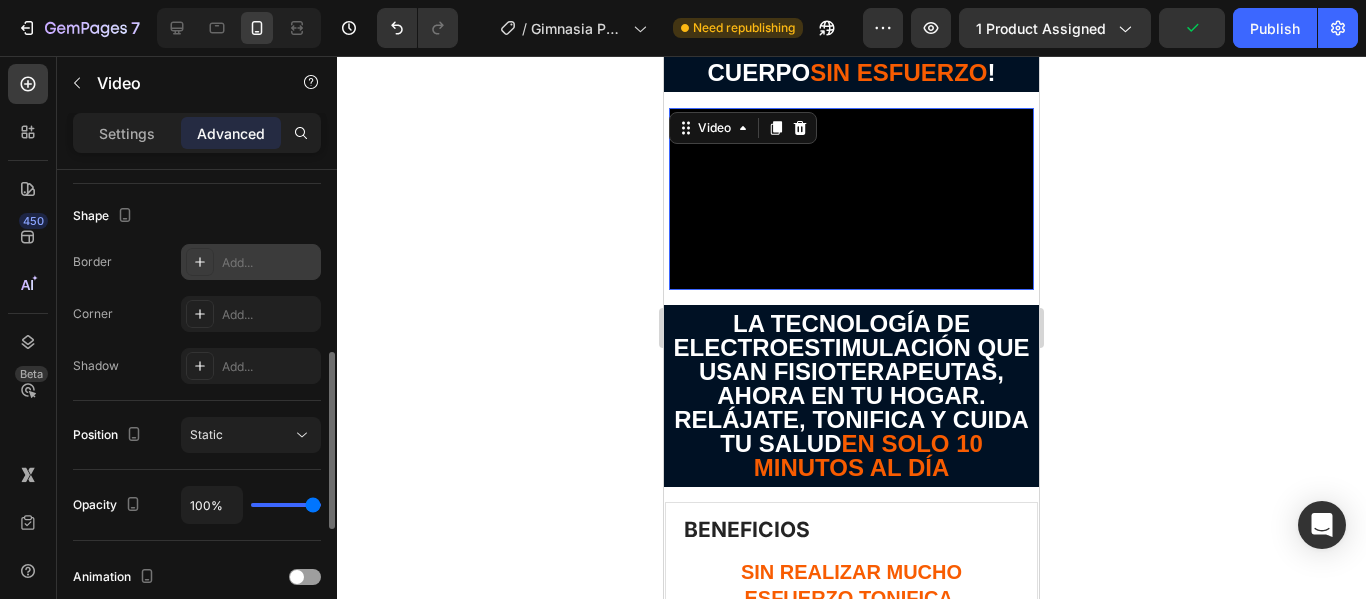 click on "Add..." at bounding box center [251, 262] 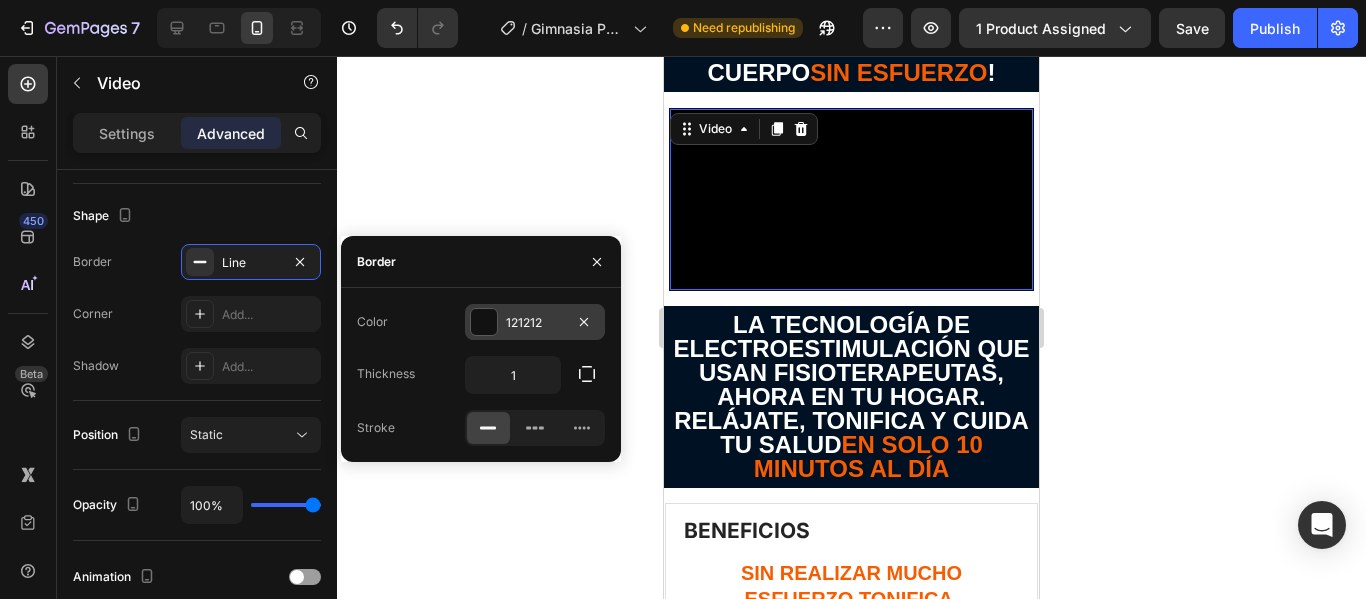 click at bounding box center [484, 322] 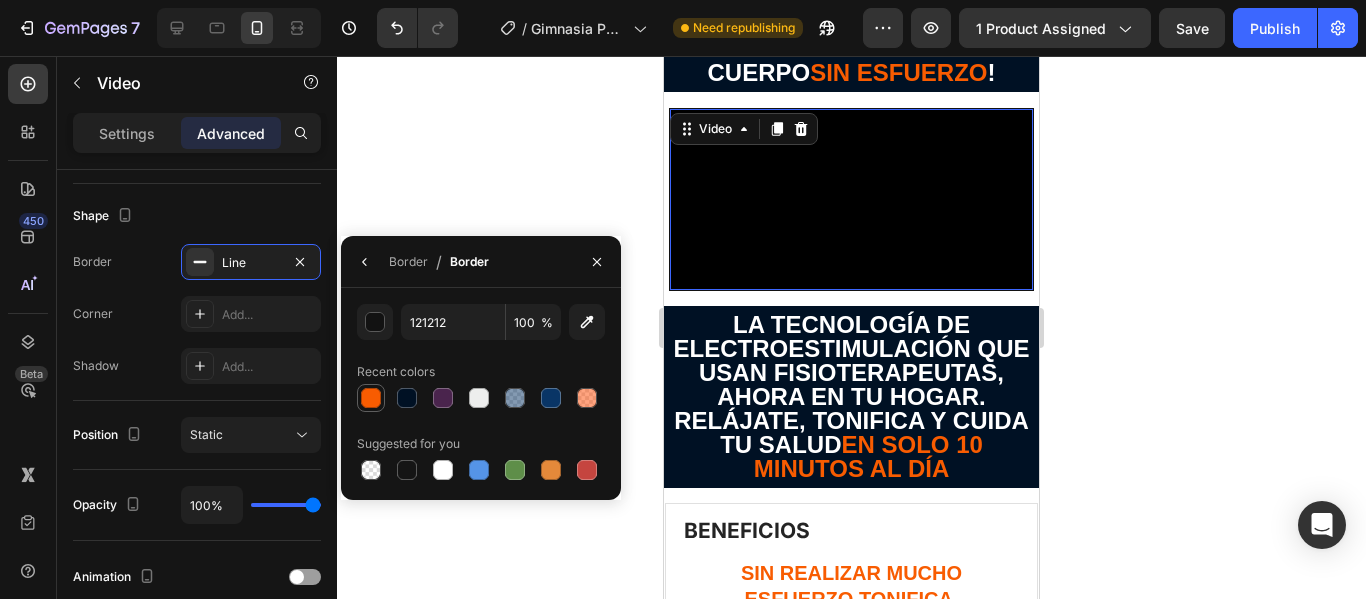 click at bounding box center (371, 398) 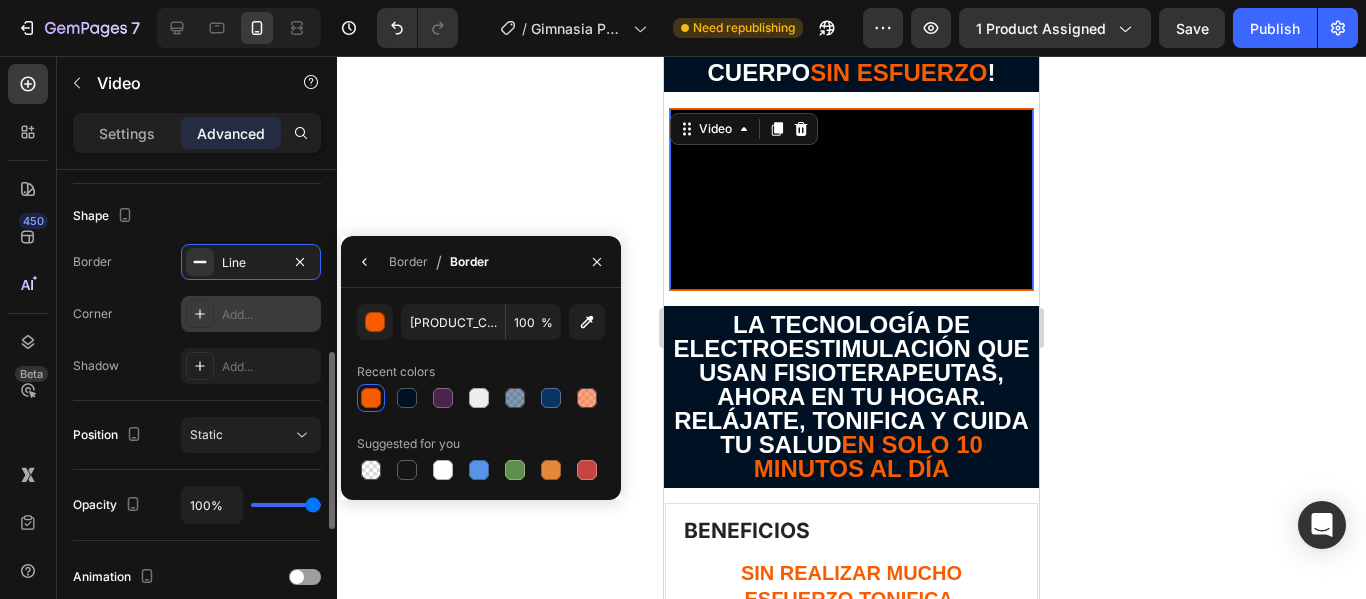 click at bounding box center (200, 314) 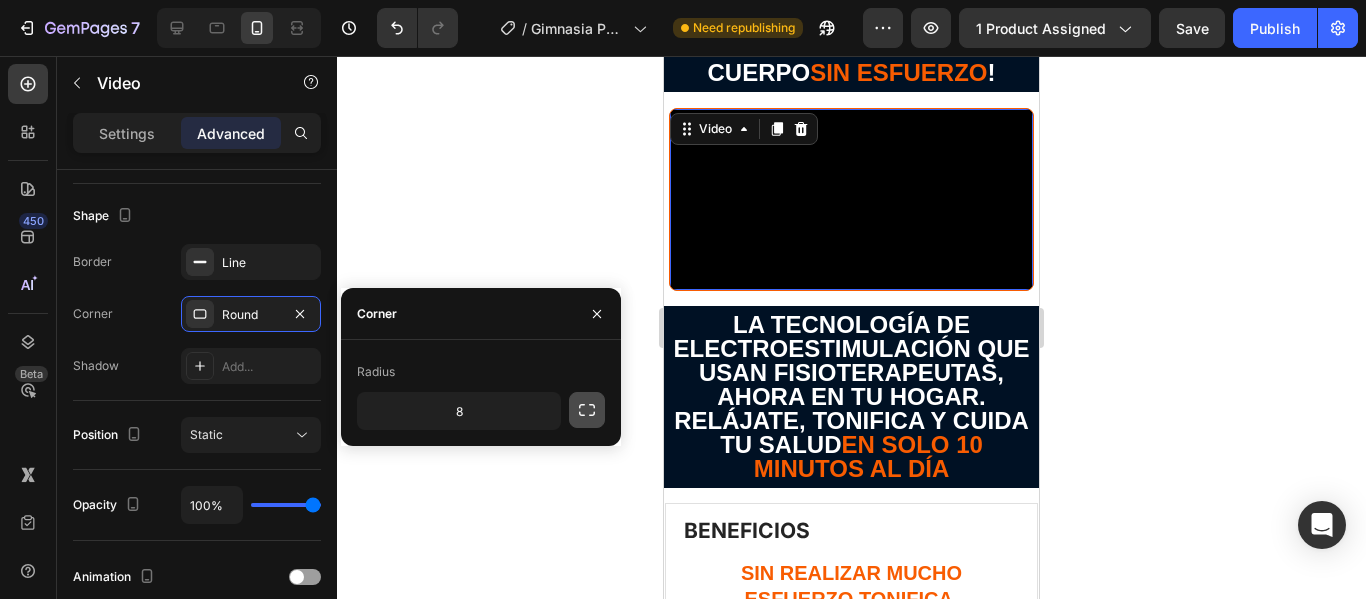 click 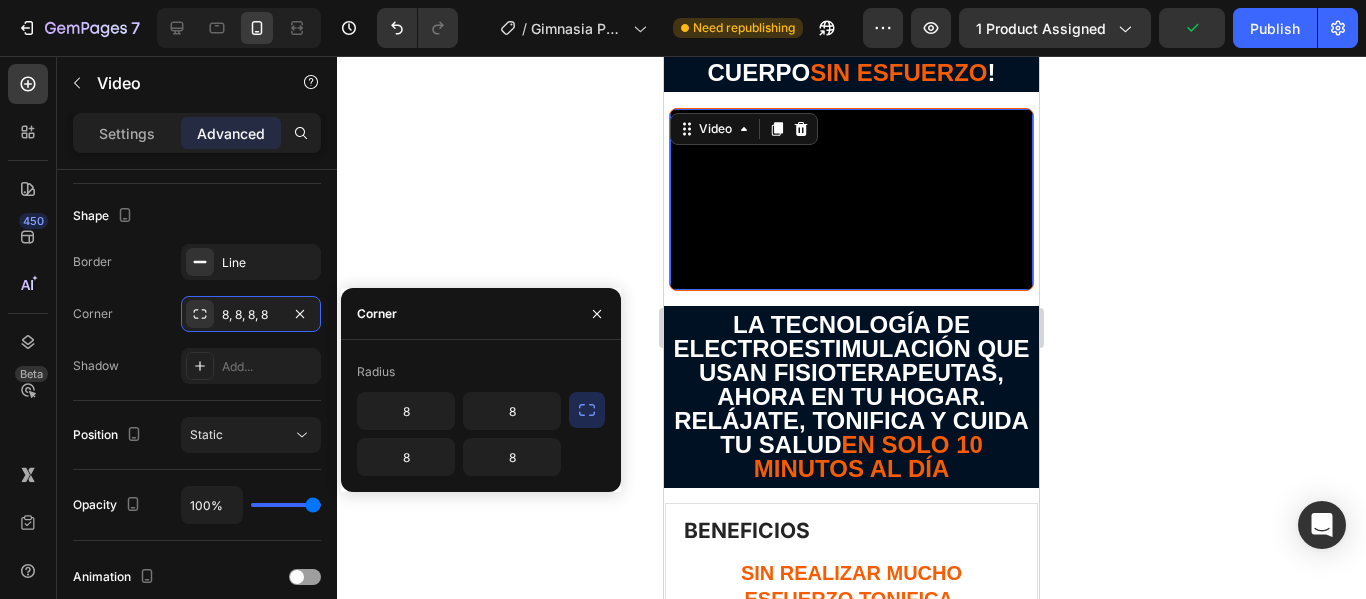 click 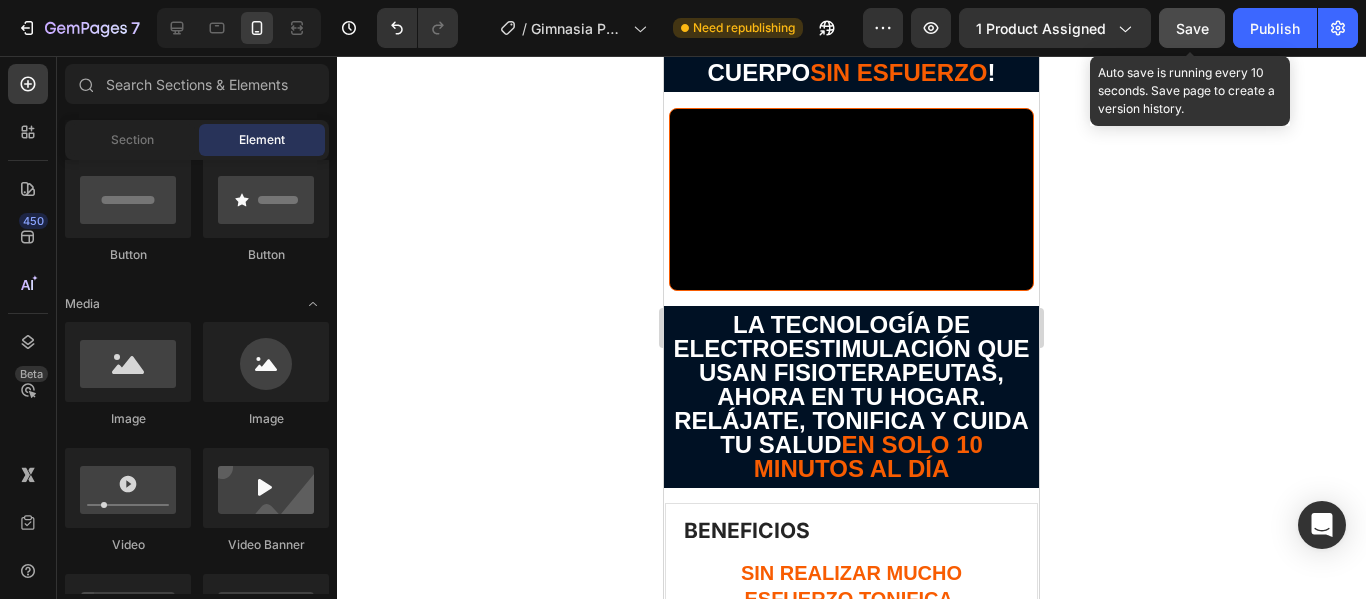 click on "Save" 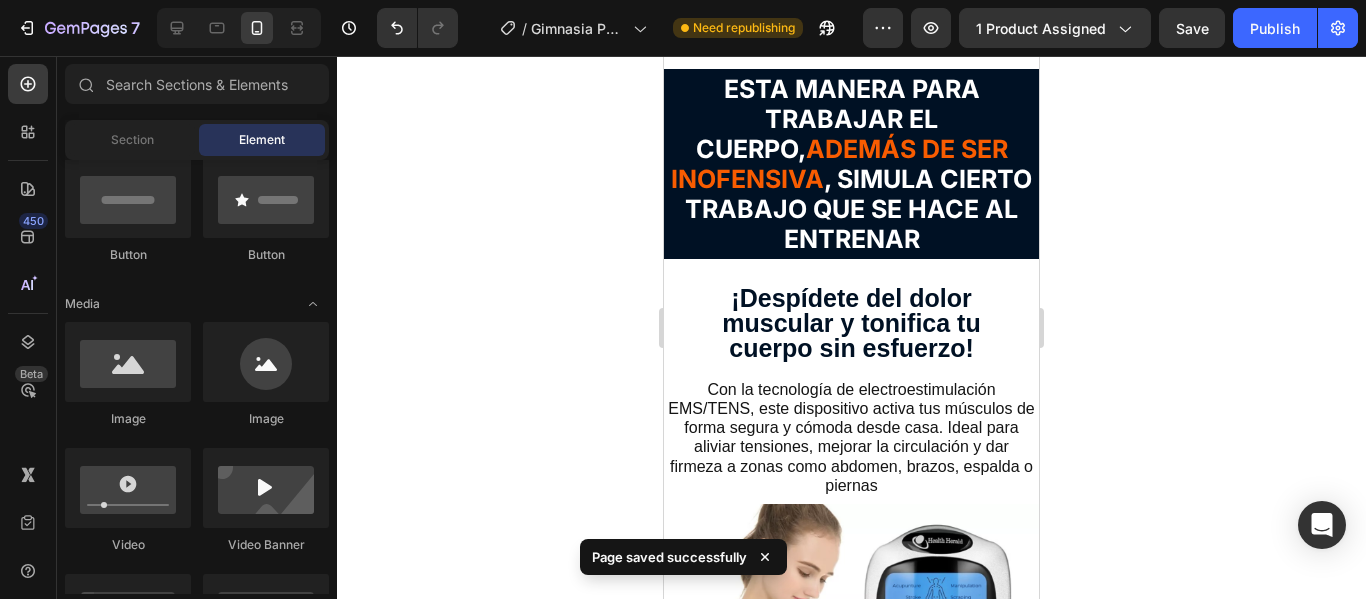 scroll, scrollTop: 3500, scrollLeft: 0, axis: vertical 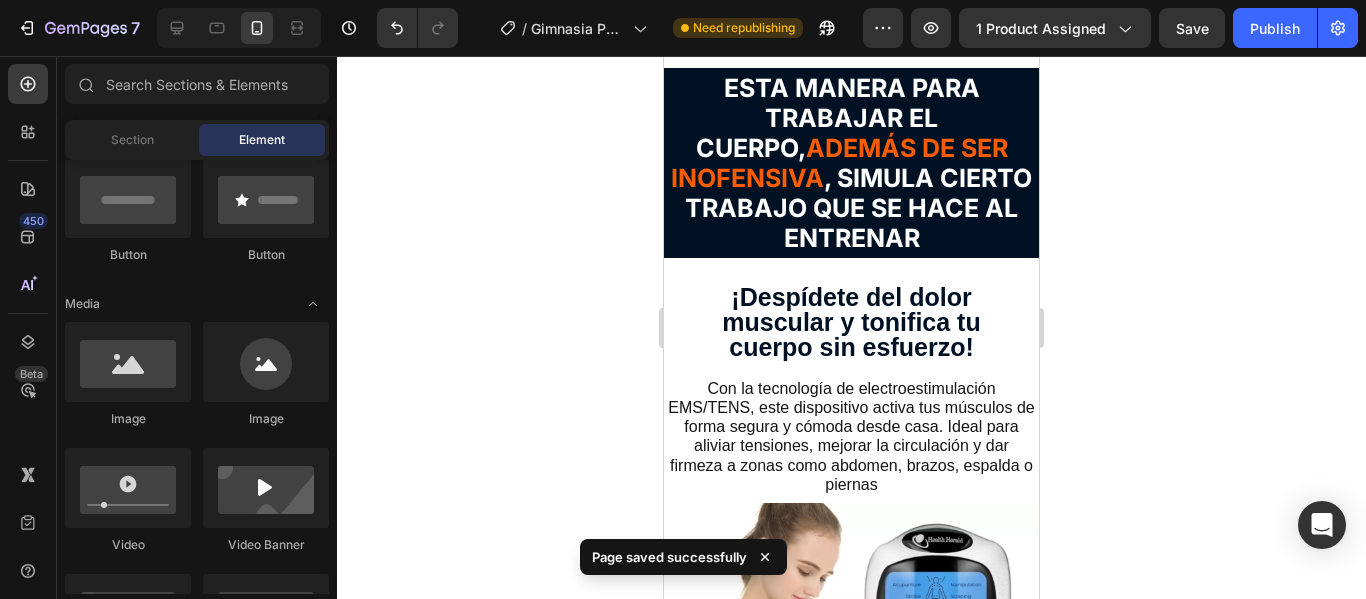 click at bounding box center (851, 53) 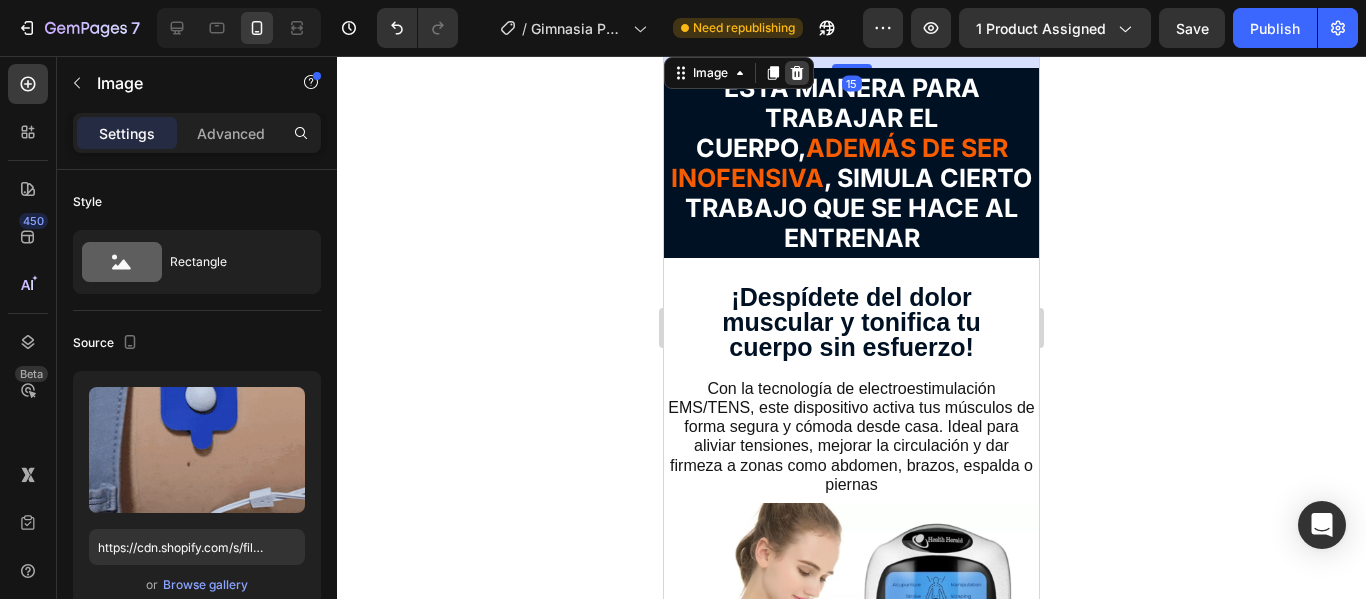 click at bounding box center (797, 73) 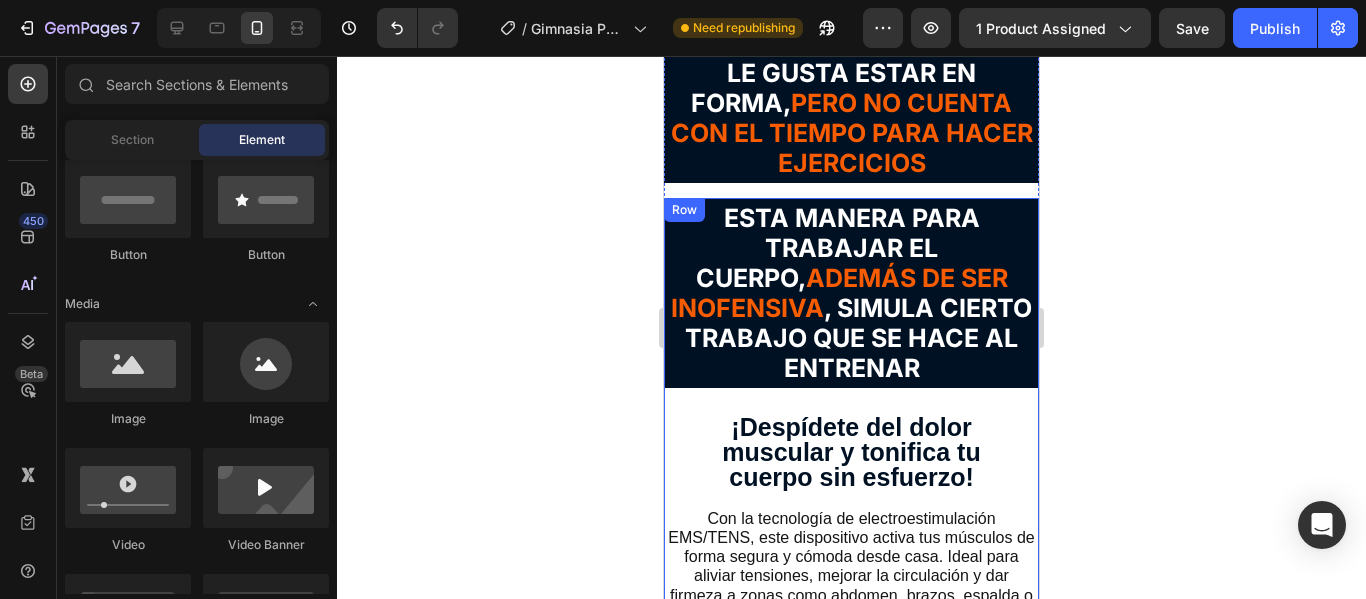 scroll, scrollTop: 3300, scrollLeft: 0, axis: vertical 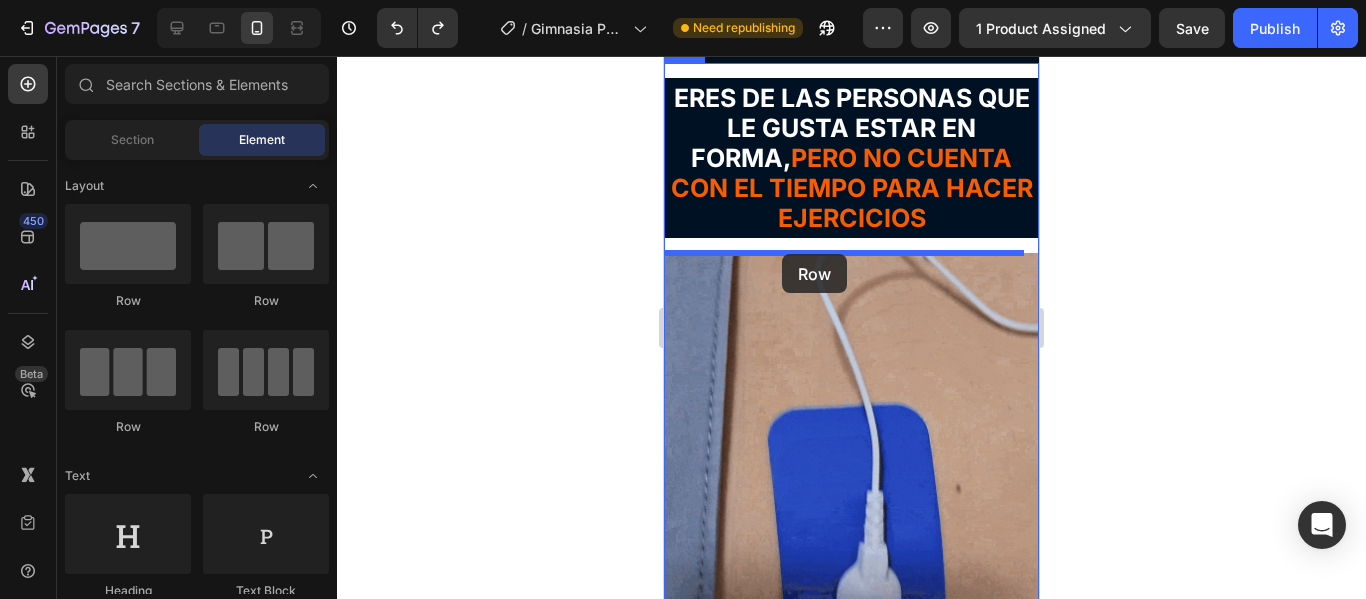 drag, startPoint x: 790, startPoint y: 305, endPoint x: 782, endPoint y: 254, distance: 51.62364 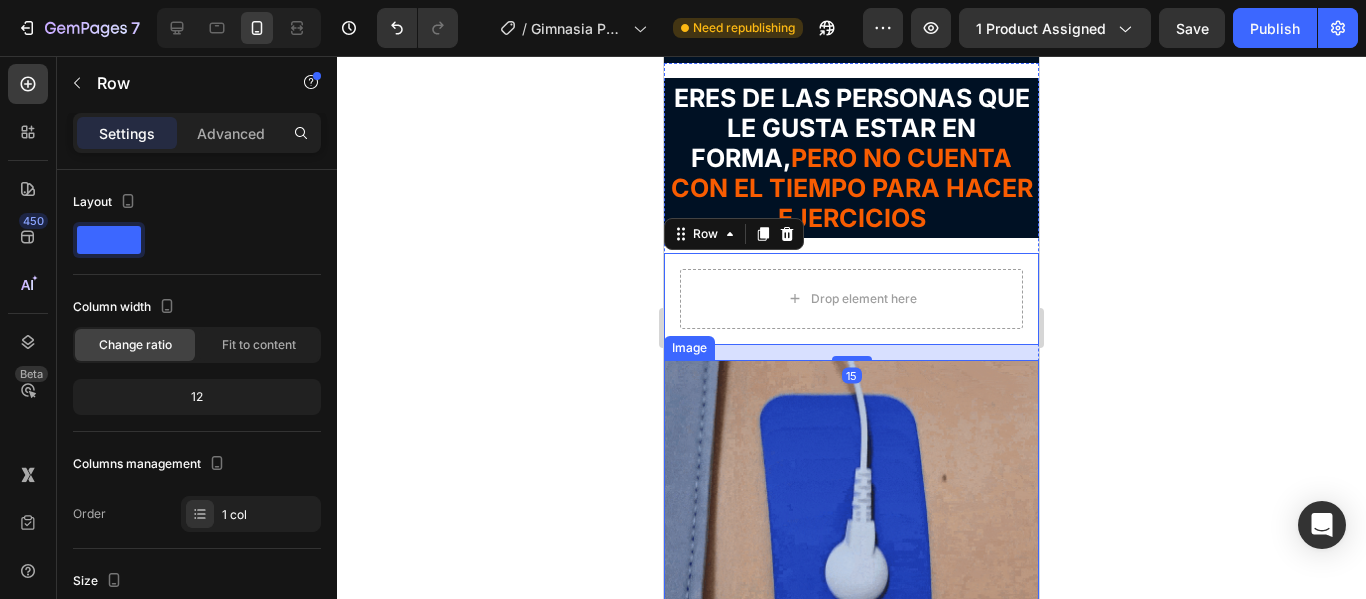 click at bounding box center [851, 547] 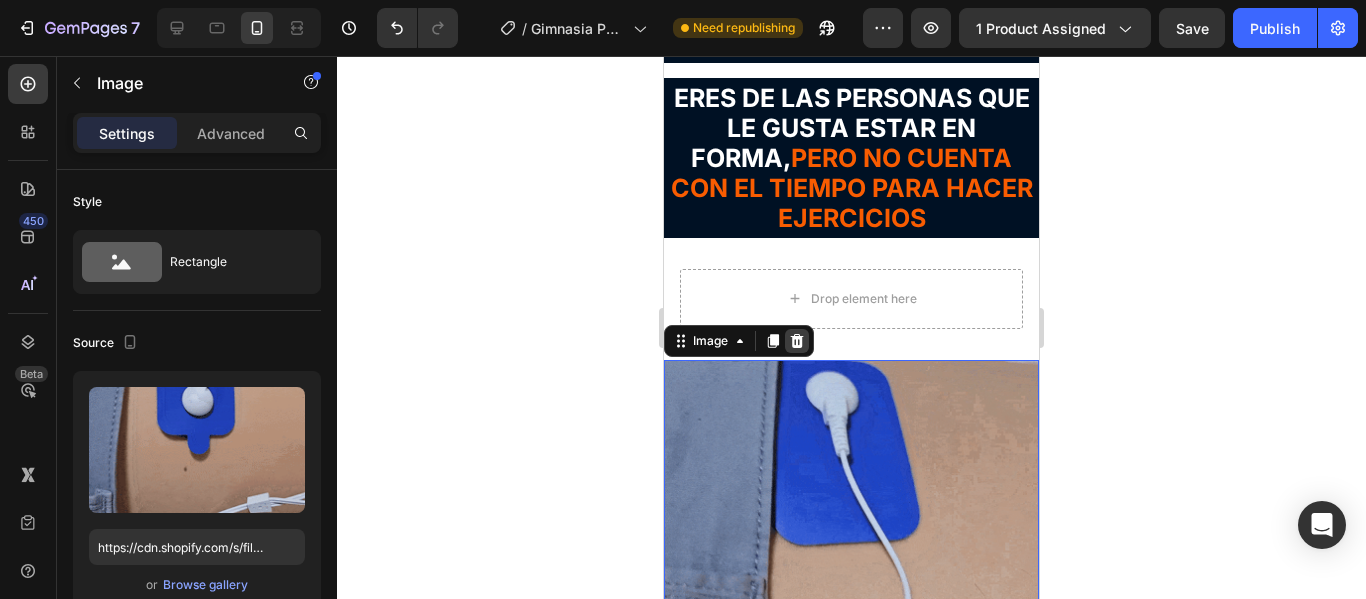 click 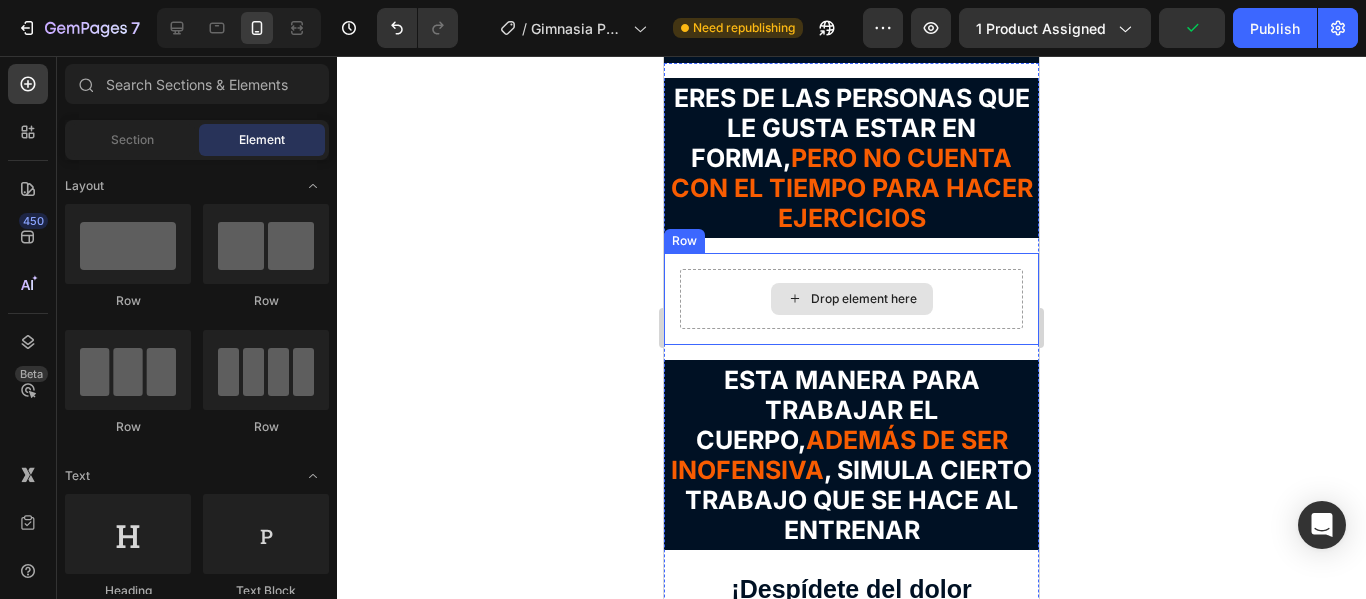 click on "Drop element here" at bounding box center [852, 299] 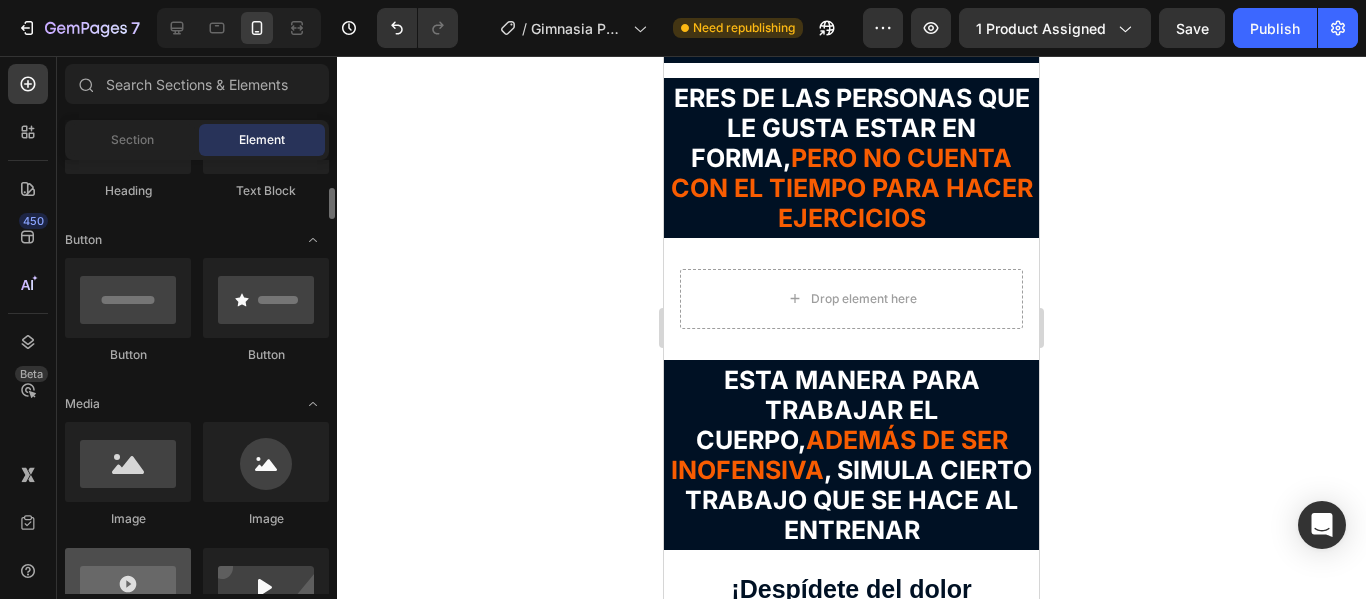 scroll, scrollTop: 500, scrollLeft: 0, axis: vertical 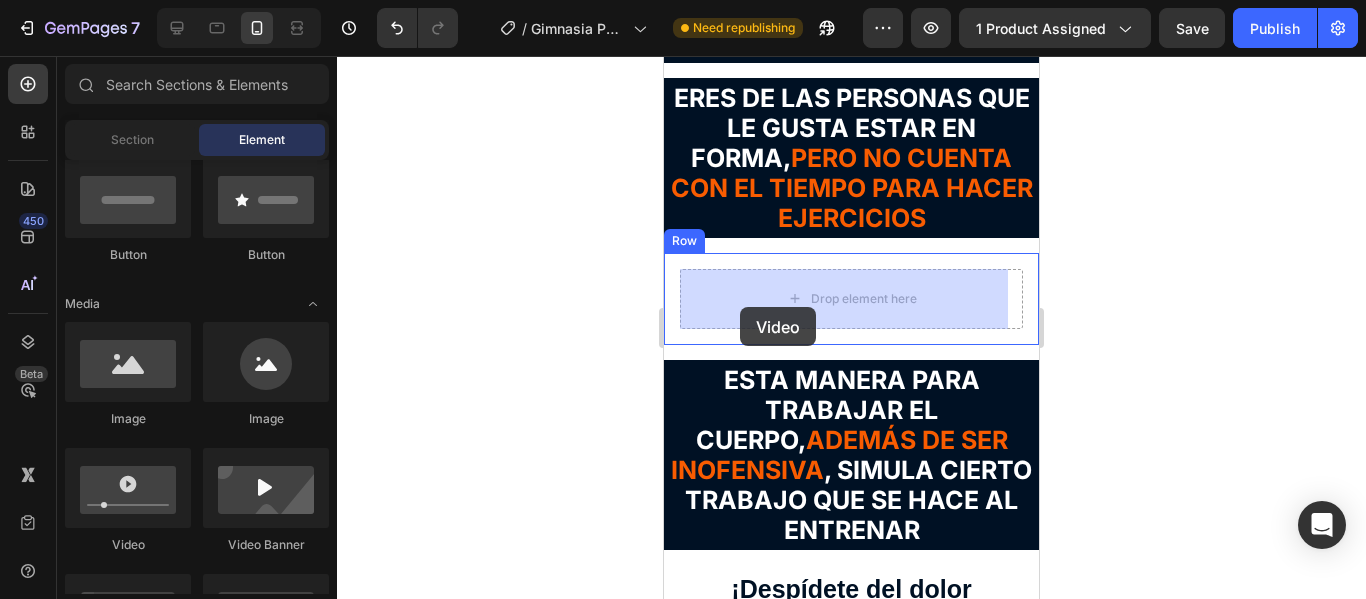 drag, startPoint x: 918, startPoint y: 497, endPoint x: 761, endPoint y: 295, distance: 255.83784 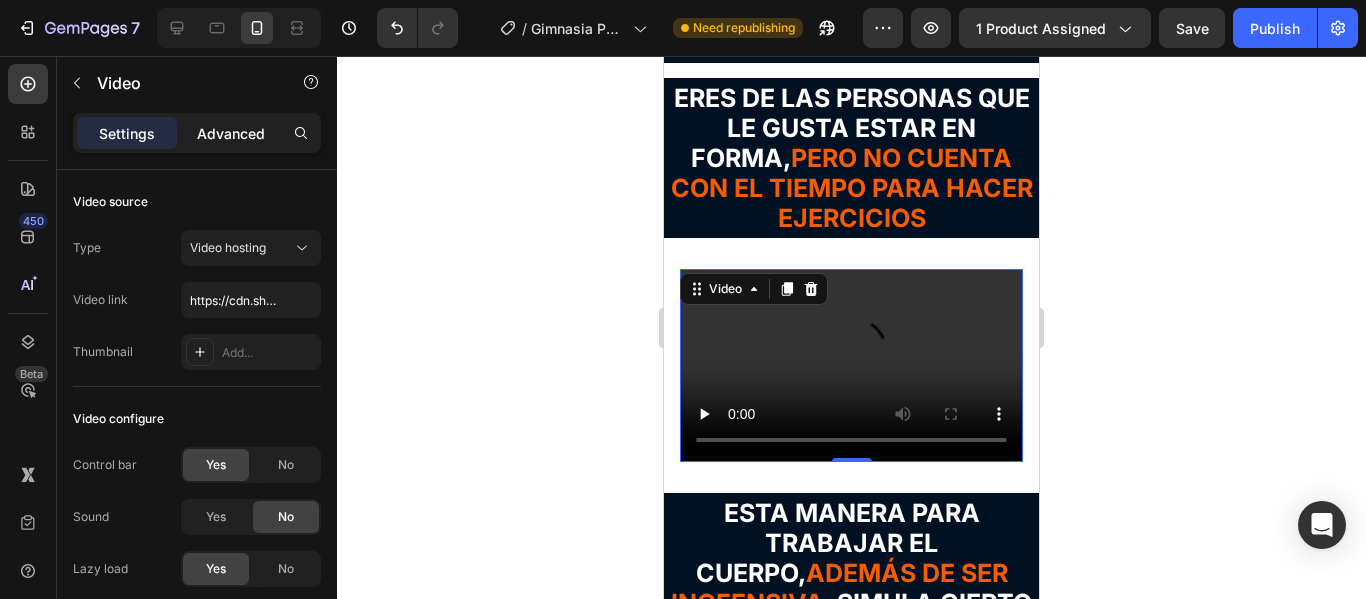 click on "Advanced" at bounding box center [231, 133] 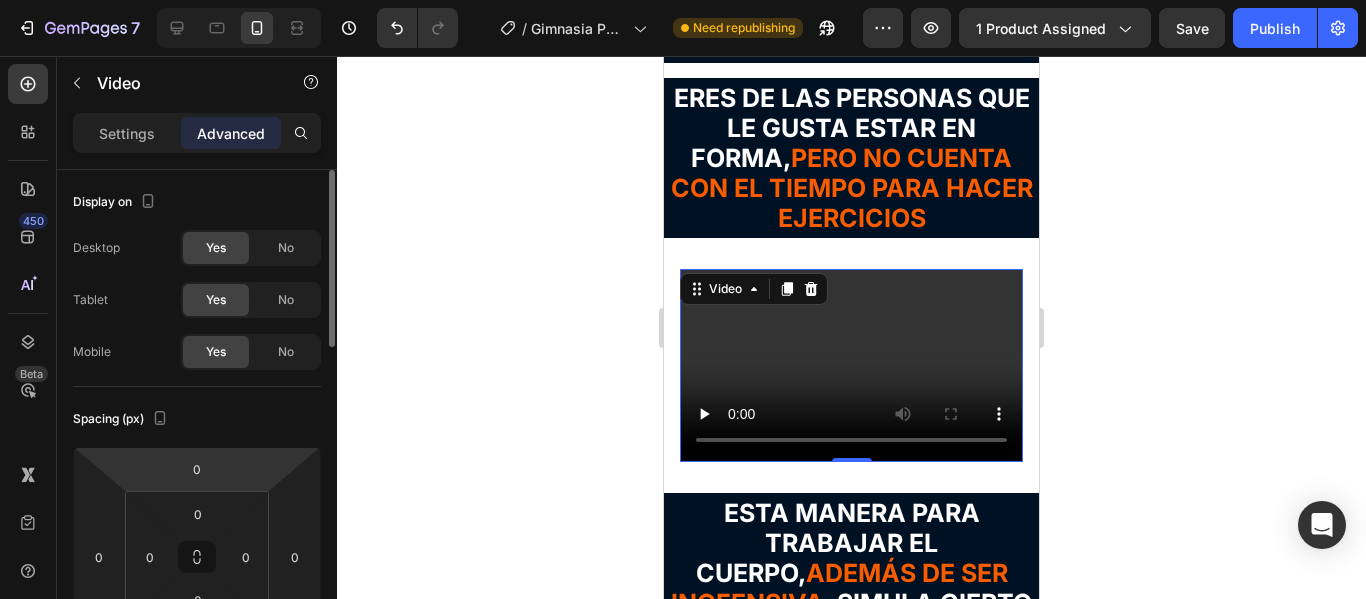 scroll, scrollTop: 200, scrollLeft: 0, axis: vertical 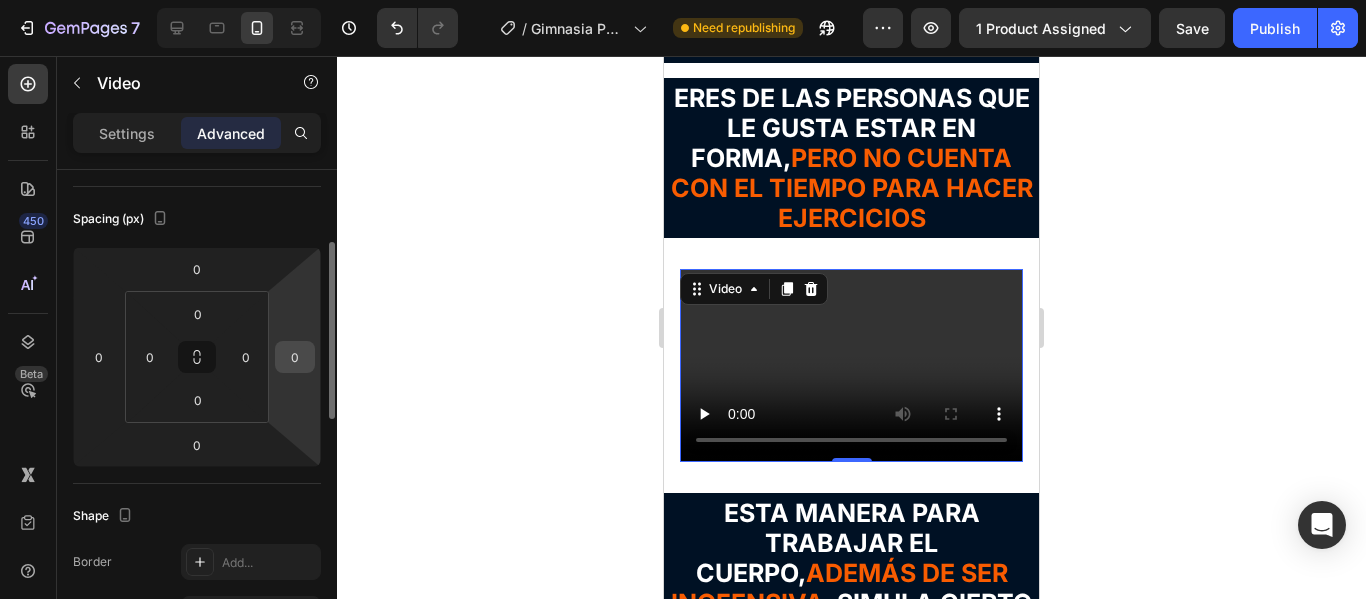 click on "0" at bounding box center (295, 357) 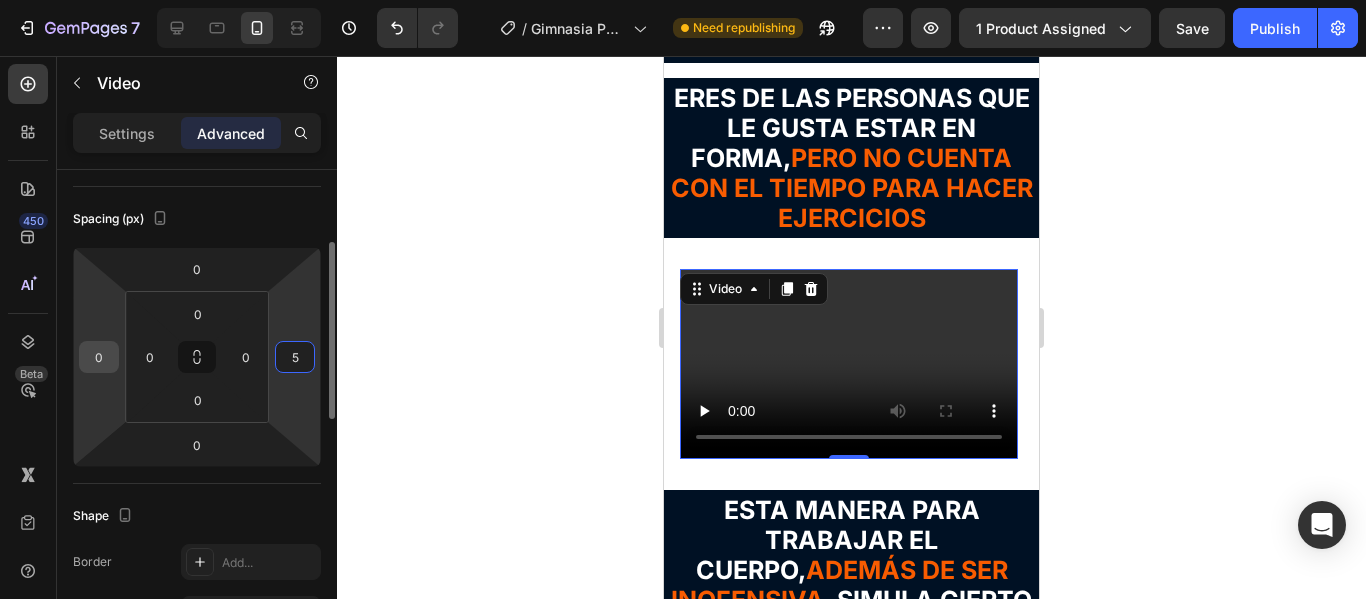 type on "5" 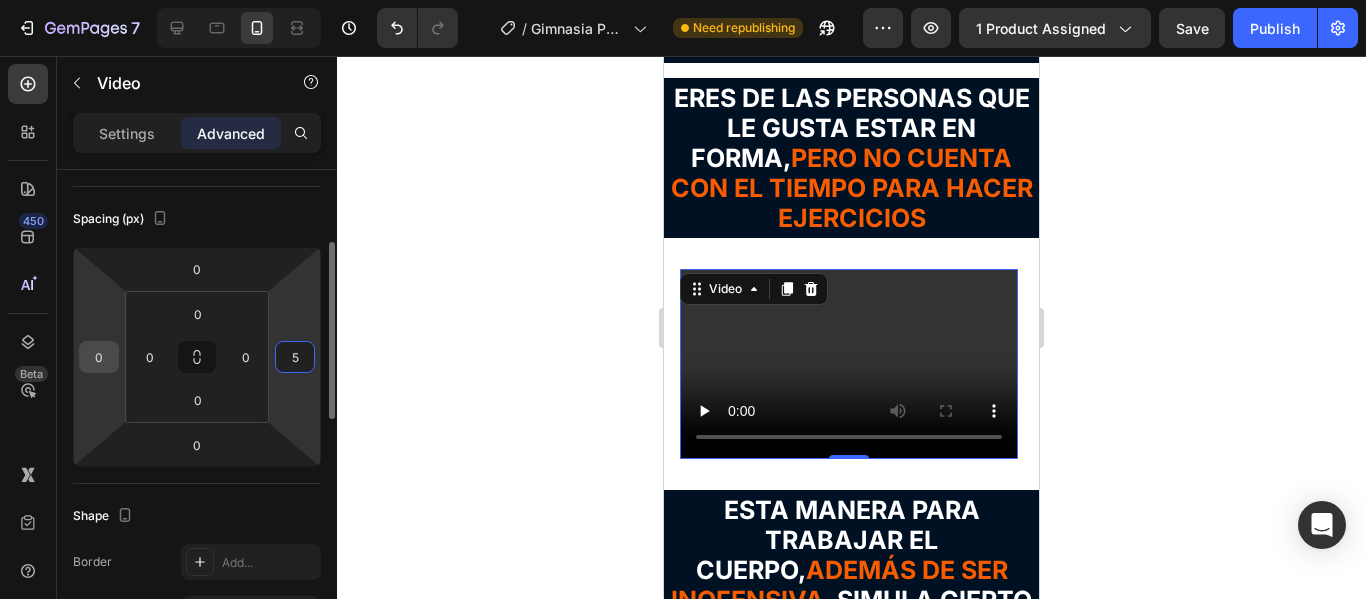 click on "0" at bounding box center [99, 357] 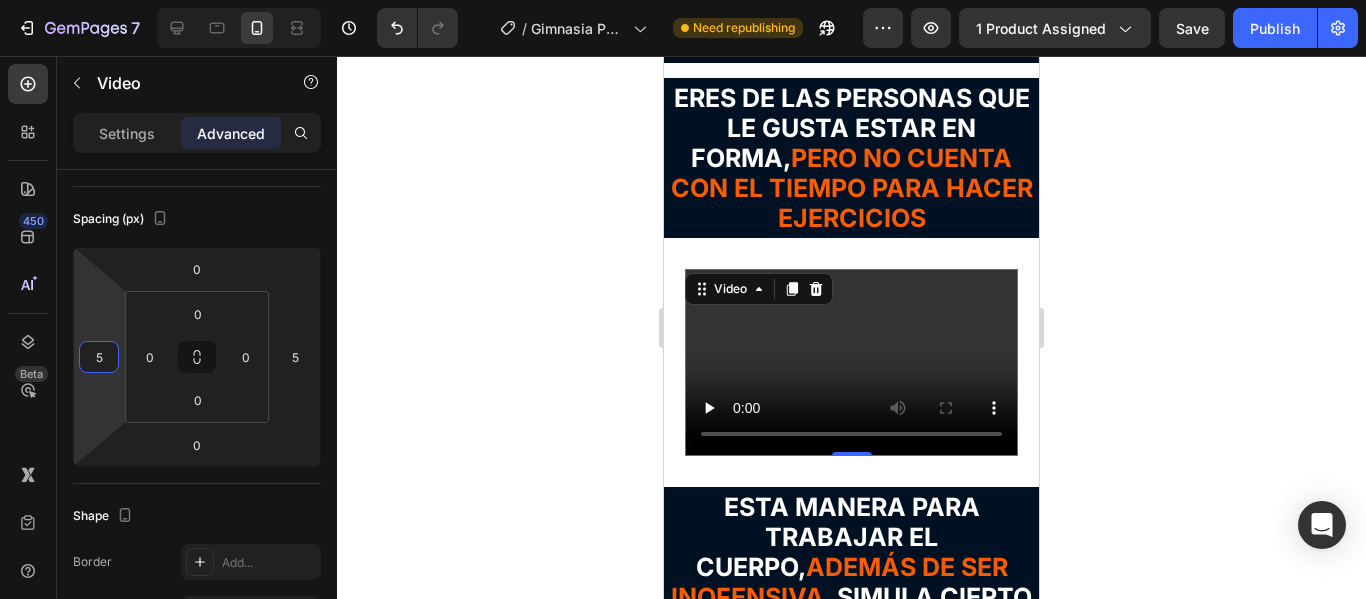 type on "5" 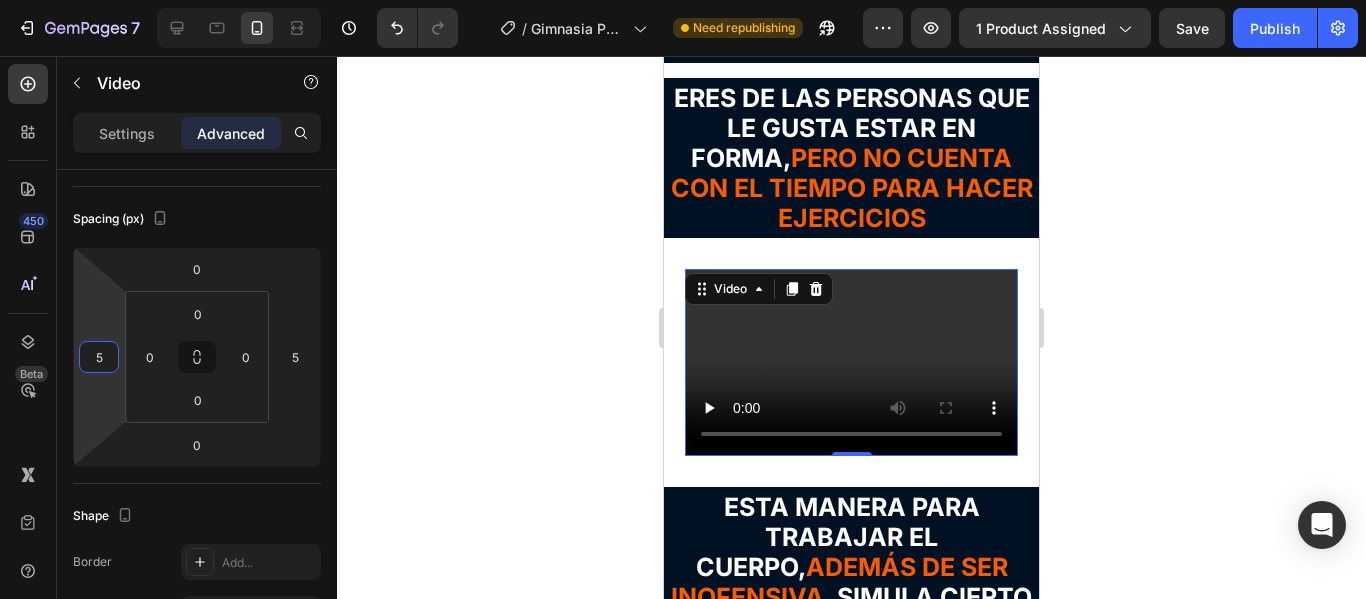 click at bounding box center (851, 362) 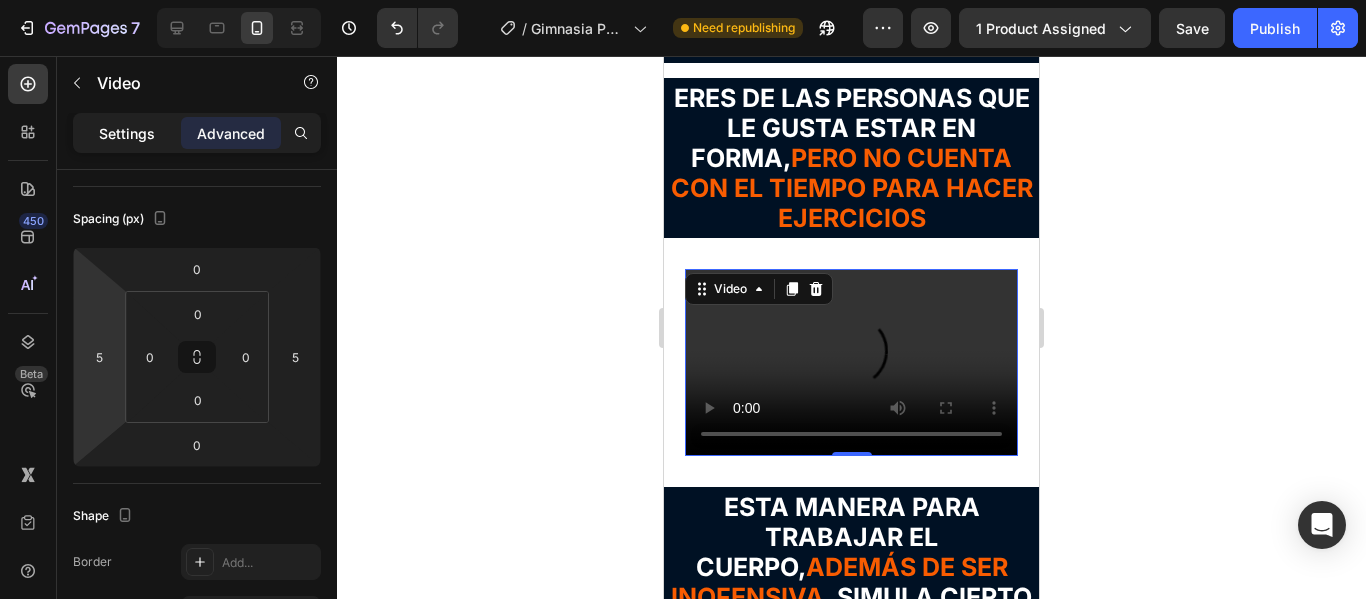 click on "Settings" at bounding box center [127, 133] 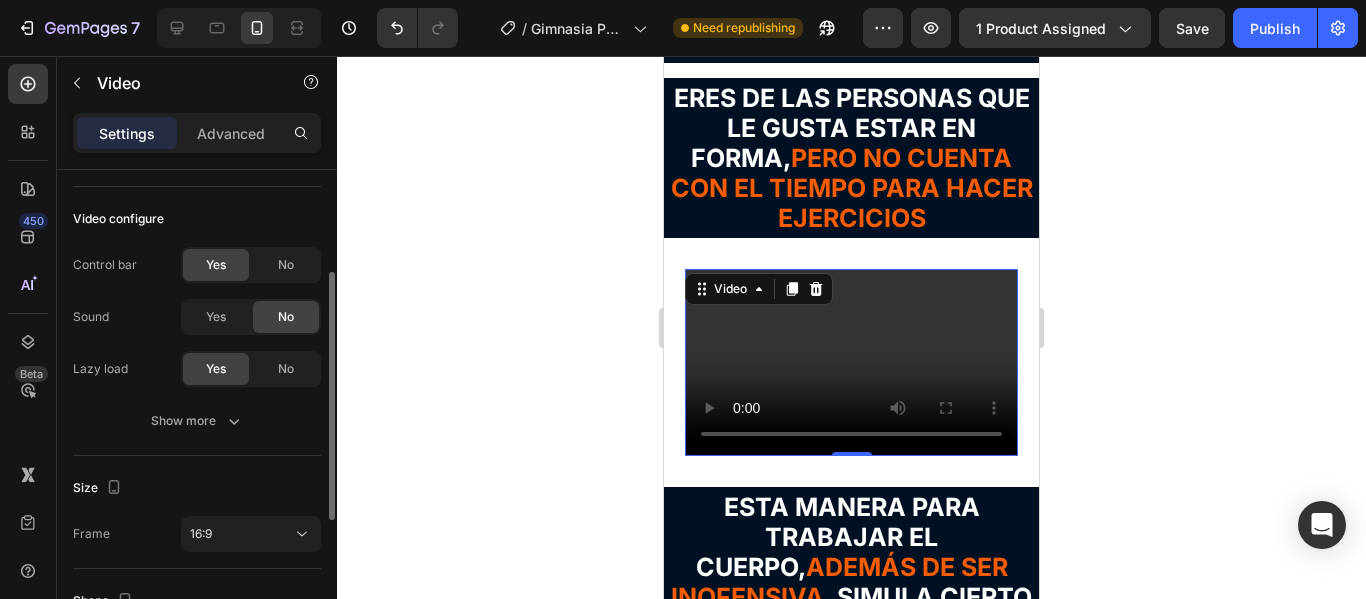 scroll, scrollTop: 0, scrollLeft: 0, axis: both 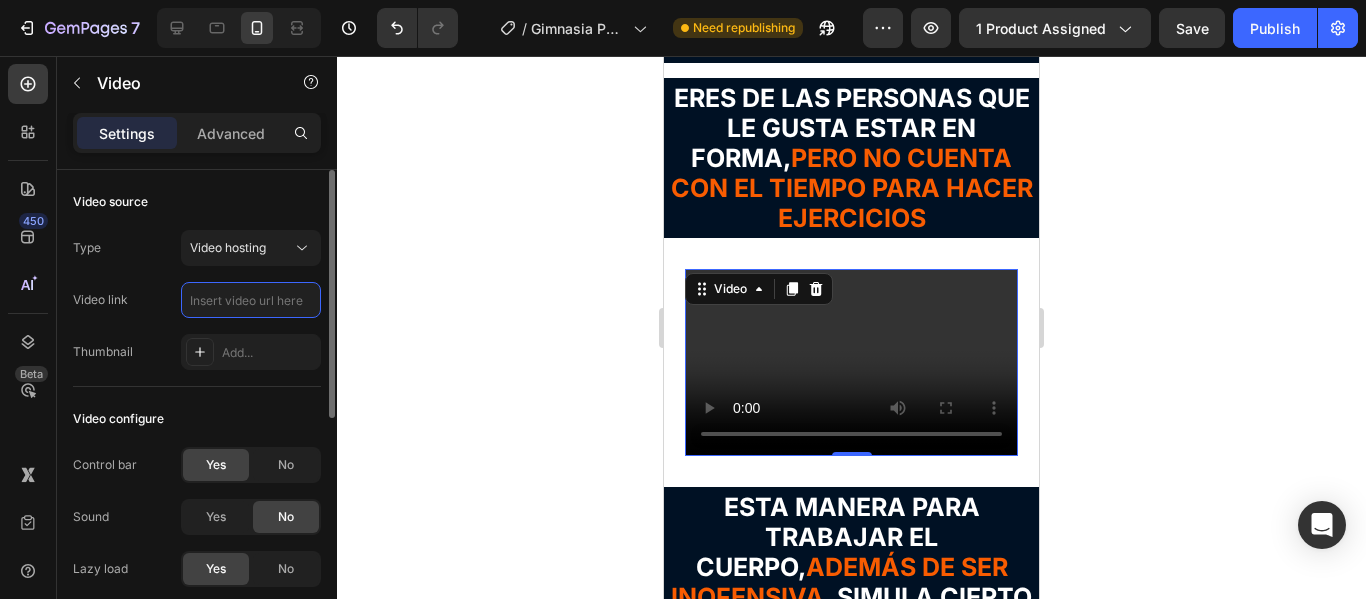 paste on "https://cdn.shopify.com/videos/c/o/v/e3fafb099fd44c1fb64d39898bf99b5a.mp4" 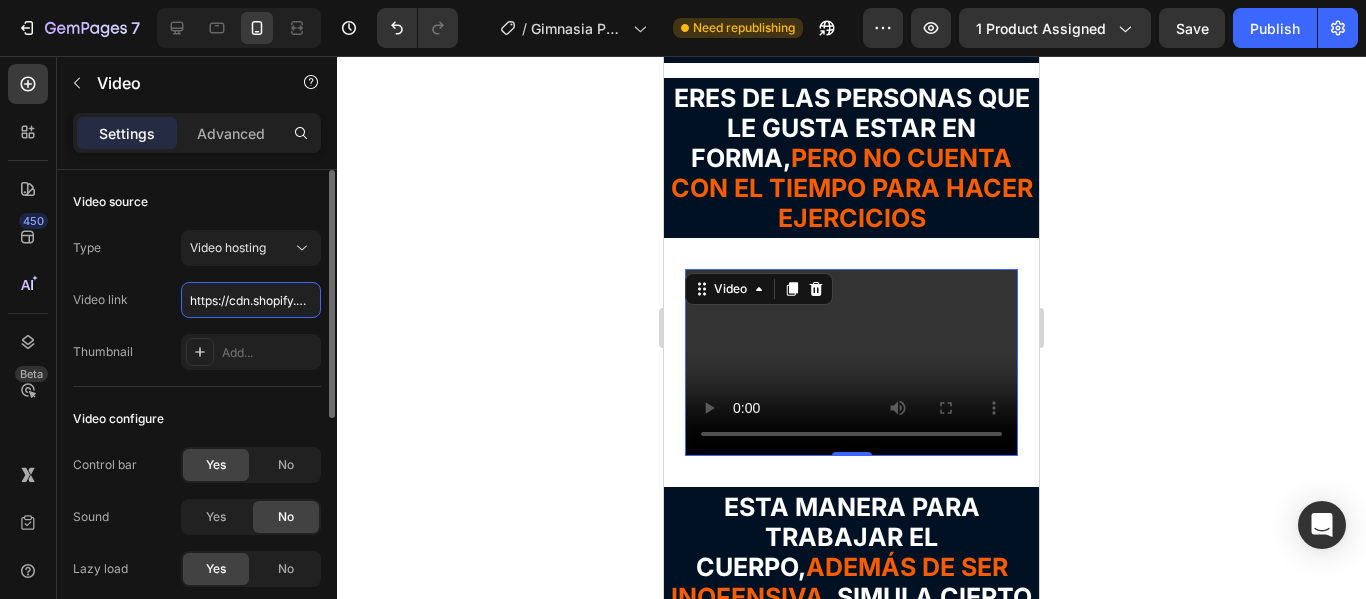 scroll, scrollTop: 0, scrollLeft: 370, axis: horizontal 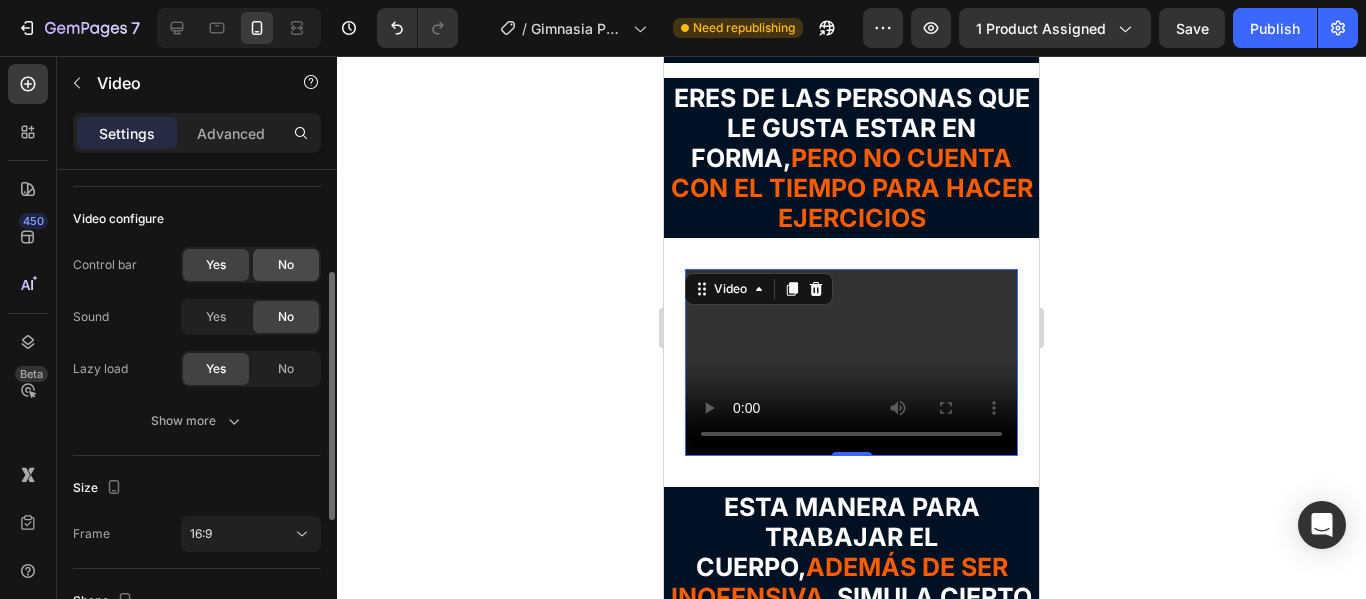 type on "https://cdn.shopify.com/videos/c/o/v/e3fafb099fd44c1fb64d39898bf99b5a.mp4" 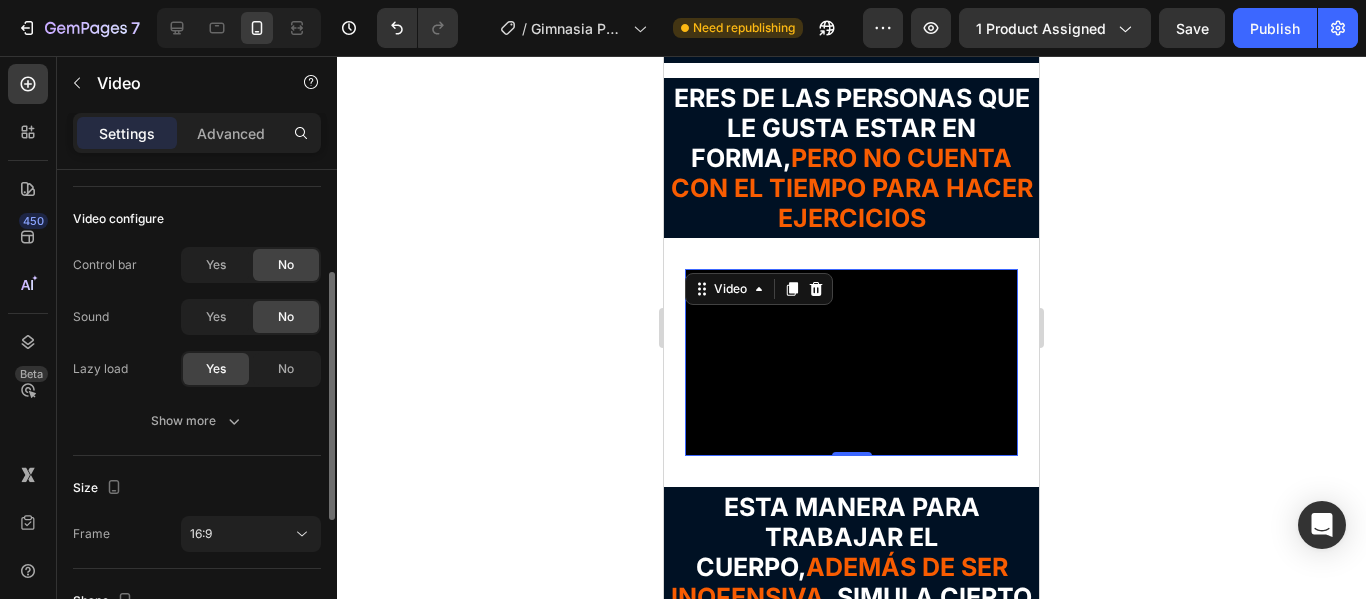 scroll, scrollTop: 0, scrollLeft: 0, axis: both 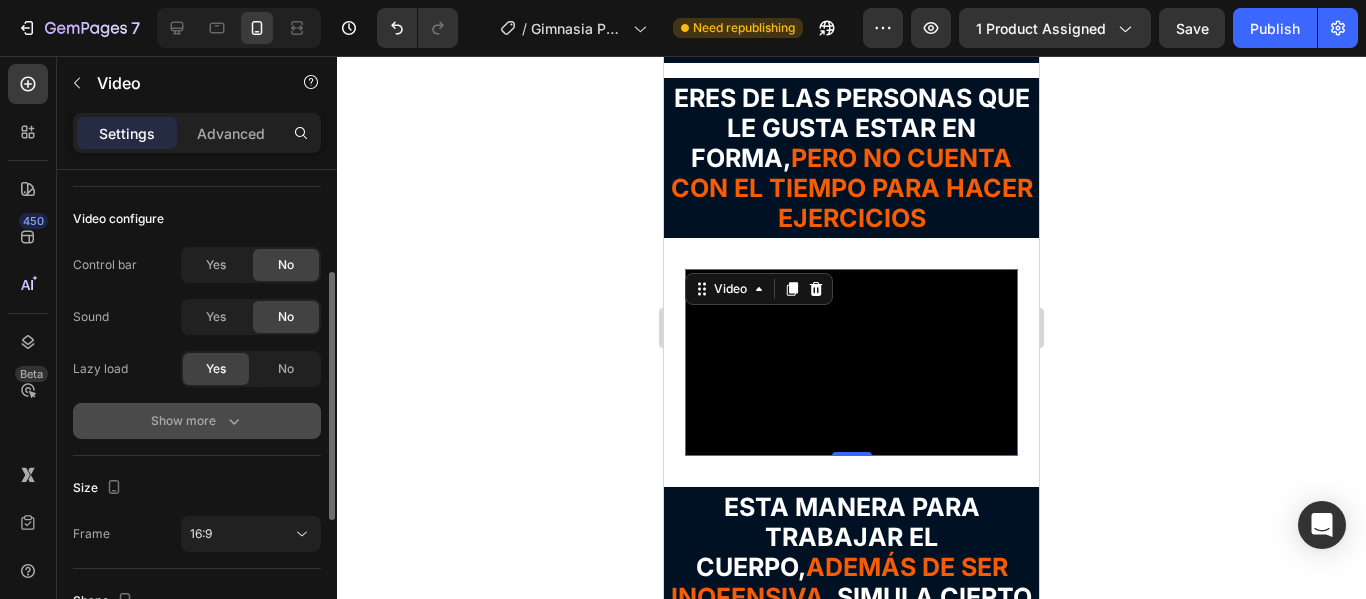 click on "Show more" at bounding box center [197, 421] 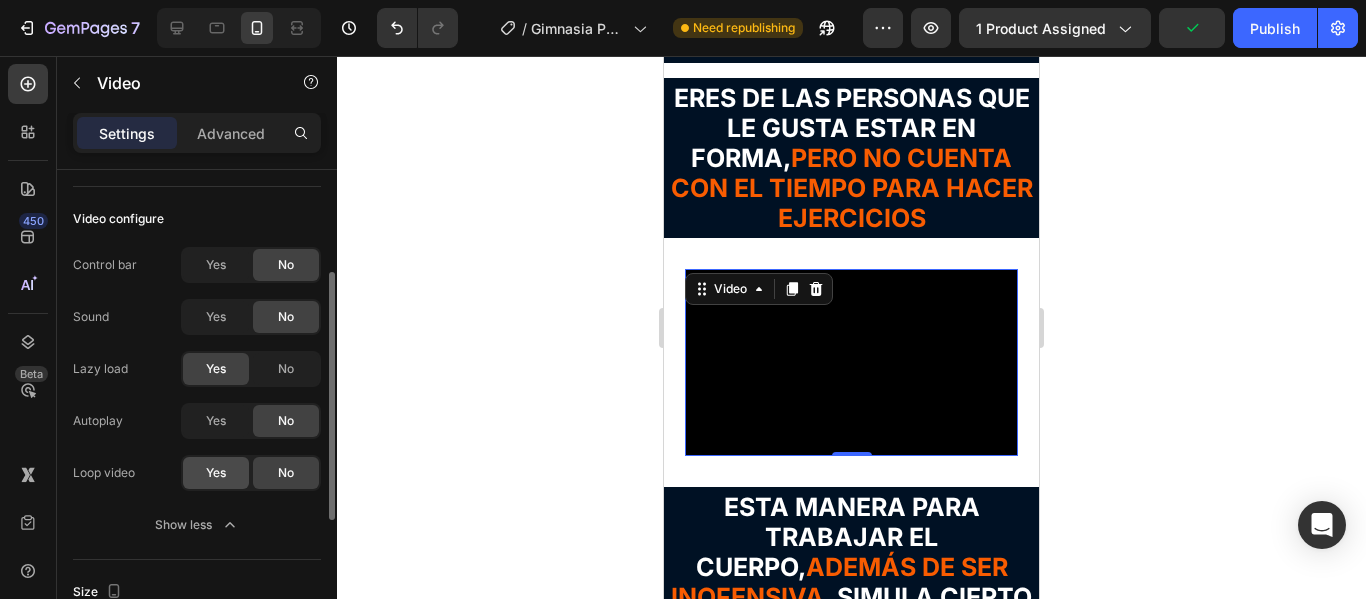 click on "Yes" 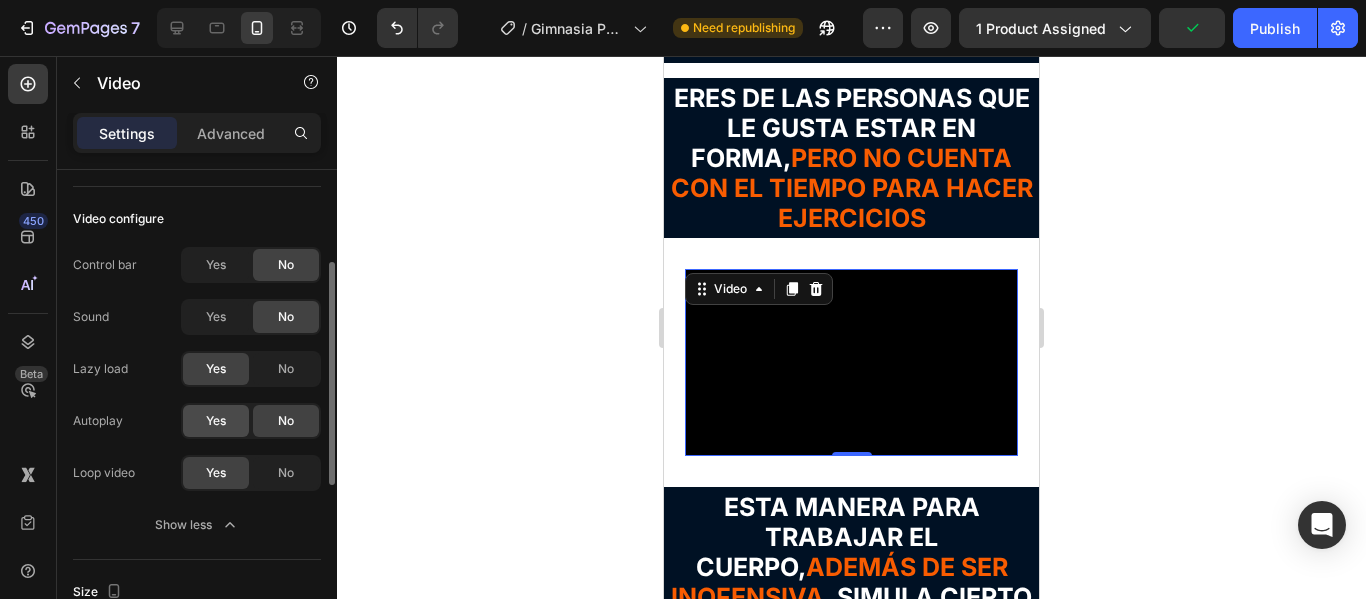 click on "Yes" 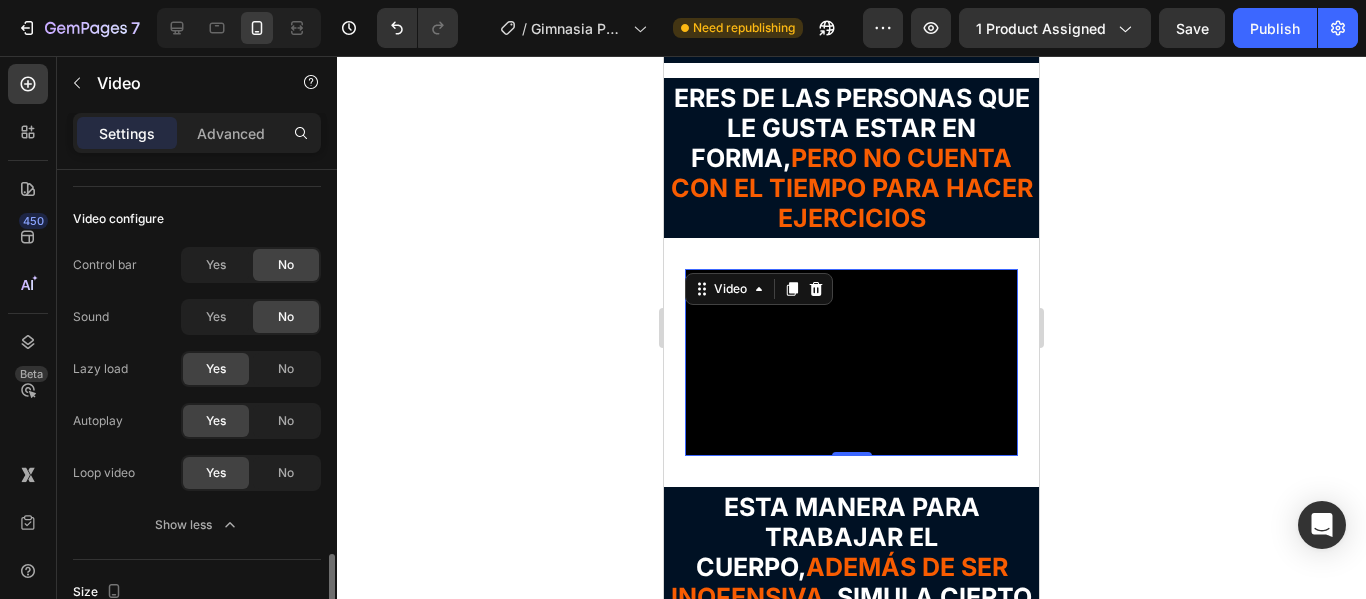 scroll, scrollTop: 400, scrollLeft: 0, axis: vertical 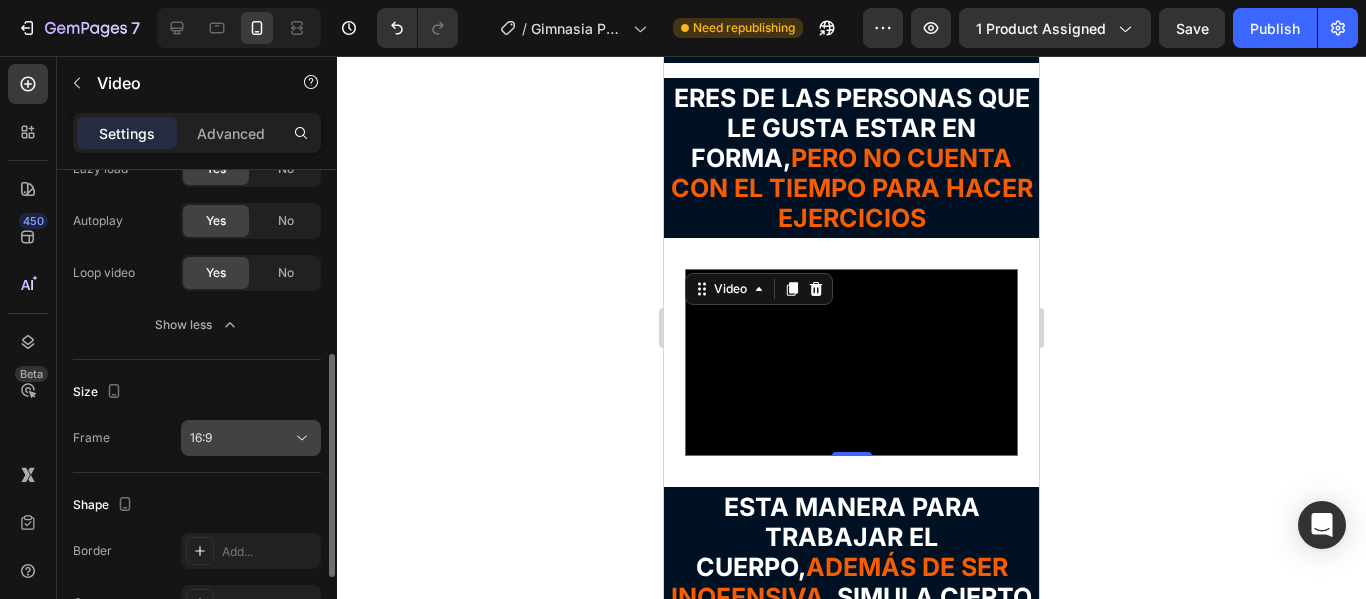 click on "16:9" at bounding box center [241, 438] 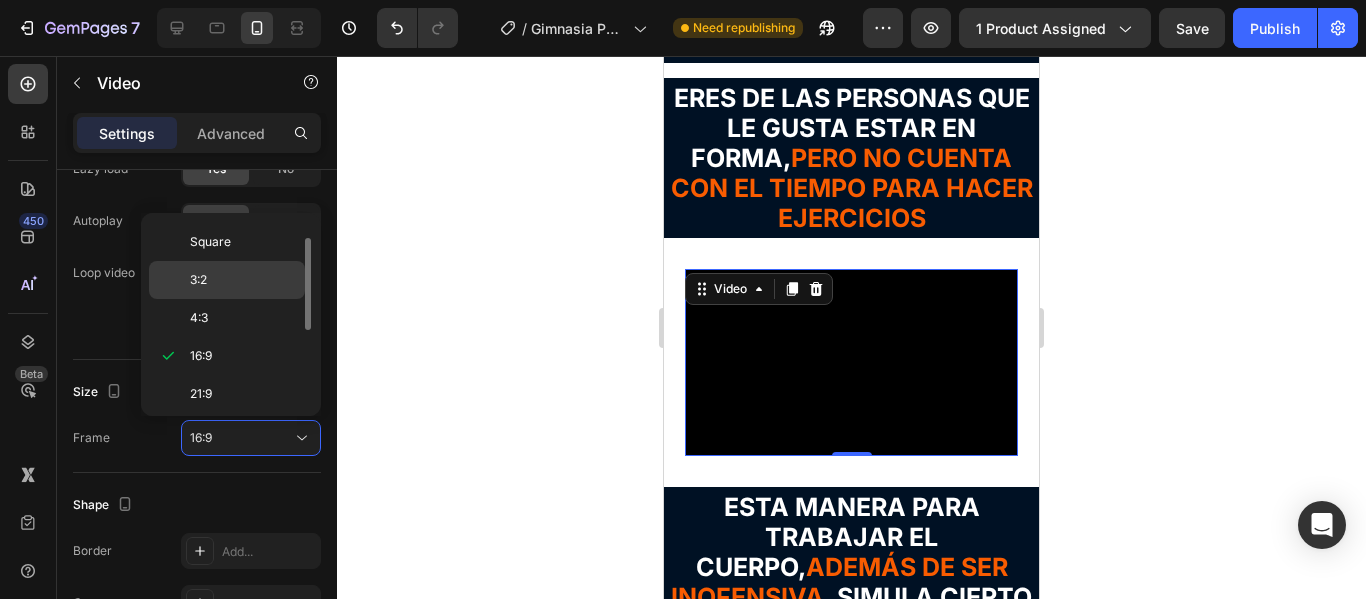 scroll, scrollTop: 0, scrollLeft: 0, axis: both 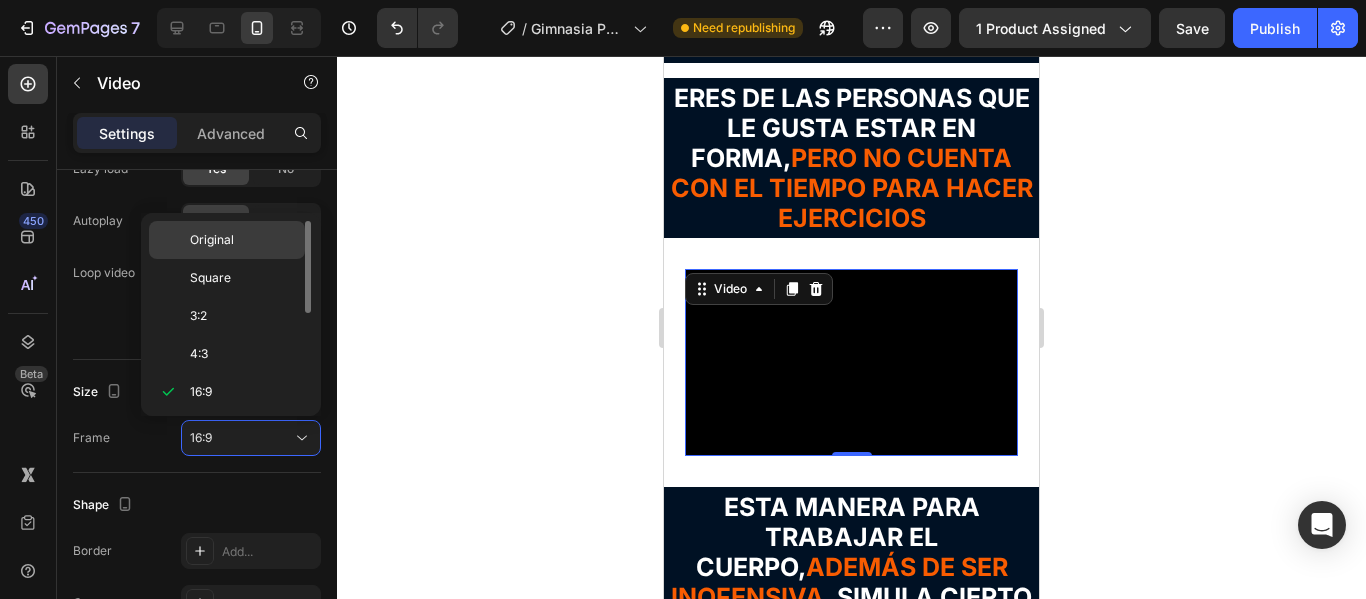 click on "Original" at bounding box center (243, 240) 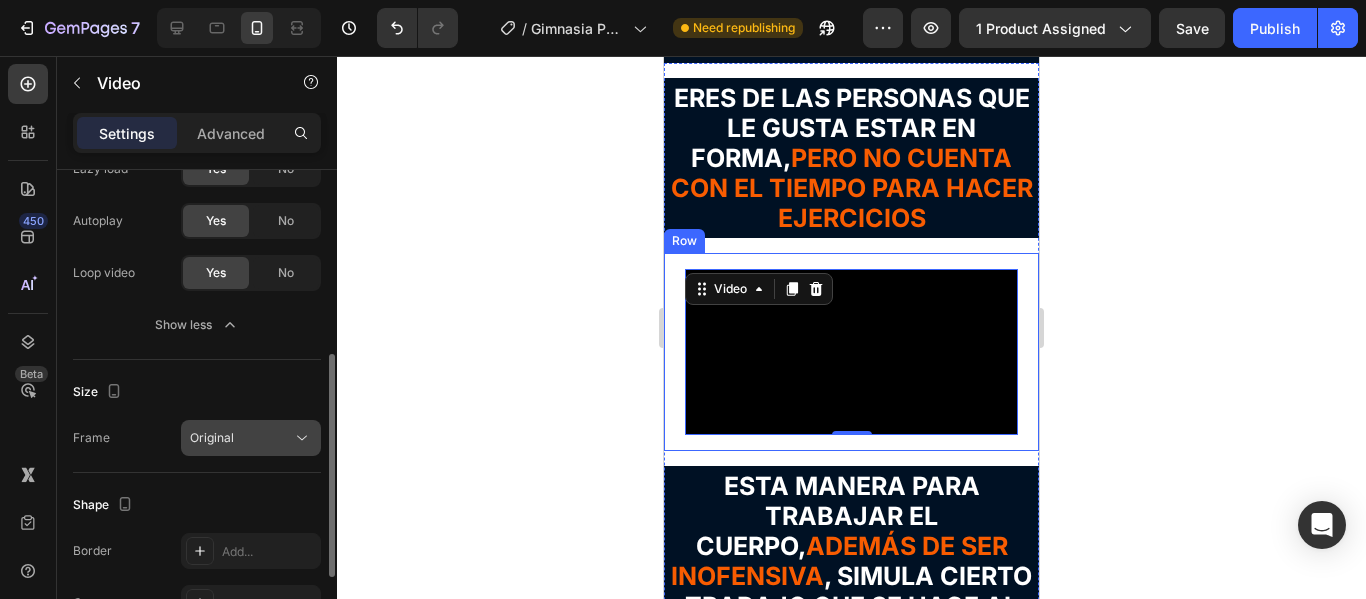 click 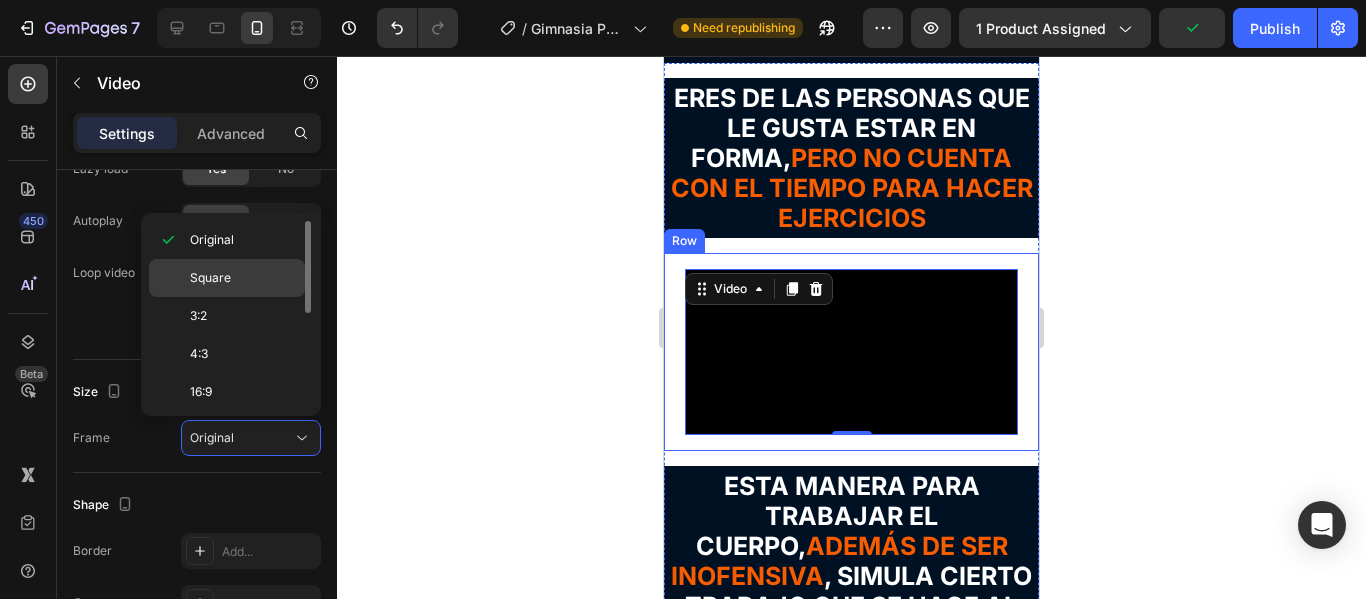 click on "Square" at bounding box center (243, 278) 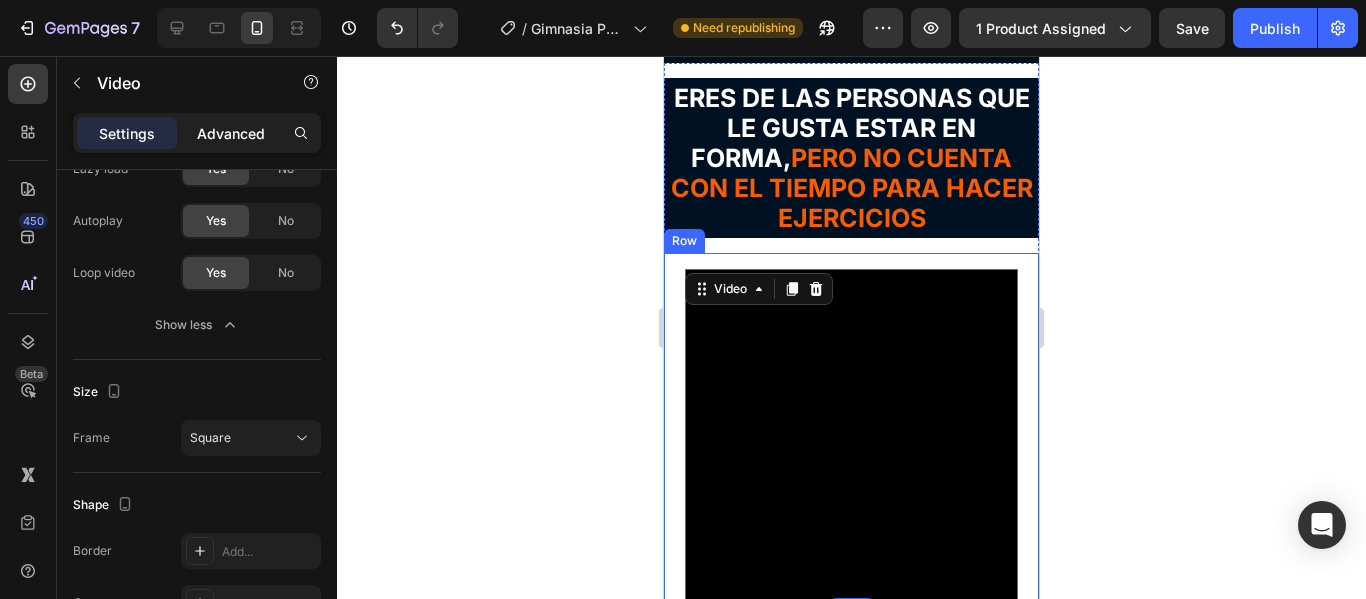 click on "Advanced" at bounding box center [231, 133] 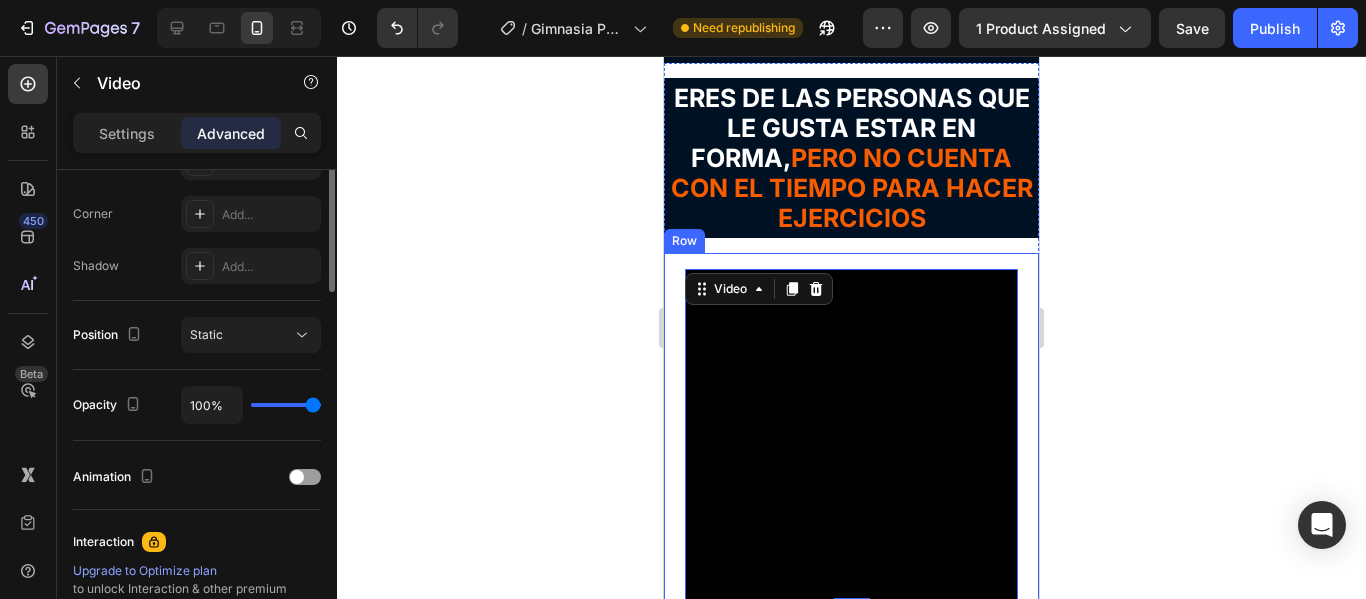 scroll, scrollTop: 200, scrollLeft: 0, axis: vertical 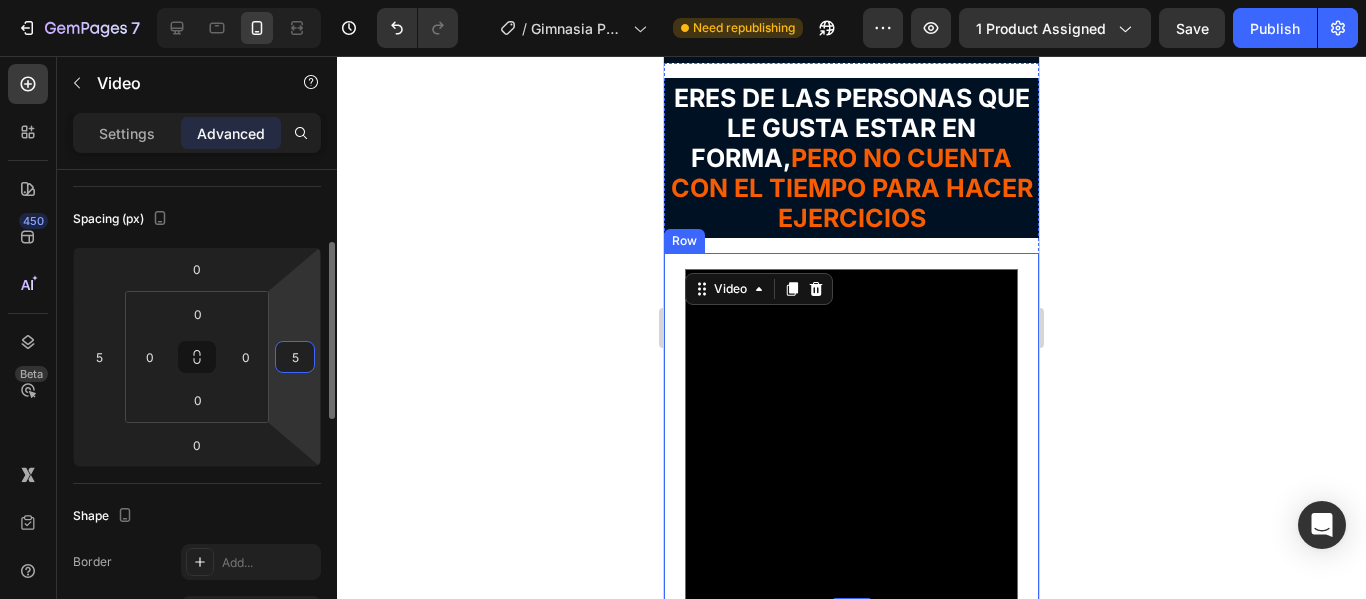 click on "5" at bounding box center [295, 357] 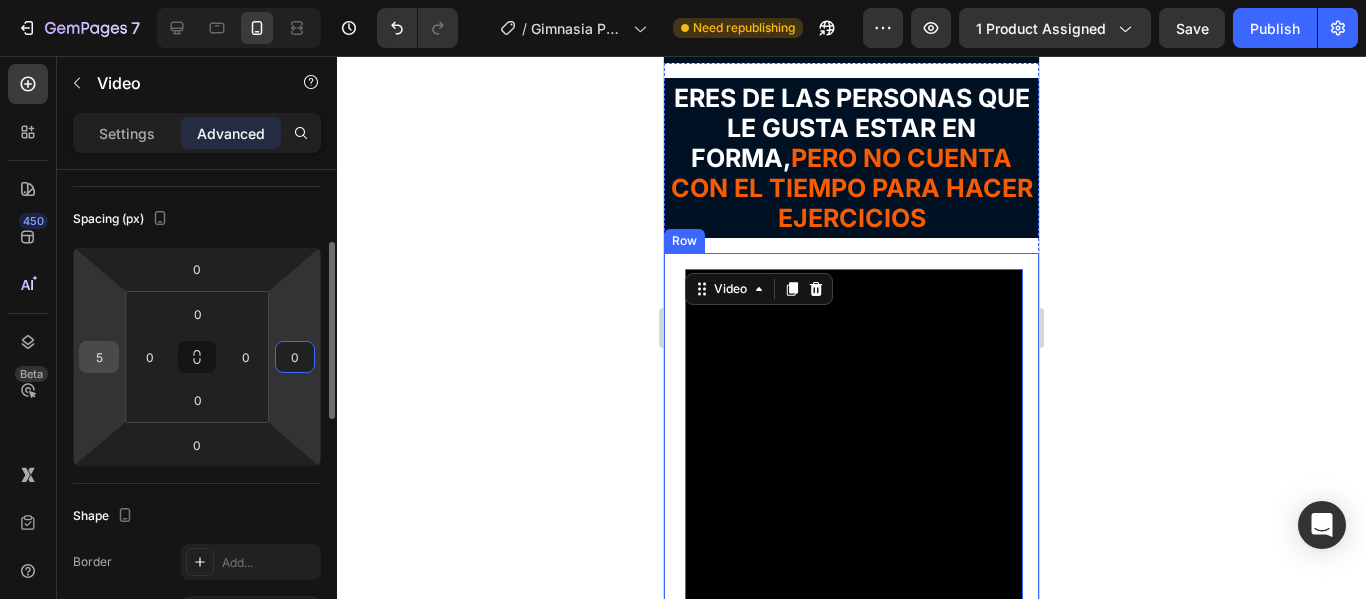 type on "0" 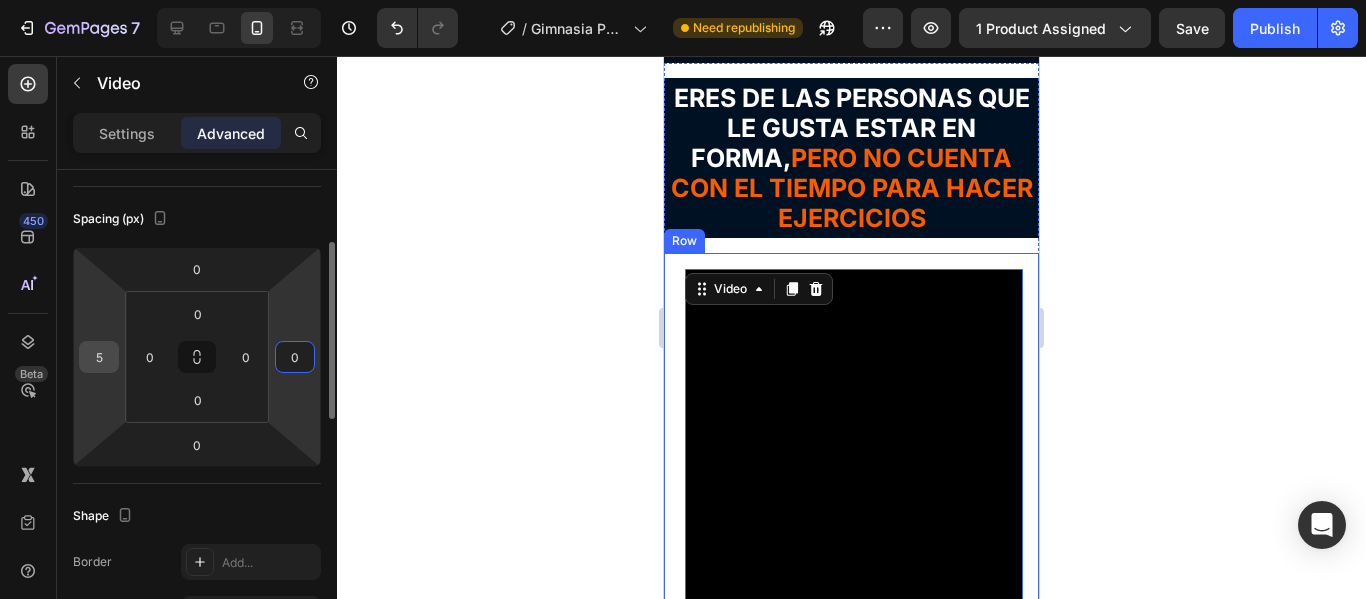 click on "5" at bounding box center (99, 357) 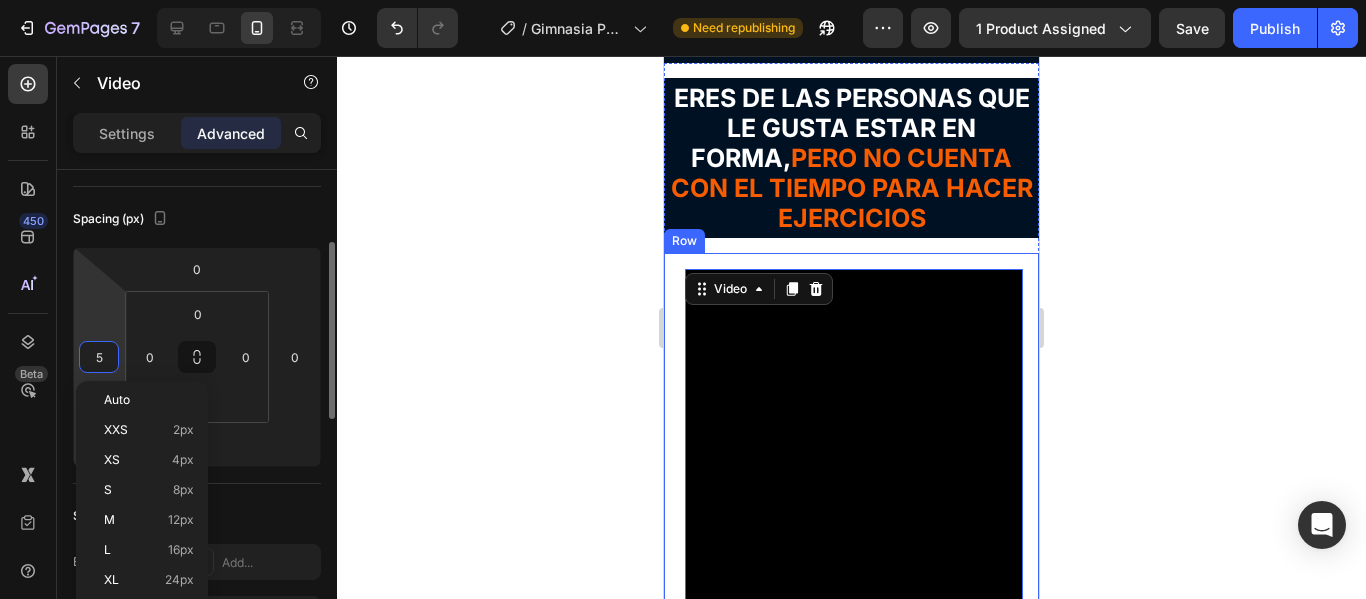 type on "0" 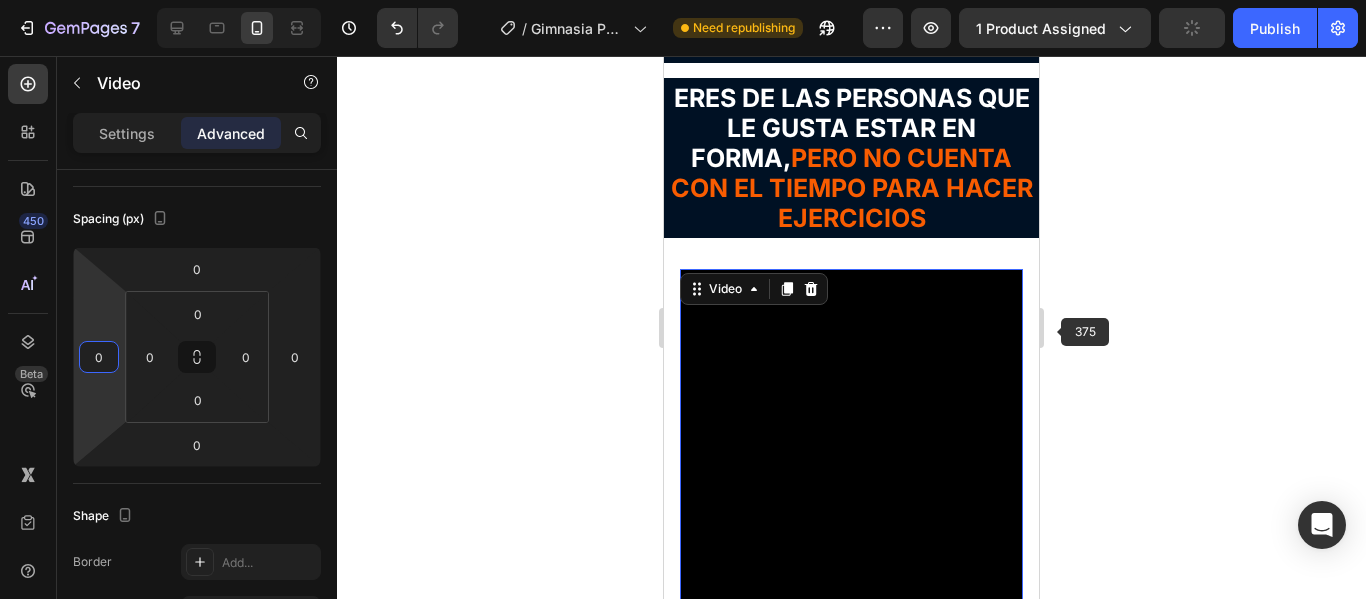 click 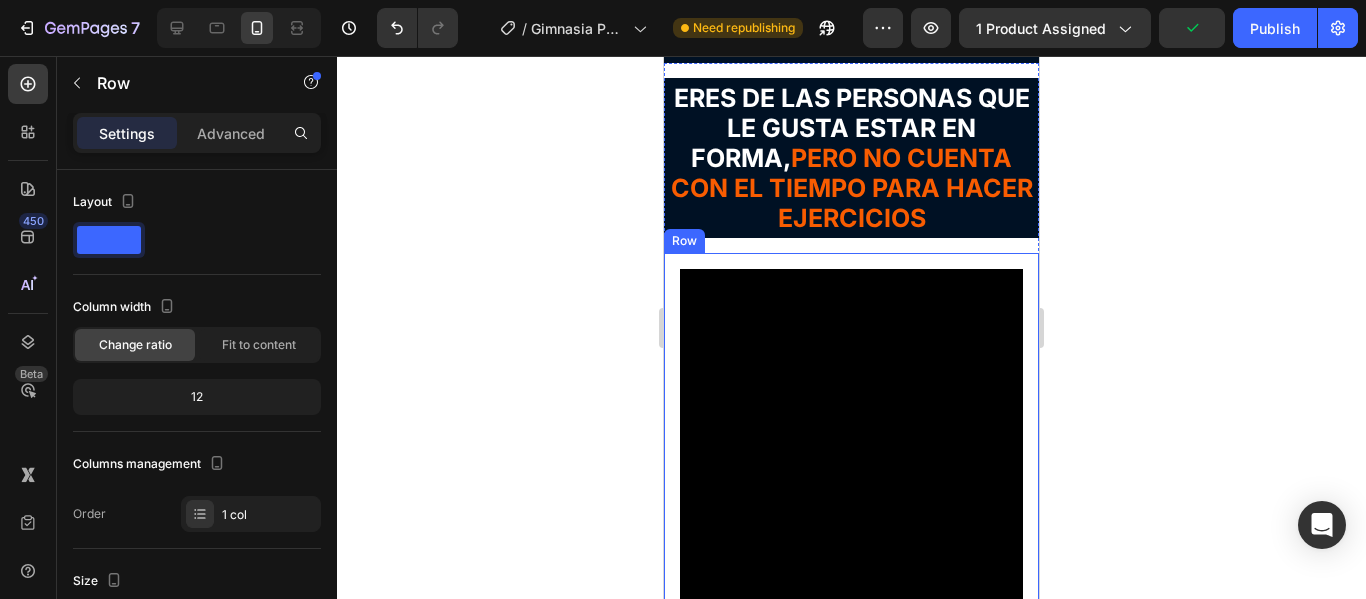 click on "Video Row" at bounding box center [851, 440] 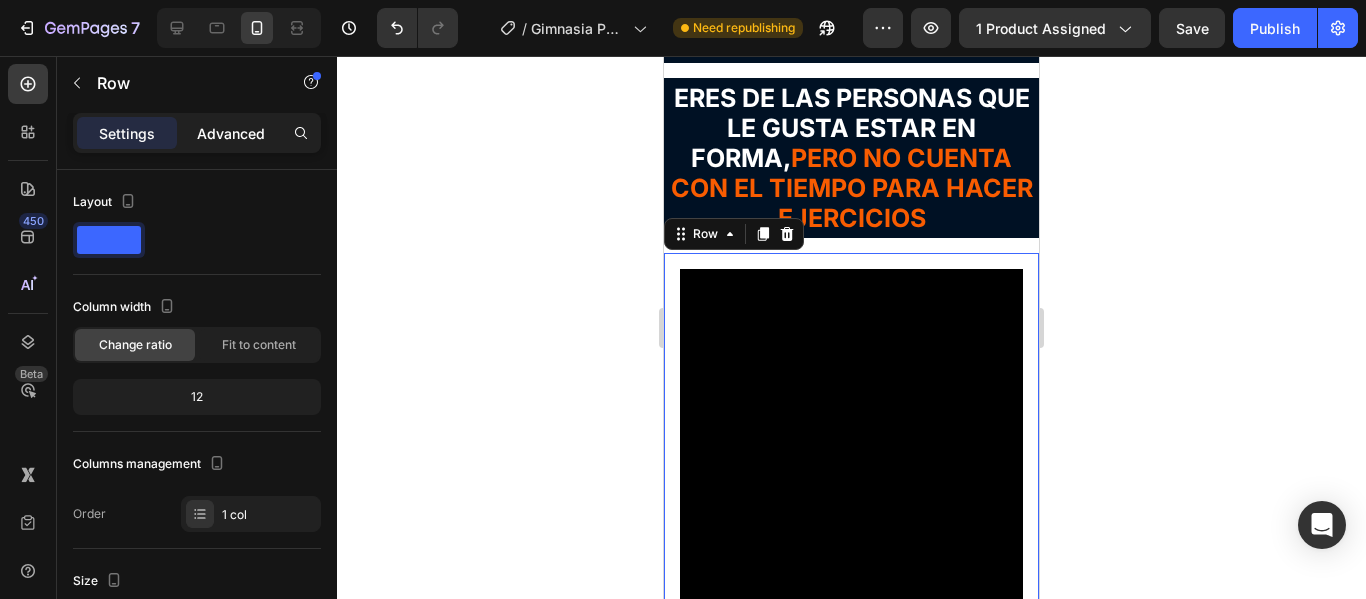 click on "Advanced" 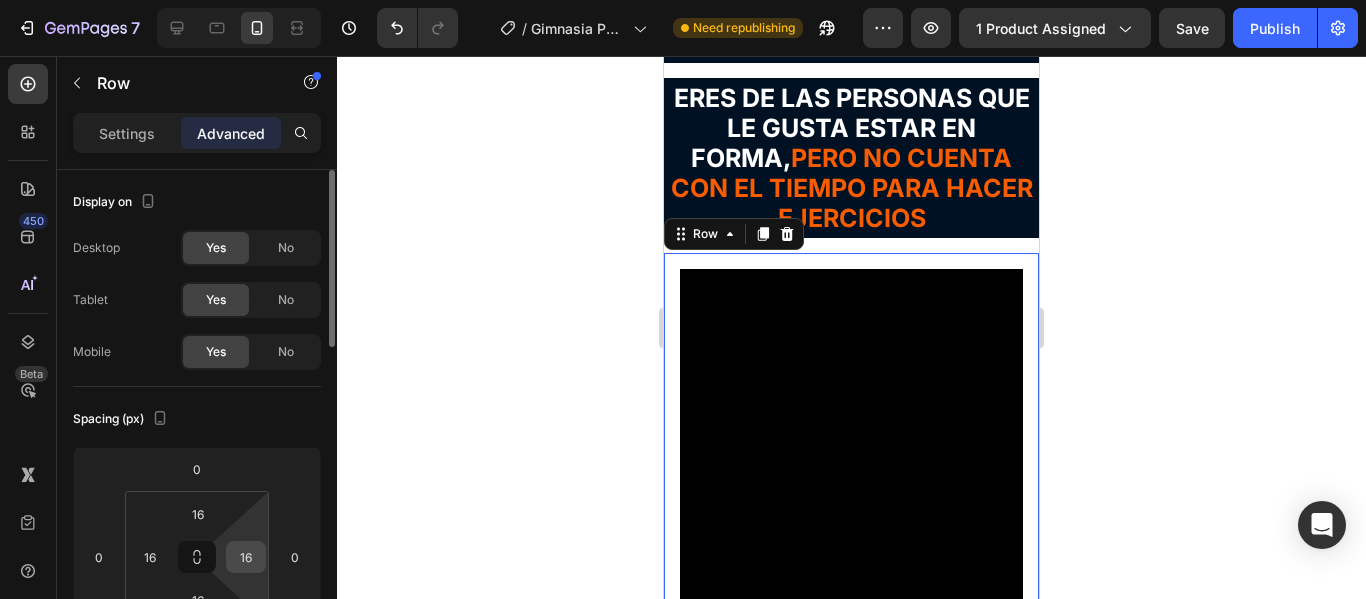 click on "16" at bounding box center (246, 557) 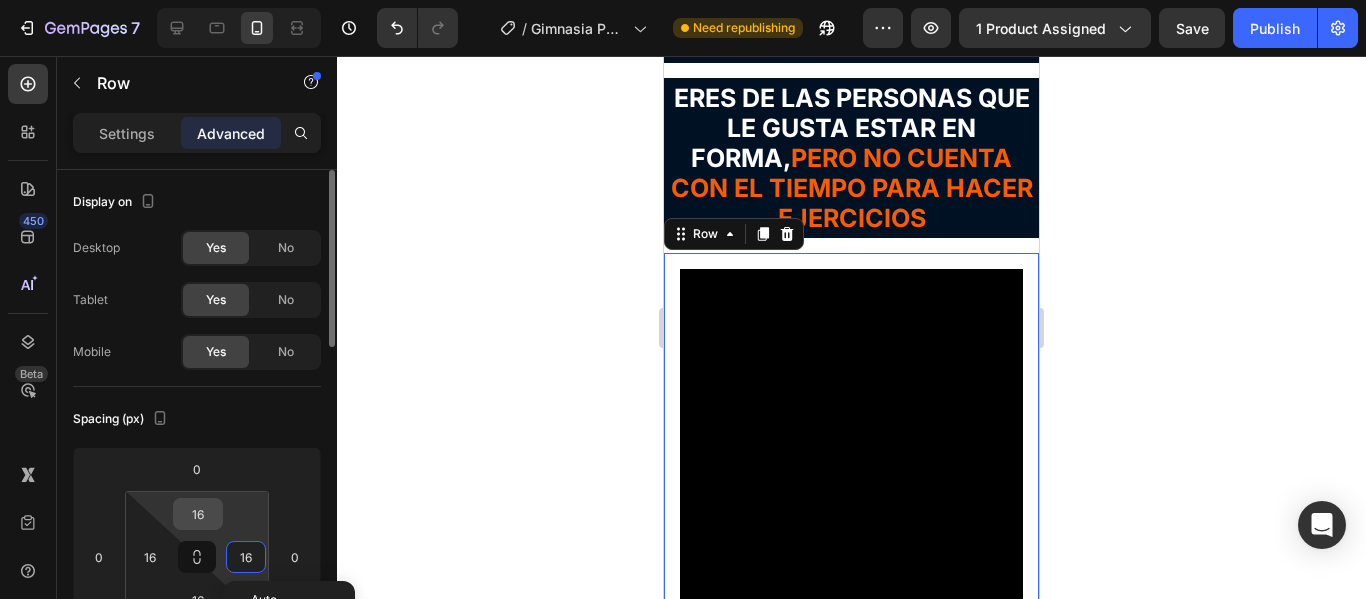 click on "16" at bounding box center (198, 514) 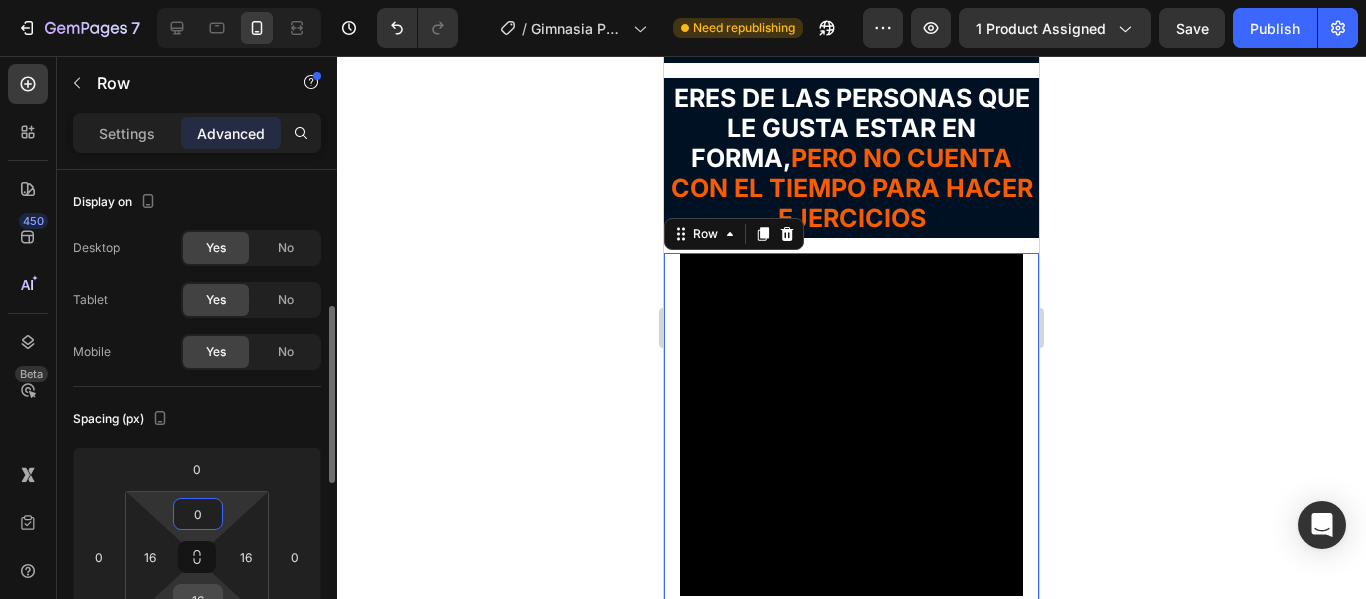 scroll, scrollTop: 100, scrollLeft: 0, axis: vertical 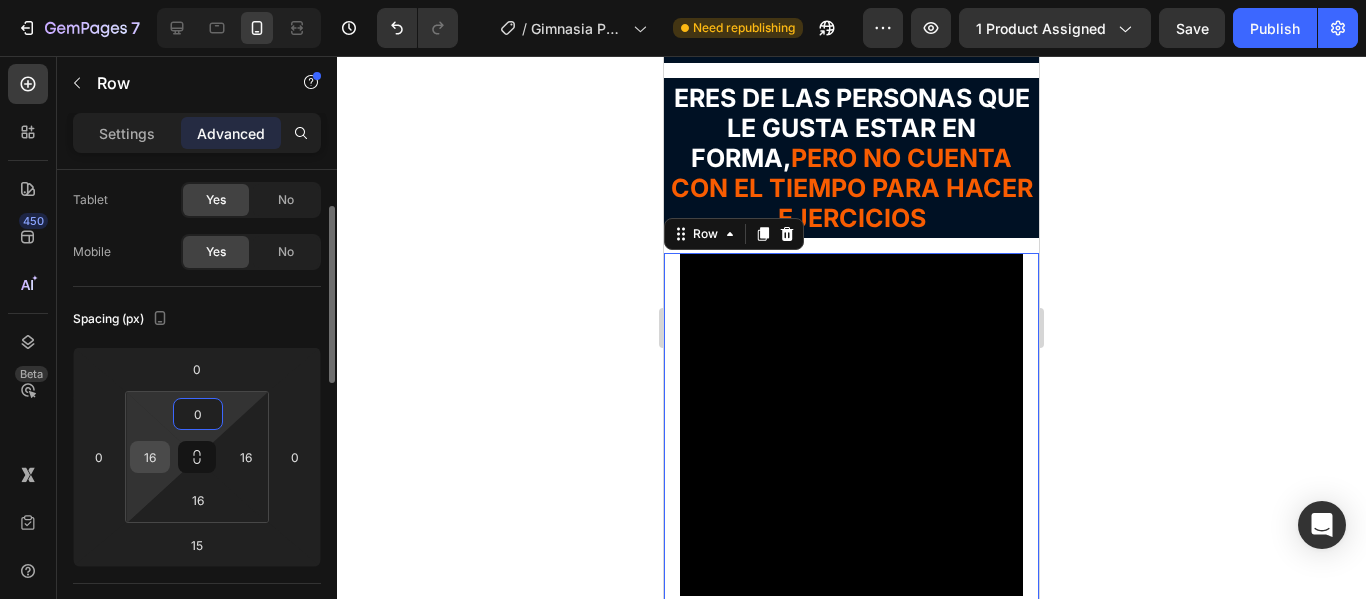 type on "0" 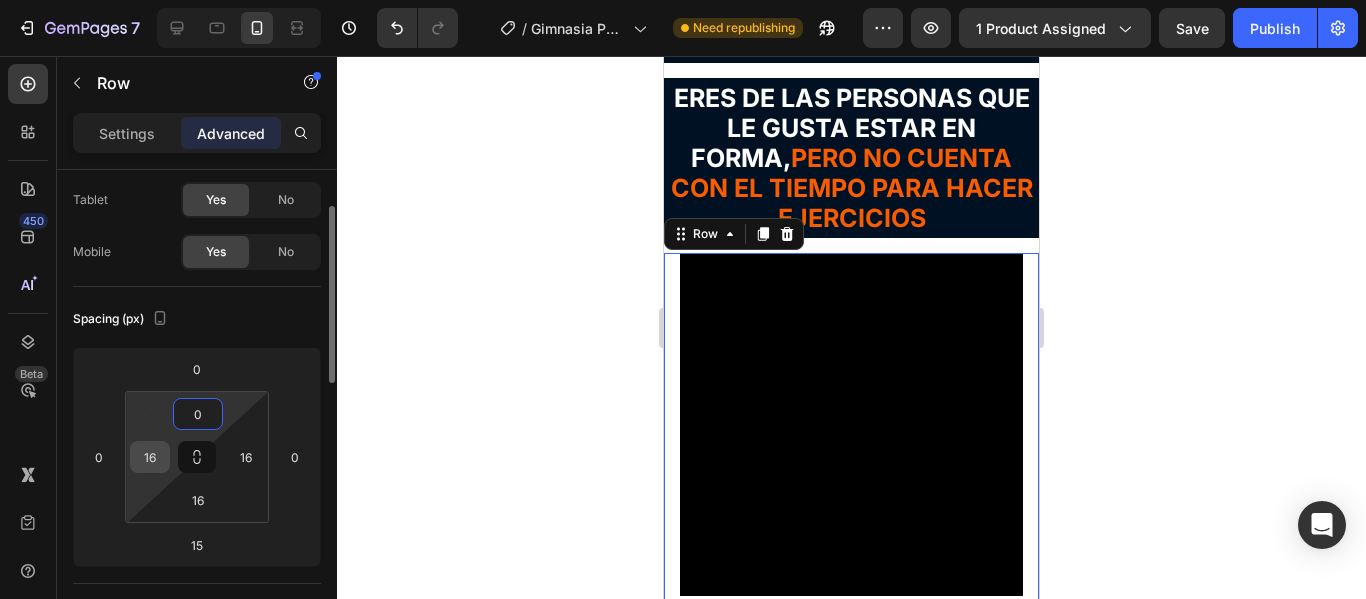 click on "16" at bounding box center [150, 457] 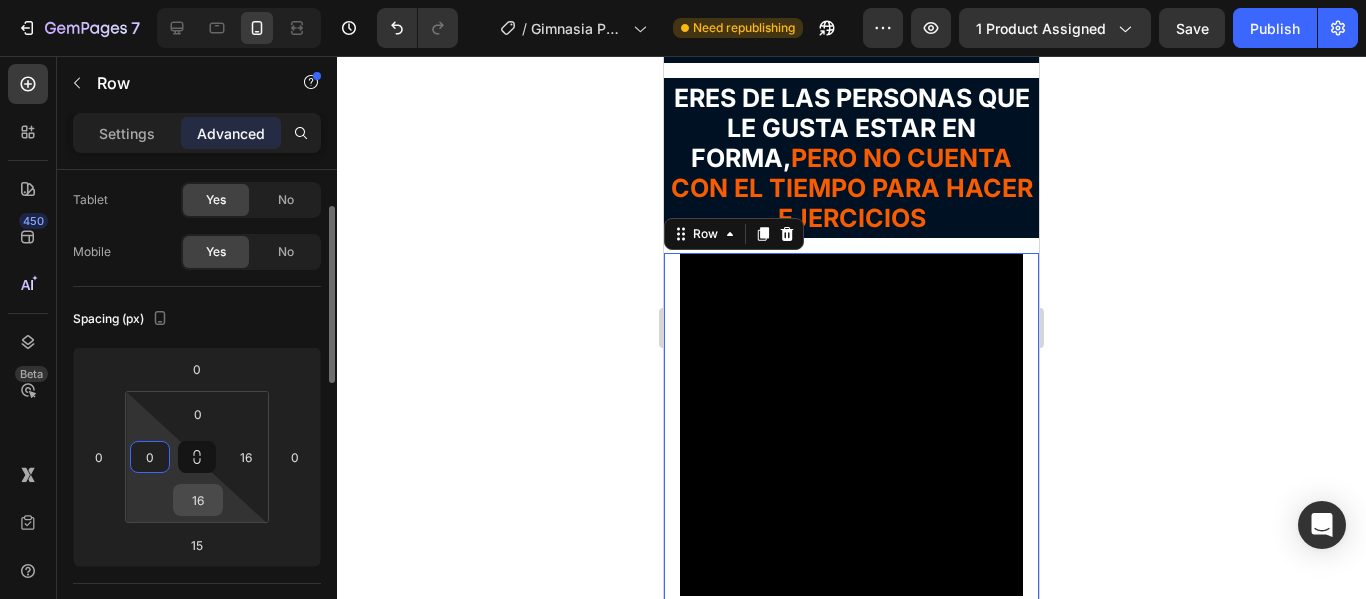 type on "0" 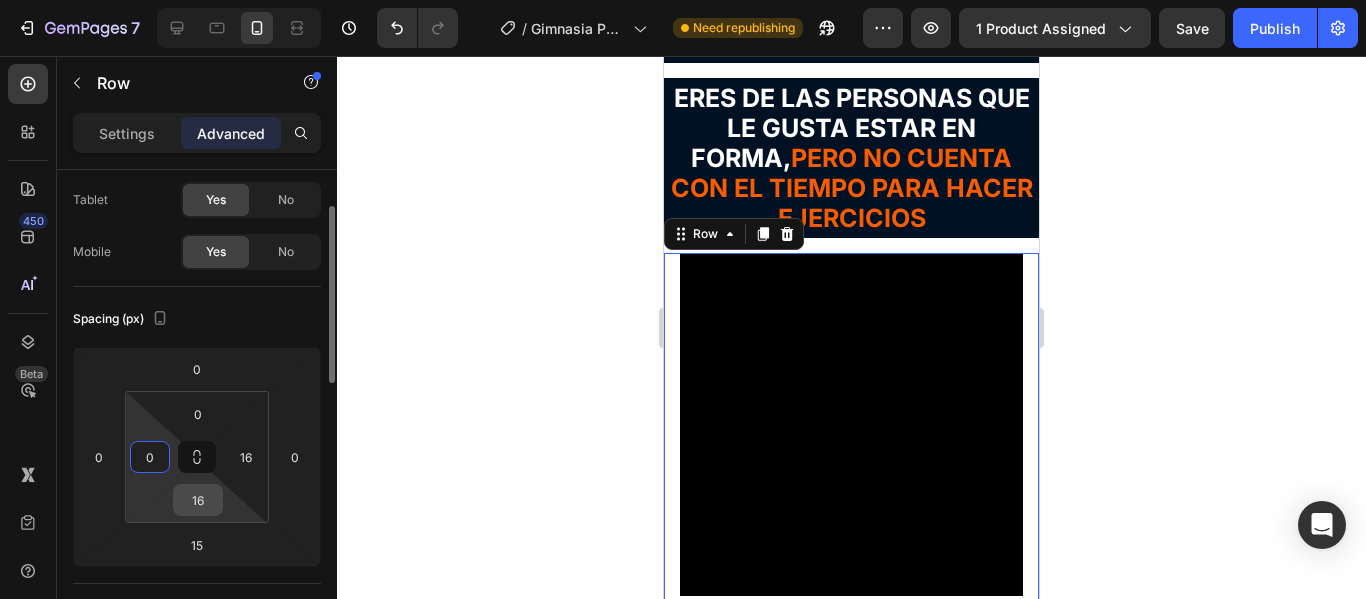 click on "16" at bounding box center [198, 500] 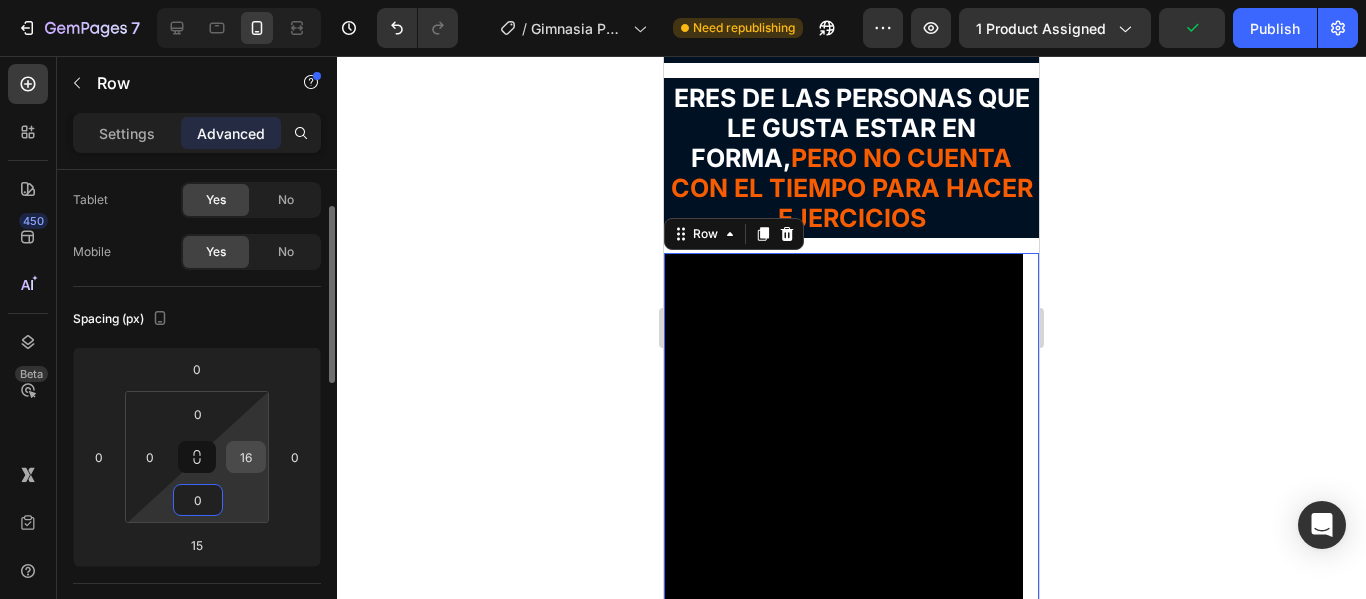 type on "0" 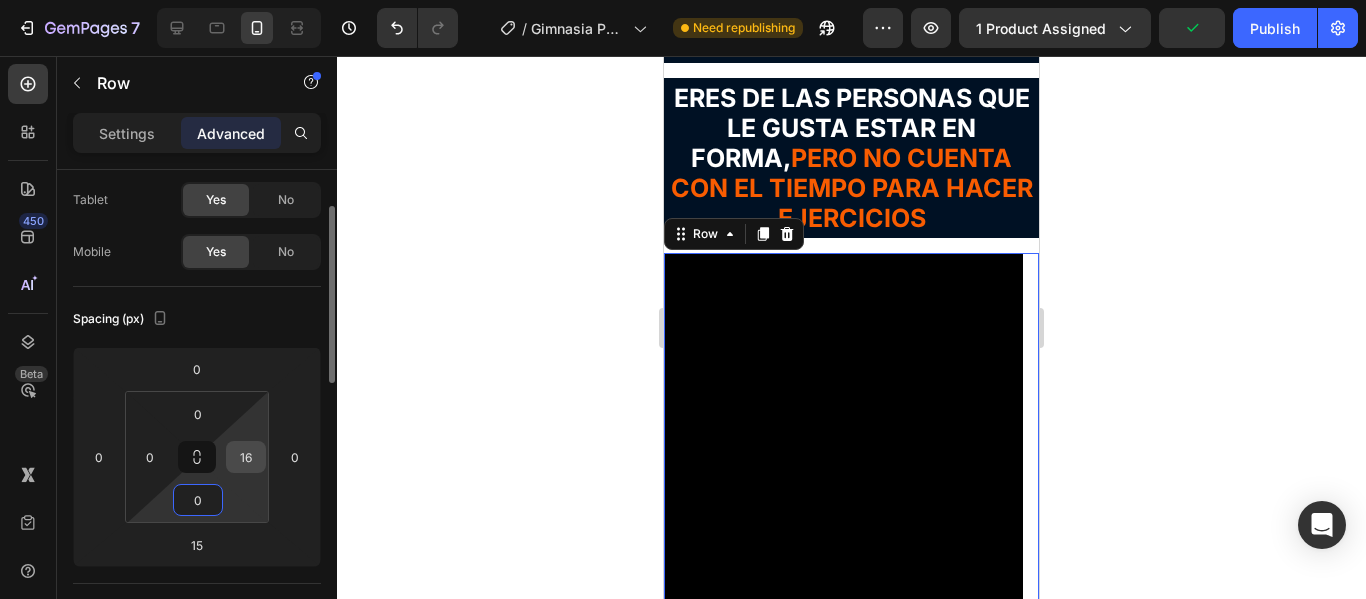 click on "16" at bounding box center [246, 457] 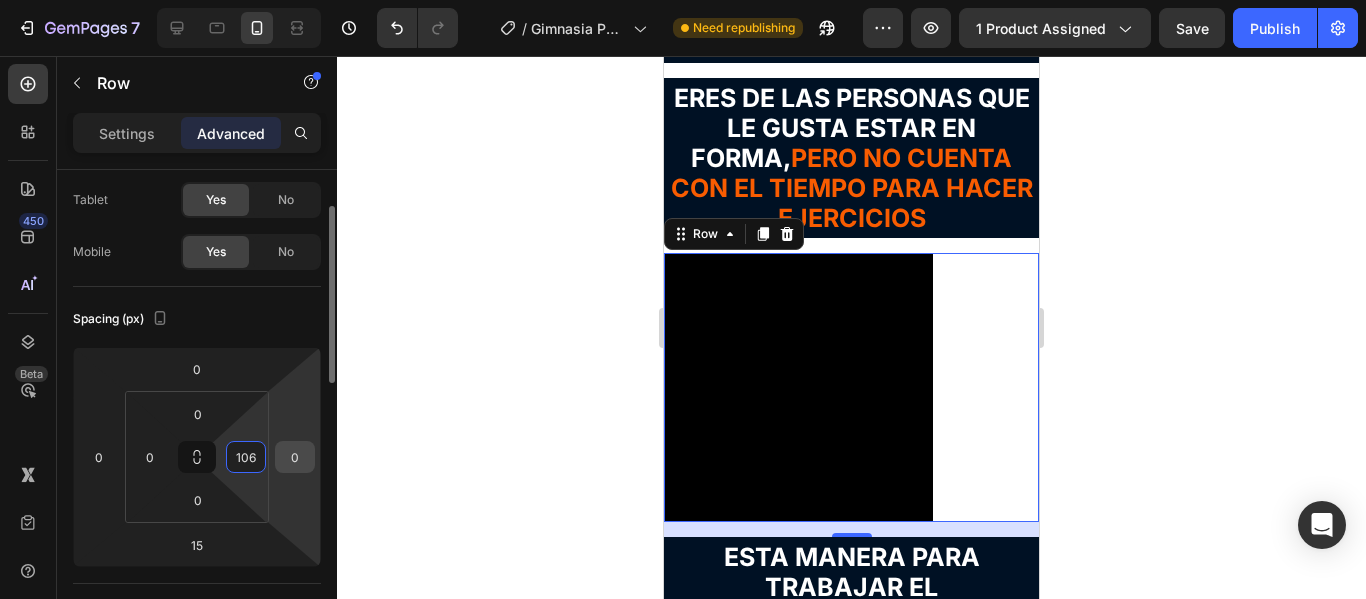 type on "0" 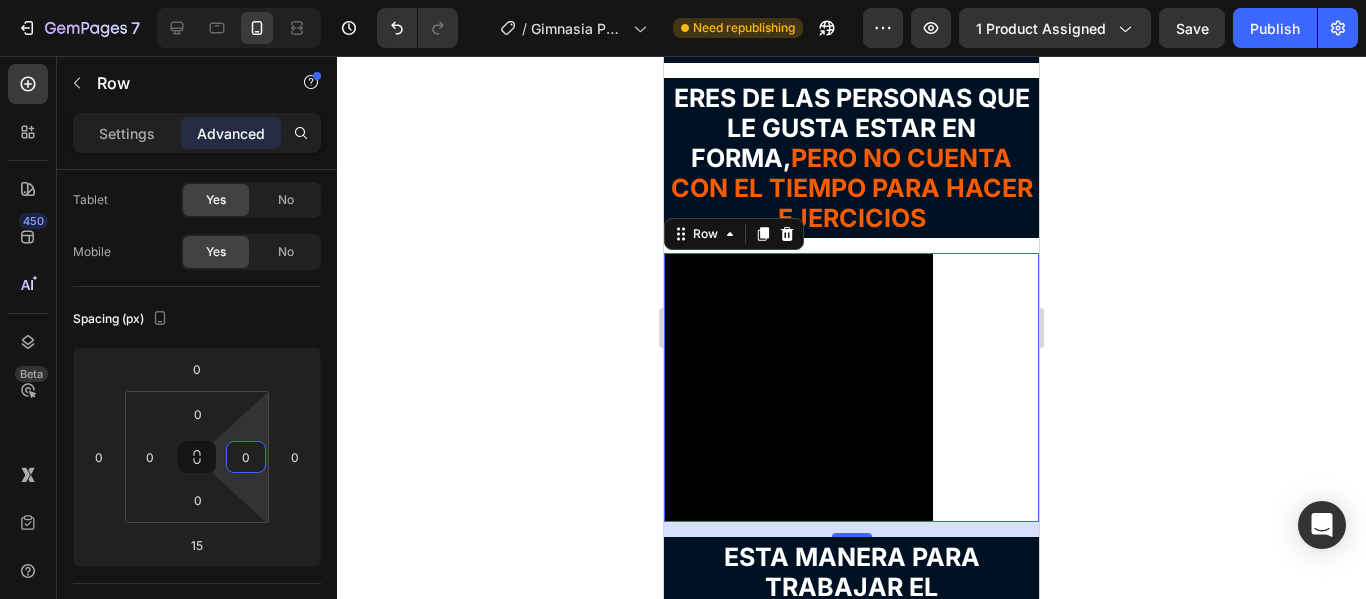 click 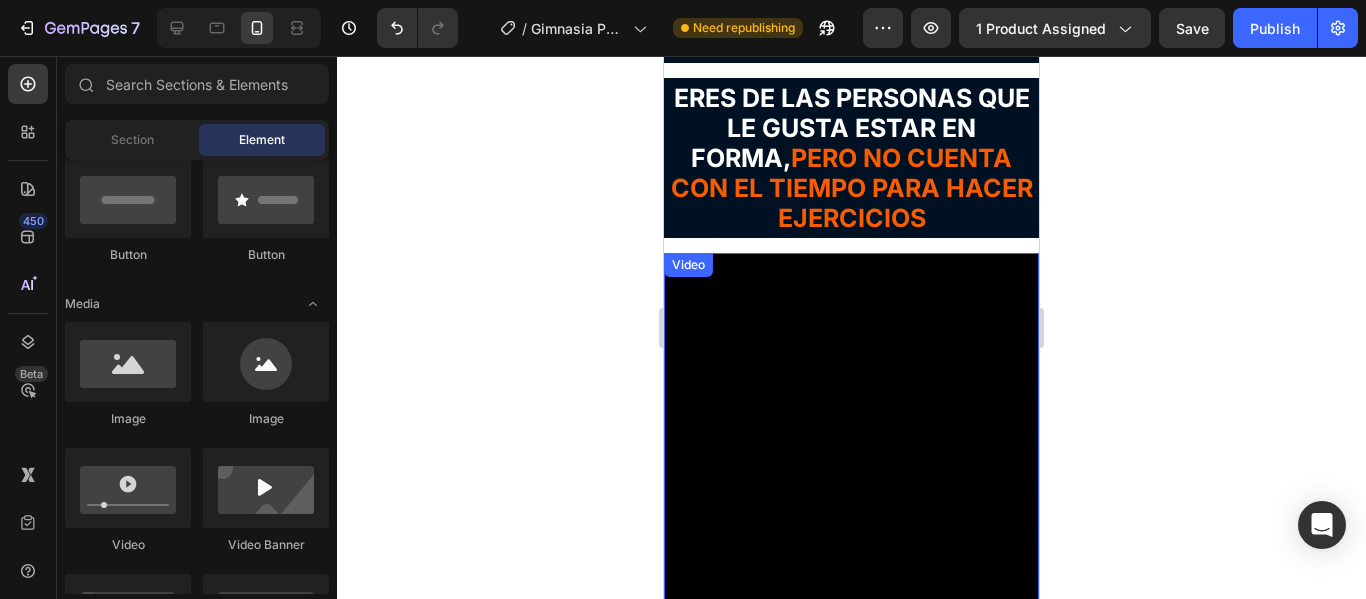 click at bounding box center (851, 440) 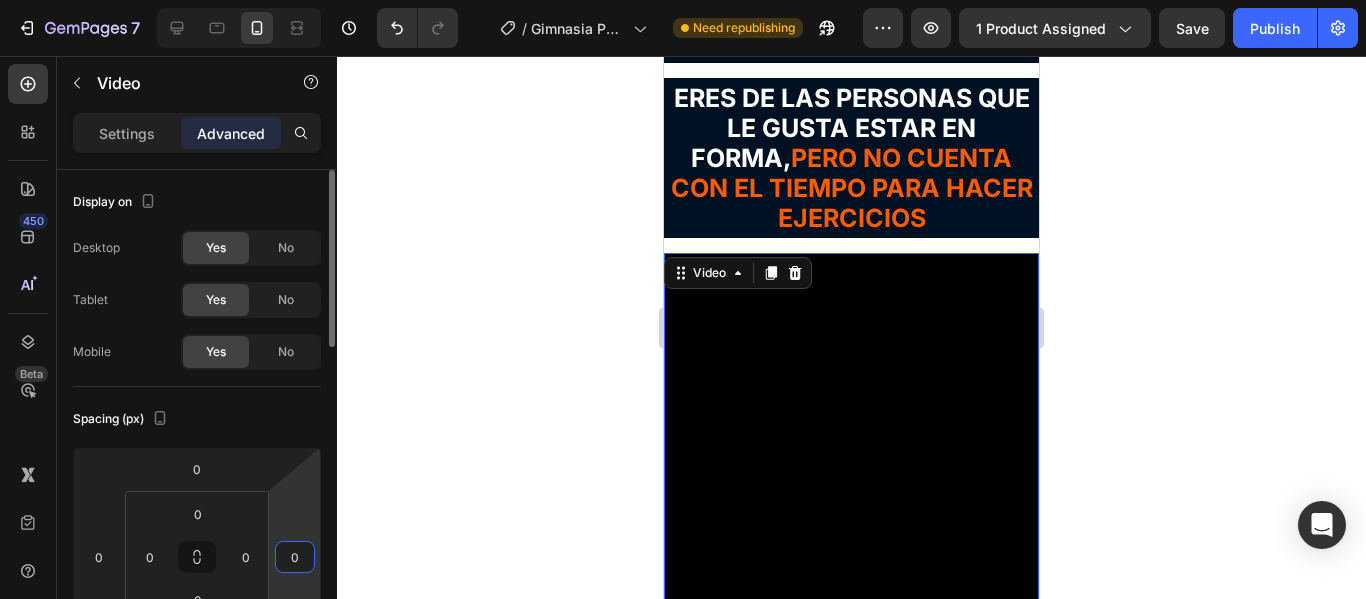 click on "0" at bounding box center [295, 557] 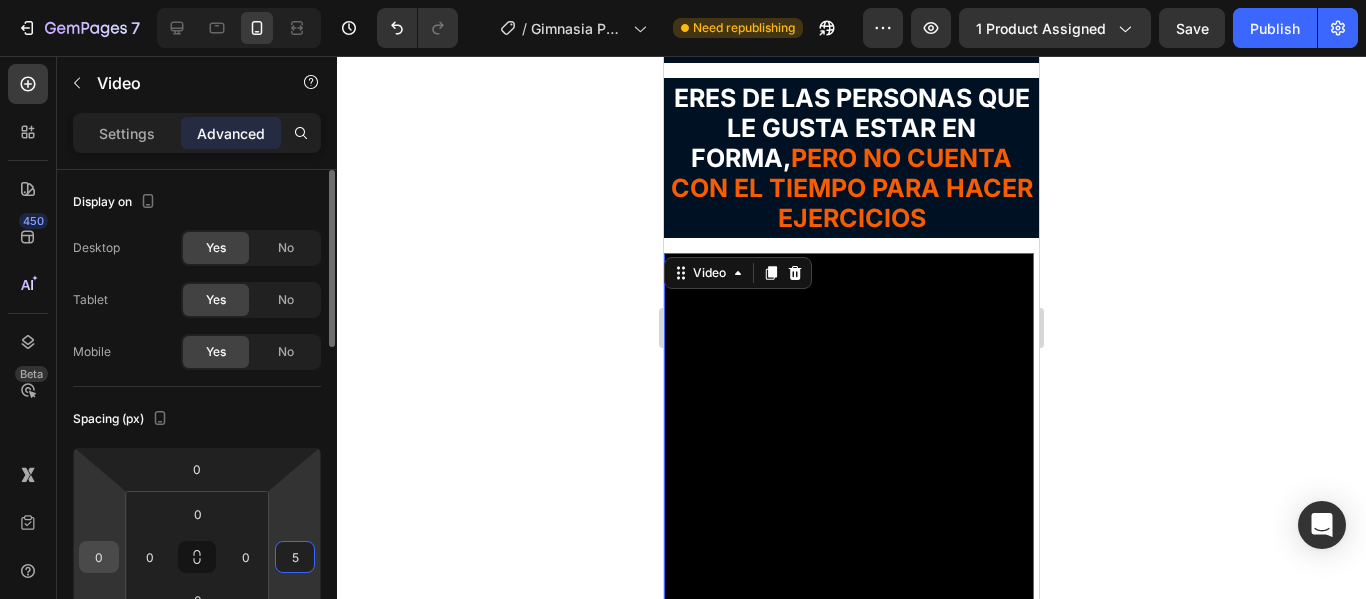 type on "5" 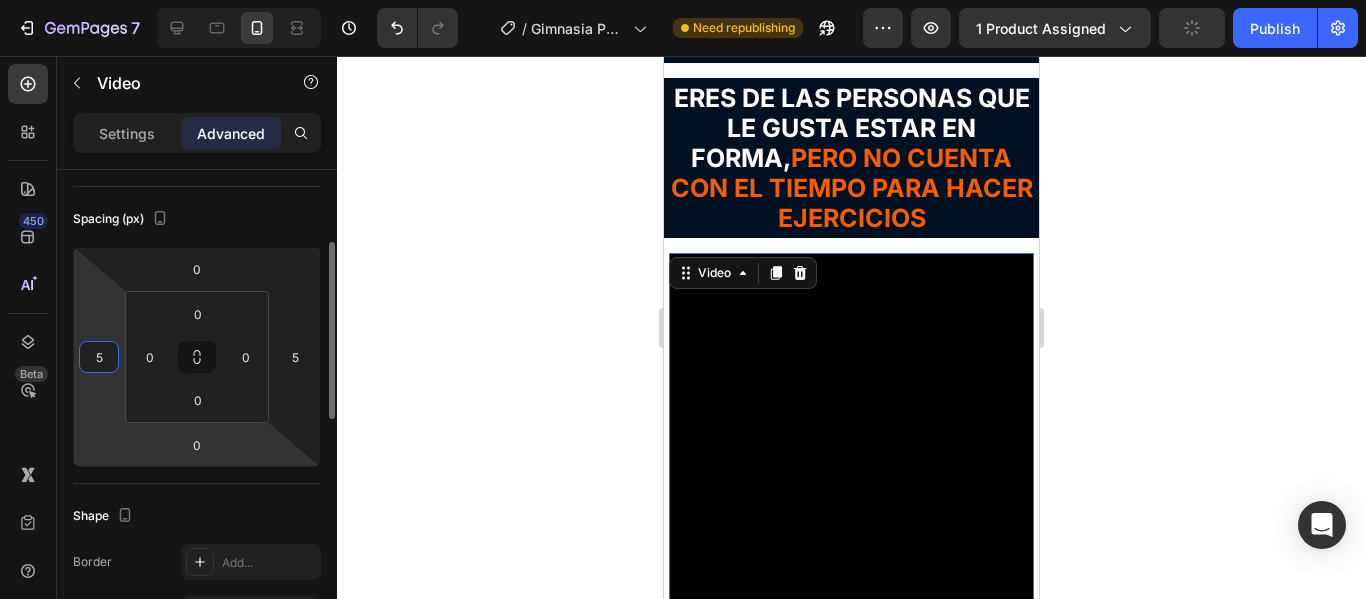 scroll, scrollTop: 300, scrollLeft: 0, axis: vertical 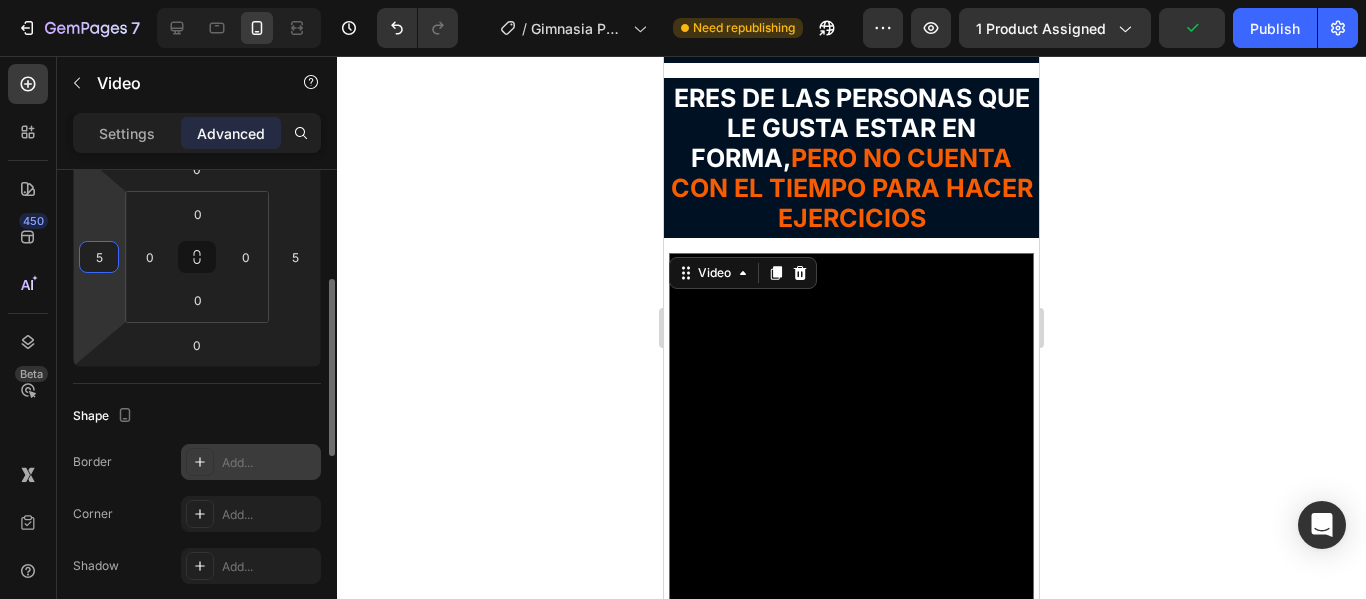 type on "5" 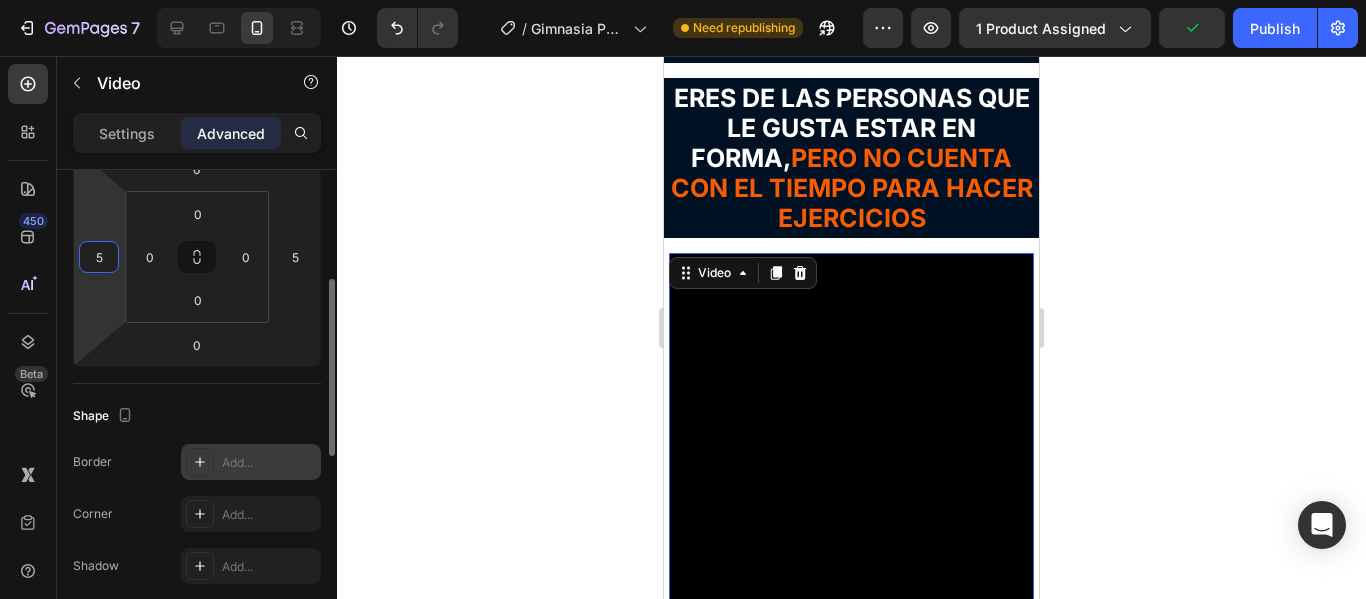 click 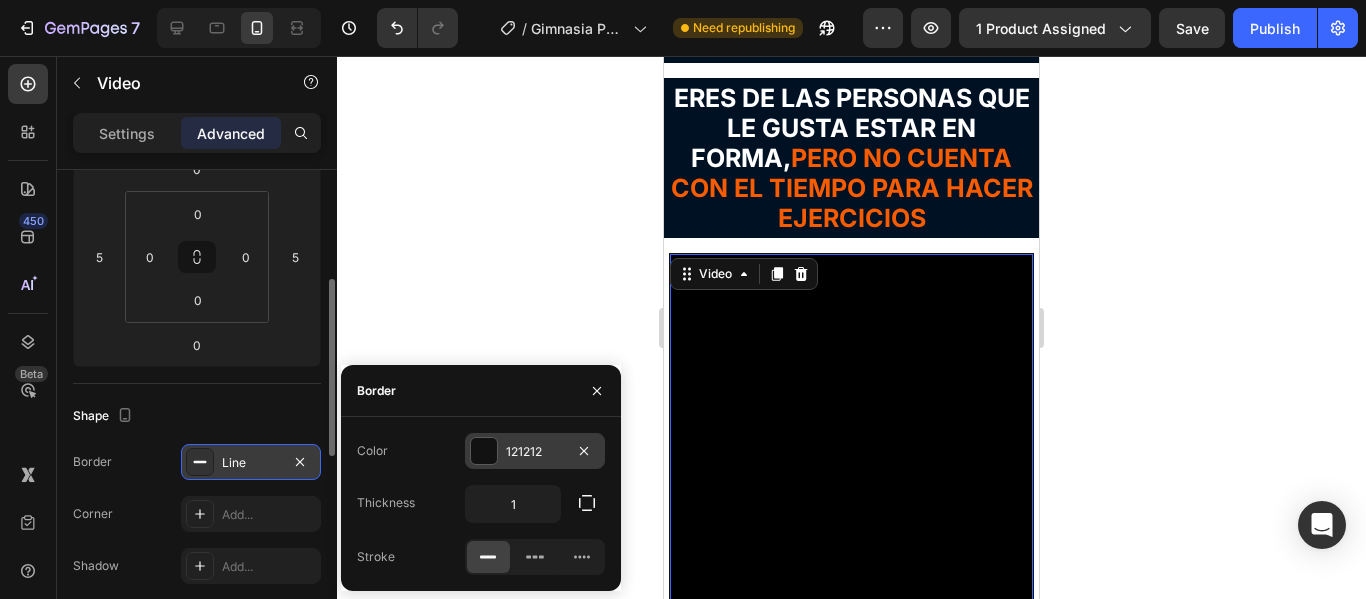 click on "121212" at bounding box center (535, 452) 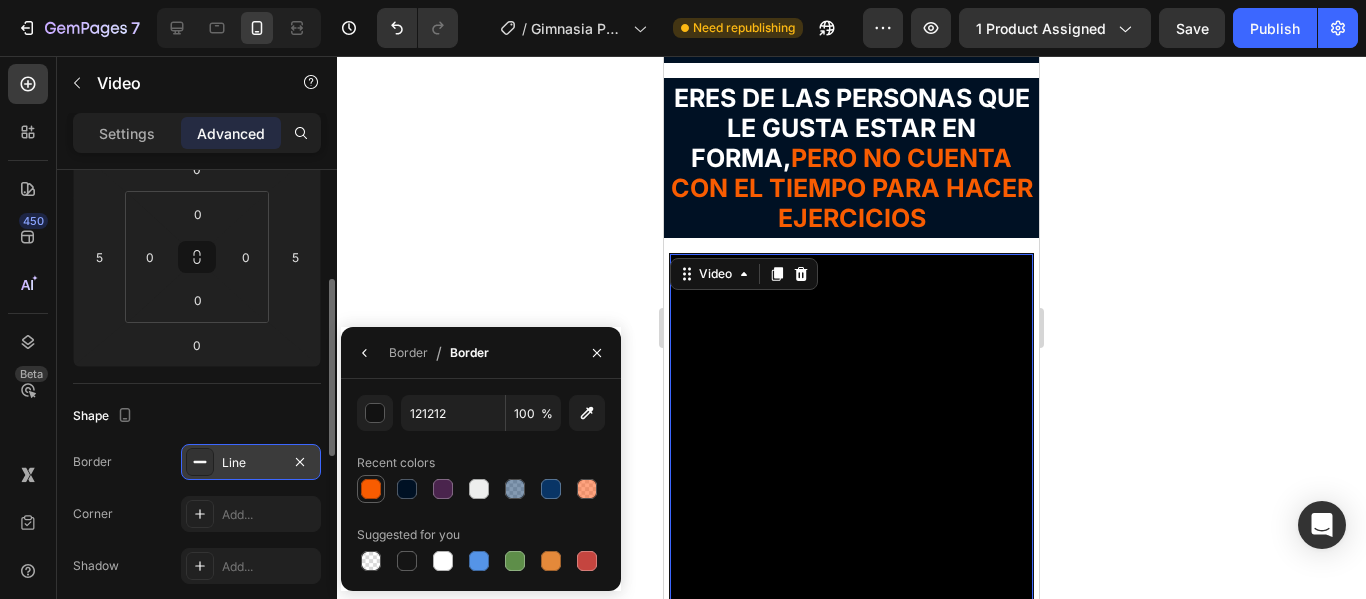 click at bounding box center (371, 489) 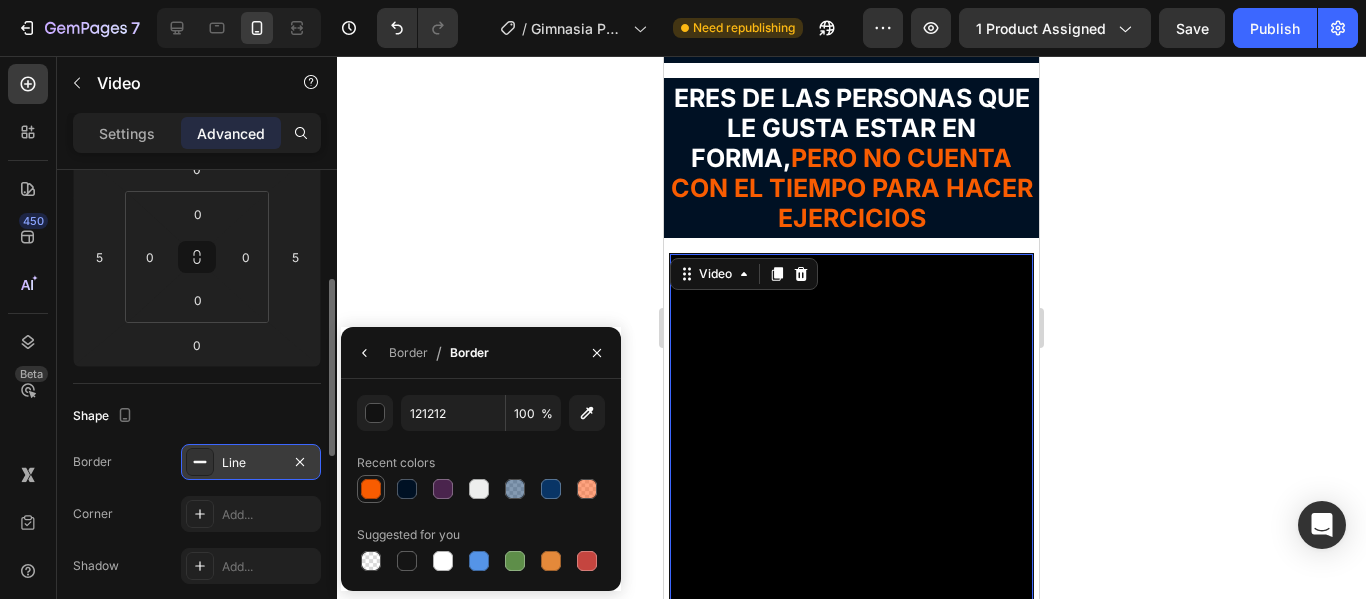 type on "F85C01" 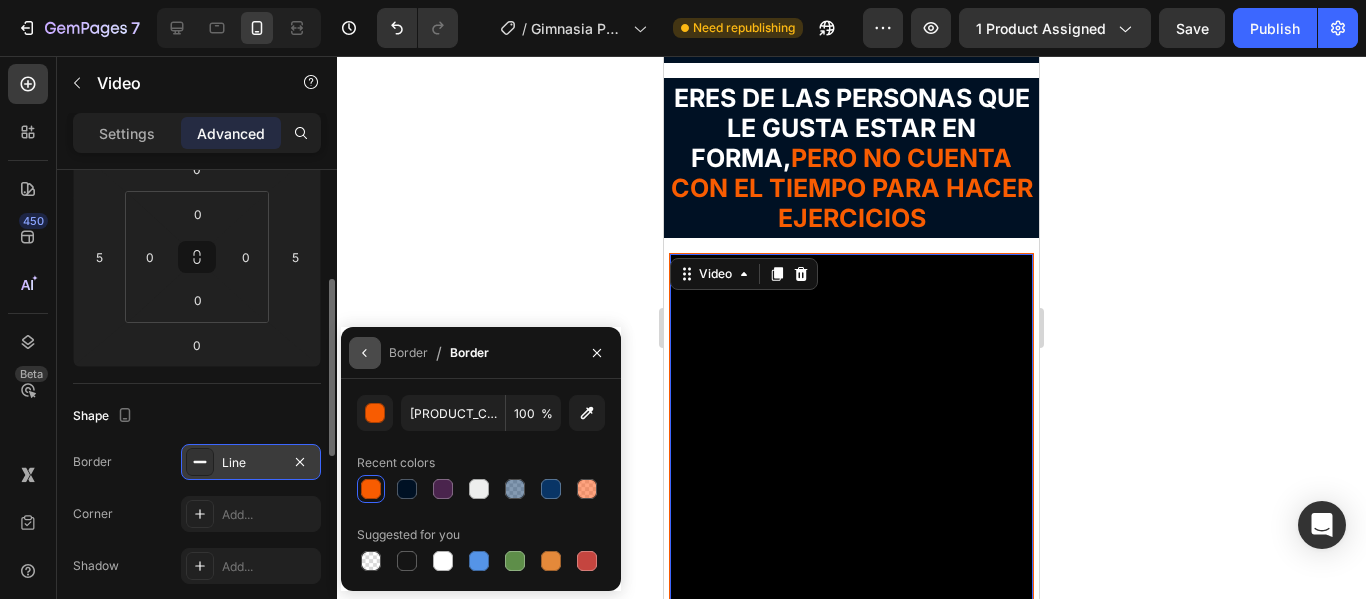 click at bounding box center (365, 353) 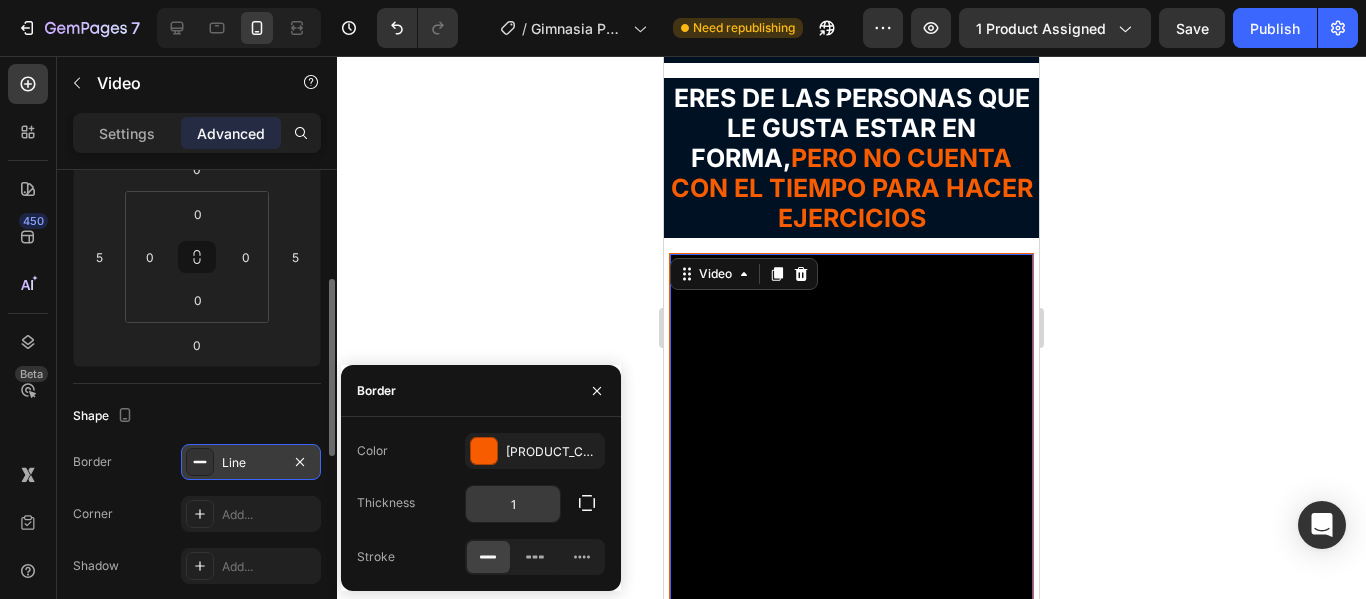 click on "1" at bounding box center (513, 504) 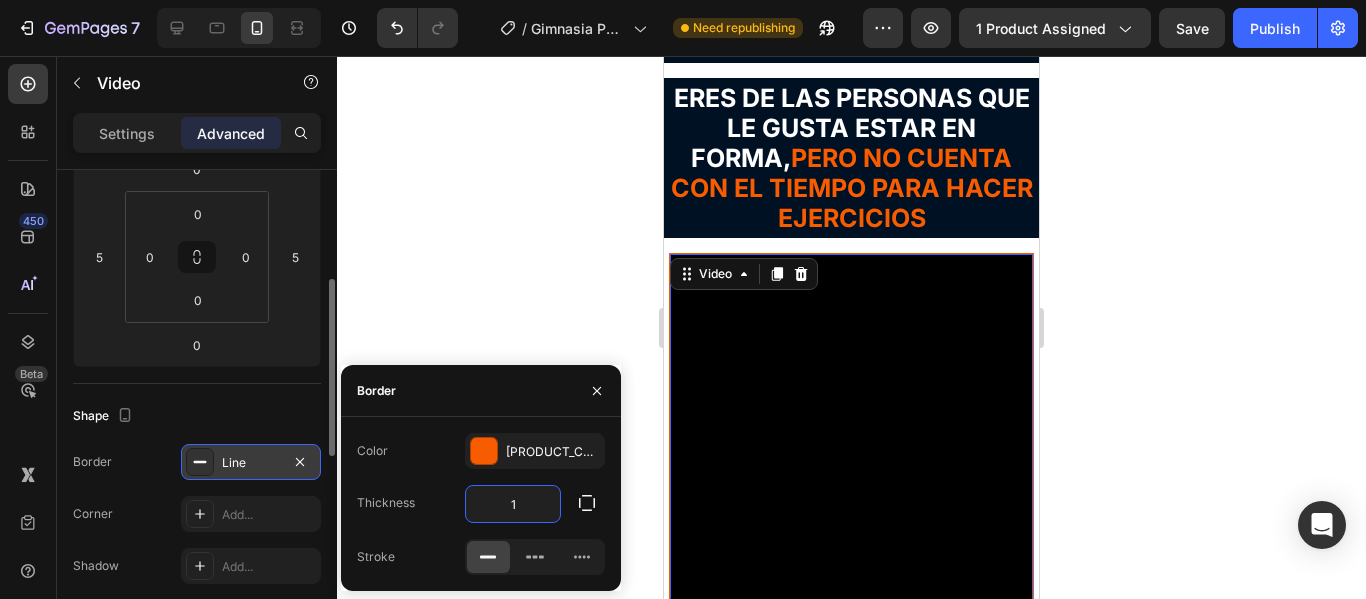 type on "2" 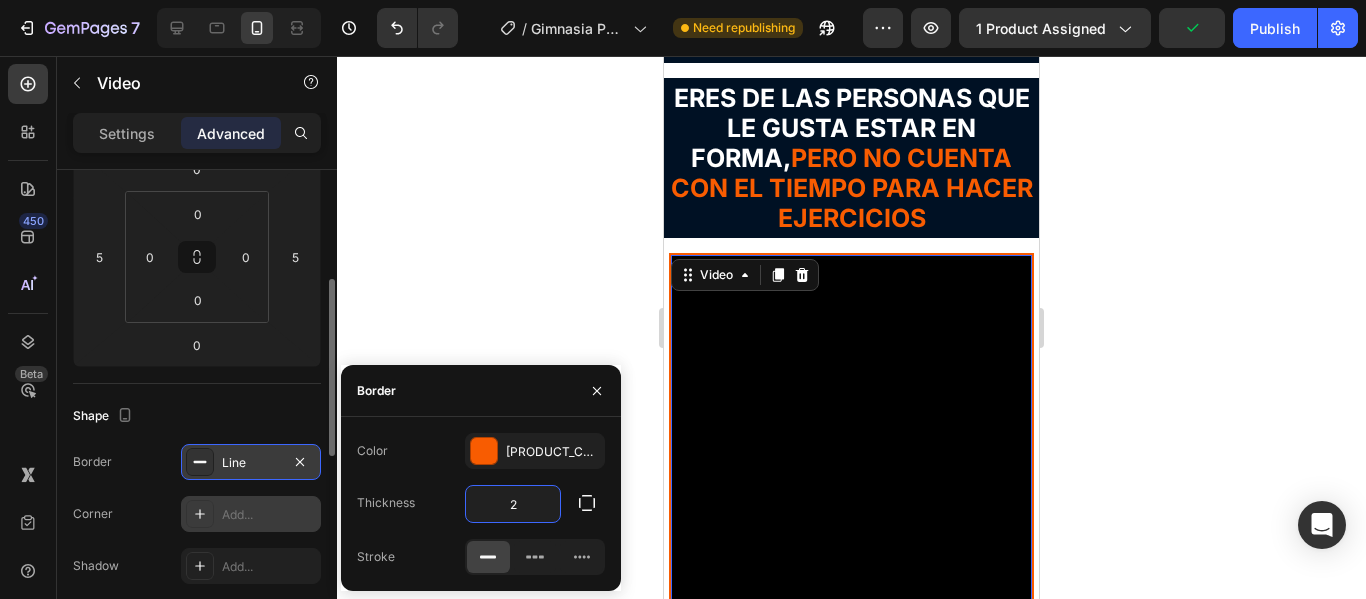 click 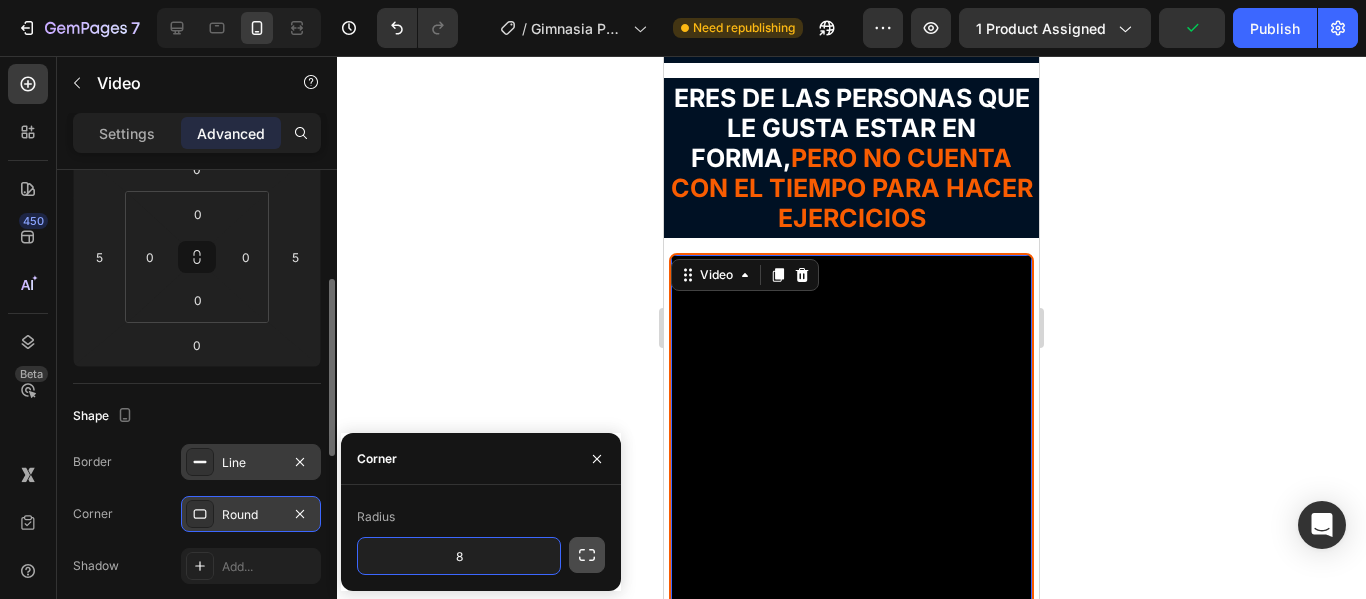 click 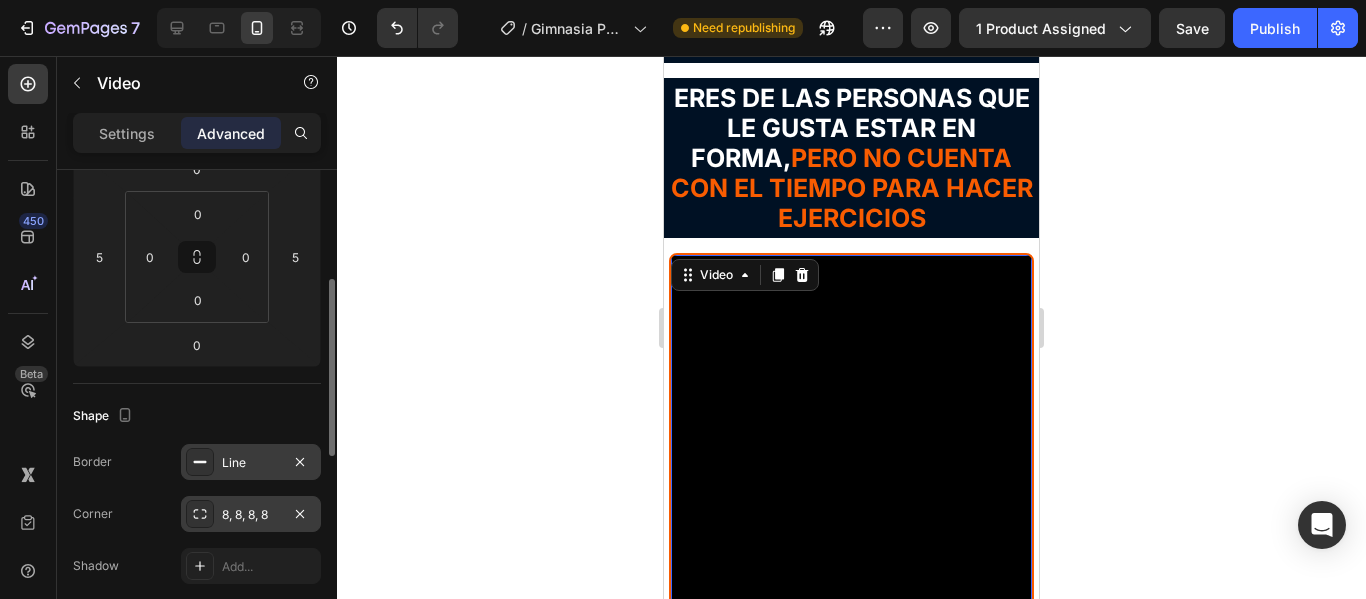 click 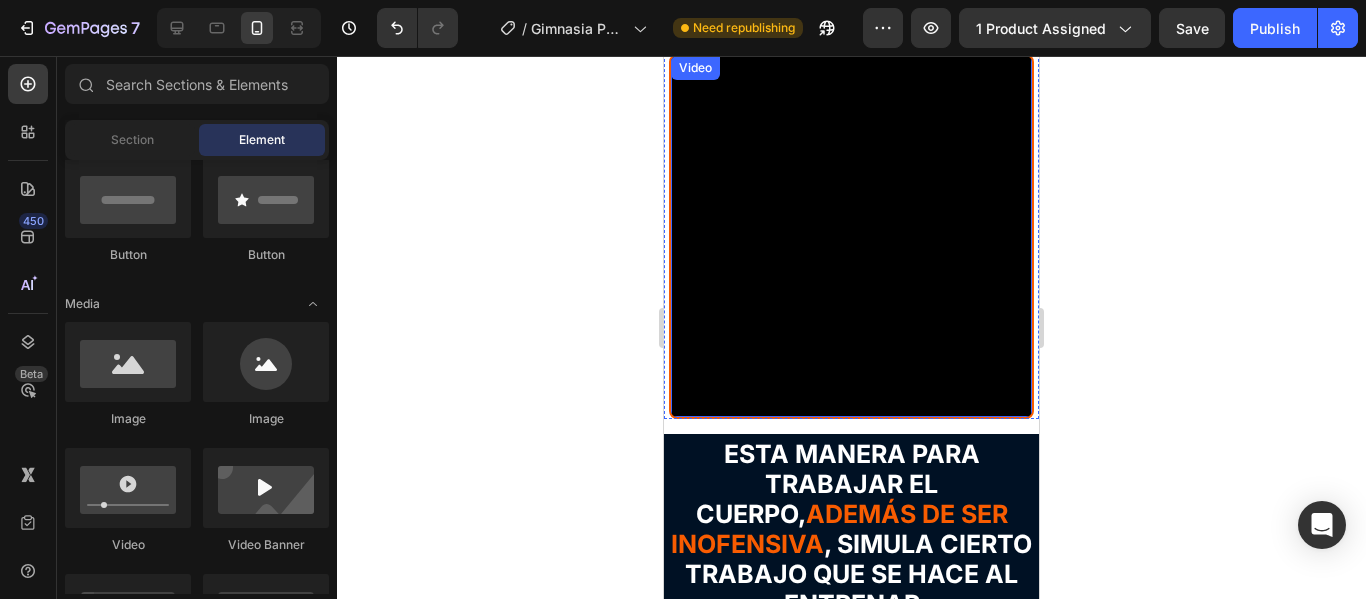 scroll, scrollTop: 3500, scrollLeft: 0, axis: vertical 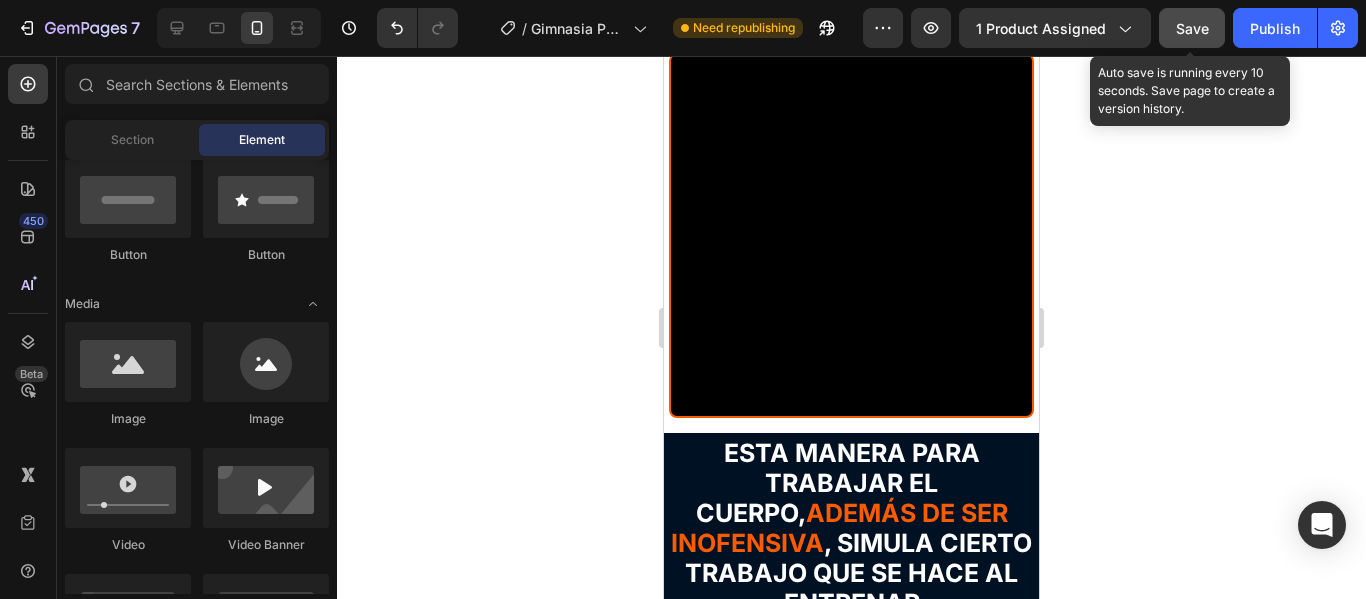 click on "Save" 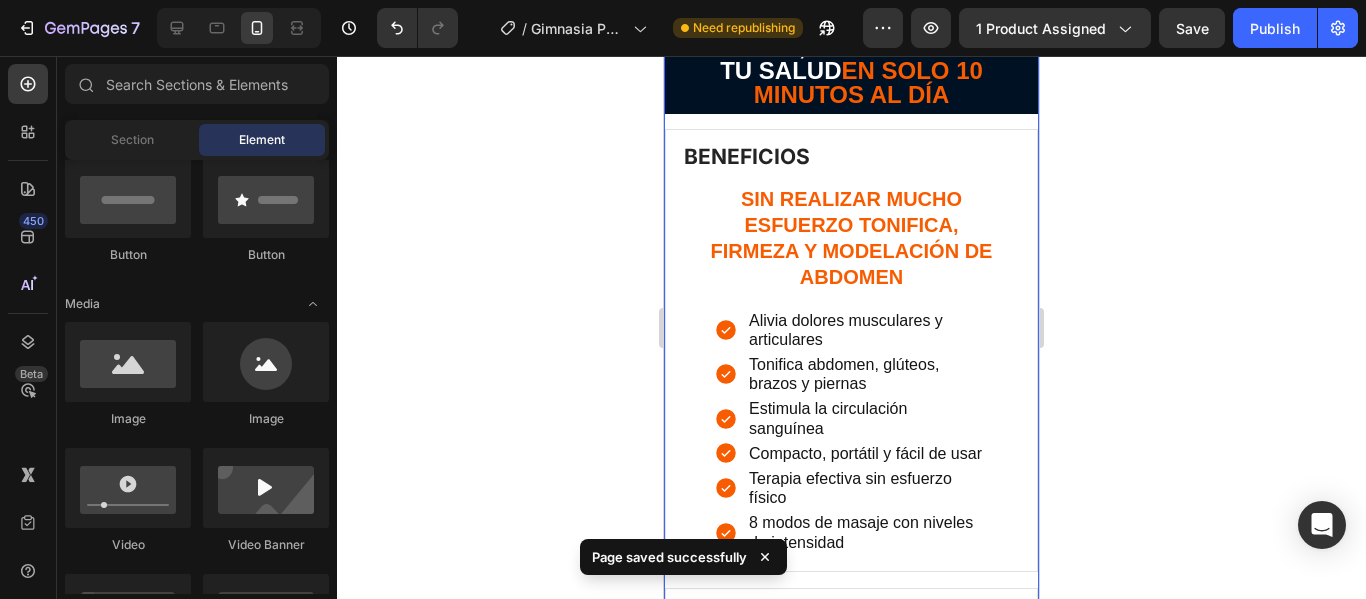 scroll, scrollTop: 1074, scrollLeft: 0, axis: vertical 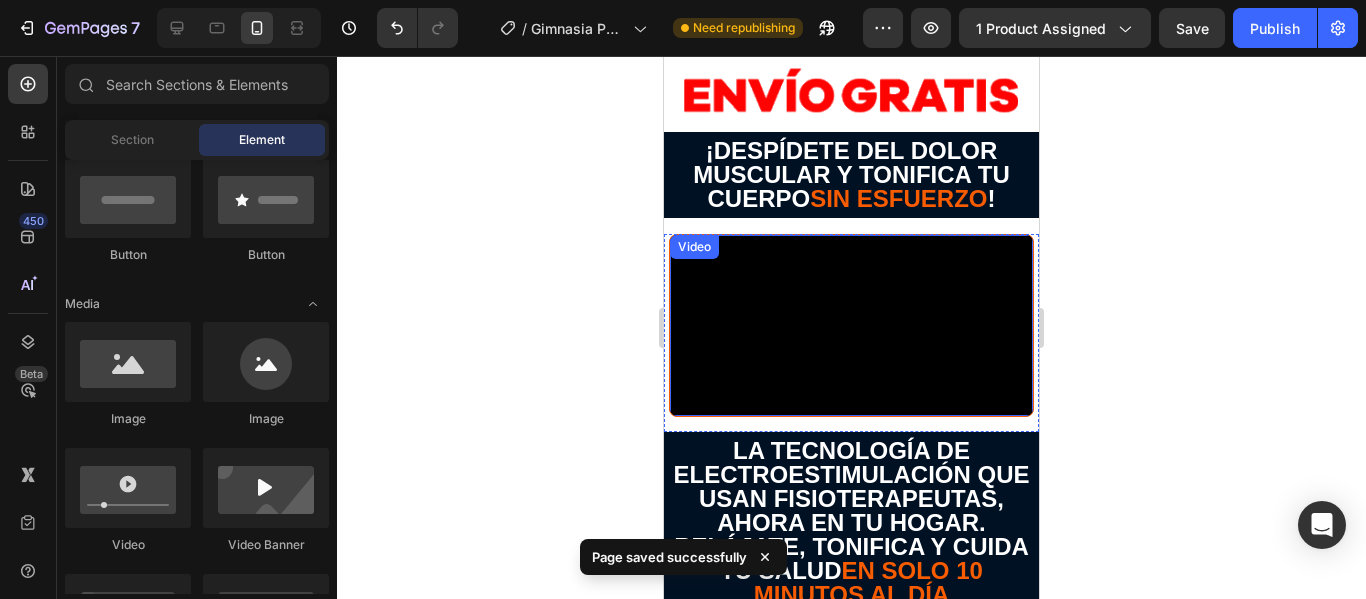 click at bounding box center (851, 326) 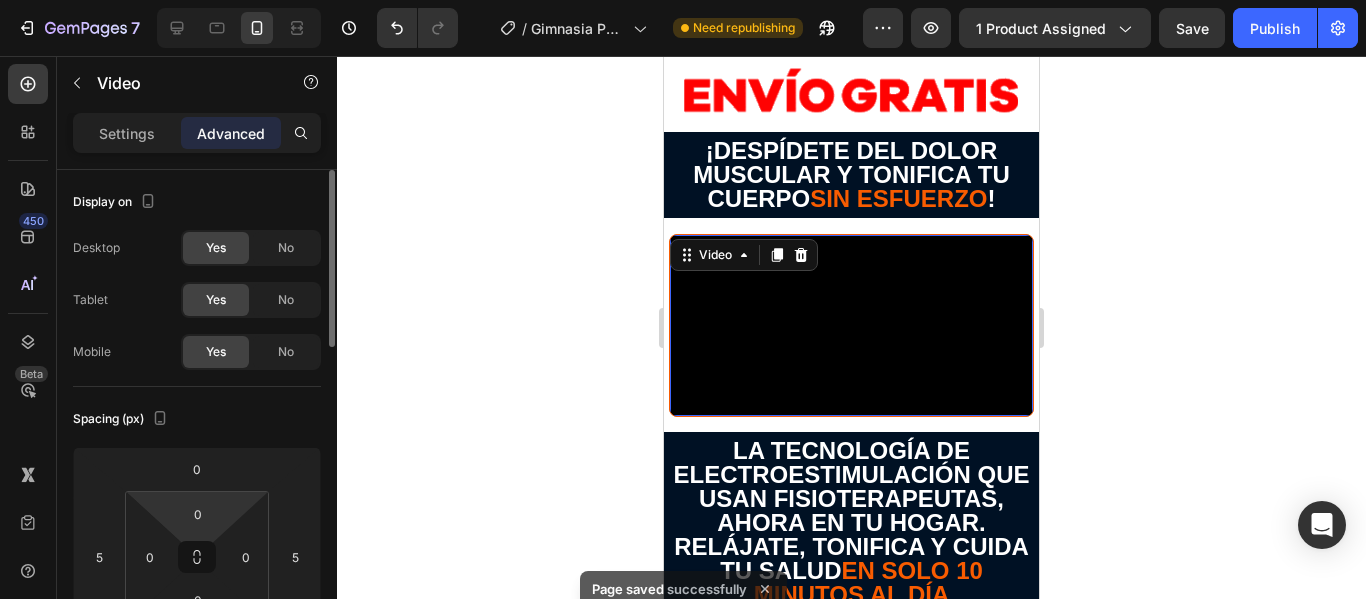 scroll, scrollTop: 300, scrollLeft: 0, axis: vertical 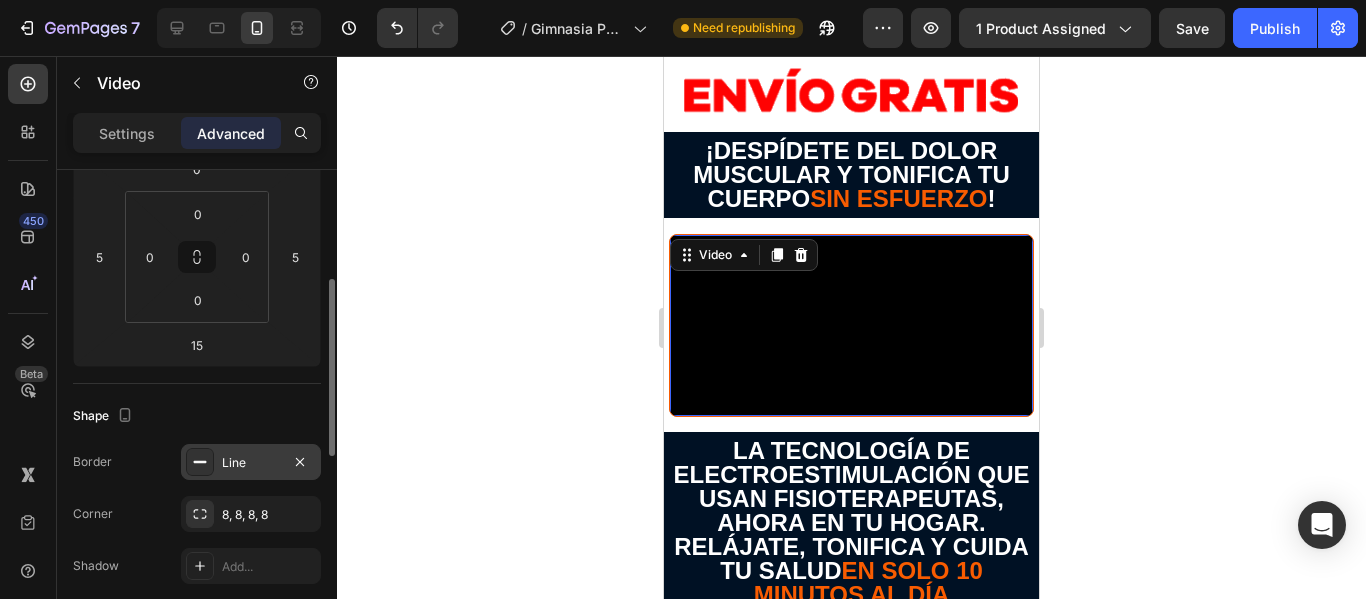 click on "Line" at bounding box center (251, 463) 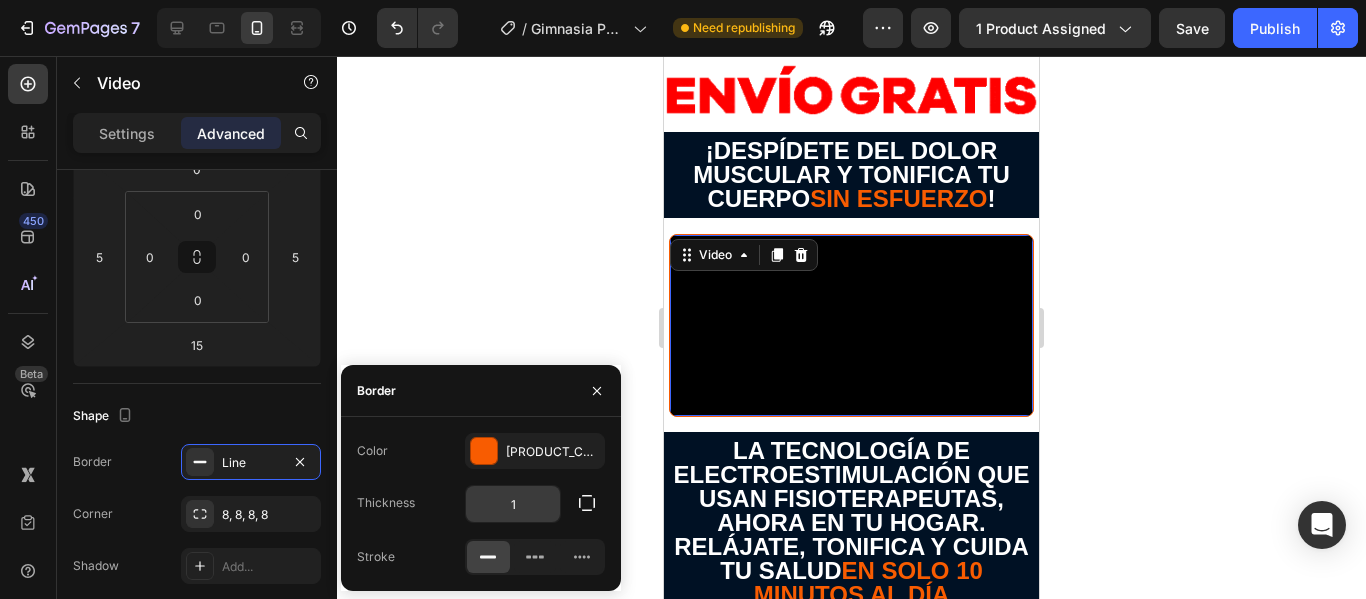 click on "1" at bounding box center (513, 504) 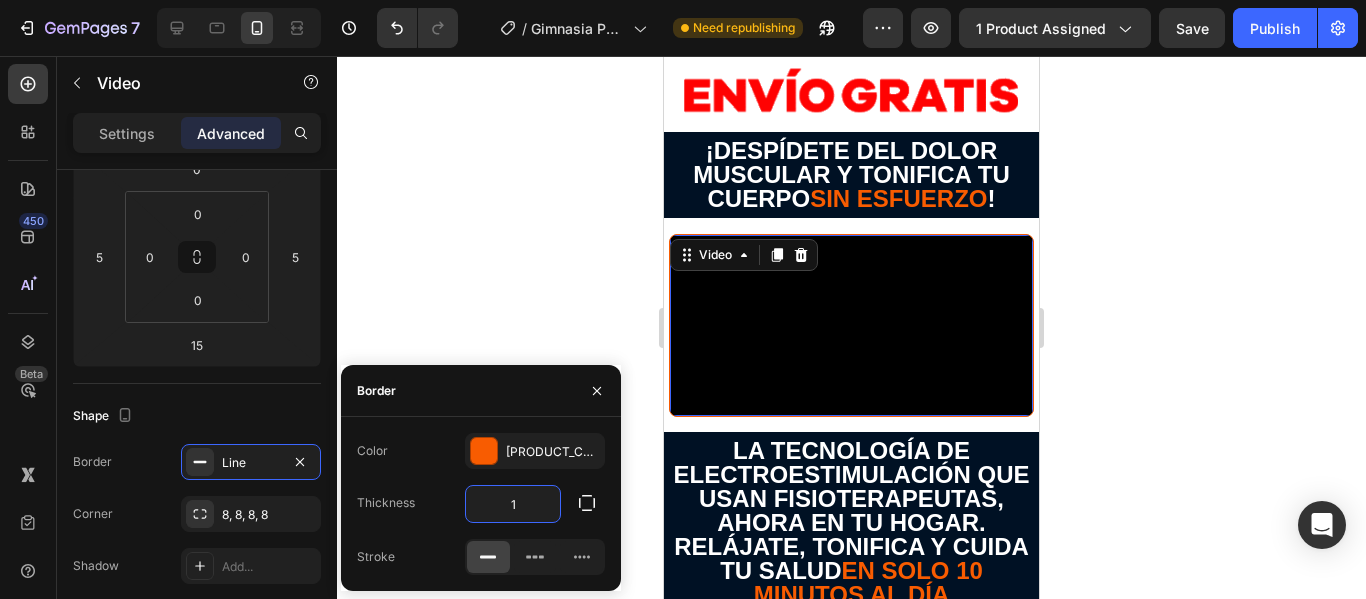 type on "2" 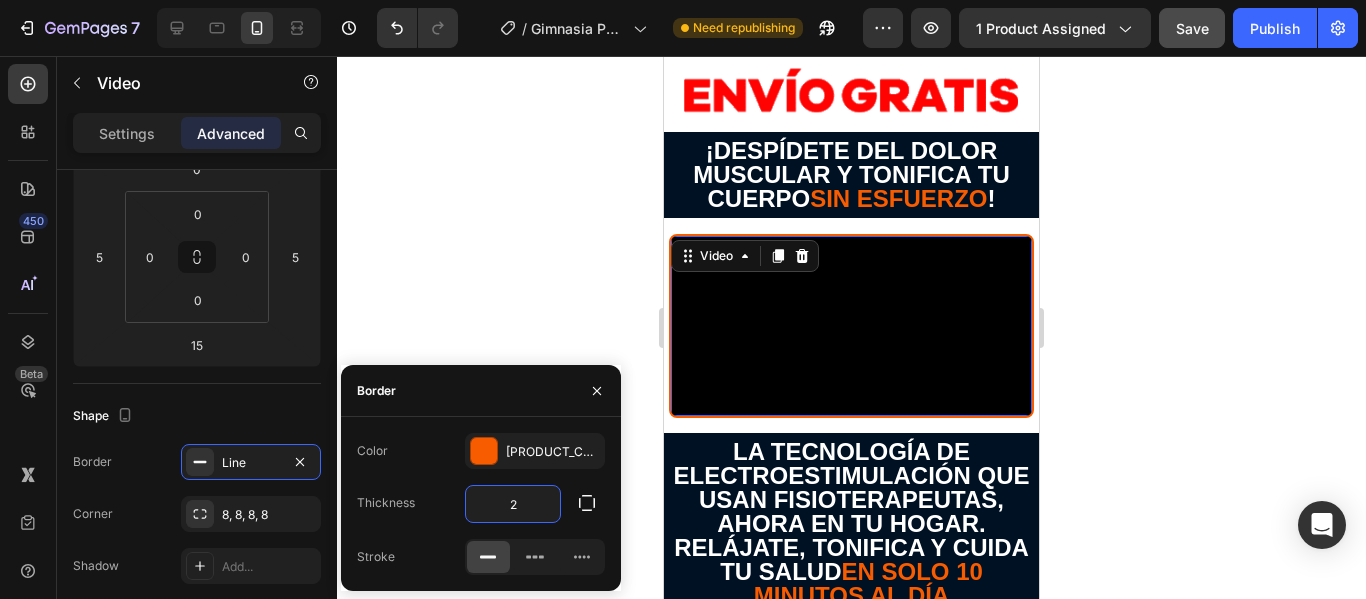 click on "Save" 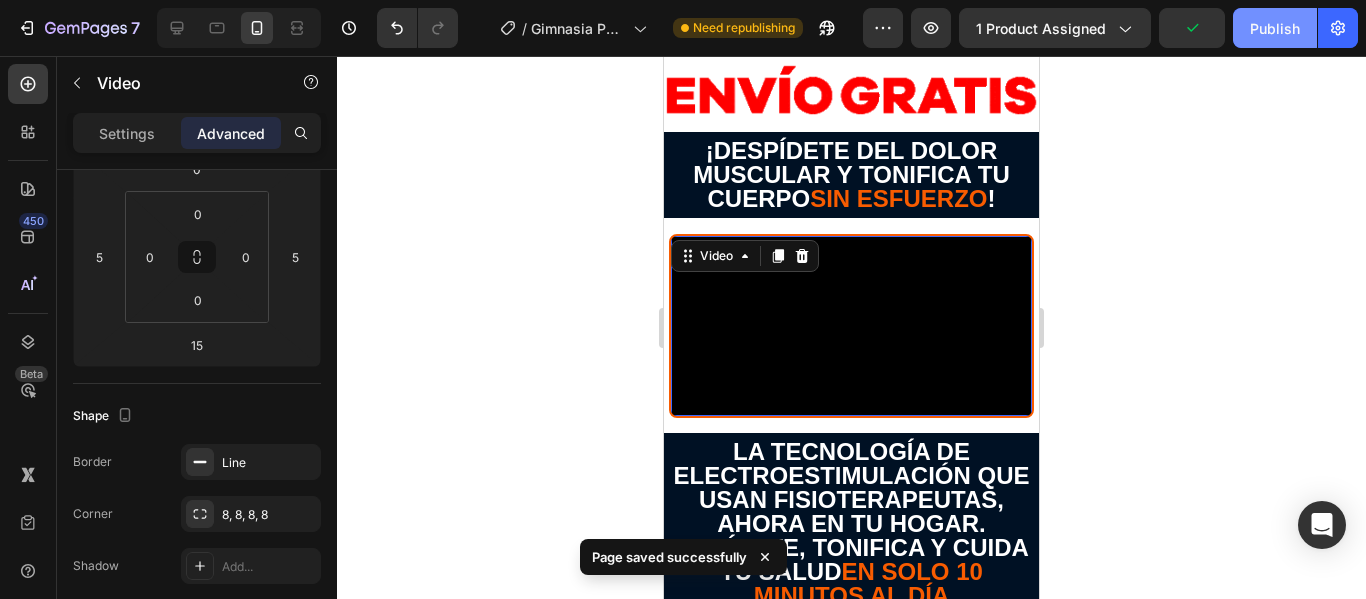 click on "Publish" at bounding box center [1275, 28] 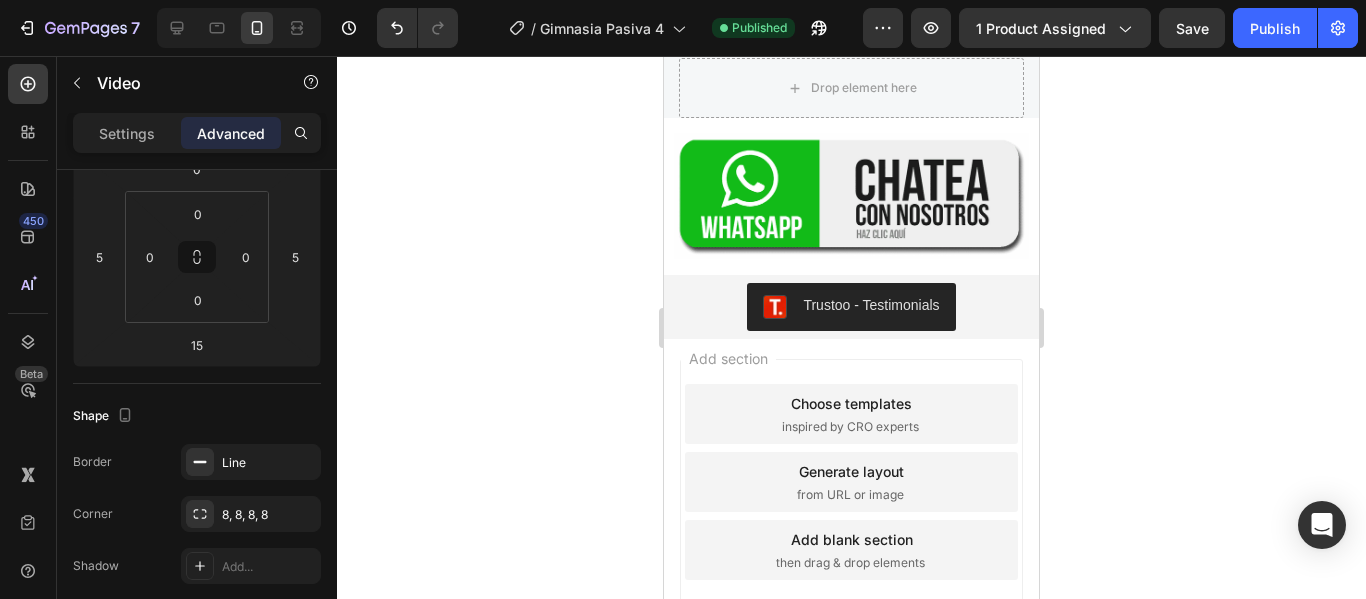 scroll, scrollTop: 6974, scrollLeft: 0, axis: vertical 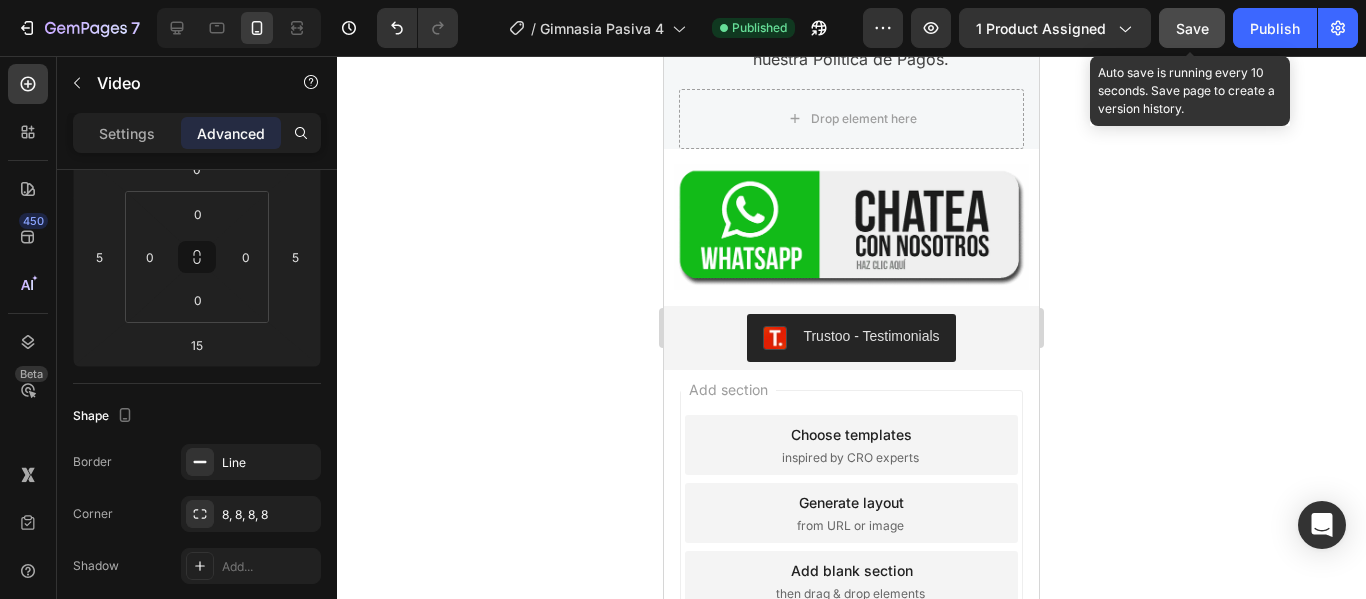 click on "Save" at bounding box center (1192, 28) 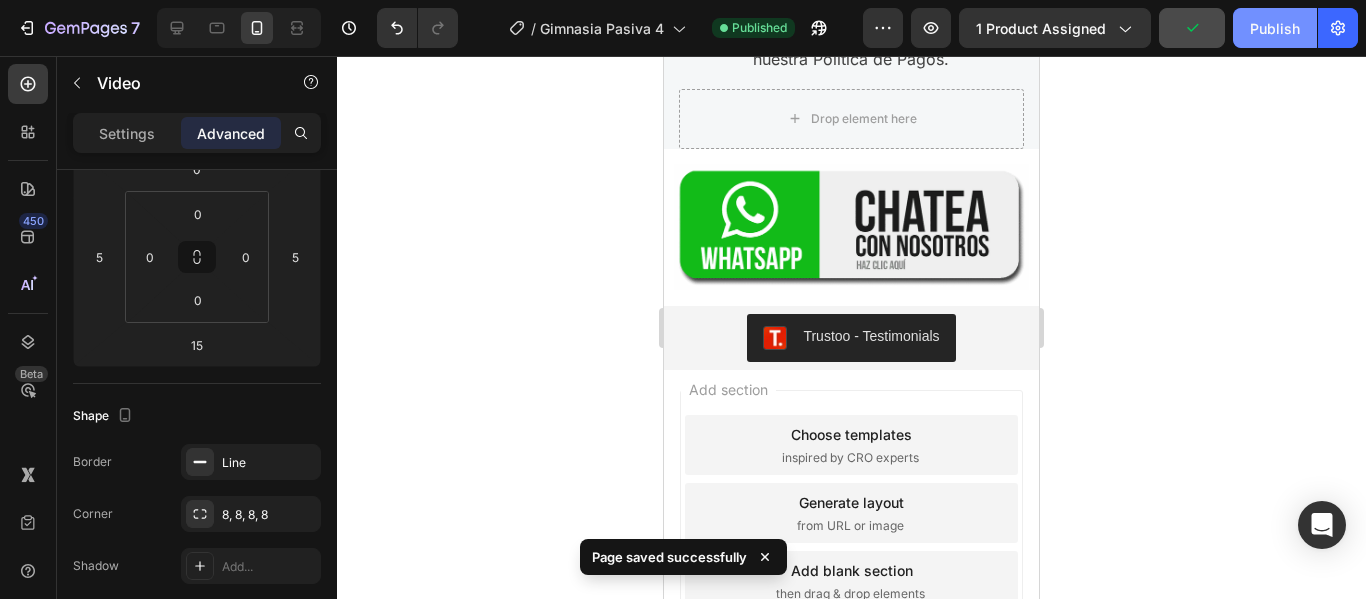 click on "Publish" 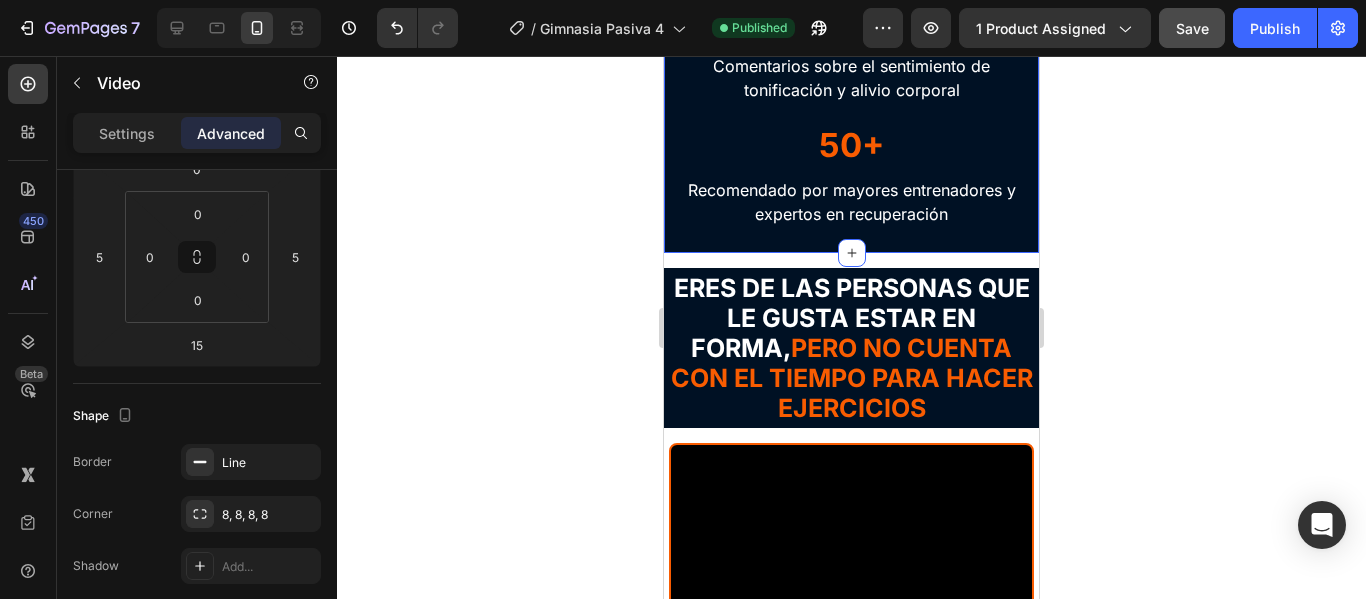 scroll, scrollTop: 3074, scrollLeft: 0, axis: vertical 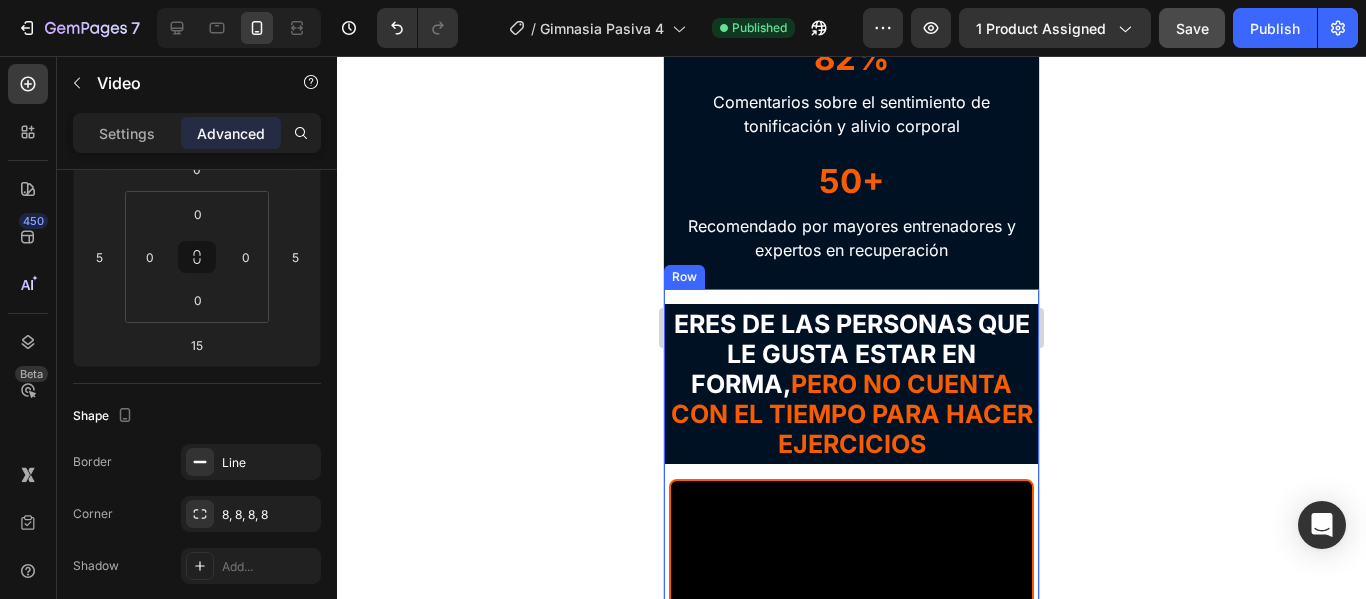 click on "ERES DE LAS PERSONAS QUE LE GUSTA ESTAR EN FORMA,  PERO NO CUENTA CON EL TIEMPO PARA HACER EJERCICIOS Heading Video Row" at bounding box center (851, 574) 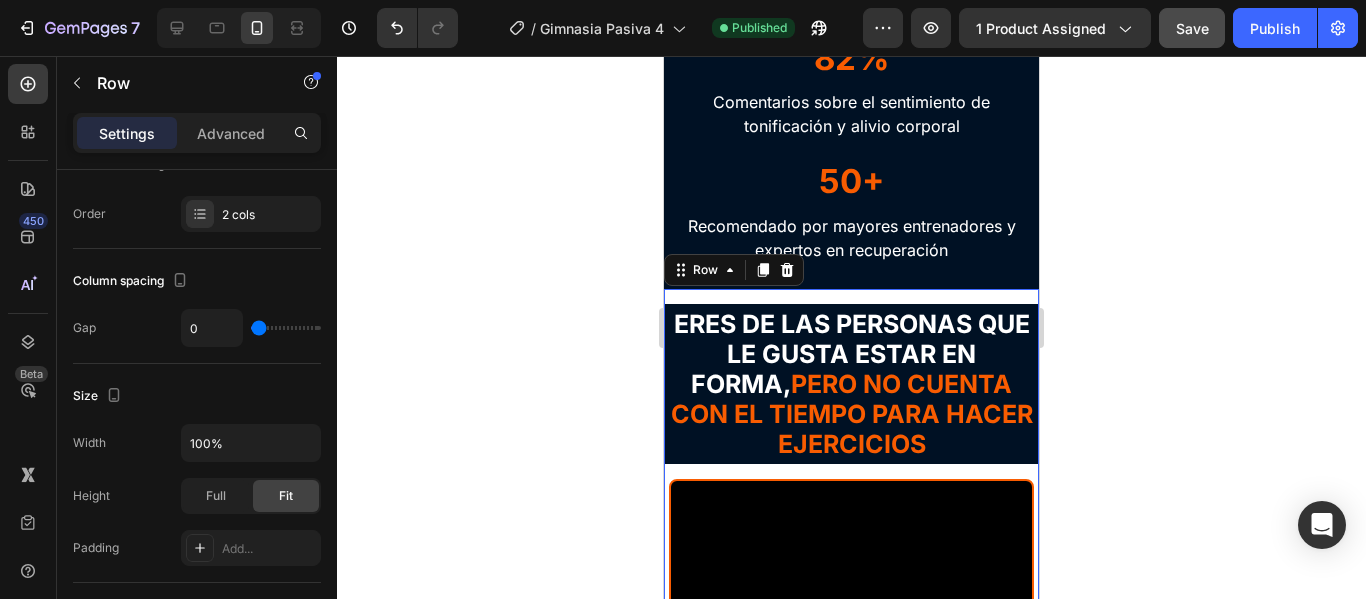 scroll, scrollTop: 0, scrollLeft: 0, axis: both 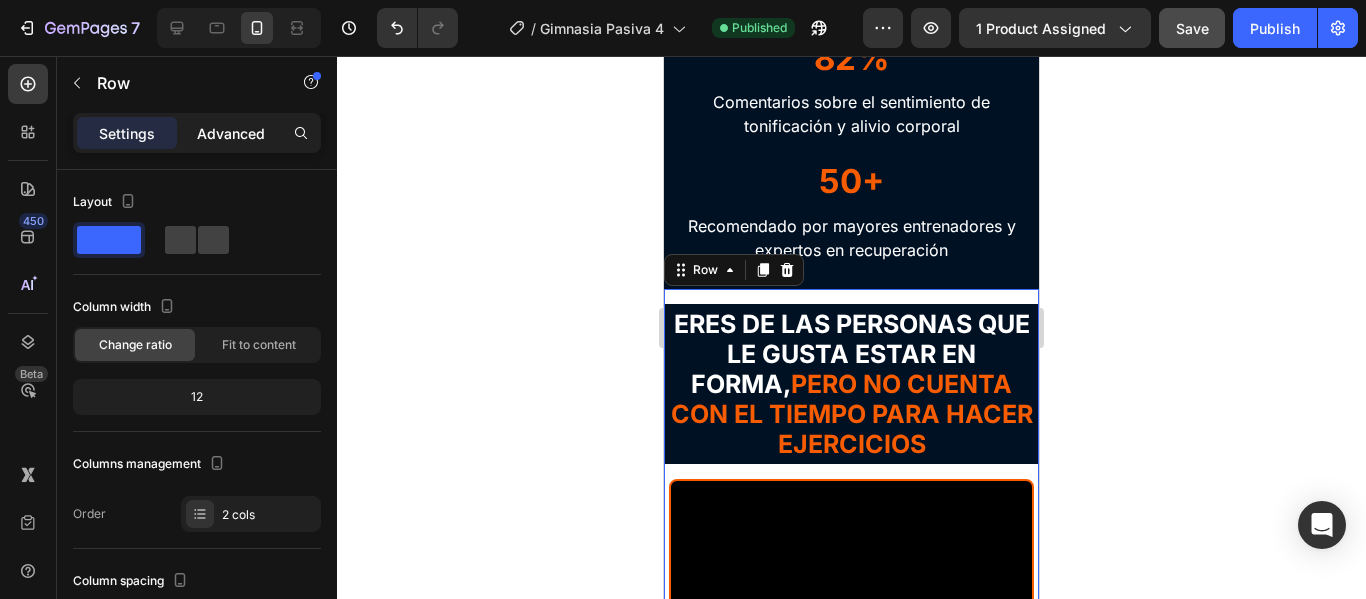 click on "Advanced" at bounding box center (231, 133) 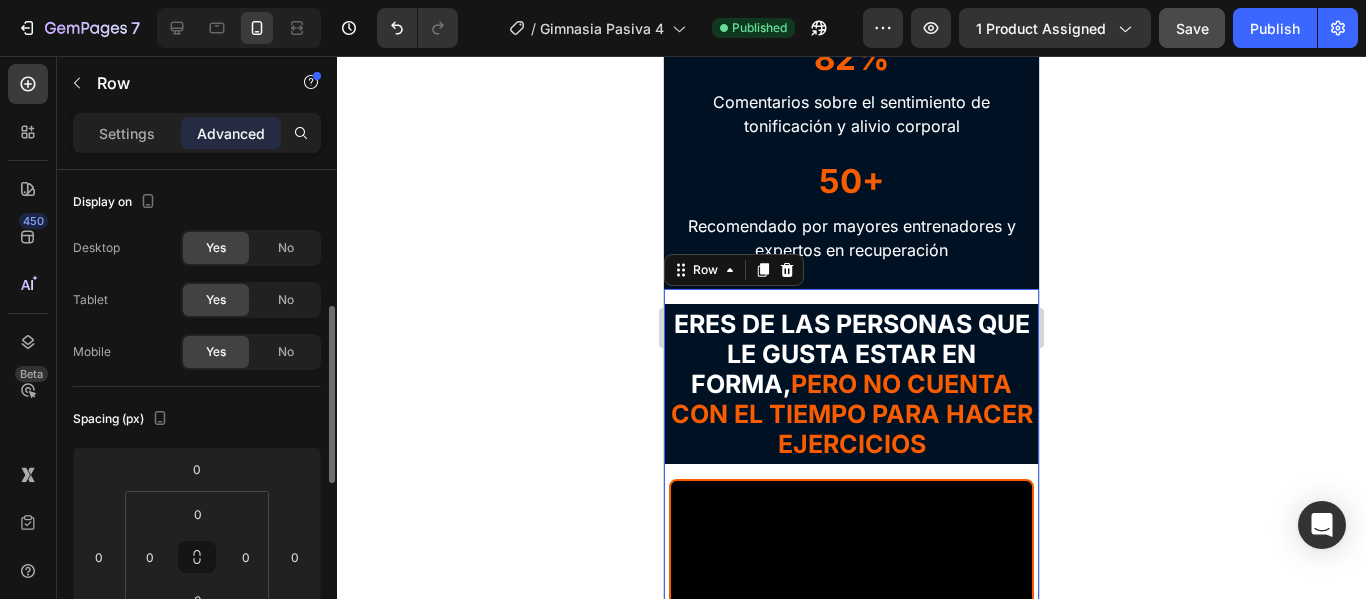scroll, scrollTop: 200, scrollLeft: 0, axis: vertical 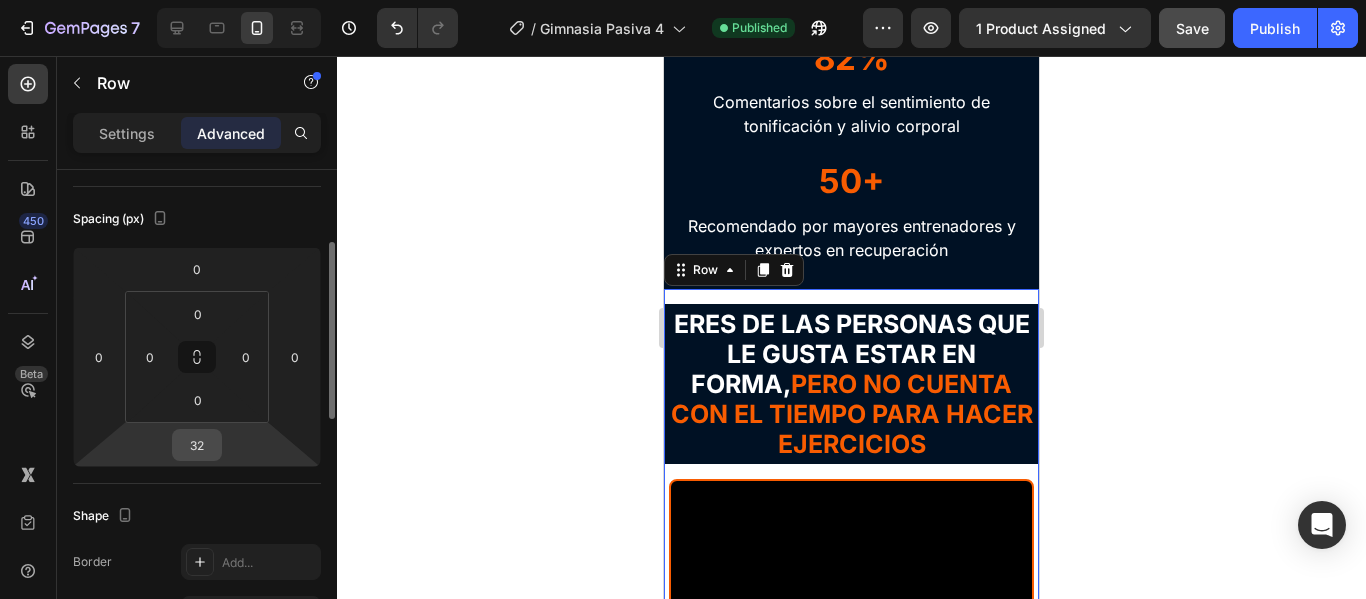 click on "32" at bounding box center [197, 445] 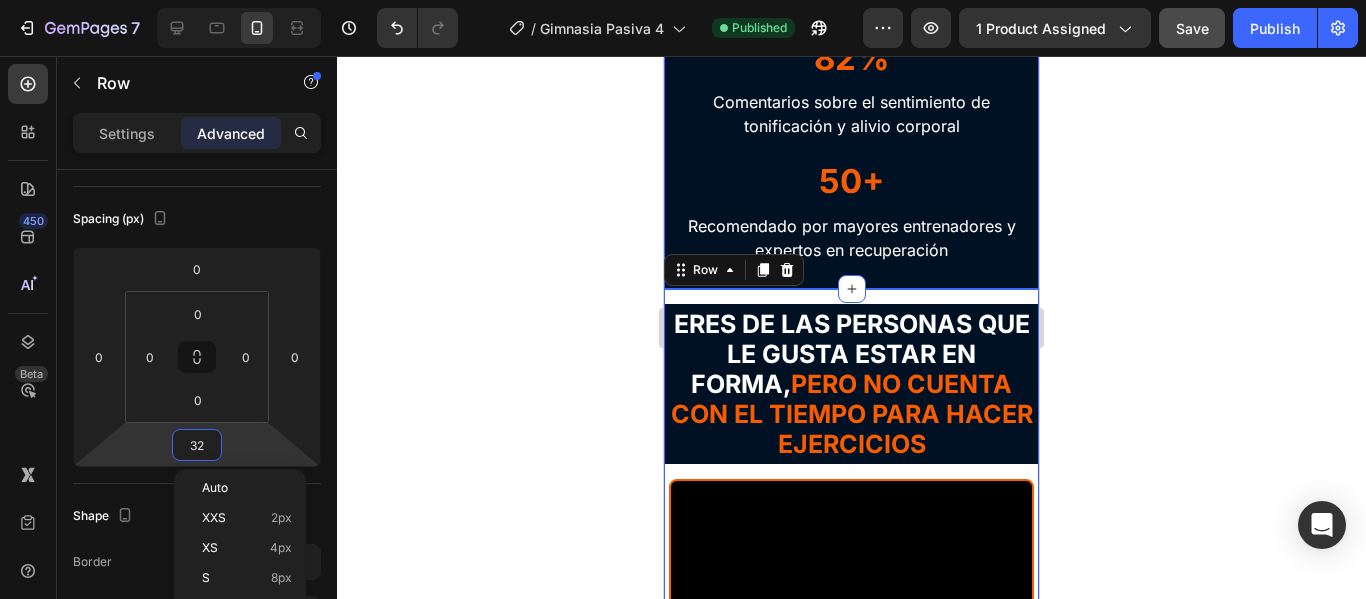 click on "5.942+ Heading Productos entregados a nuestros compradores Text block 97.5% Heading Clientes satisfechos y reseñas de cinco estrellas Text block 82% Heading Comentarios sobre el sentimiento de tonificación y alivio corporal Text block 50+ Heading Recomendado por mayores entrenadores y expertos en recuperación Text block Row Section 4" at bounding box center (851, 31) 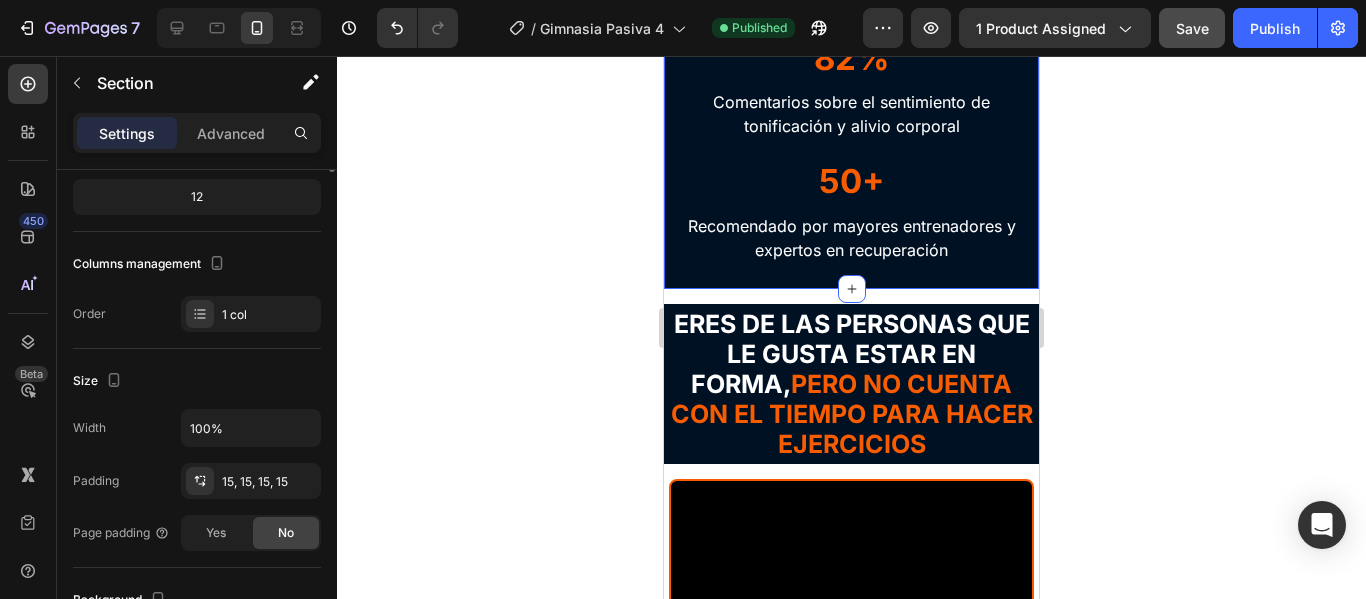 scroll, scrollTop: 0, scrollLeft: 0, axis: both 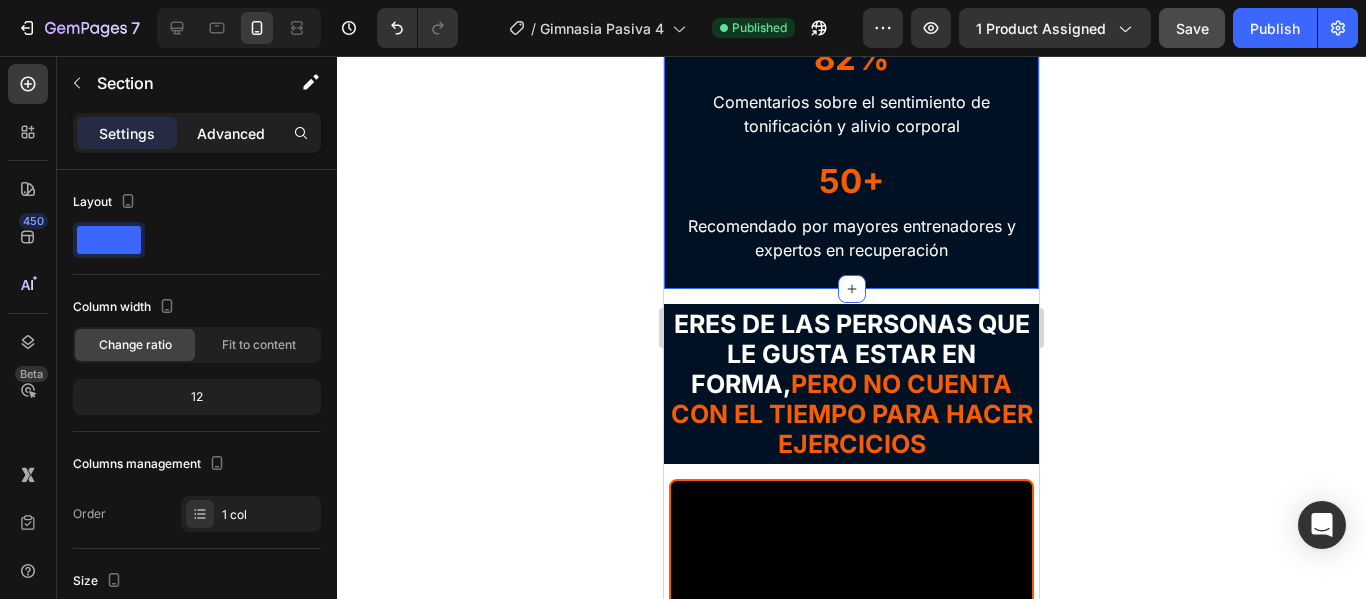click on "Advanced" 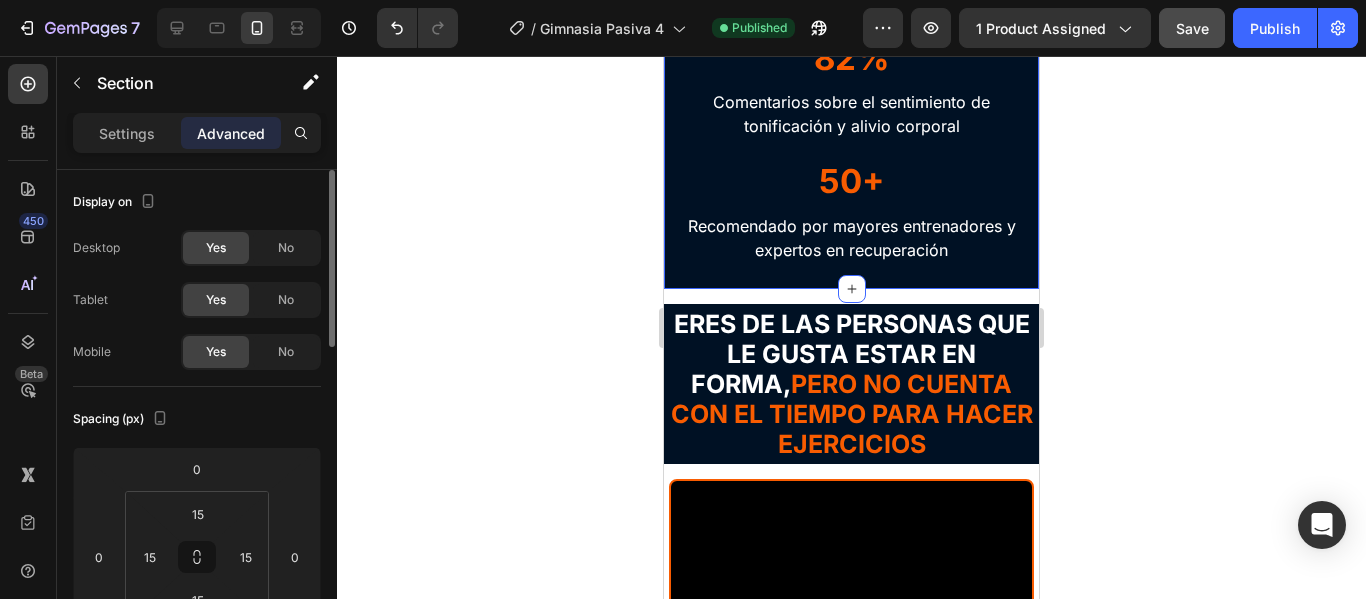 scroll, scrollTop: 200, scrollLeft: 0, axis: vertical 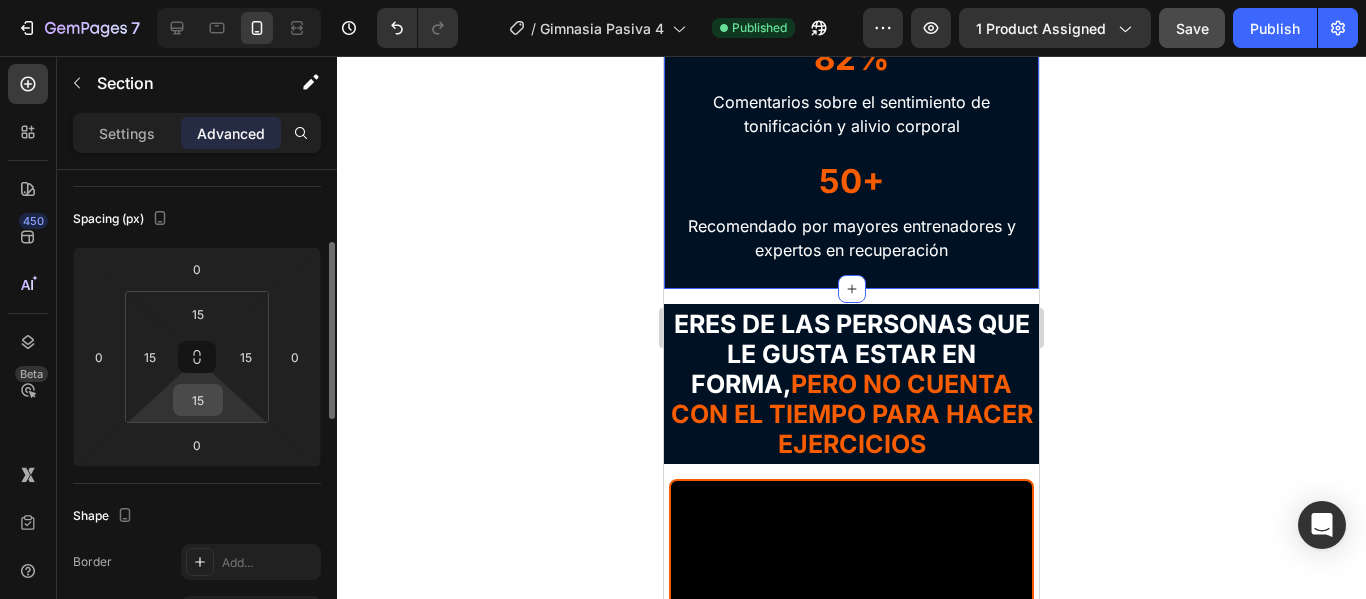 click on "15" at bounding box center (198, 400) 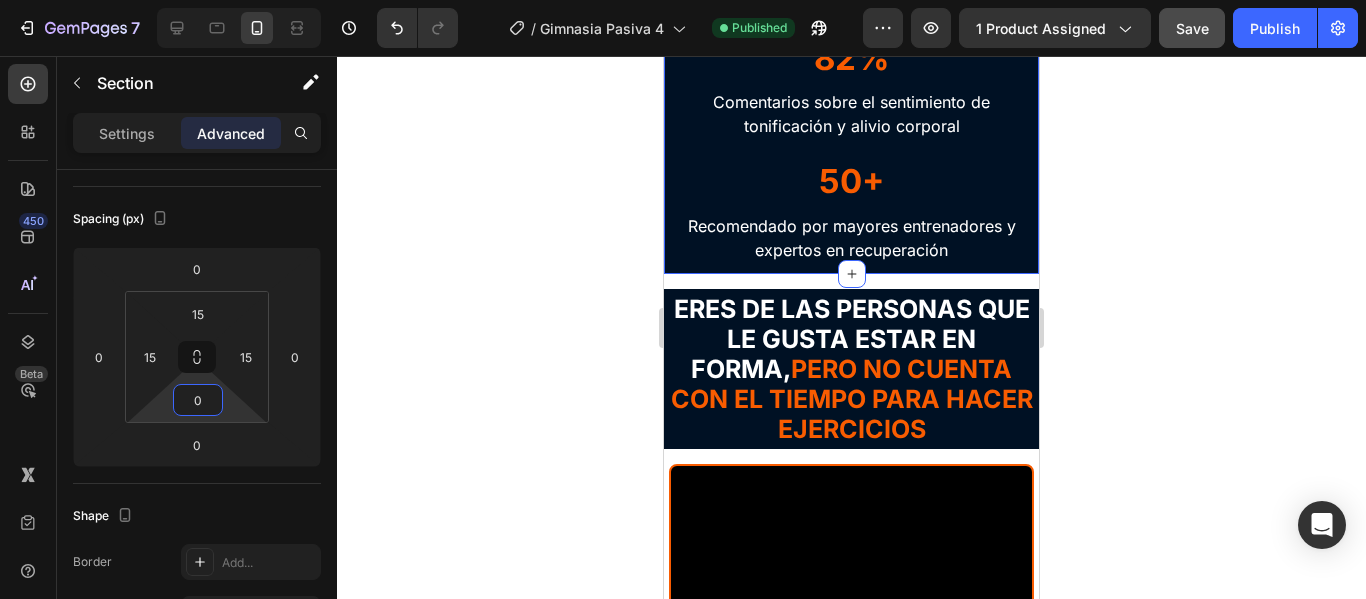 type on "15" 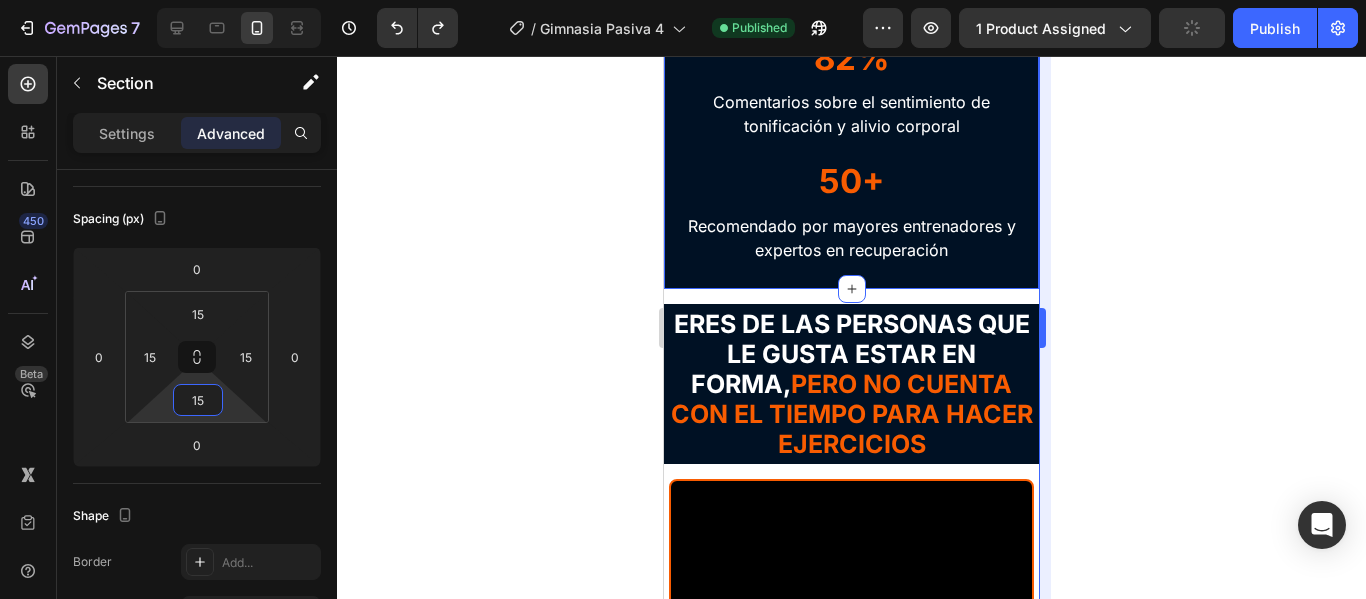 click 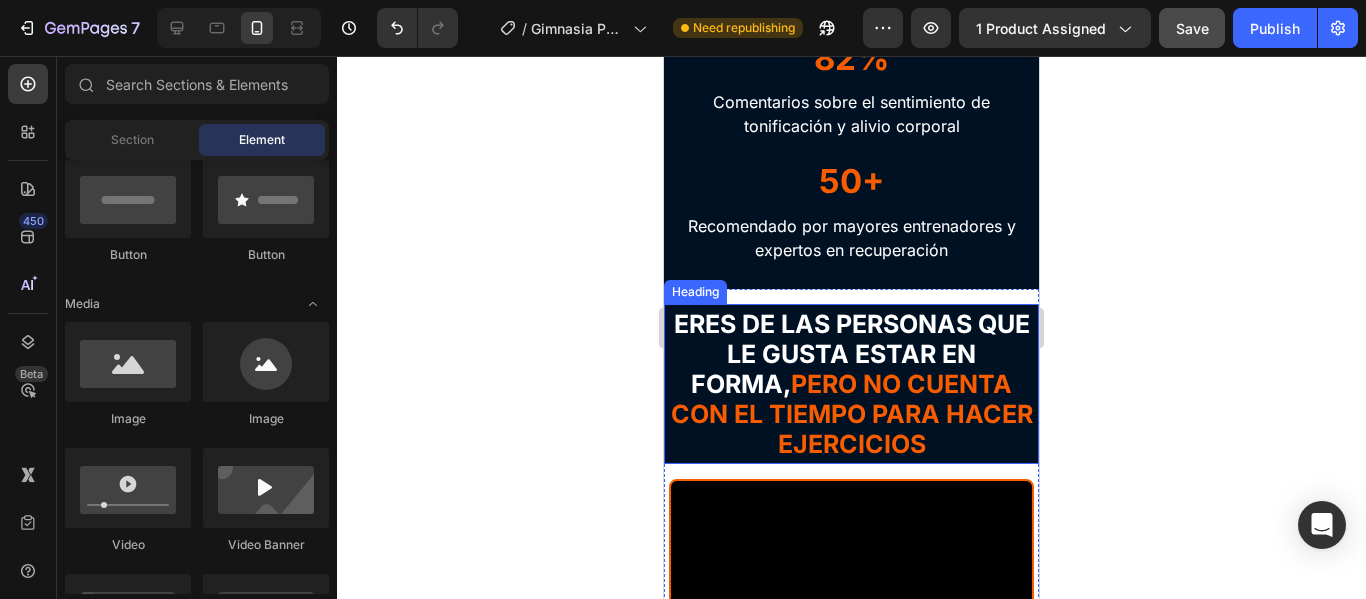 click on "ERES DE LAS PERSONAS QUE LE GUSTA ESTAR EN FORMA,  PERO NO CUENTA CON EL TIEMPO PARA HACER EJERCICIOS" at bounding box center [851, 384] 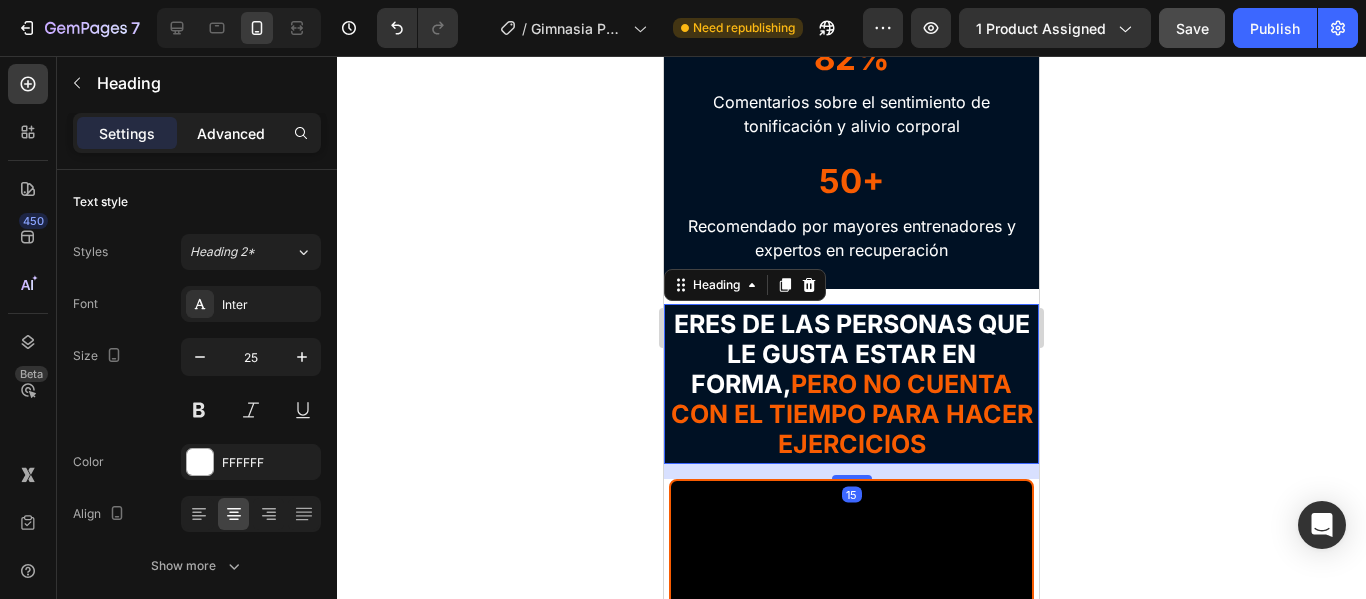 click on "Advanced" at bounding box center (231, 133) 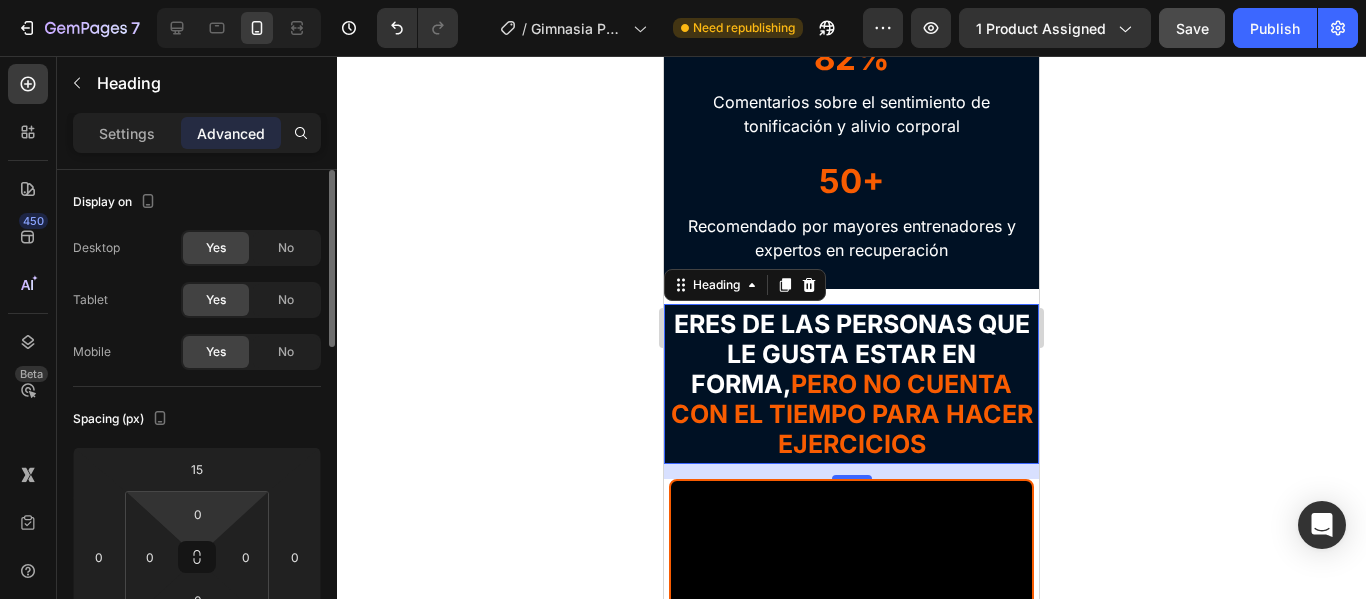scroll, scrollTop: 100, scrollLeft: 0, axis: vertical 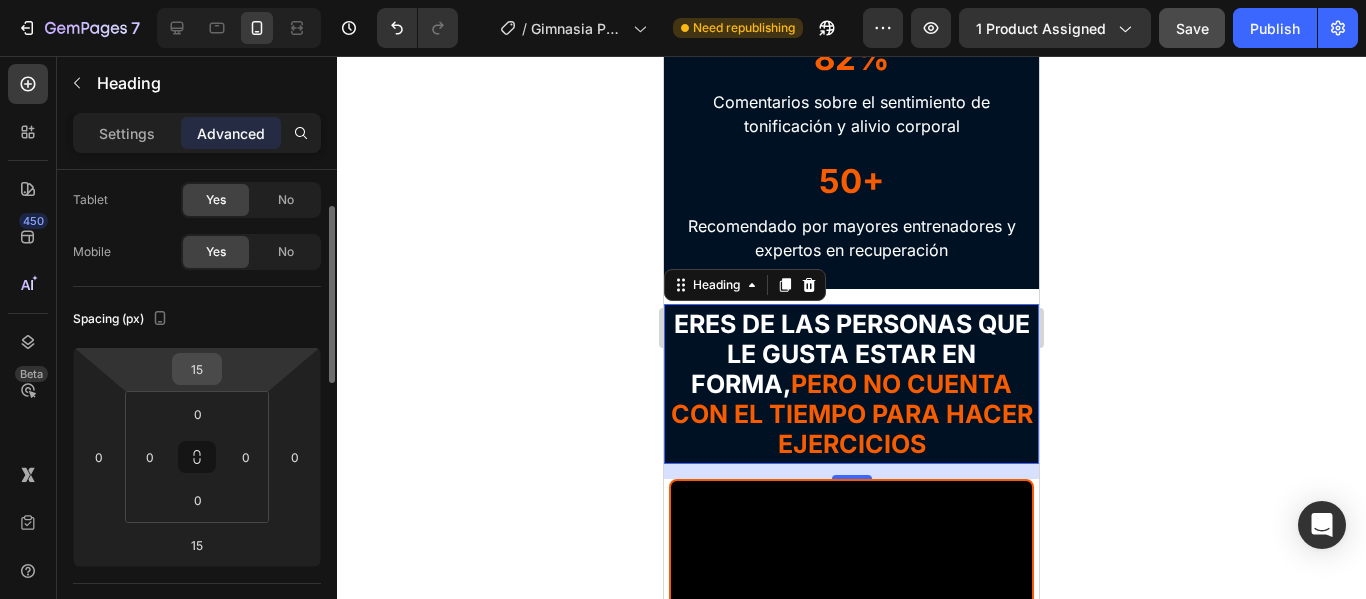 click on "15" at bounding box center (197, 369) 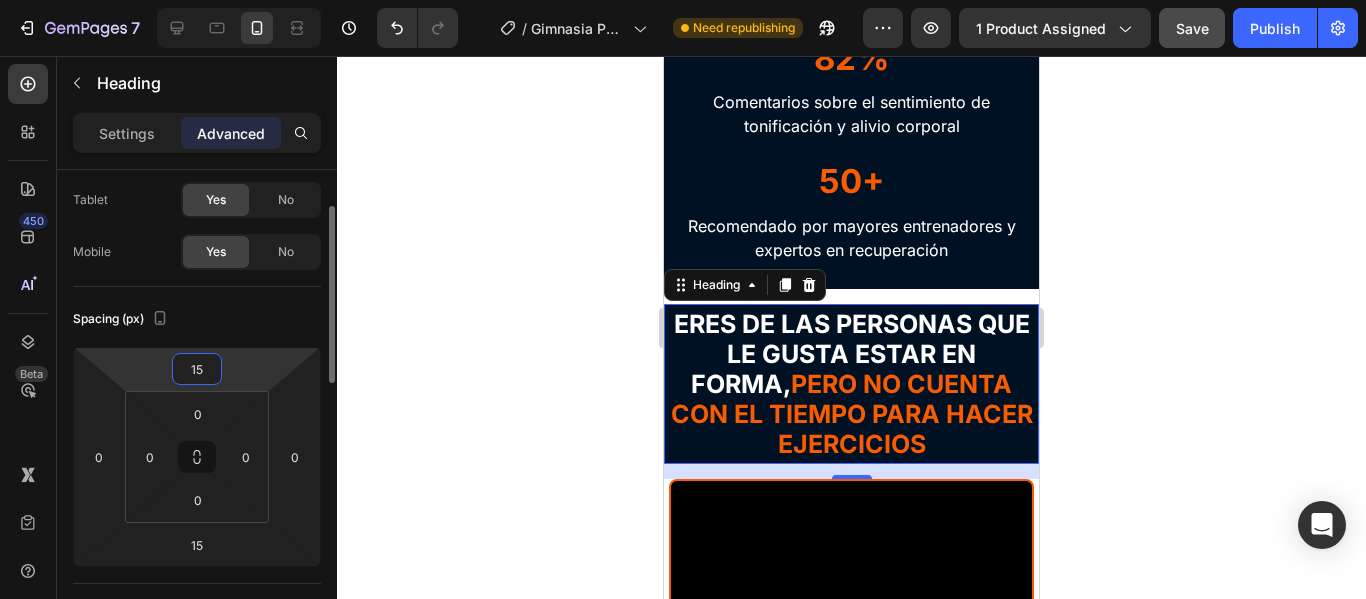 click on "15" at bounding box center [197, 369] 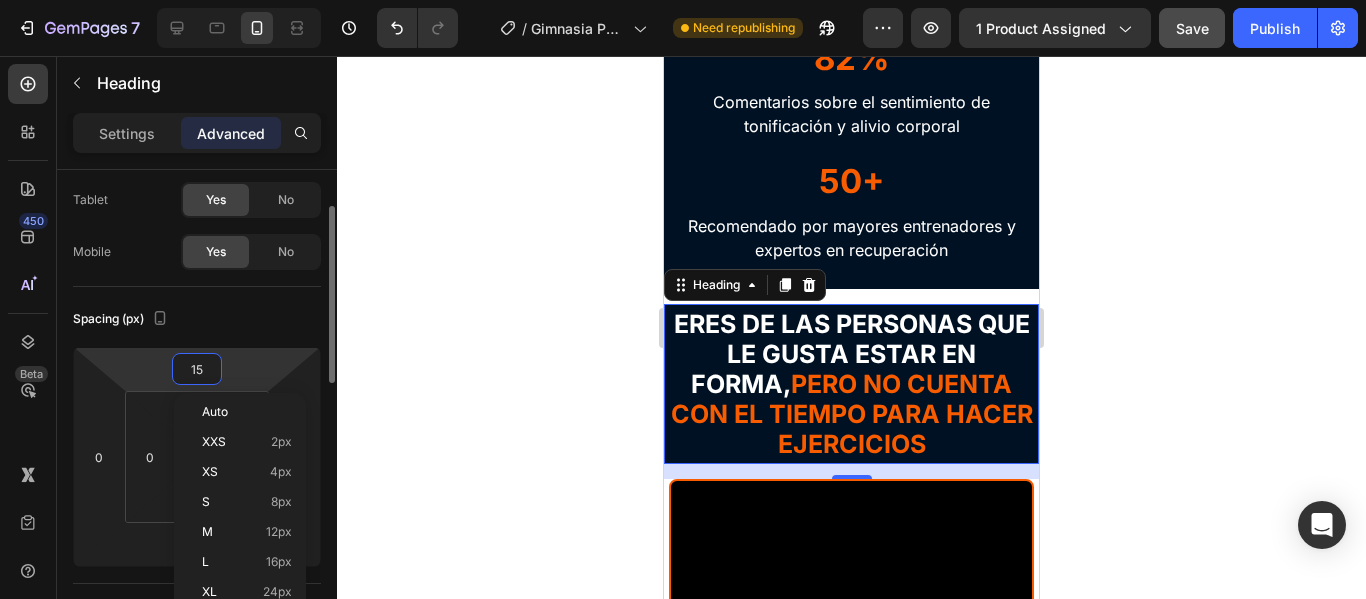 type on "0" 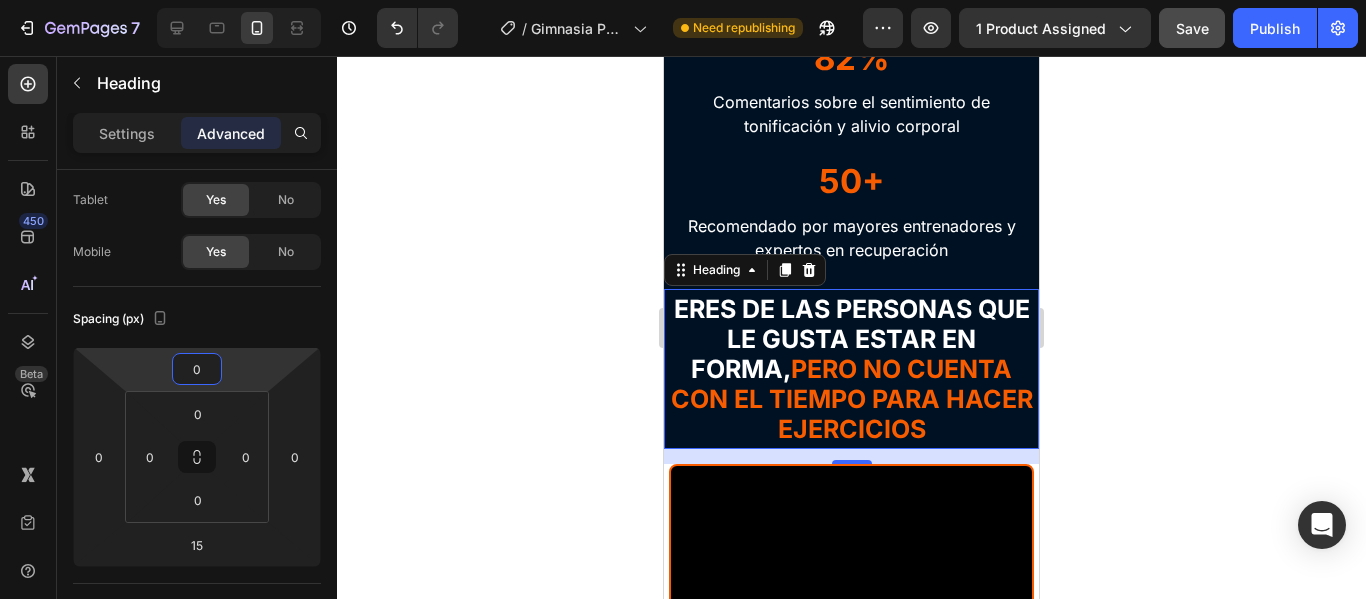 click 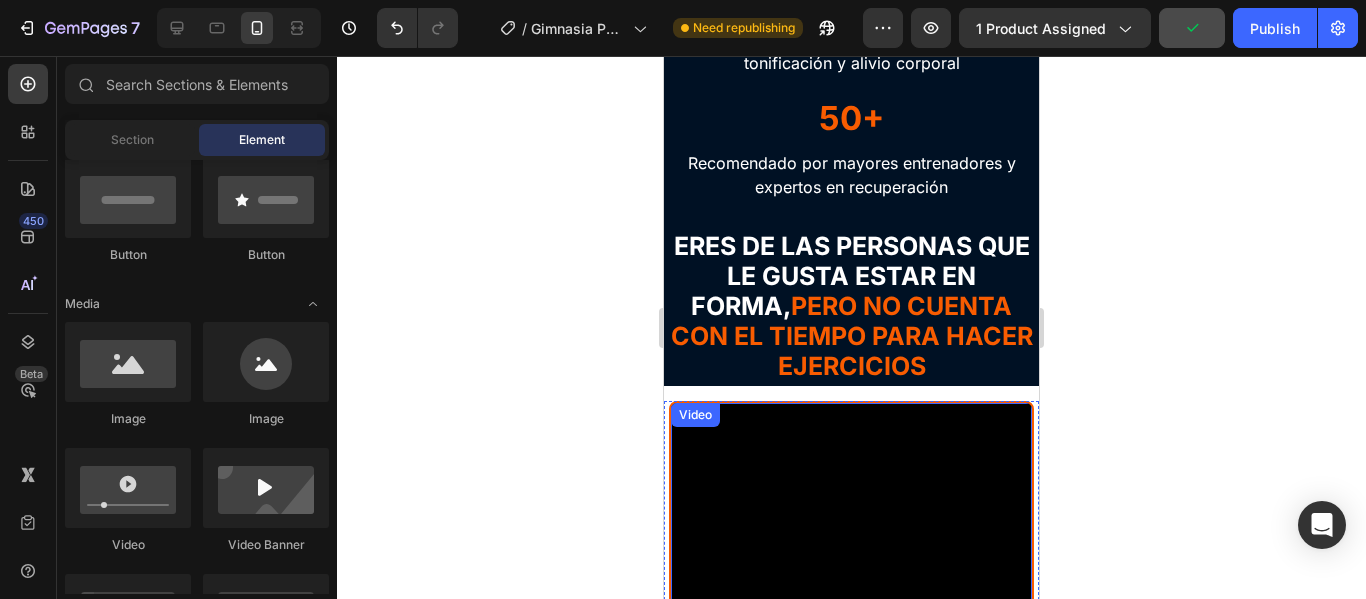 scroll, scrollTop: 3074, scrollLeft: 0, axis: vertical 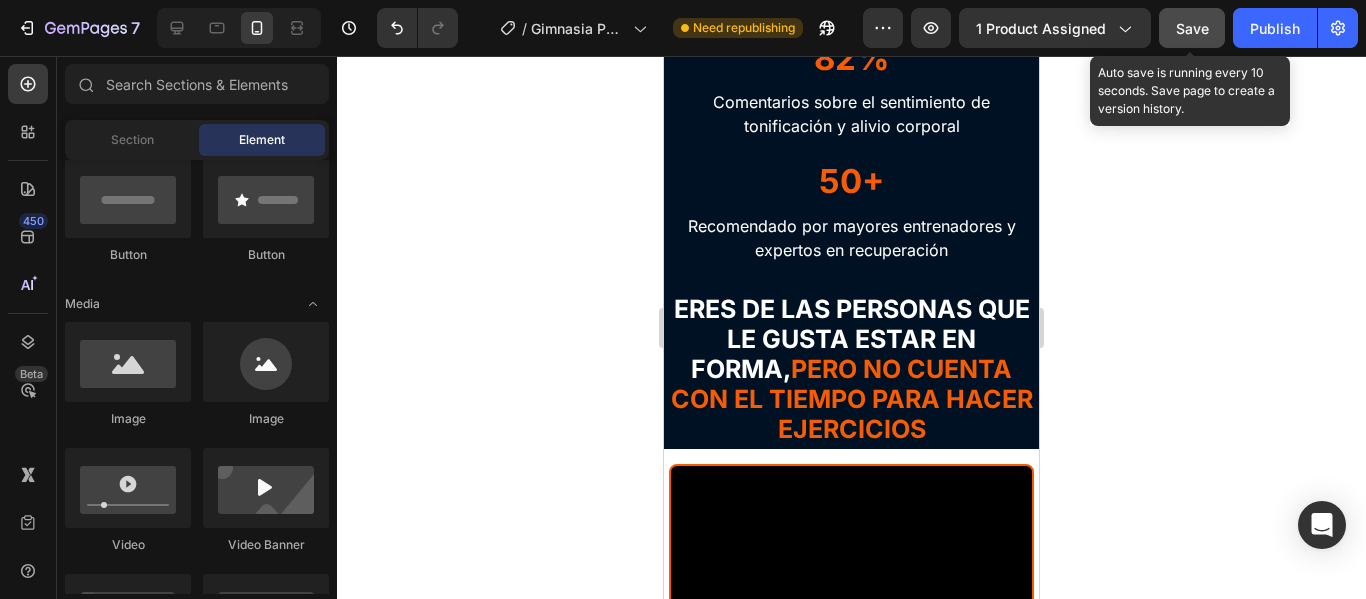 click on "Save" at bounding box center (1192, 28) 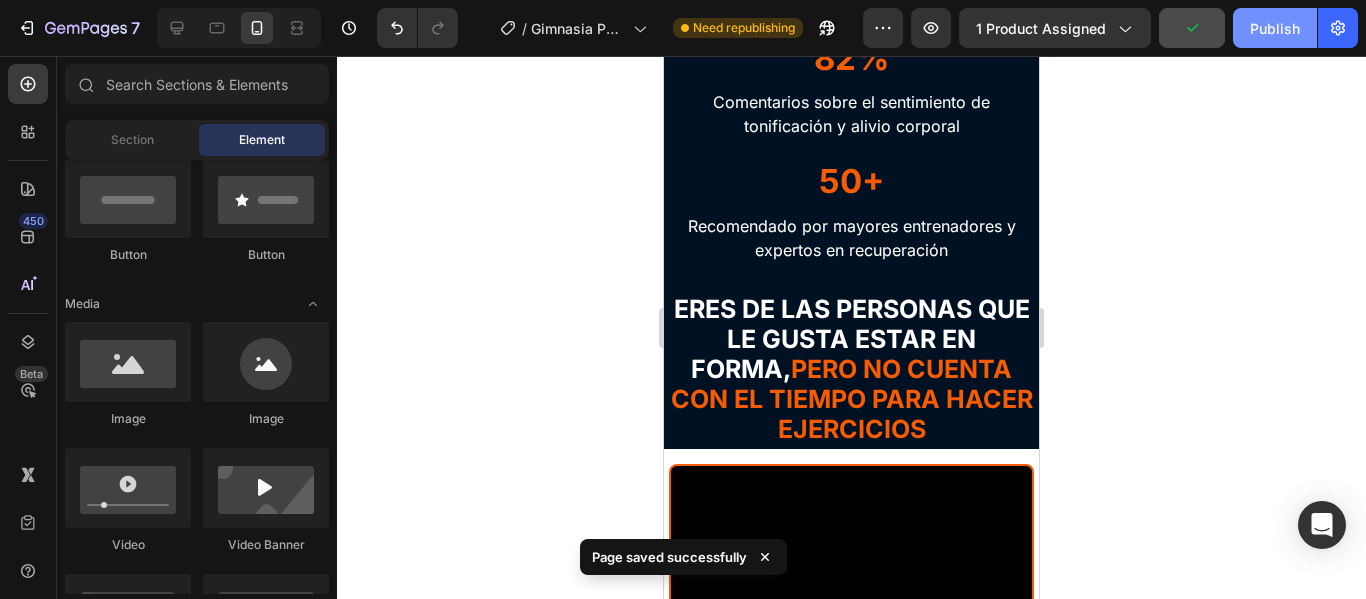 click on "Publish" at bounding box center (1275, 28) 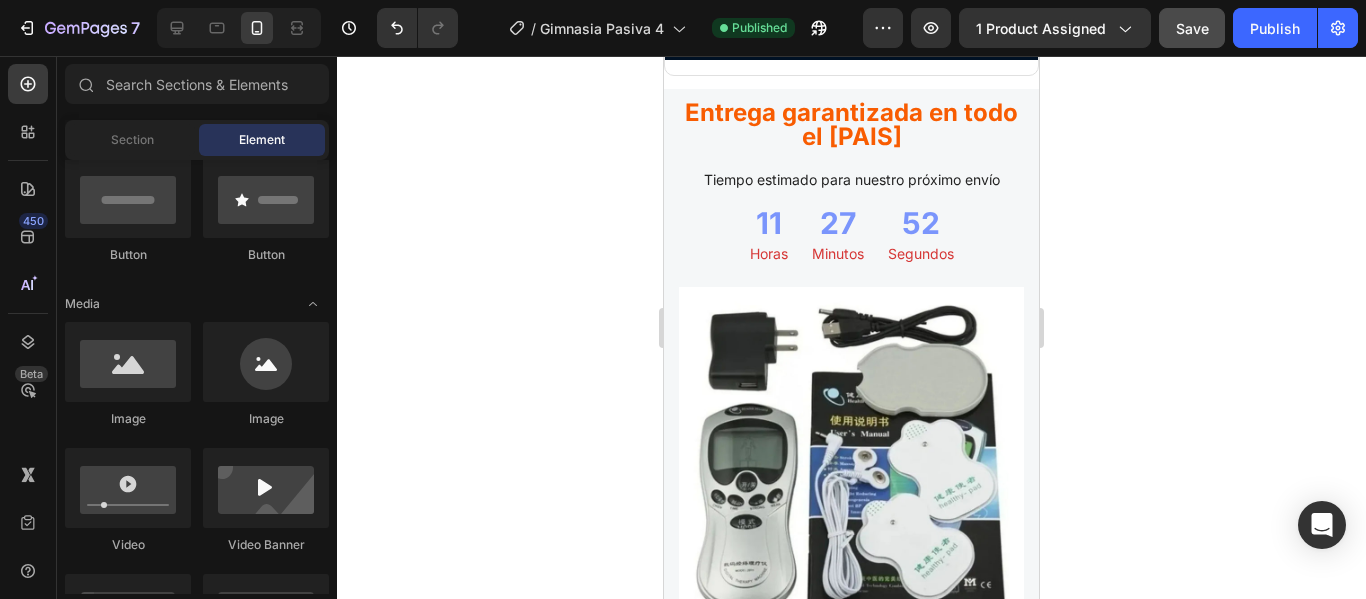 scroll, scrollTop: 5832, scrollLeft: 0, axis: vertical 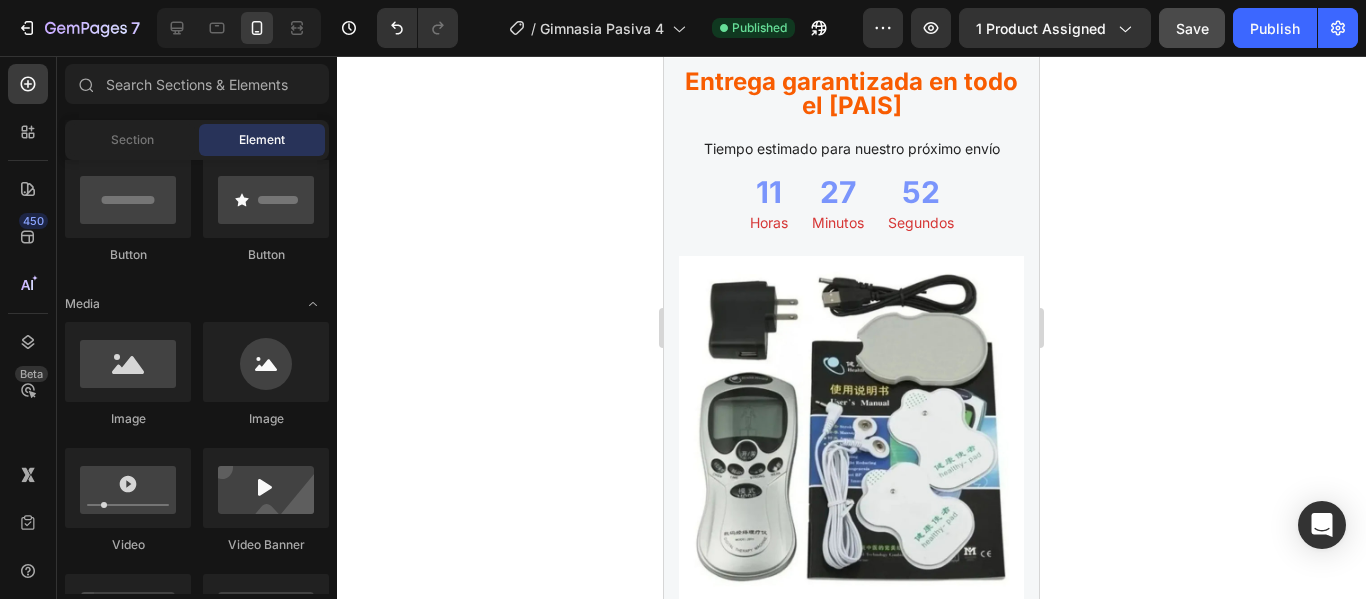 click on "TU TERAPIA DIARIA EN SOLO 10 MINUTOS.  ¡PRUÉBALO HOY MISMO!" at bounding box center [851, -23] 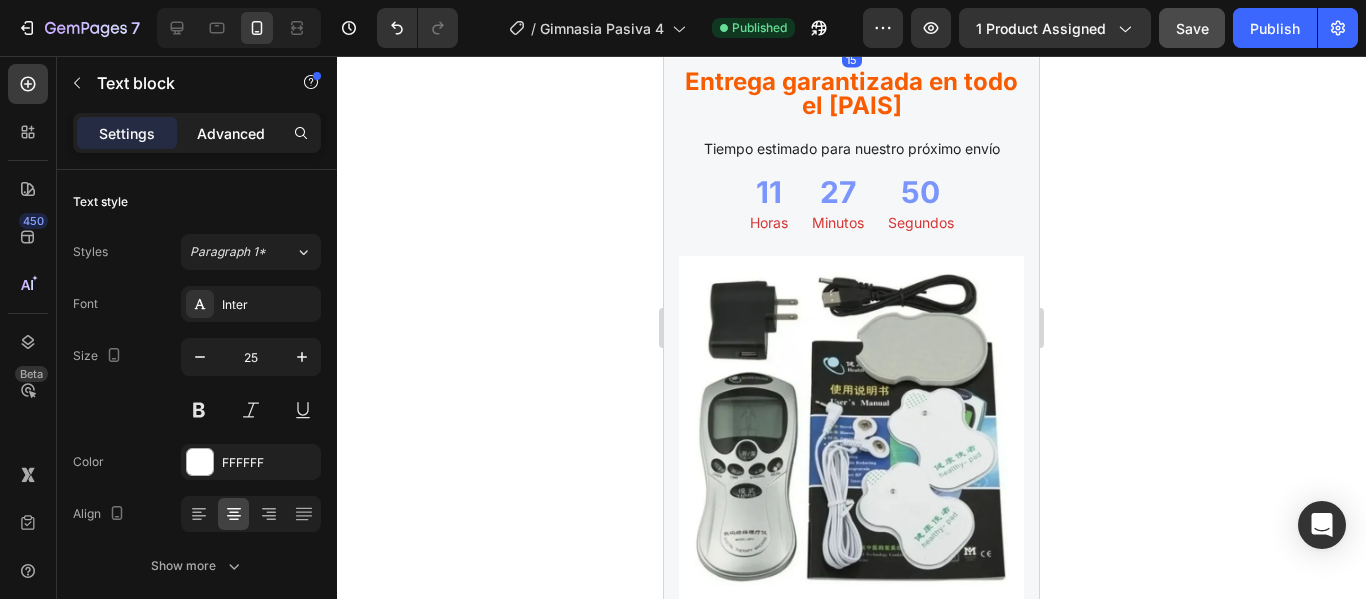 click on "Advanced" at bounding box center [231, 133] 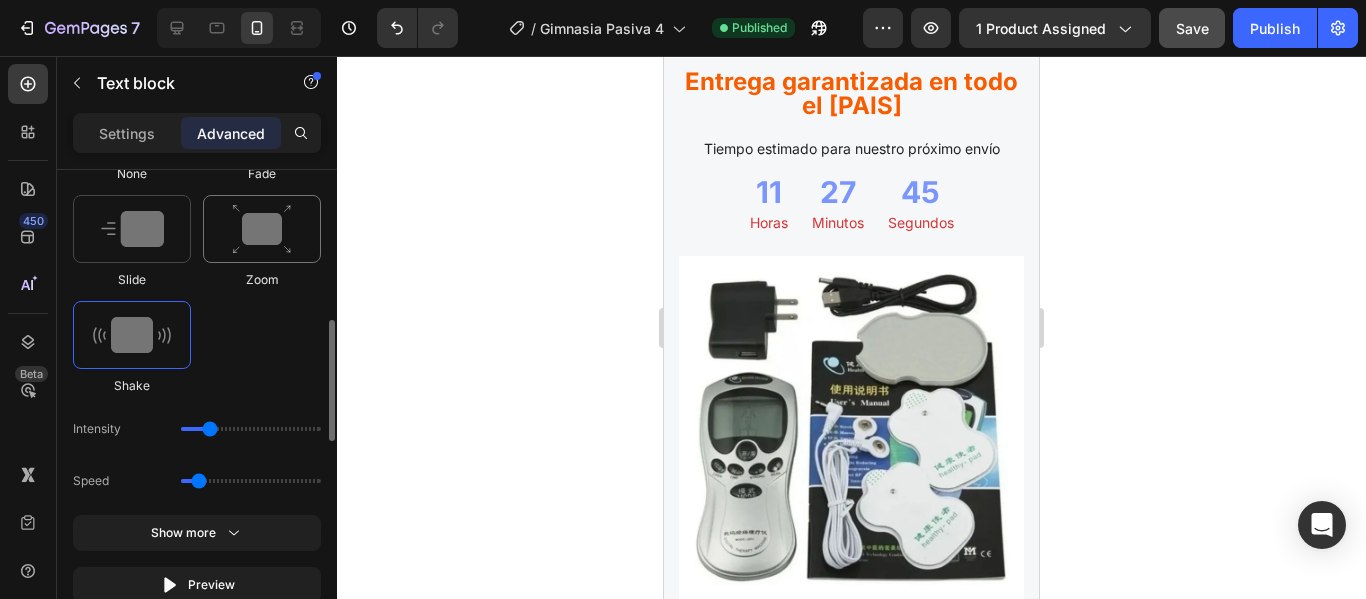 scroll, scrollTop: 900, scrollLeft: 0, axis: vertical 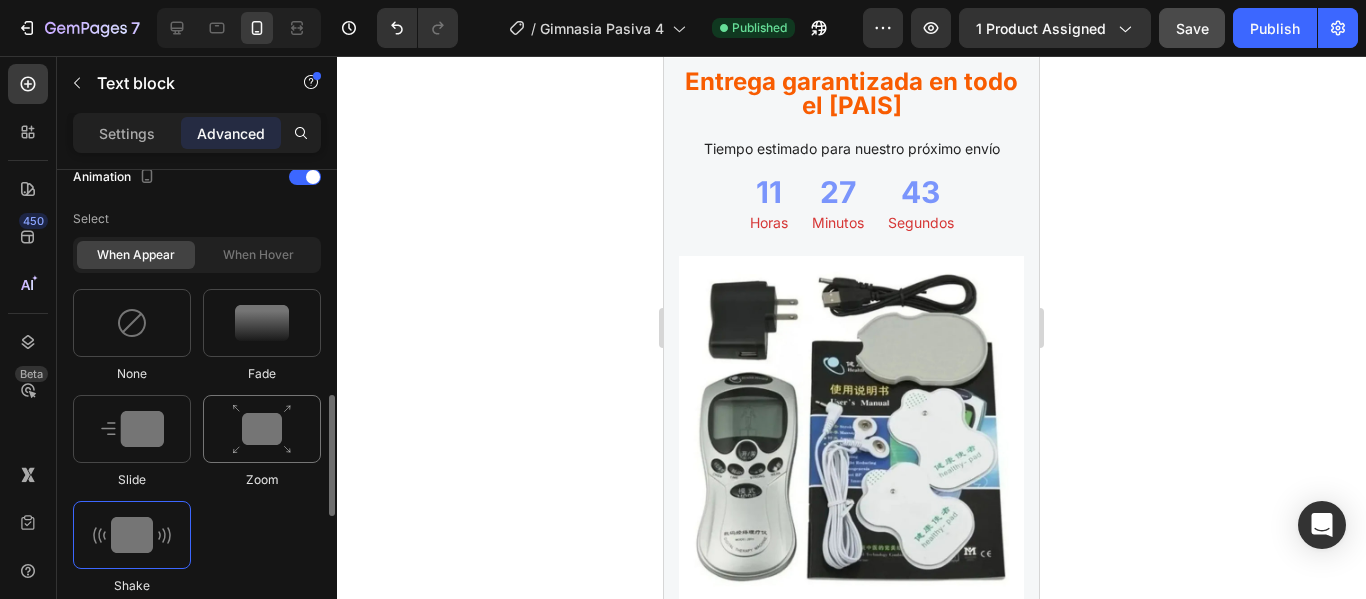 click at bounding box center [262, 429] 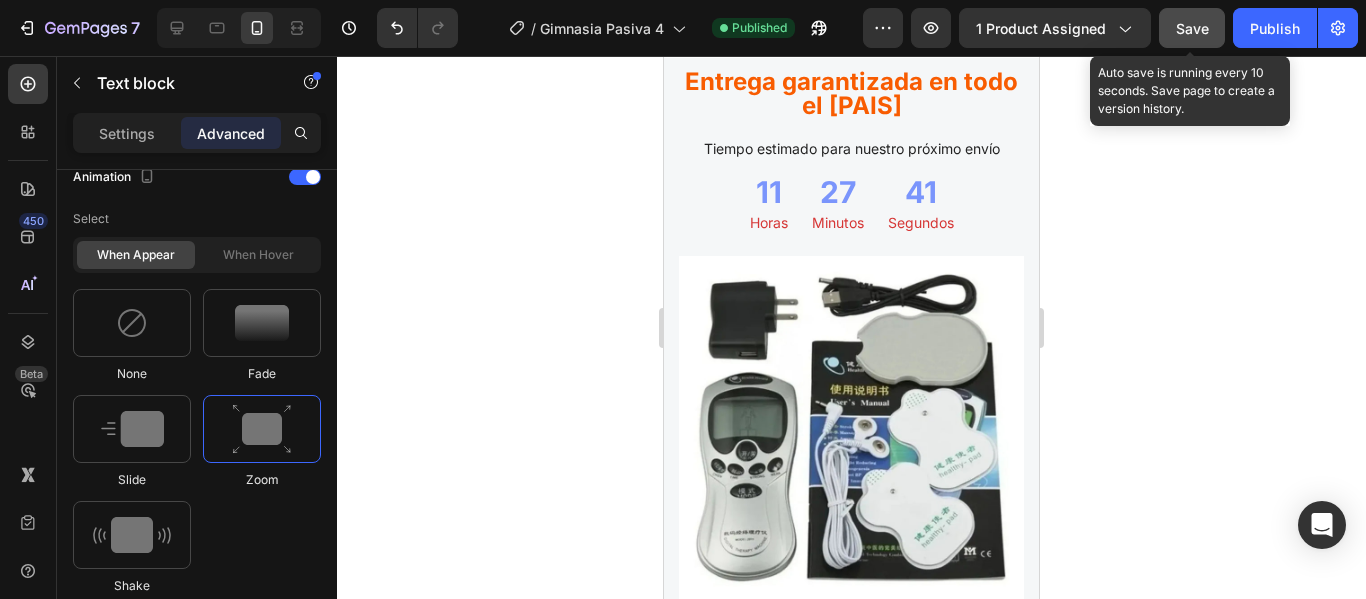 click on "Save" at bounding box center (1192, 28) 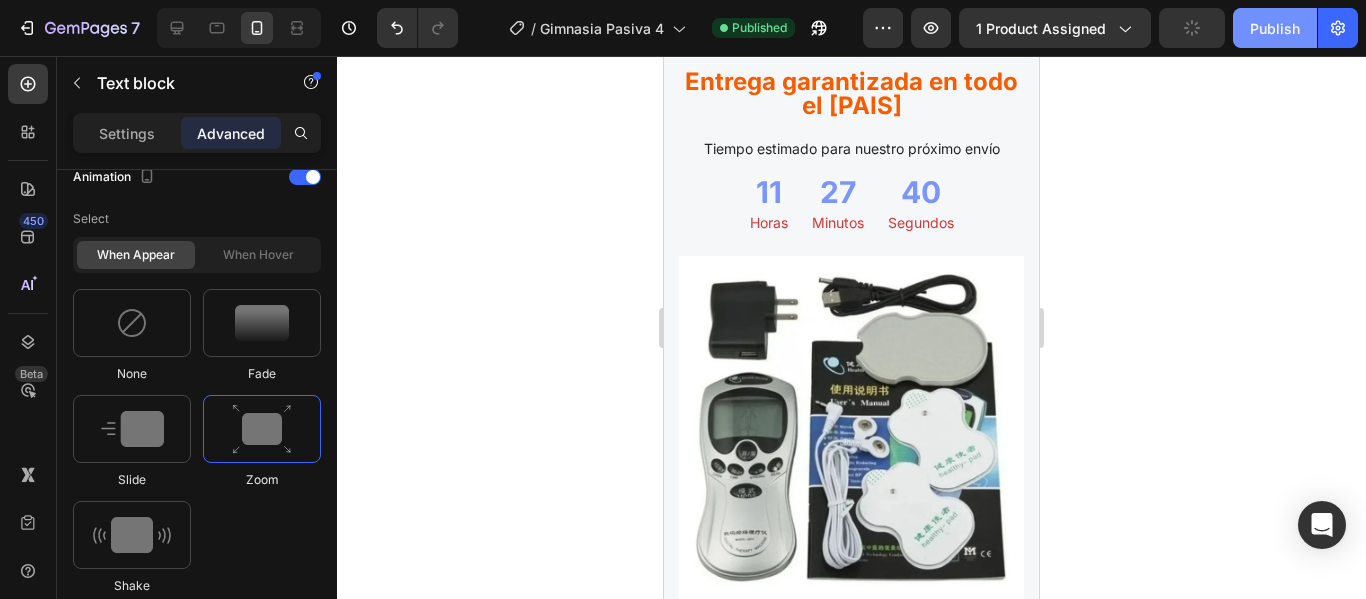 click on "Publish" at bounding box center [1275, 28] 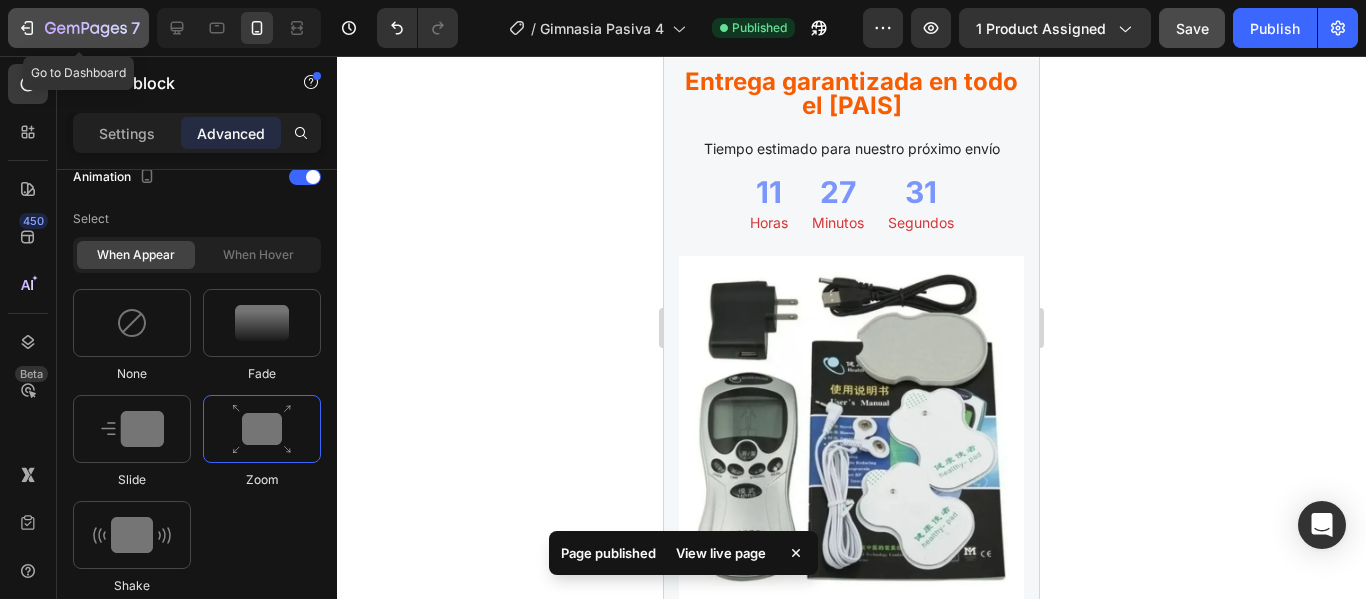 click 